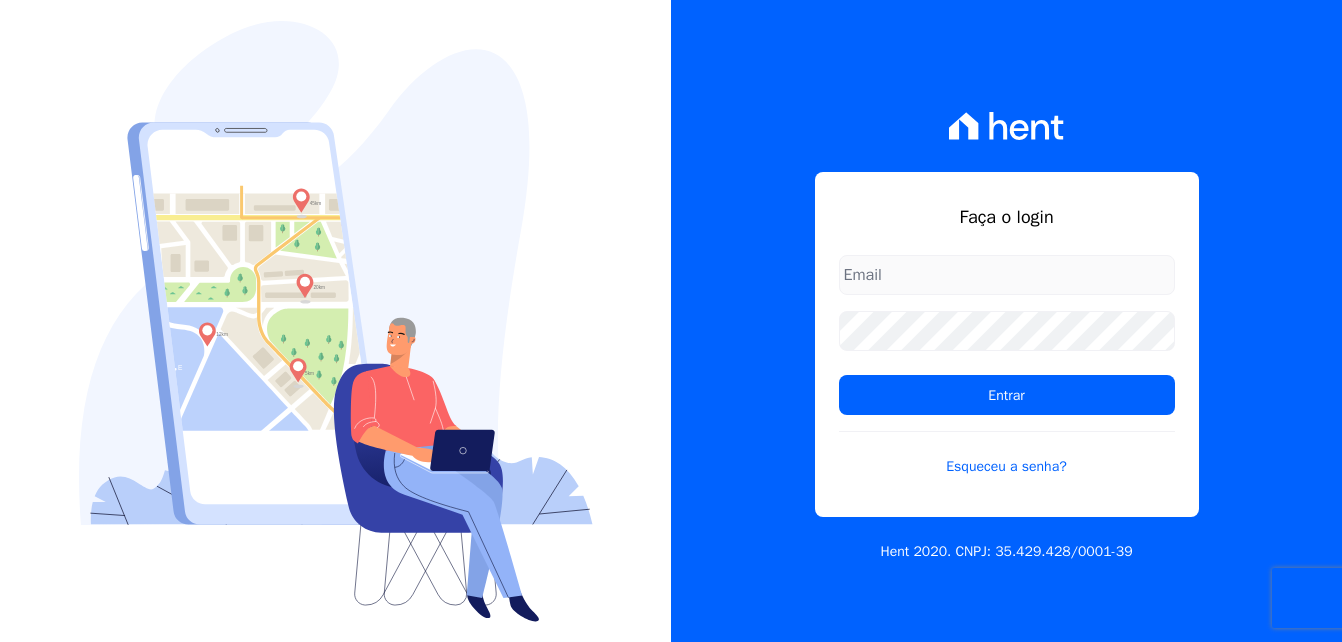 scroll, scrollTop: 0, scrollLeft: 0, axis: both 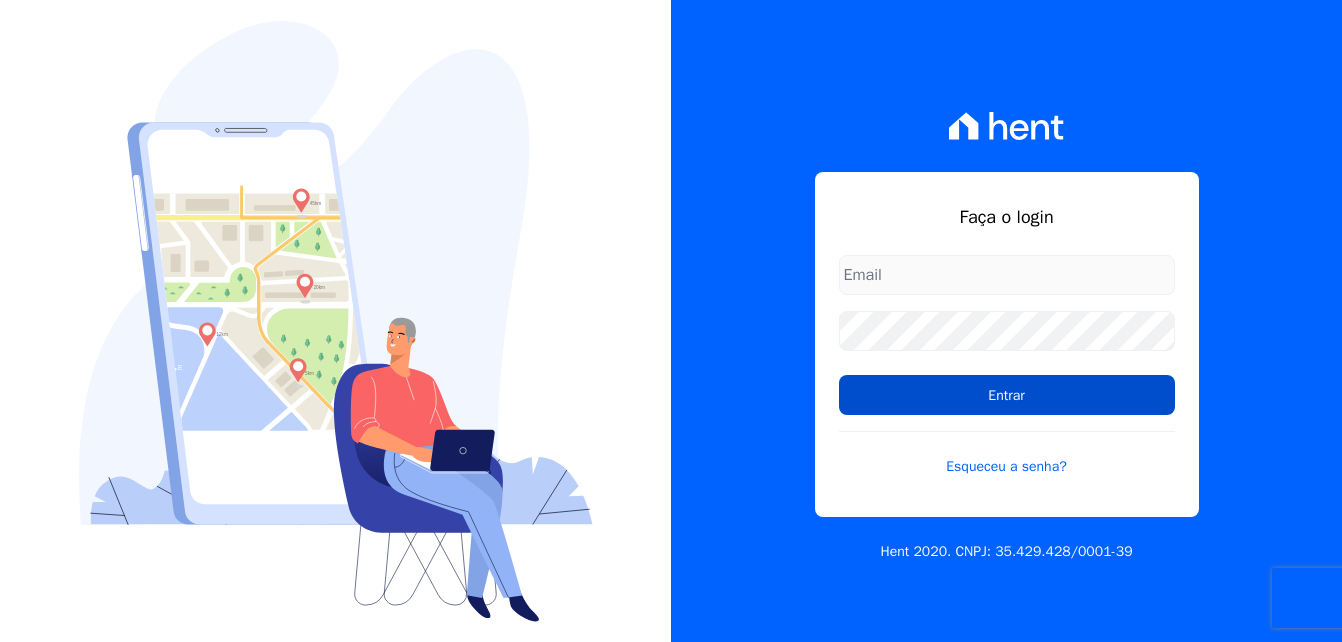 type on "luiz.nascimento@example.com" 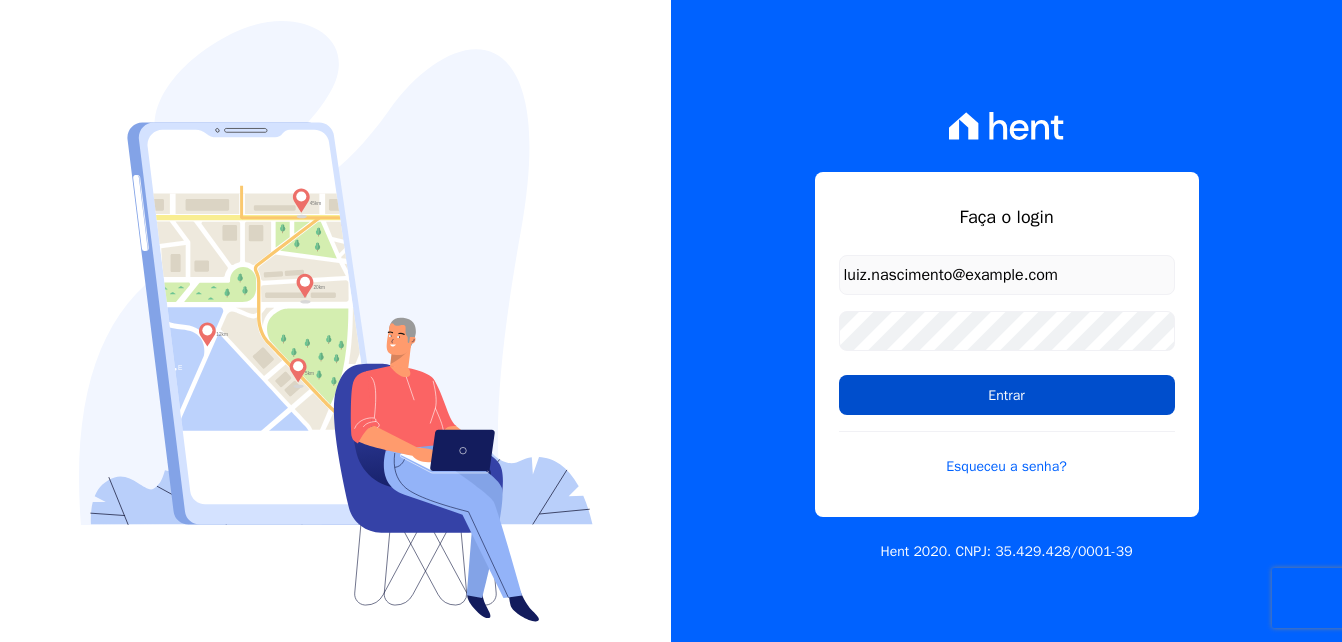click on "Entrar" at bounding box center [1007, 395] 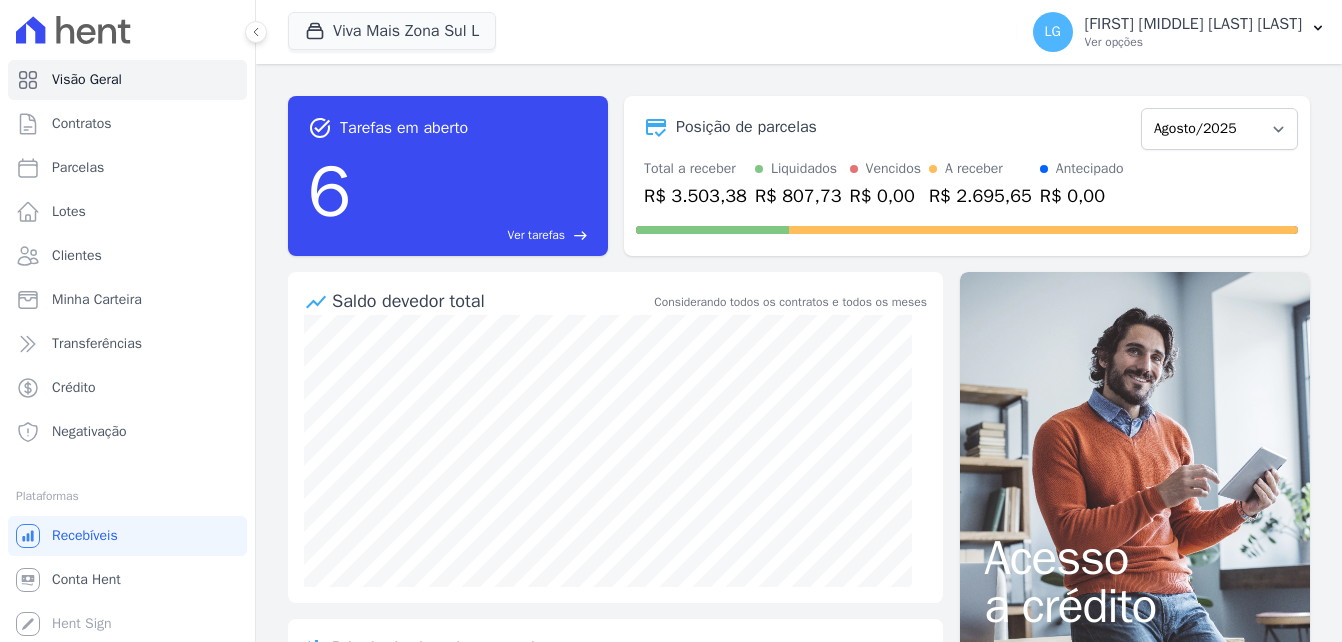 scroll, scrollTop: 0, scrollLeft: 0, axis: both 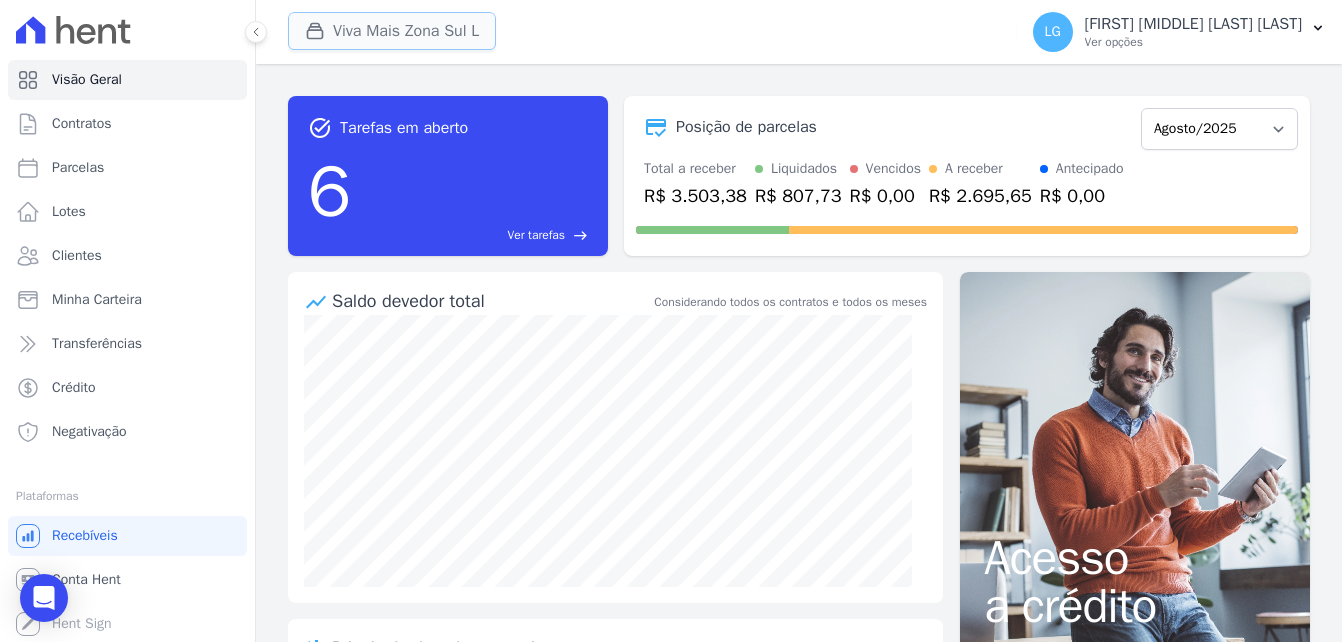 click on "Viva Mais   Zona Sul L" at bounding box center (392, 31) 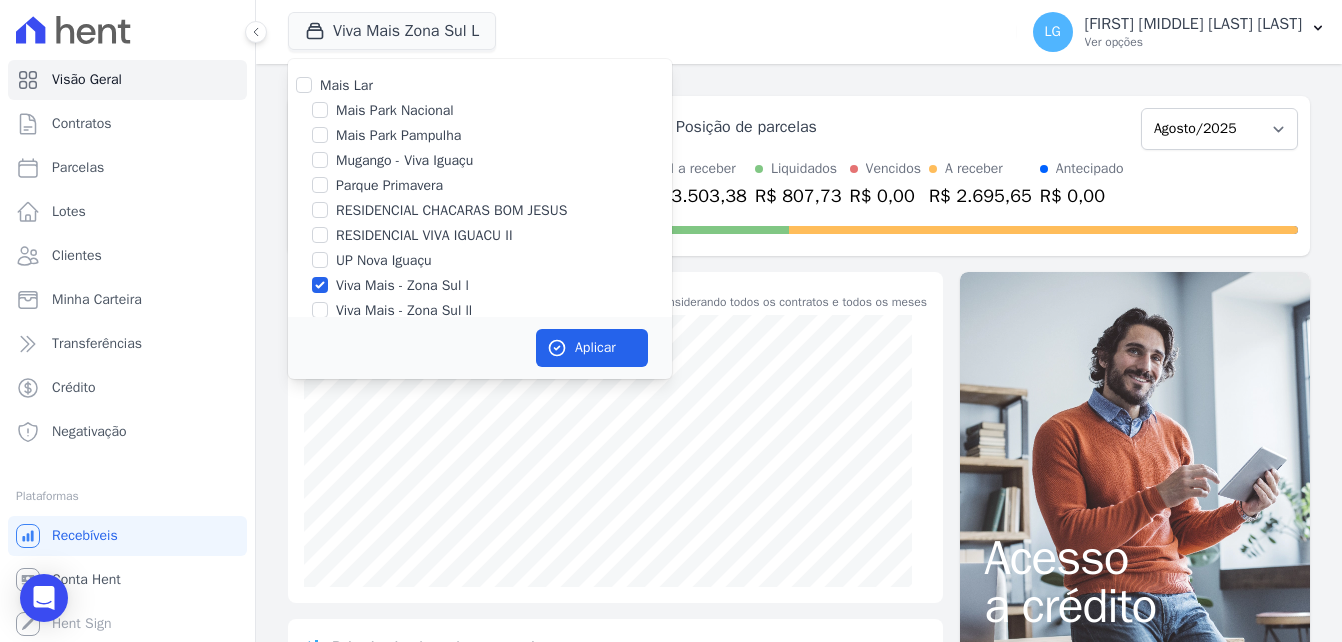 click on "Mais Lar" at bounding box center (480, 85) 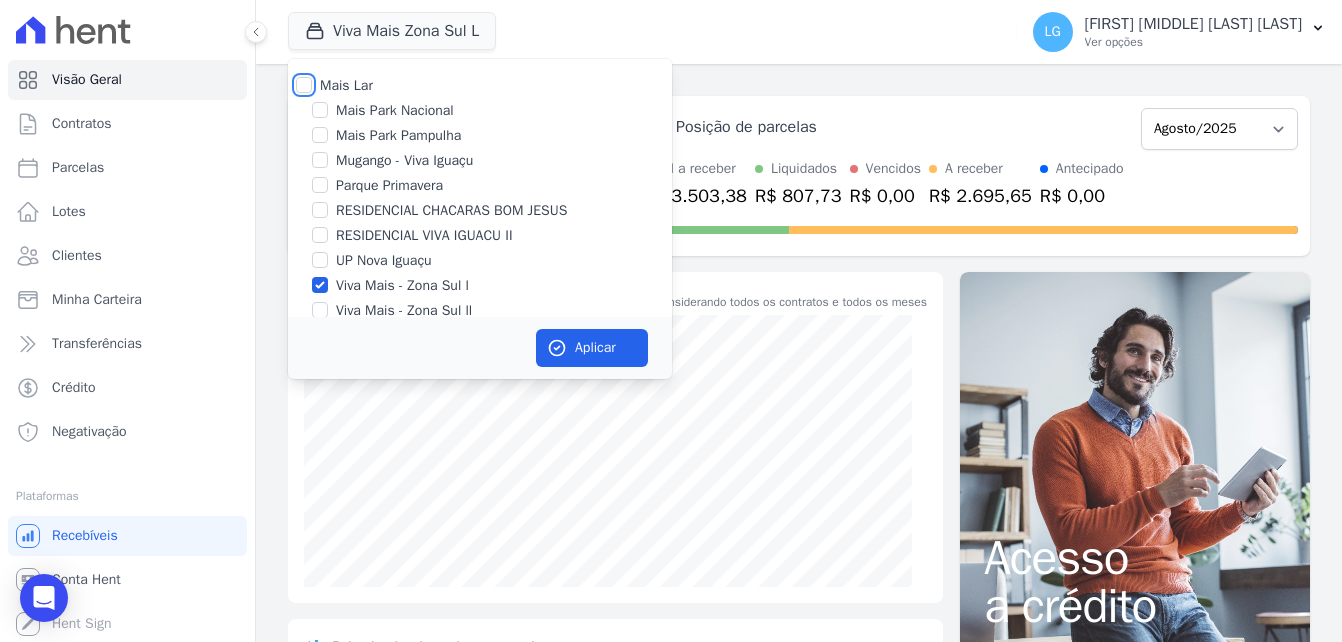 click on "Mais Lar" at bounding box center (304, 85) 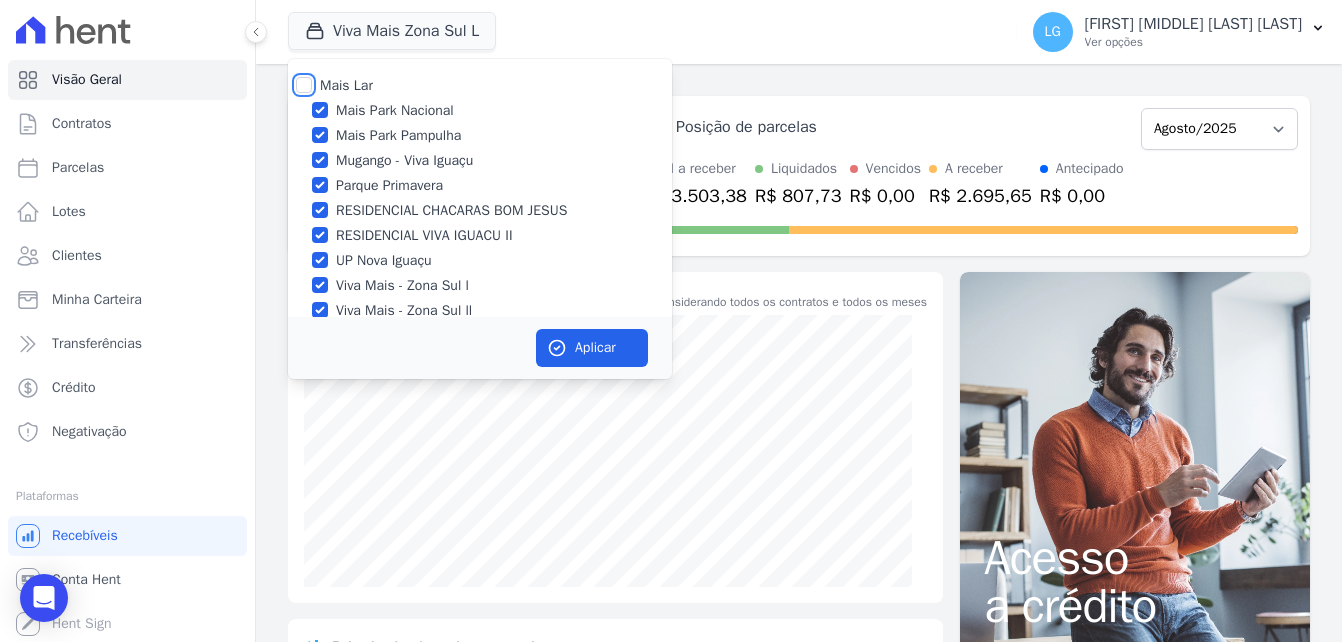 checkbox on "true" 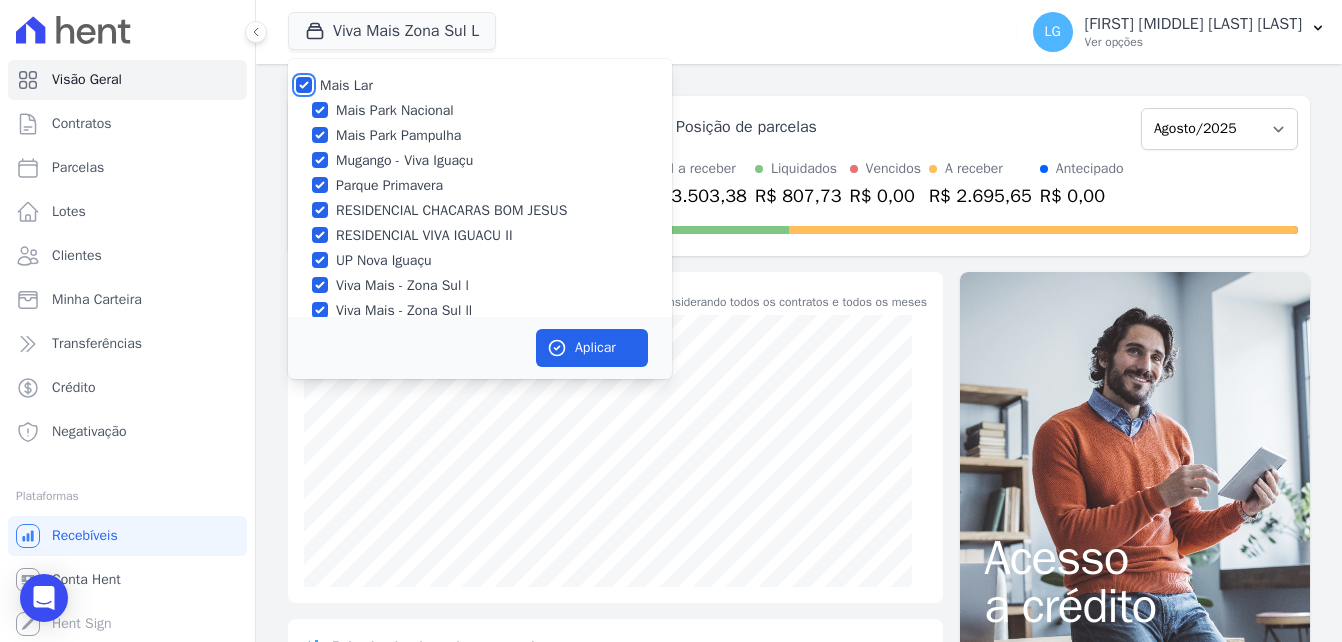 checkbox on "true" 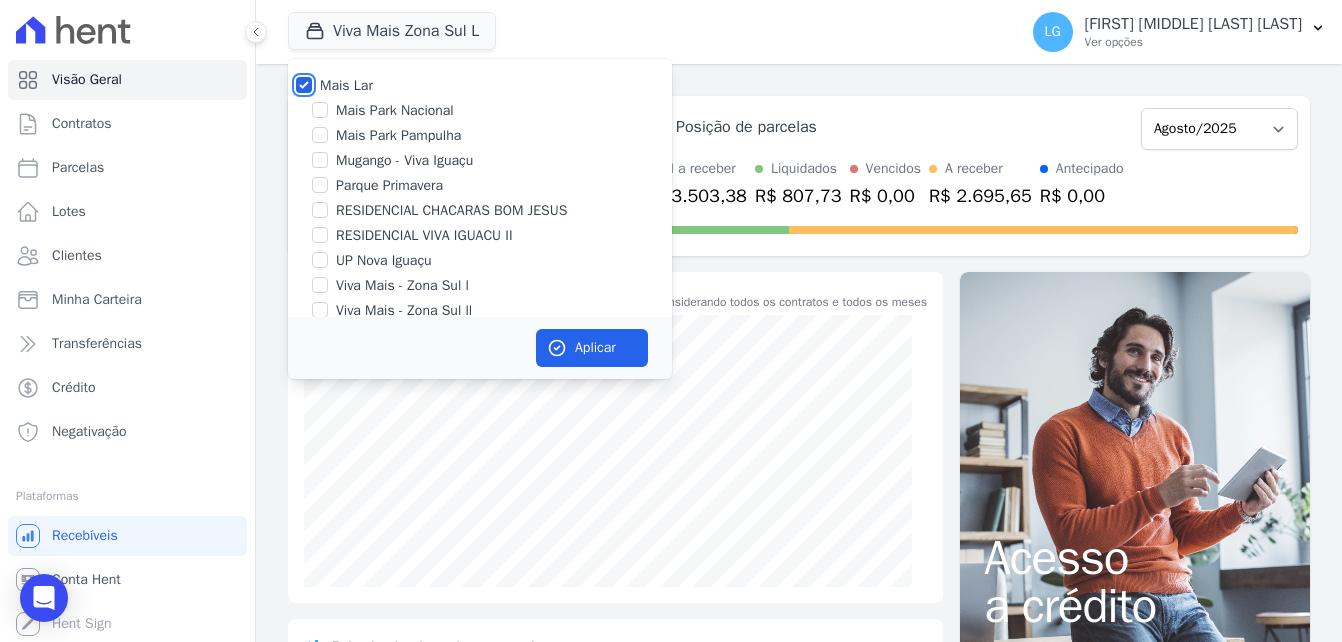 checkbox on "false" 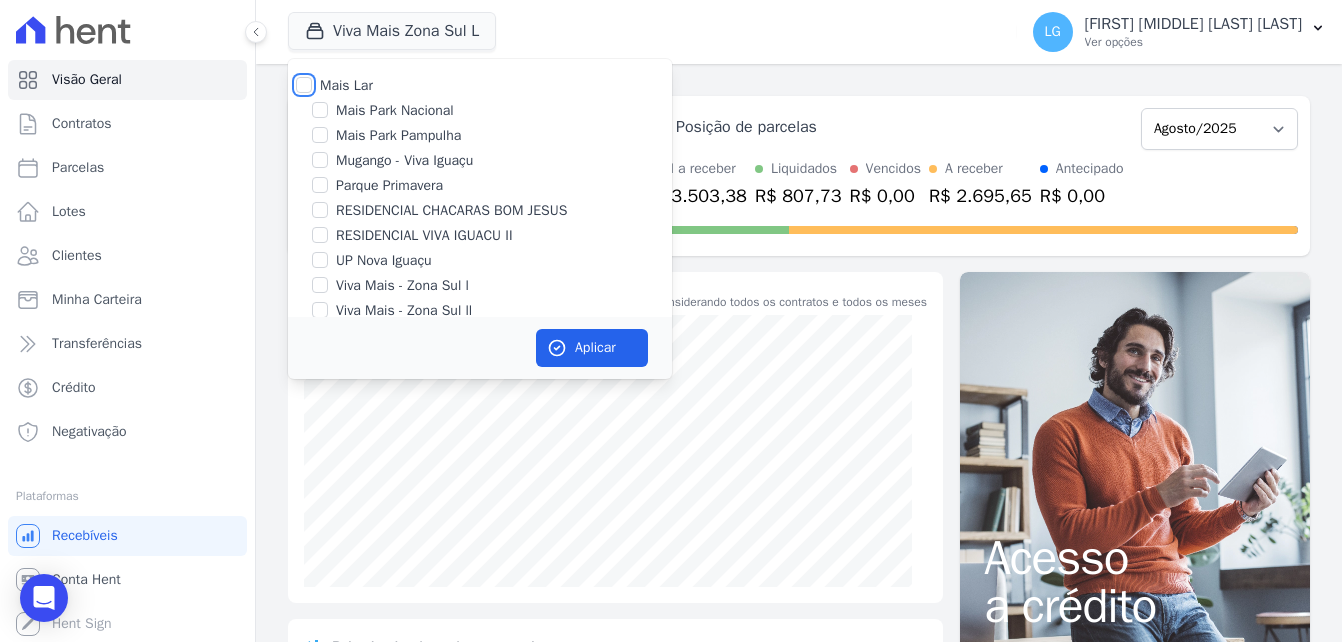 checkbox on "false" 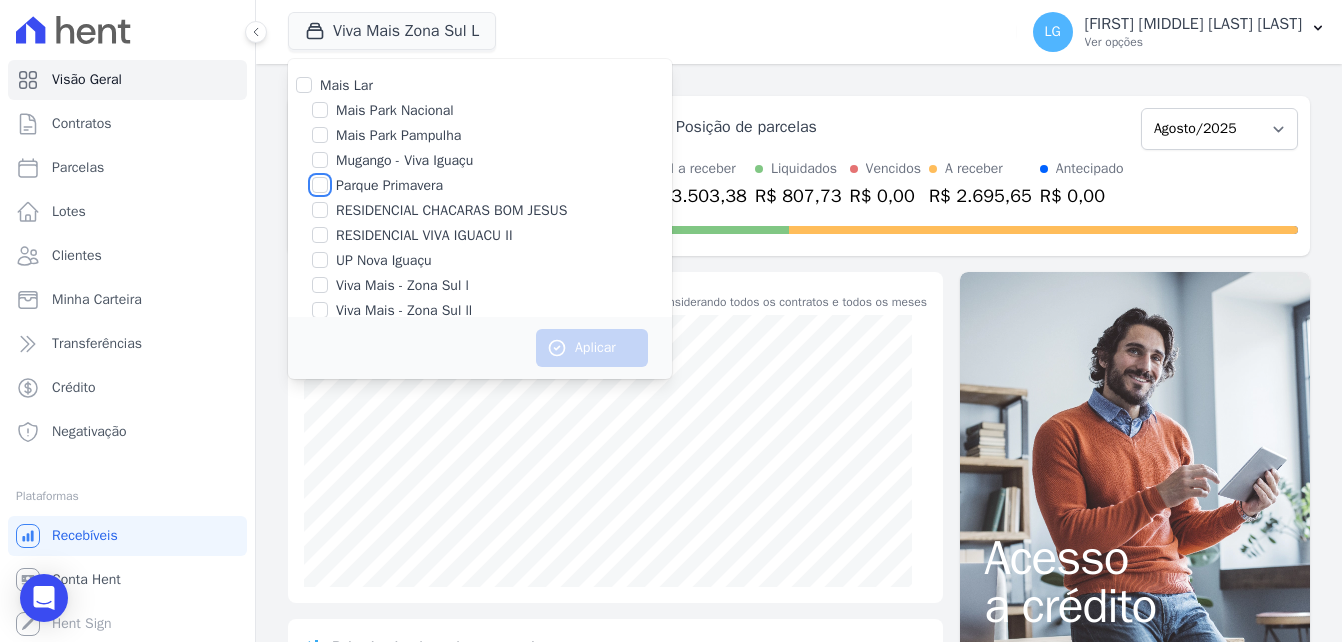 click on "Parque Primavera" at bounding box center (320, 185) 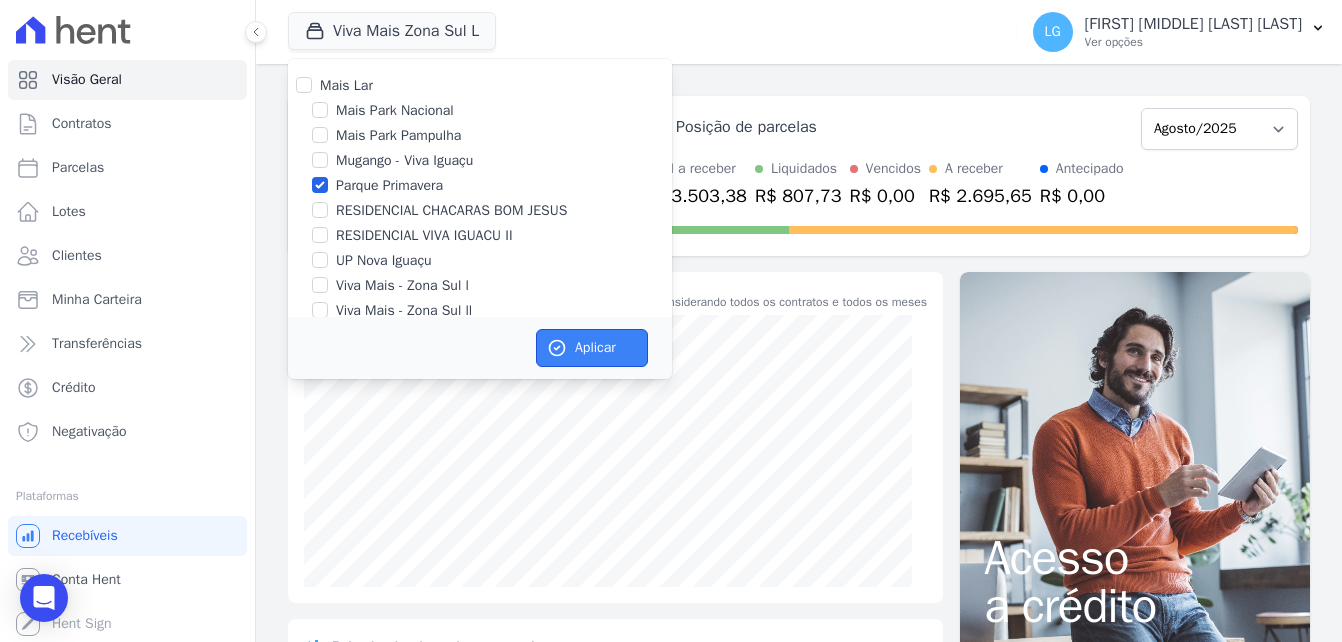 click on "Aplicar" at bounding box center [592, 348] 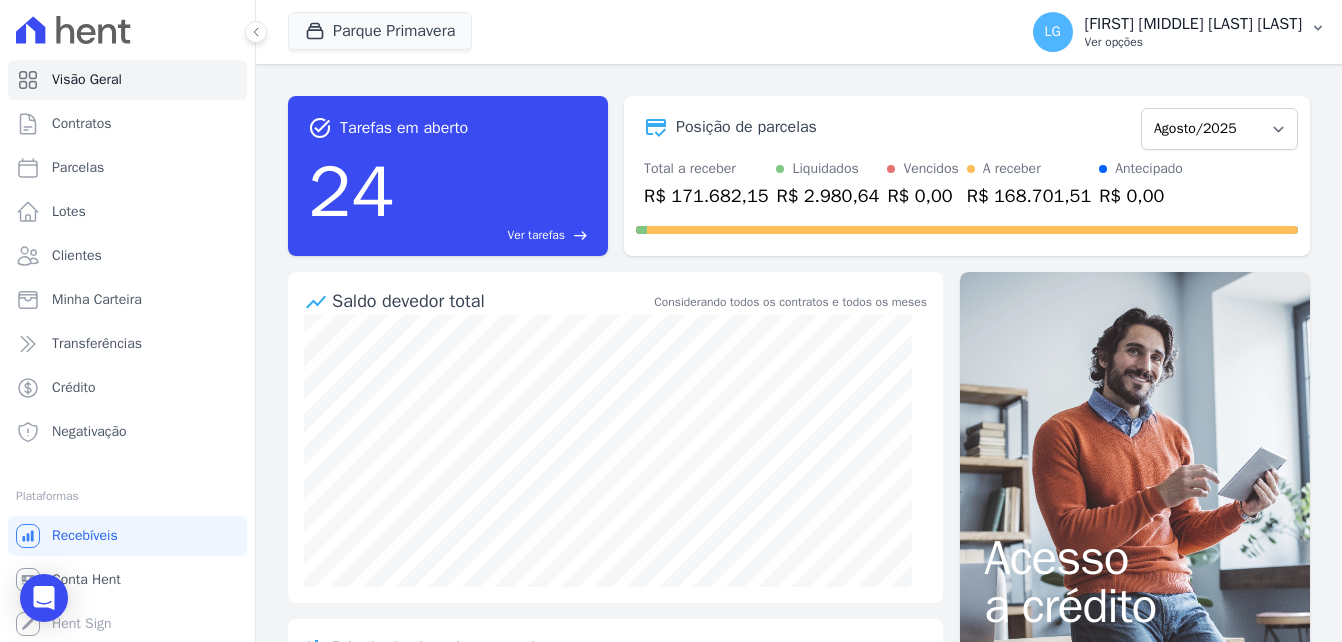 click on "Ver opções" at bounding box center [1193, 42] 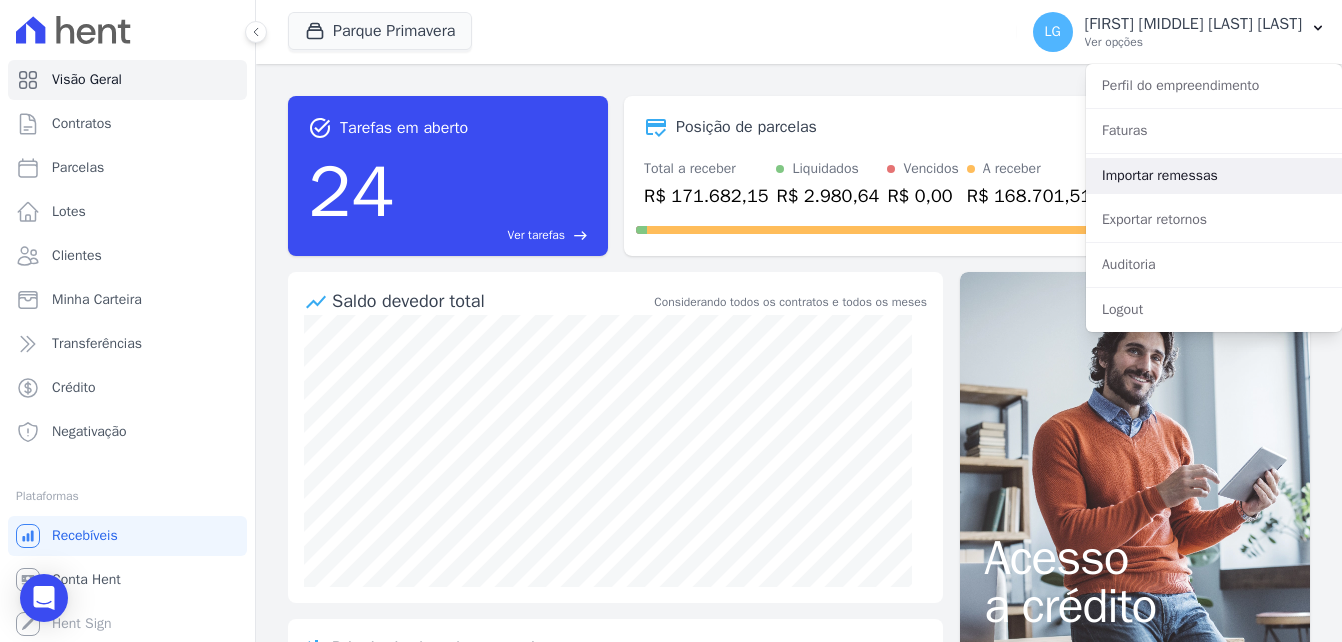 click on "Importar remessas" at bounding box center [1214, 176] 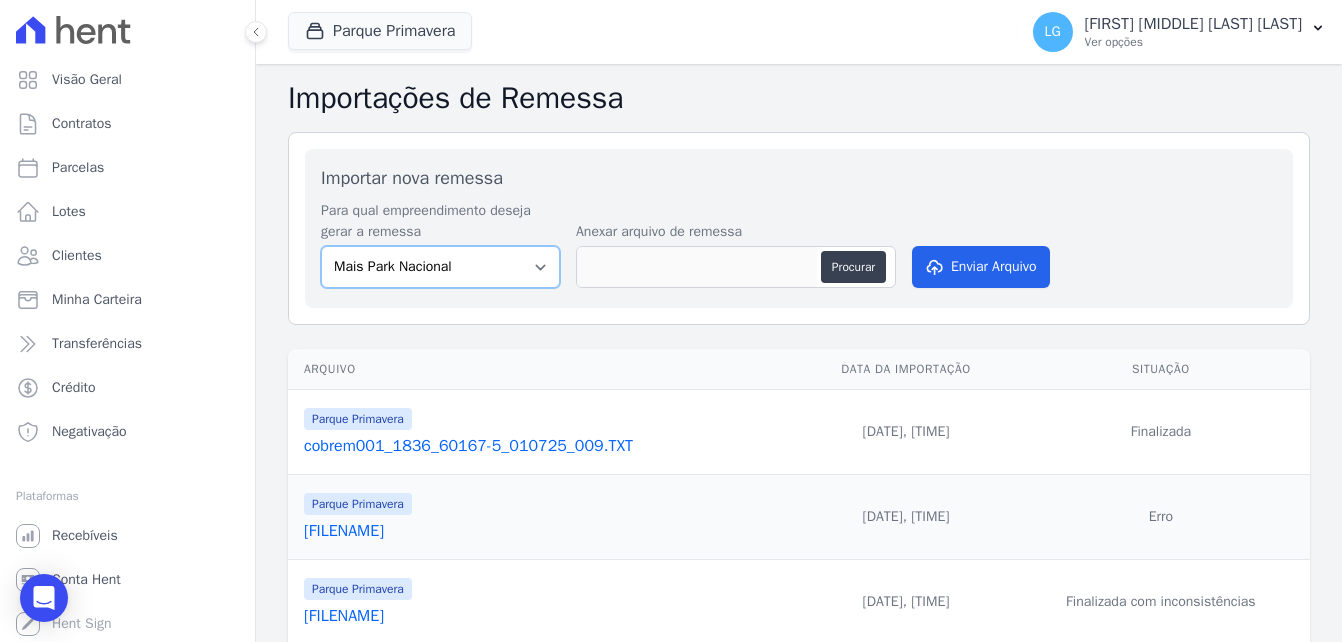 click on "Mais Park Nacional
Mais Park Pampulha
Mugango - Viva Iguaçu
Parque Primavera
RESIDENCIAL CHACARAS BOM JESUS
RESIDENCIAL VIVA IGUACU II
UP Nova Iguaçu
Viva Mais - Zona Sul l
Viva Mais - Zona Sul ll" at bounding box center [440, 267] 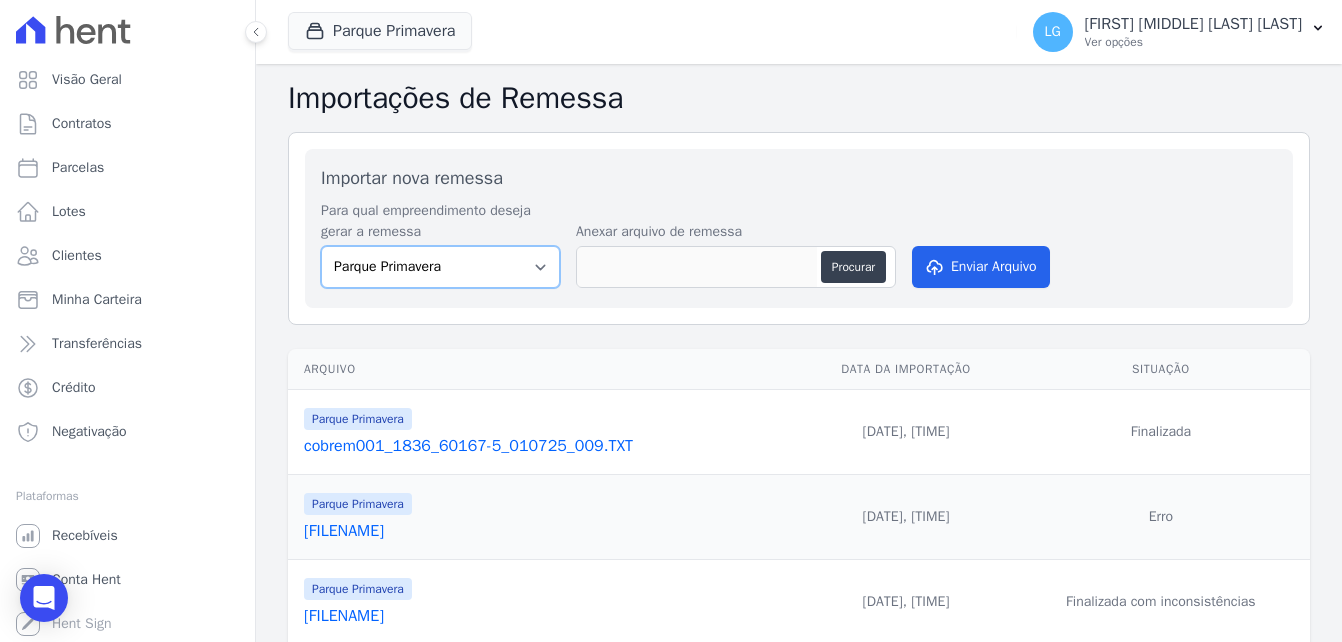 click on "Mais Park Nacional
Mais Park Pampulha
Mugango - Viva Iguaçu
Parque Primavera
RESIDENCIAL CHACARAS BOM JESUS
RESIDENCIAL VIVA IGUACU II
UP Nova Iguaçu
Viva Mais - Zona Sul l
Viva Mais - Zona Sul ll" at bounding box center (440, 267) 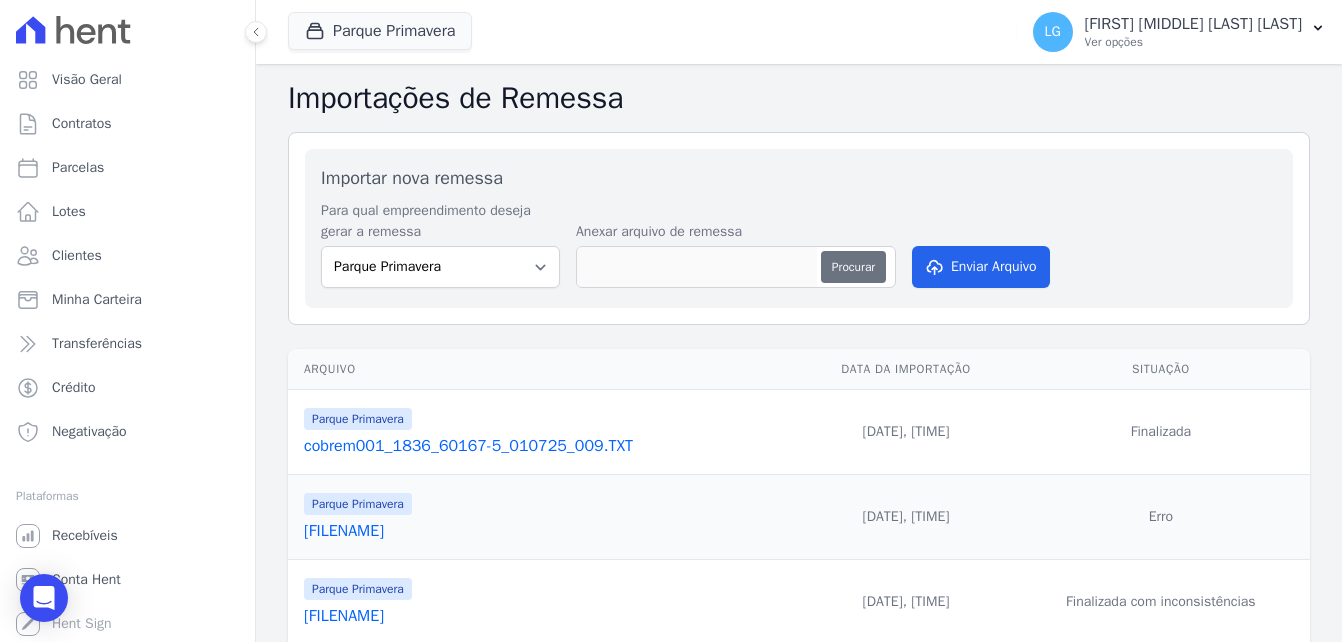 click on "Procurar" at bounding box center [853, 267] 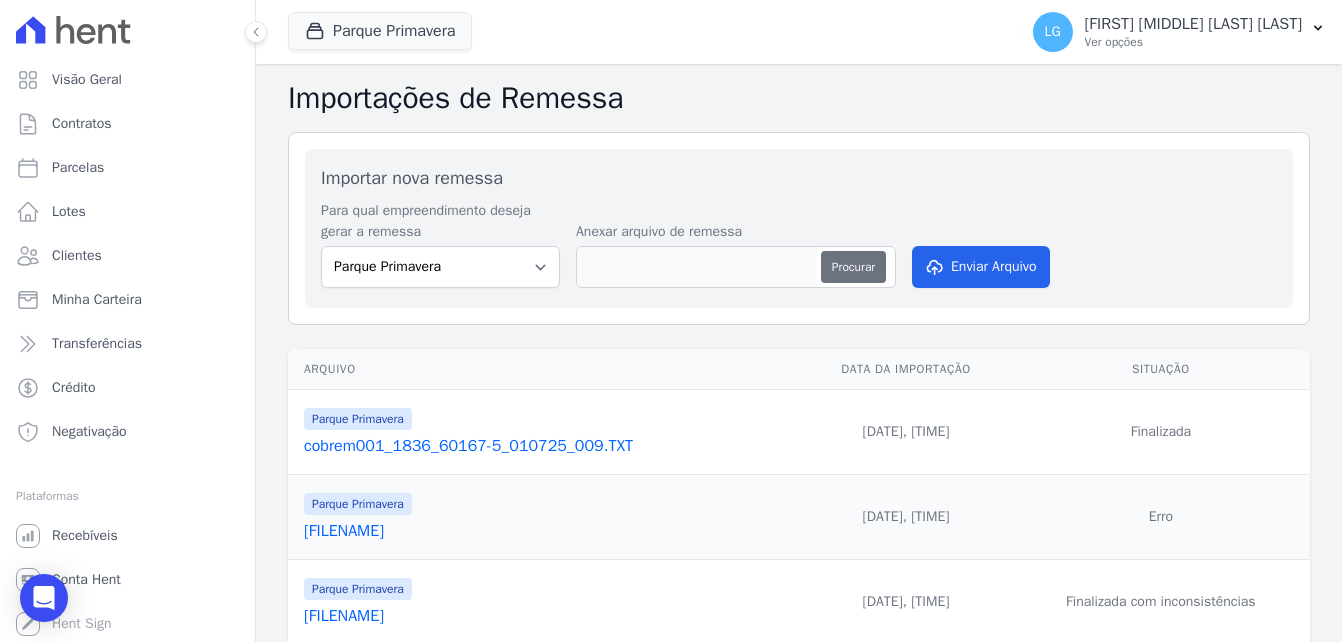 type on "cobrem001_1836_60167-5_040825_002.TXT" 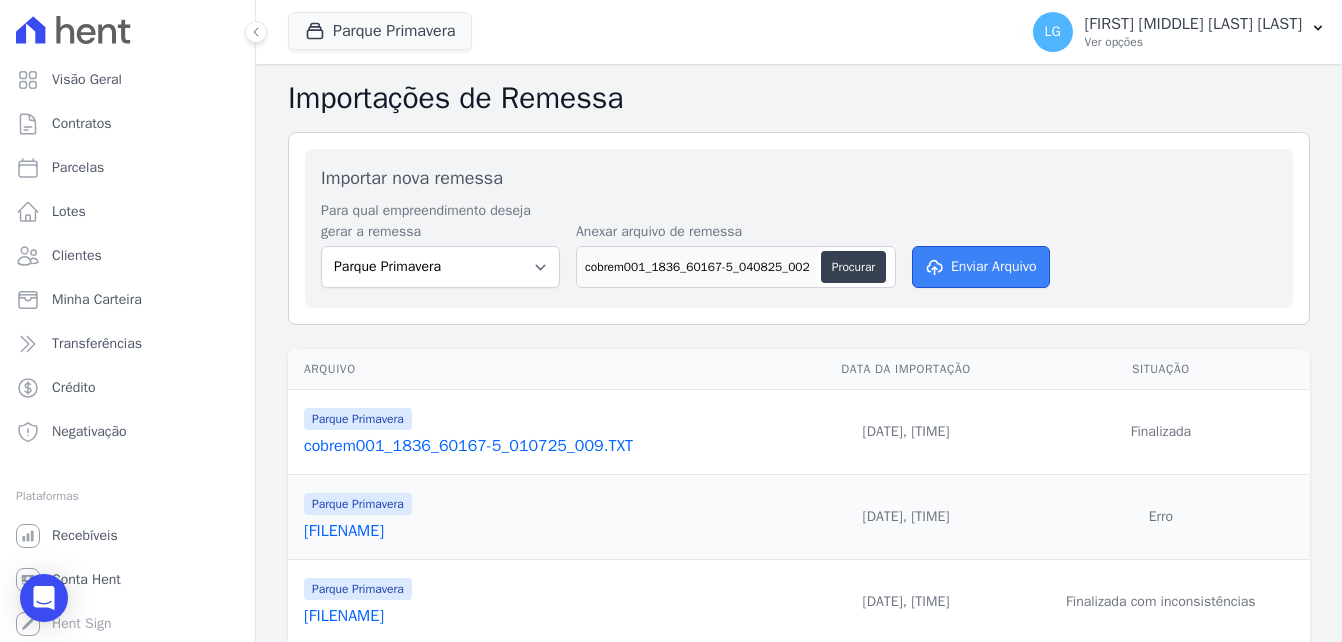 click on "Enviar Arquivo" at bounding box center (981, 267) 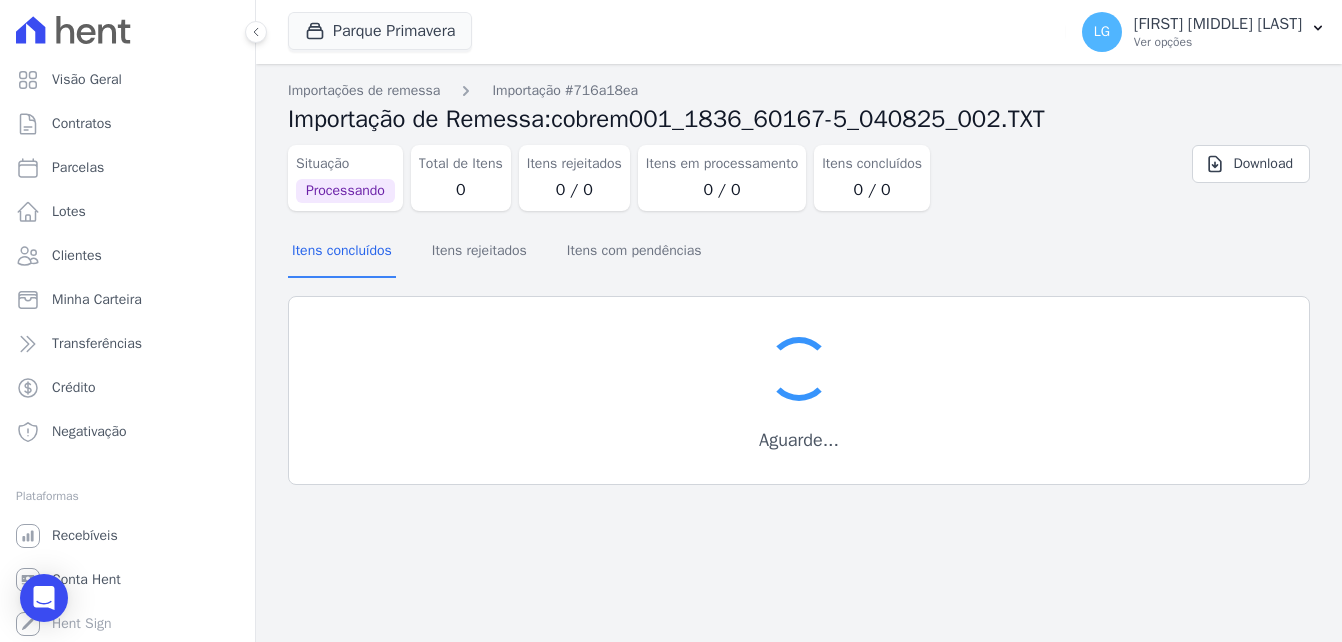 scroll, scrollTop: 0, scrollLeft: 0, axis: both 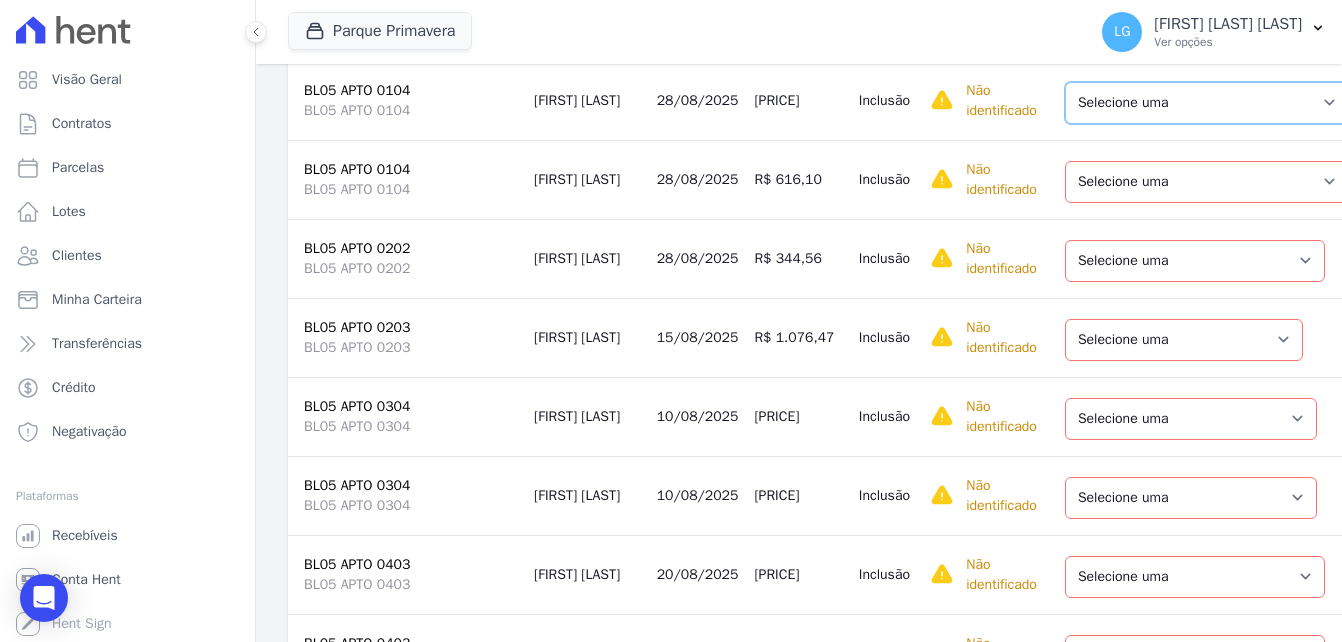 click on "Selecione uma
Nova Parcela Avulsa
Parcela Avulsa Existente
Parcela Normal (4 X R$ 215,00)
Intercalada (6 X R$ 407,96)
Sinal (38 X R$ 917,21)" at bounding box center (1207, 103) 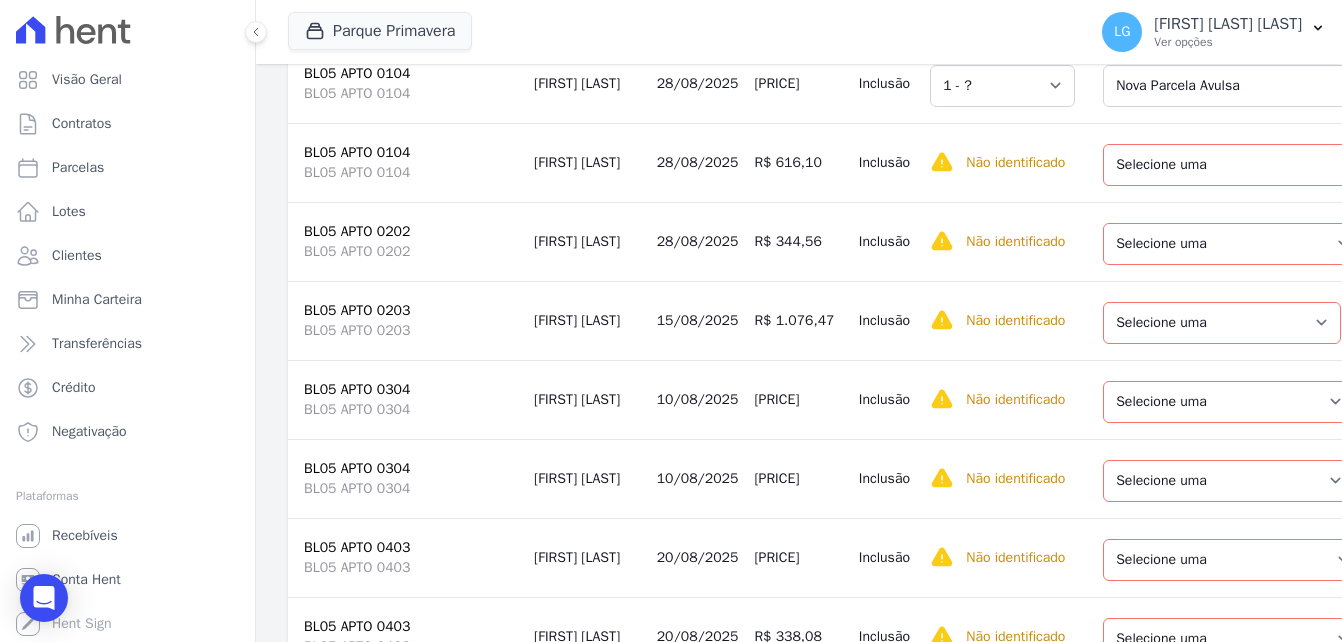 scroll, scrollTop: 2501, scrollLeft: 0, axis: vertical 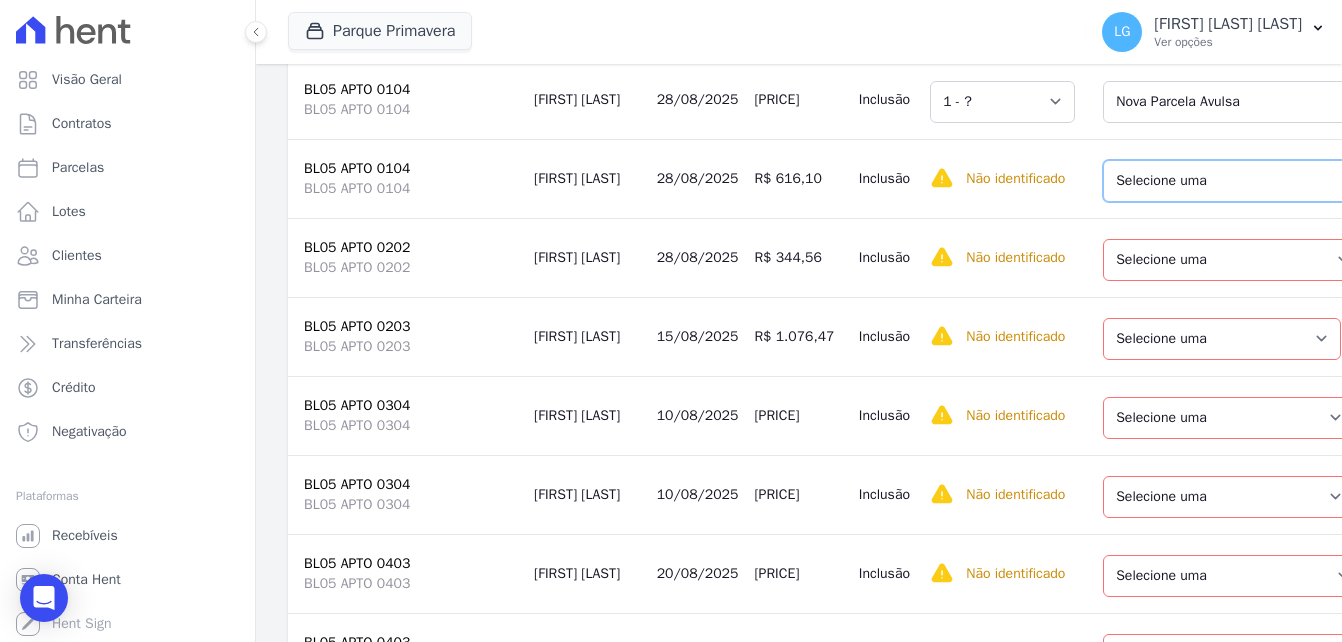 drag, startPoint x: 1179, startPoint y: 190, endPoint x: 1179, endPoint y: 205, distance: 15 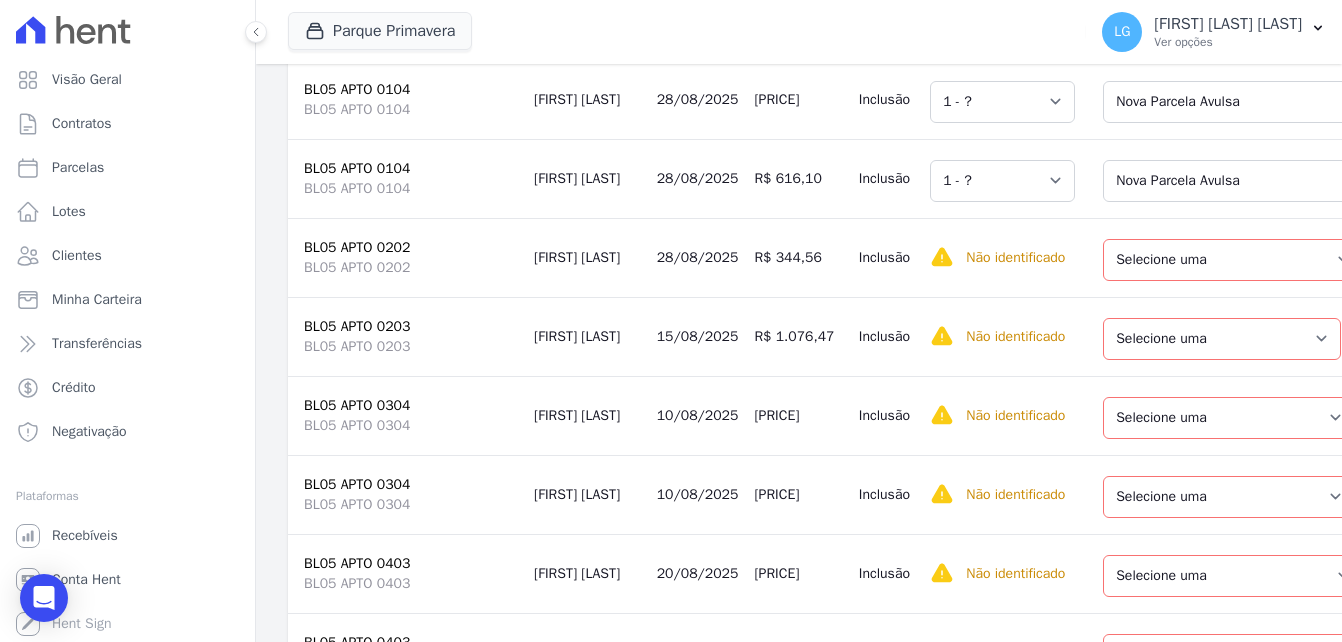scroll, scrollTop: 2501, scrollLeft: 53, axis: both 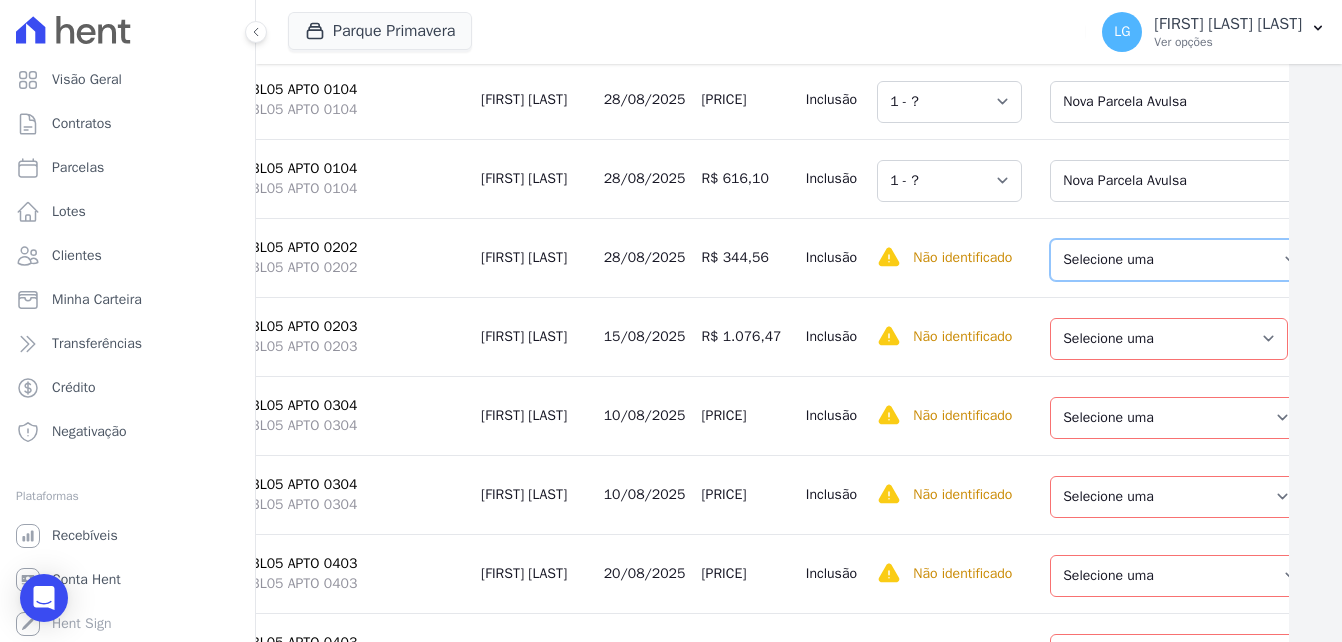click on "Selecione uma
Nova Parcela Avulsa
Parcela Avulsa Existente
Parcela Normal (38 X R$ 549,64)
Intercalada (2 X R$ 368,15)" at bounding box center [1180, 260] 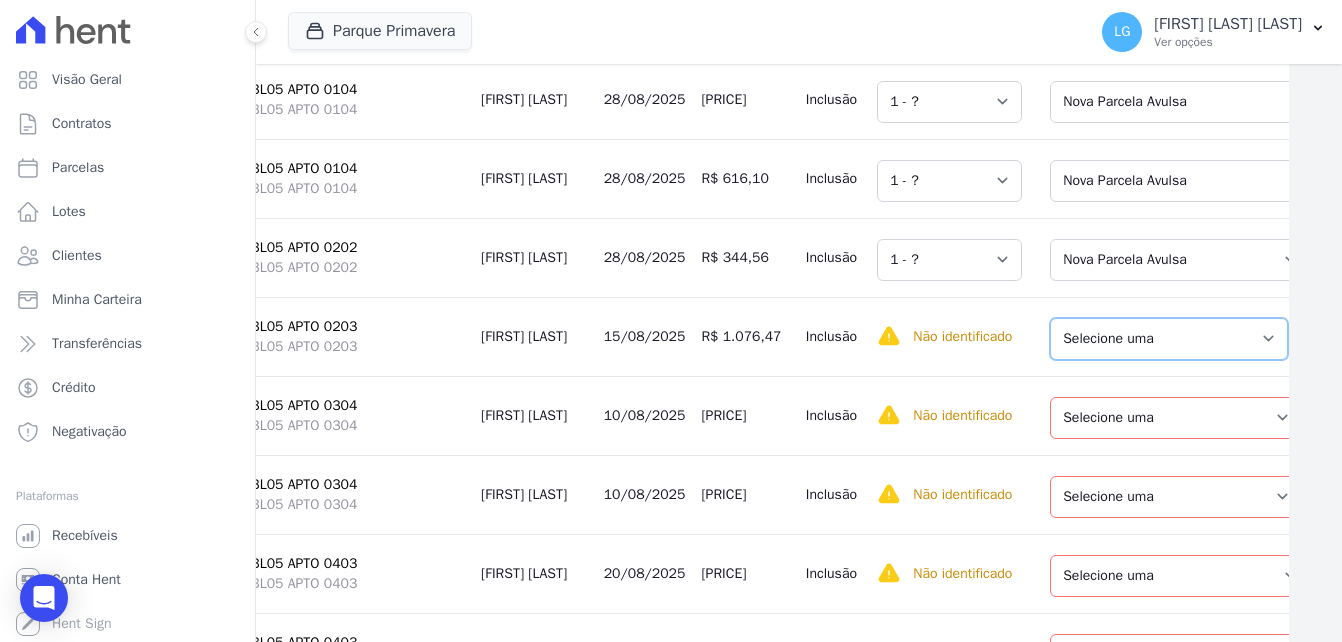 click on "Selecione uma
Nova Parcela Avulsa
Parcela Avulsa Existente
Parcela Normal (12 X R$ 215,00)
Intercalada (30 X R$ 714,31)" at bounding box center (1169, 339) 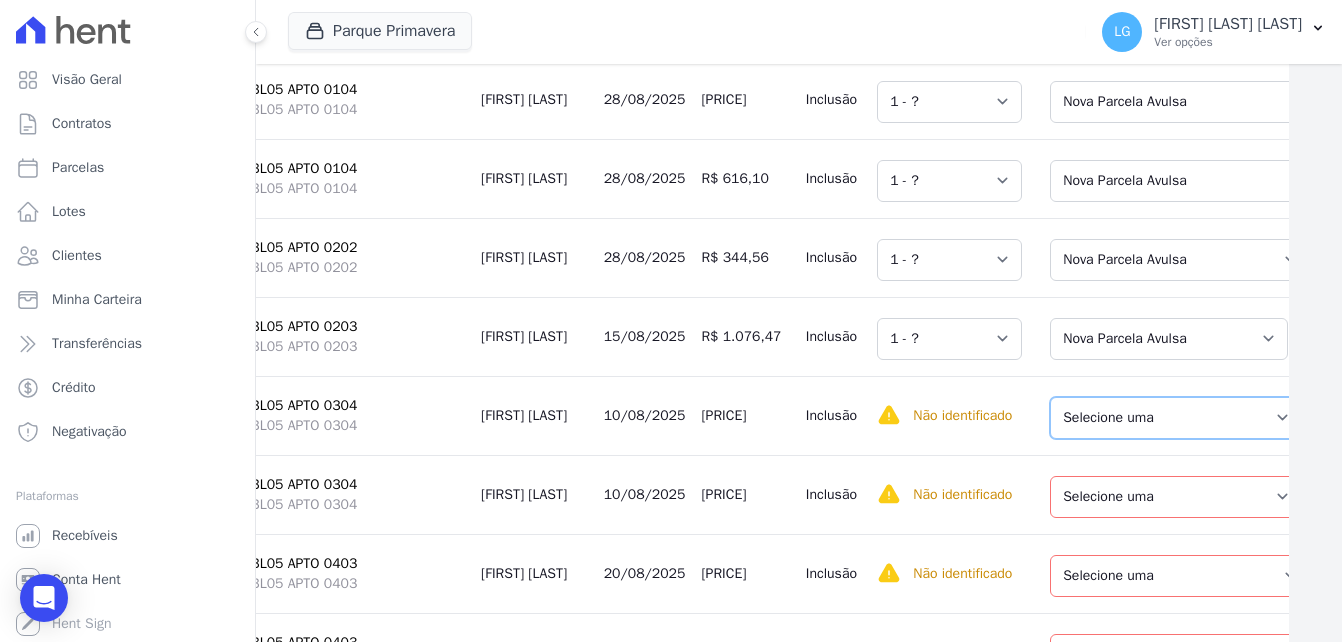 drag, startPoint x: 1123, startPoint y: 432, endPoint x: 1120, endPoint y: 450, distance: 18.248287 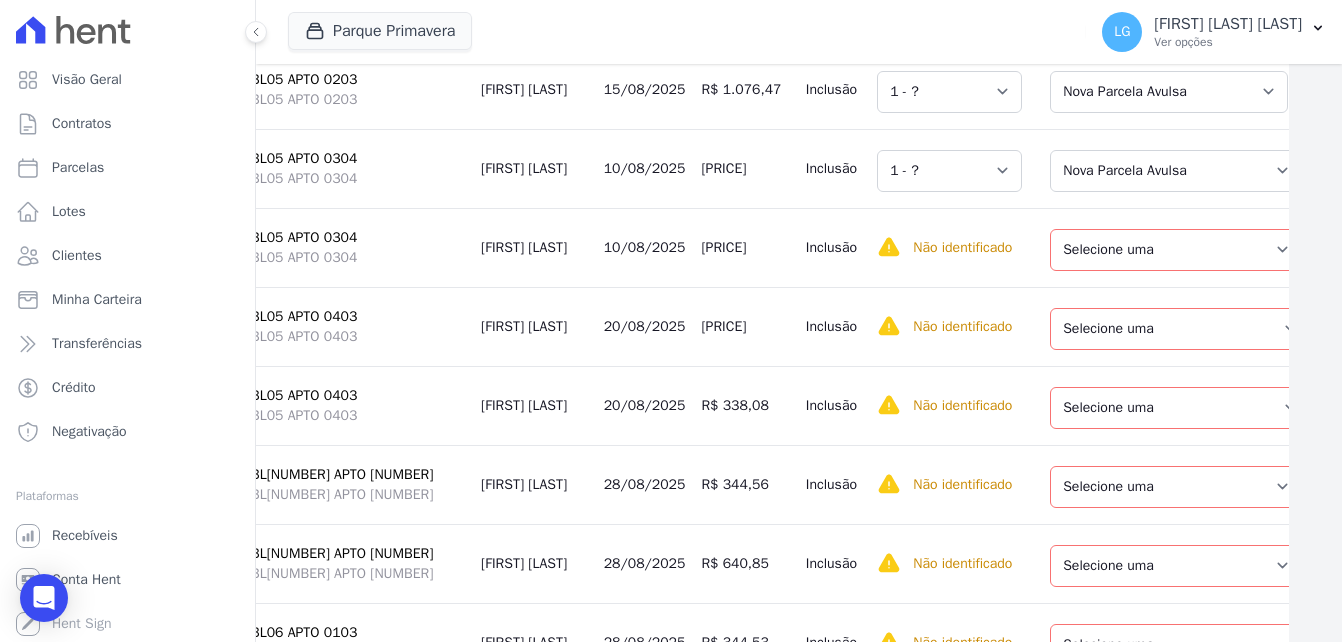 scroll, scrollTop: 2801, scrollLeft: 53, axis: both 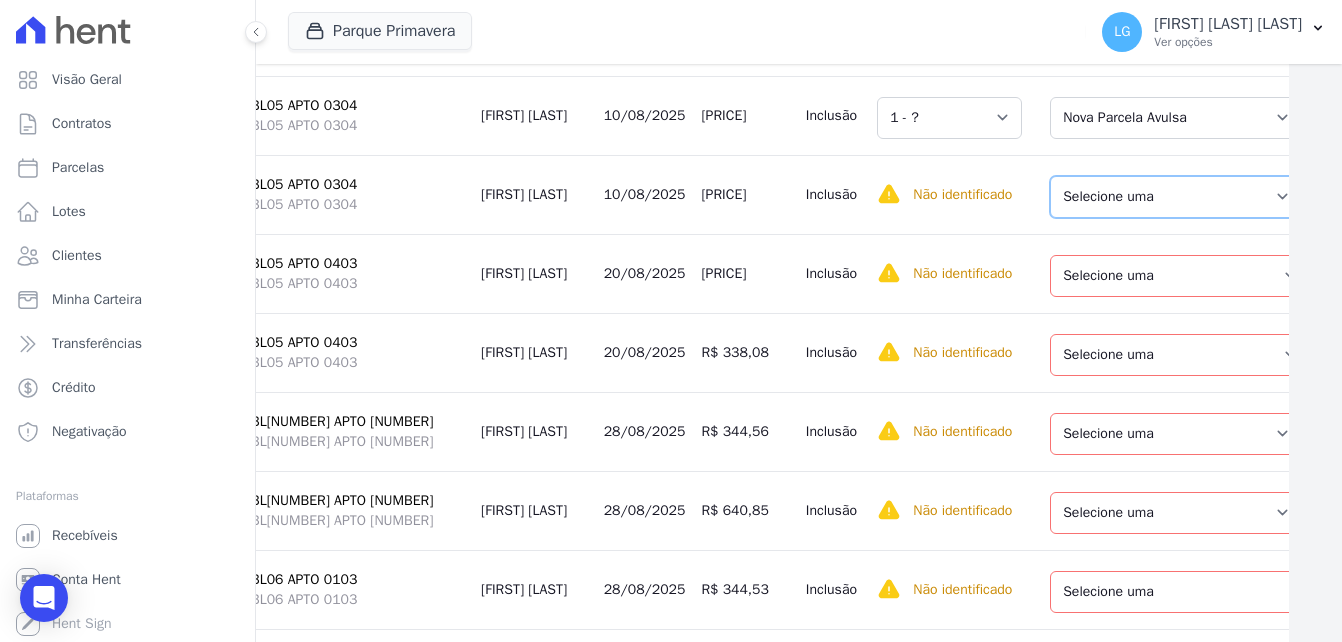click on "Selecione uma
Nova Parcela Avulsa
Parcela Avulsa Existente
Parcela Normal (3 X R$ 639,53)
Intercalada (40 X R$ 793,30)" at bounding box center [1176, 197] 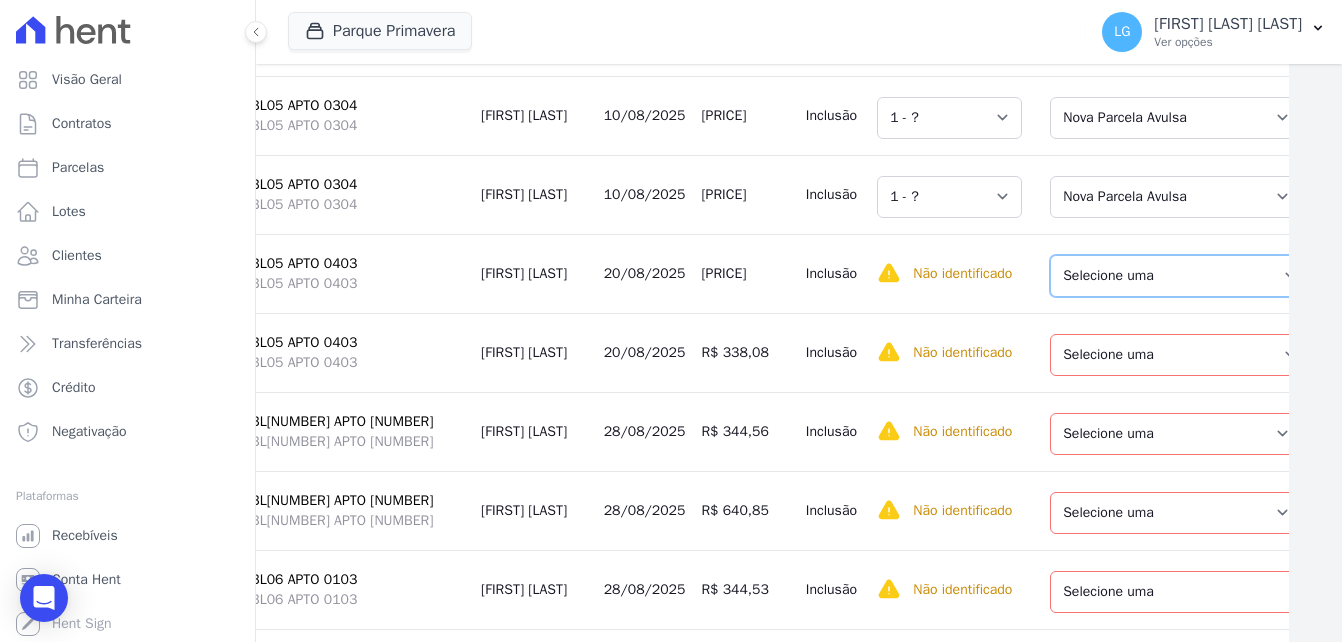 click on "Selecione uma
Nova Parcela Avulsa
Parcela Avulsa Existente
Parcela Normal (43 X R$ 904,21)" at bounding box center [1180, 276] 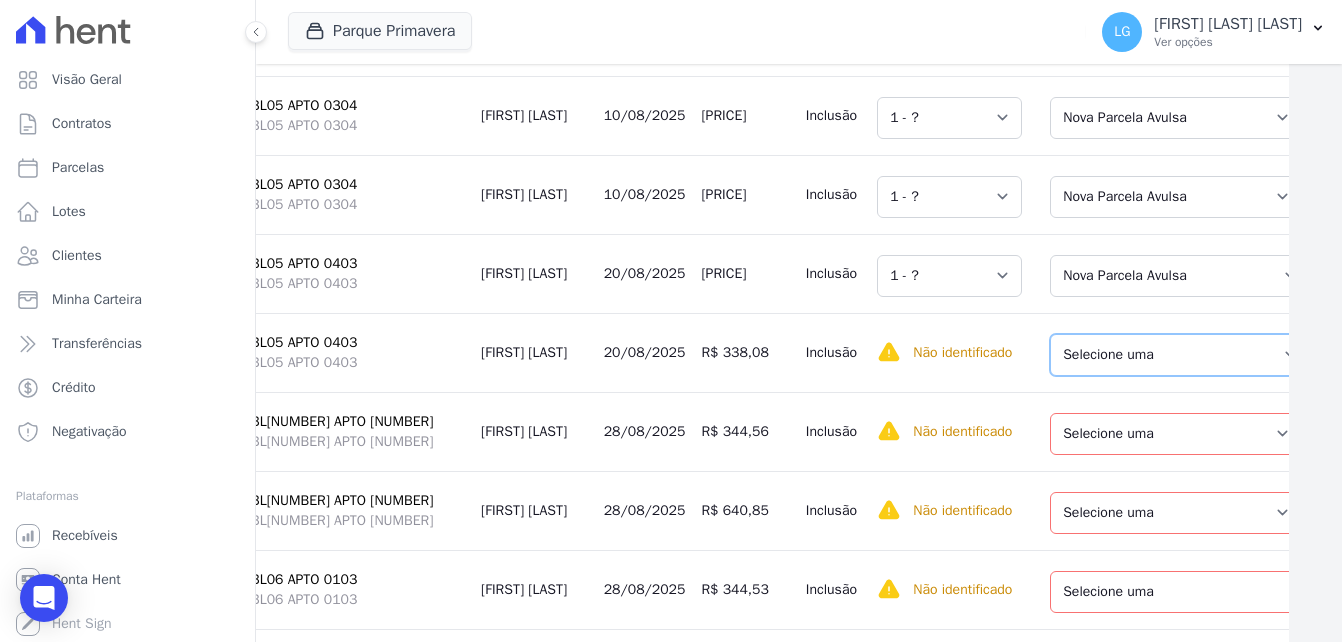 drag, startPoint x: 1126, startPoint y: 360, endPoint x: 1123, endPoint y: 392, distance: 32.140316 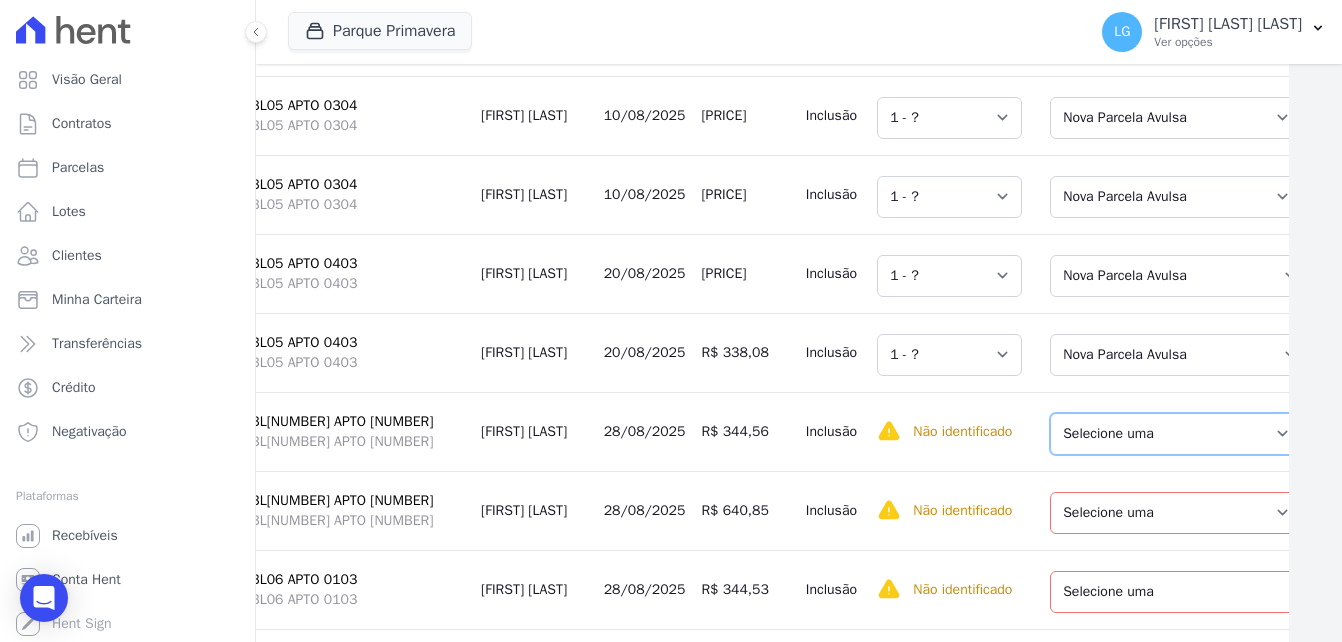 drag, startPoint x: 1125, startPoint y: 438, endPoint x: 1107, endPoint y: 457, distance: 26.172504 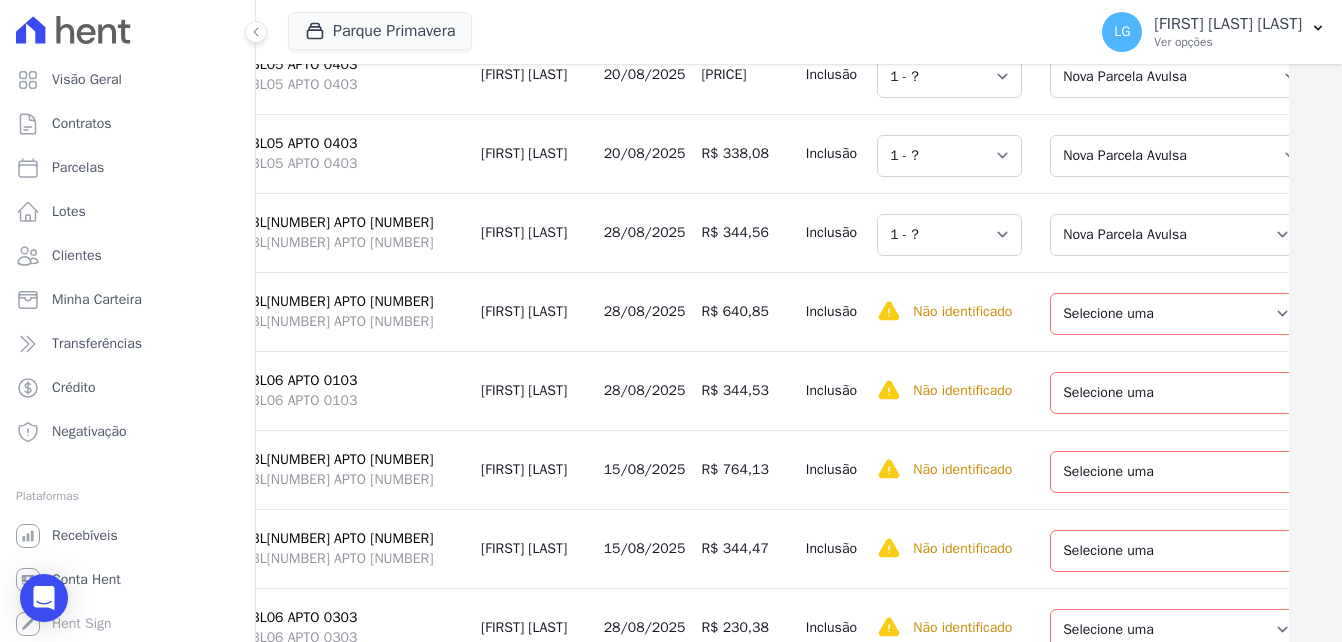 scroll, scrollTop: 3001, scrollLeft: 53, axis: both 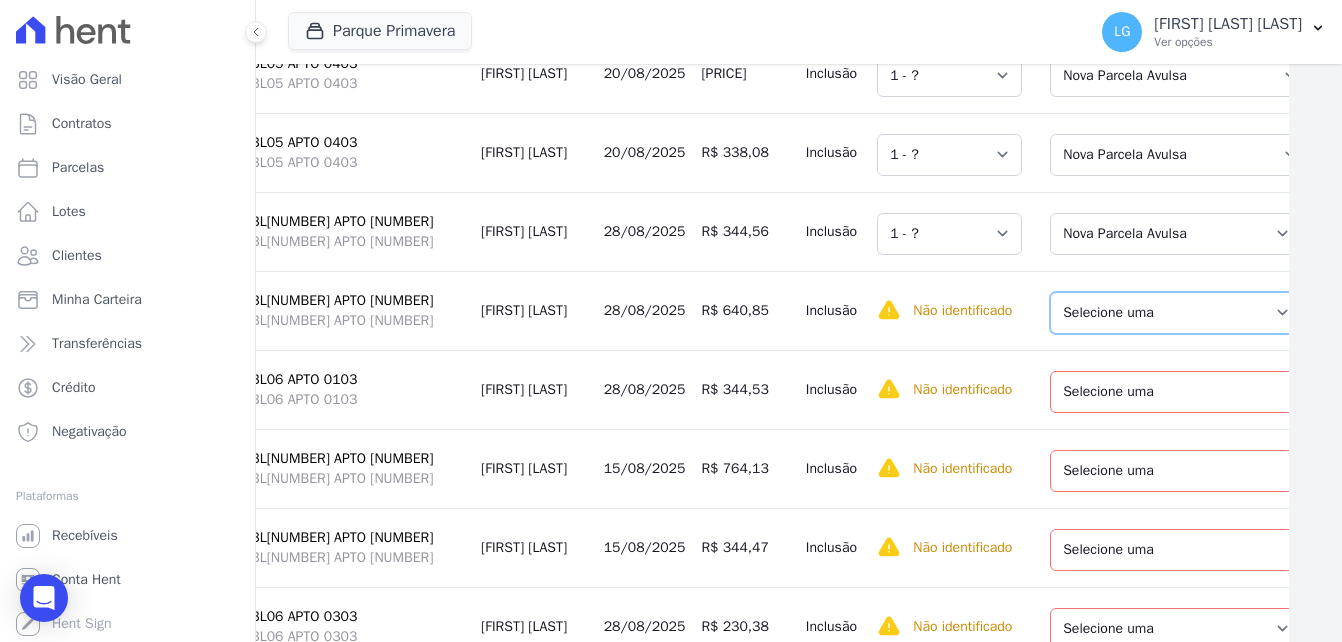 click on "Selecione uma
Nova Parcela Avulsa
Parcela Avulsa Existente
Parcela Normal (2 X R$ 368,15)
Intercalada (38 X R$ 946,59)" at bounding box center (1176, 313) 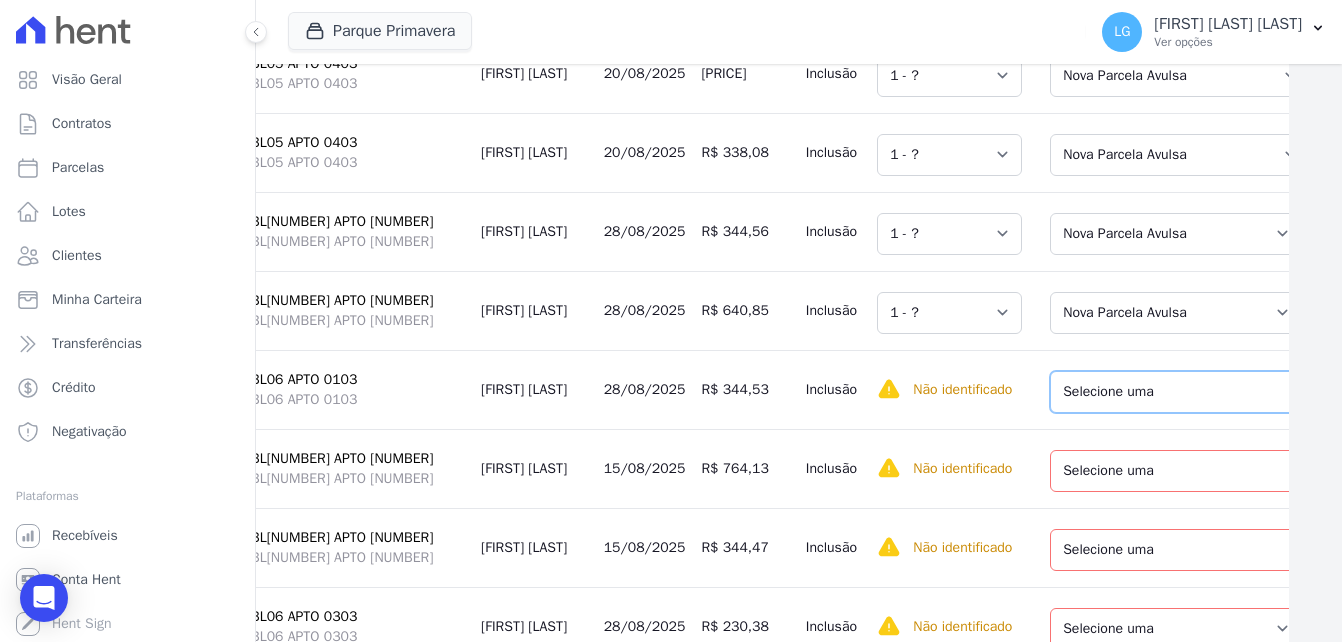 click on "Selecione uma
Nova Parcela Avulsa
Parcela Avulsa Existente
Intercalada (6 X R$ 727,82)
Parcela Normal (38 X R$ 1.238,20)" at bounding box center (1186, 392) 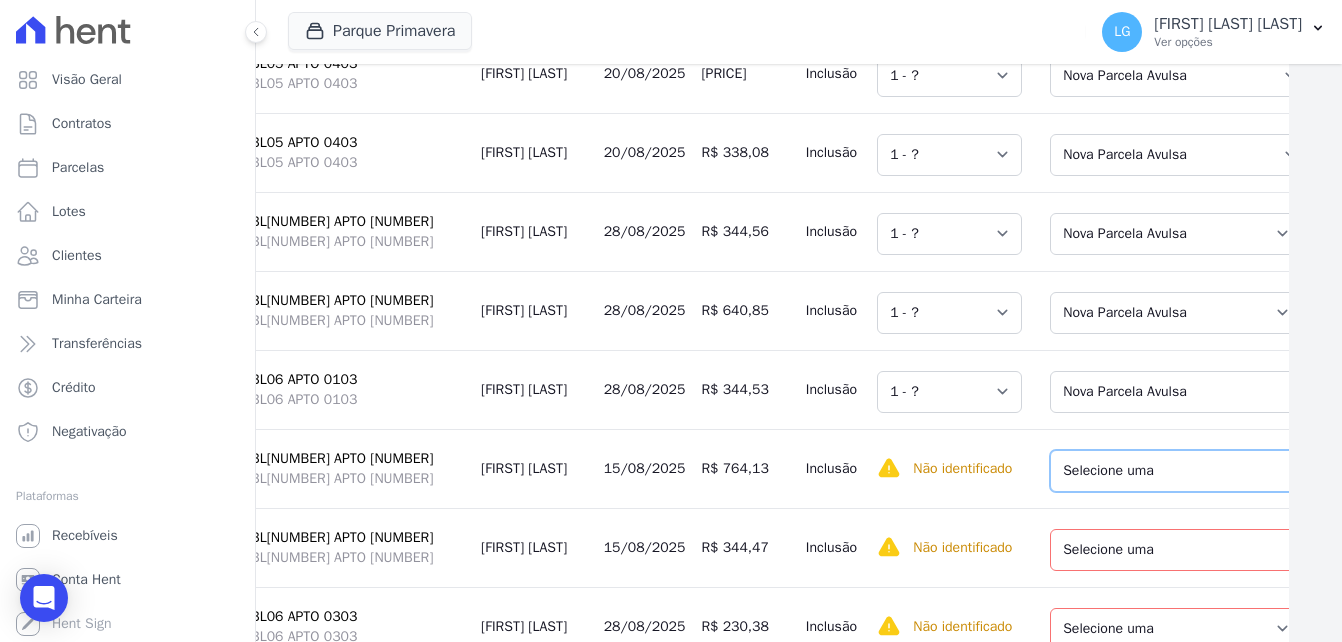 drag, startPoint x: 1108, startPoint y: 481, endPoint x: 1107, endPoint y: 492, distance: 11.045361 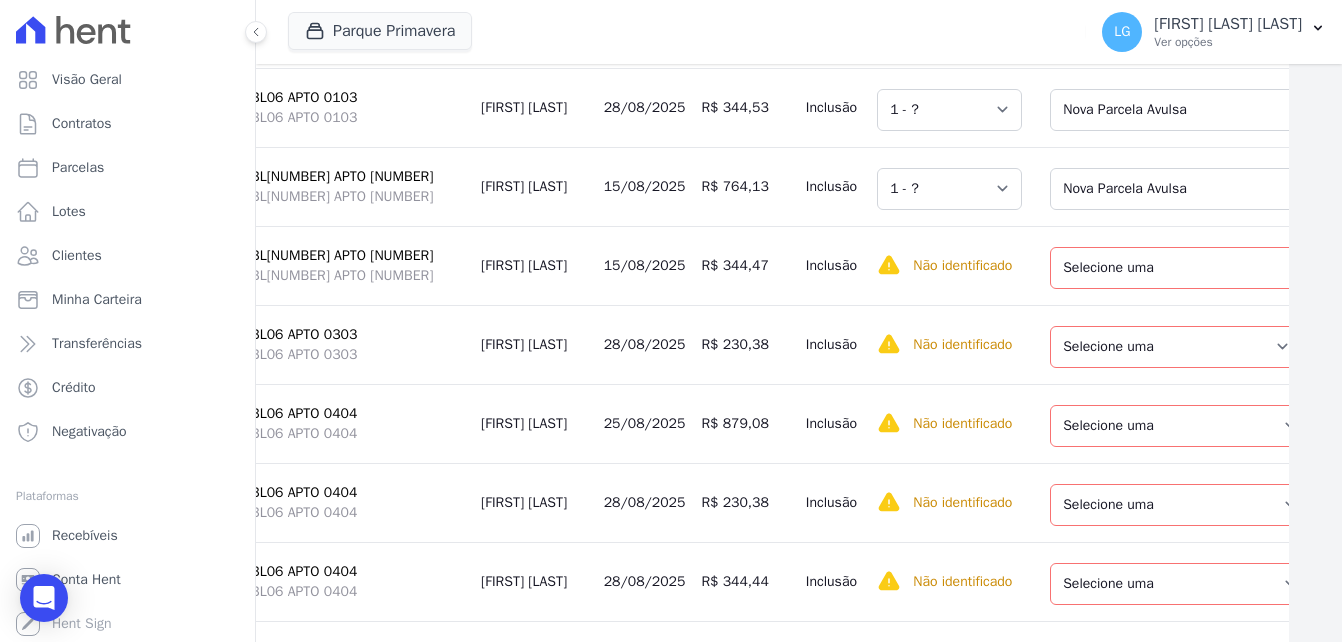 scroll, scrollTop: 3301, scrollLeft: 53, axis: both 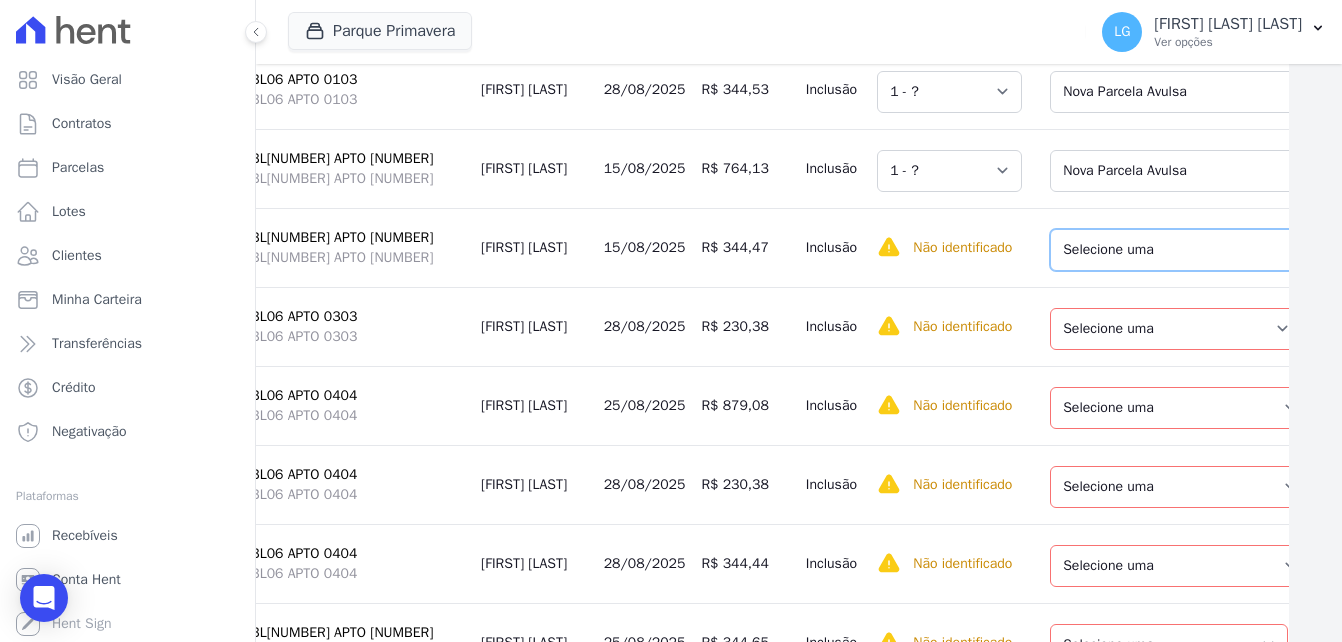 click on "Selecione uma
Nova Parcela Avulsa
Parcela Avulsa Existente
Parcela Normal (38 X R$ 1.065,63)" at bounding box center [1186, 250] 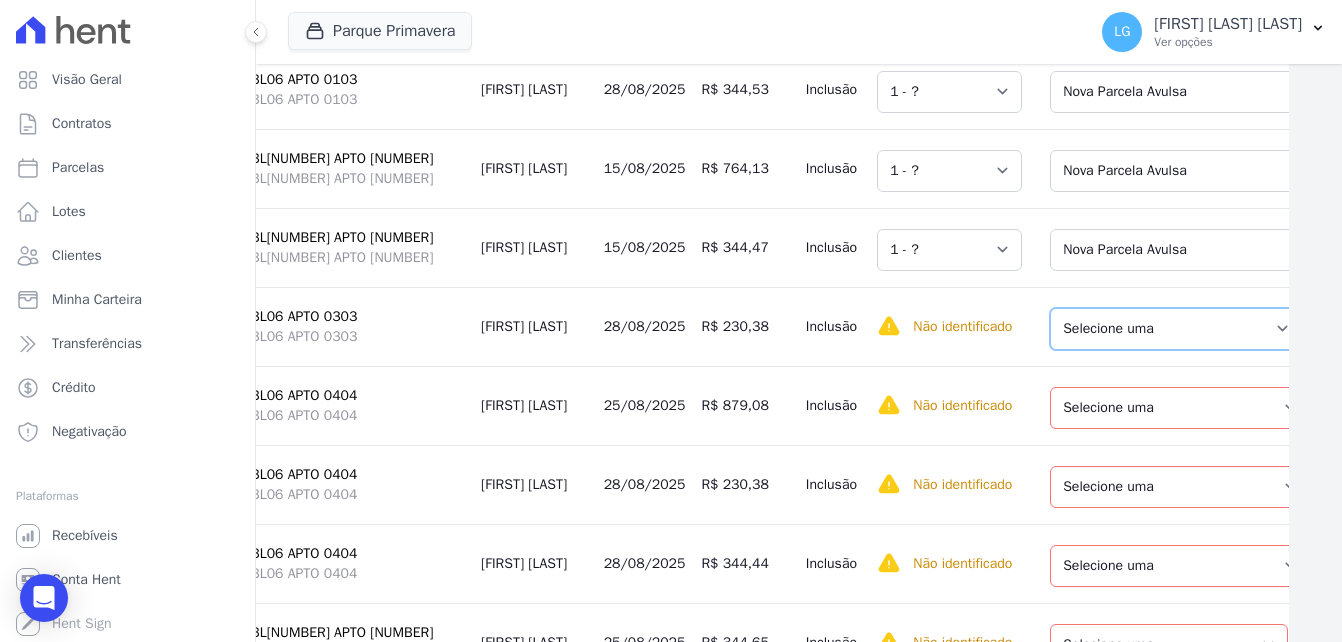 drag, startPoint x: 1114, startPoint y: 359, endPoint x: 1090, endPoint y: 378, distance: 30.610456 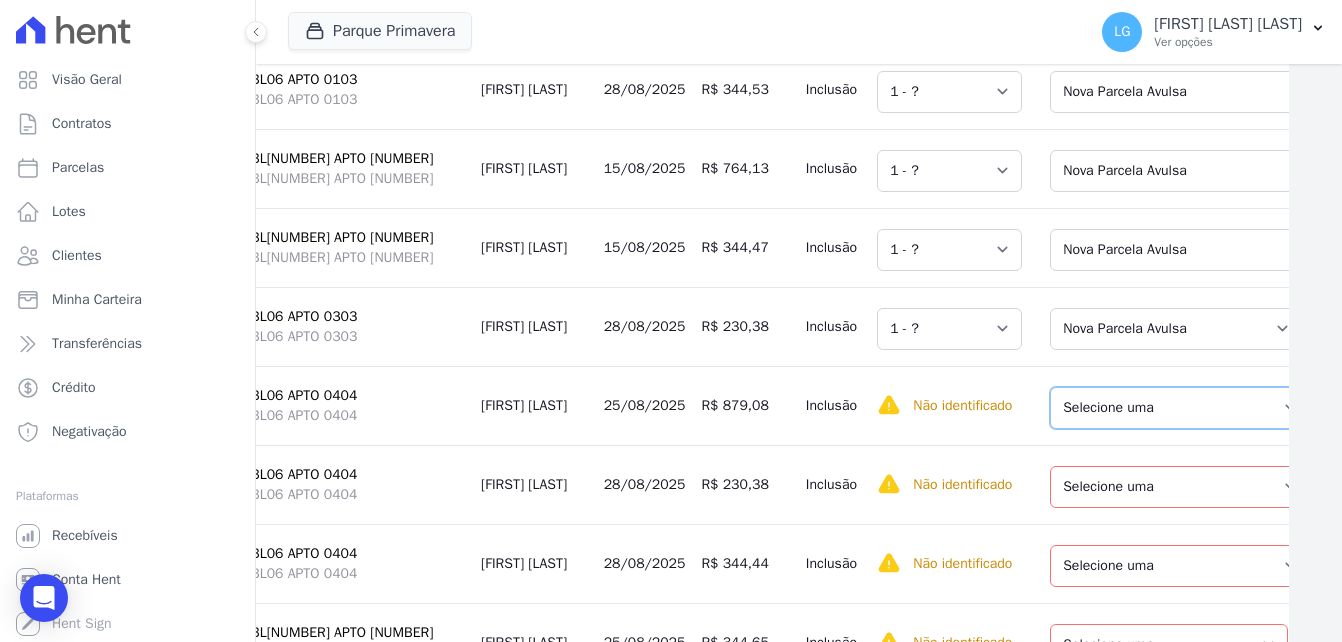 drag, startPoint x: 1083, startPoint y: 434, endPoint x: 1092, endPoint y: 460, distance: 27.513634 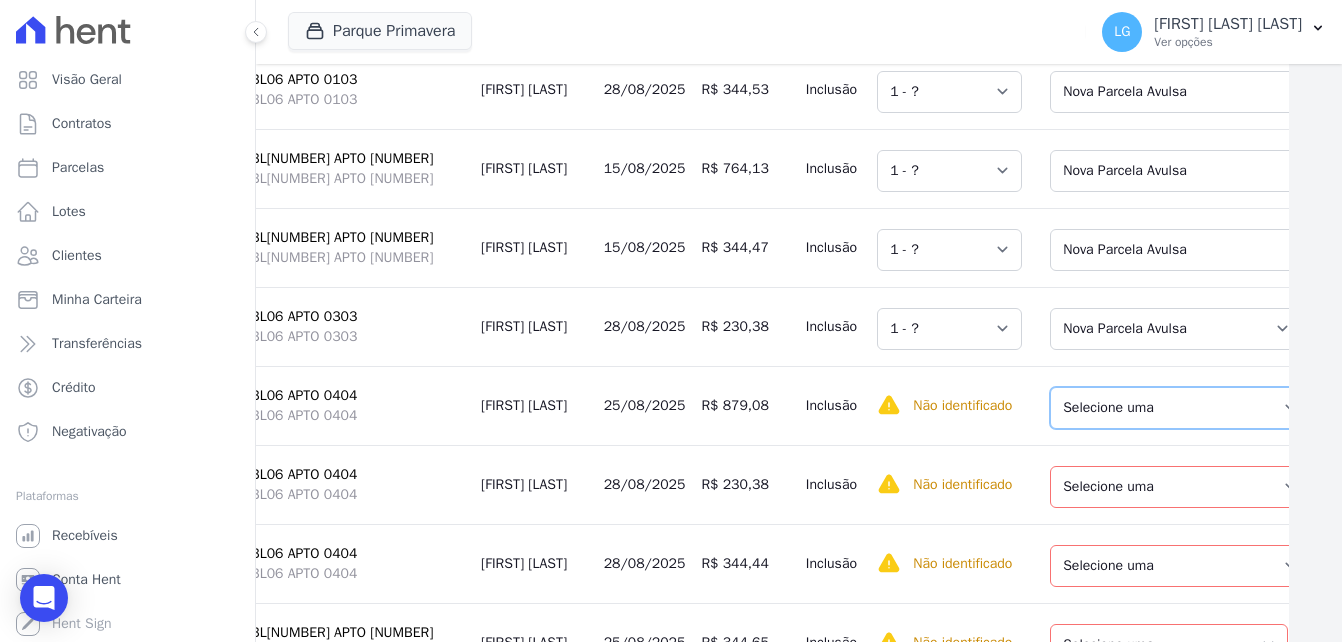 click on "Selecione uma
Nova Parcela Avulsa
Parcela Avulsa Existente
Parcela Normal (38 X R$ 549,53)
Intercalada (2 X R$ 368,02)
Sinal (38 X R$ 526,69)" at bounding box center (1180, 408) 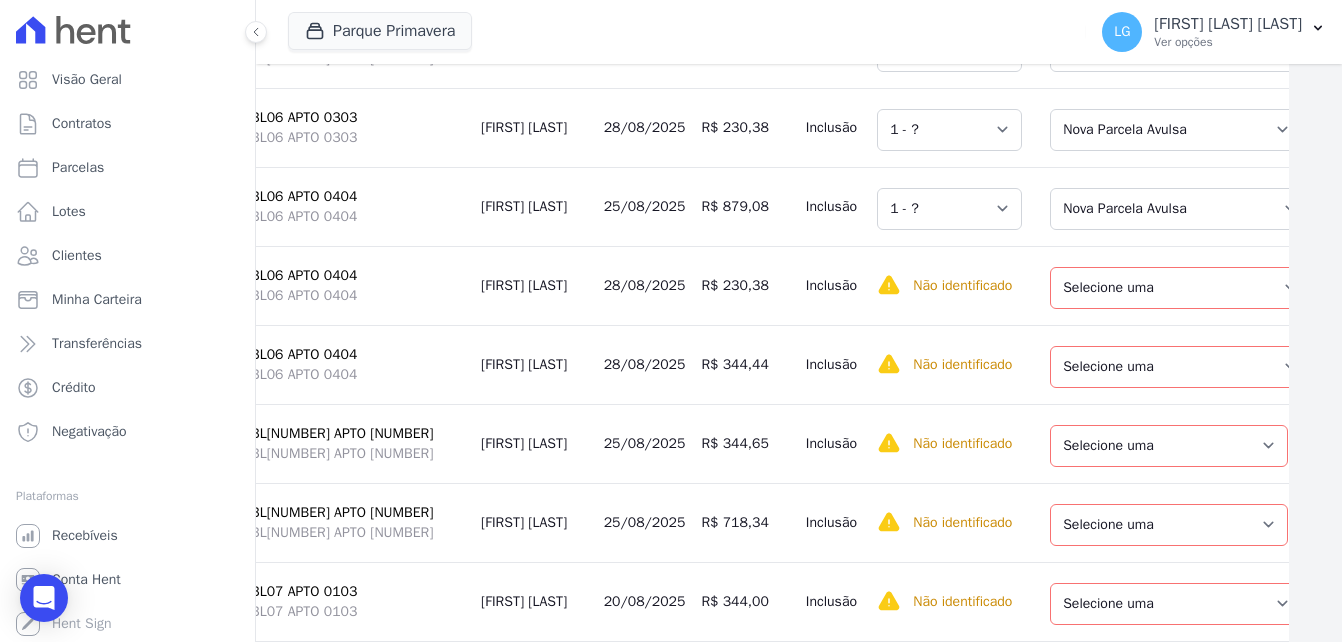 scroll, scrollTop: 3501, scrollLeft: 53, axis: both 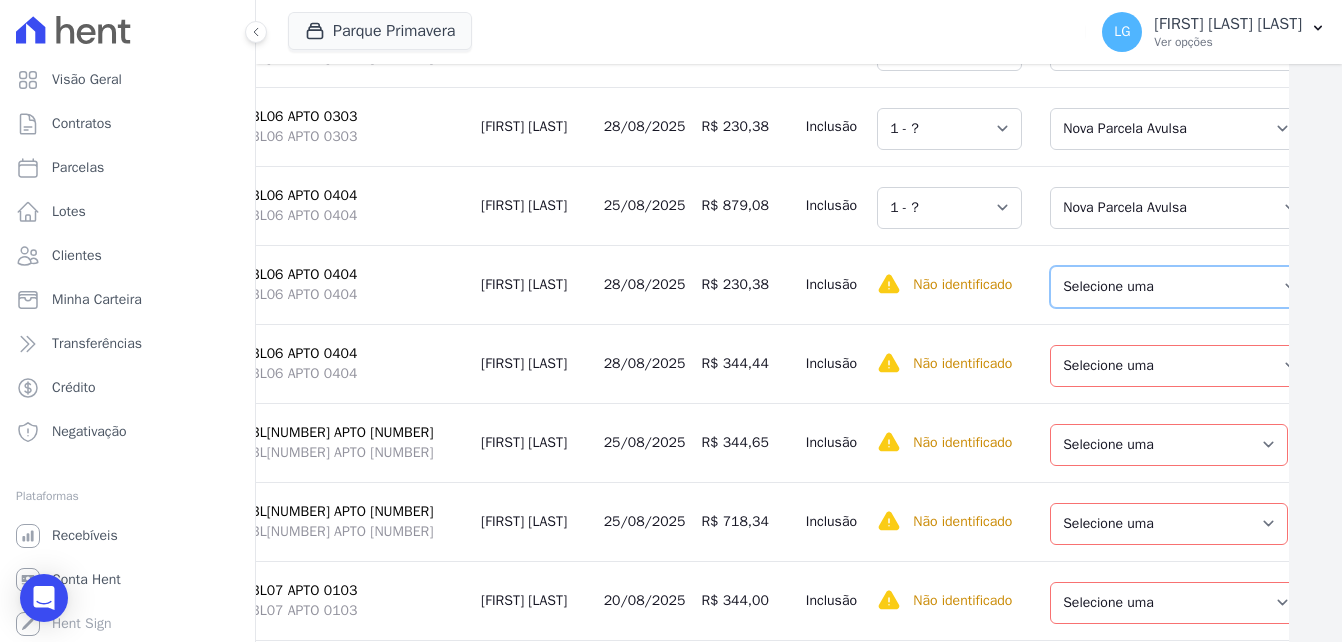 click on "Selecione uma
Nova Parcela Avulsa
Parcela Avulsa Existente
Parcela Normal (38 X R$ 549,53)
Intercalada (2 X R$ 368,02)
Sinal (38 X R$ 526,69)" at bounding box center [1180, 287] 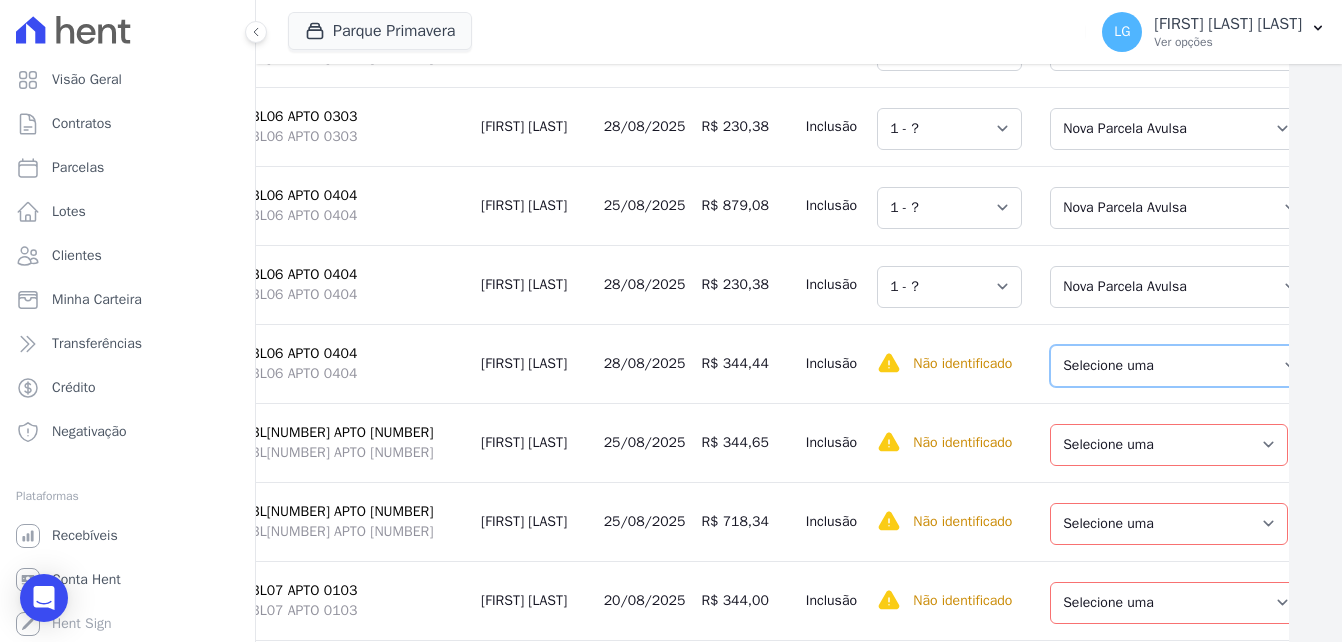 click on "Selecione uma
Nova Parcela Avulsa
Parcela Avulsa Existente
Parcela Normal (38 X R$ 549,53)
Intercalada (2 X R$ 368,02)
Sinal (38 X R$ 526,69)" at bounding box center (1180, 366) 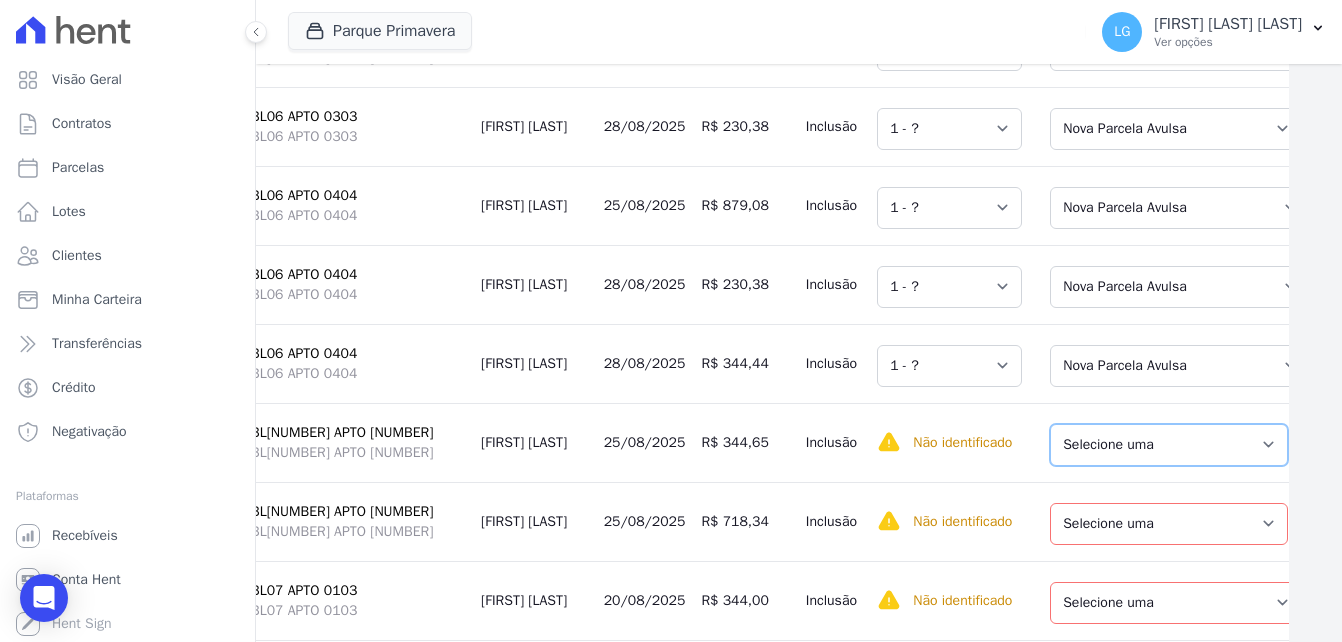 click on "Selecione uma
Nova Parcela Avulsa
Parcela Avulsa Existente
Parcela Normal (38 X R$ 1.021,55)" at bounding box center [1169, 445] 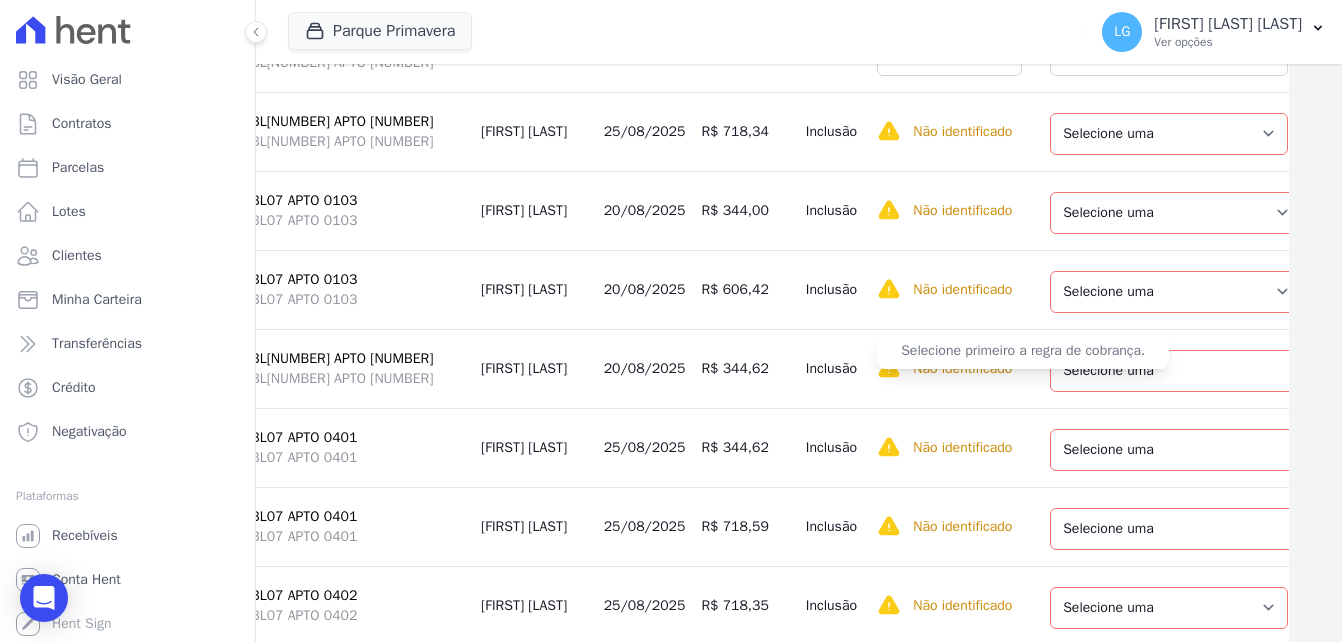 scroll, scrollTop: 3901, scrollLeft: 53, axis: both 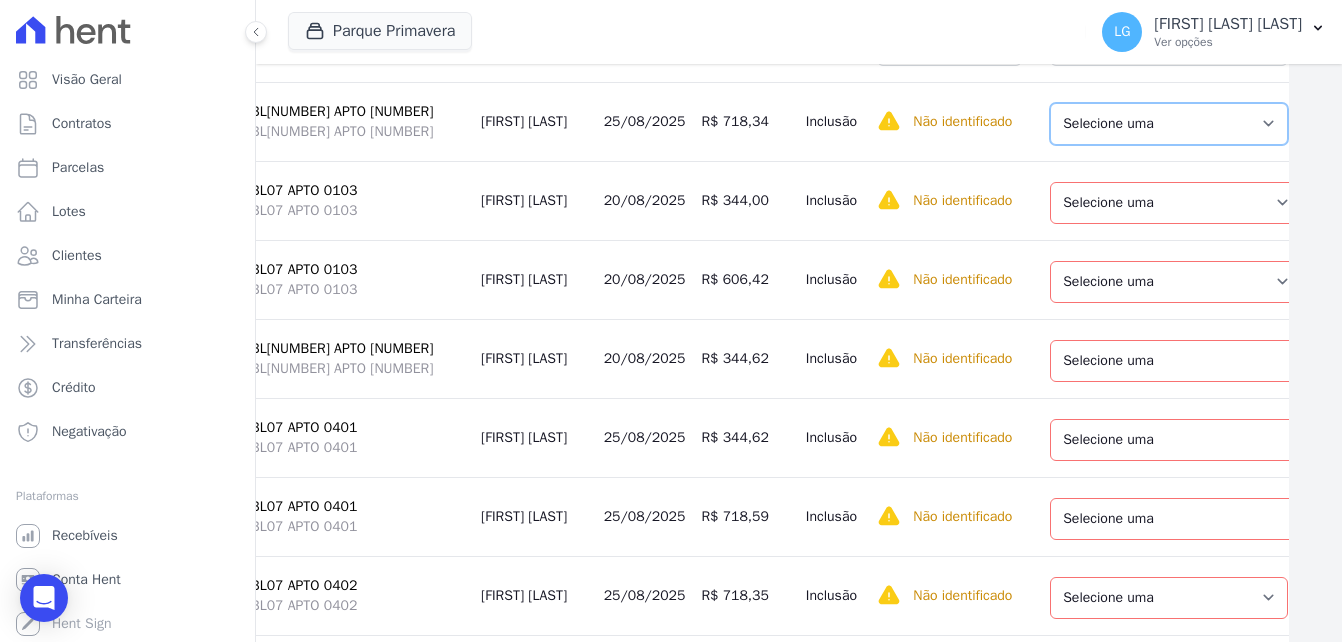 click on "Selecione uma
Nova Parcela Avulsa
Parcela Avulsa Existente
Parcela Normal (38 X R$ 1.021,55)" at bounding box center [1169, 124] 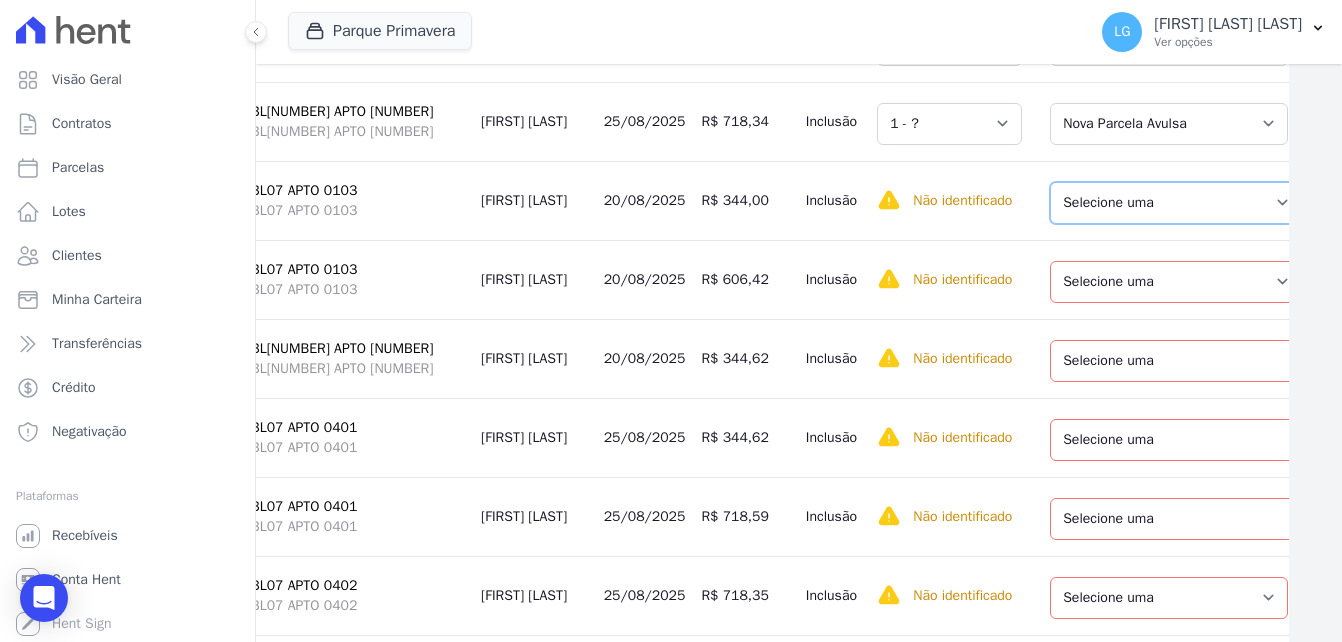 click on "Selecione uma
Nova Parcela Avulsa
Parcela Avulsa Existente
Parcela Normal (1 X R$ 229,27)
Intercalada (39 X R$ 912,78)" at bounding box center (1176, 203) 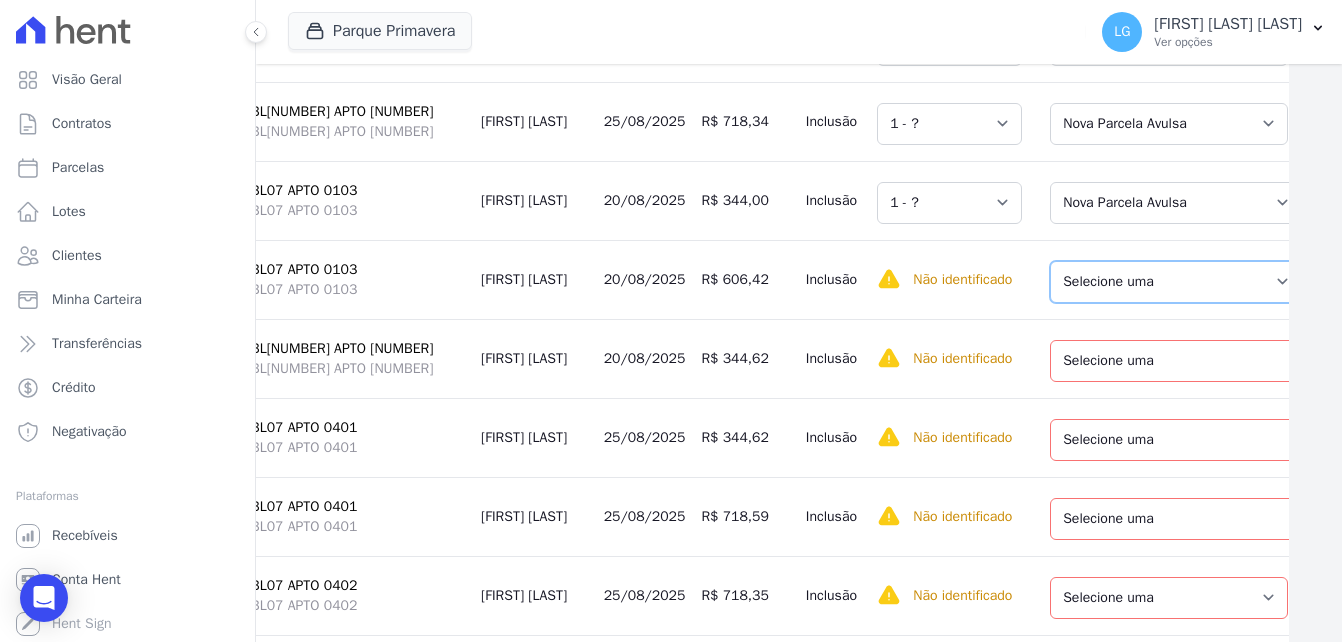 click on "Selecione uma
Nova Parcela Avulsa
Parcela Avulsa Existente
Parcela Normal (1 X R$ 229,27)
Intercalada (39 X R$ 912,78)" at bounding box center (1176, 282) 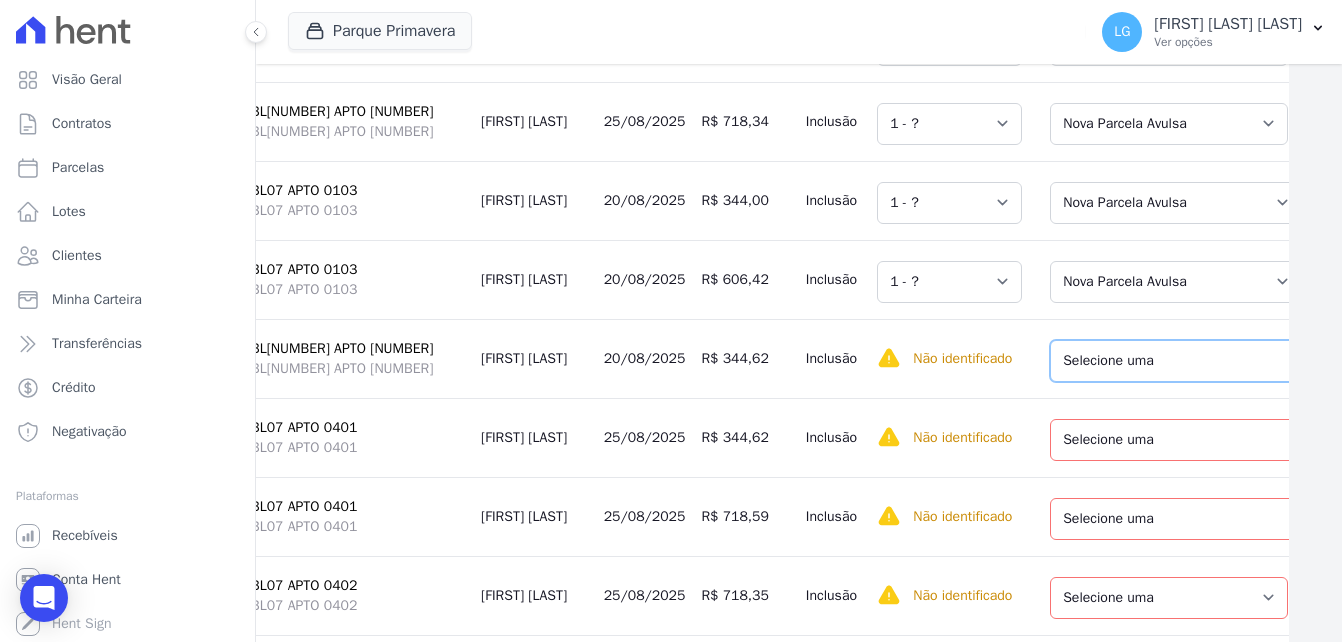 drag, startPoint x: 1113, startPoint y: 394, endPoint x: 1111, endPoint y: 424, distance: 30.066593 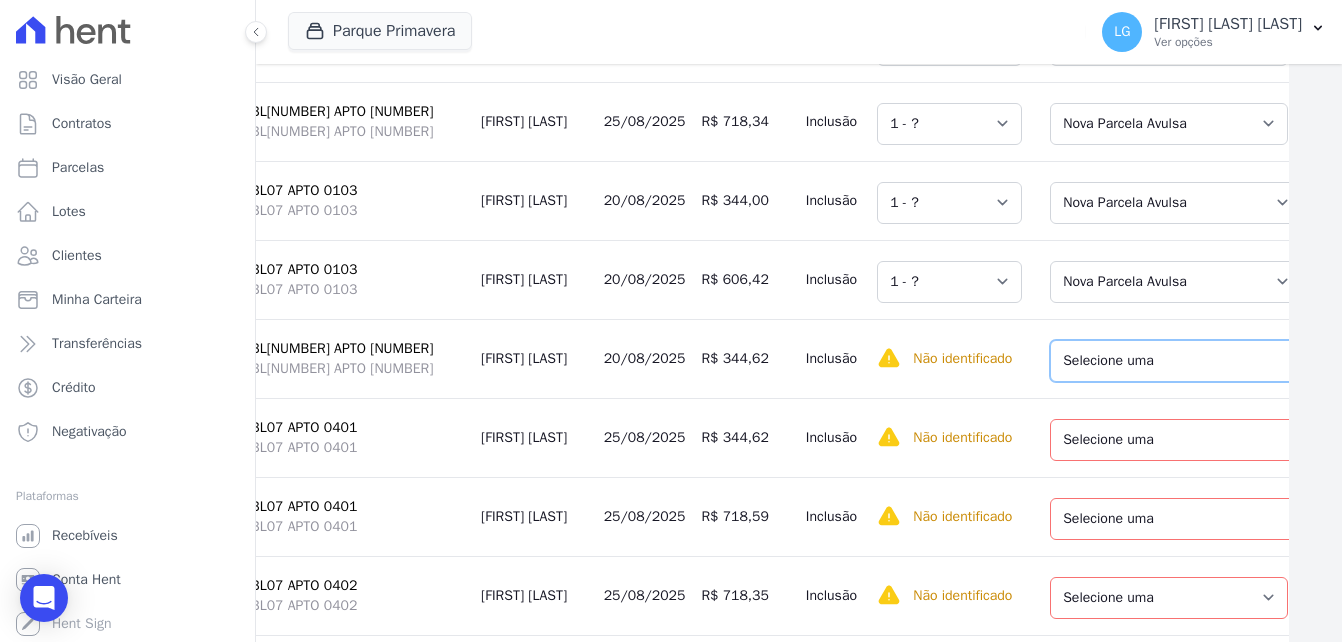 click on "Selecione uma
Nova Parcela Avulsa
Parcela Avulsa Existente
Parcela Normal (18 X R$ 1.293,13)
Intercalada (20 X R$ 1.162,81)" at bounding box center (1186, 361) 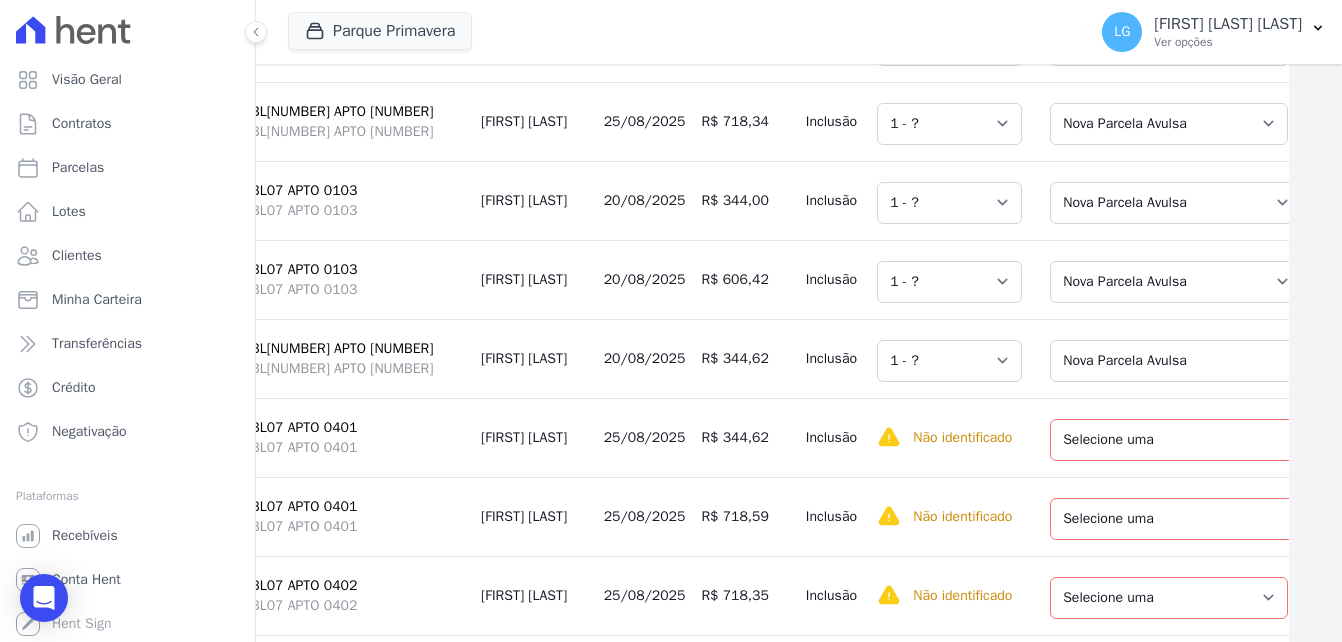 scroll, scrollTop: 4101, scrollLeft: 53, axis: both 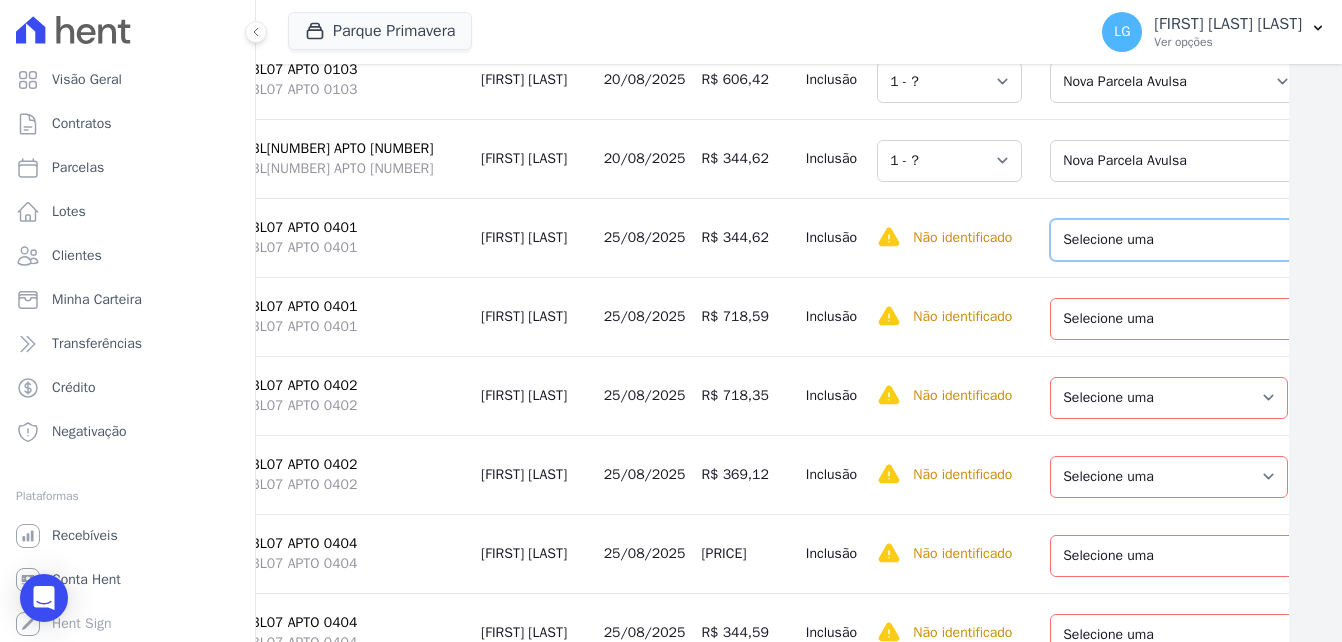click on "Selecione uma
Nova Parcela Avulsa
Parcela Avulsa Existente
Parcela Normal (38 X R$ 1.021,77)" at bounding box center (1192, 240) 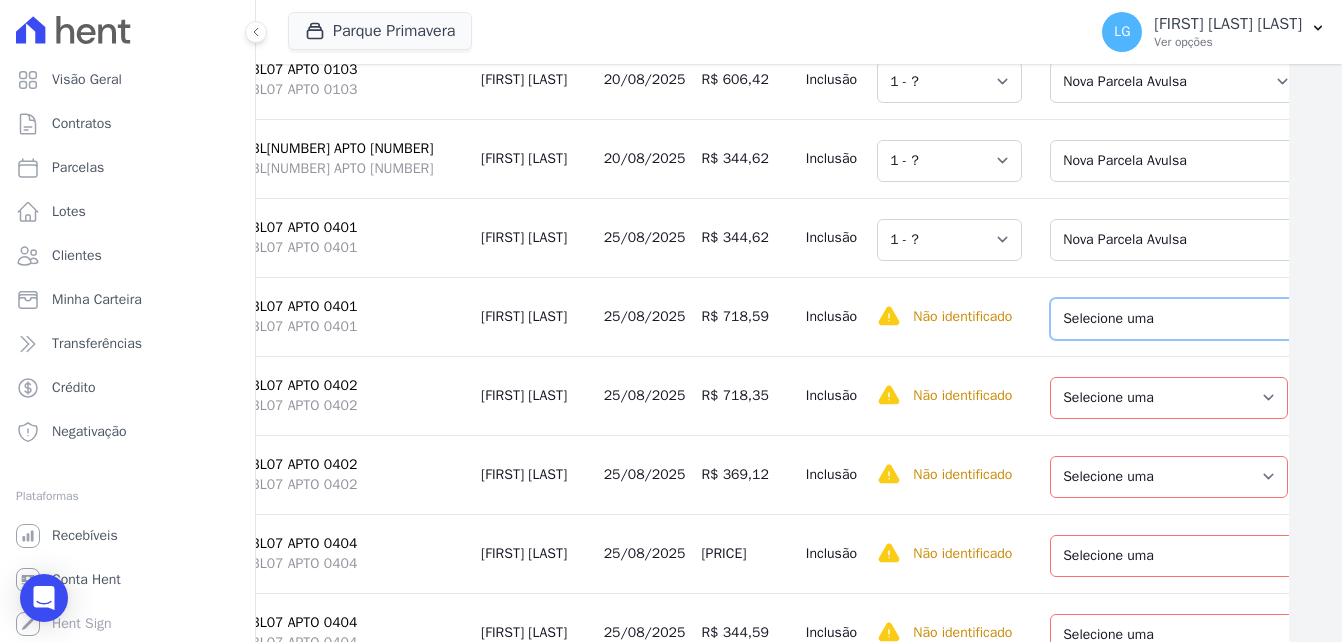 click on "Selecione uma
Nova Parcela Avulsa
Parcela Avulsa Existente
Parcela Normal (38 X R$ 1.021,77)" at bounding box center (1192, 319) 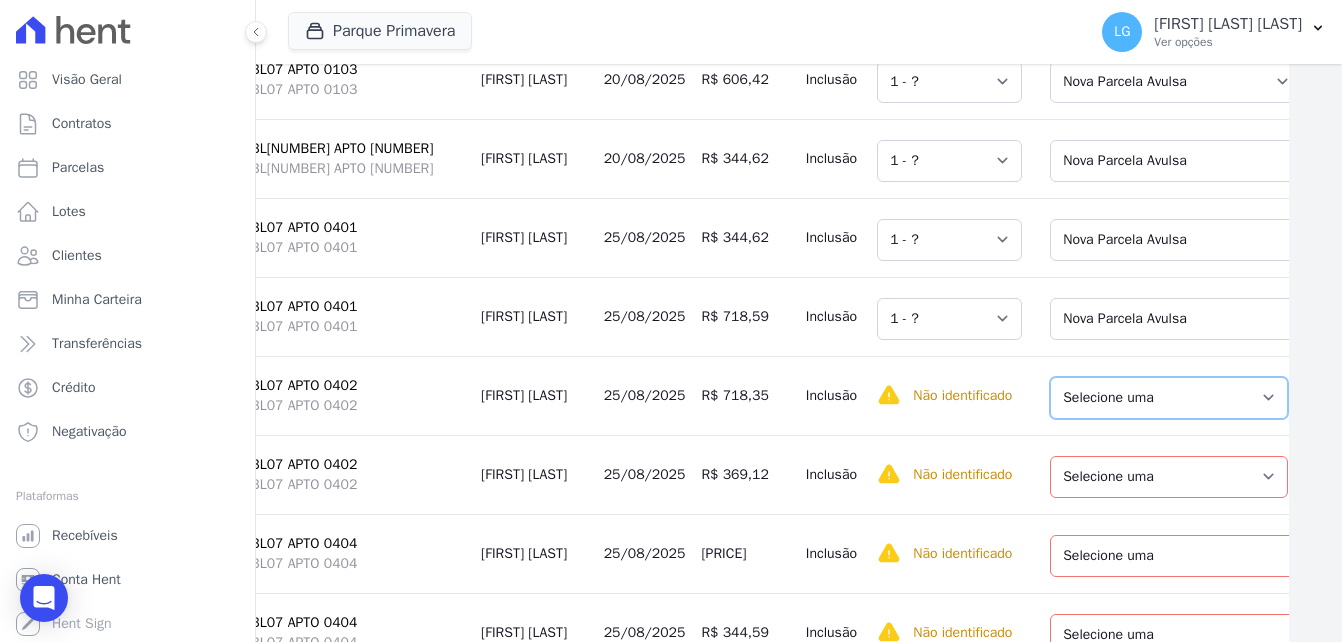 click on "Selecione uma
Nova Parcela Avulsa
Parcela Avulsa Existente
Parcela Normal (38 X R$ 1.045,22)" at bounding box center (1169, 398) 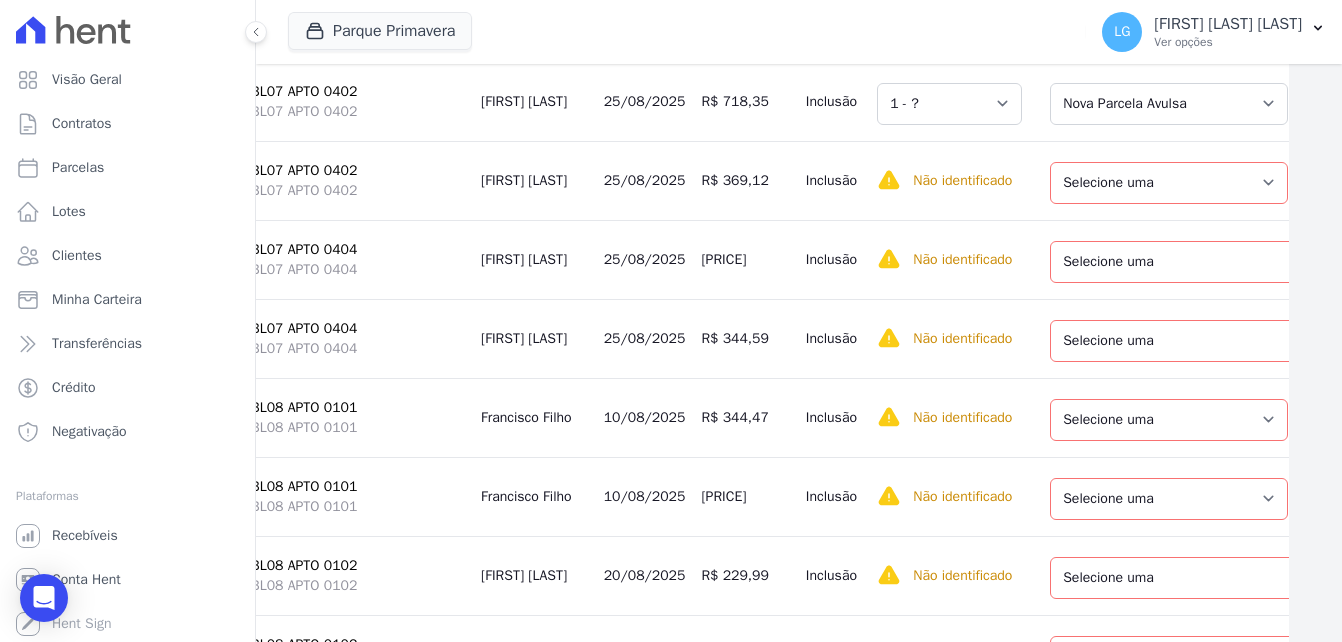 scroll, scrollTop: 4401, scrollLeft: 53, axis: both 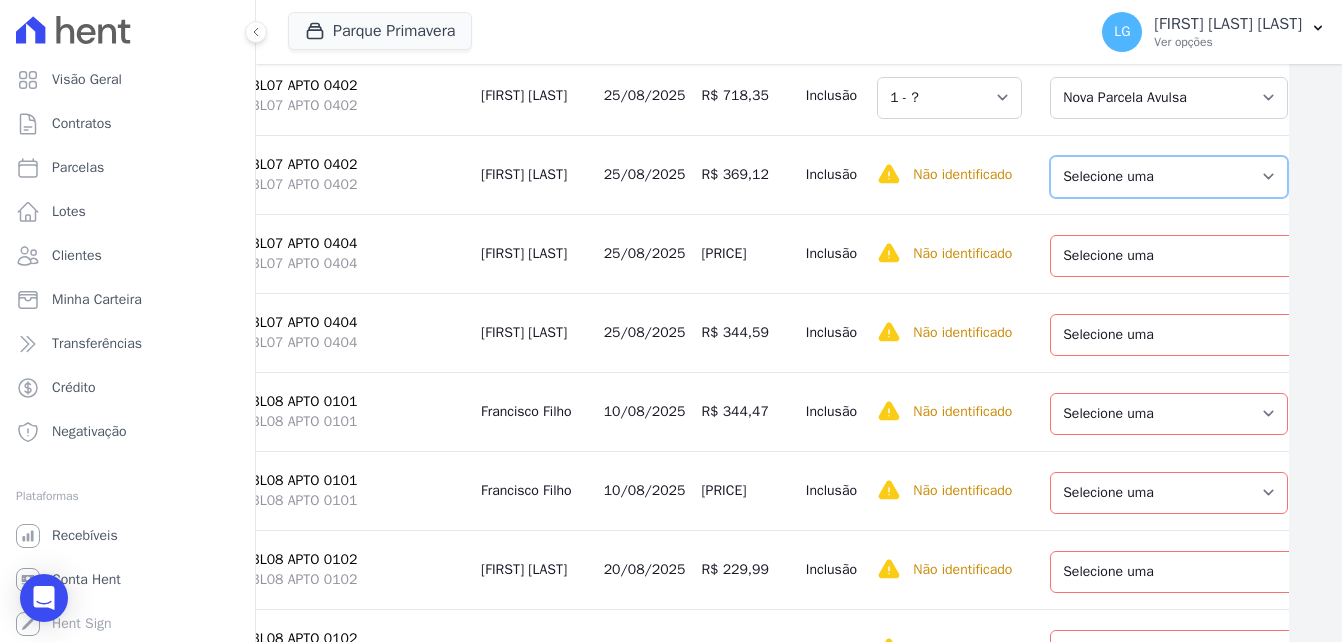 click on "Selecione uma
Nova Parcela Avulsa
Parcela Avulsa Existente
Parcela Normal (38 X R$ 1.045,22)" at bounding box center [1169, 177] 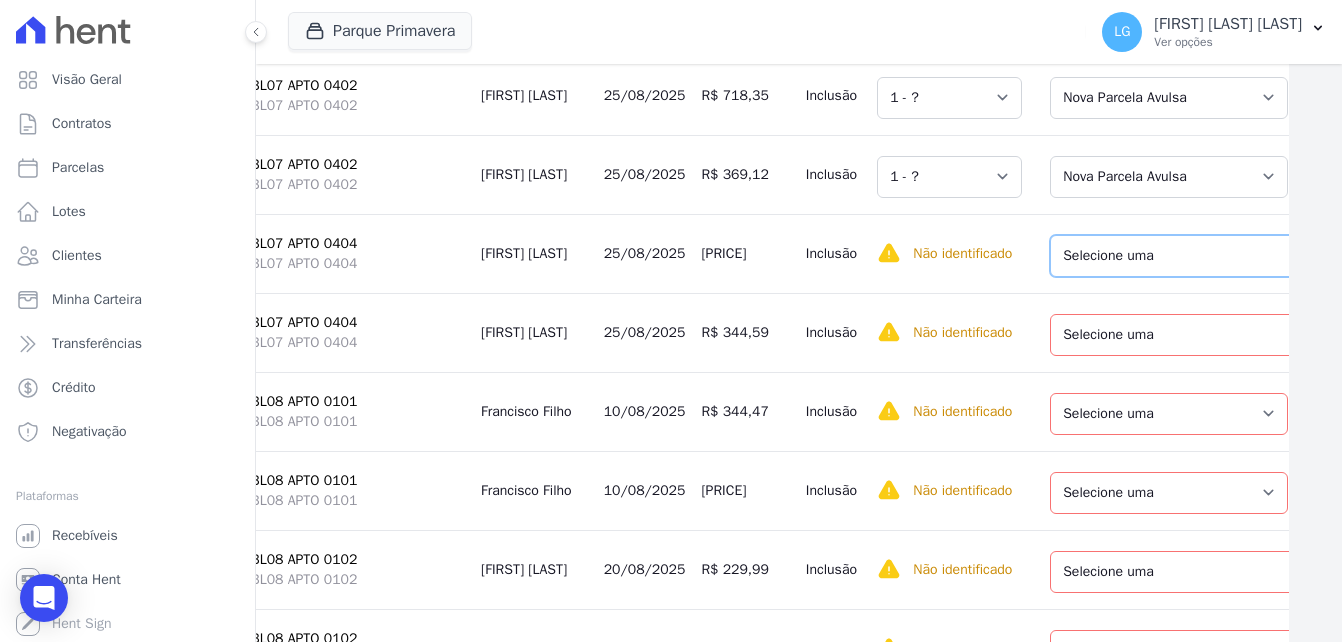 click on "Selecione uma
Nova Parcela Avulsa
Parcela Avulsa Existente
Parcela Normal (38 X R$ 559,69)
Intercalada (21 X R$ 655,36)" at bounding box center (1192, 256) 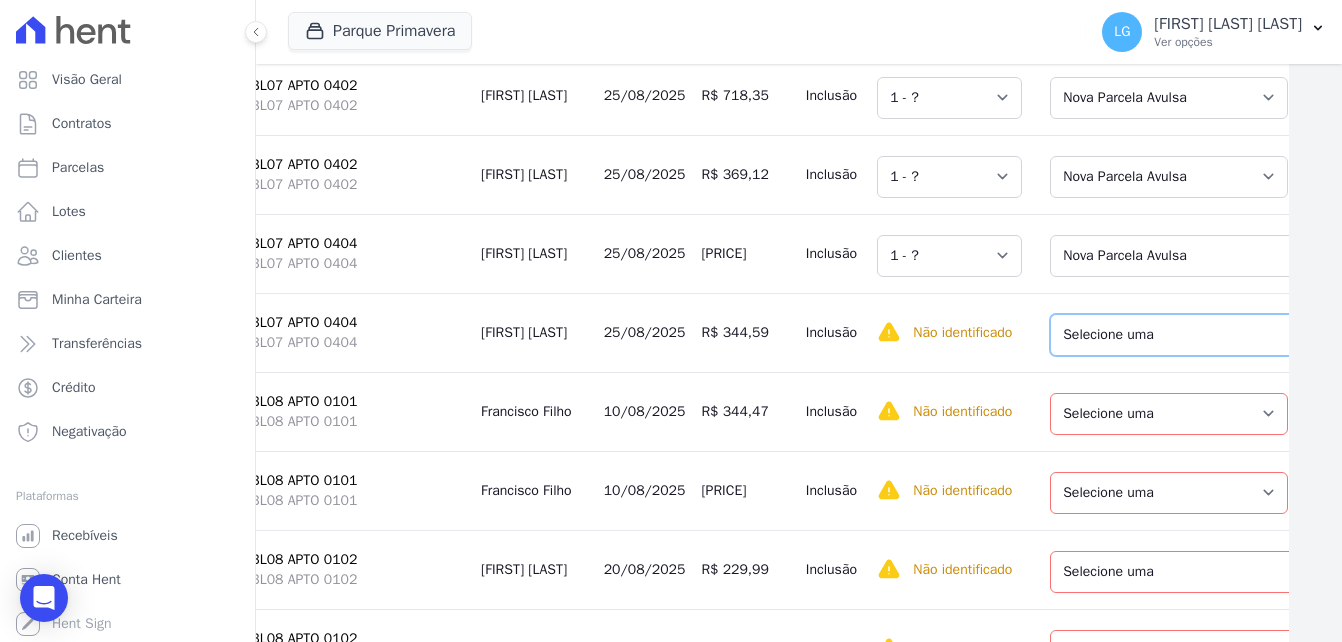 drag, startPoint x: 1140, startPoint y: 394, endPoint x: 1140, endPoint y: 413, distance: 19 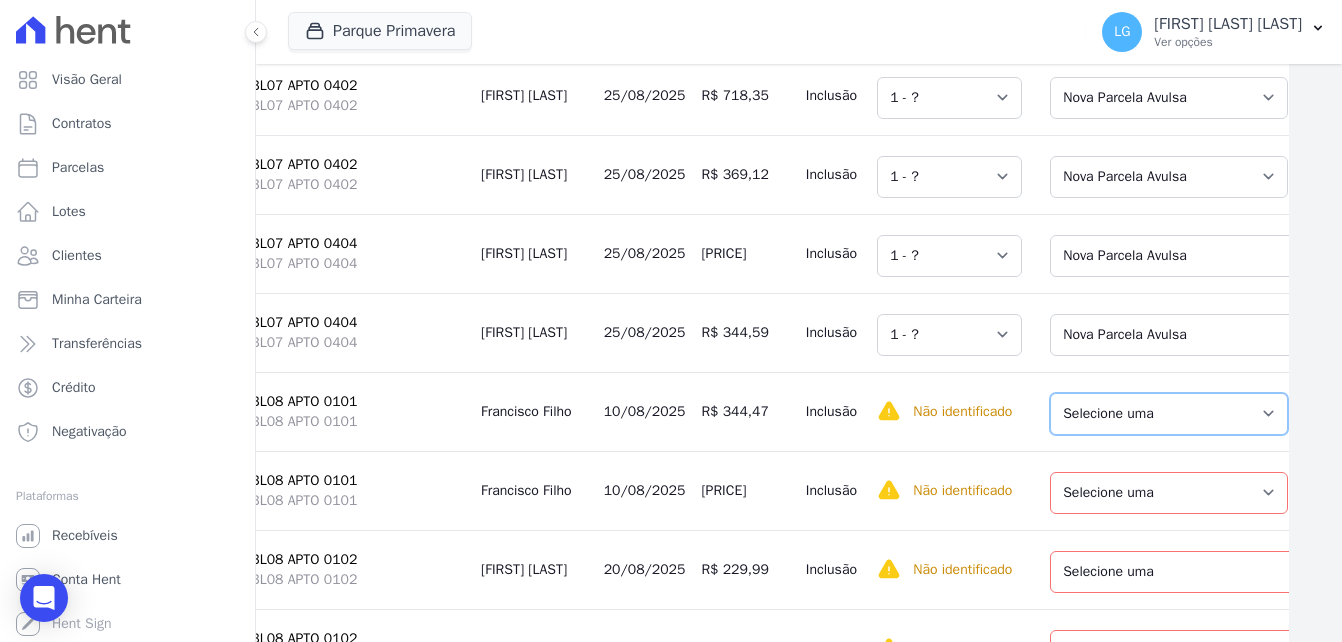 click on "Selecione uma
Nova Parcela Avulsa
Parcela Avulsa Existente
Parcela Normal (38 X R$ 847,13)" at bounding box center (1169, 414) 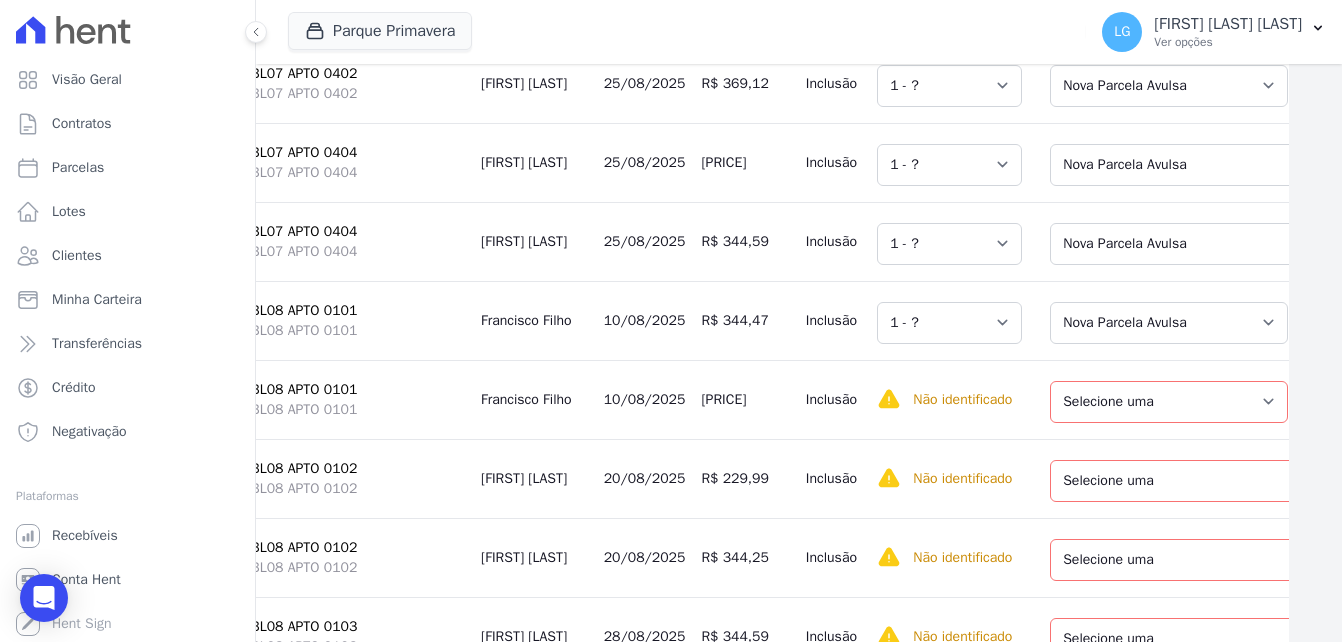 scroll, scrollTop: 4701, scrollLeft: 53, axis: both 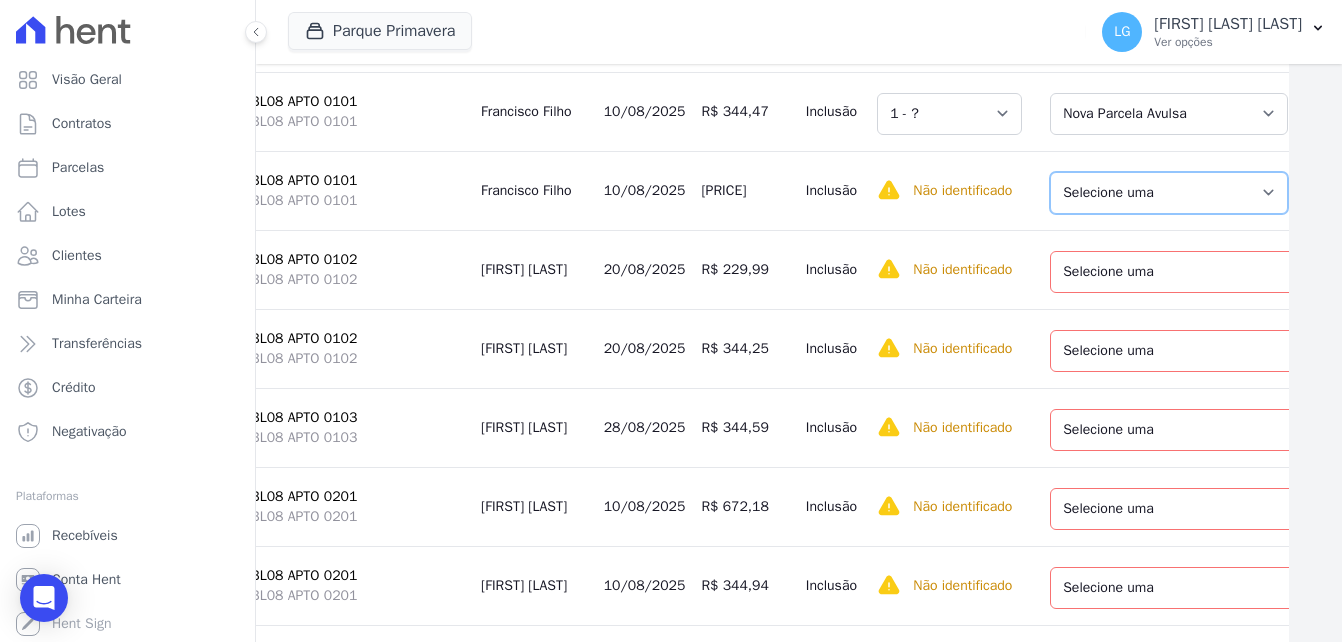 click on "Selecione uma
Nova Parcela Avulsa
Parcela Avulsa Existente
Parcela Normal (38 X R$ 847,13)" at bounding box center [1169, 193] 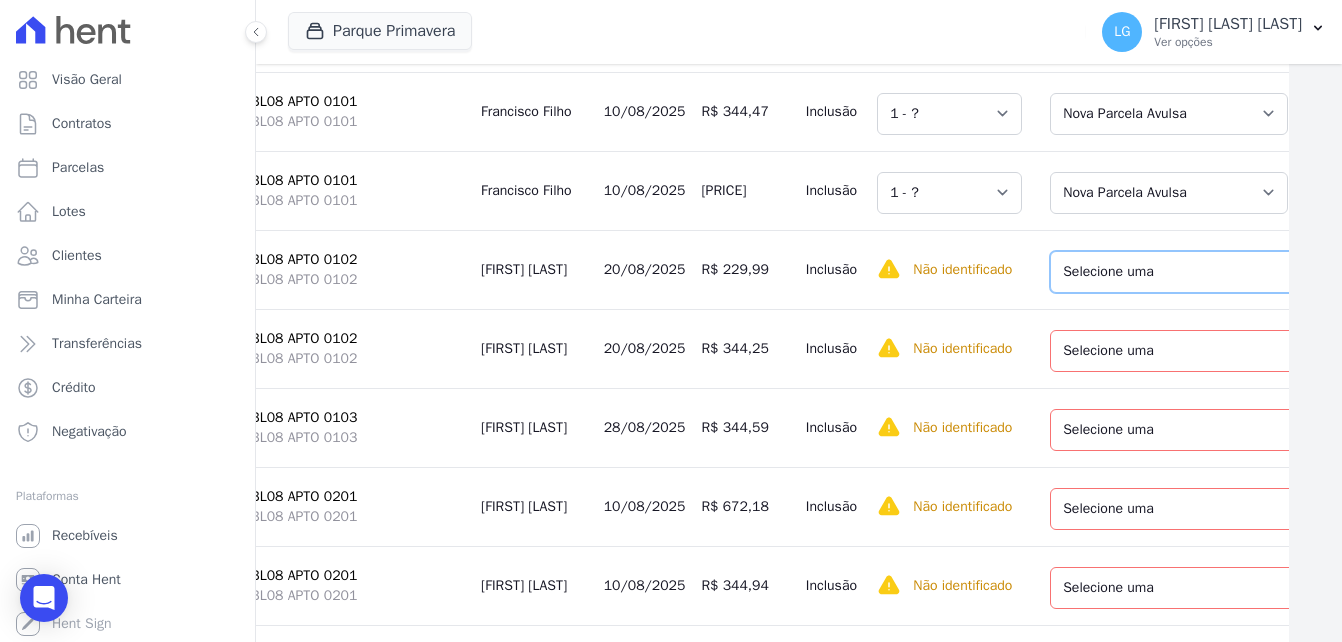 click on "Selecione uma
Nova Parcela Avulsa
Parcela Avulsa Existente
Parcela Normal (39 X R$ 548,96)" at bounding box center (1192, 272) 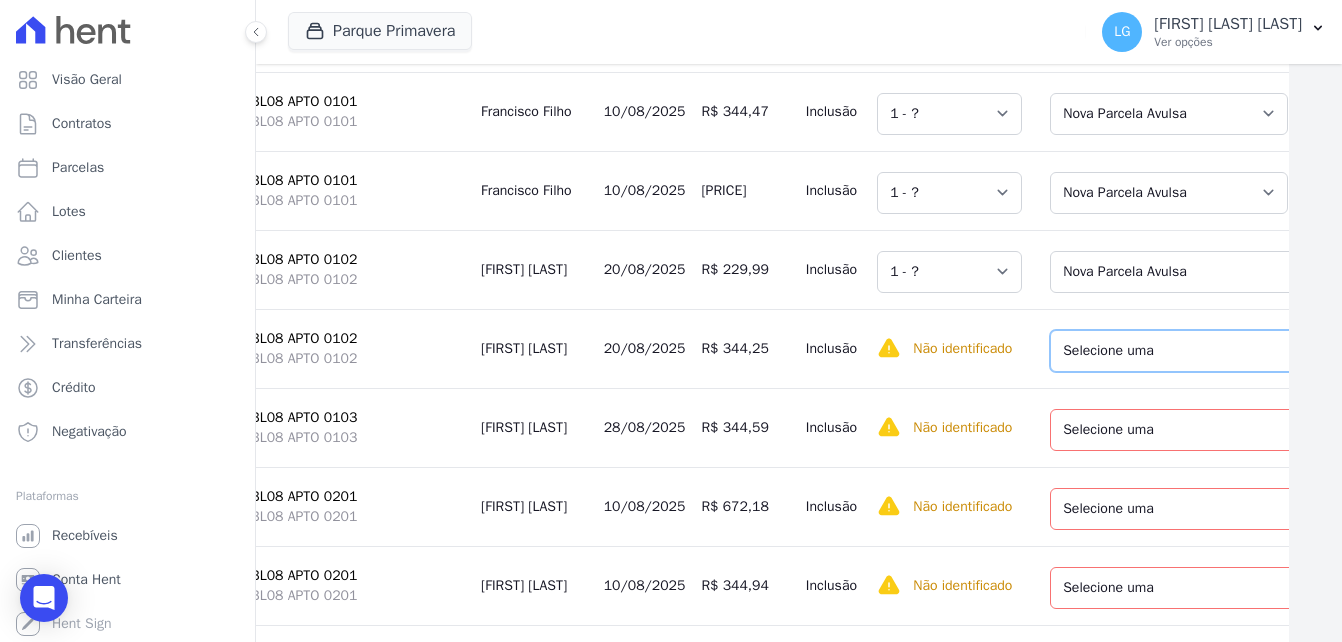click on "Selecione uma
Nova Parcela Avulsa
Parcela Avulsa Existente
Parcela Normal (39 X R$ 548,96)" at bounding box center (1192, 351) 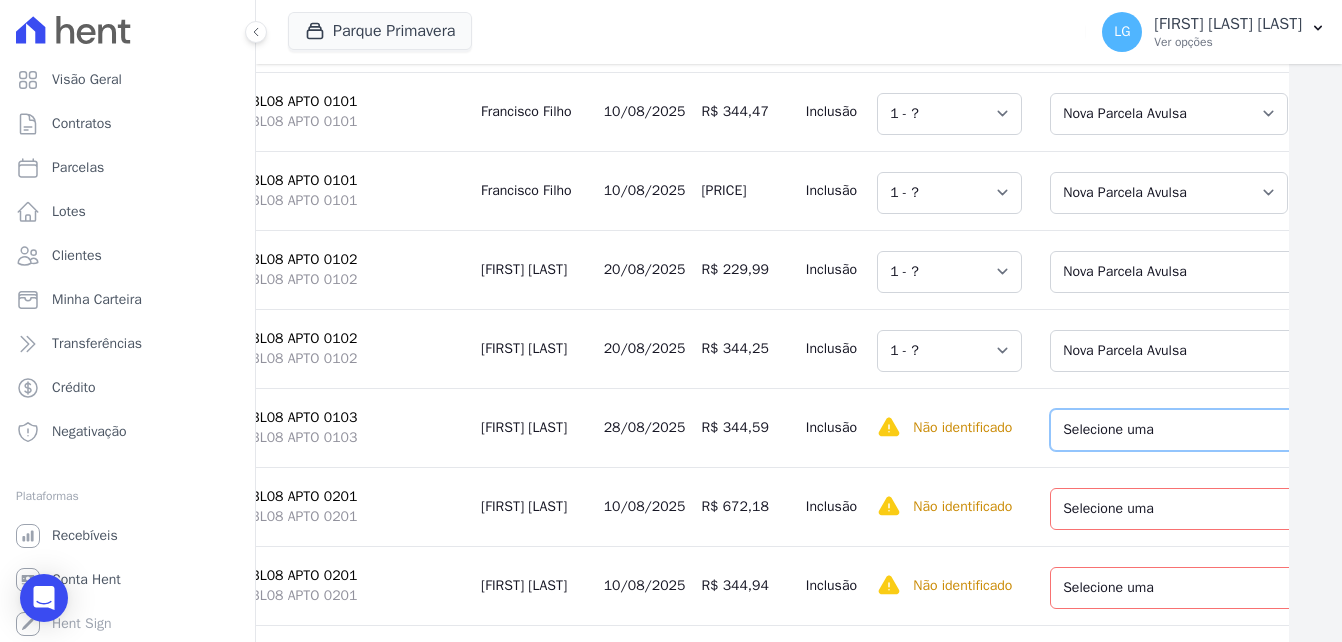 click on "Selecione uma
Nova Parcela Avulsa
Parcela Avulsa Existente
Parcela Normal (20 X R$ 1.162,72)
Parcela Normal (1 X R$ 5.436,25)
Parcela Normal (4 X R$ 559,69)
Intercalada (2 X R$ 368,18)
Sinal (18 X R$ 615,99)" at bounding box center (1186, 430) 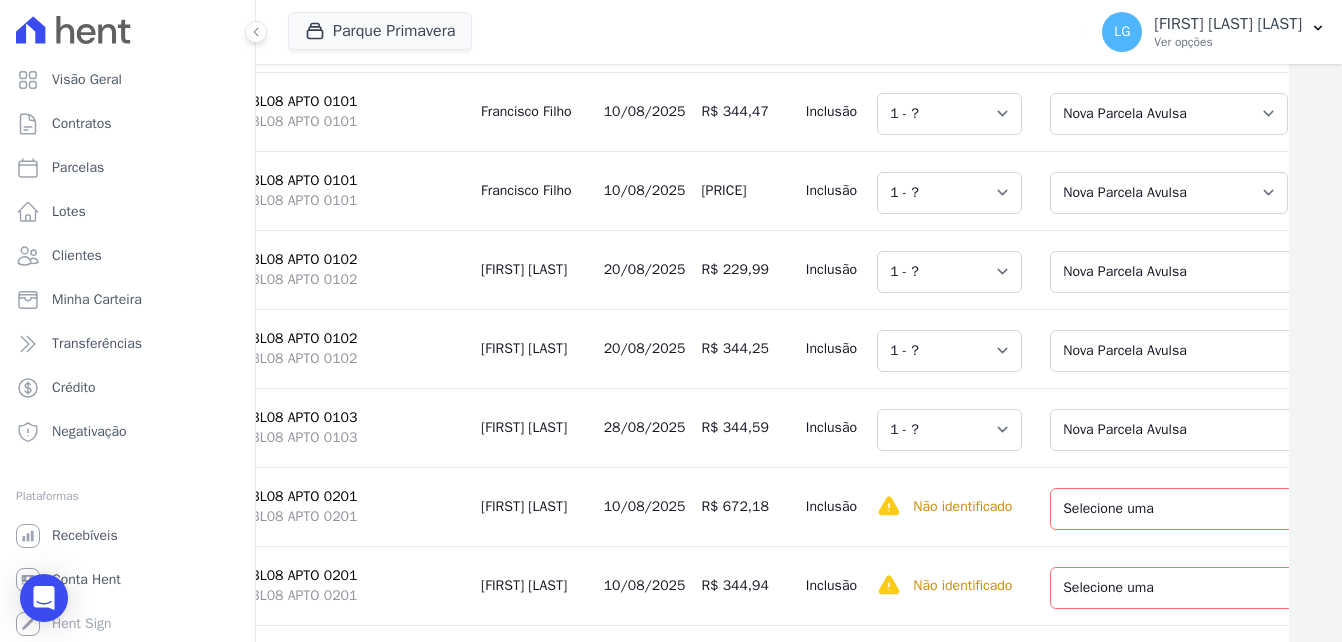 scroll, scrollTop: 4901, scrollLeft: 53, axis: both 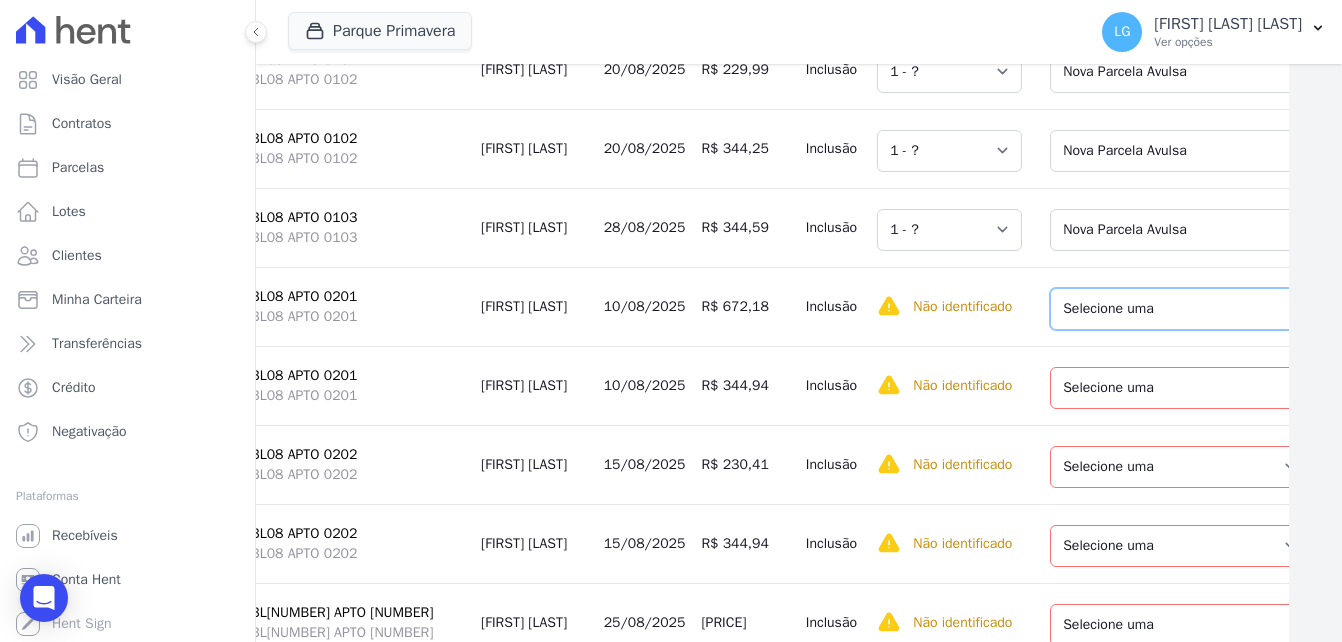 click on "Selecione uma
Nova Parcela Avulsa
Parcela Avulsa Existente
Parcela Normal (38 X R$ 977,23)" at bounding box center (1192, 309) 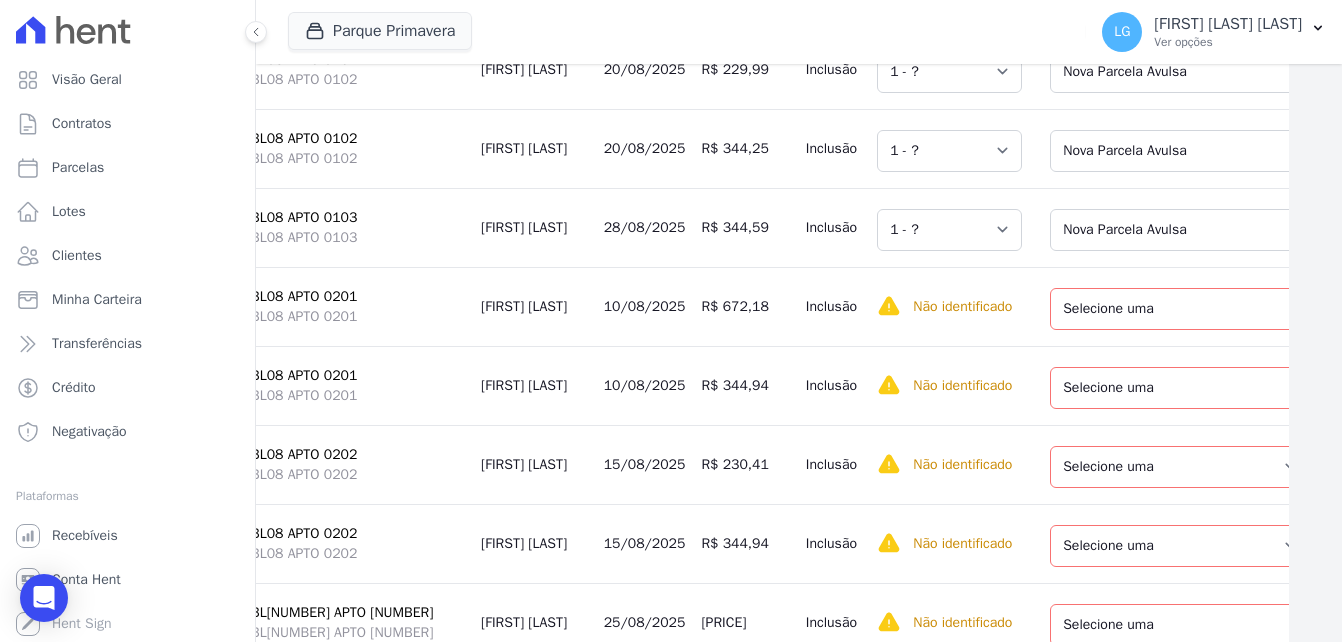 click on "Selecione uma
Nova Parcela Avulsa
Parcela Avulsa Existente
Parcela Normal (38 X R$ 977,23)" at bounding box center [1186, 306] 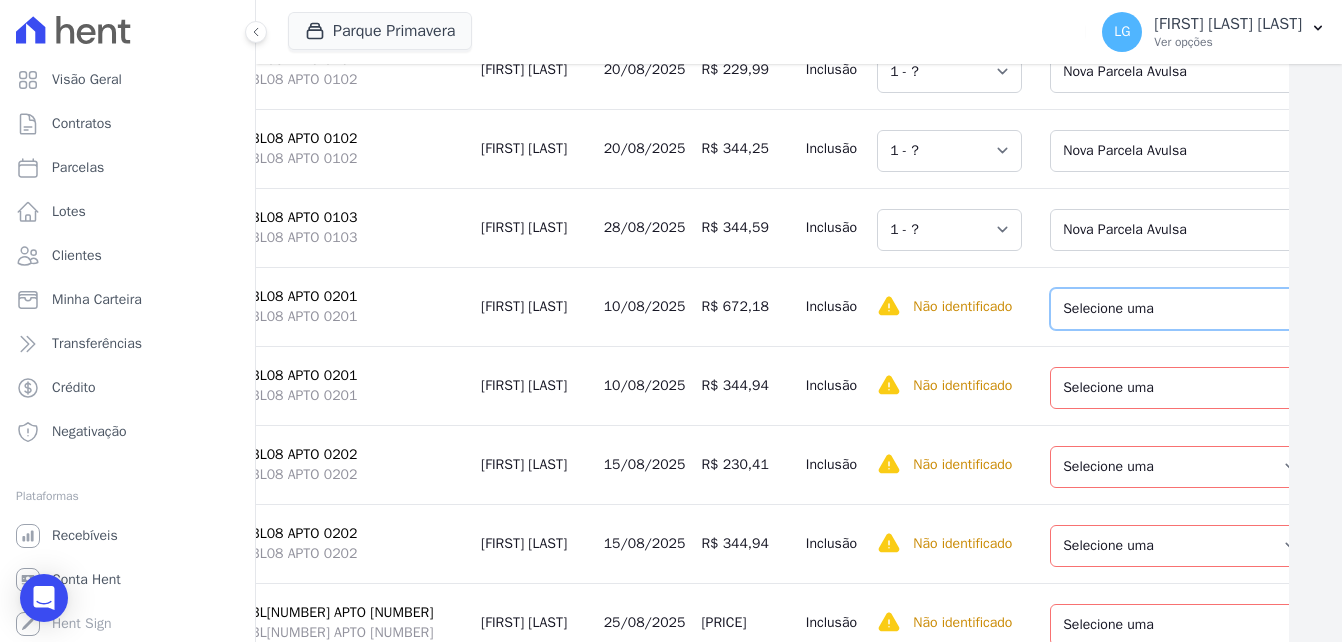 click on "Selecione uma
Nova Parcela Avulsa
Parcela Avulsa Existente
Parcela Normal (38 X R$ 977,23)" at bounding box center (1192, 309) 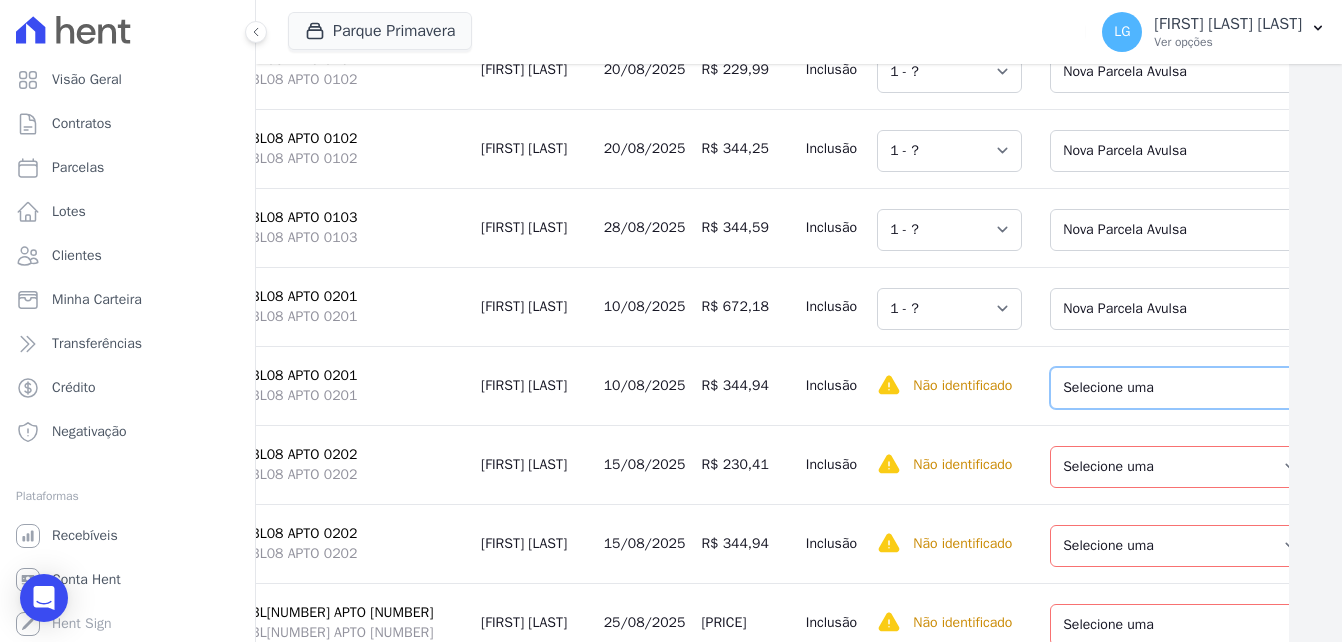 click on "Selecione uma
Nova Parcela Avulsa
Parcela Avulsa Existente
Parcela Normal (38 X R$ 977,23)" at bounding box center (1192, 388) 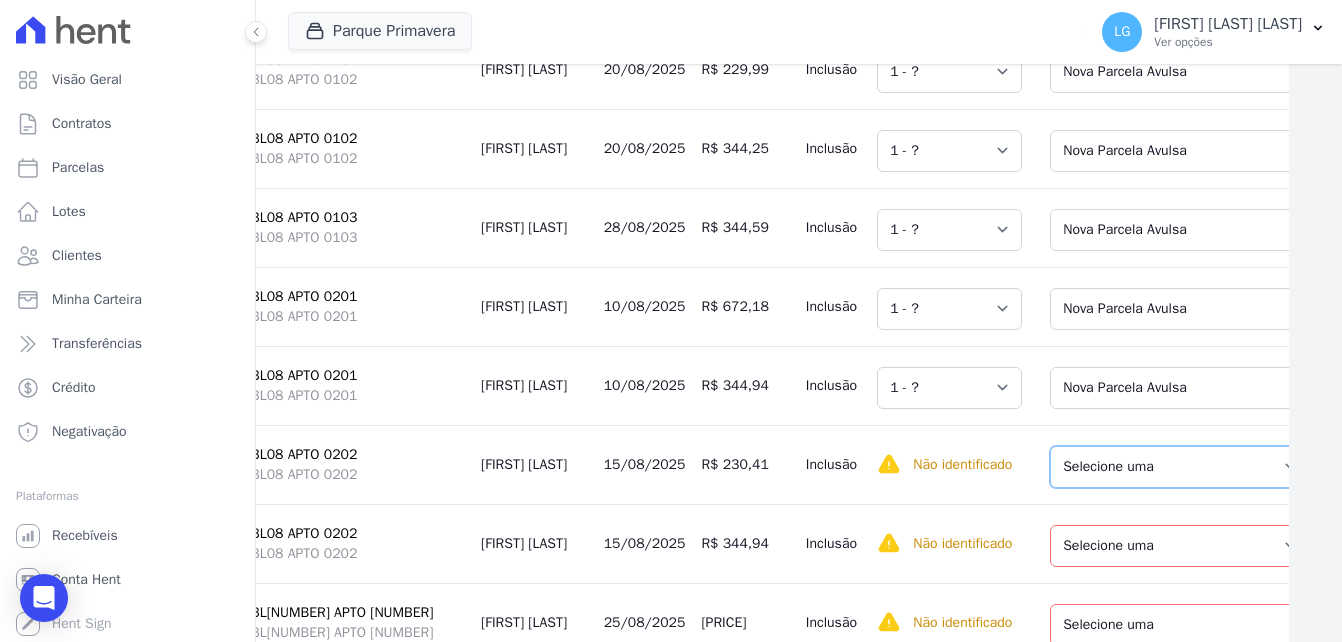 drag, startPoint x: 1140, startPoint y: 522, endPoint x: 1144, endPoint y: 534, distance: 12.649111 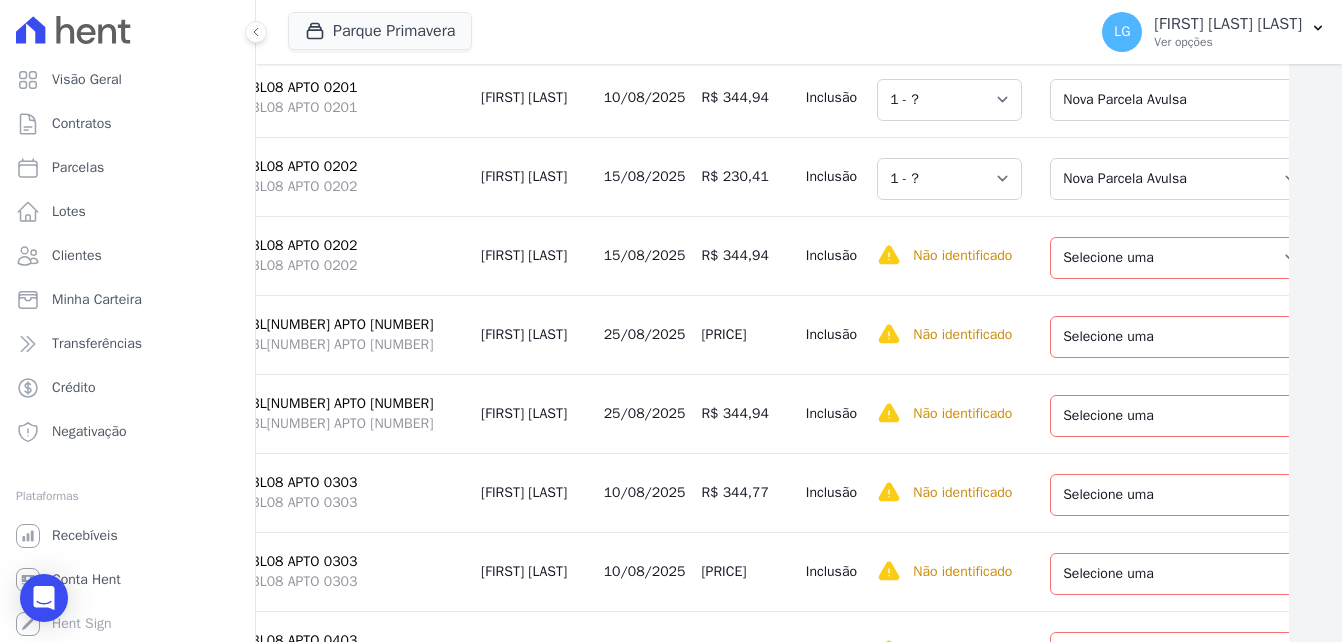 scroll, scrollTop: 5201, scrollLeft: 53, axis: both 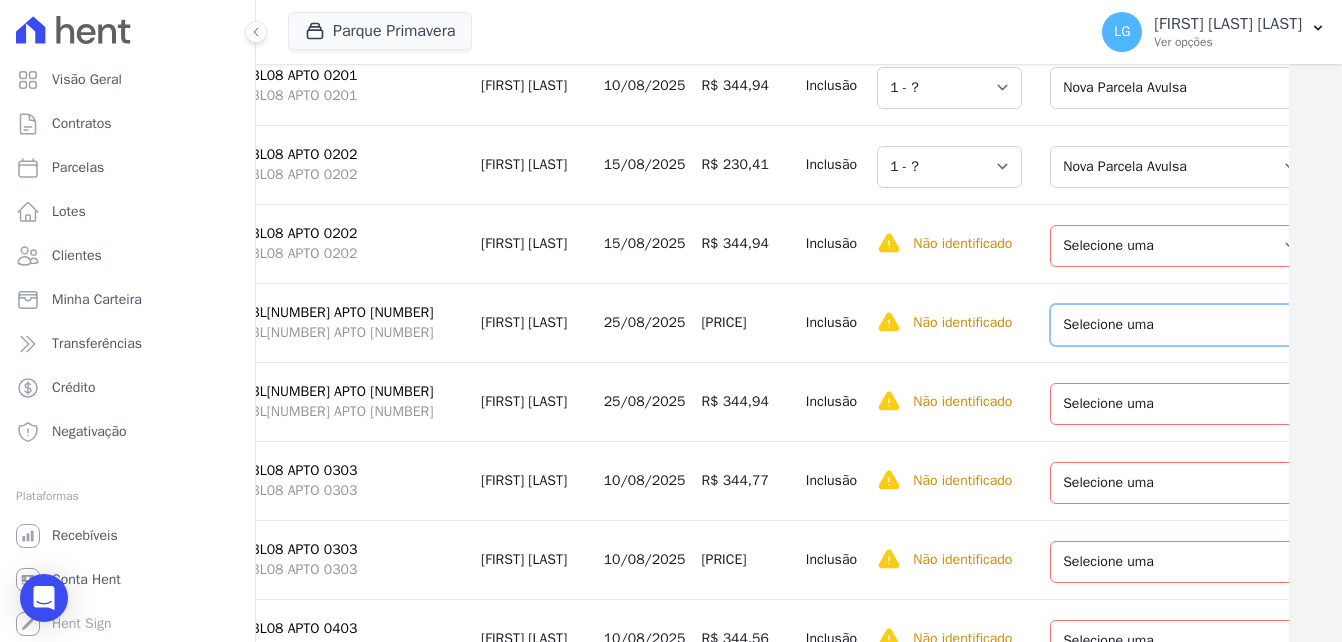 click on "Selecione uma
Nova Parcela Avulsa
Parcela Avulsa Existente
Parcela Normal (38 X R$ 560,03)
Intercalada (40 X R$ 418,45)" at bounding box center [1192, 325] 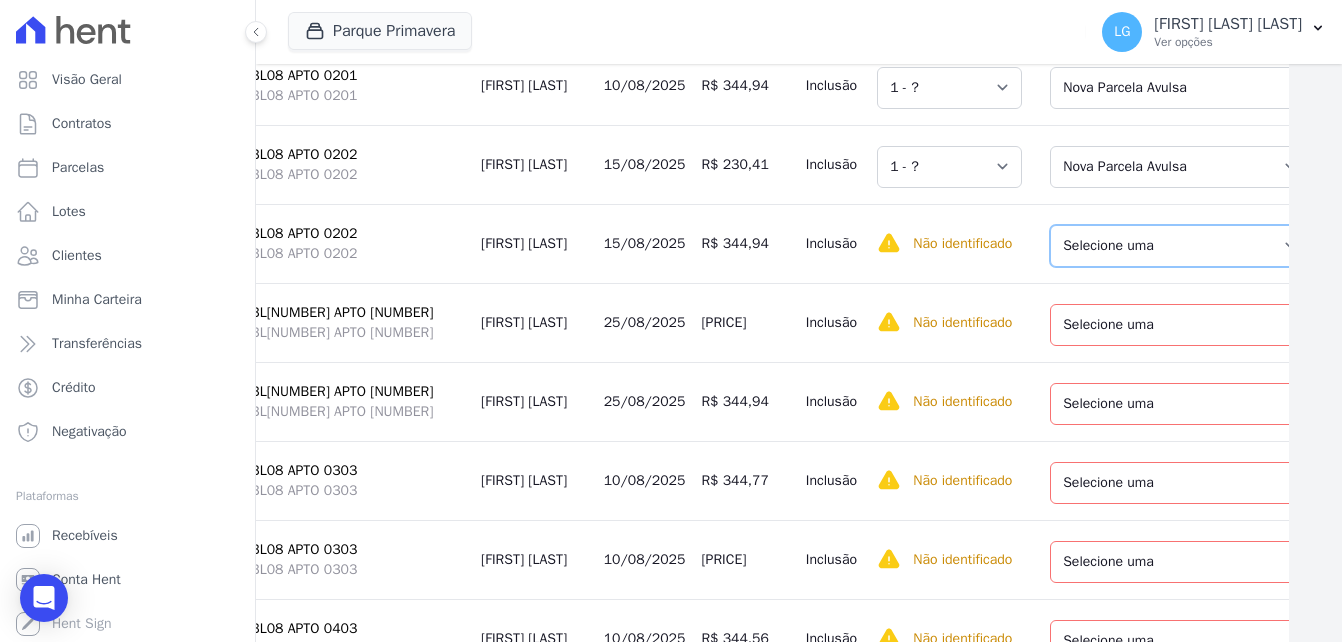 click on "Selecione uma
Nova Parcela Avulsa
Parcela Avulsa Existente
Parcela Normal (38 X R$ 550,04)" at bounding box center [1180, 246] 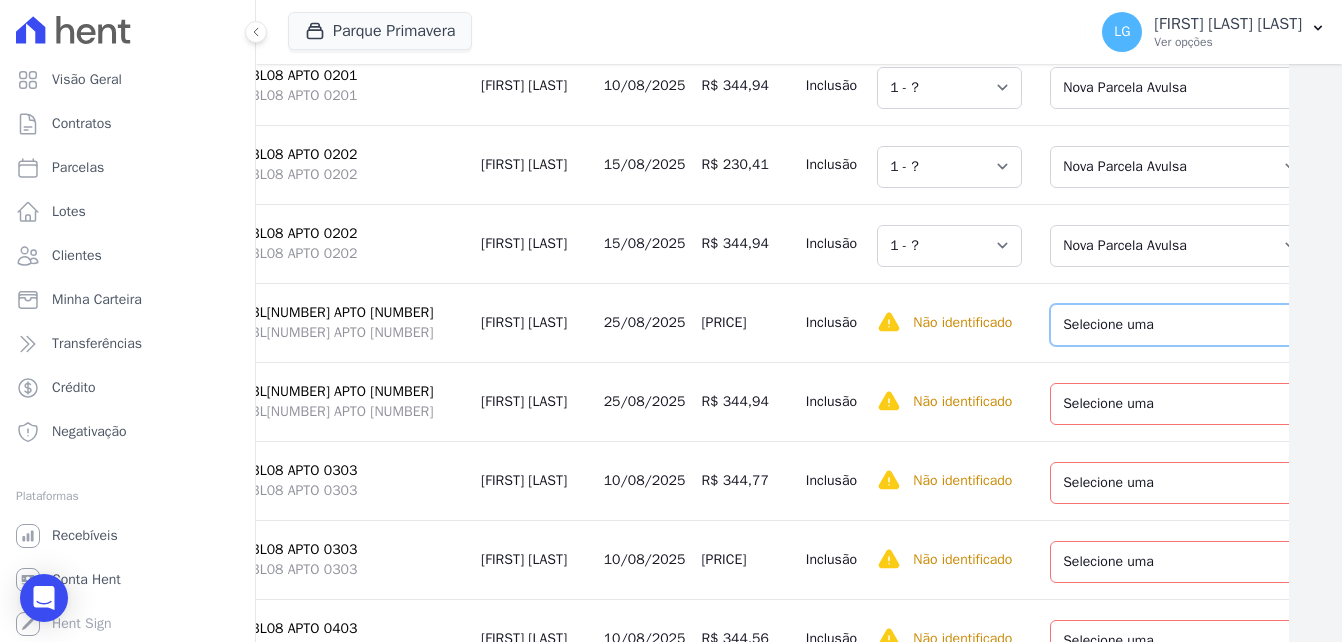 click on "Selecione uma
Nova Parcela Avulsa
Parcela Avulsa Existente
Parcela Normal (38 X R$ 560,03)
Intercalada (40 X R$ 418,45)" at bounding box center [1192, 325] 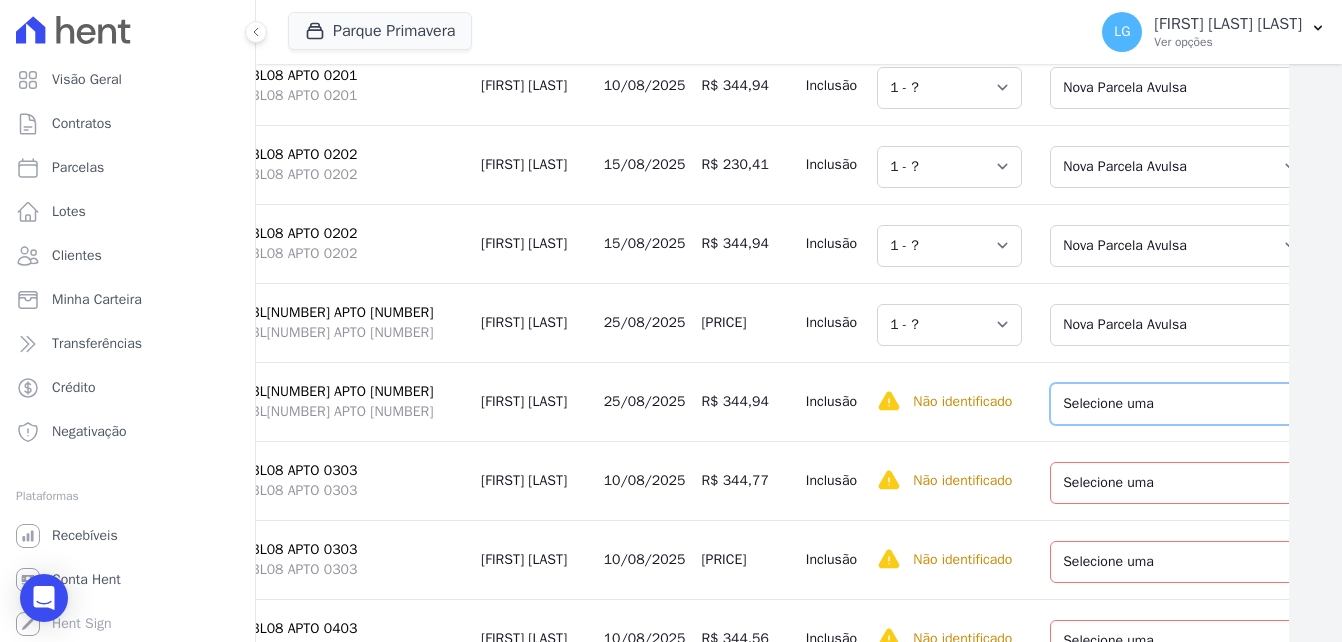 click on "Selecione uma
Nova Parcela Avulsa
Parcela Avulsa Existente
Parcela Normal (38 X R$ 560,03)
Intercalada (40 X R$ 418,45)" at bounding box center [1192, 404] 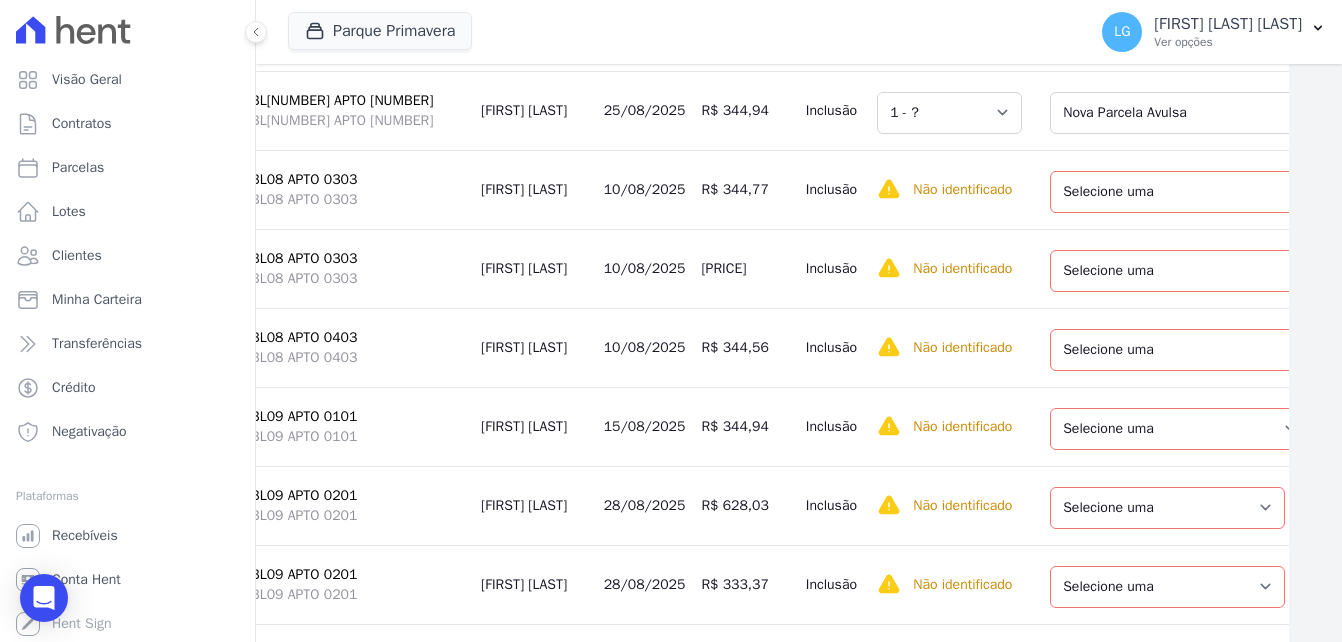 scroll, scrollTop: 5501, scrollLeft: 53, axis: both 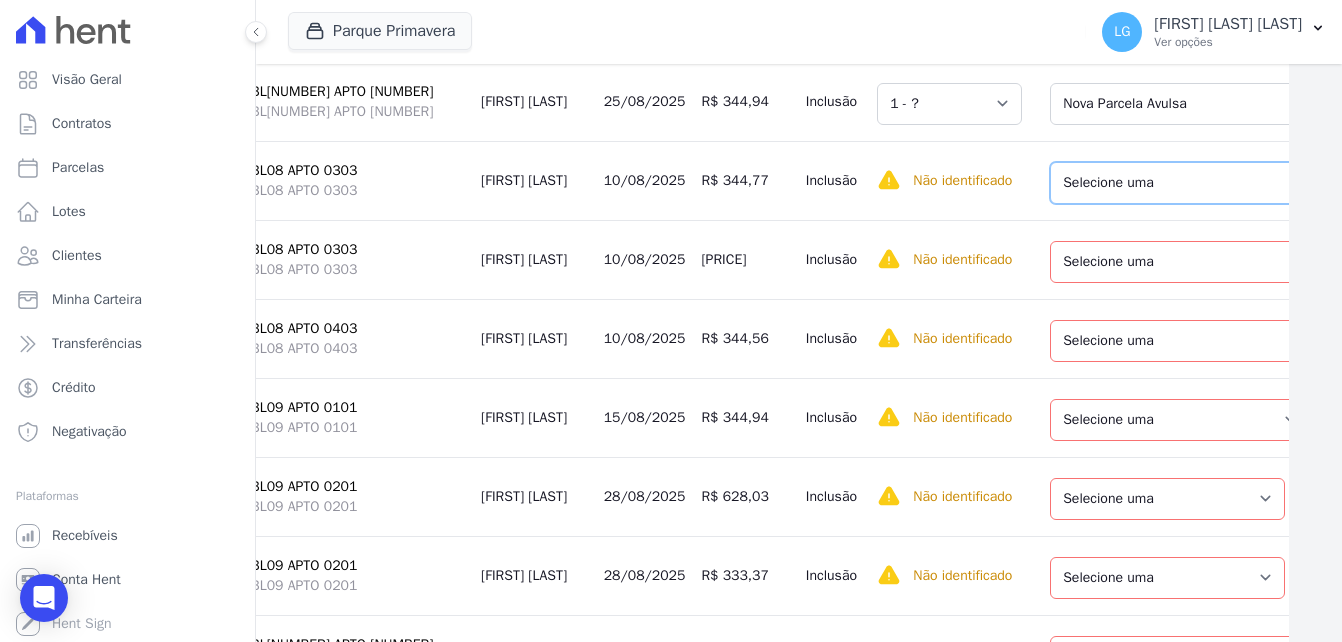 click on "Selecione uma
Nova Parcela Avulsa
Parcela Avulsa Existente
Parcela Normal (38 X R$ 559,86)
Intercalada (36 X R$ 966,59)" at bounding box center (1192, 183) 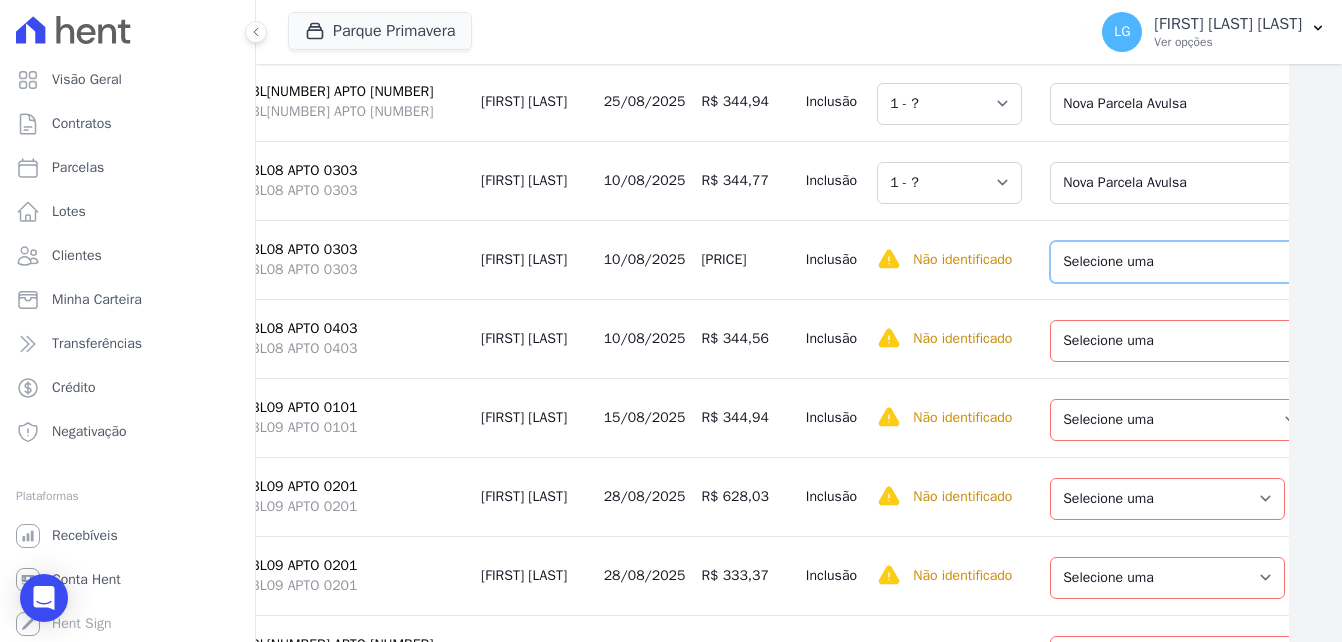 click on "Selecione uma
Nova Parcela Avulsa
Parcela Avulsa Existente
Parcela Normal (38 X R$ 559,86)
Intercalada (36 X R$ 966,59)" at bounding box center [1192, 262] 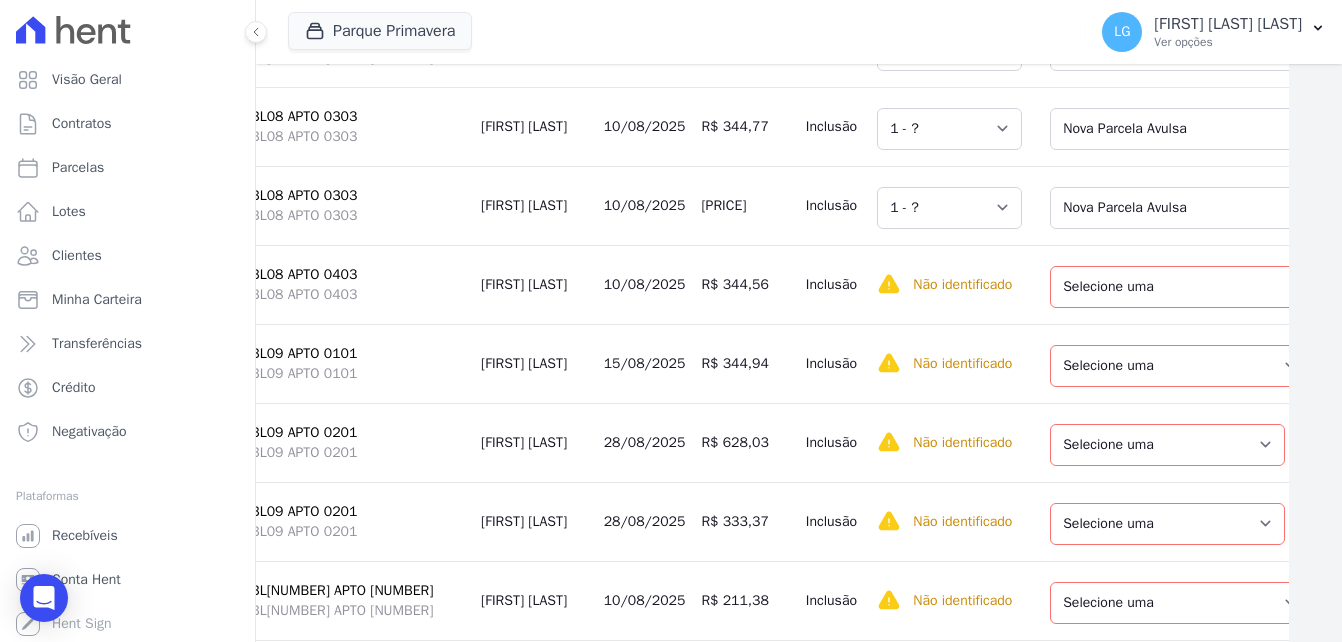 scroll, scrollTop: 5601, scrollLeft: 53, axis: both 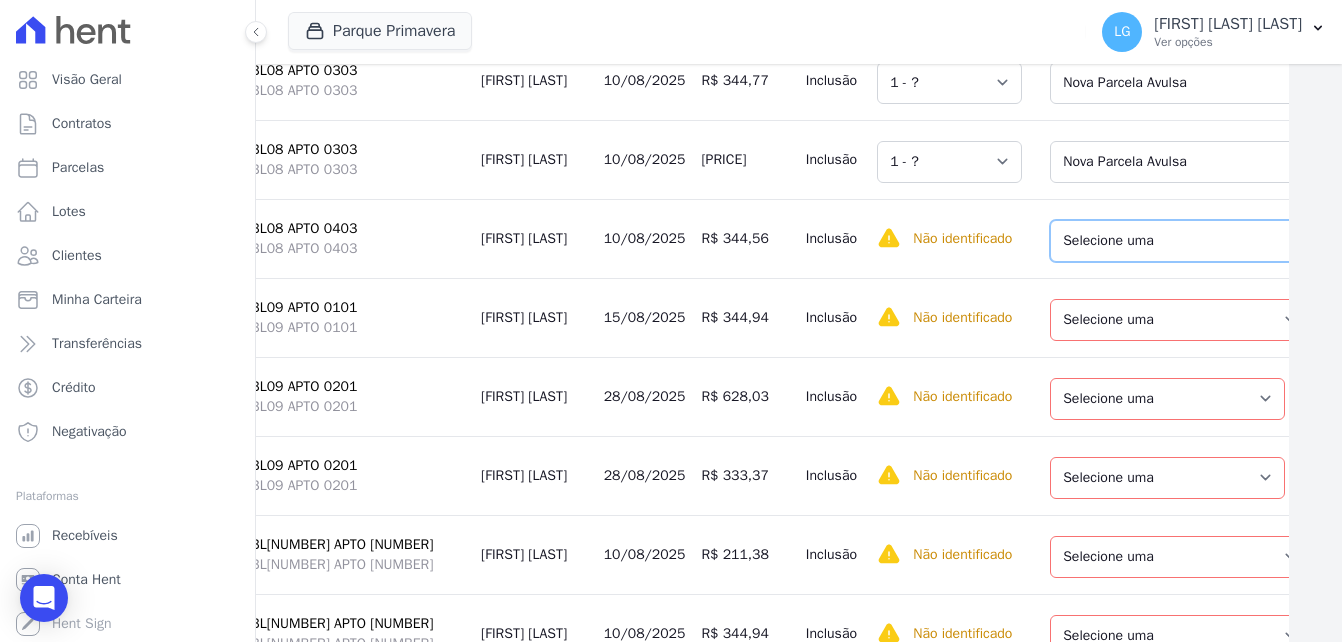 click on "Selecione uma
Nova Parcela Avulsa
Parcela Avulsa Existente
Parcela Normal (2 X R$ 339,97)
Intercalada (16 X R$ 329,98)
Sinal (20 X R$ 4.713,43)
Parcela Normal (1 X R$ 56.187,60)" at bounding box center (1186, 241) 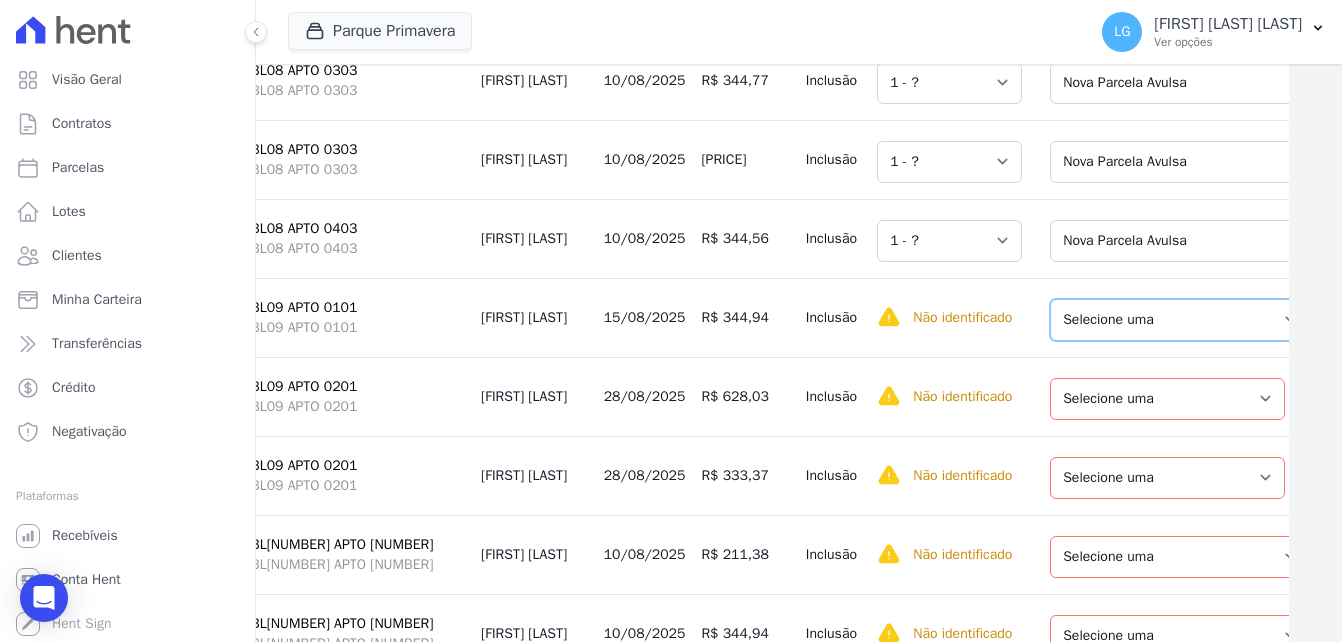 click on "Selecione uma
Nova Parcela Avulsa
Parcela Avulsa Existente
Parcela Normal (18 X R$ 330,35)
Intercalada (20 X R$ 6.800,72)" at bounding box center [1180, 320] 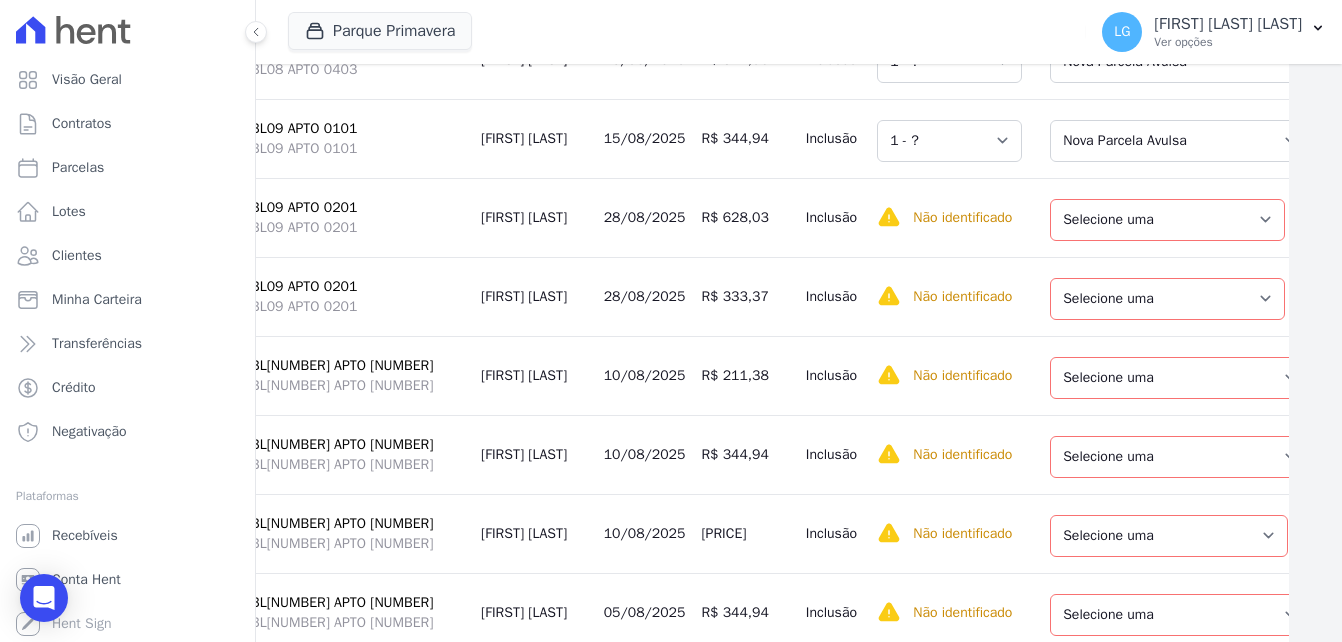scroll, scrollTop: 5801, scrollLeft: 53, axis: both 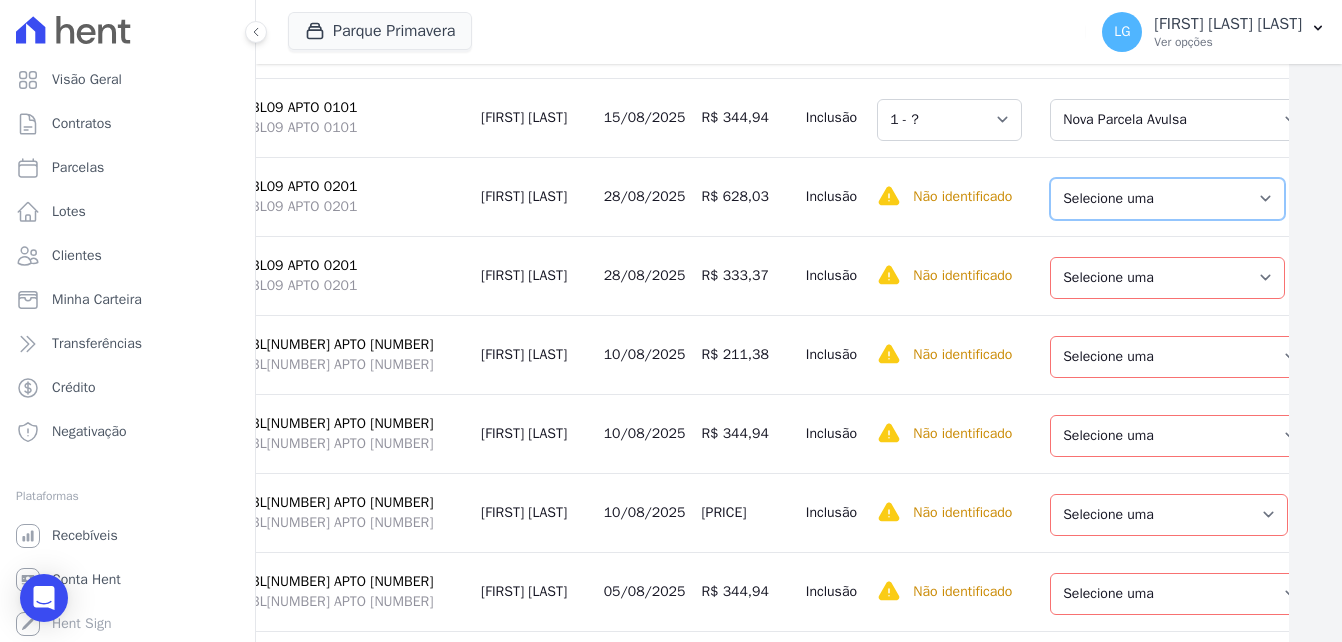 click on "Selecione uma
Nova Parcela Avulsa
Parcela Avulsa Existente
Intercalada (38 X R$ 921,93)
Parcela Normal (5 X R$ 407,42)" at bounding box center (1167, 199) 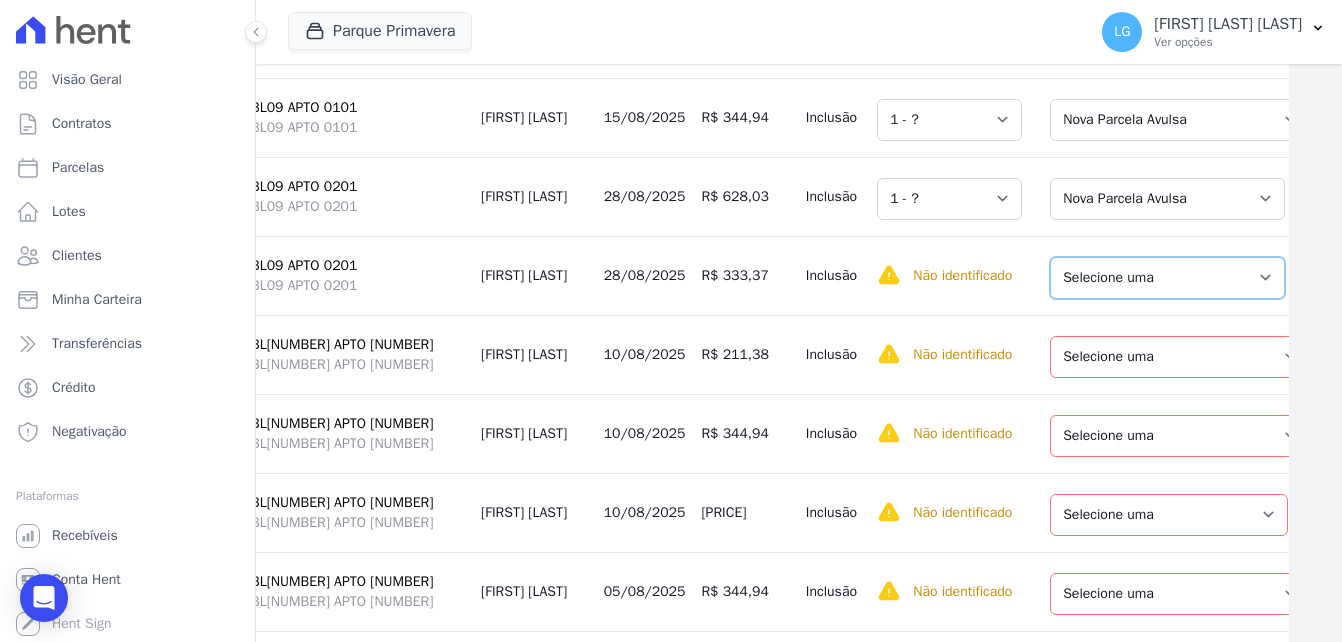 click on "Selecione uma
Nova Parcela Avulsa
Parcela Avulsa Existente
Intercalada (38 X R$ 921,93)
Parcela Normal (5 X R$ 407,42)" at bounding box center (1167, 278) 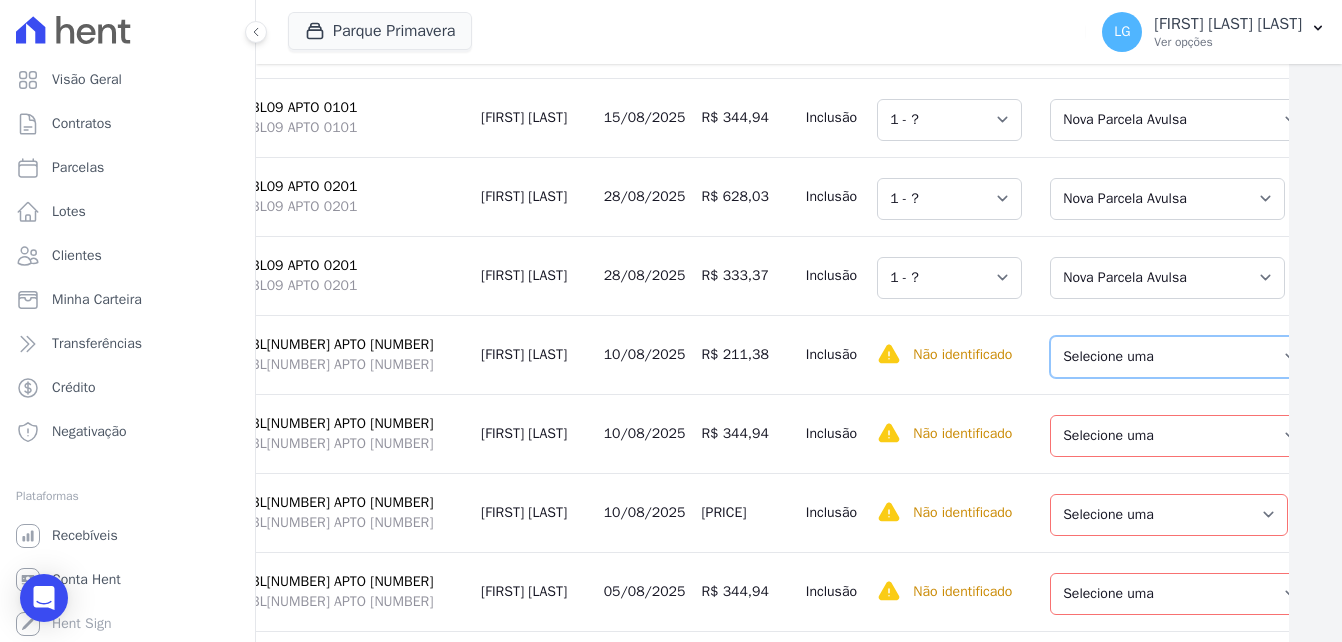 click on "Selecione uma
Nova Parcela Avulsa
Parcela Avulsa Existente
Parcela Normal (38 X R$ 538,68)" at bounding box center (1180, 357) 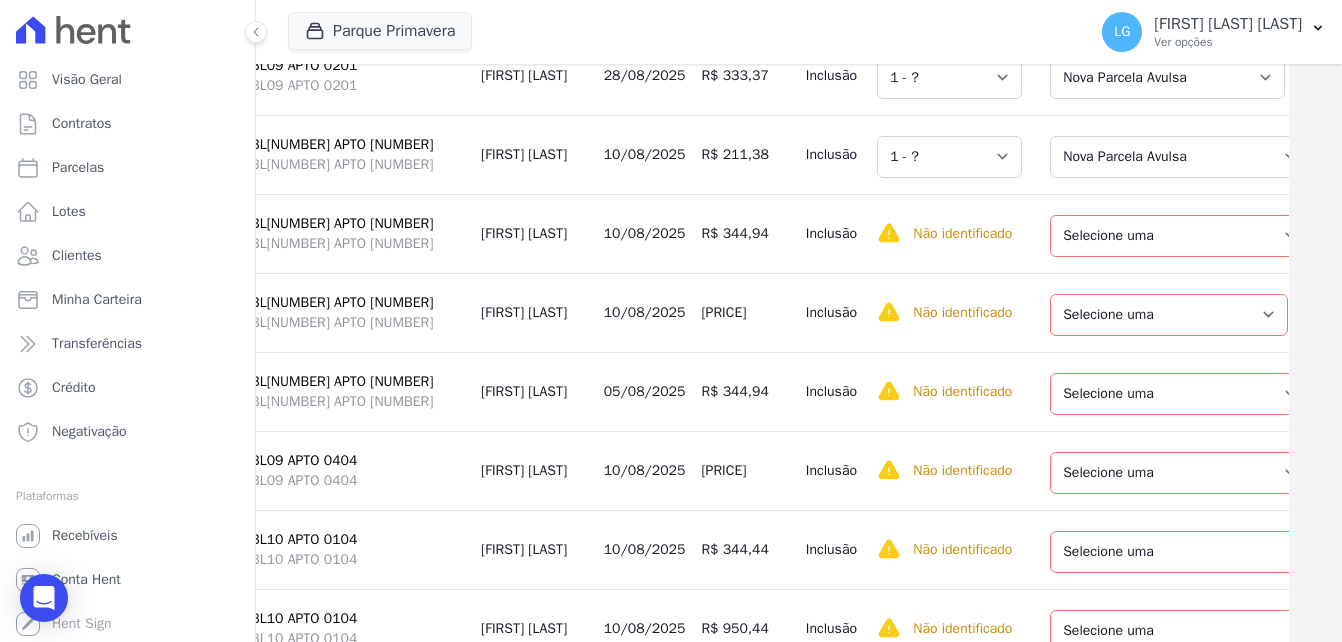 scroll, scrollTop: 6101, scrollLeft: 53, axis: both 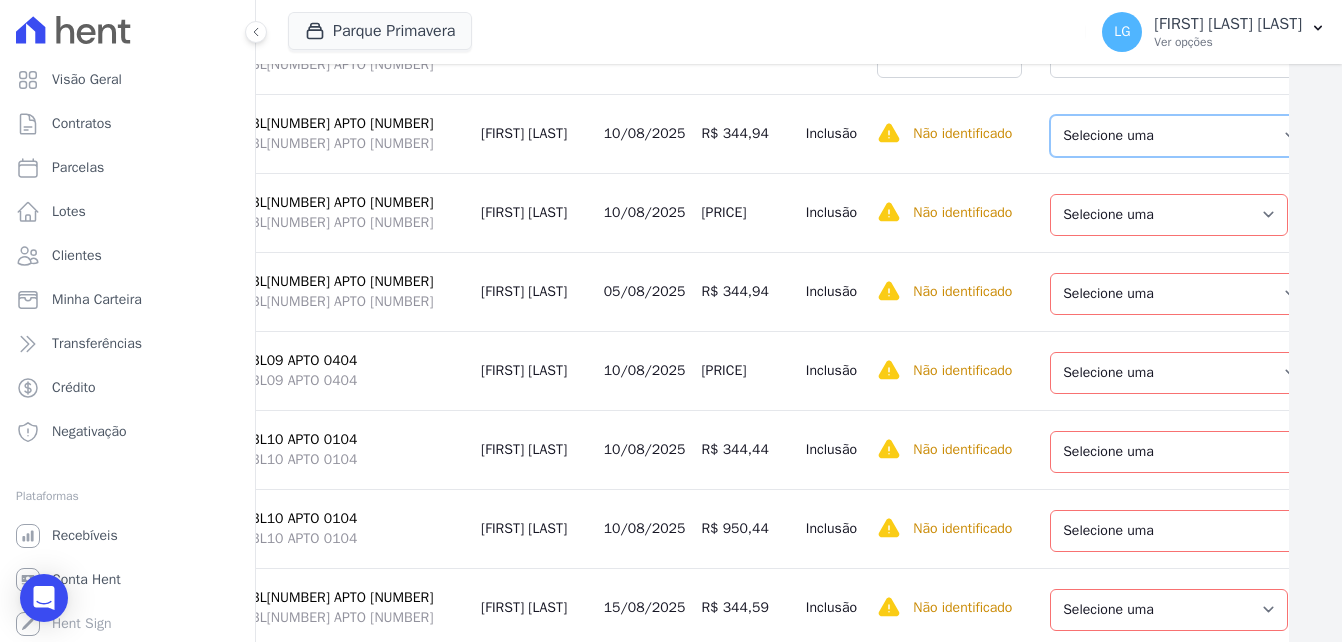 click on "Selecione uma
Nova Parcela Avulsa
Parcela Avulsa Existente
Parcela Normal (38 X R$ 538,68)" at bounding box center (1180, 136) 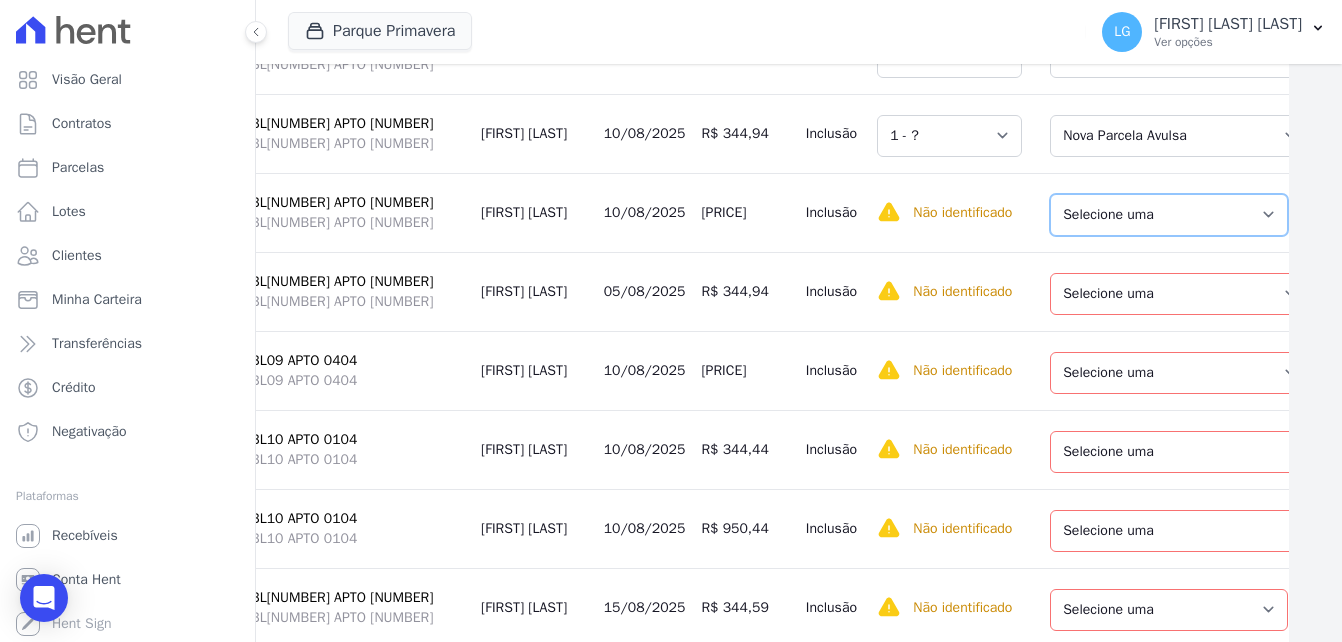 click on "Selecione uma
Nova Parcela Avulsa
Parcela Avulsa Existente
Parcela Normal (38 X R$ 608,92)" at bounding box center (1169, 215) 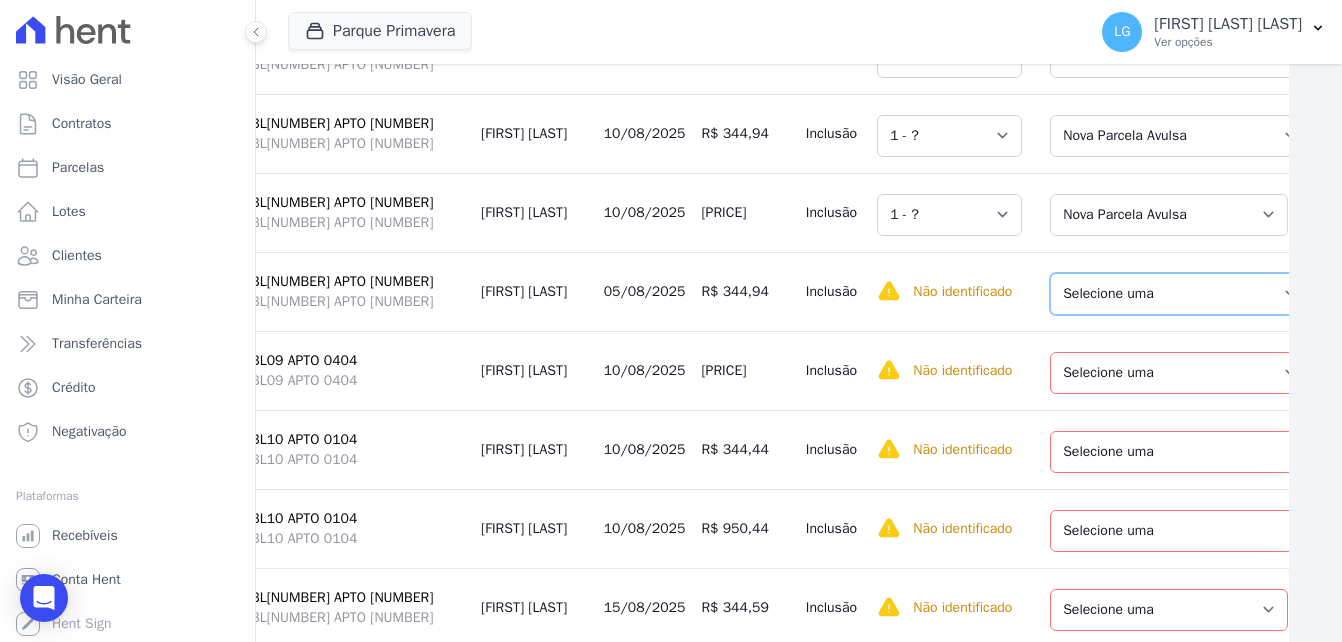 drag, startPoint x: 1111, startPoint y: 389, endPoint x: 1123, endPoint y: 413, distance: 26.832815 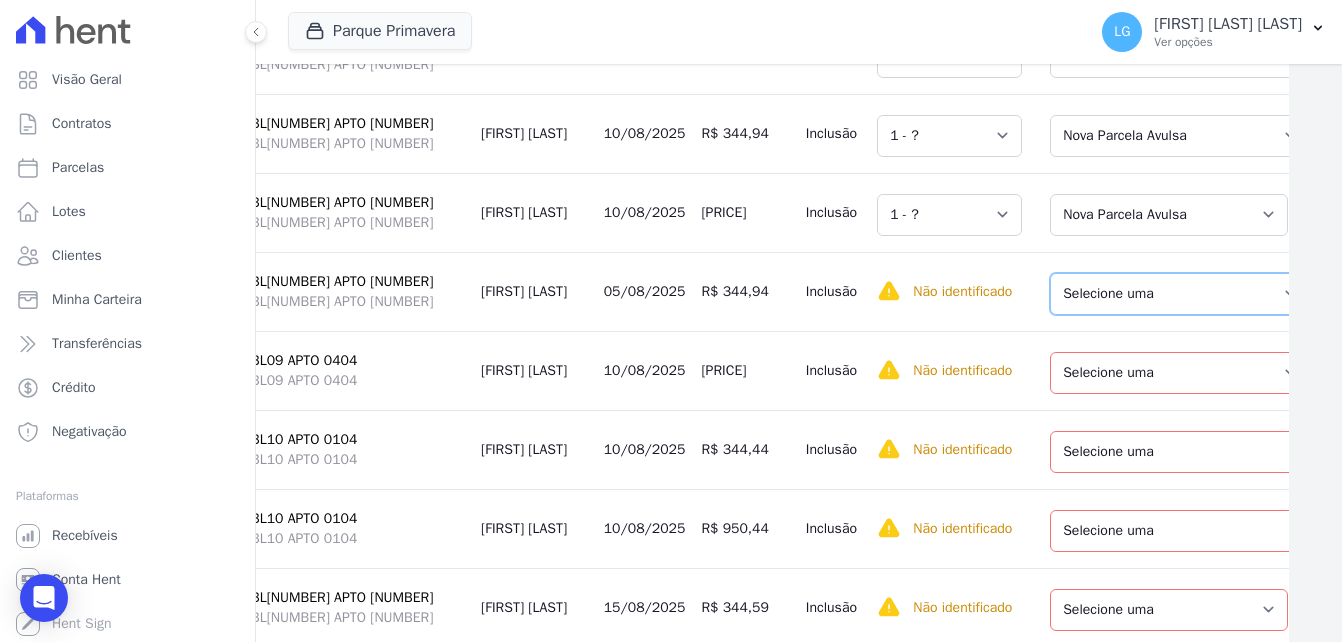 click on "Selecione uma
Nova Parcela Avulsa
Parcela Avulsa Existente
Parcela Normal (25 X R$ 560,03)
Intercalada (13 X R$ 1.038,35)" at bounding box center [1180, 294] 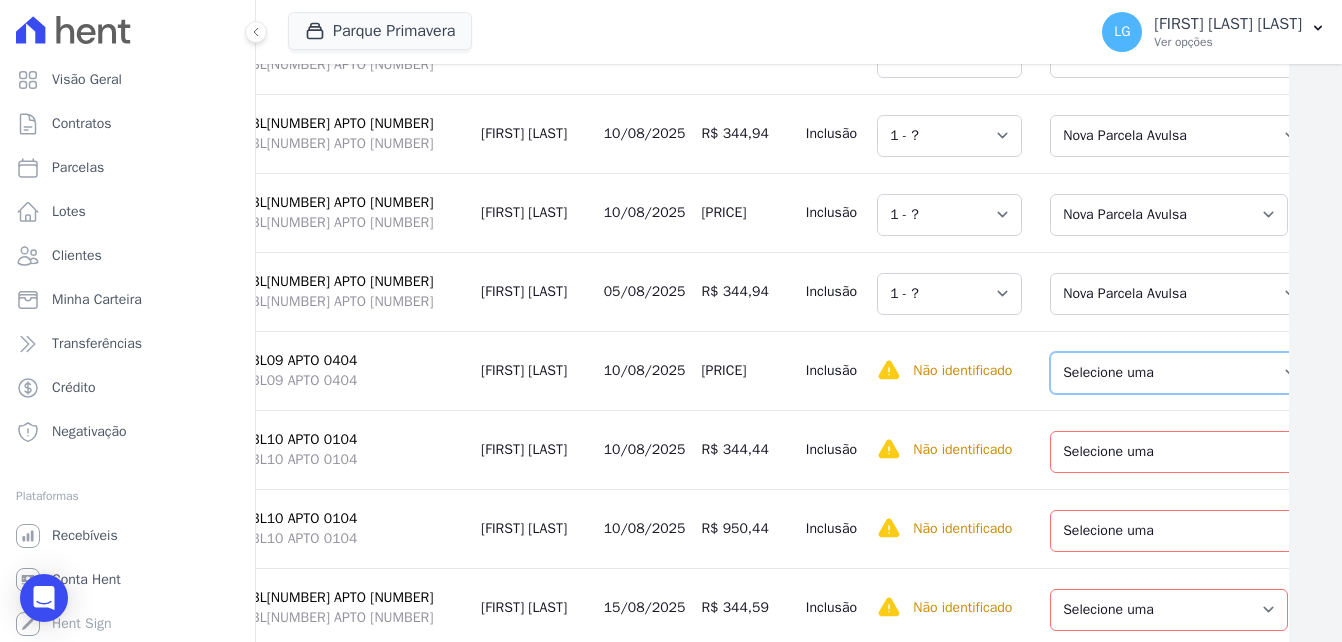 click on "Selecione uma
Nova Parcela Avulsa
Parcela Avulsa Existente
Intercalada (38 X R$ 954,77)
Parcela Normal (41 X R$ 342,86)" at bounding box center (1180, 373) 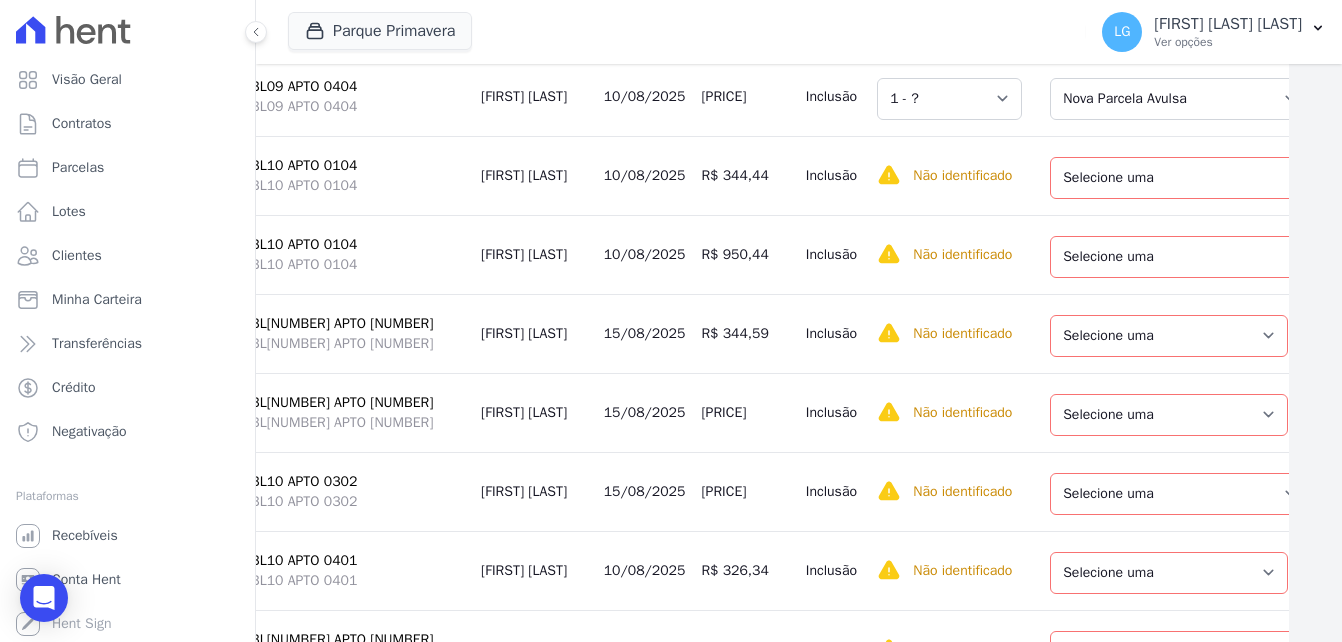 scroll, scrollTop: 6401, scrollLeft: 53, axis: both 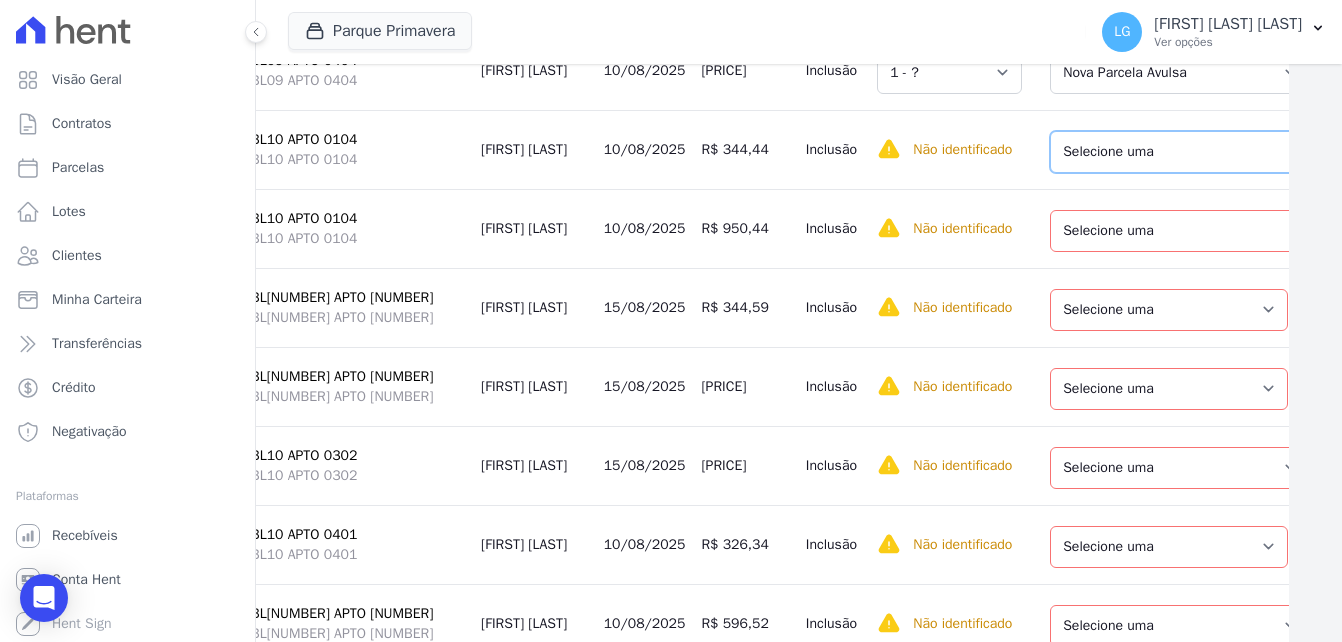click on "Selecione uma
Nova Parcela Avulsa
Parcela Avulsa Existente
Parcela Normal (38 X R$ 1.263,96)" at bounding box center [1186, 152] 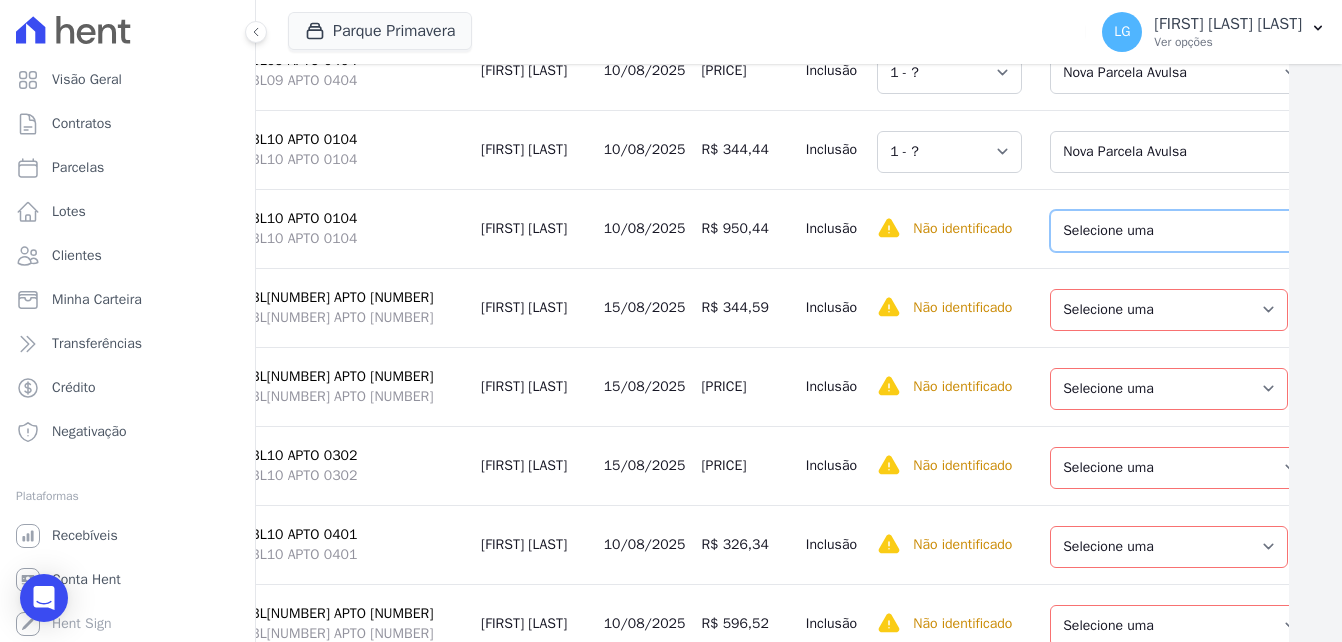 click on "Selecione uma
Nova Parcela Avulsa
Parcela Avulsa Existente
Parcela Normal (38 X R$ 1.263,96)" at bounding box center (1186, 231) 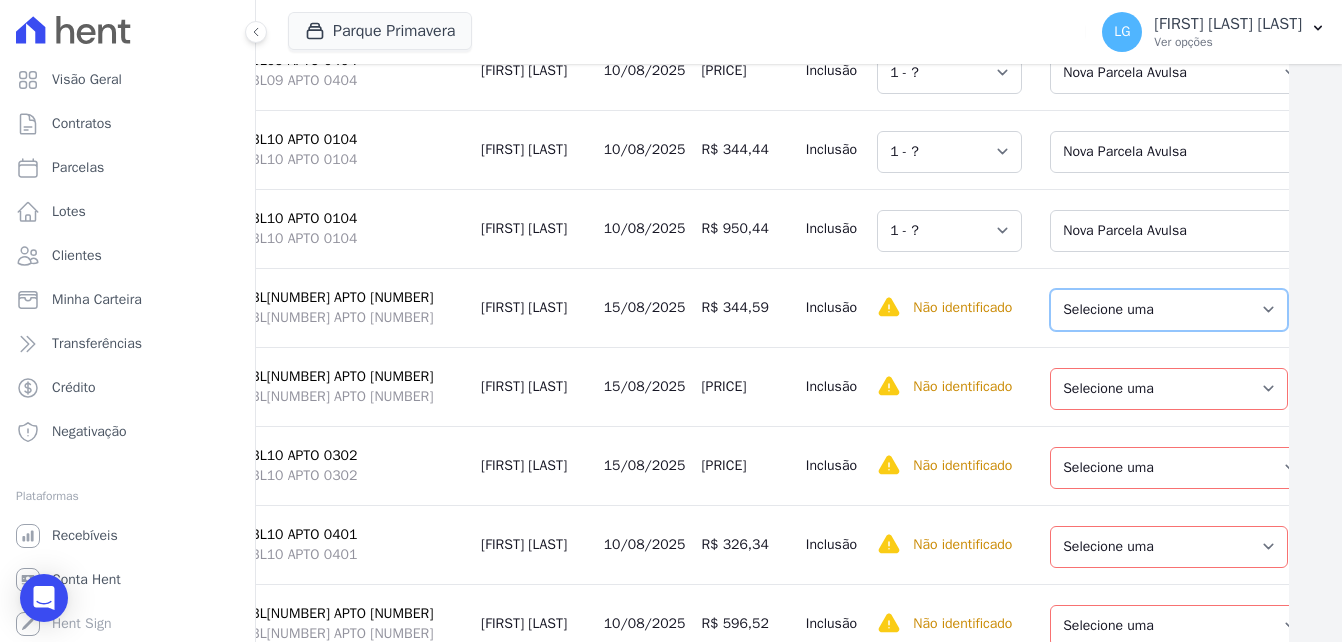 click on "Selecione uma
Nova Parcela Avulsa
Parcela Avulsa Existente
Parcela Normal (38 X R$ 890,24)" at bounding box center (1169, 310) 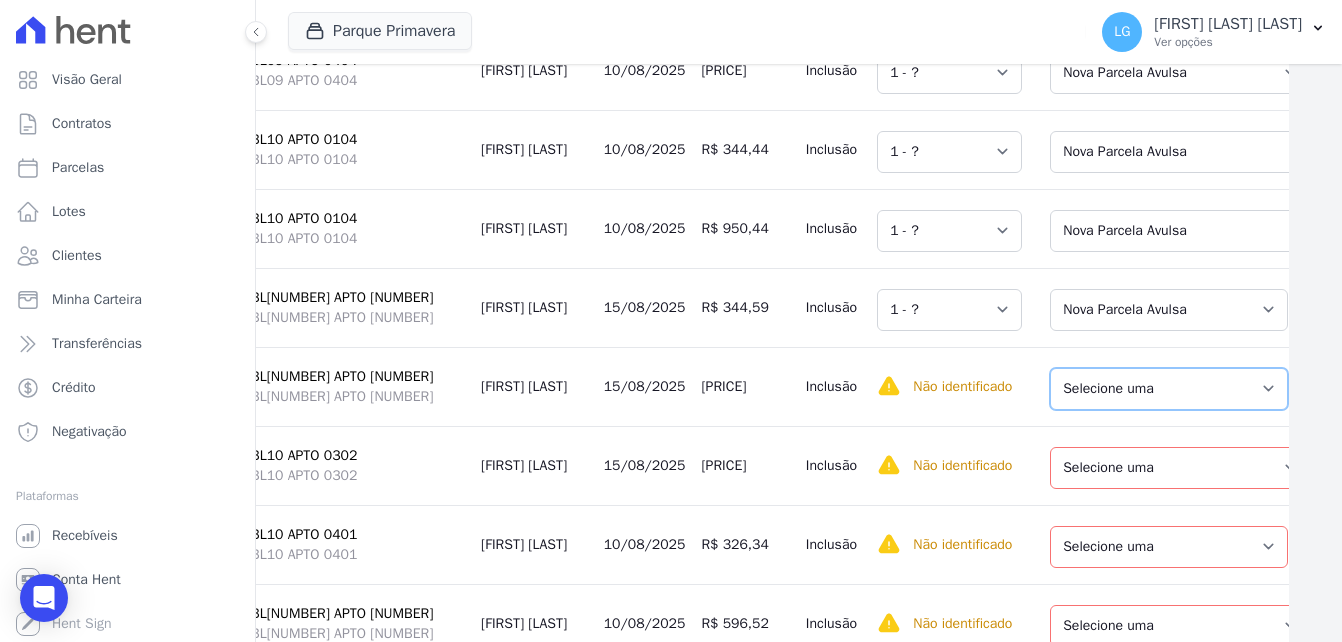 click on "Selecione uma
Nova Parcela Avulsa
Parcela Avulsa Existente
Parcela Normal (38 X R$ 890,24)" at bounding box center [1169, 389] 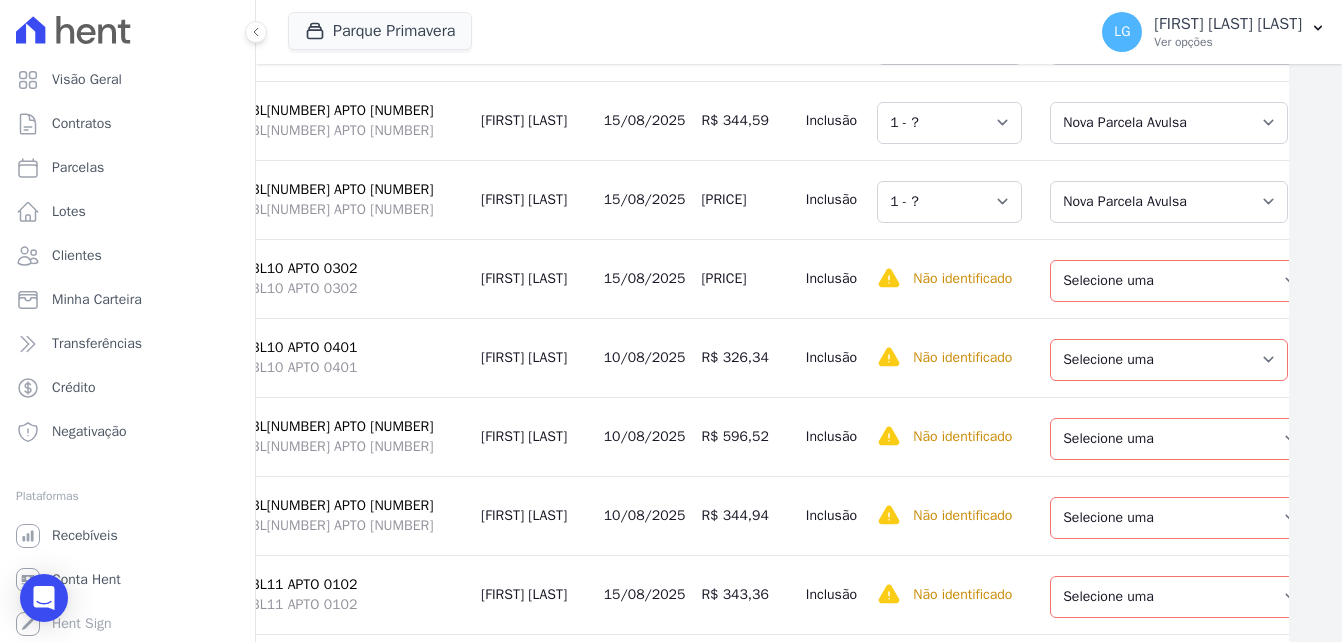 scroll, scrollTop: 6601, scrollLeft: 53, axis: both 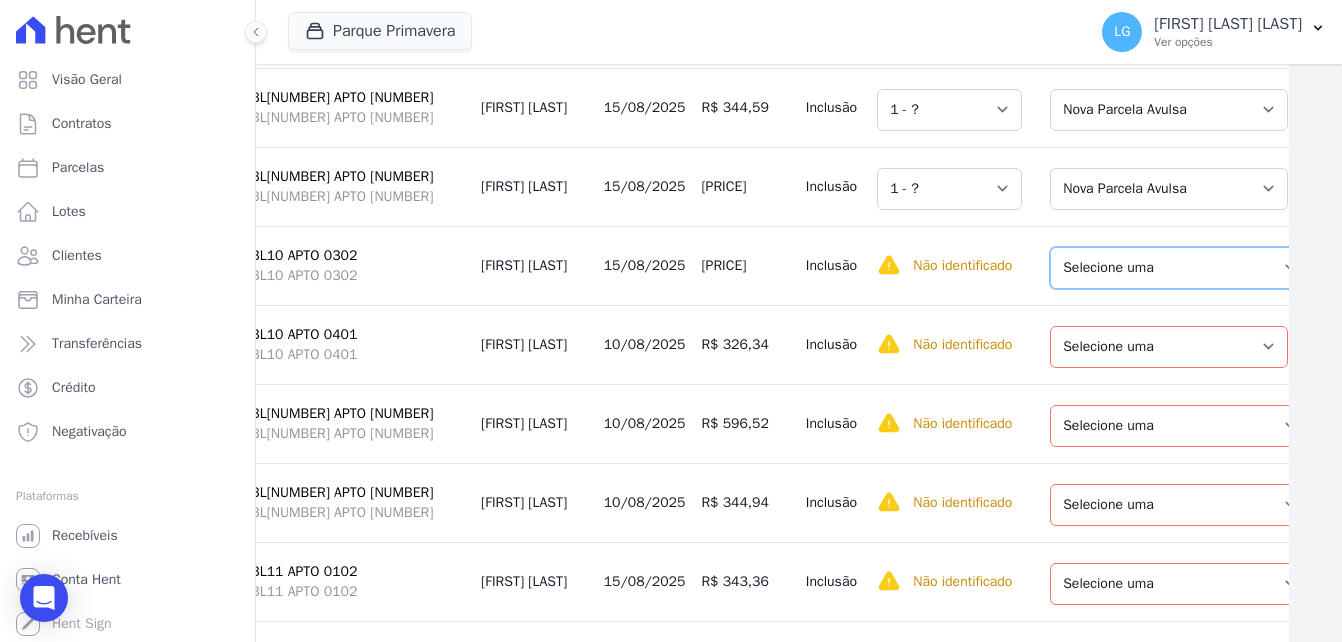 click on "Selecione uma
Nova Parcela Avulsa
Parcela Avulsa Existente
Intercalada (38 X R$ 337,64)
Parcela Normal (38 X R$ 545,54)
Sinal (6 X R$ 405,07)" at bounding box center [1180, 268] 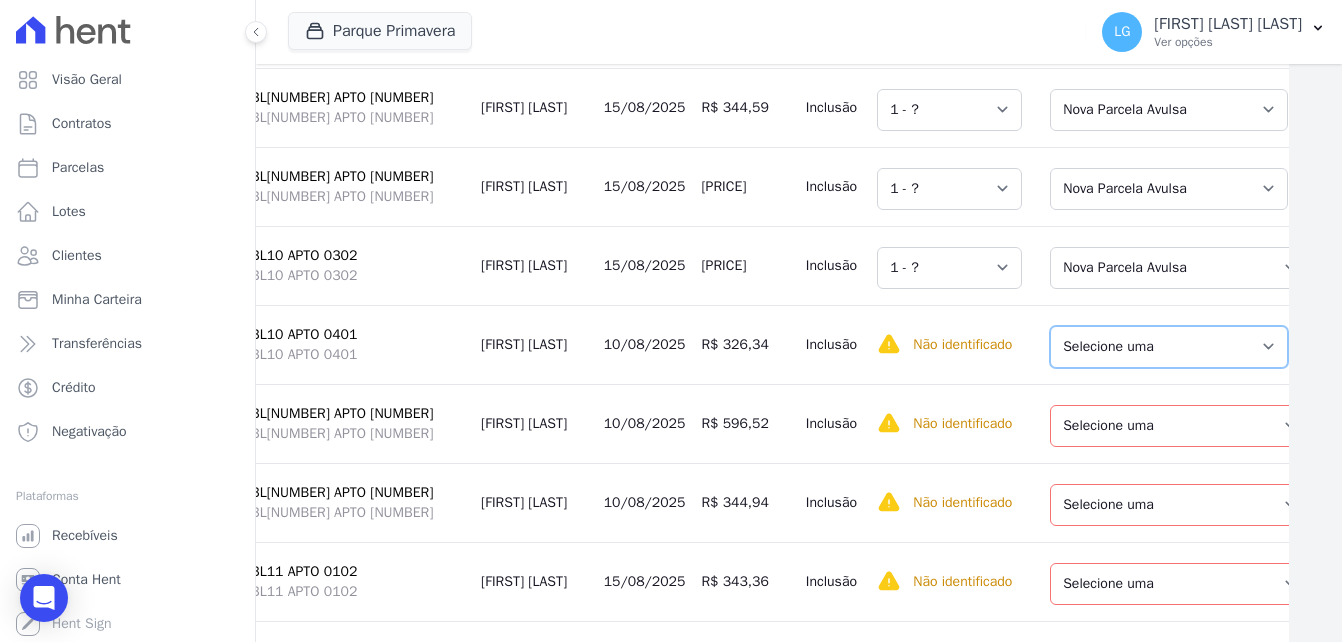 drag, startPoint x: 1139, startPoint y: 444, endPoint x: 1141, endPoint y: 467, distance: 23.086792 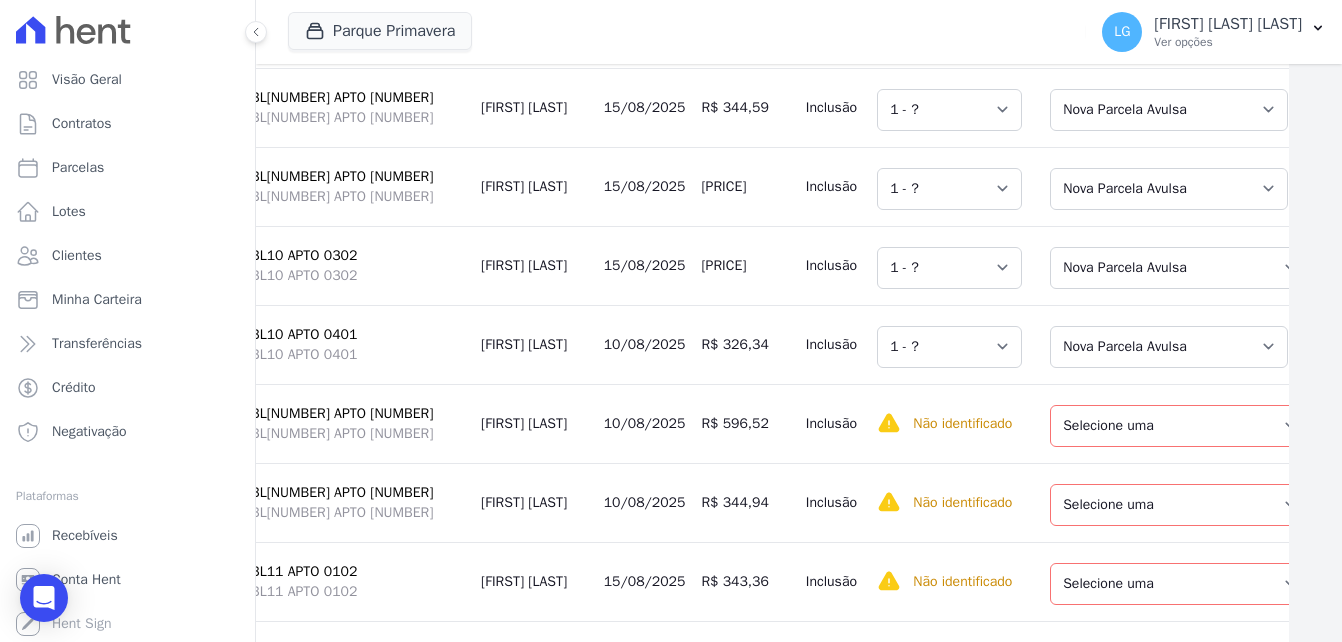 scroll, scrollTop: 6901, scrollLeft: 53, axis: both 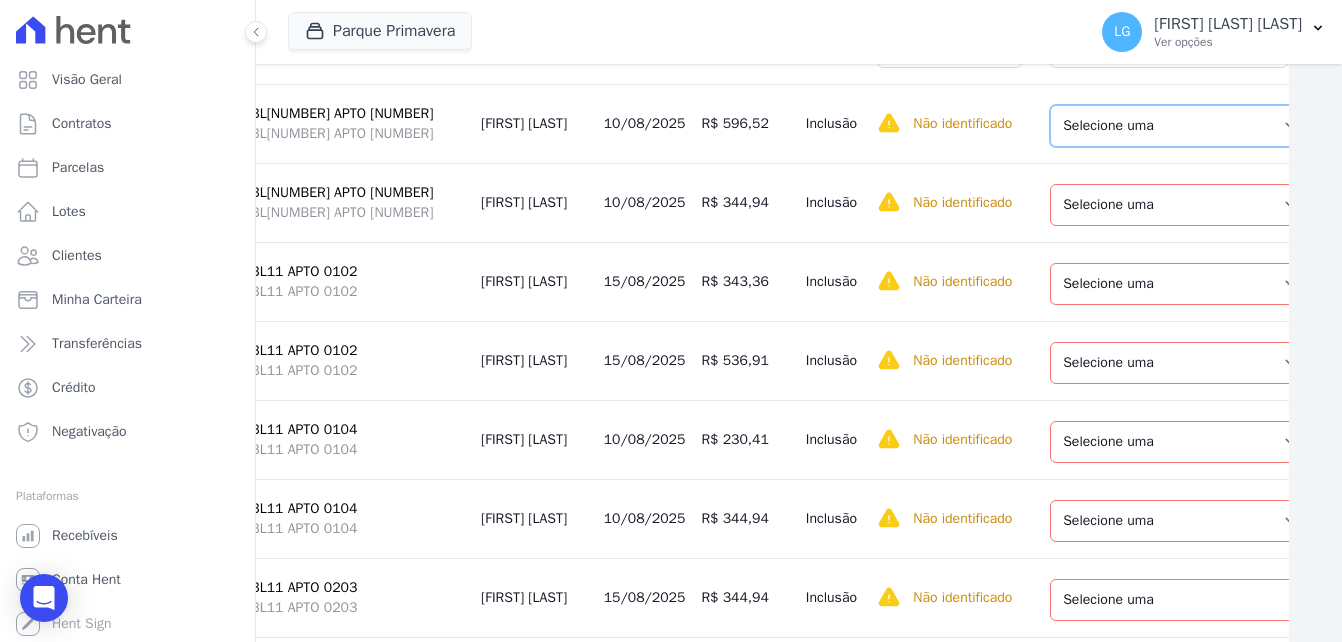 click on "Selecione uma
Nova Parcela Avulsa
Parcela Avulsa Existente
Parcela Normal (45 X R$ 903,79)" at bounding box center (1180, 126) 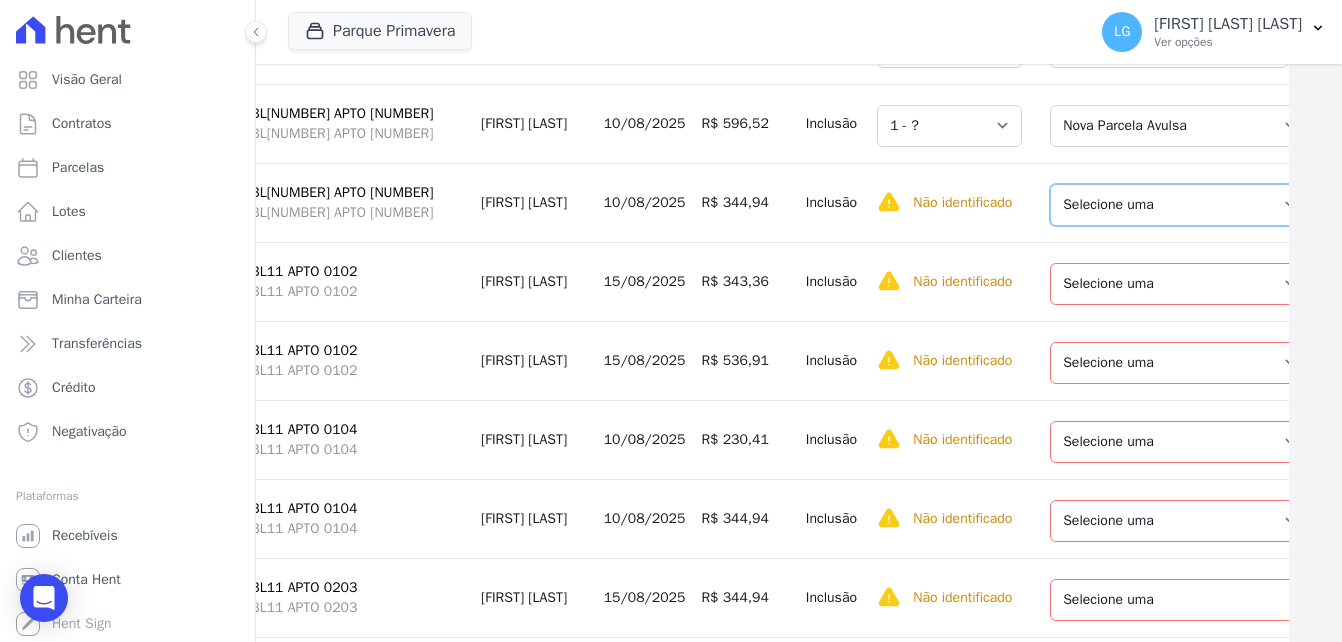 click on "Selecione uma
Nova Parcela Avulsa
Parcela Avulsa Existente
Parcela Normal (45 X R$ 903,79)" at bounding box center [1180, 205] 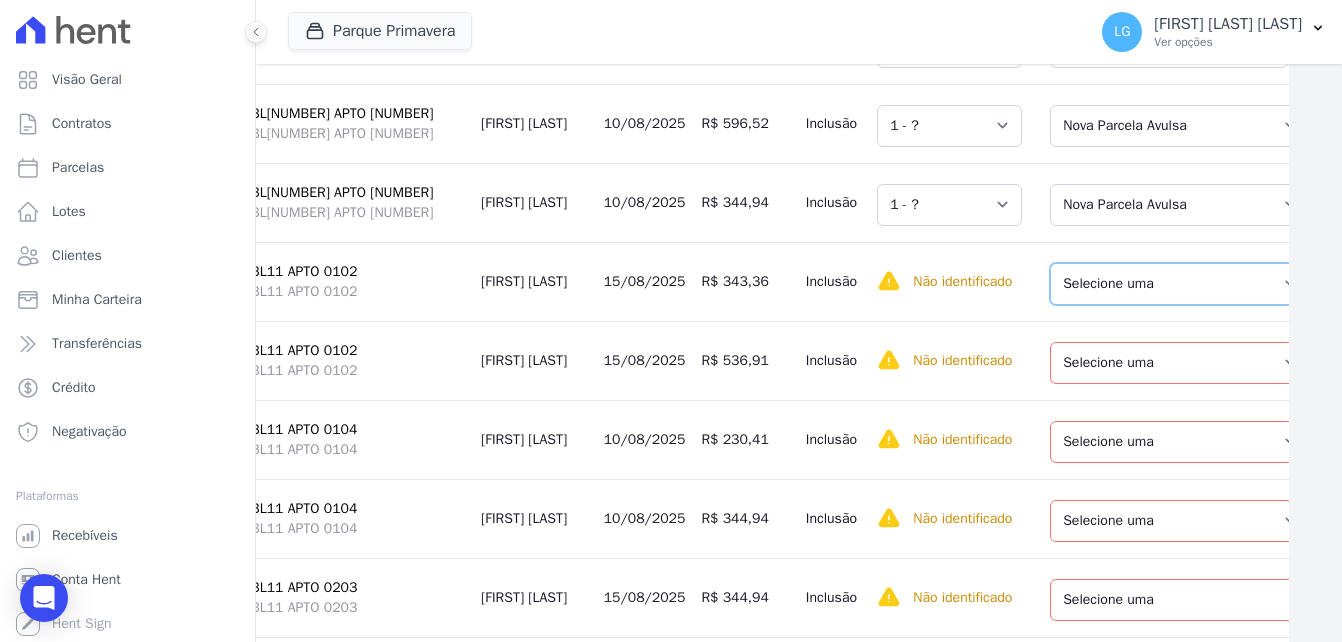 click on "Selecione uma
Nova Parcela Avulsa
Parcela Avulsa Existente
Parcela Normal (38 X R$ 843,48)
Intercalada (2 X R$ 419,74)" at bounding box center [1180, 284] 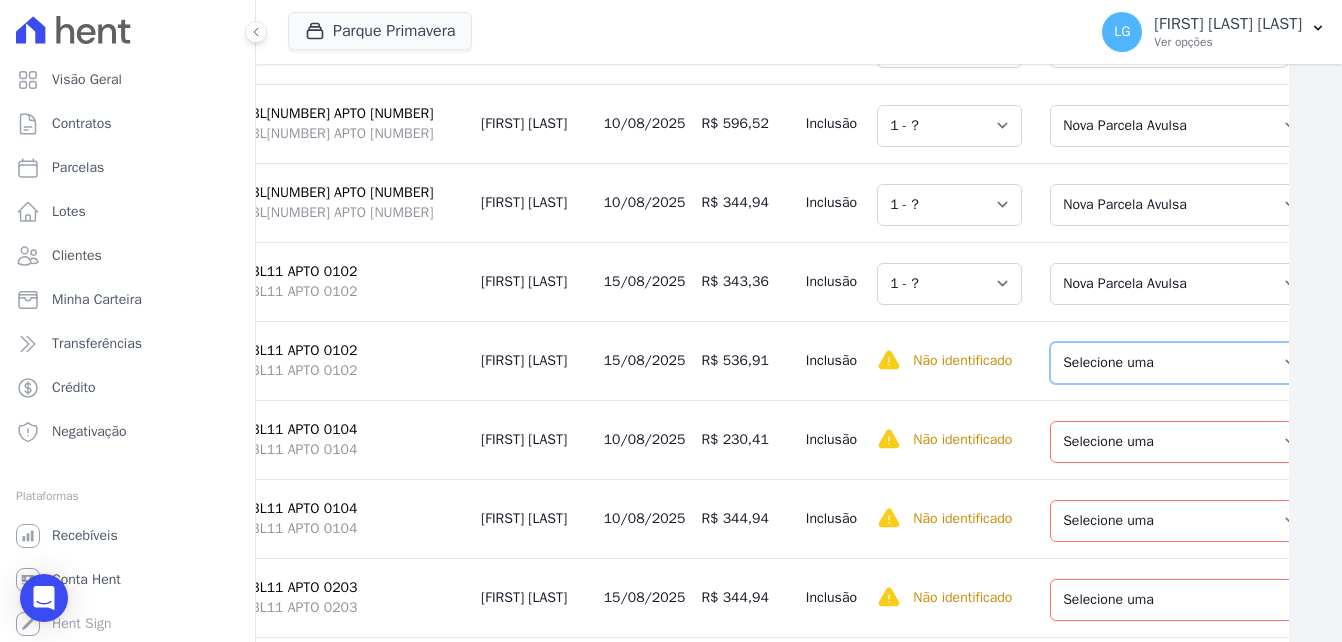 drag, startPoint x: 1135, startPoint y: 478, endPoint x: 1132, endPoint y: 498, distance: 20.22375 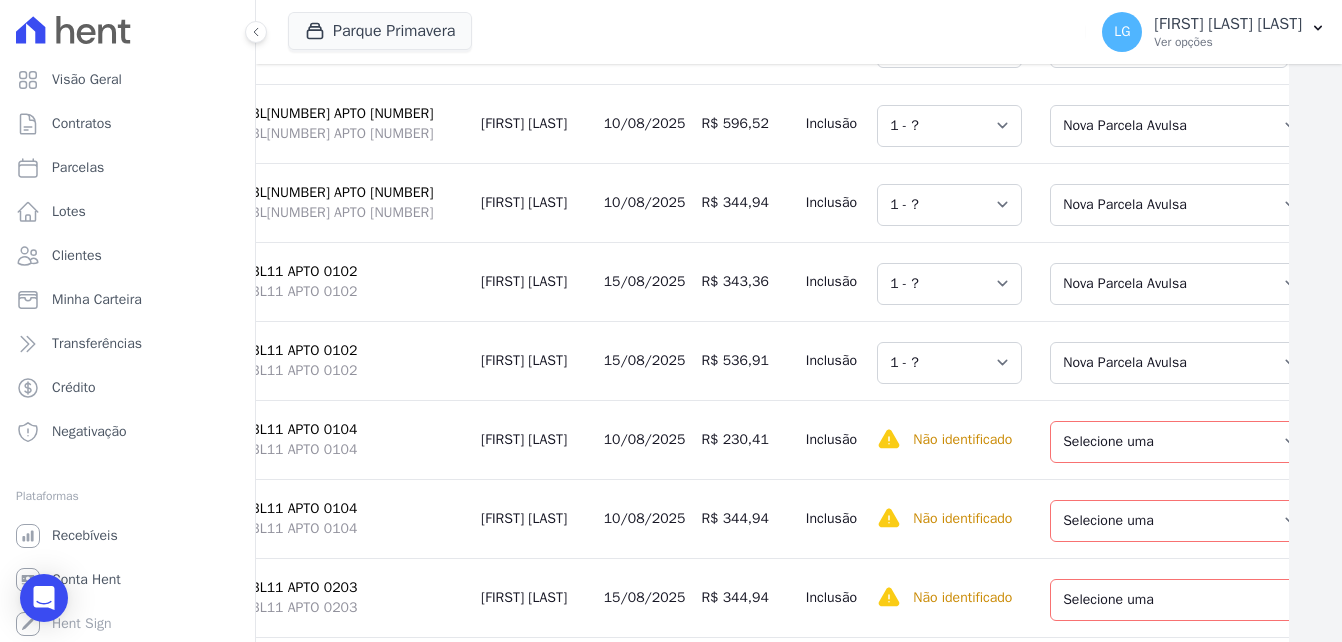 scroll, scrollTop: 7101, scrollLeft: 53, axis: both 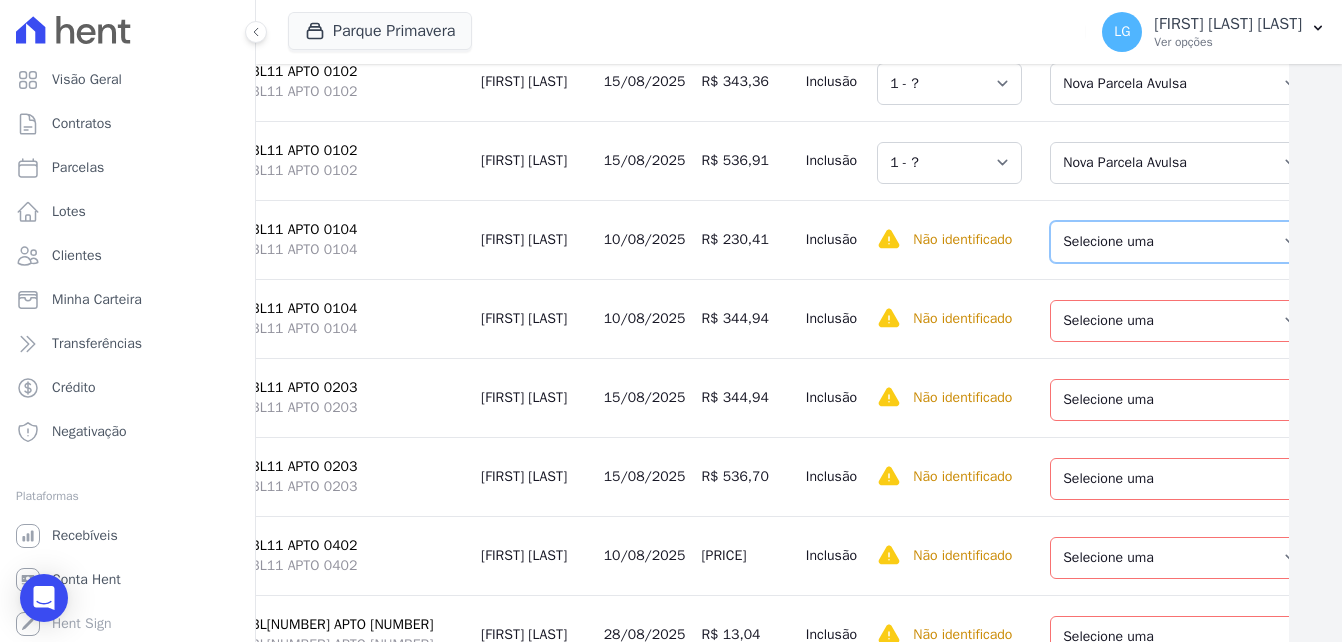 click on "Selecione uma
Nova Parcela Avulsa
Parcela Avulsa Existente
Parcela Normal (35 X R$ 550,04)" at bounding box center (1180, 242) 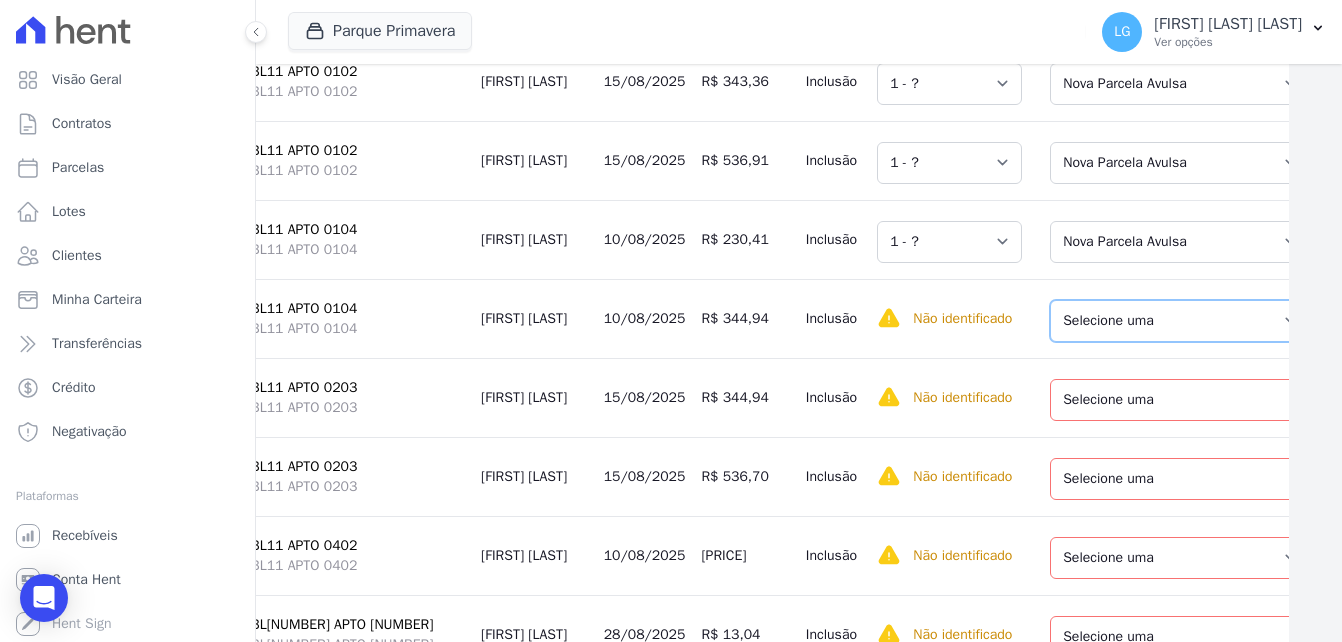 click on "Selecione uma
Nova Parcela Avulsa
Parcela Avulsa Existente
Parcela Normal (35 X R$ 550,04)" at bounding box center (1180, 321) 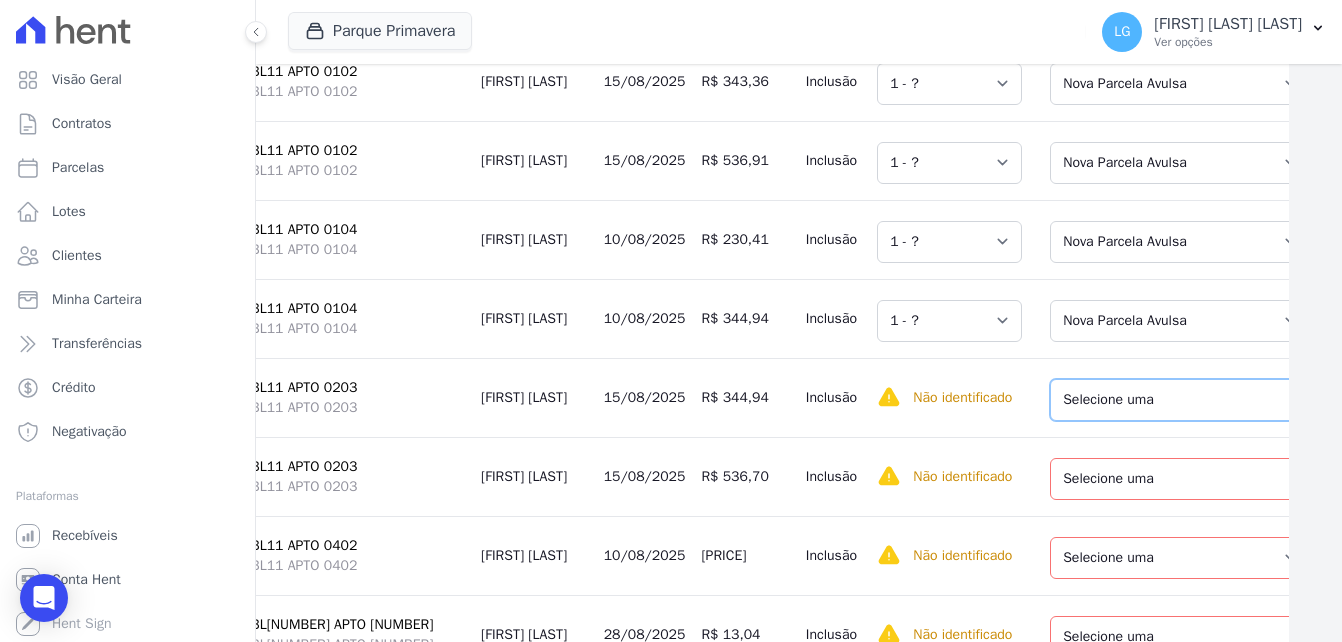 drag, startPoint x: 1146, startPoint y: 517, endPoint x: 1145, endPoint y: 537, distance: 20.024984 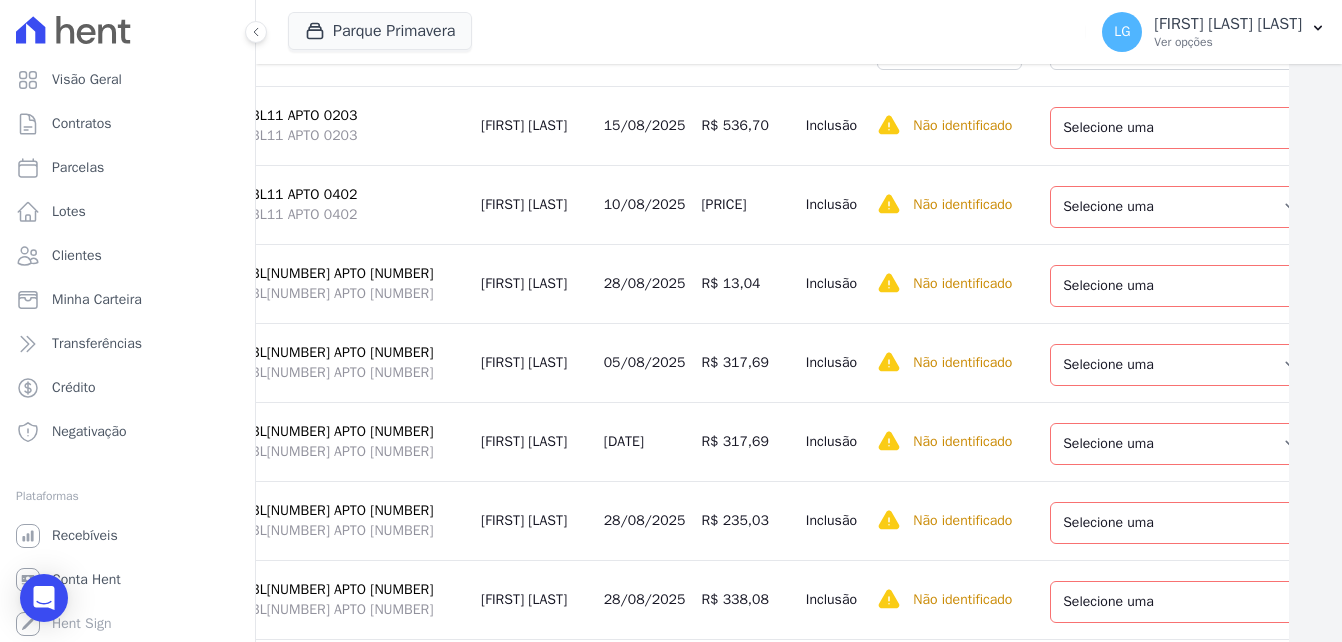 scroll, scrollTop: 7501, scrollLeft: 53, axis: both 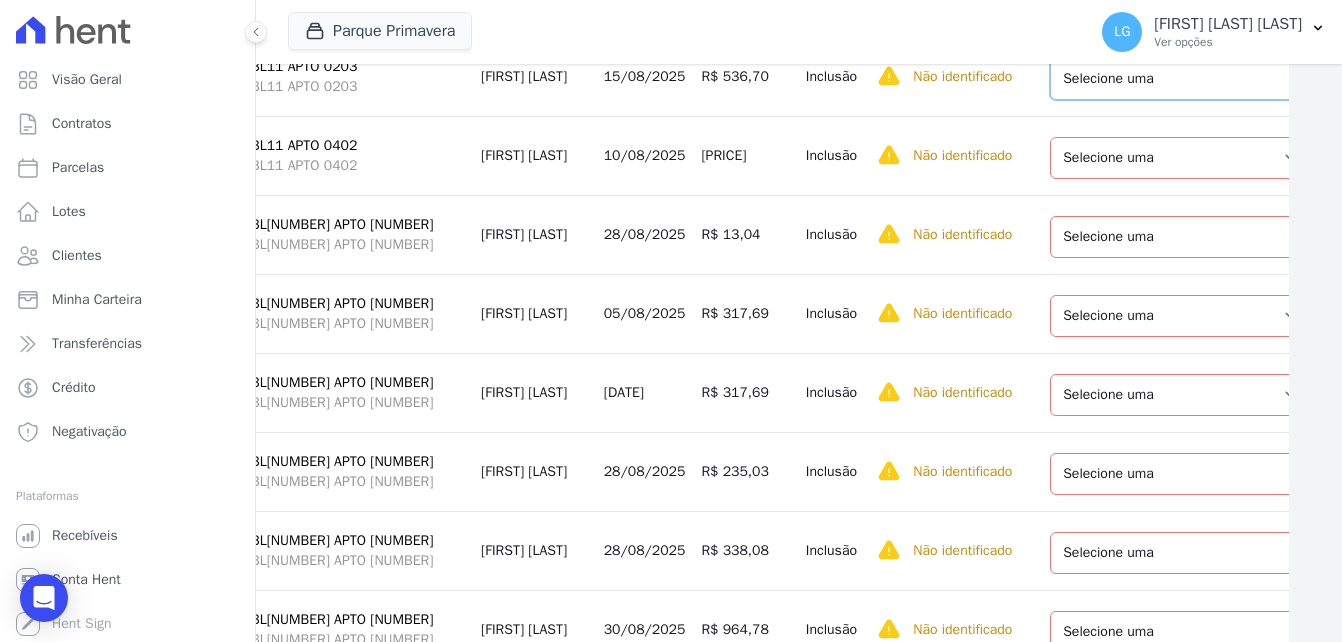 click on "Selecione uma
Nova Parcela Avulsa
Parcela Avulsa Existente
Parcela Normal (38 X R$ 846,33)" at bounding box center (1192, 79) 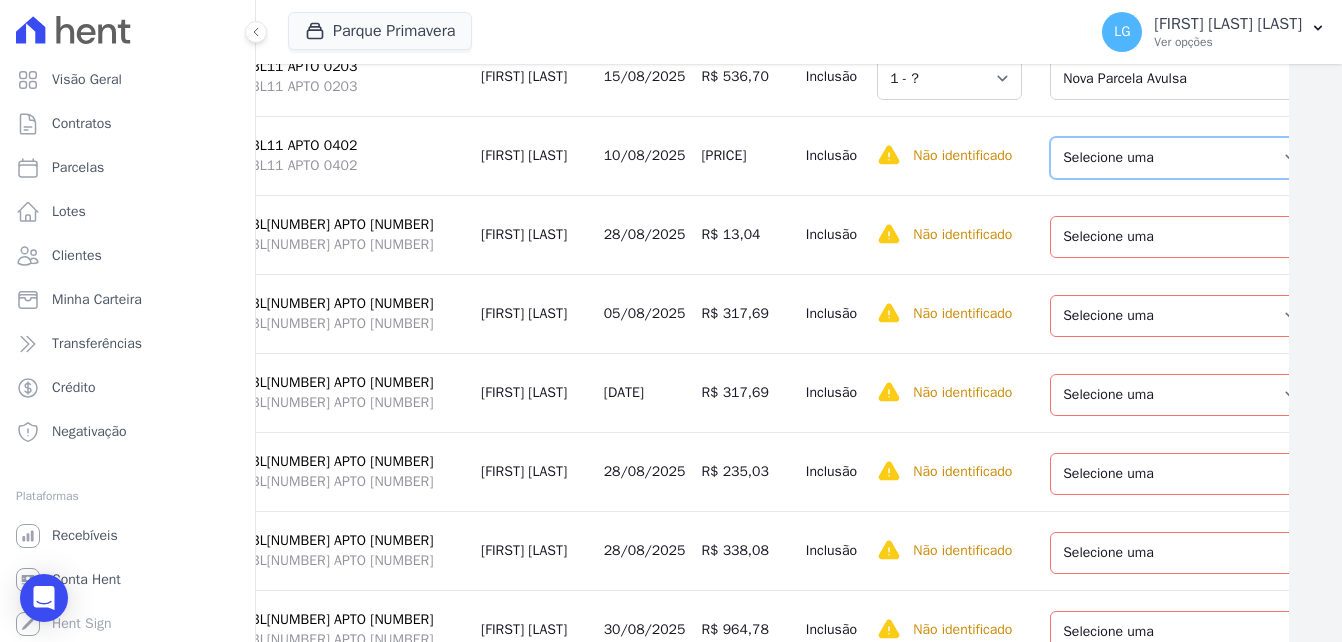 click on "Selecione uma
Nova Parcela Avulsa
Parcela Avulsa Existente
Parcela Normal (38 X R$ 845,42)" at bounding box center (1180, 158) 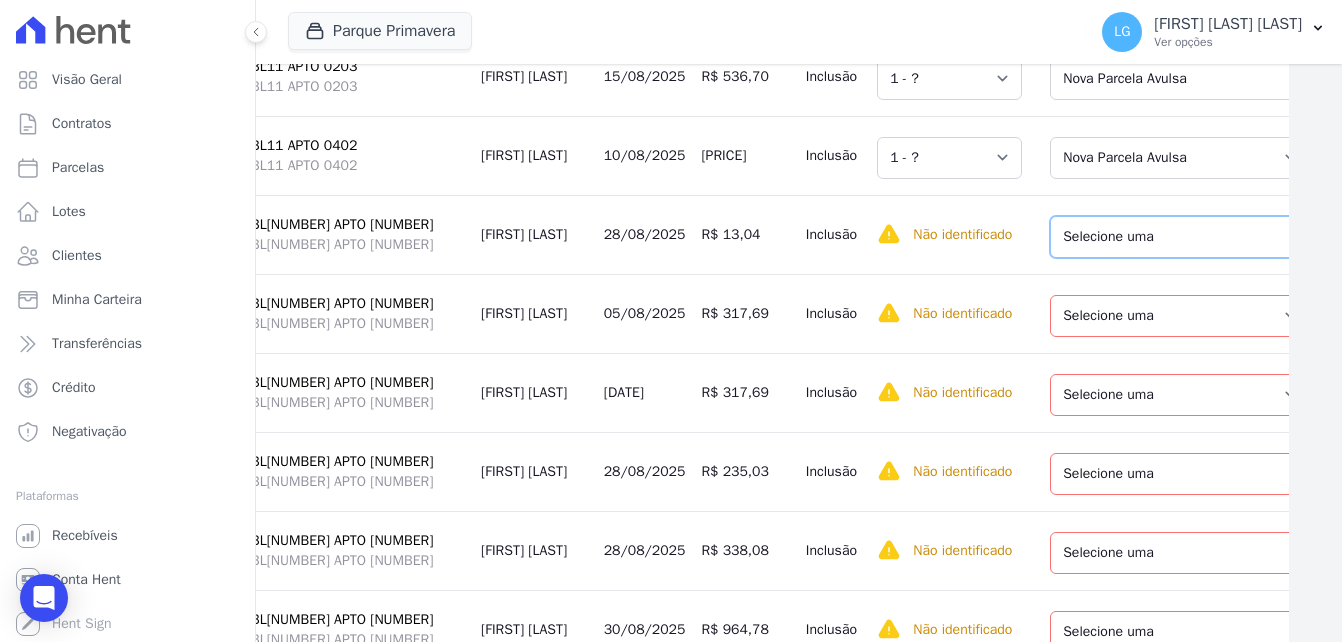 click on "Selecione uma
Nova Parcela Avulsa
Parcela Avulsa Existente
Parcela Normal (22 X R$ 1.310,34)
Parcela Normal (1 X R$ 7.722,06)
Intercalada (2 X R$ 340,32)
Sinal (8 X R$ 397,11)
Parcela Normal (12 X R$ 335,79)" at bounding box center [1186, 237] 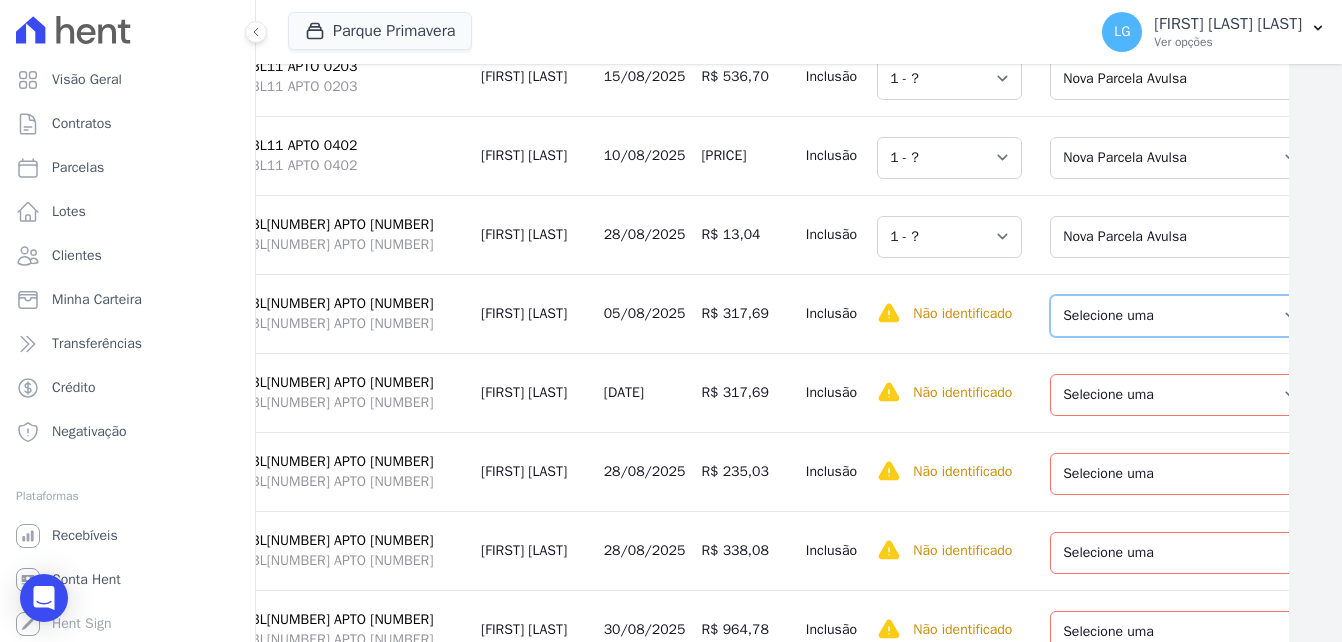 click on "Selecione uma
Nova Parcela Avulsa
Parcela Avulsa Existente
Parcela Normal (42 X R$ 870,66)" at bounding box center [1180, 316] 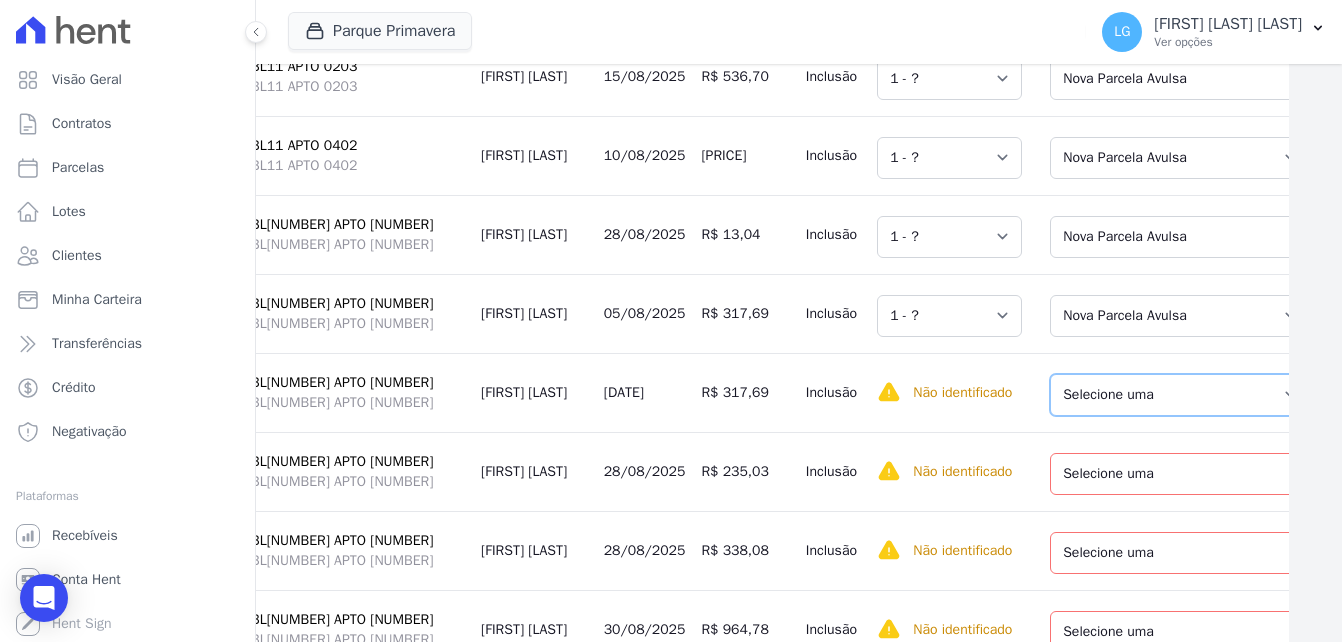 click on "Selecione uma
Nova Parcela Avulsa
Parcela Avulsa Existente
Parcela Normal (42 X R$ 870,66)" at bounding box center (1180, 395) 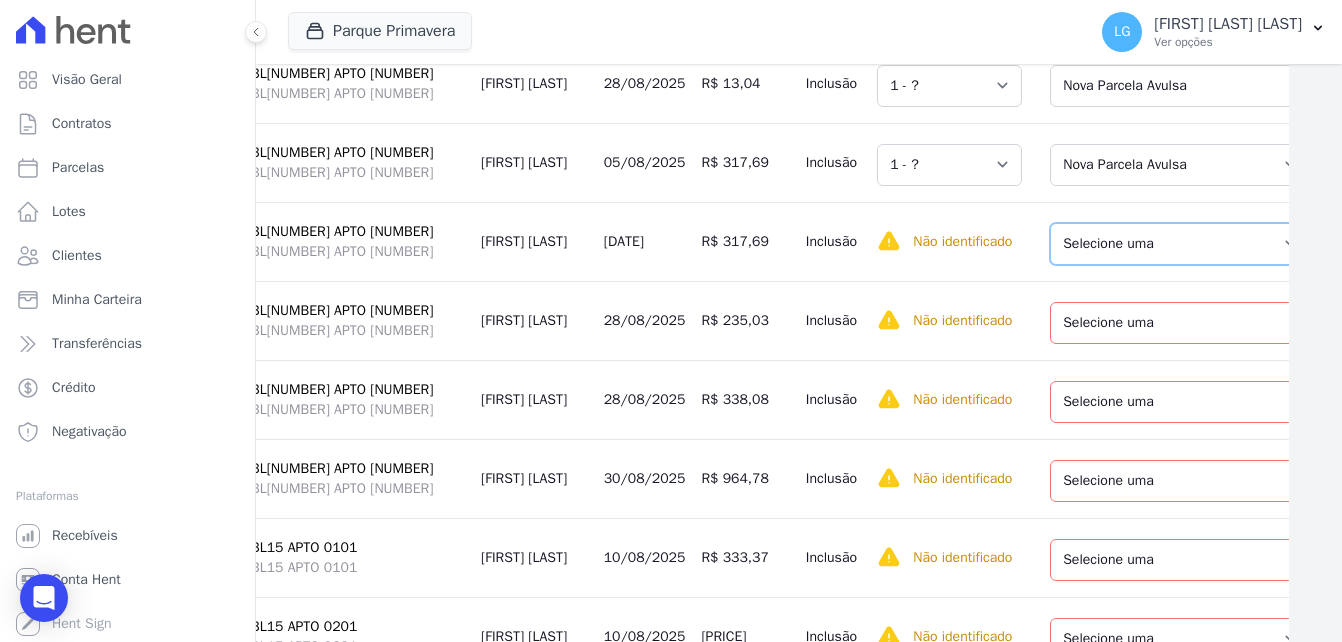scroll, scrollTop: 7701, scrollLeft: 53, axis: both 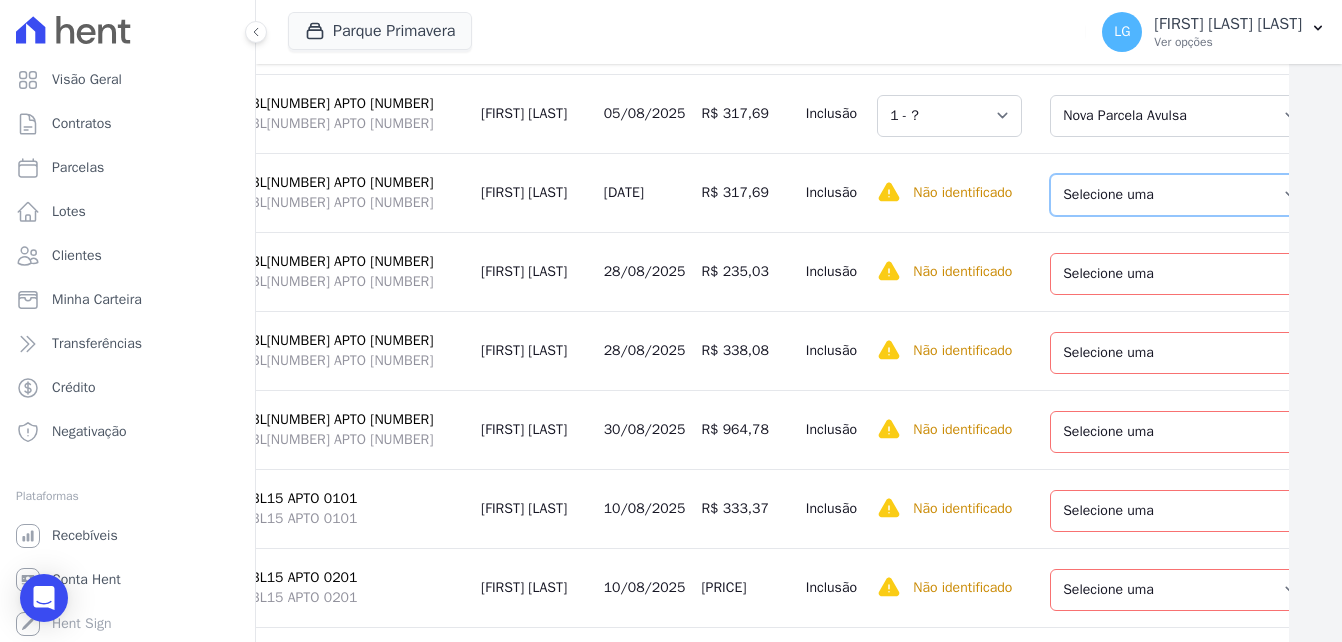click on "Selecione uma
Nova Parcela Avulsa
Parcela Avulsa Existente
Parcela Normal (42 X R$ 870,66)" at bounding box center [1180, 195] 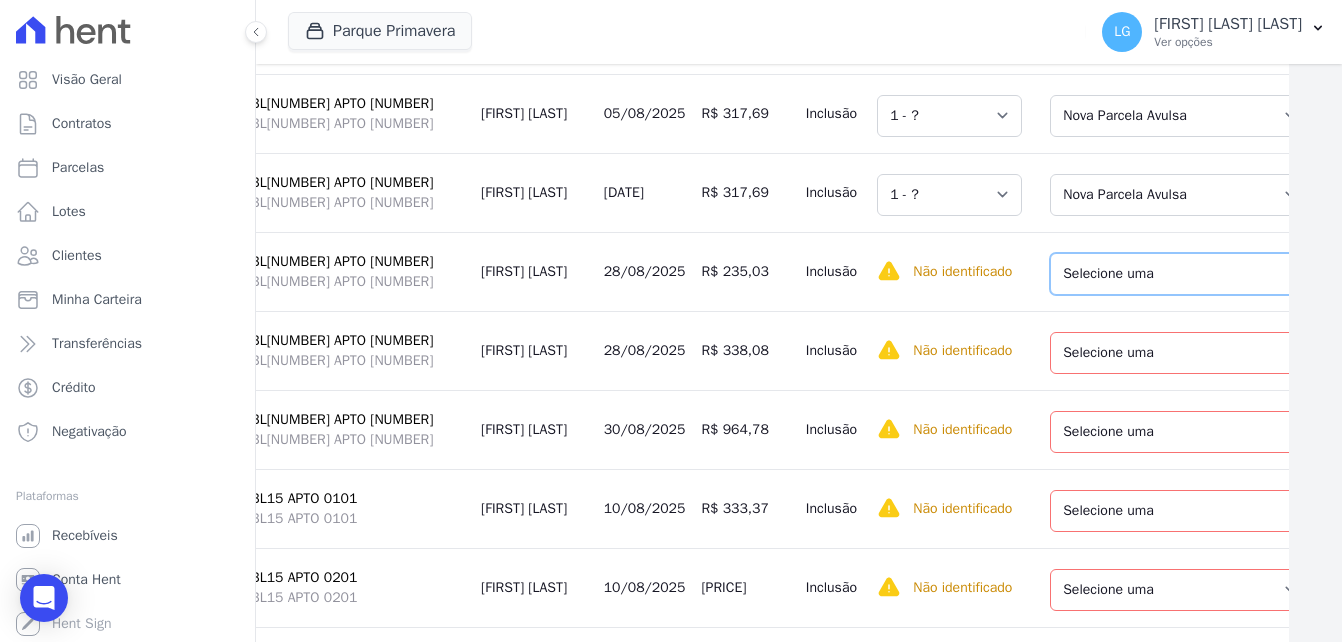 click on "Selecione uma
Nova Parcela Avulsa
Parcela Avulsa Existente
Parcela Normal (35 X R$ 546,71)
Intercalada (6 X R$ 214,50)
Sinal (6 X R$ 1.202,54)
Parcela Normal (7 X R$ 409,14)
Parcela Normal (1 X R$ 7.227,68)" at bounding box center (1192, 274) 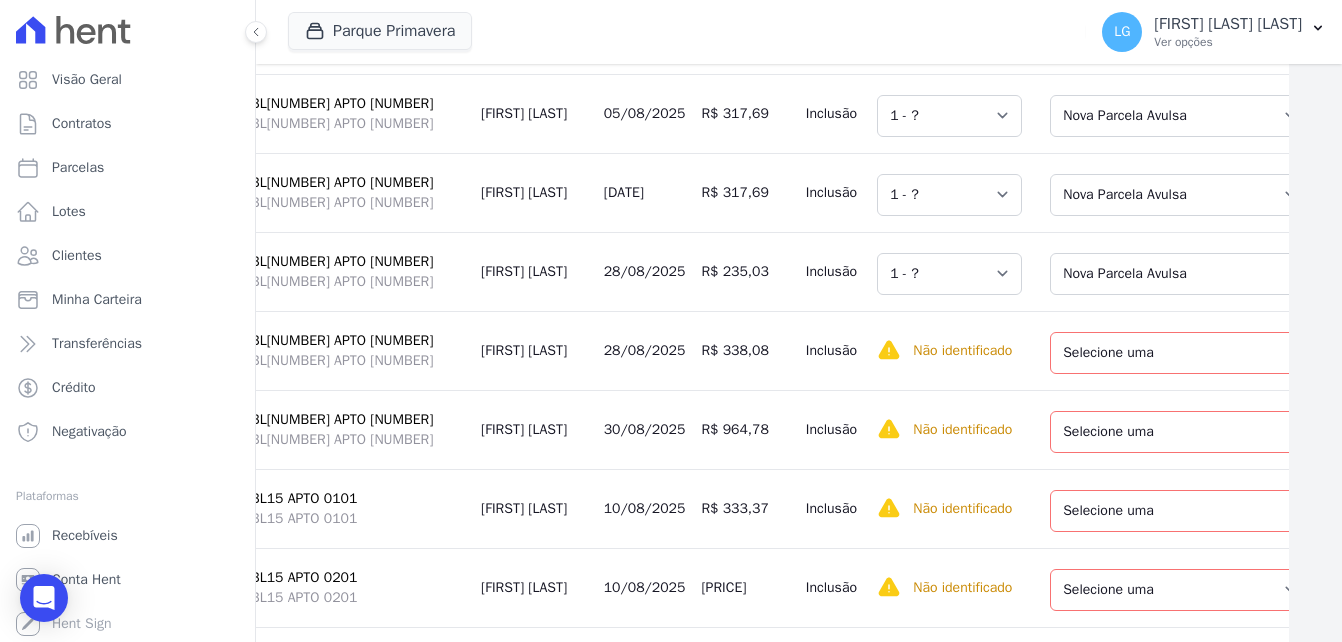 scroll, scrollTop: 7901, scrollLeft: 53, axis: both 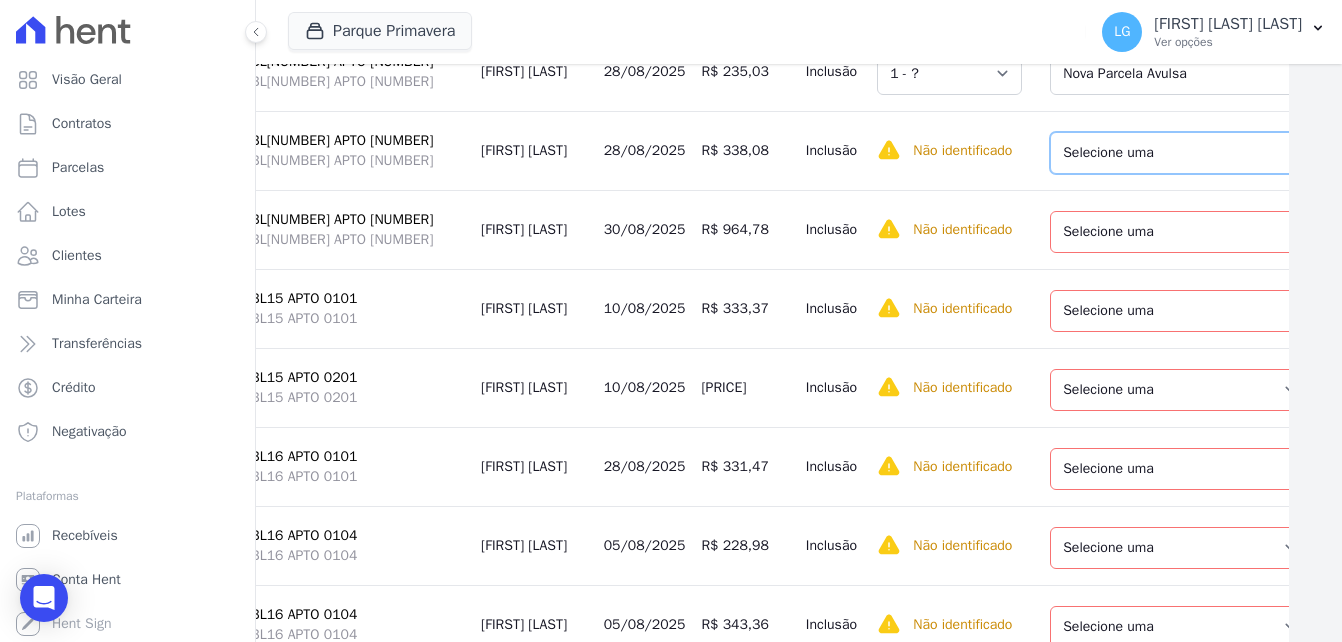 click on "Selecione uma
Nova Parcela Avulsa
Parcela Avulsa Existente
Parcela Normal (35 X R$ 546,71)
Intercalada (6 X R$ 214,50)
Sinal (6 X R$ 1.202,54)
Parcela Normal (7 X R$ 409,14)
Parcela Normal (1 X R$ 7.227,68)" at bounding box center [1192, 153] 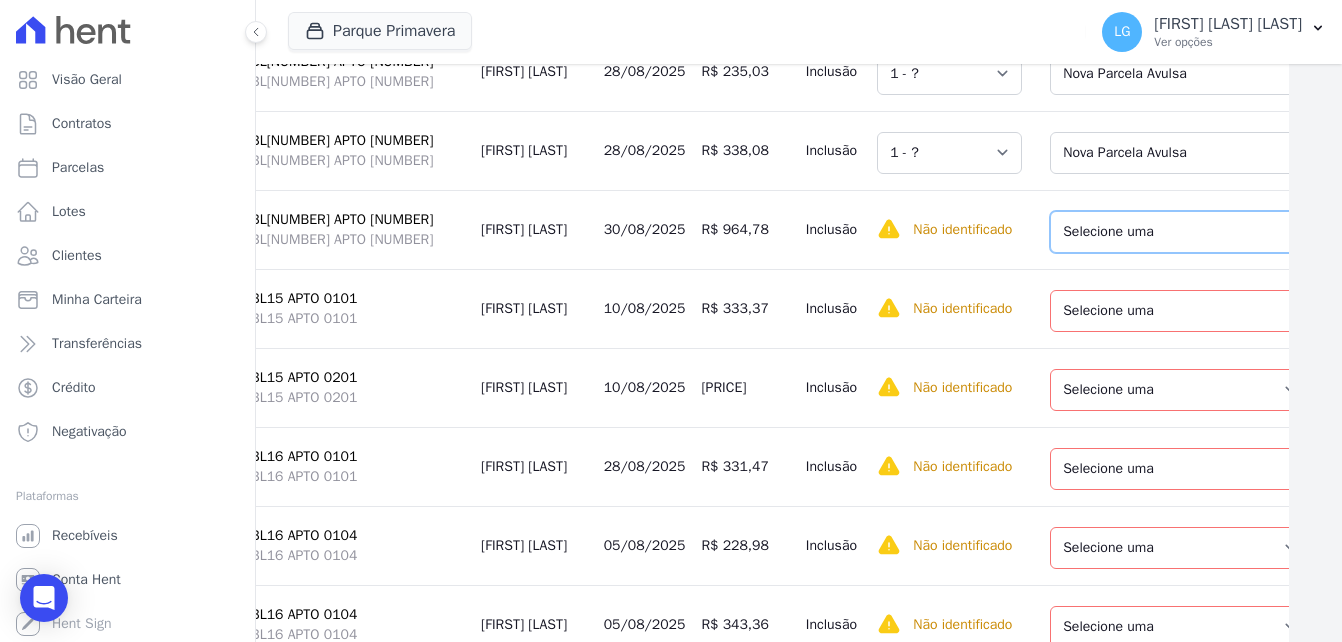 click on "Selecione uma
Nova Parcela Avulsa
Parcela Avulsa Existente
Parcela Normal (35 X R$ 546,71)
Intercalada (6 X R$ 214,50)
Sinal (6 X R$ 1.202,54)
Parcela Normal (7 X R$ 409,14)
Parcela Normal (1 X R$ 7.227,68)" at bounding box center [1192, 232] 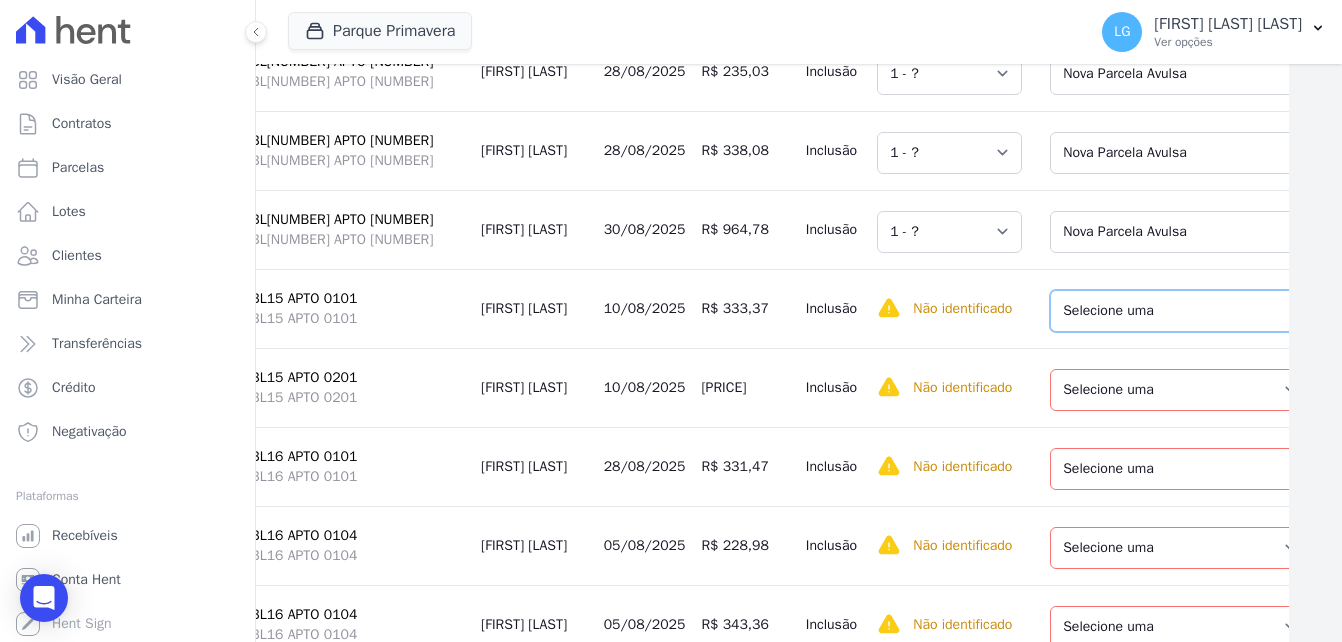 click on "Selecione uma
Nova Parcela Avulsa
Parcela Avulsa Existente
Parcela Normal (2 X R$ 386,24)
Intercalada (16 X R$ 383,81)
Sinal (1 X R$ 518,24)
Parcela Normal (28 X R$ 1.231,09)
Parcela Normal (1 X R$ 1.205,59)
Parcela Normal (1 X R$ 3.557,72)" at bounding box center (1192, 311) 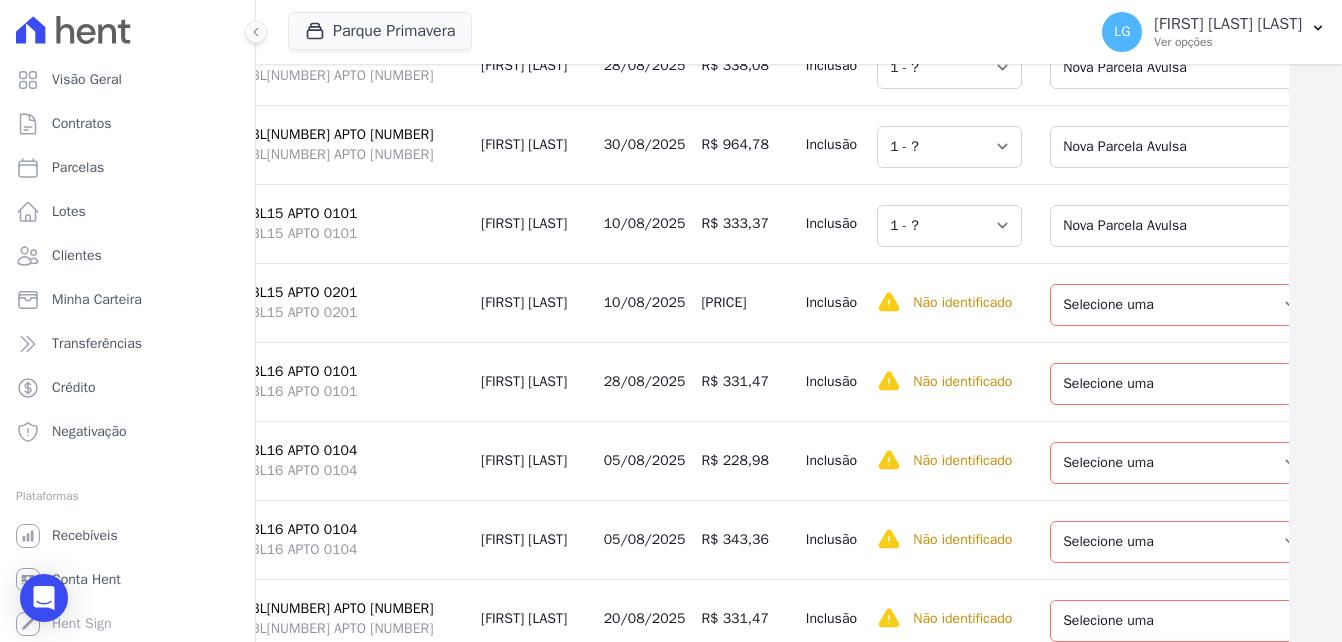 scroll, scrollTop: 8101, scrollLeft: 53, axis: both 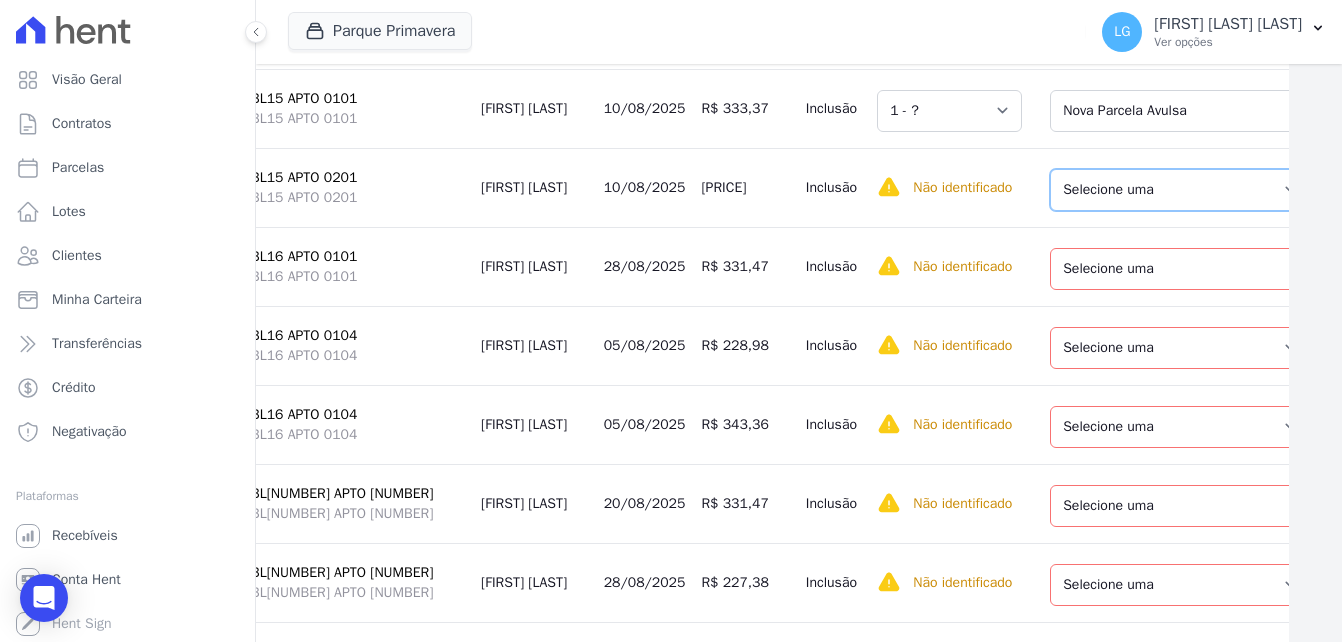click on "Selecione uma
Nova Parcela Avulsa
Parcela Avulsa Existente
Parcela Normal (43 X R$ 443,34)" at bounding box center (1180, 190) 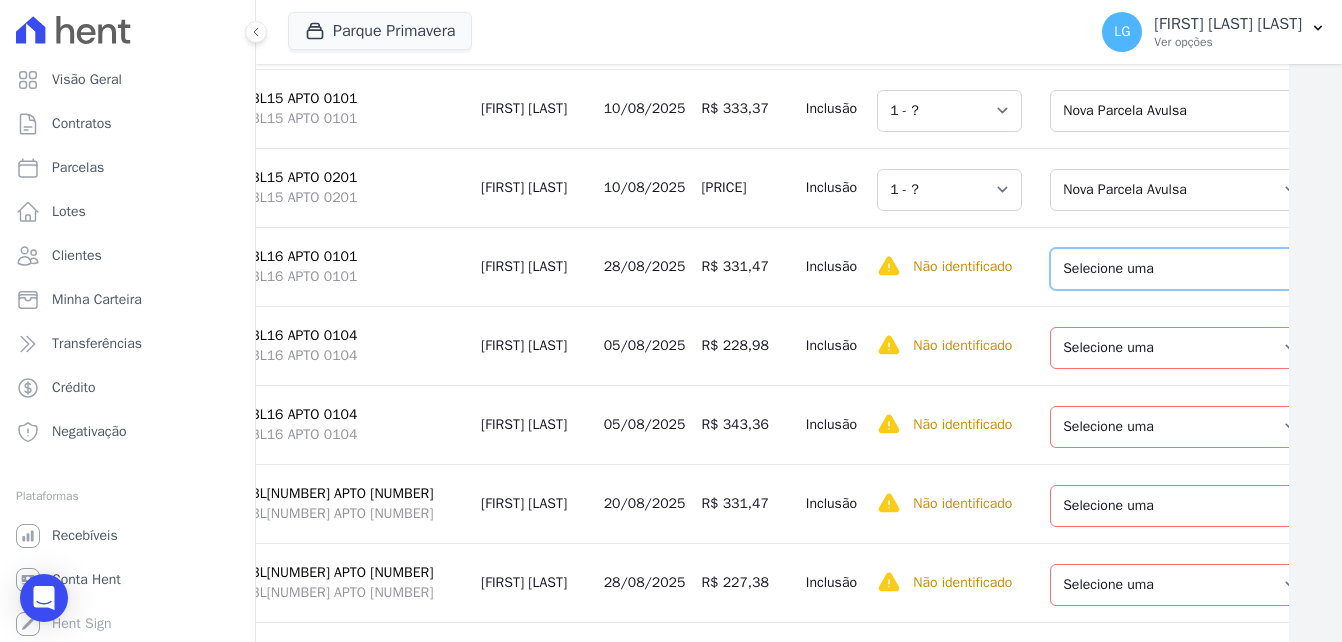 click on "Selecione uma
Nova Parcela Avulsa
Parcela Avulsa Existente
Parcela Normal (8 X R$ 602,31)
Intercalada (4 X R$ 623,62)
Sinal (8 X R$ 264,70)
Parcela Normal (1 X R$ 425,74)
Parcela Normal (31 X R$ 1.190,11)" at bounding box center [1186, 269] 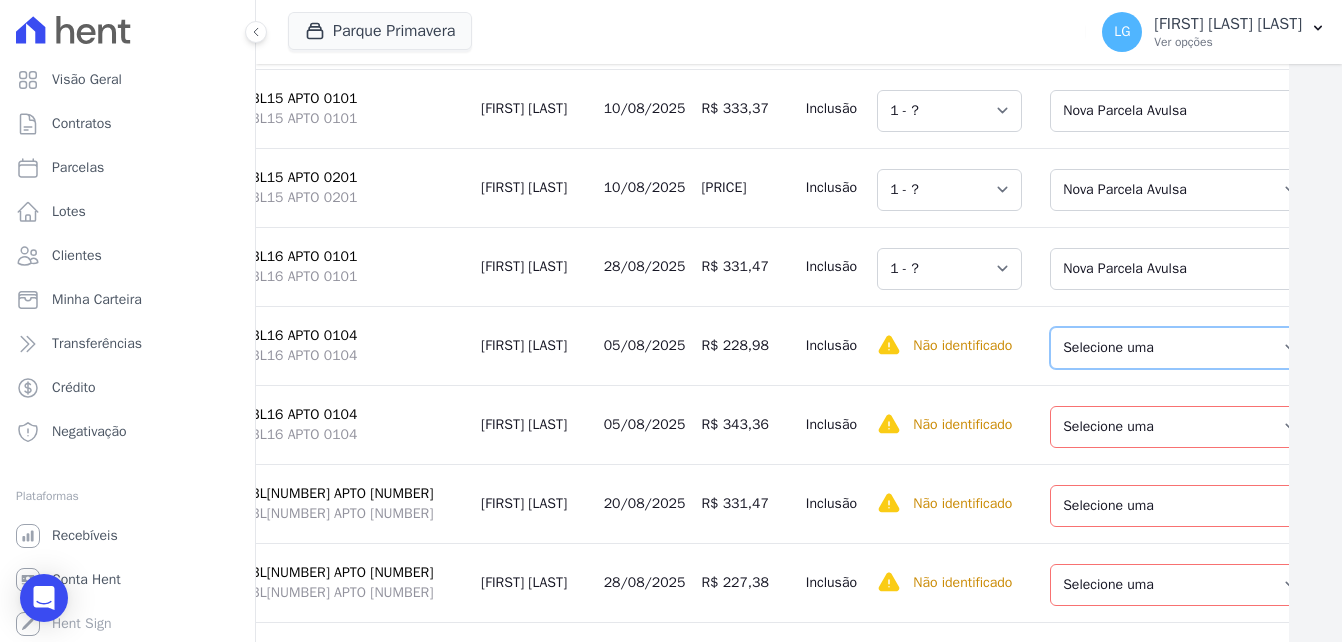 click on "Selecione uma
Nova Parcela Avulsa
Parcela Avulsa Existente
Parcela Normal (41 X R$ 545,60)" at bounding box center [1180, 348] 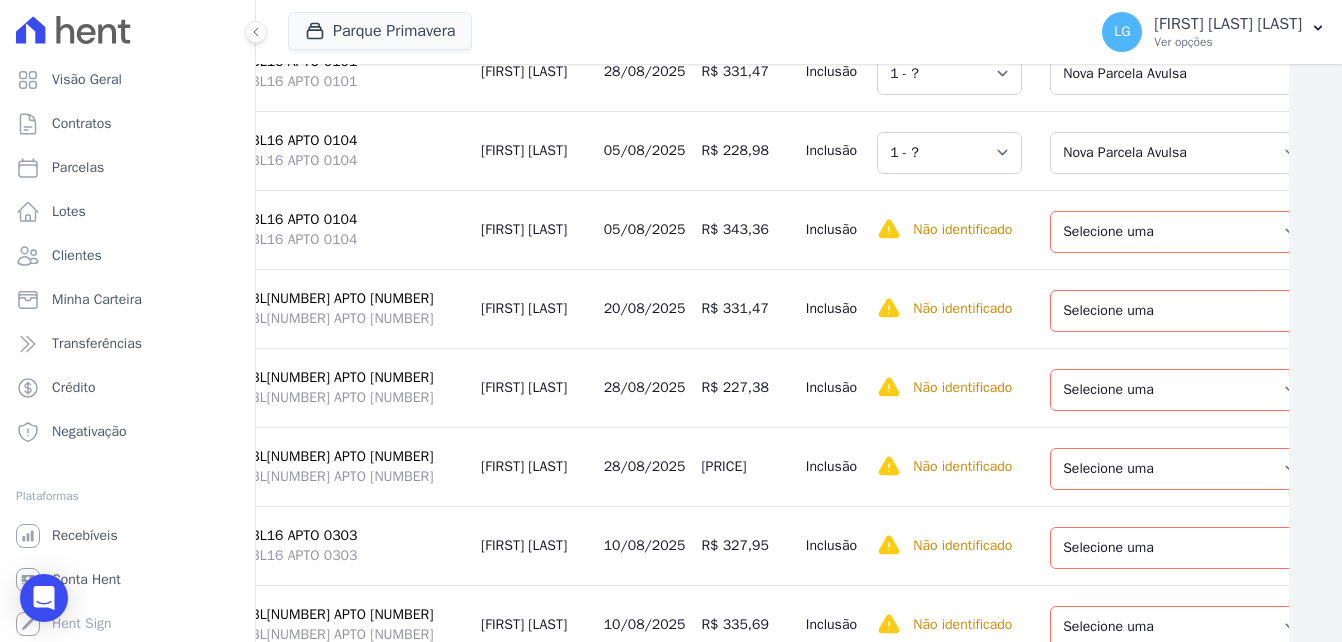 scroll, scrollTop: 8301, scrollLeft: 53, axis: both 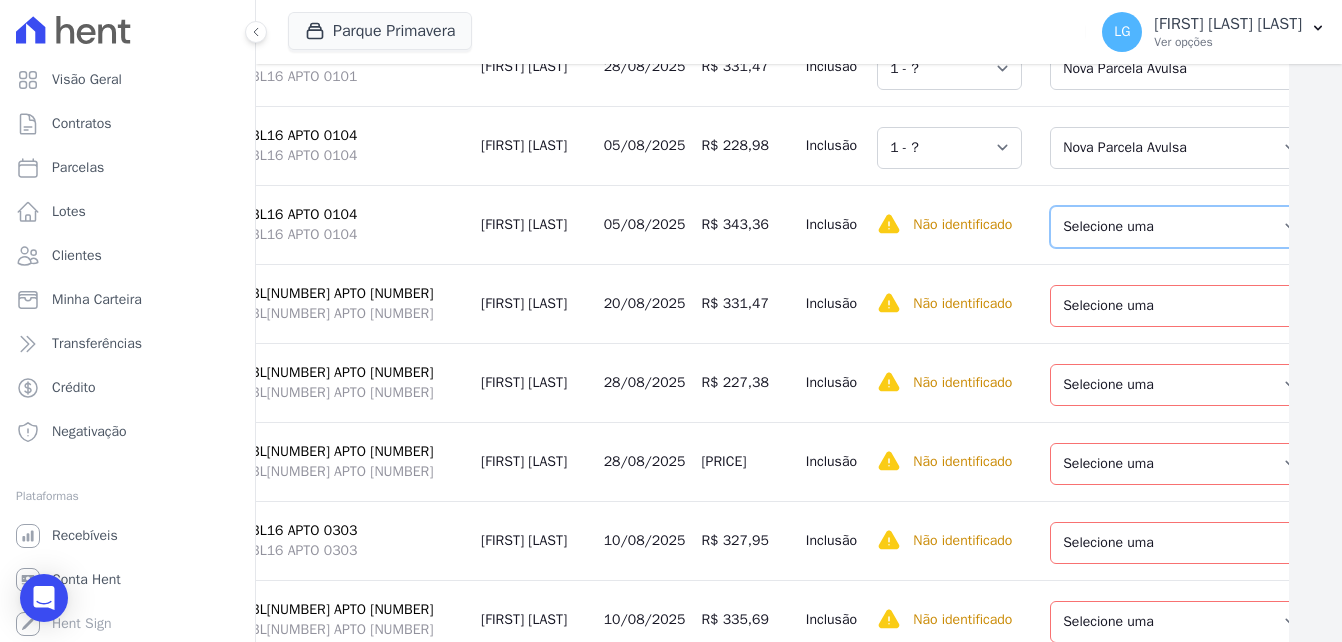 click on "Selecione uma
Nova Parcela Avulsa
Parcela Avulsa Existente
Parcela Normal (41 X R$ 545,60)" at bounding box center (1180, 227) 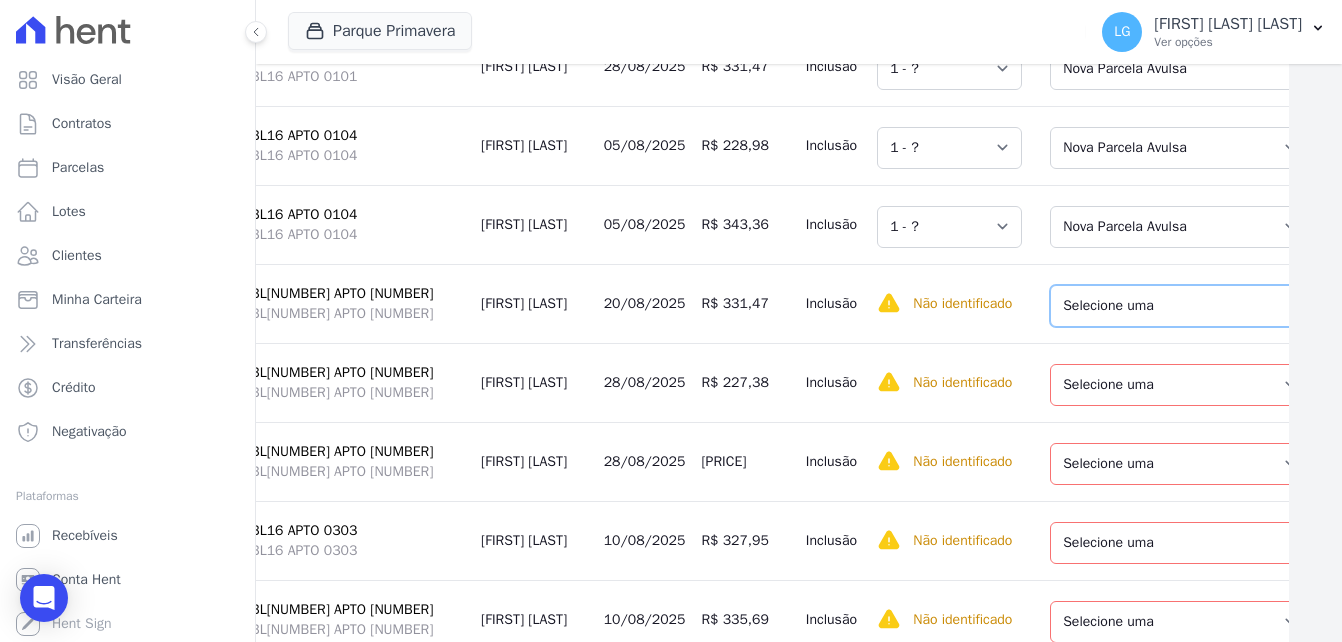 click on "Selecione uma
Nova Parcela Avulsa
Parcela Avulsa Existente
Parcela Normal (11 X R$ 1.700,94)
Intercalada (8 X R$ 920,45)
Sinal (27 X R$ 1.515,31)" at bounding box center (1186, 306) 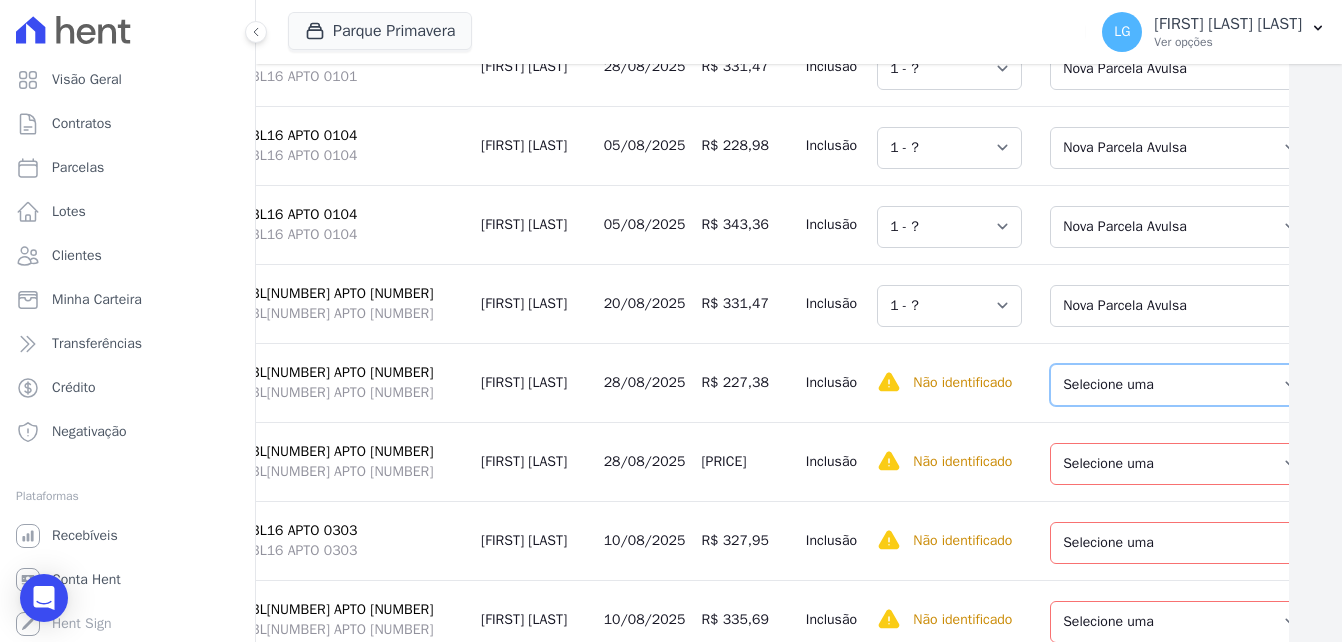 drag, startPoint x: 1183, startPoint y: 542, endPoint x: 1178, endPoint y: 565, distance: 23.537205 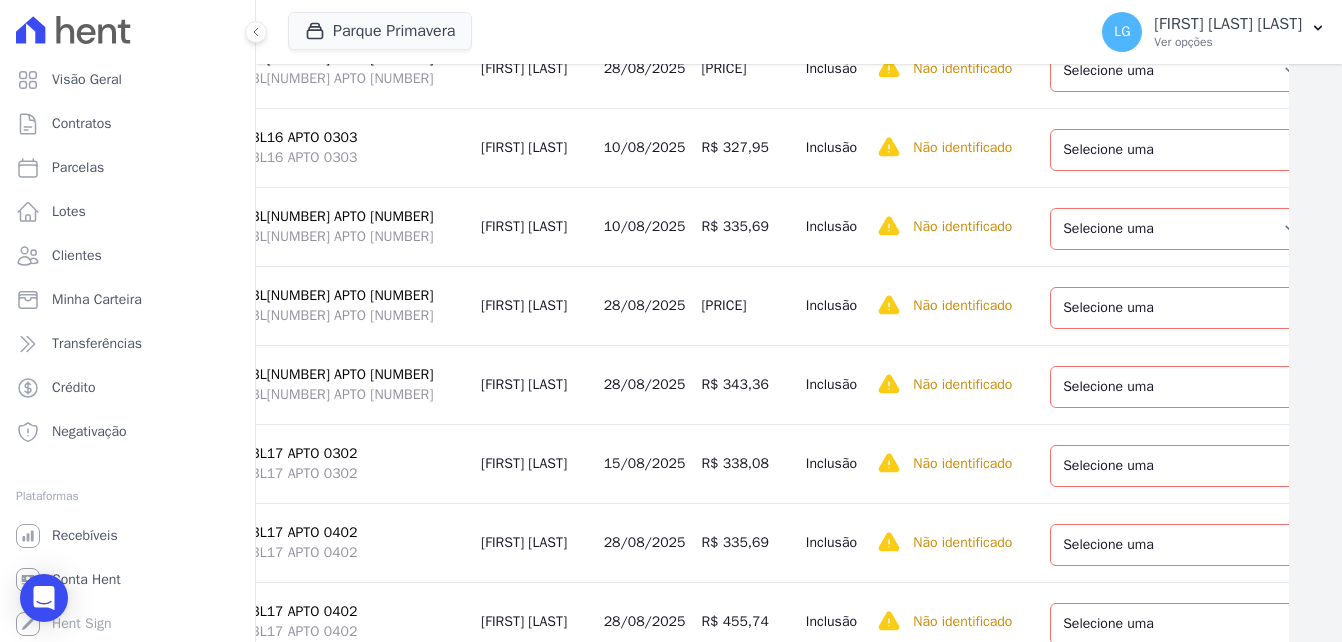 scroll, scrollTop: 8701, scrollLeft: 53, axis: both 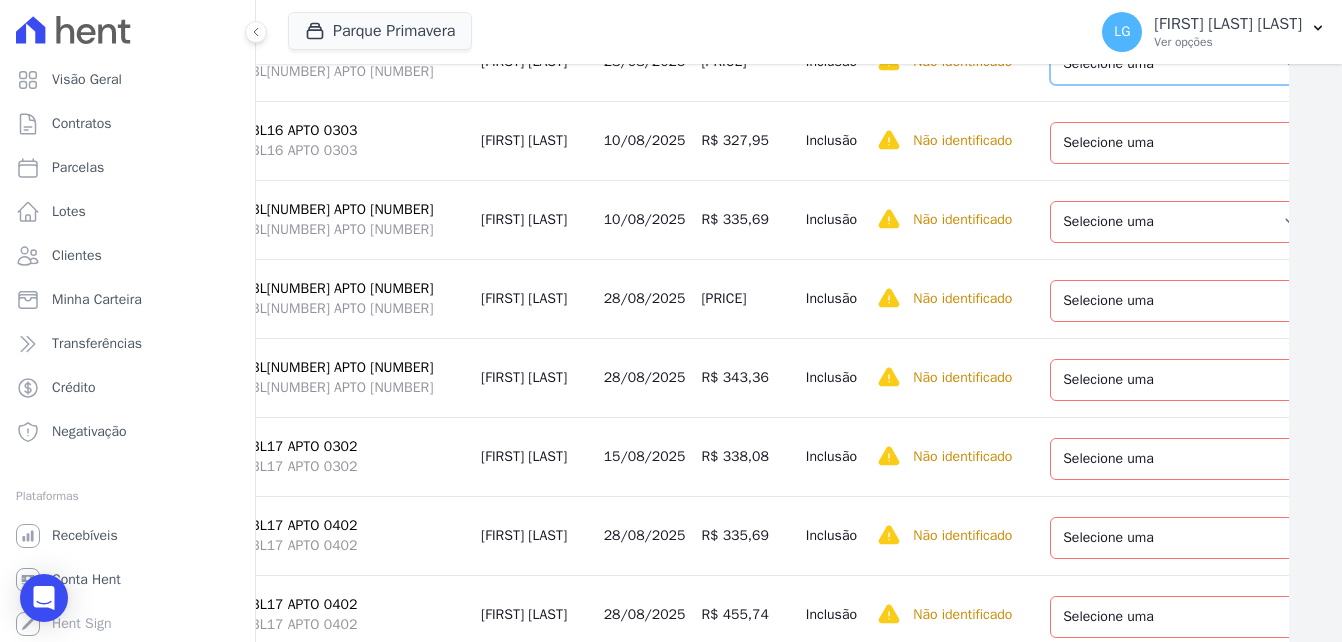 click on "Selecione uma
Nova Parcela Avulsa
Parcela Avulsa Existente
Parcela Normal (36 X R$ 541,27)
Intercalada (6 X R$ 407,96)
Sinal (6 X R$ 1.030,29)" at bounding box center (1180, 64) 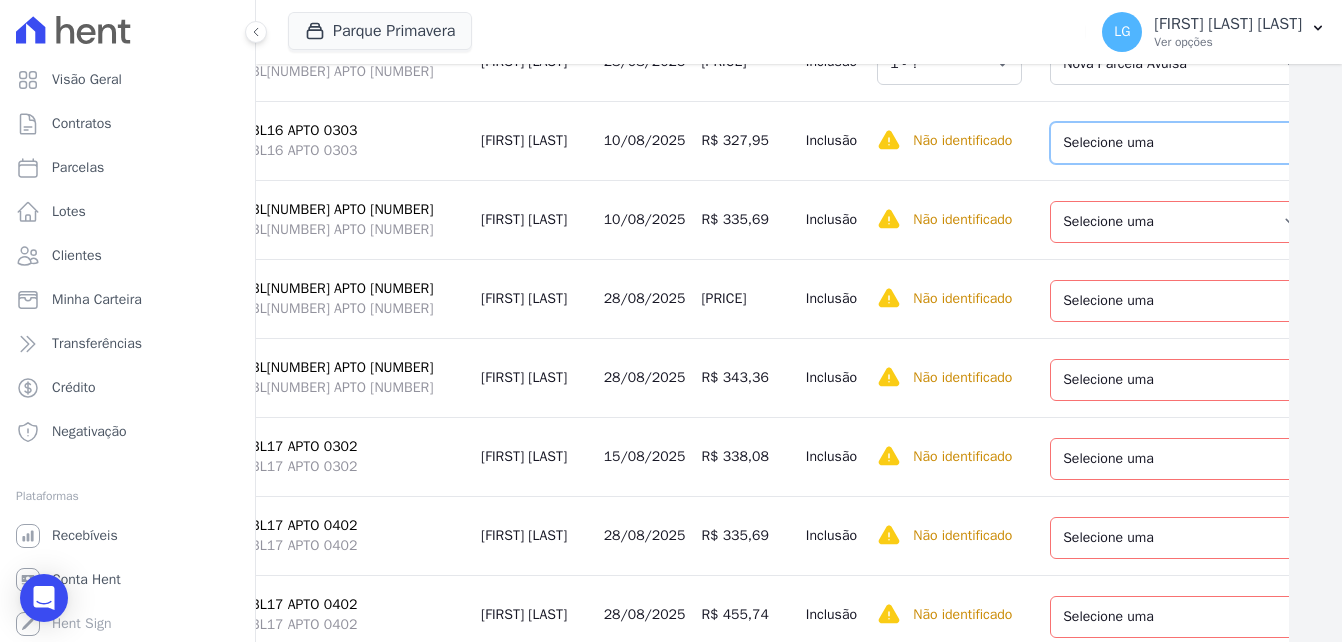 drag, startPoint x: 1153, startPoint y: 282, endPoint x: 1155, endPoint y: 297, distance: 15.132746 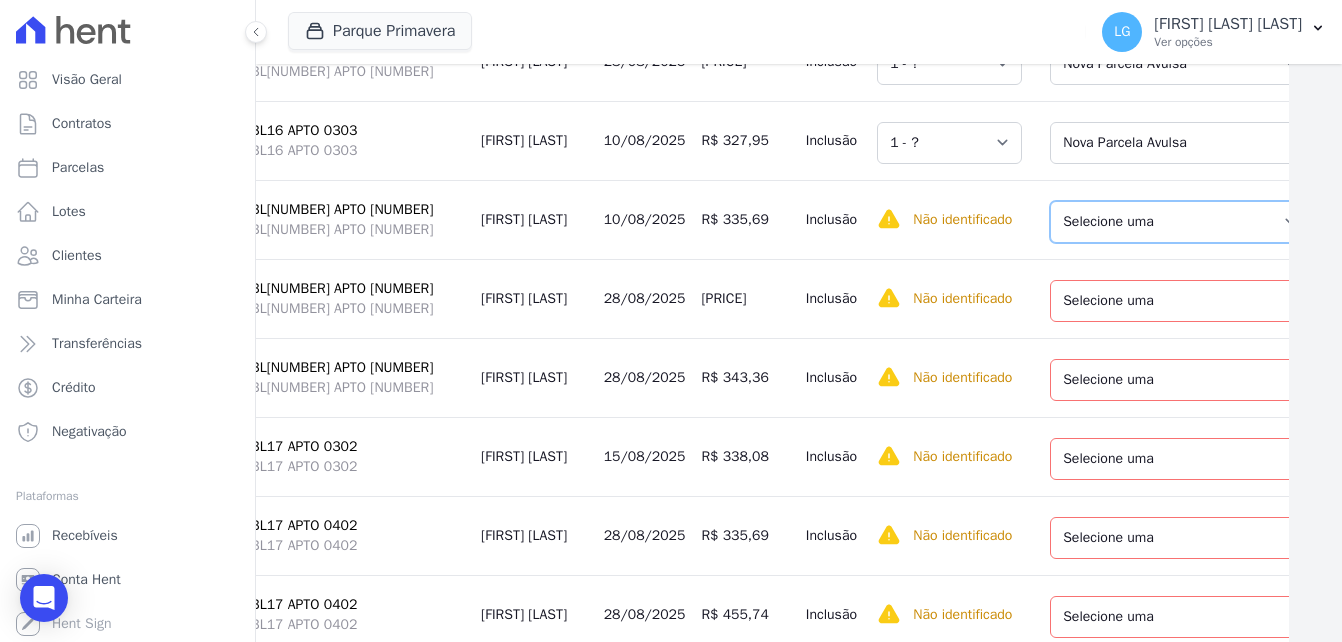 drag, startPoint x: 1140, startPoint y: 379, endPoint x: 1144, endPoint y: 403, distance: 24.33105 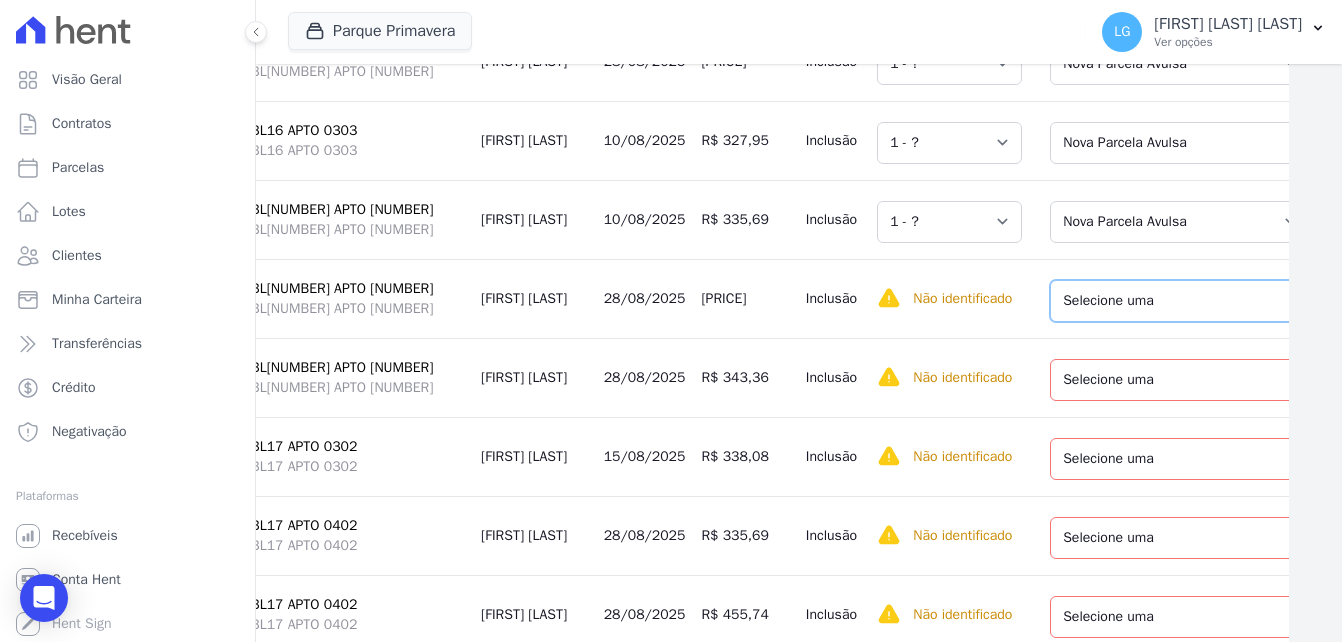 click on "Selecione uma
Nova Parcela Avulsa
Parcela Avulsa Existente
Parcela Normal (41 X R$ 544,66)
Intercalada (5 X R$ 411,47)" at bounding box center [1192, 301] 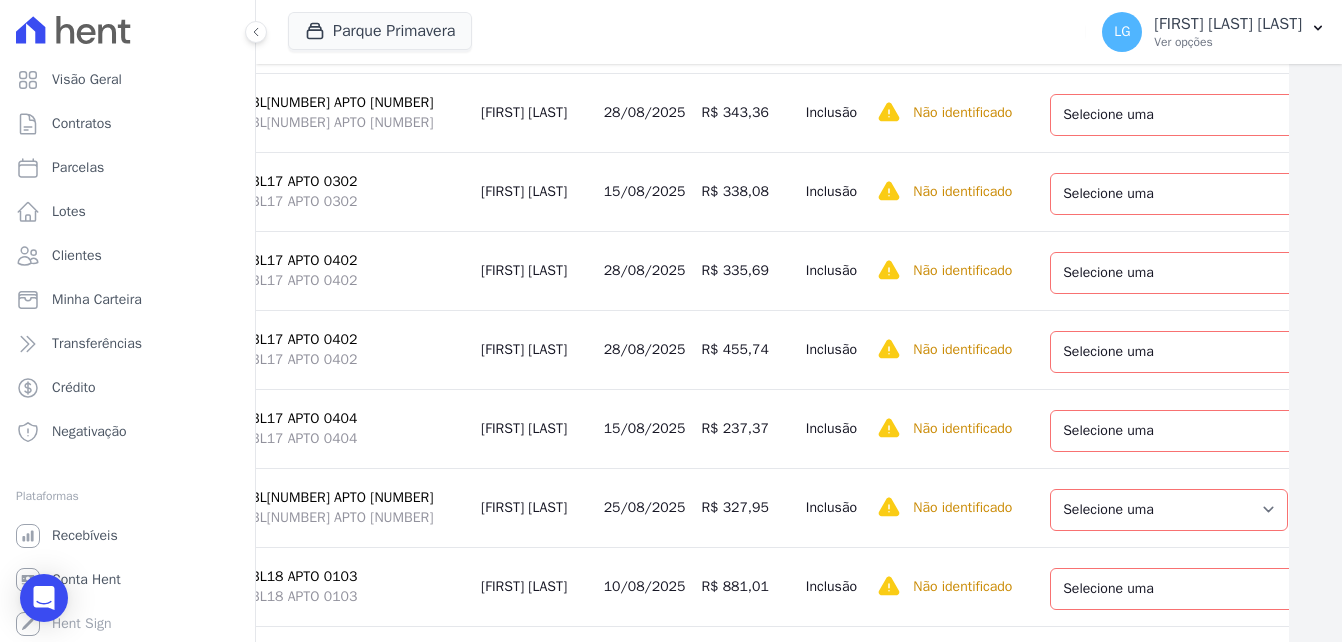 scroll, scrollTop: 9001, scrollLeft: 53, axis: both 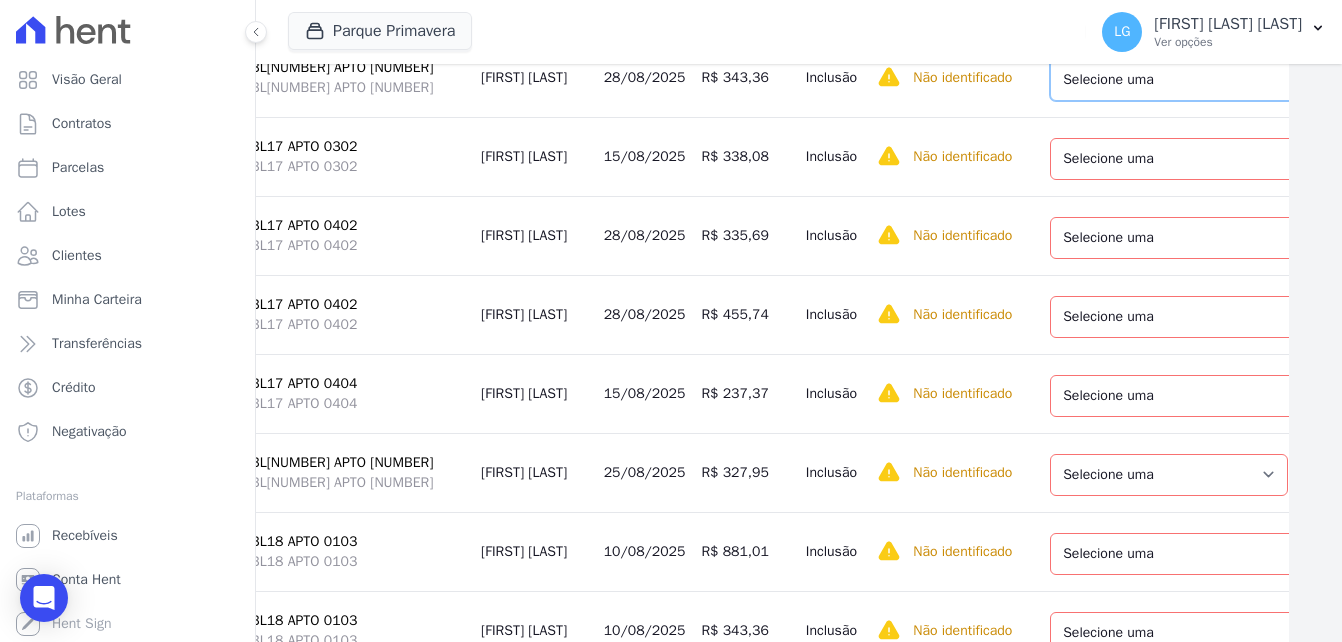 click on "Selecione uma
Nova Parcela Avulsa
Parcela Avulsa Existente
Parcela Normal (41 X R$ 544,66)
Intercalada (5 X R$ 411,47)" at bounding box center [1192, 80] 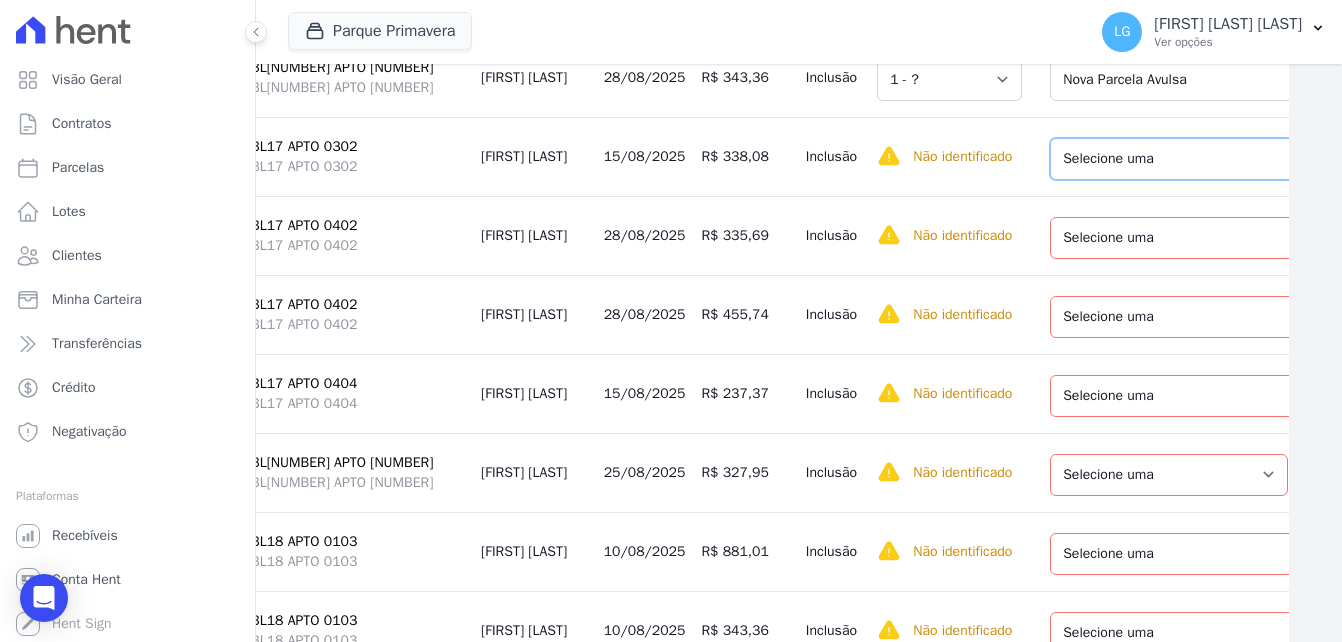 click on "Selecione uma
Nova Parcela Avulsa
Parcela Avulsa Existente
Parcela Normal (43 X R$ 1.385,27)" at bounding box center (1186, 159) 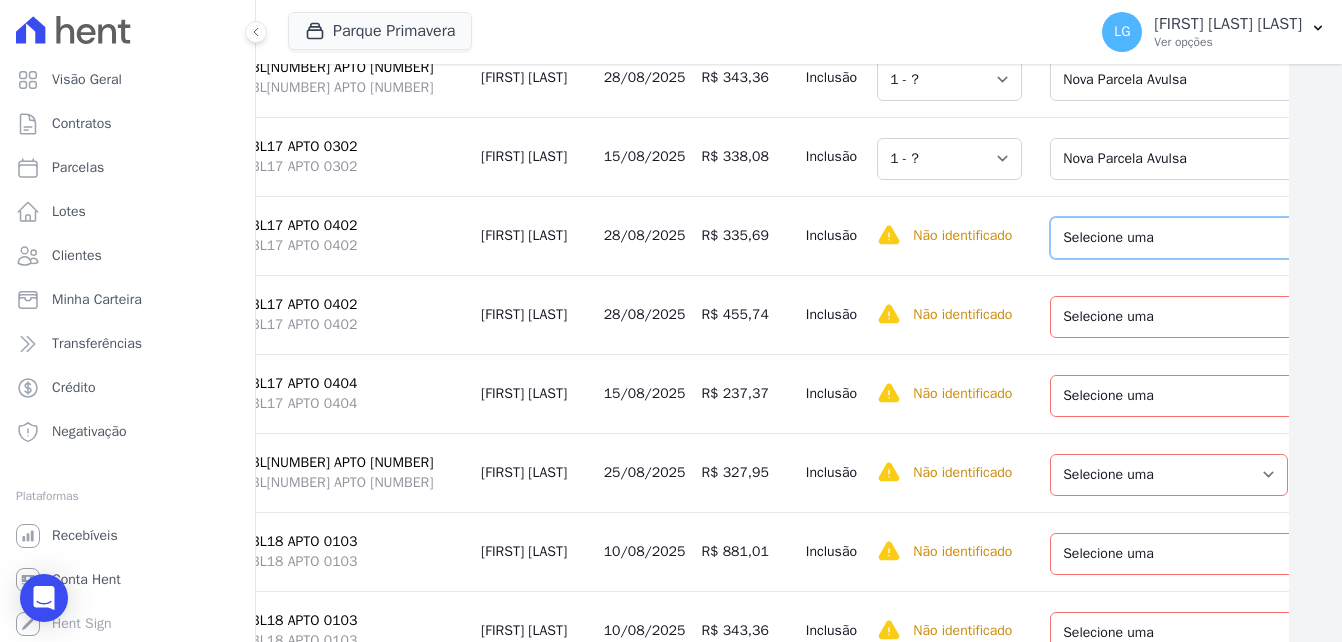 click on "Selecione uma
Nova Parcela Avulsa
Parcela Avulsa Existente
Parcela Normal (23 X R$ 757,66)
Intercalada (20 X R$ 567,39)
Sinal (7 X R$ 402,19)" at bounding box center (1192, 238) 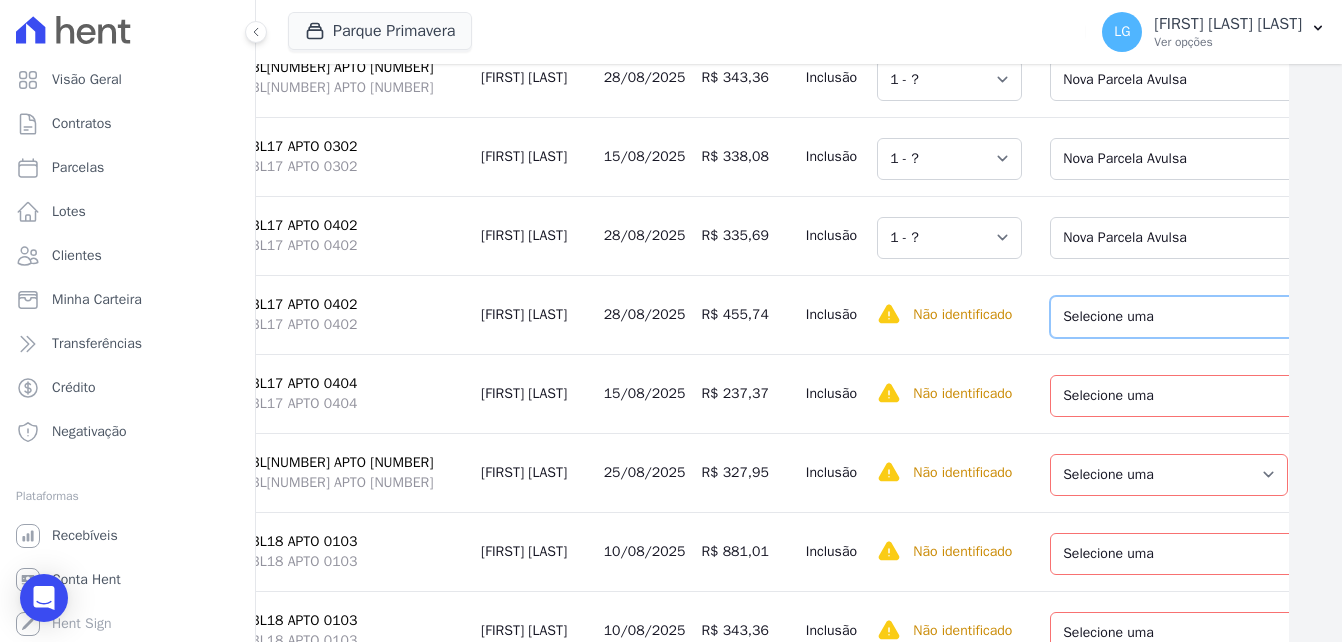 drag, startPoint x: 1181, startPoint y: 496, endPoint x: 1201, endPoint y: 512, distance: 25.612497 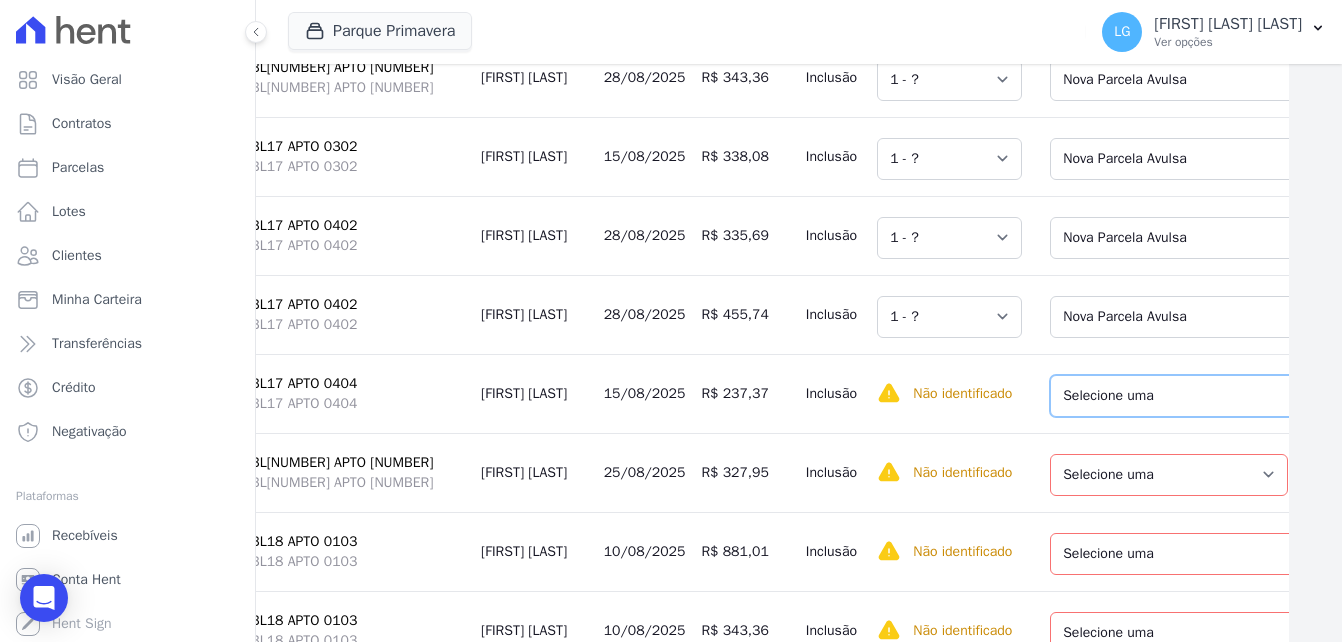 click on "Selecione uma
Nova Parcela Avulsa
Parcela Avulsa Existente
Parcela Normal (1 X R$ 1.015,41)
Parcela Normal (23 X R$ 1.028,77)
Intercalada (4 X R$ 216,76)
Sinal (14 X R$ 786,23)" at bounding box center (1192, 396) 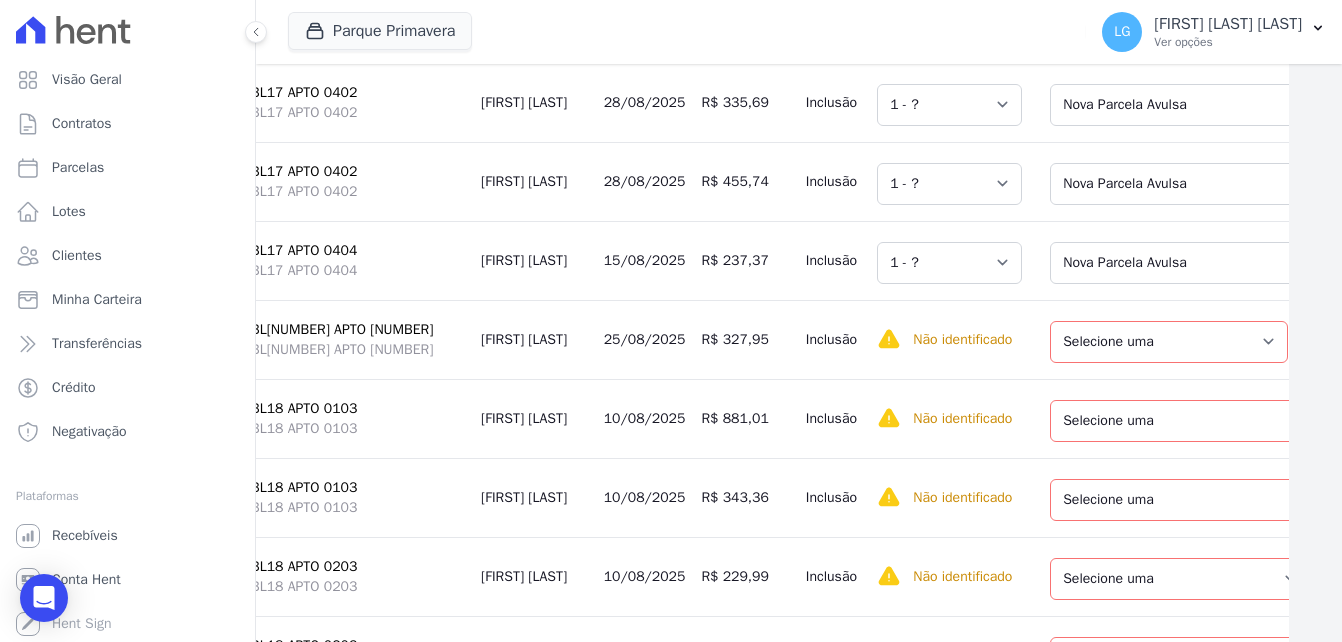 scroll, scrollTop: 9301, scrollLeft: 53, axis: both 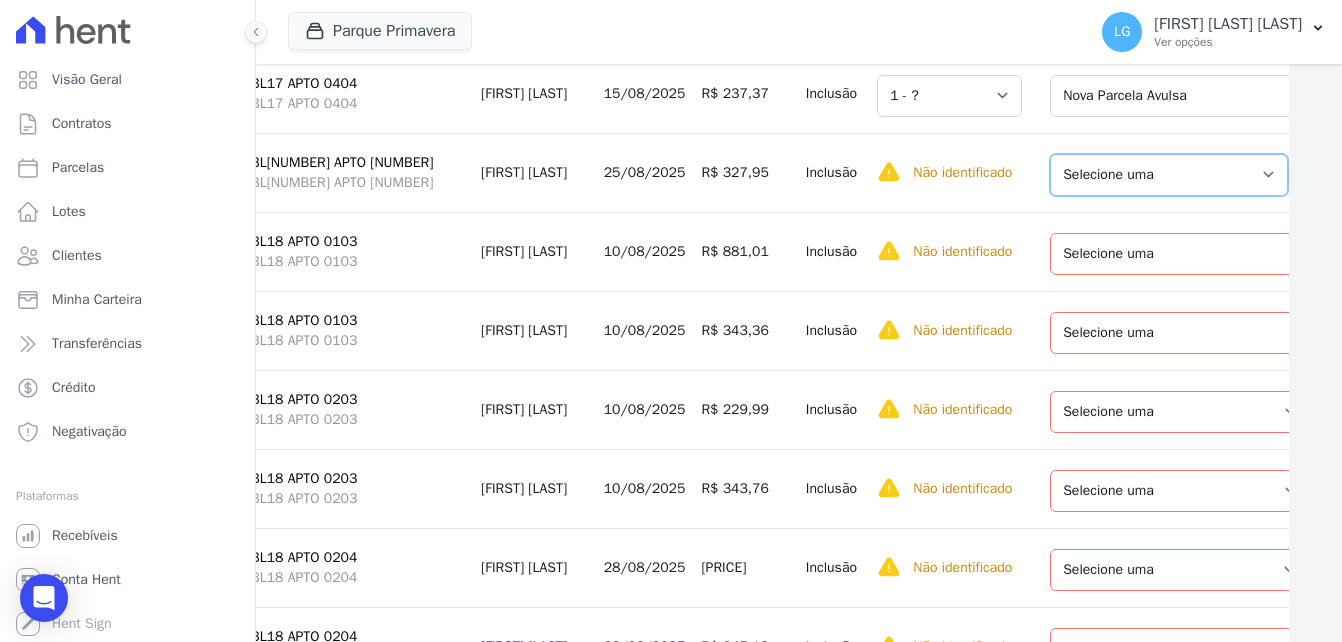 click on "Selecione uma
Nova Parcela Avulsa
Parcela Avulsa Existente
Parcela Normal (41 X R$ 867,78)" at bounding box center (1169, 175) 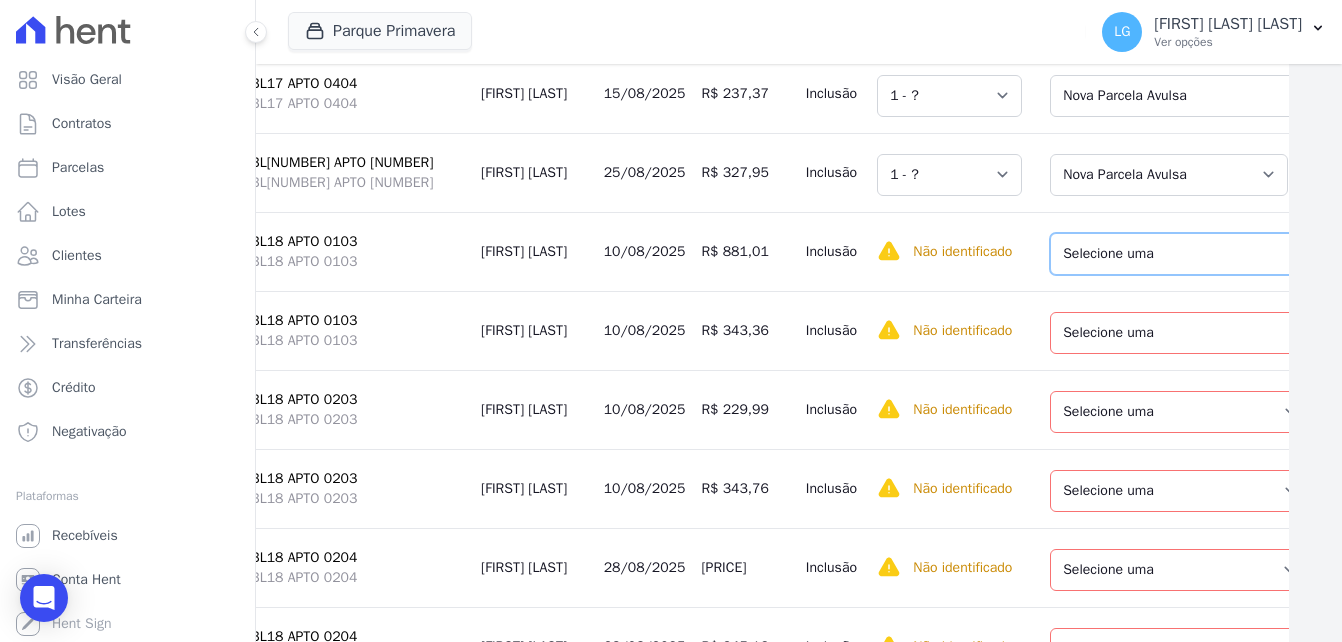 click on "Selecione uma
Nova Parcela Avulsa
Parcela Avulsa Existente
Parcela Normal (42 X R$ 1.175,96)" at bounding box center [1192, 254] 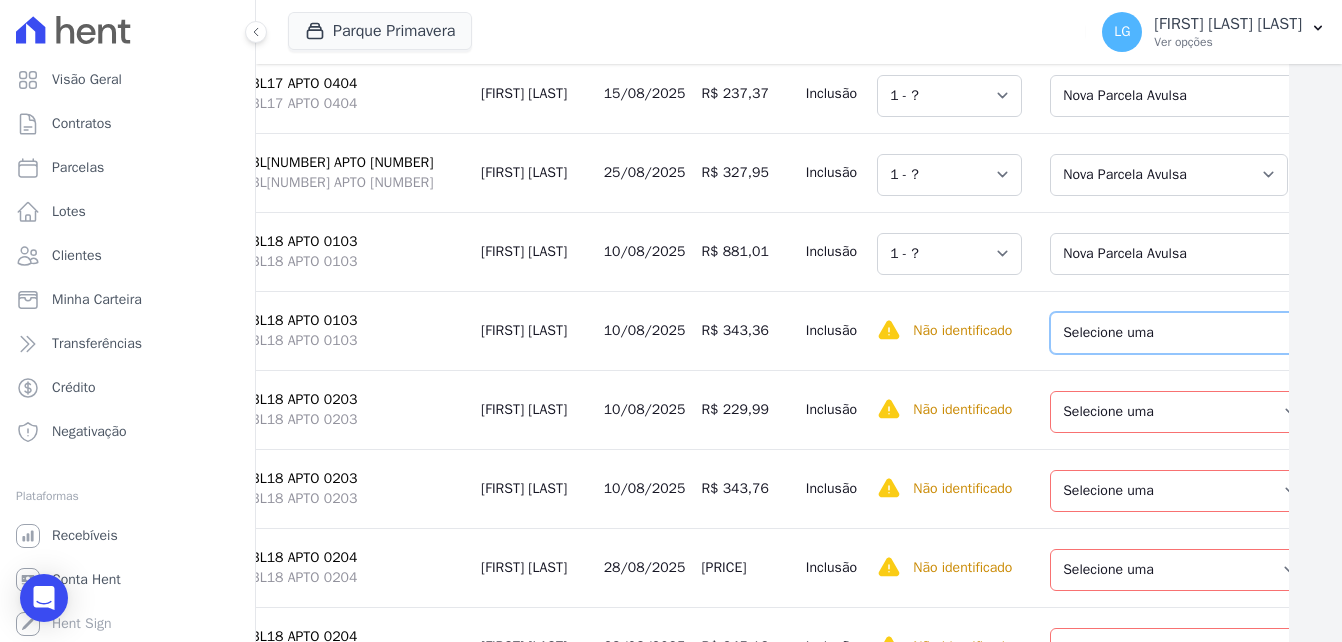 click on "Selecione uma
Nova Parcela Avulsa
Parcela Avulsa Existente
Parcela Normal (42 X R$ 1.175,96)" at bounding box center [1192, 333] 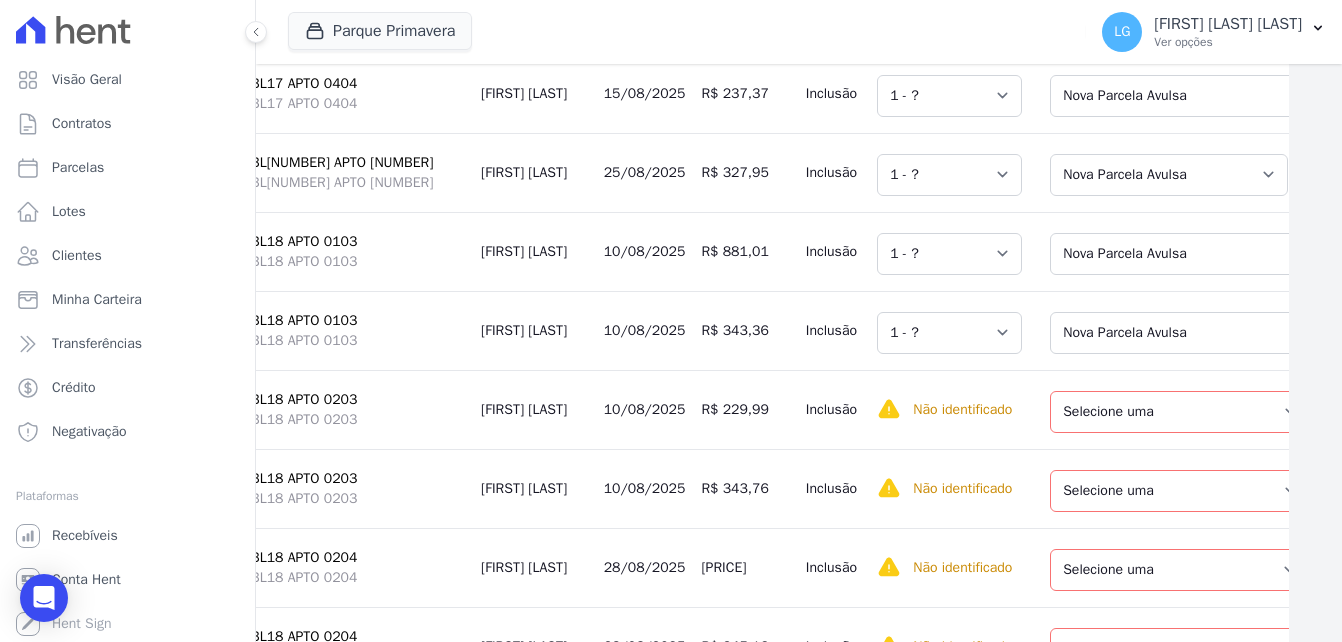 scroll, scrollTop: 9501, scrollLeft: 53, axis: both 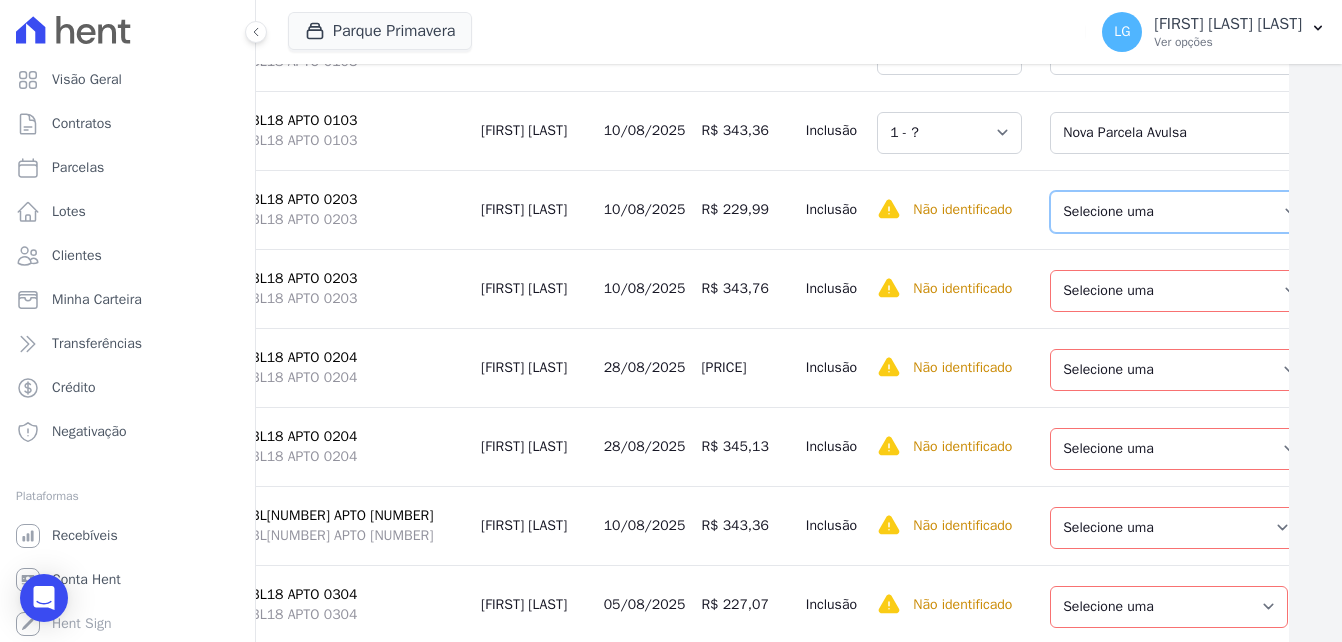 click on "Selecione uma
Nova Parcela Avulsa
Parcela Avulsa Existente
Parcela Normal (40 X R$ 548,49)" at bounding box center (1180, 212) 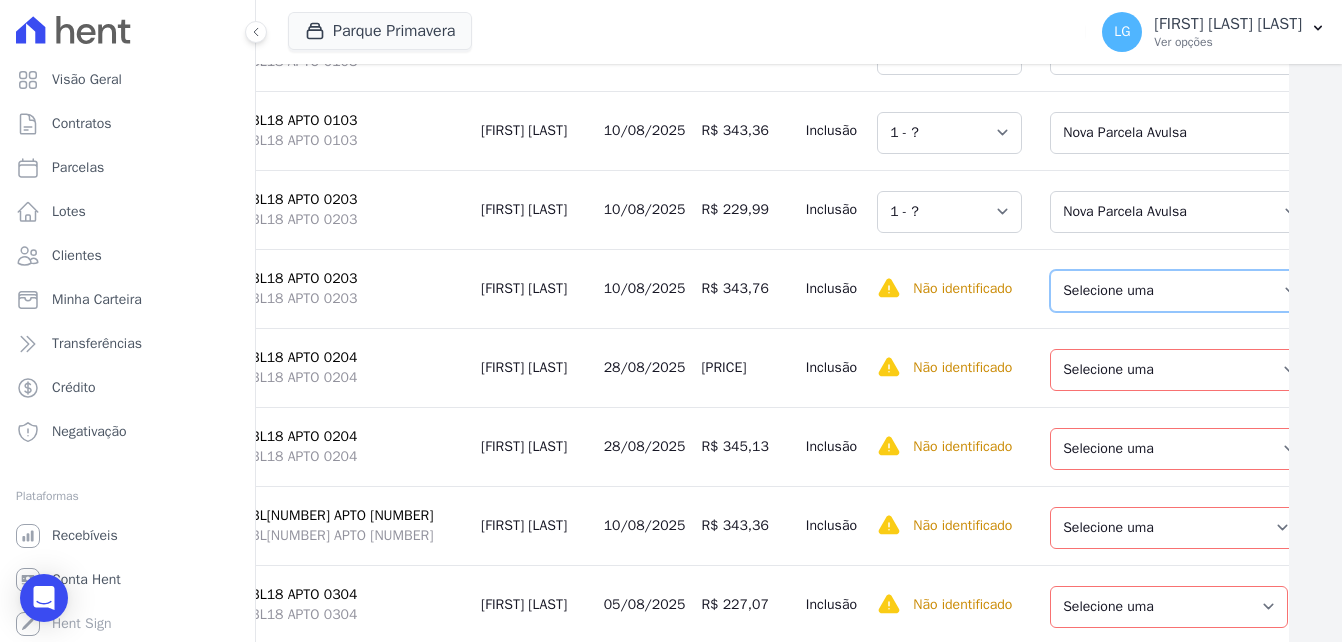 drag, startPoint x: 1152, startPoint y: 466, endPoint x: 1143, endPoint y: 491, distance: 26.57066 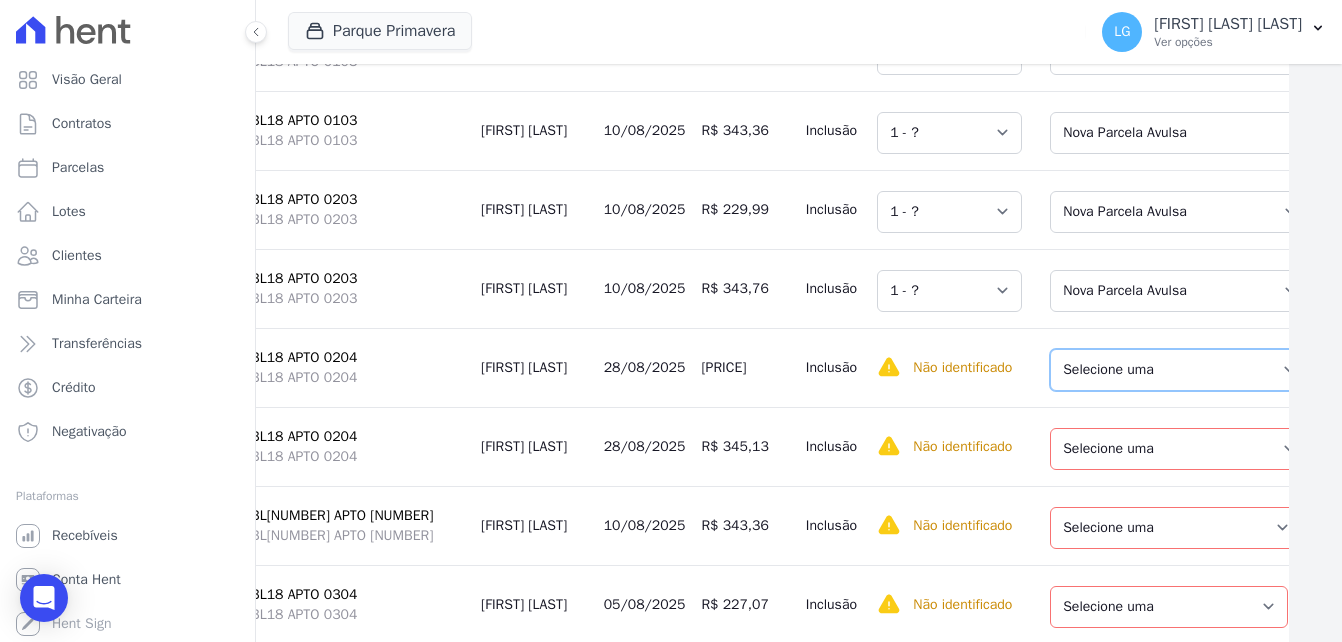 click on "Selecione uma
Nova Parcela Avulsa
Parcela Avulsa Existente
Parcela Normal (4 X R$ 228,56)
Intercalada (40 X R$ 1.155,52)" at bounding box center [1179, 370] 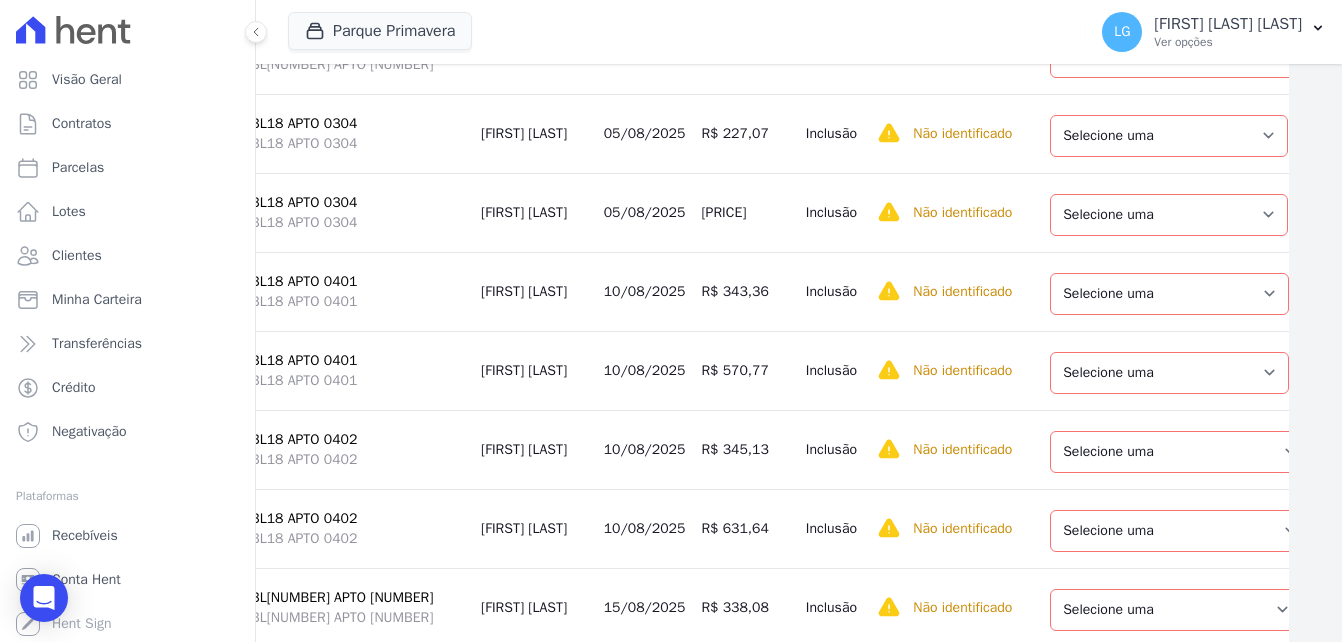 scroll, scrollTop: 10001, scrollLeft: 53, axis: both 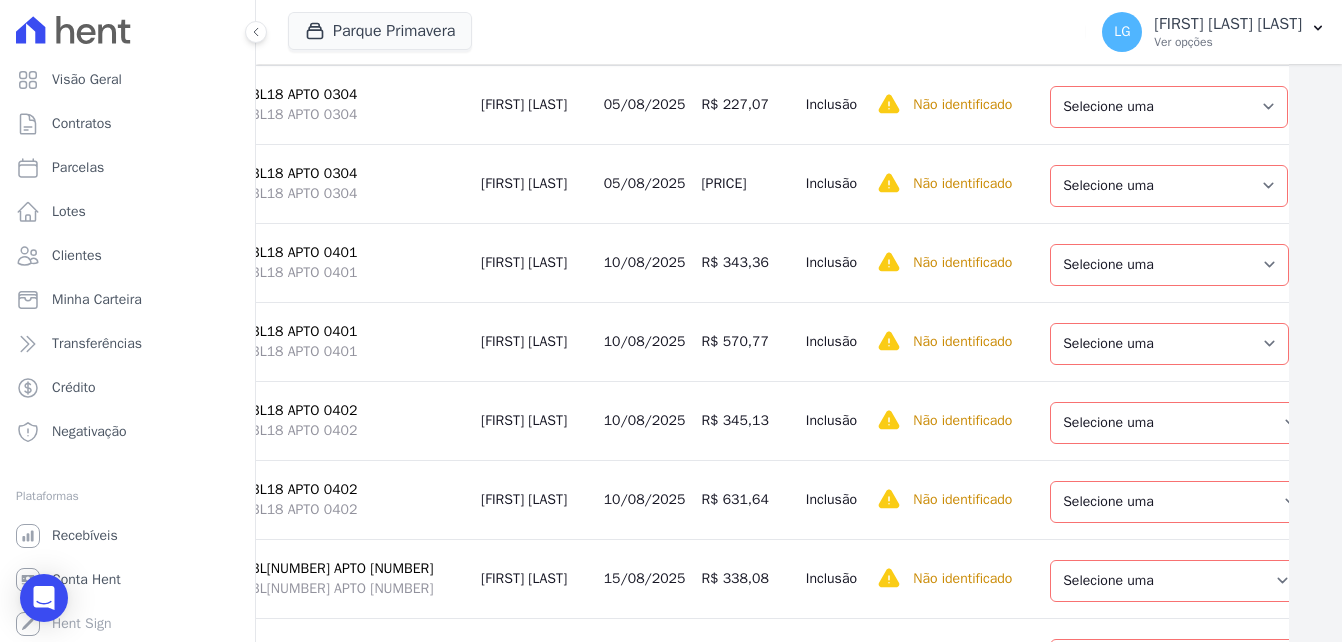 click on "Selecione uma
Nova Parcela Avulsa
Parcela Avulsa Existente
Parcela Normal (4 X R$ 228,56)
Intercalada (40 X R$ 1.155,52)" at bounding box center [1179, -51] 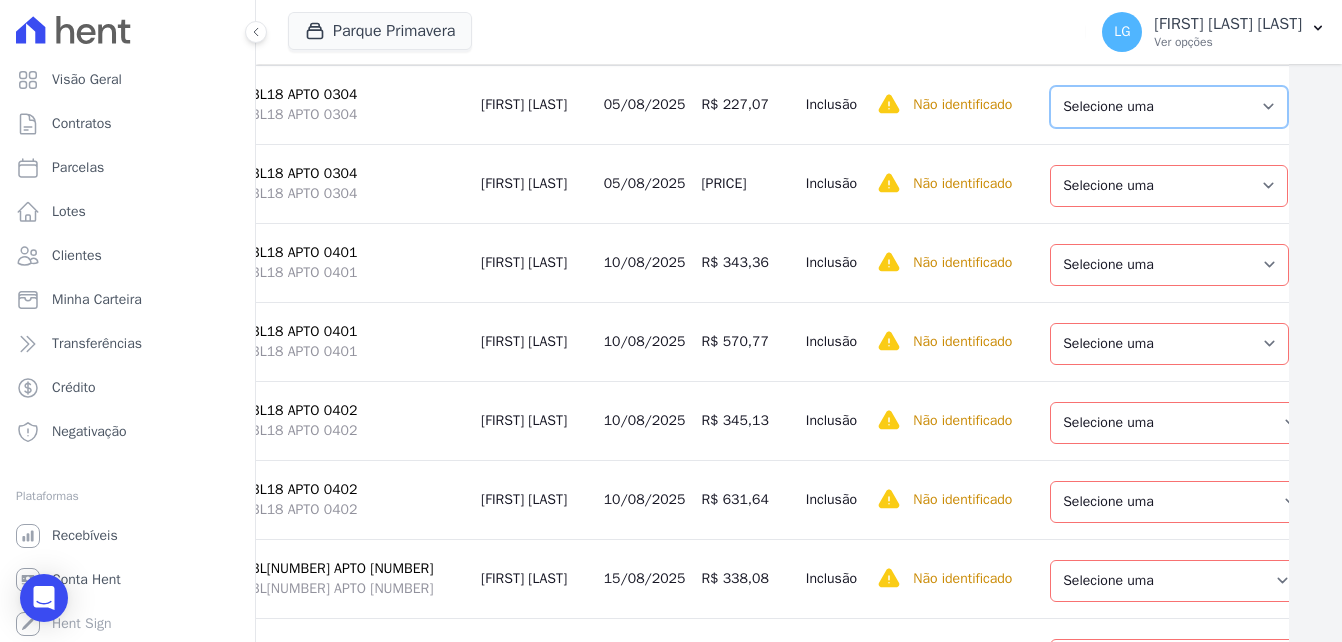 drag, startPoint x: 1163, startPoint y: 292, endPoint x: 1141, endPoint y: 311, distance: 29.068884 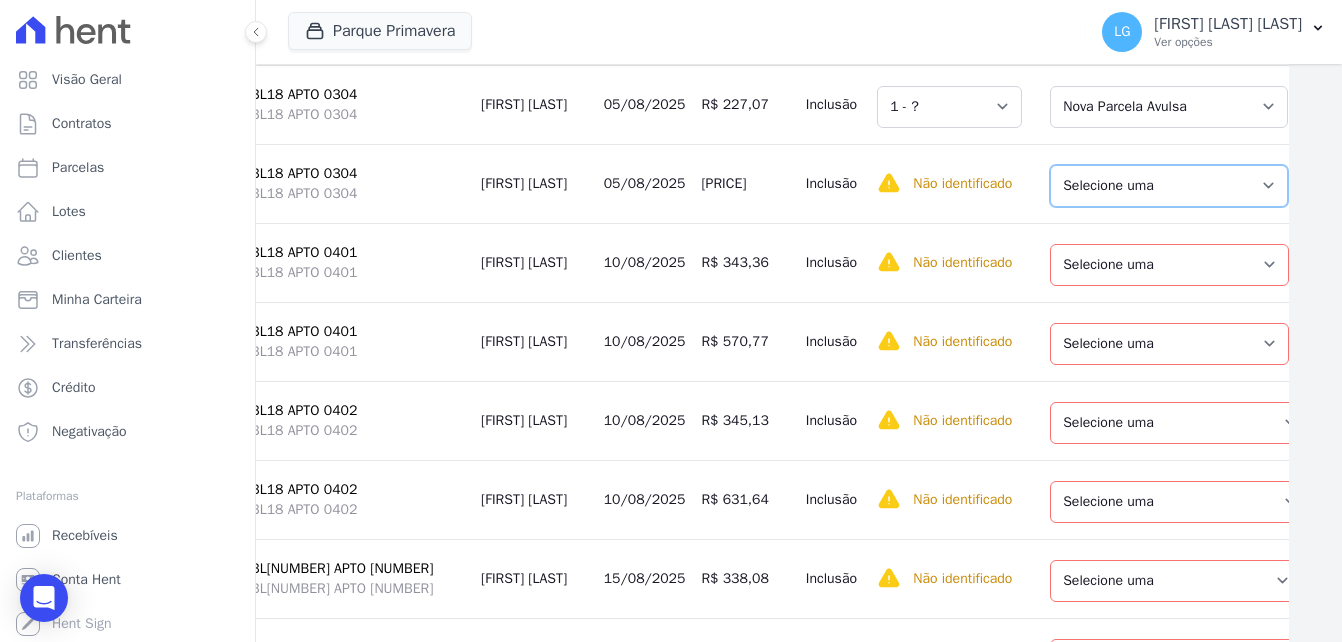 click on "Selecione uma
Nova Parcela Avulsa
Parcela Avulsa Existente
Parcela Normal (42 X R$ 540,97)" at bounding box center [1169, 186] 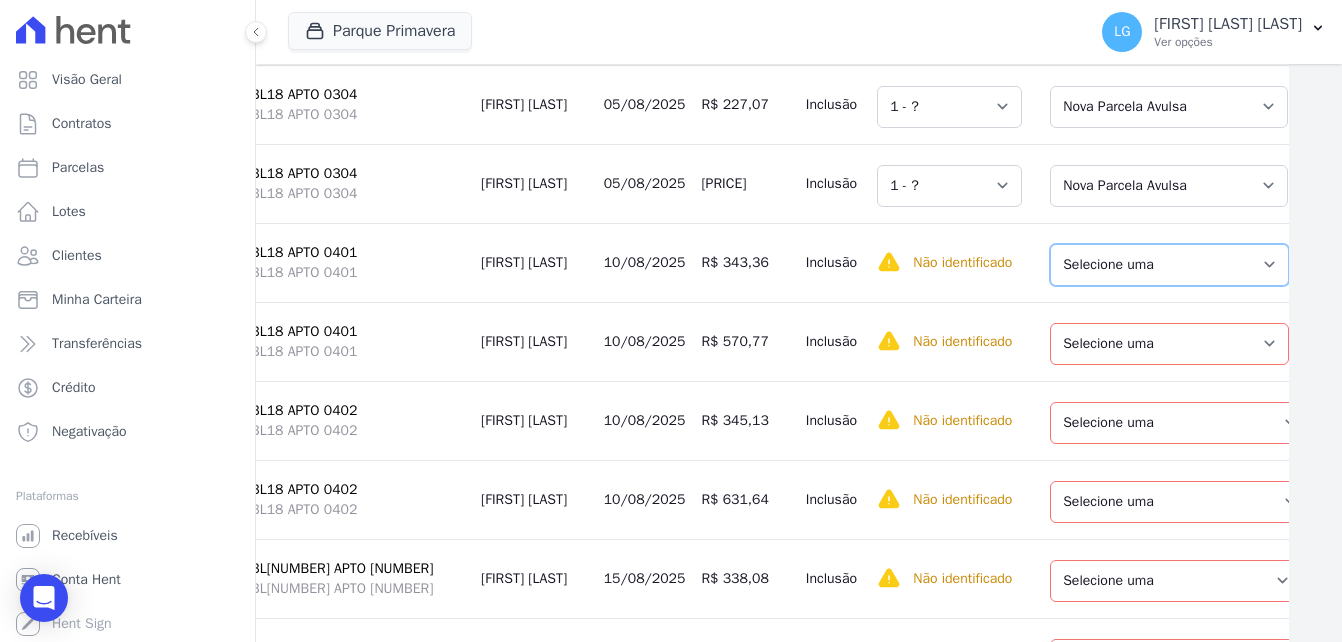 click on "Selecione uma
Nova Parcela Avulsa
Parcela Avulsa Existente
Parcela Normal (35 X R$ 840,92)
Intercalada (6 X R$ 2.423,19)" at bounding box center [1169, 265] 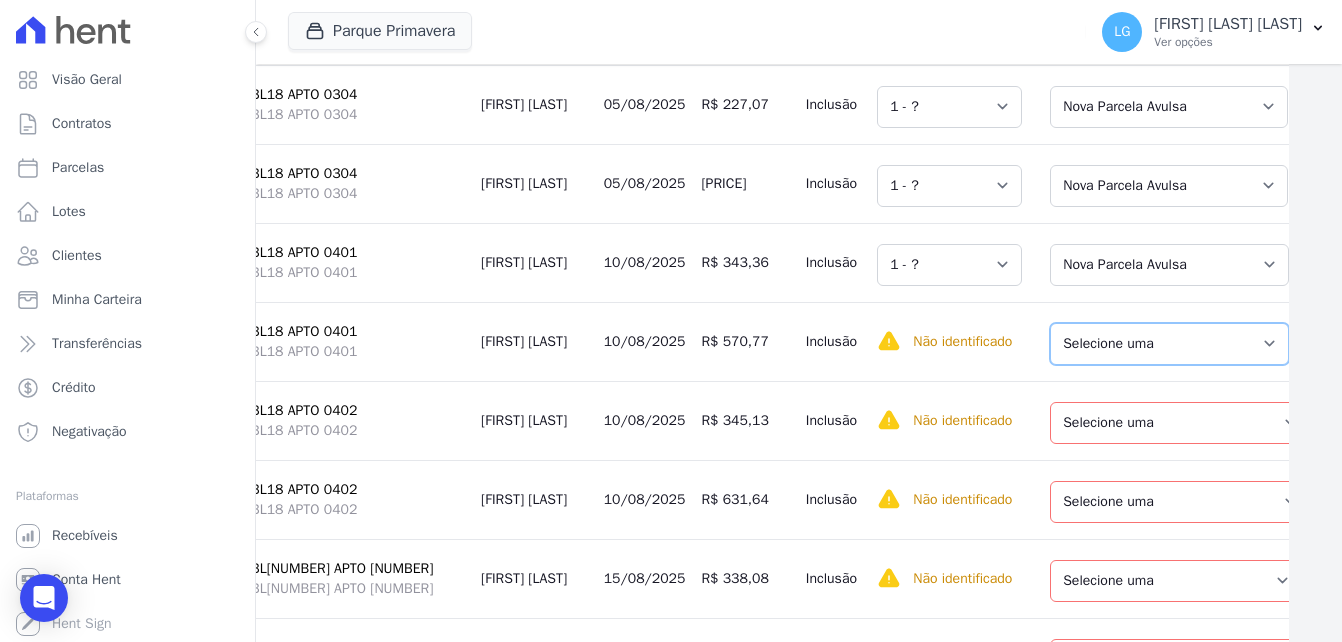 click on "Selecione uma
Nova Parcela Avulsa
Parcela Avulsa Existente
Parcela Normal (35 X R$ 840,92)
Intercalada (6 X R$ 2.423,19)" at bounding box center [1169, 344] 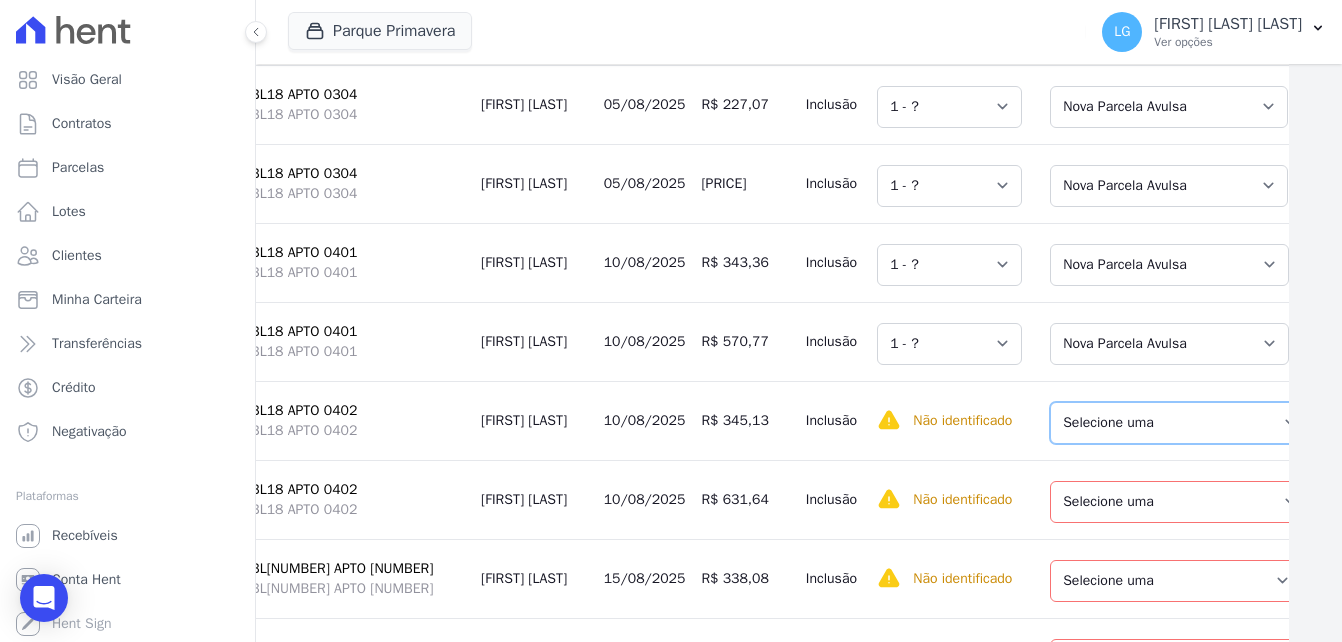 scroll, scrollTop: 10016, scrollLeft: 53, axis: both 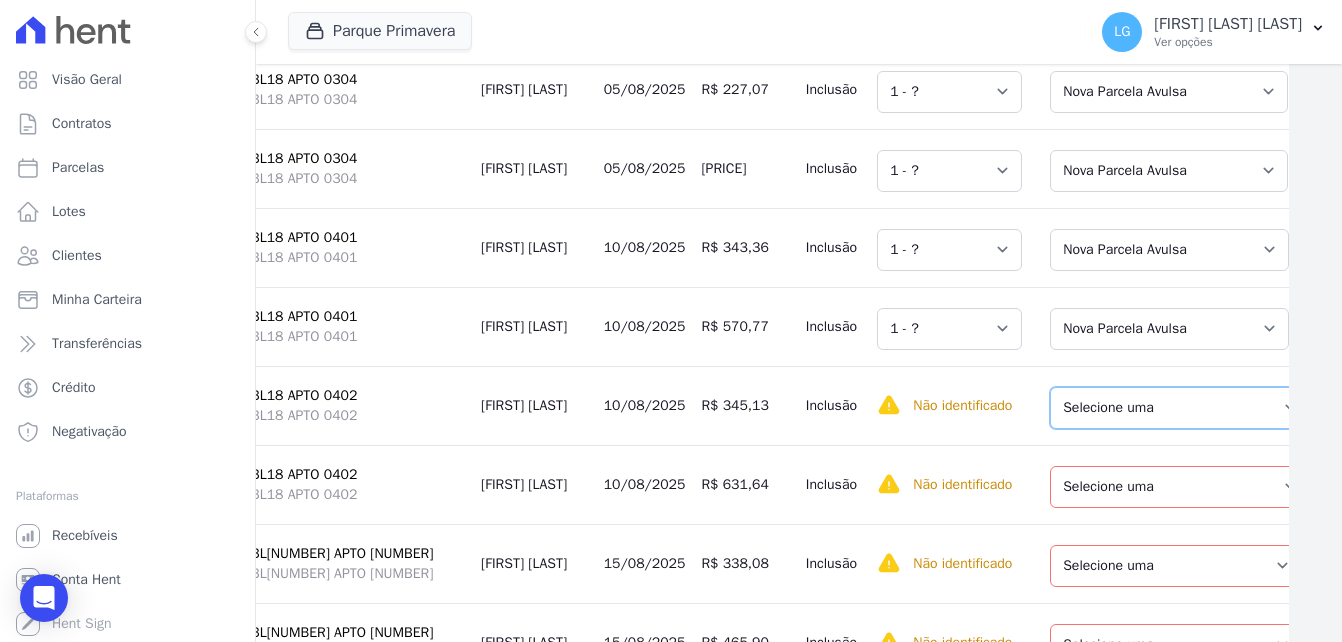 click on "Selecione uma
Nova Parcela Avulsa
Parcela Avulsa Existente
Parcela Normal (40 X R$ 936,70)" at bounding box center (1180, 408) 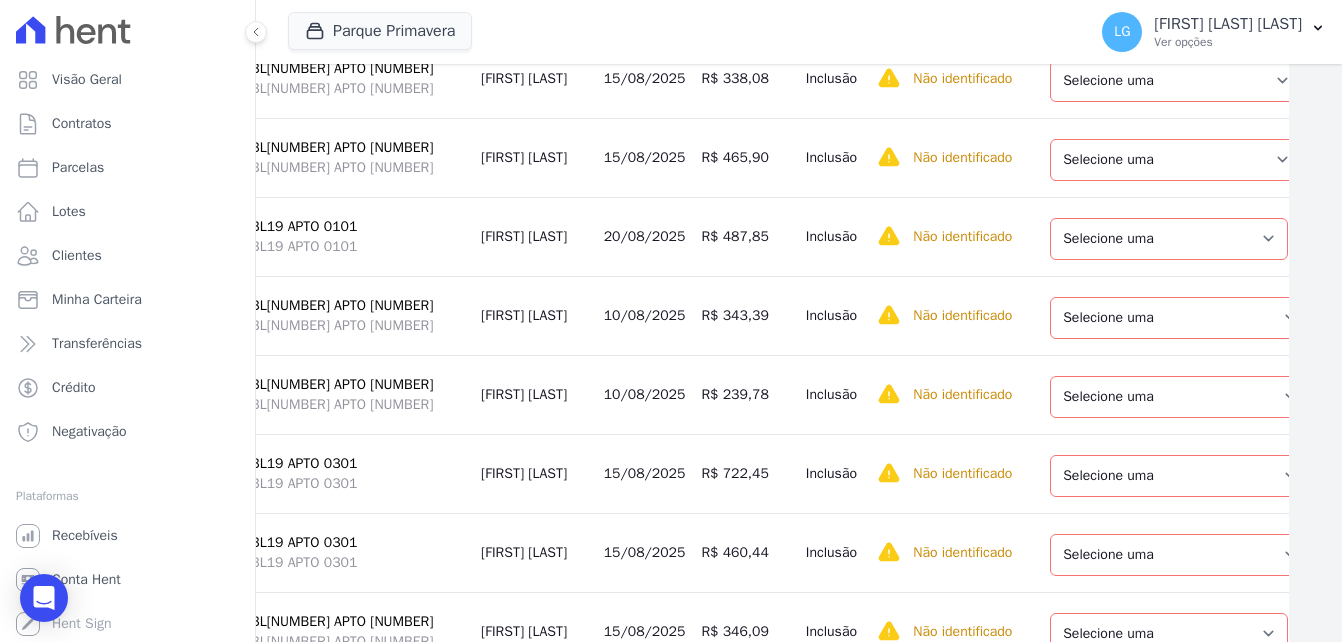 scroll, scrollTop: 10516, scrollLeft: 53, axis: both 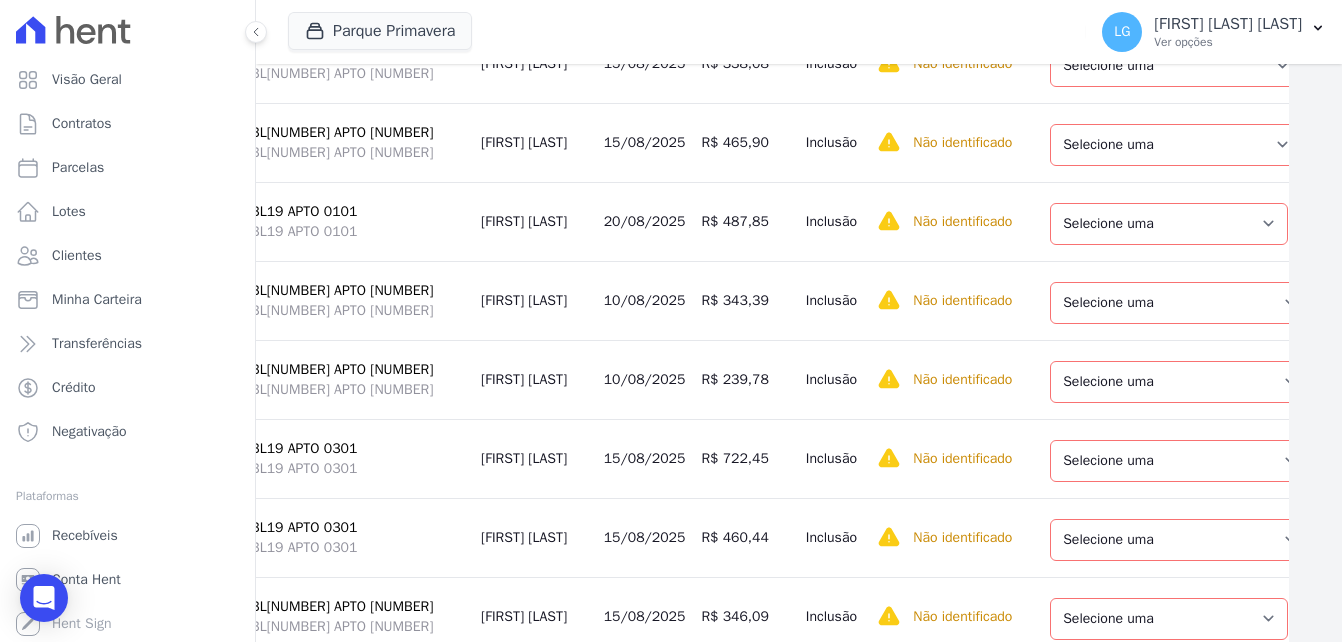drag, startPoint x: 1127, startPoint y: 181, endPoint x: 1157, endPoint y: 211, distance: 42.426407 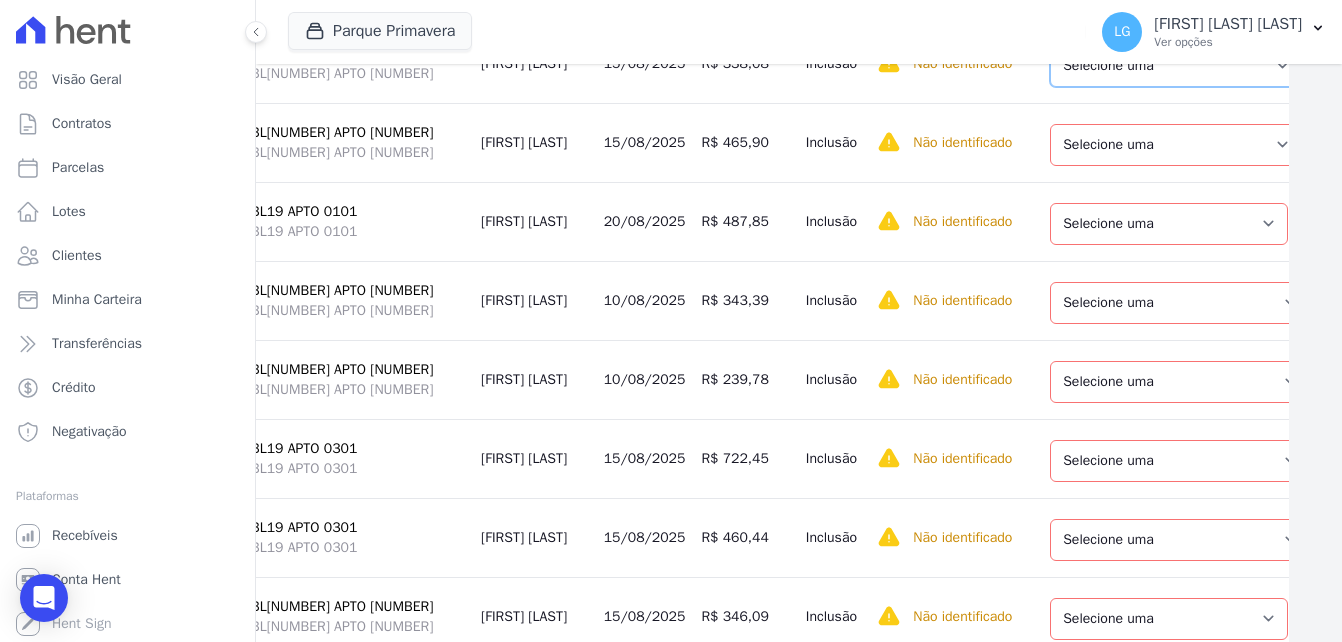 click on "Selecione uma
Nova Parcela Avulsa
Parcela Avulsa Existente
Parcela Normal (4 X R$ 632,36)
Intercalada (39 X R$ 769,78)" at bounding box center [1176, 66] 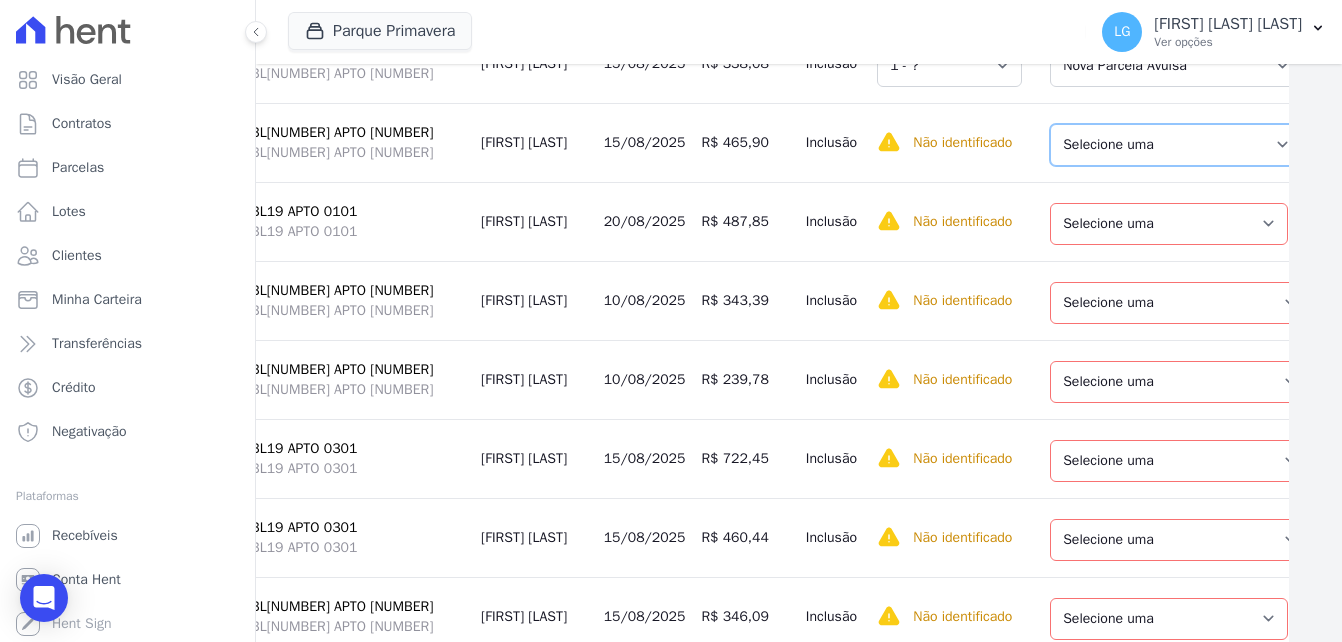 click on "Selecione uma
Nova Parcela Avulsa
Parcela Avulsa Existente
Parcela Normal (4 X R$ 632,36)
Intercalada (39 X R$ 769,78)" at bounding box center (1176, 145) 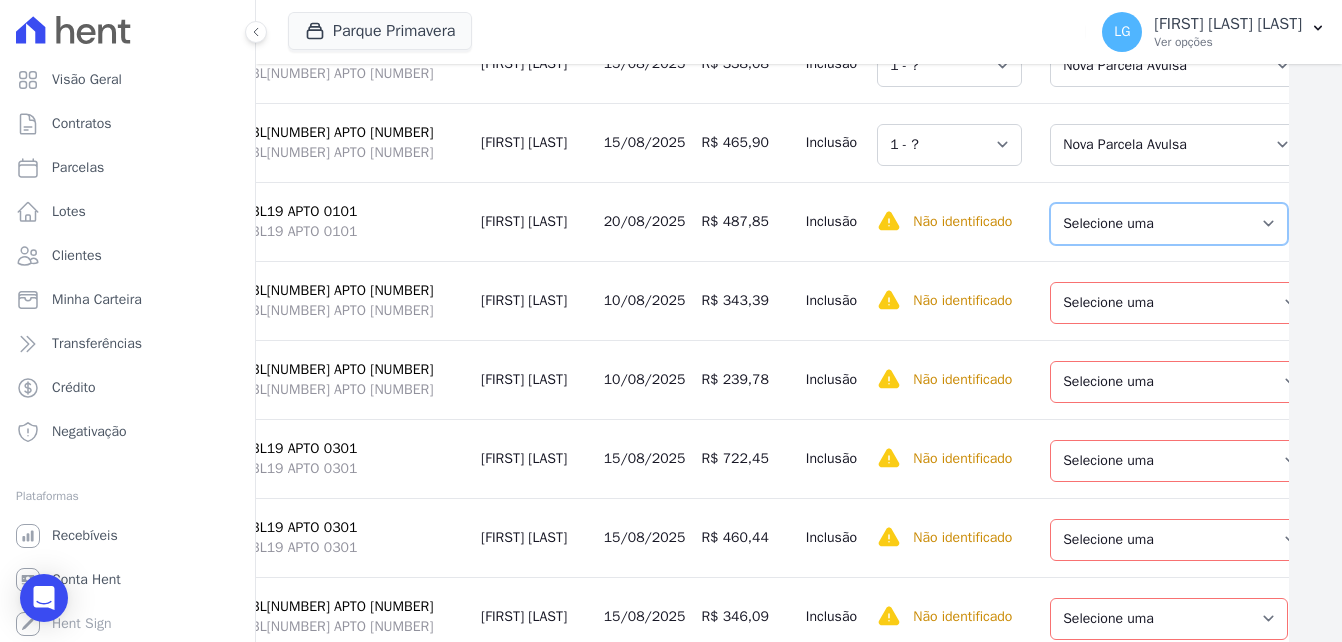 click on "Selecione uma
Nova Parcela Avulsa
Parcela Avulsa Existente
Parcela Normal (40 X R$ 229,27)" at bounding box center [1169, 224] 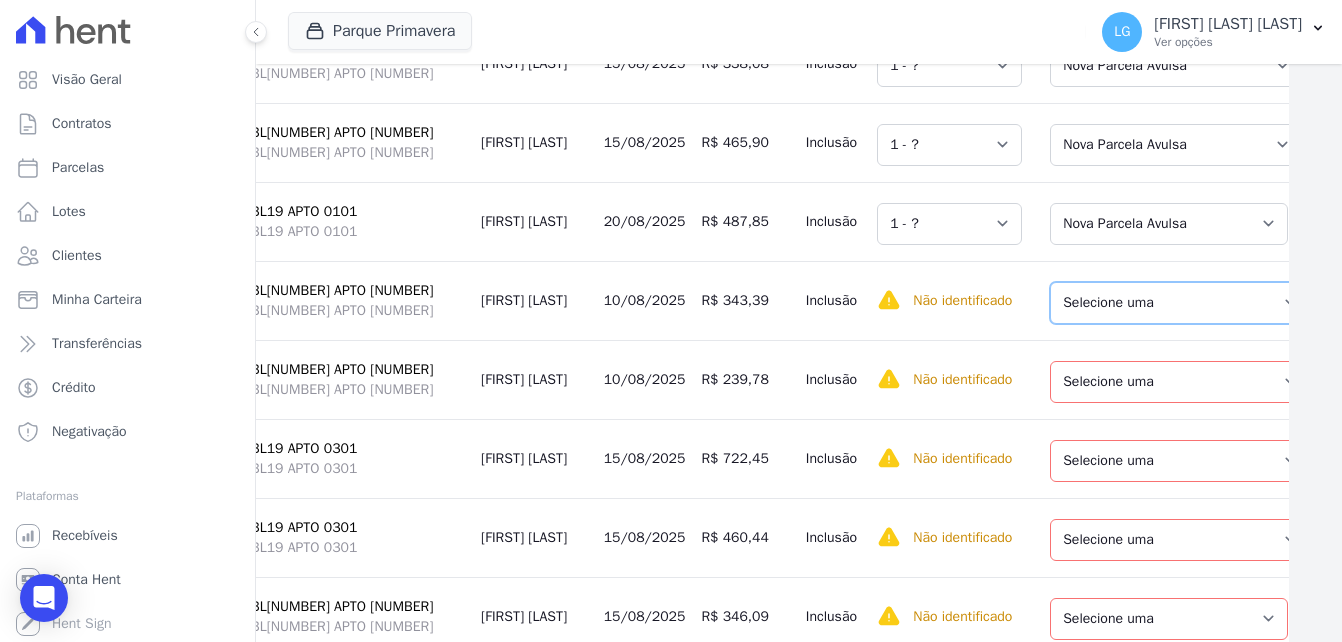 click on "Selecione uma
Nova Parcela Avulsa
Parcela Avulsa Existente
Parcela Normal (28 X R$ 557,93)
Intercalada (12 X R$ 557,91)" at bounding box center [1180, 303] 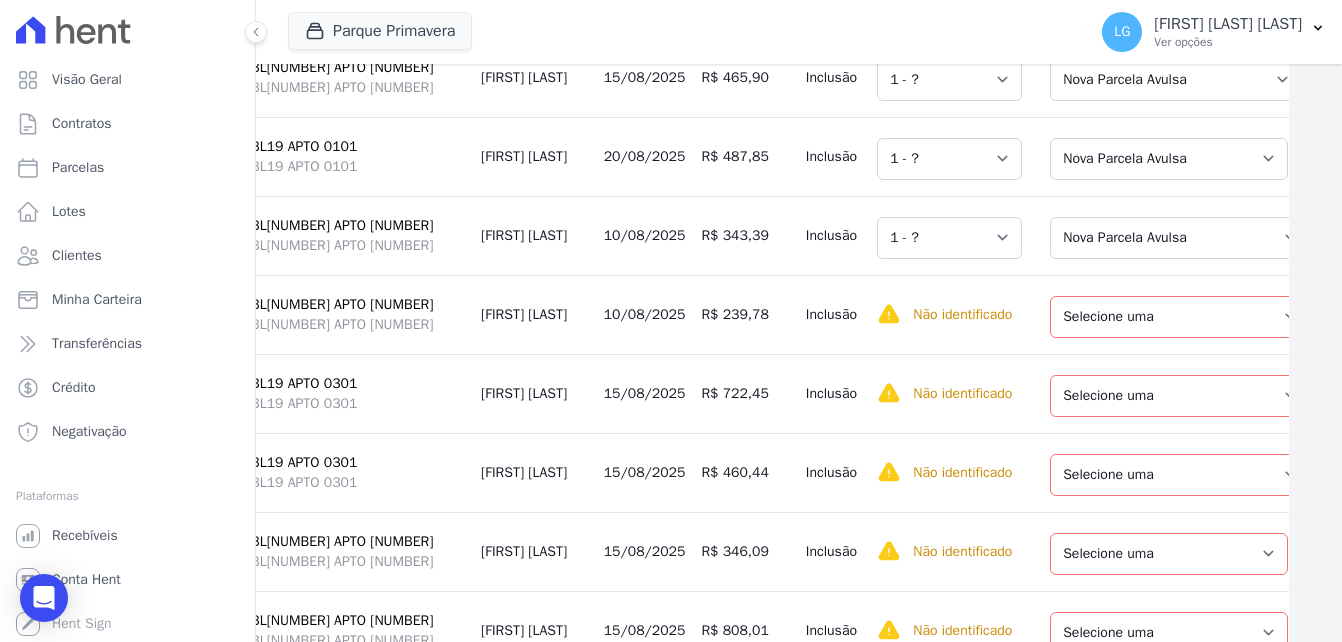 scroll, scrollTop: 10716, scrollLeft: 53, axis: both 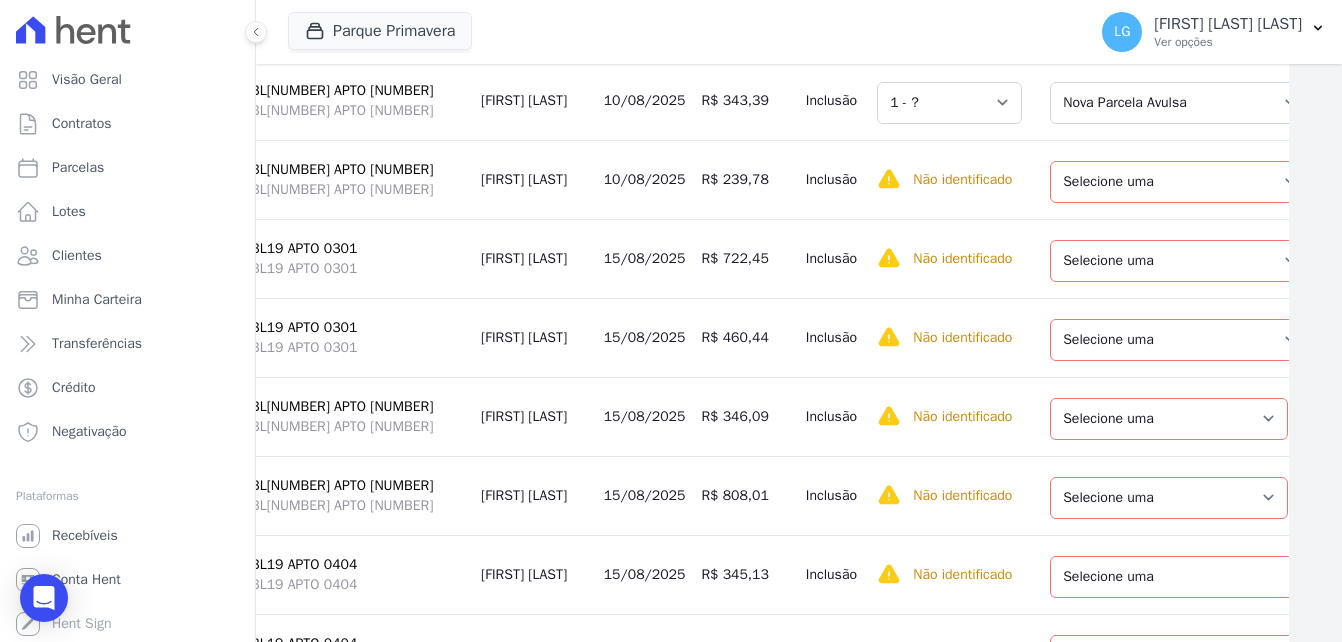 click on "Selecione uma
Nova Parcela Avulsa
Parcela Avulsa Existente
Parcela Normal (28 X R$ 557,93)
Intercalada (12 X R$ 557,91)" at bounding box center (1180, 180) 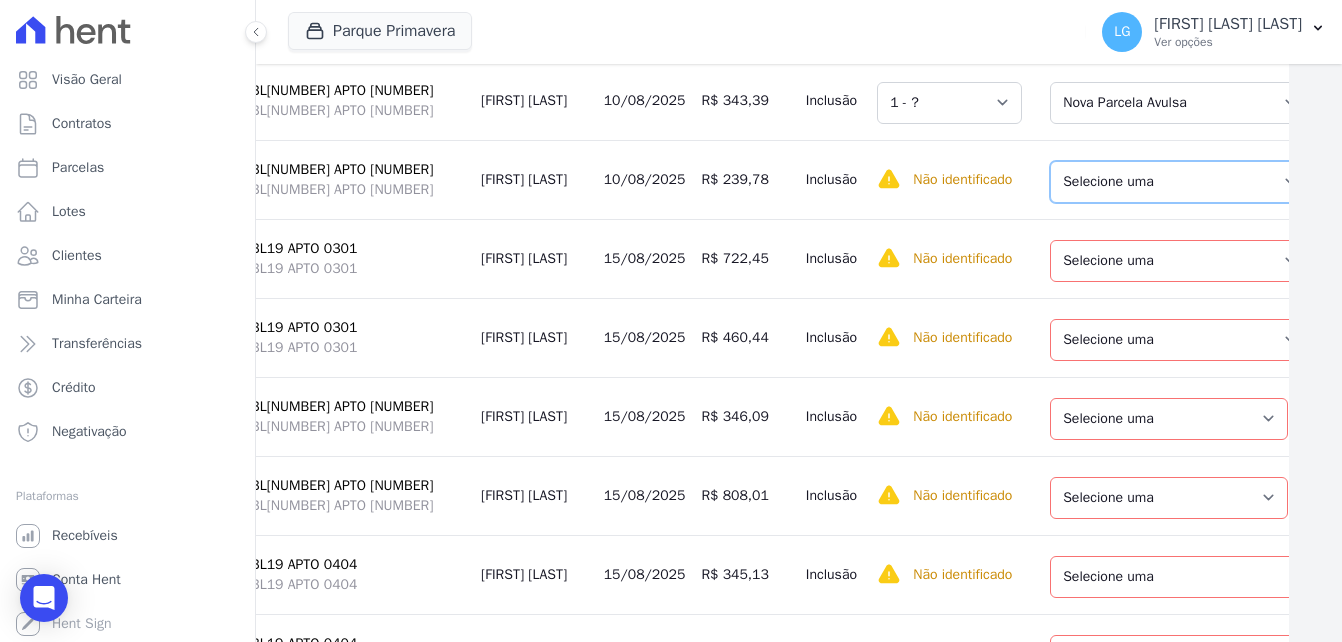 click on "Selecione uma
Nova Parcela Avulsa
Parcela Avulsa Existente
Parcela Normal (28 X R$ 557,93)
Intercalada (12 X R$ 557,91)" at bounding box center (1180, 182) 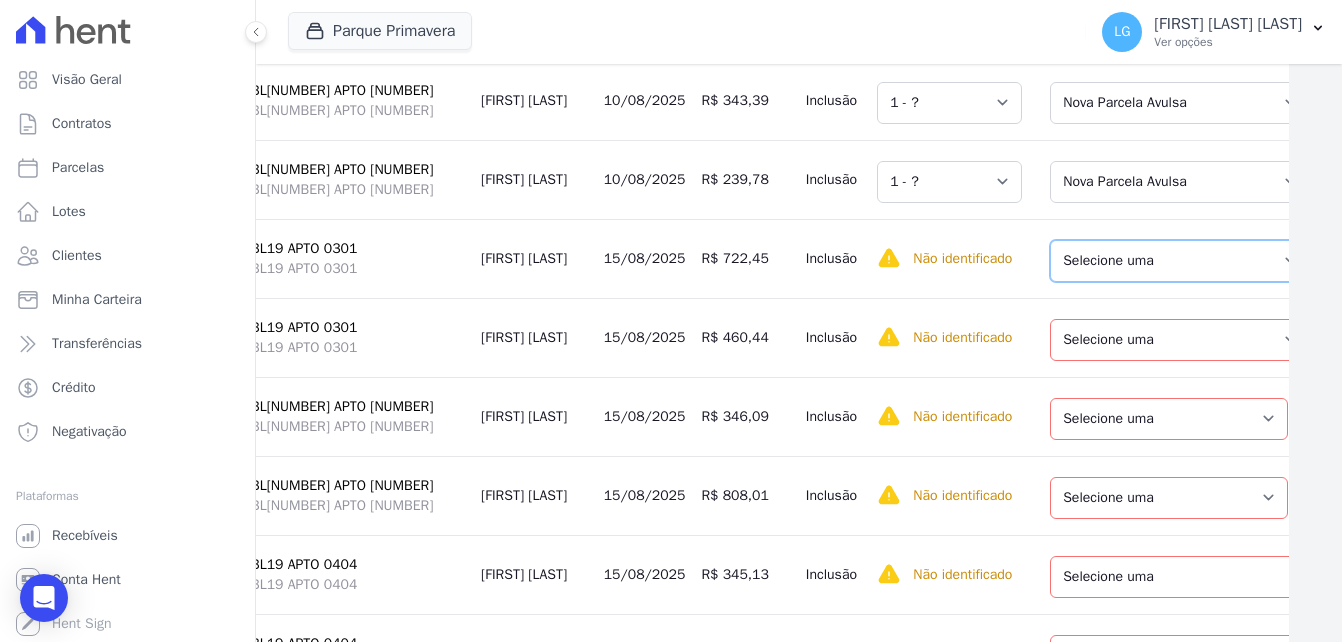 drag, startPoint x: 1155, startPoint y: 478, endPoint x: 1152, endPoint y: 497, distance: 19.235384 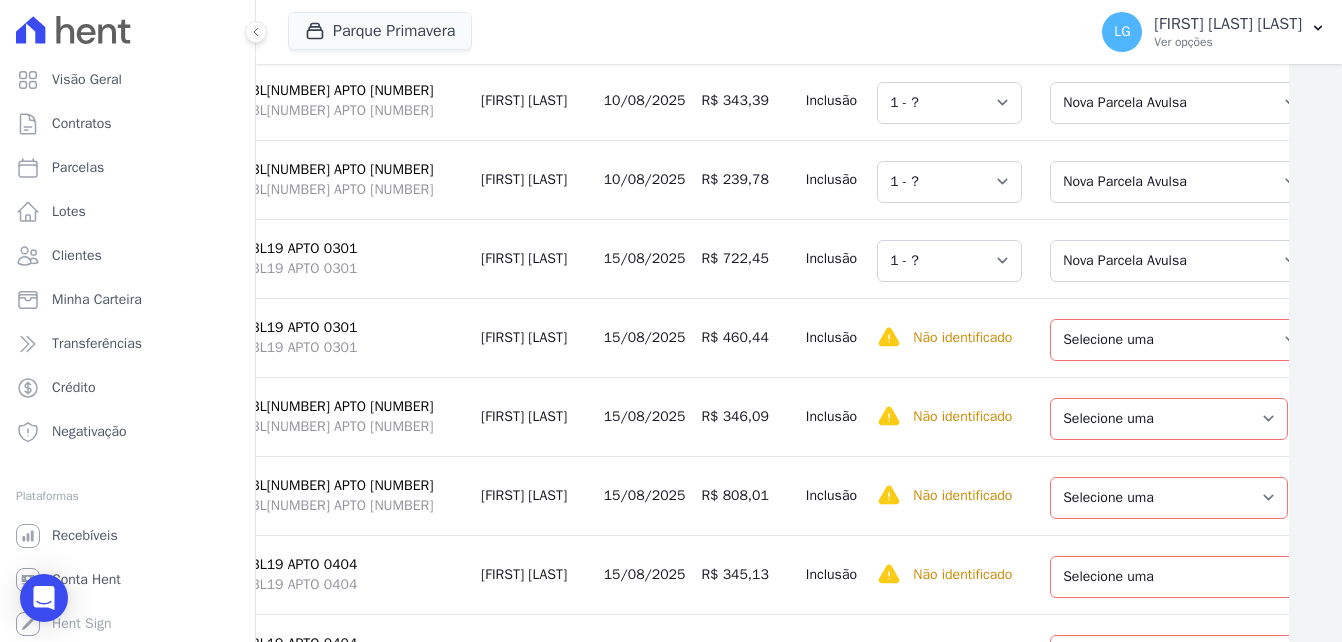 scroll, scrollTop: 10916, scrollLeft: 53, axis: both 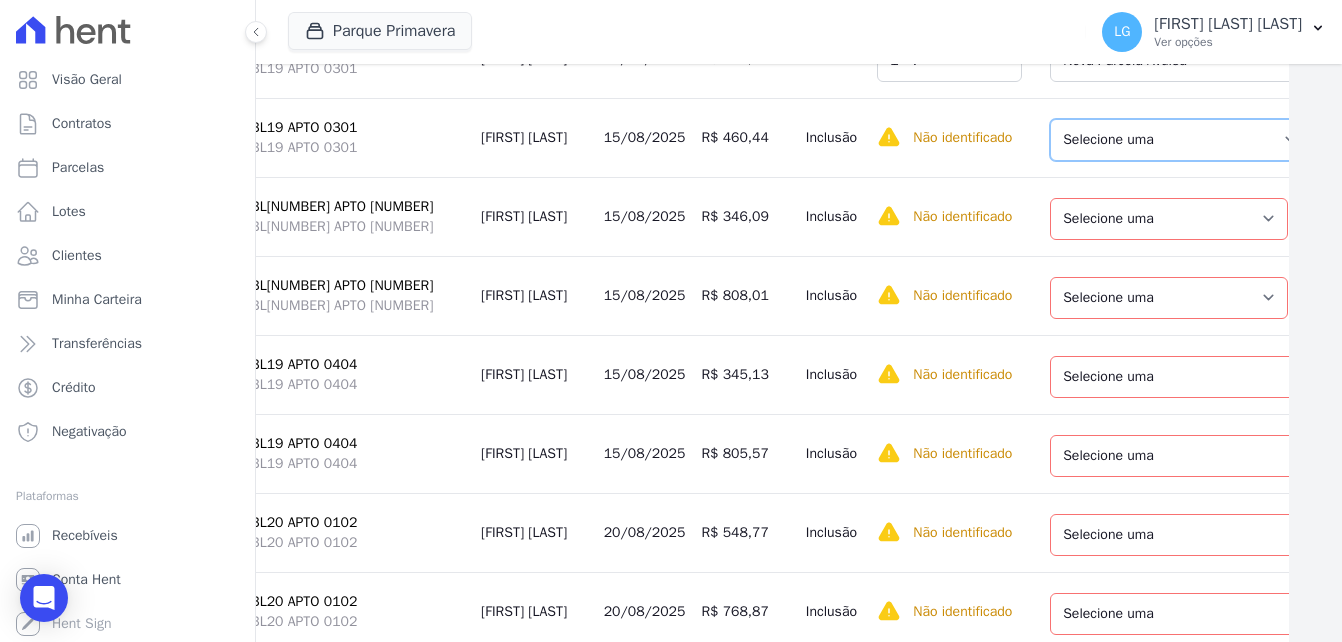 click on "Selecione uma
Nova Parcela Avulsa
Parcela Avulsa Existente
Parcela Normal (28 X R$ 732,29)
Intercalada (11 X R$ 1.135,36)" at bounding box center (1180, 140) 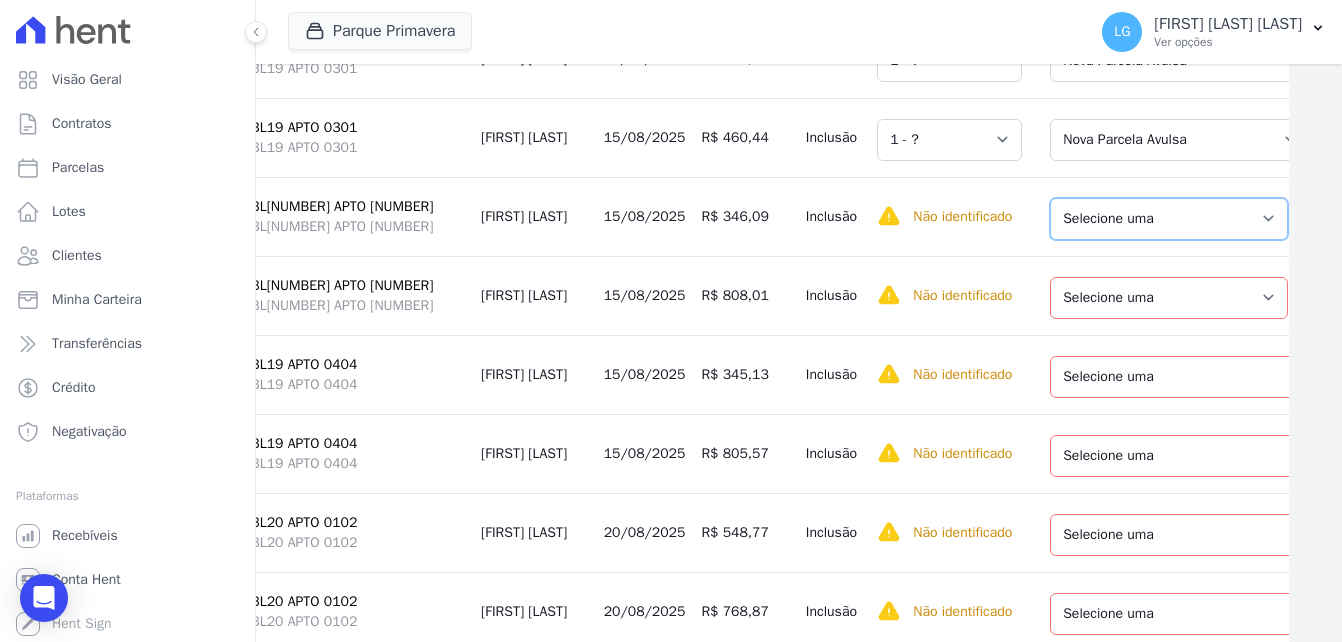 click on "Selecione uma
Nova Parcela Avulsa
Parcela Avulsa Existente
Parcela Normal (39 X R$ 1.108,05)" at bounding box center (1169, 219) 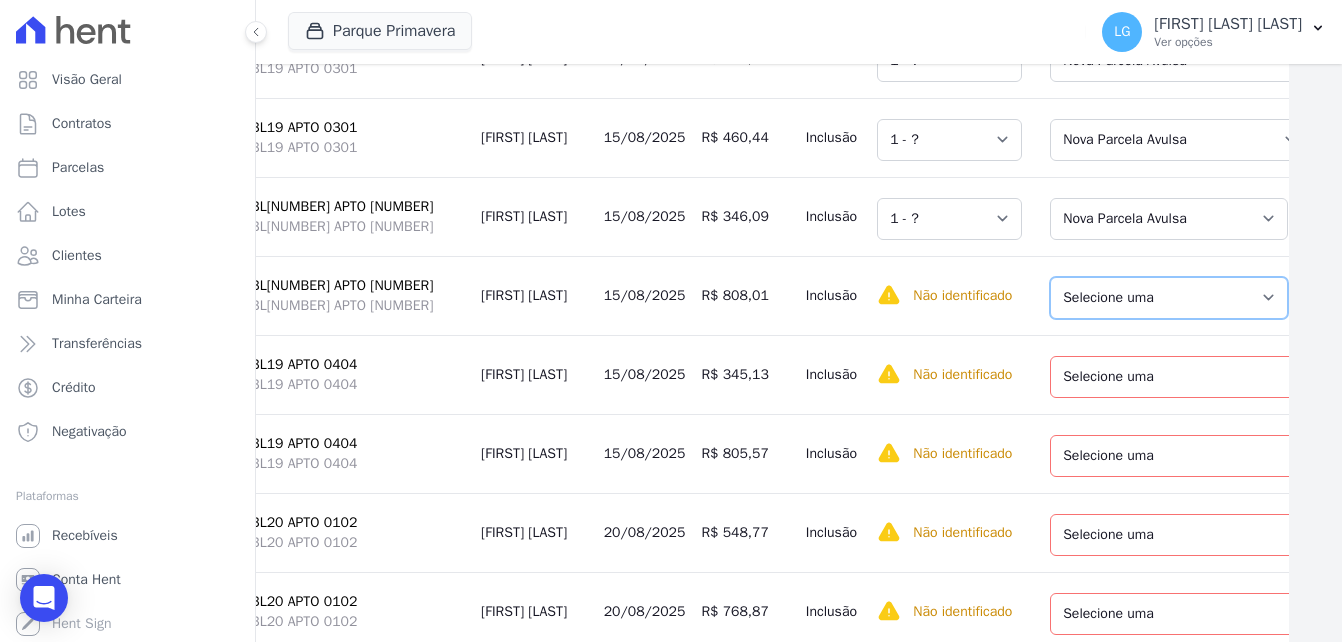 click on "Selecione uma
Nova Parcela Avulsa
Parcela Avulsa Existente
Parcela Normal (39 X R$ 1.108,05)" at bounding box center (1169, 298) 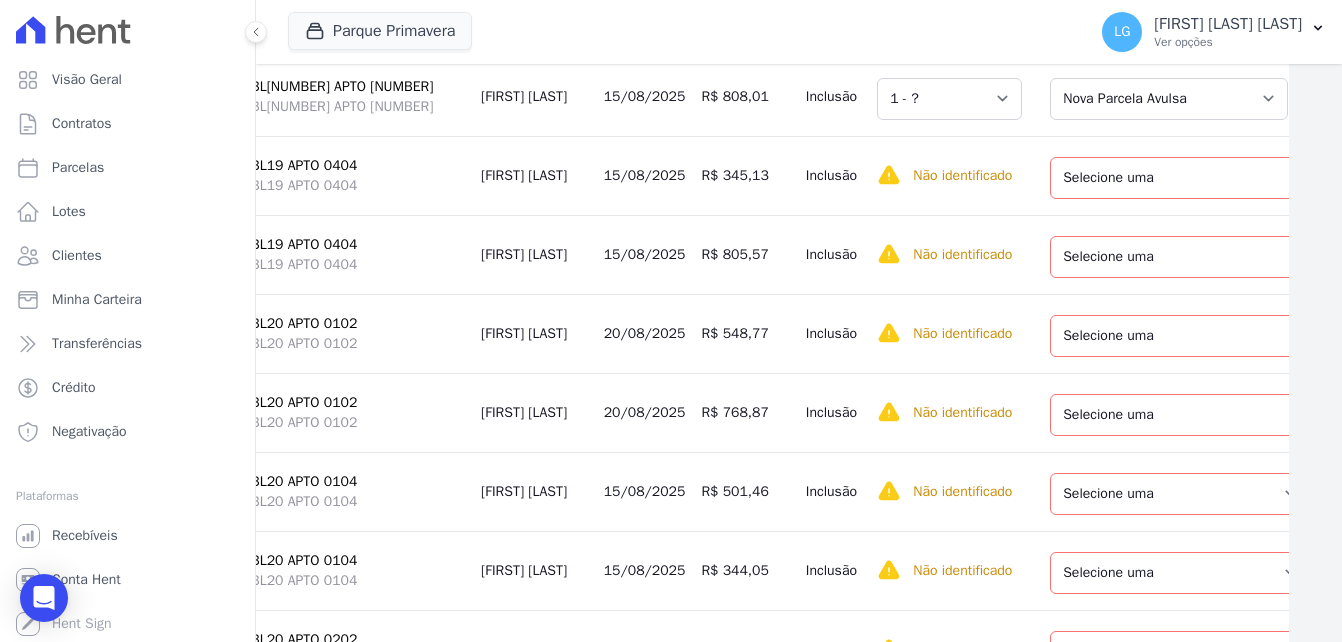 scroll, scrollTop: 11116, scrollLeft: 53, axis: both 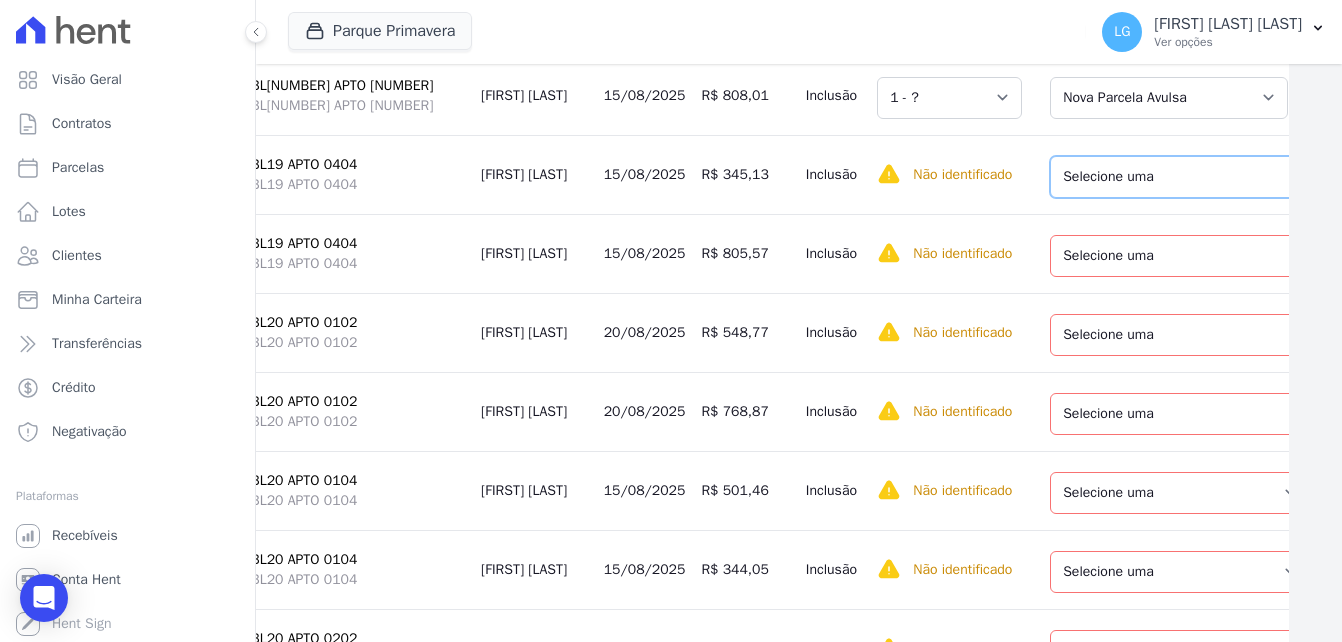 click on "Selecione uma
Nova Parcela Avulsa
Parcela Avulsa Existente
Parcela Normal (4 X R$ 1.294,27)
Intercalada (40 X R$ 1.104,77)" at bounding box center [1182, 177] 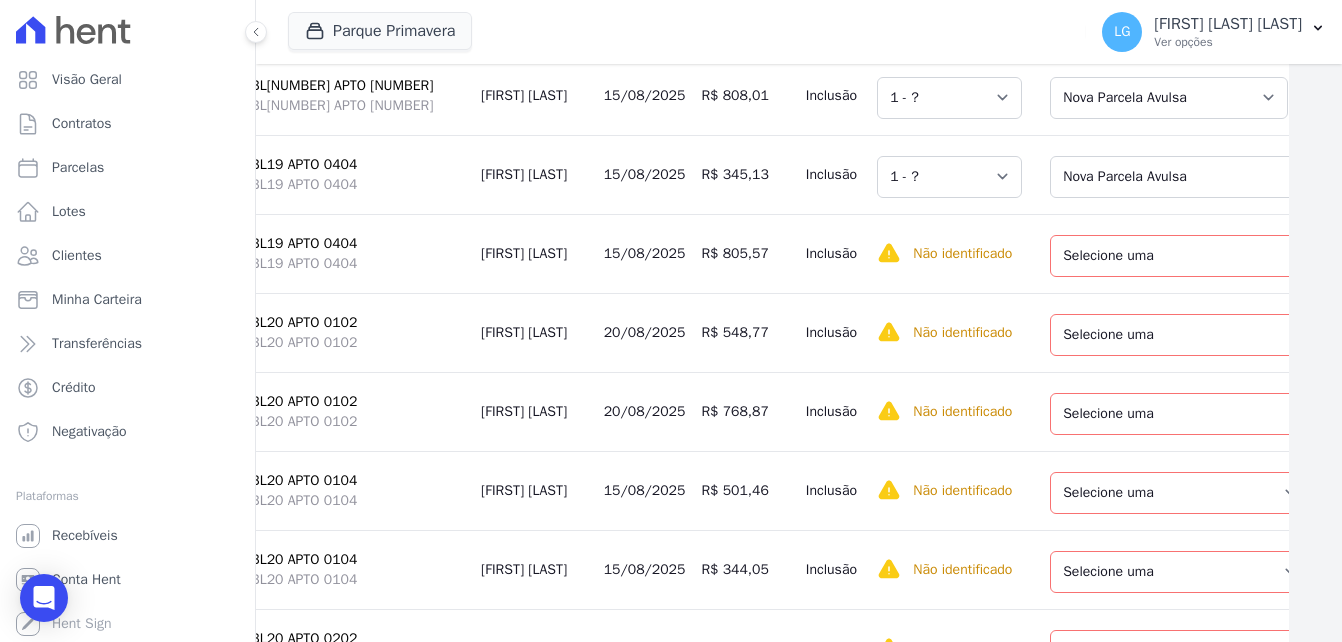 click on "Selecione uma
Nova Parcela Avulsa
Parcela Avulsa Existente
Parcela Normal (4 X R$ 1.294,27)
Intercalada (40 X R$ 1.104,77)" at bounding box center [1186, 253] 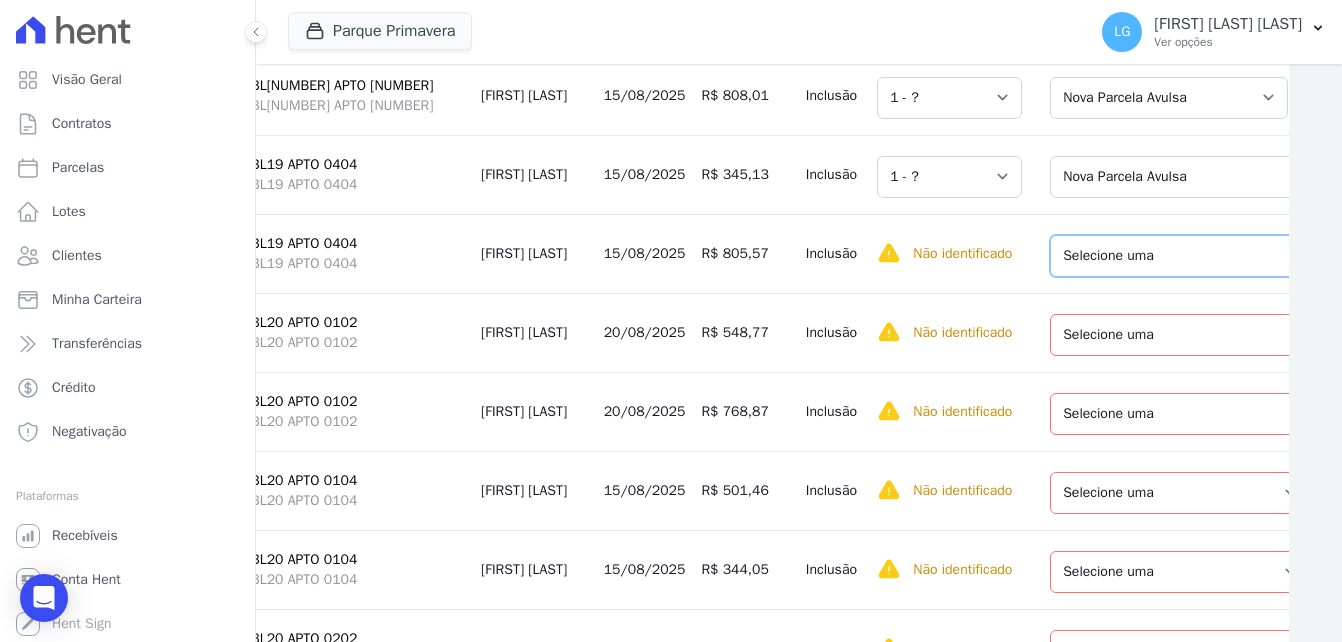 click on "Selecione uma
Nova Parcela Avulsa
Parcela Avulsa Existente
Parcela Normal (4 X R$ 1.294,27)
Intercalada (40 X R$ 1.104,77)" at bounding box center [1182, 256] 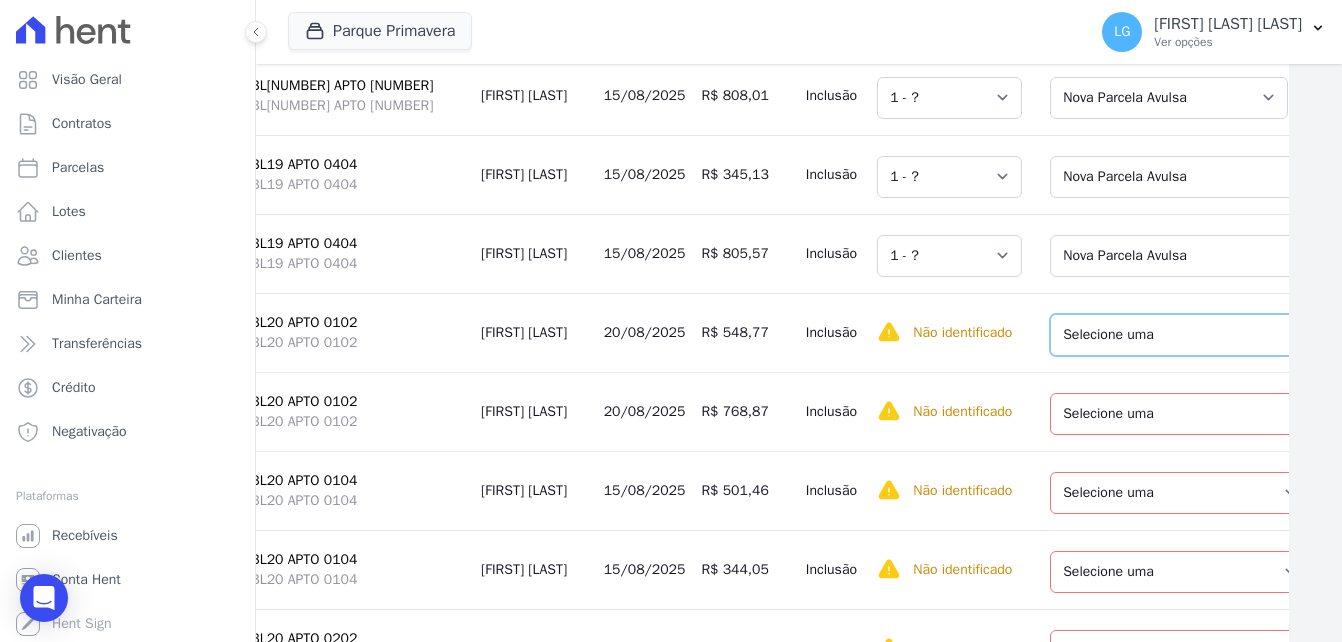 click on "Selecione uma
Nova Parcela Avulsa
Parcela Avulsa Existente
Parcela Normal (21 X R$ 1.267,61)" at bounding box center [1186, 335] 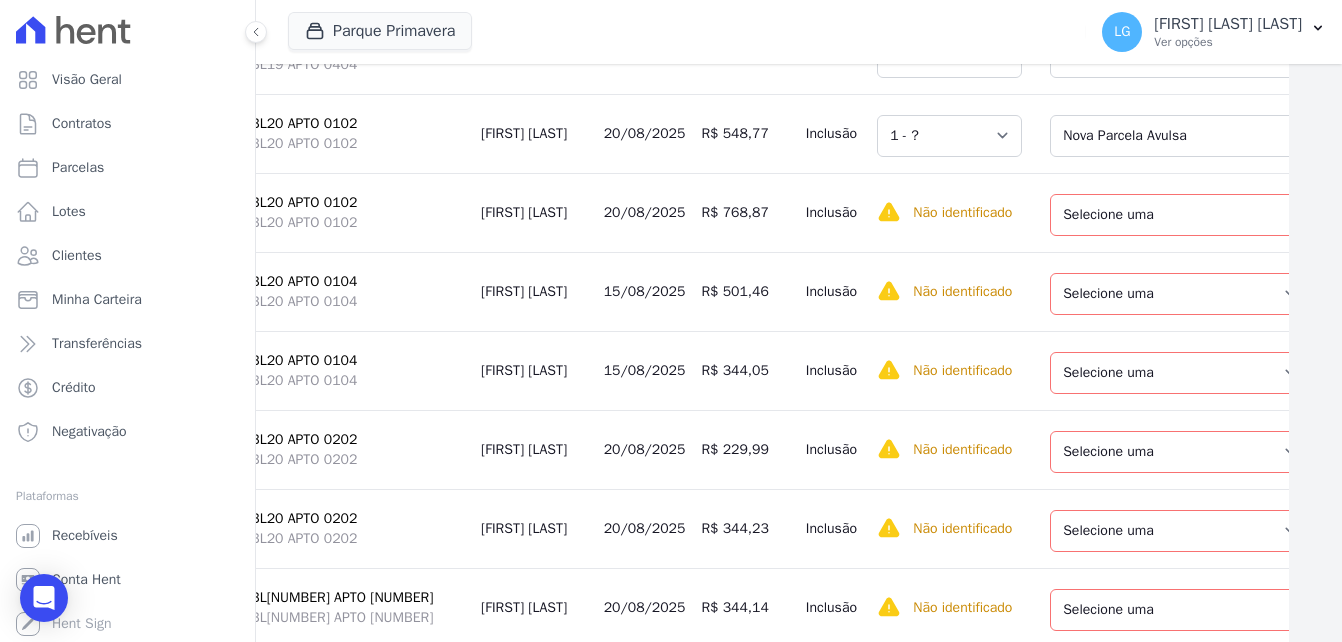 scroll, scrollTop: 11316, scrollLeft: 53, axis: both 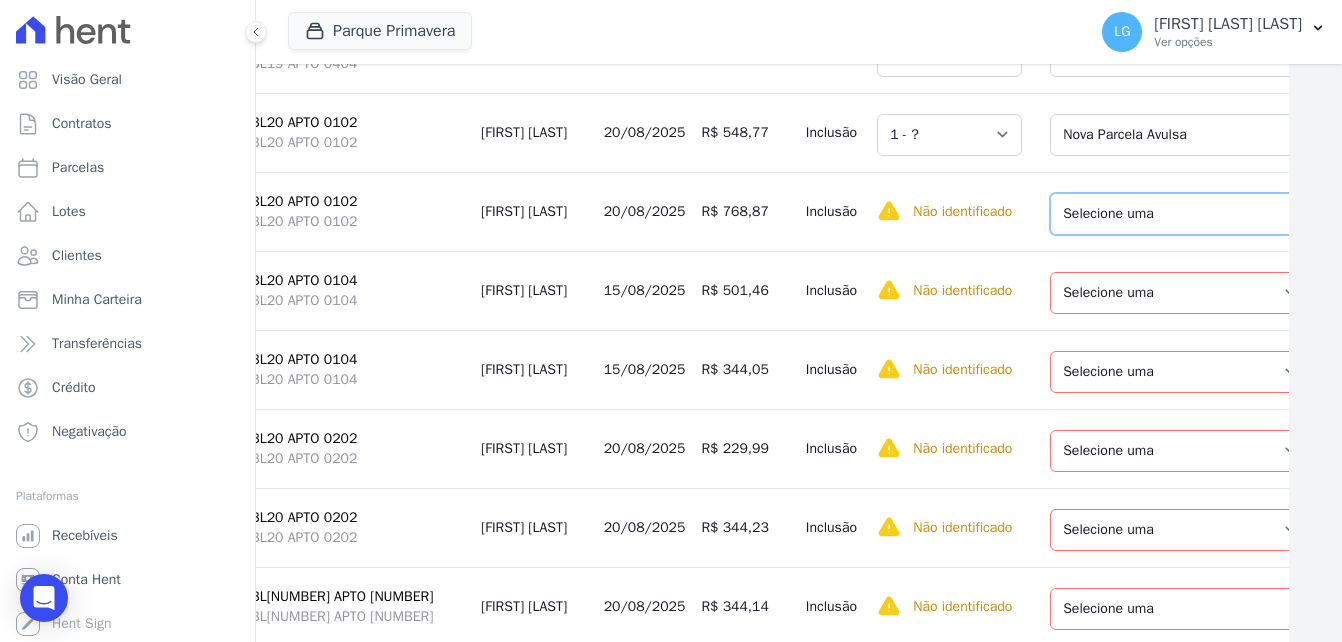 click on "Selecione uma
Nova Parcela Avulsa
Parcela Avulsa Existente
Parcela Normal (21 X R$ 1.267,61)" at bounding box center (1186, 214) 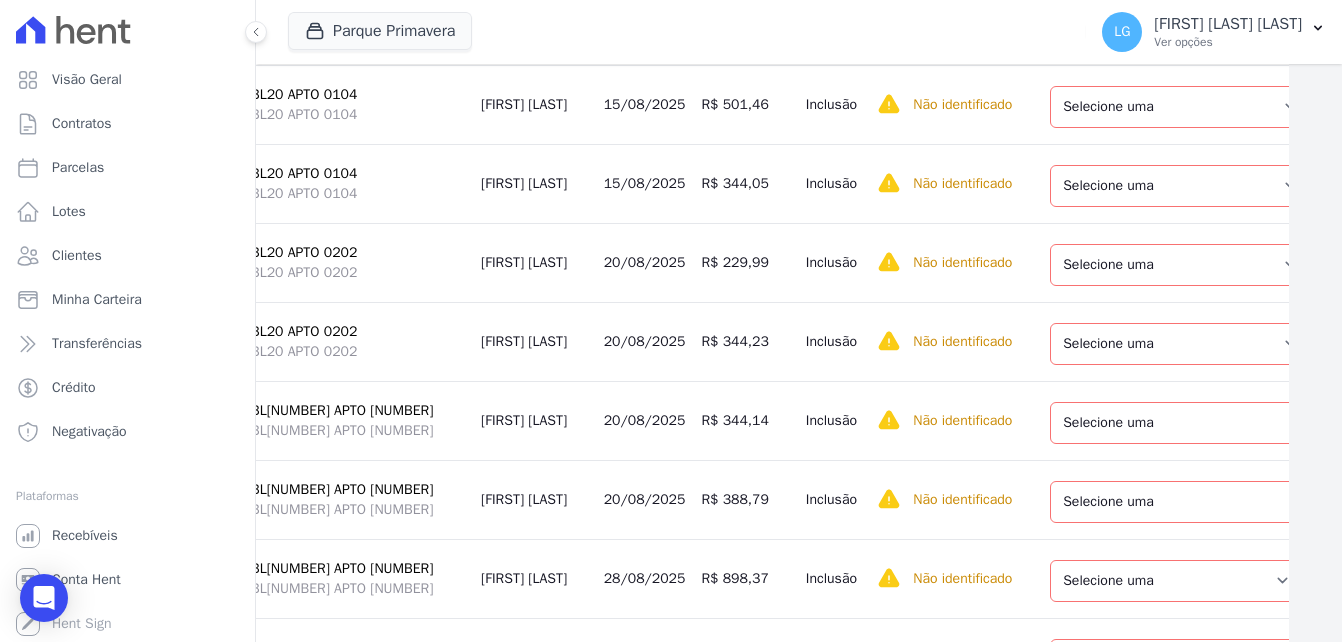 scroll, scrollTop: 11516, scrollLeft: 53, axis: both 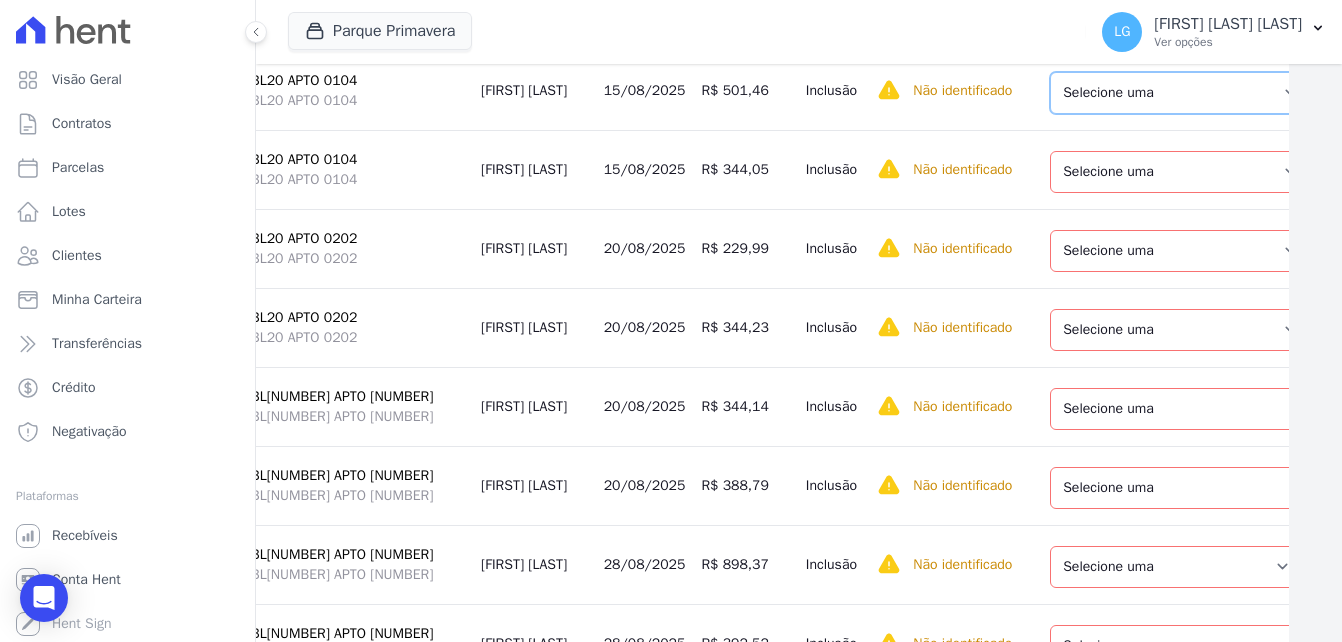 click on "Selecione uma
Nova Parcela Avulsa
Parcela Avulsa Existente
Parcela Normal (39 X R$ 811,42)" at bounding box center [1180, 93] 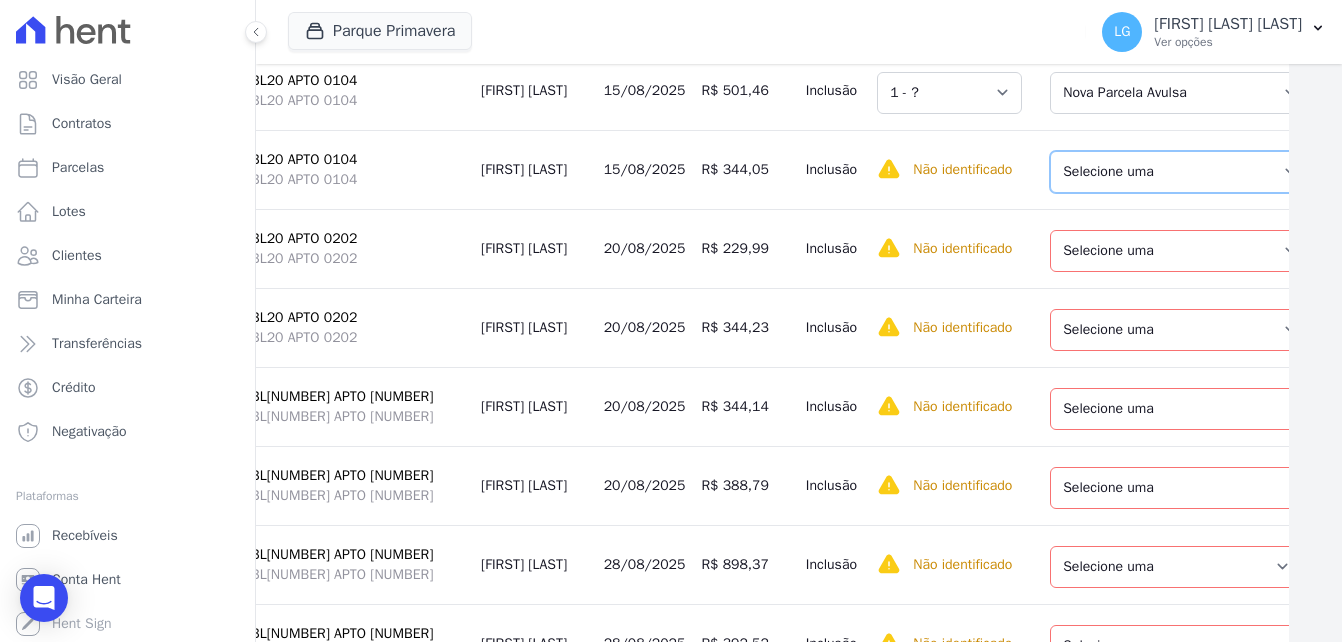 drag, startPoint x: 1145, startPoint y: 412, endPoint x: 1150, endPoint y: 425, distance: 13.928389 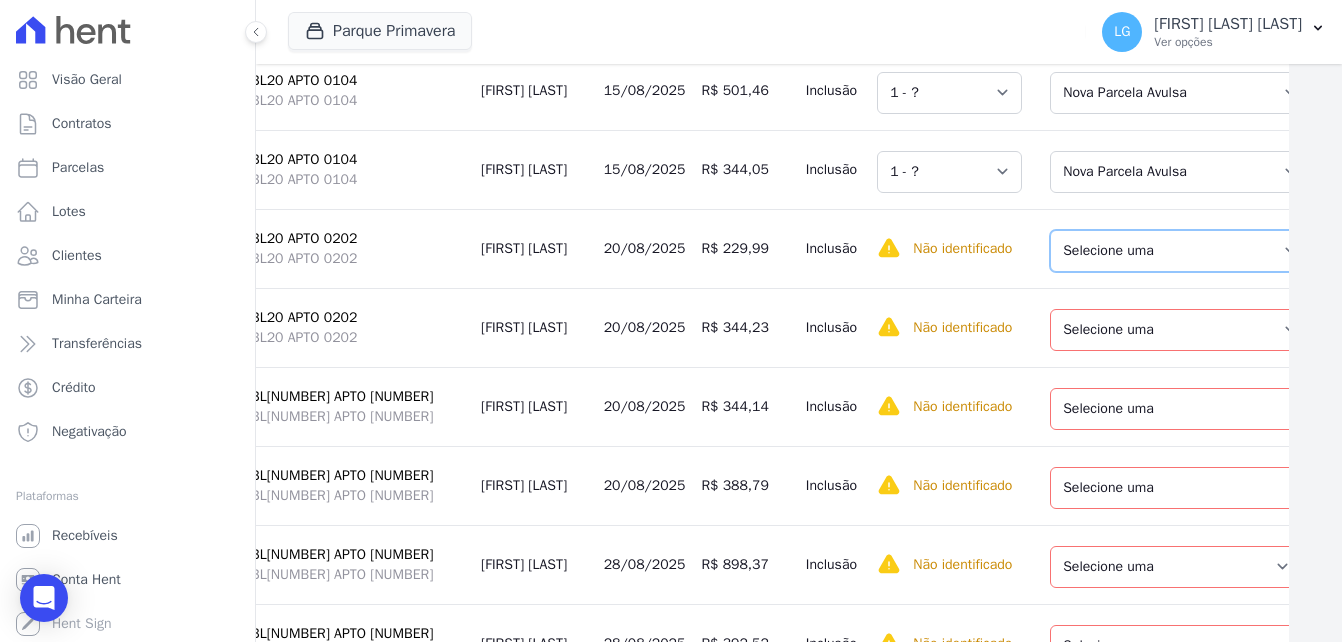 drag, startPoint x: 1147, startPoint y: 483, endPoint x: 1140, endPoint y: 491, distance: 10.630146 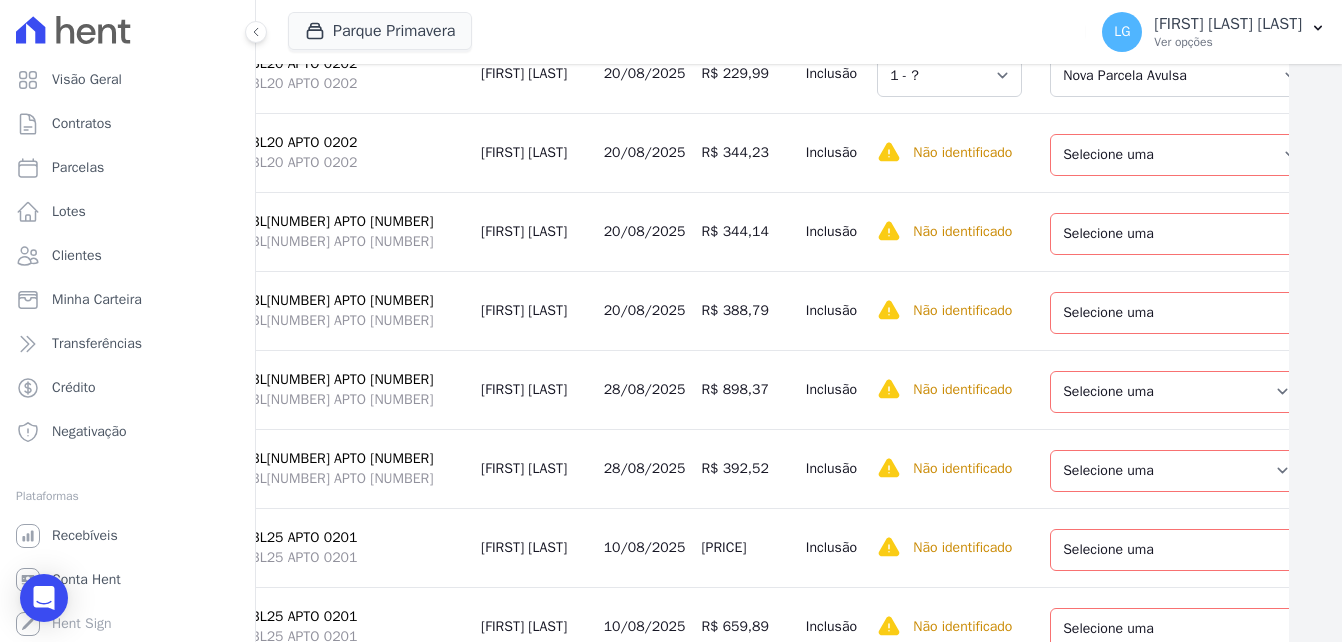 scroll, scrollTop: 11716, scrollLeft: 53, axis: both 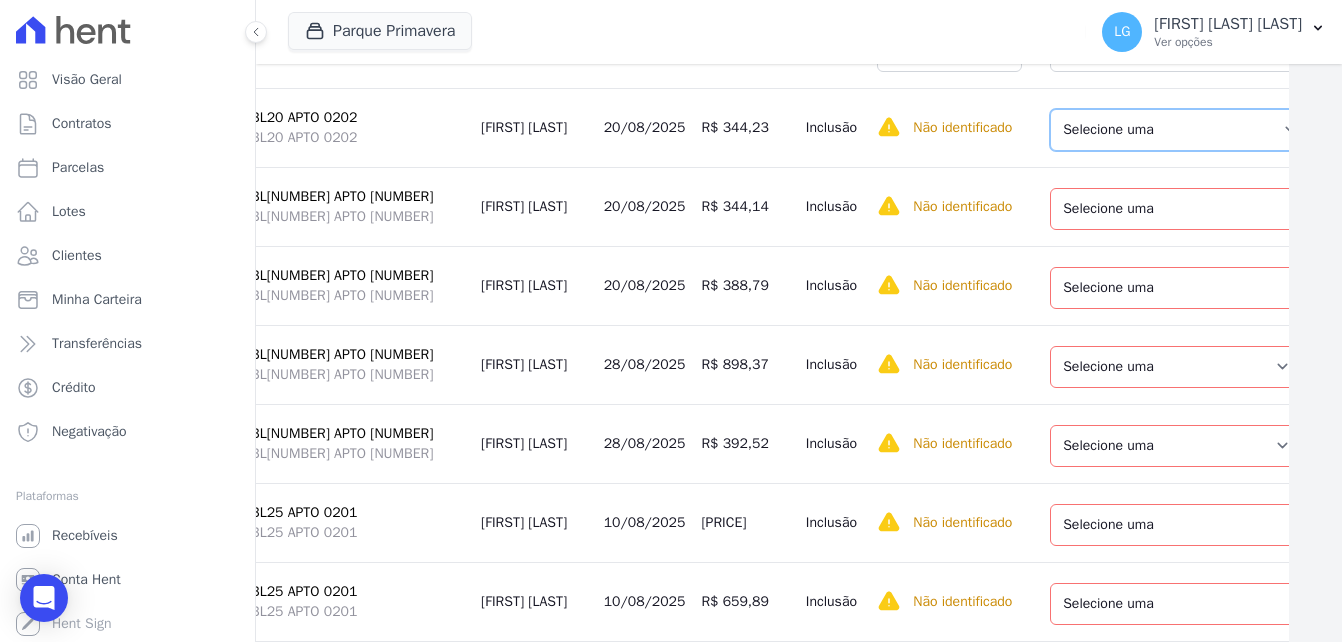 drag, startPoint x: 1144, startPoint y: 370, endPoint x: 1139, endPoint y: 388, distance: 18.681541 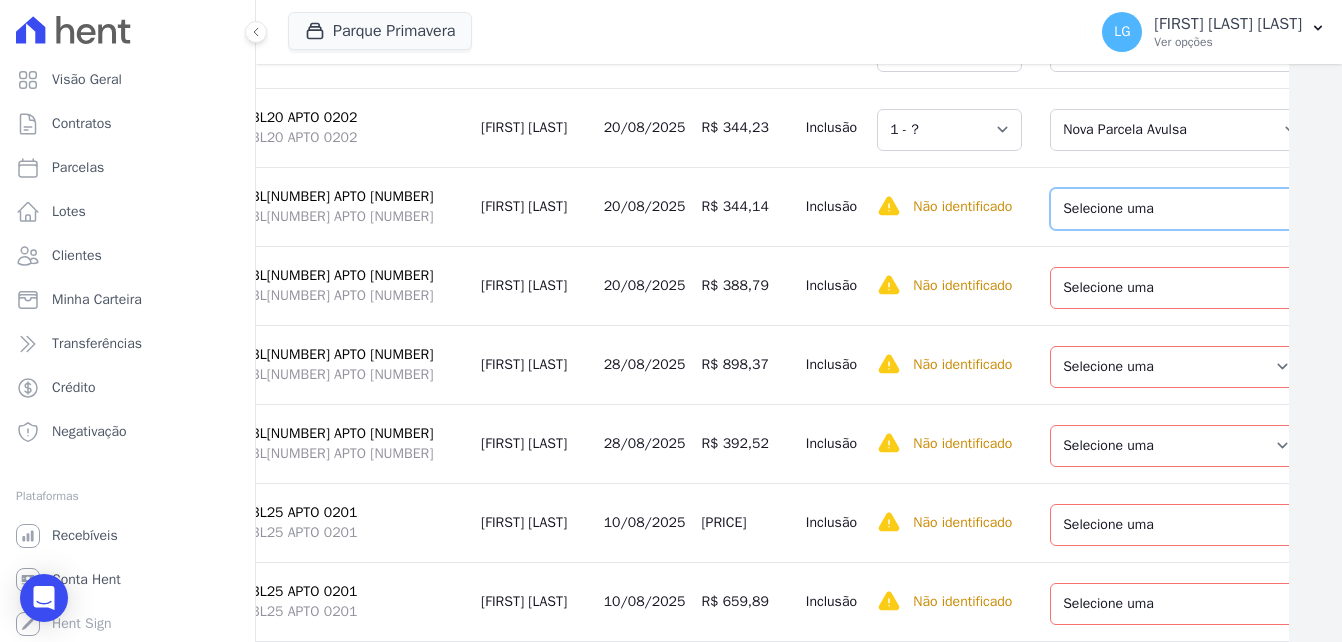 drag, startPoint x: 1151, startPoint y: 445, endPoint x: 1149, endPoint y: 458, distance: 13.152946 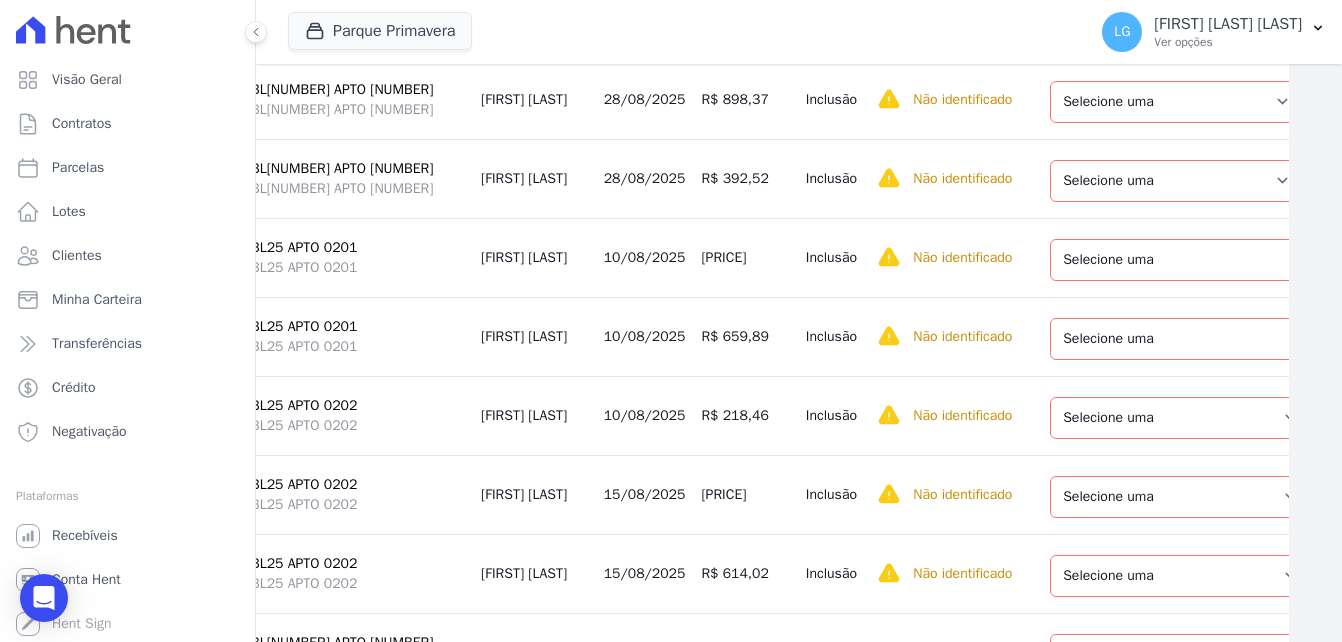 scroll, scrollTop: 12016, scrollLeft: 53, axis: both 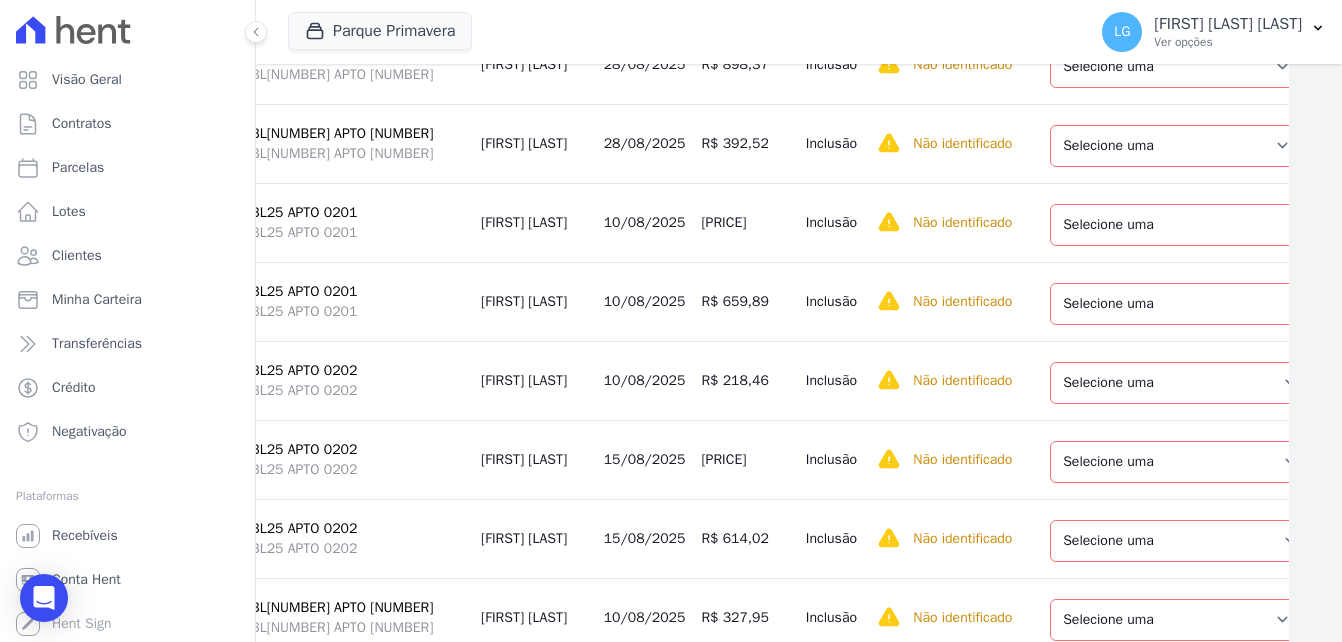 click on "Selecione uma
Nova Parcela Avulsa
Parcela Avulsa Existente
Parcela Normal (1 X R$ 1.560,89)
Intercalada (18 X R$ 1.174,14)
Sinal (20 X R$ 1.560,89)" at bounding box center (1182, -12) 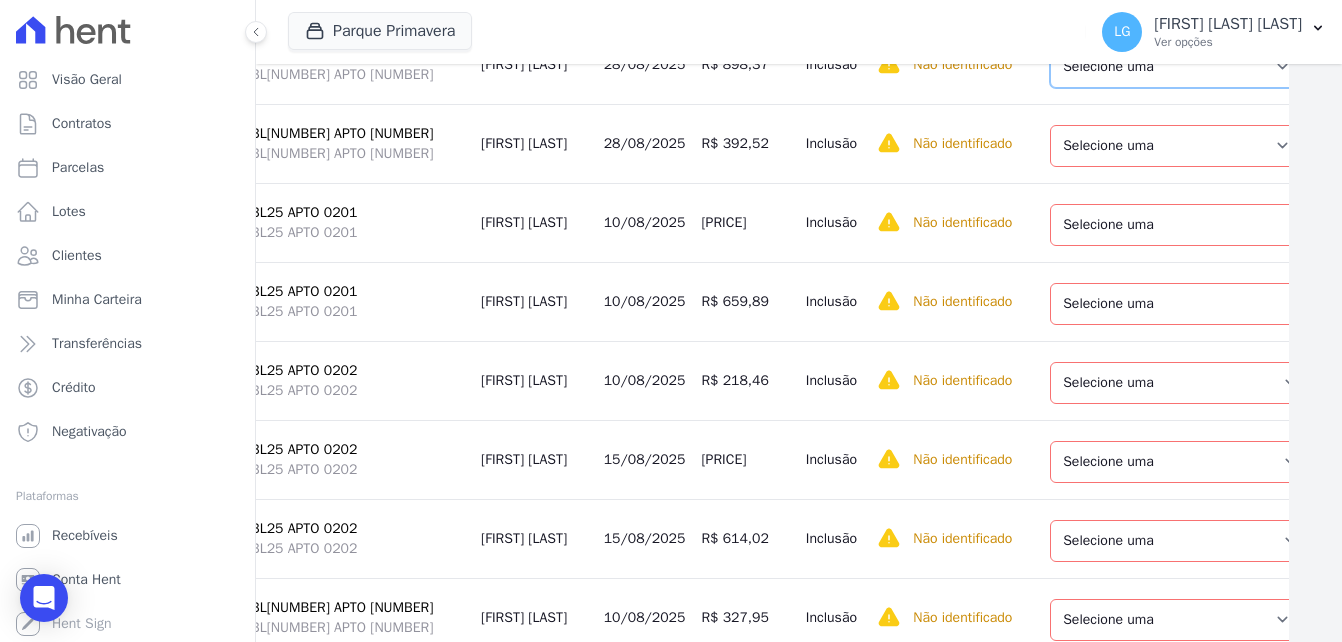 click on "Selecione uma
Nova Parcela Avulsa
Parcela Avulsa Existente
Parcela Normal (1 X R$ 252,85)
Intercalada (33 X R$ 1.241,76)" at bounding box center [1176, 67] 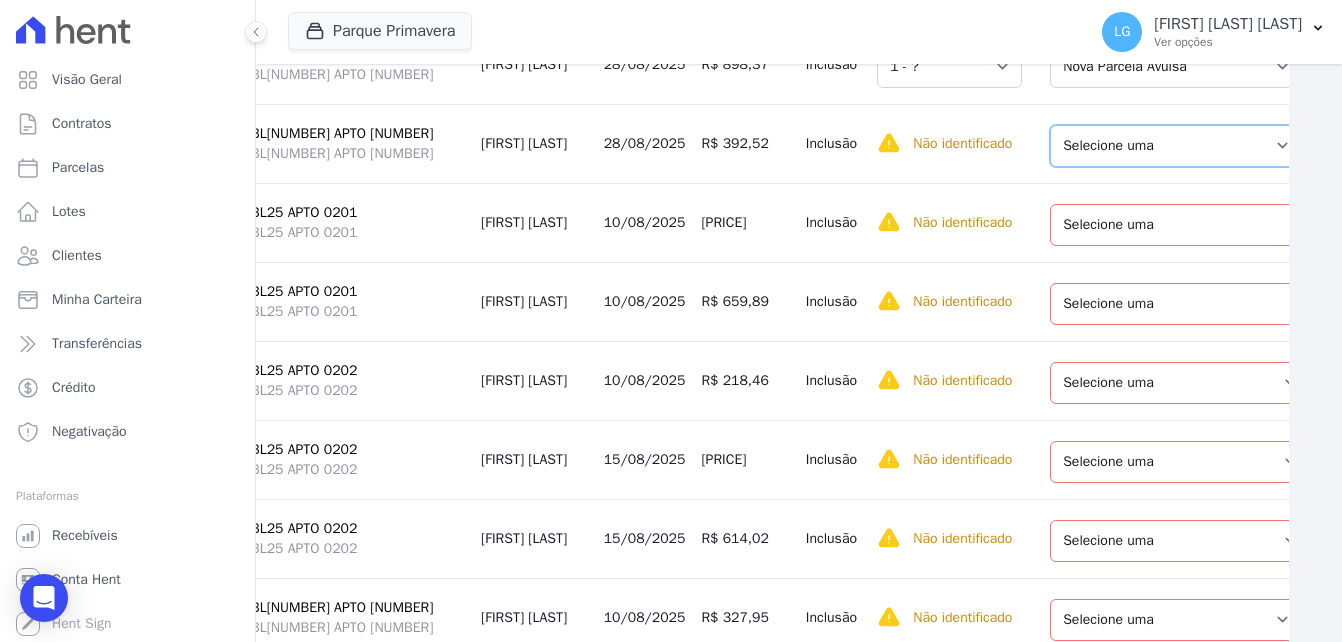 click on "Selecione uma
Nova Parcela Avulsa
Parcela Avulsa Existente
Parcela Normal (1 X R$ 252,85)
Intercalada (33 X R$ 1.241,76)" at bounding box center [1176, 146] 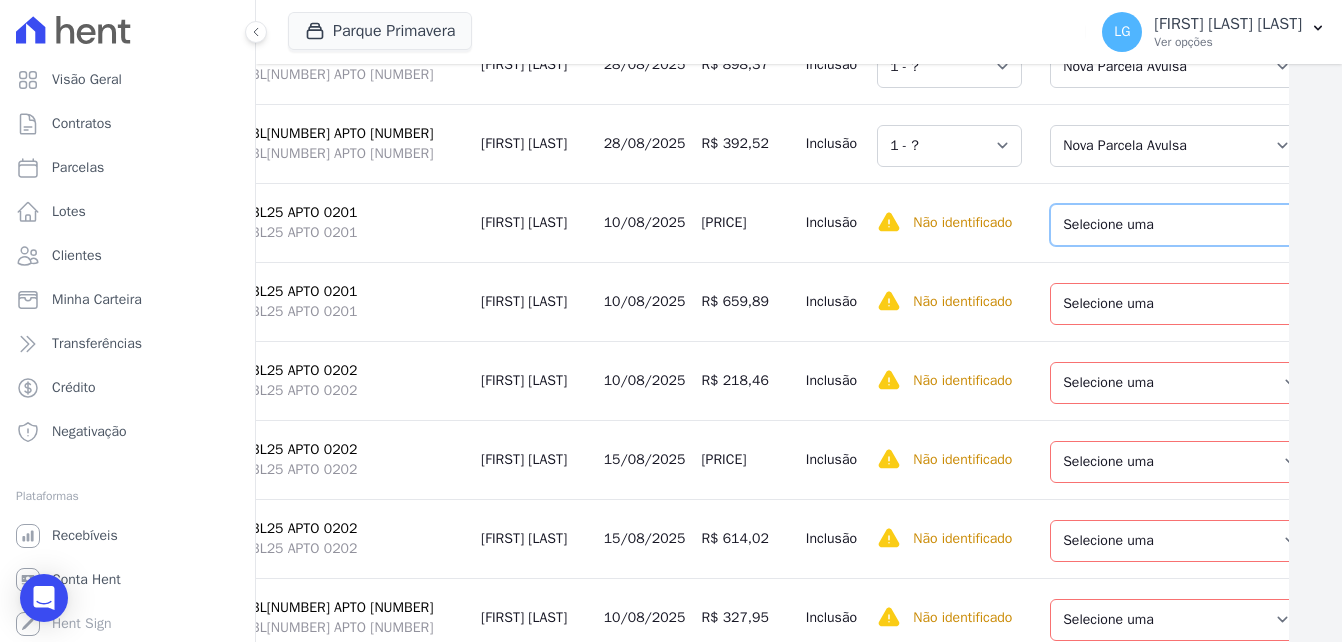 click on "Selecione uma
Nova Parcela Avulsa
Parcela Avulsa Existente
Parcela Normal (22 X R$ 1.051,34)" at bounding box center [1186, 225] 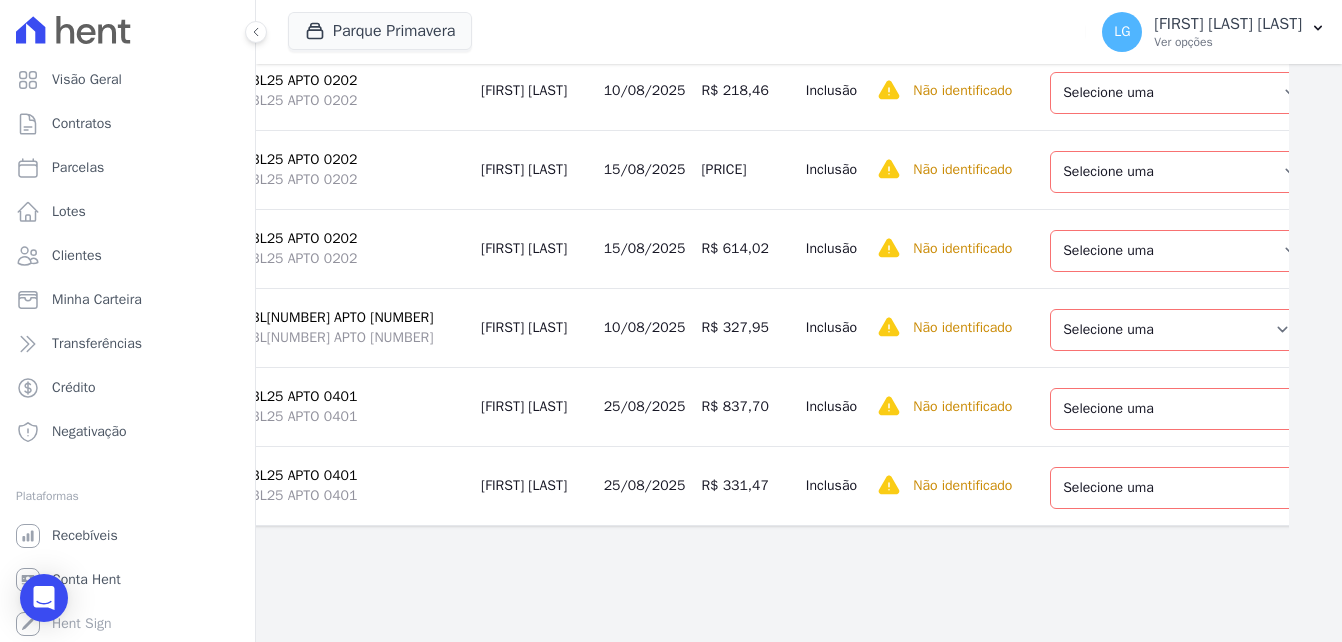 scroll, scrollTop: 12416, scrollLeft: 53, axis: both 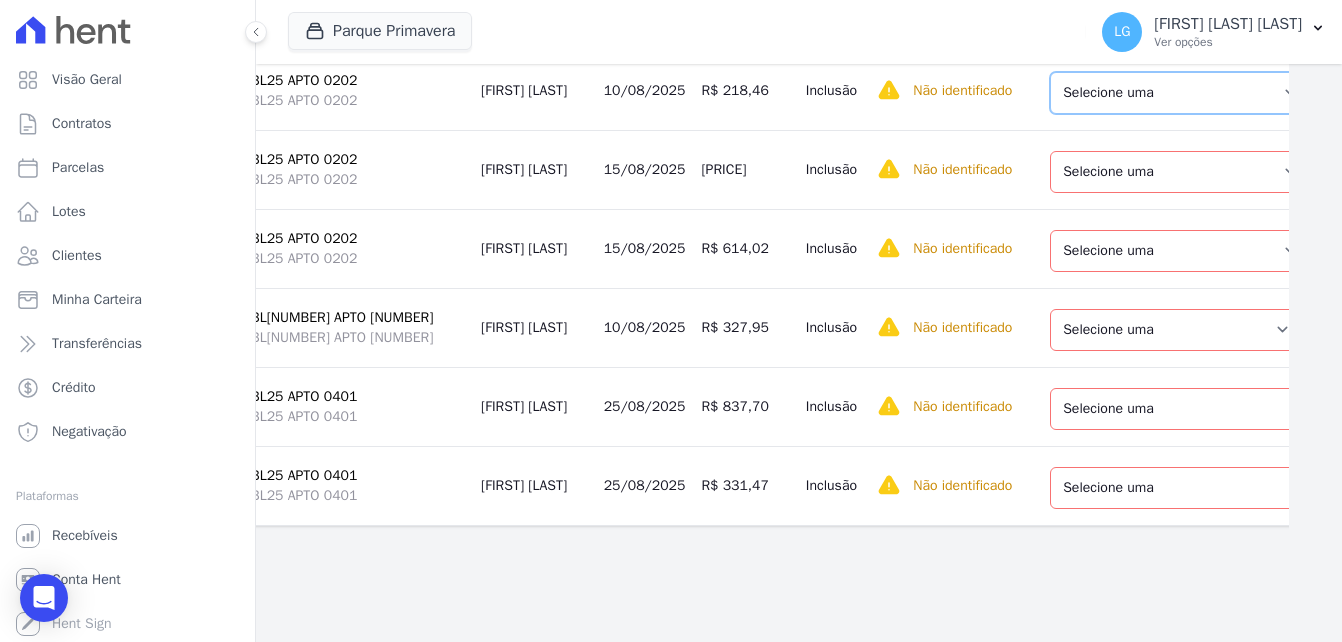 click on "Selecione uma
Nova Parcela Avulsa
Parcela Avulsa Existente
Parcela Normal (49 X R$ 899,18)" at bounding box center (1180, 93) 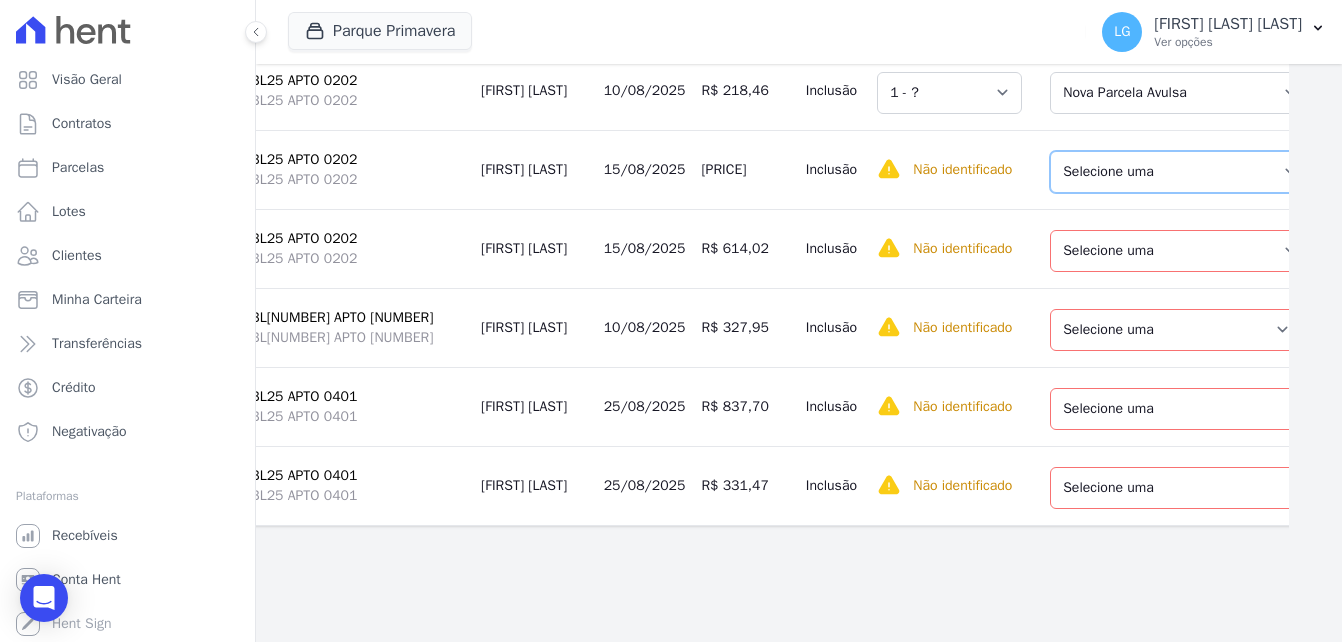 click on "Selecione uma
Nova Parcela Avulsa
Parcela Avulsa Existente
Parcela Normal (49 X R$ 899,18)" at bounding box center [1180, 172] 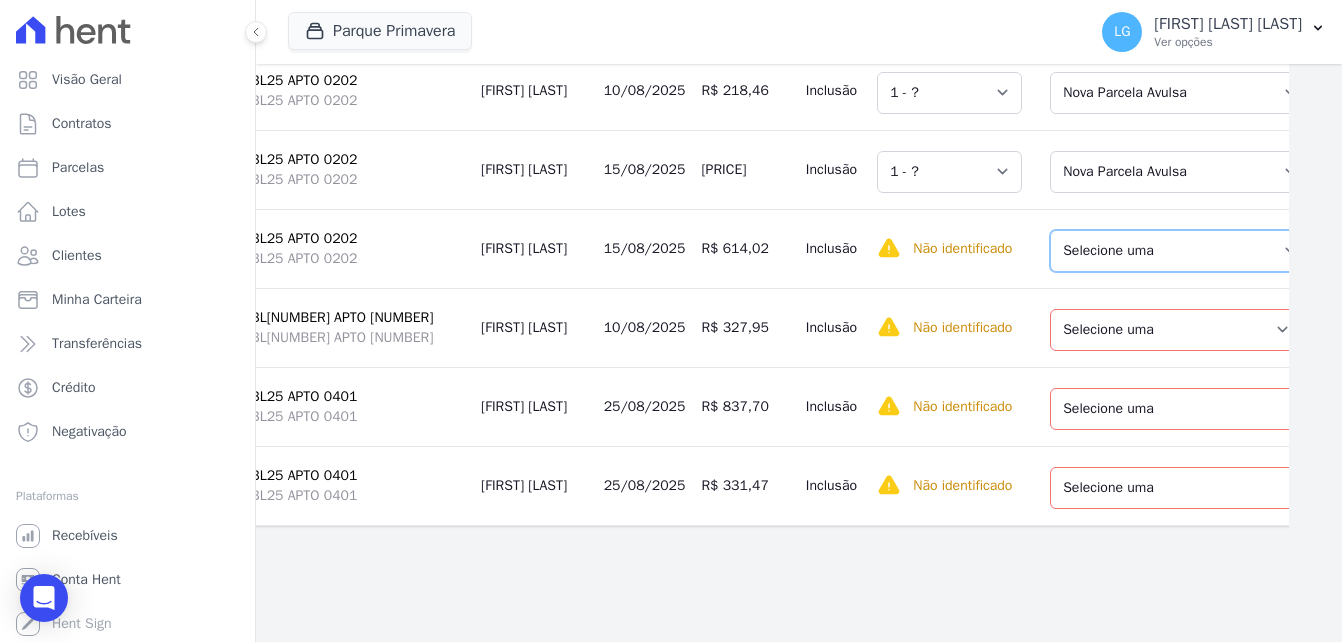 click on "Selecione uma
Nova Parcela Avulsa
Parcela Avulsa Existente
Parcela Normal (49 X R$ 899,18)" at bounding box center (1180, 251) 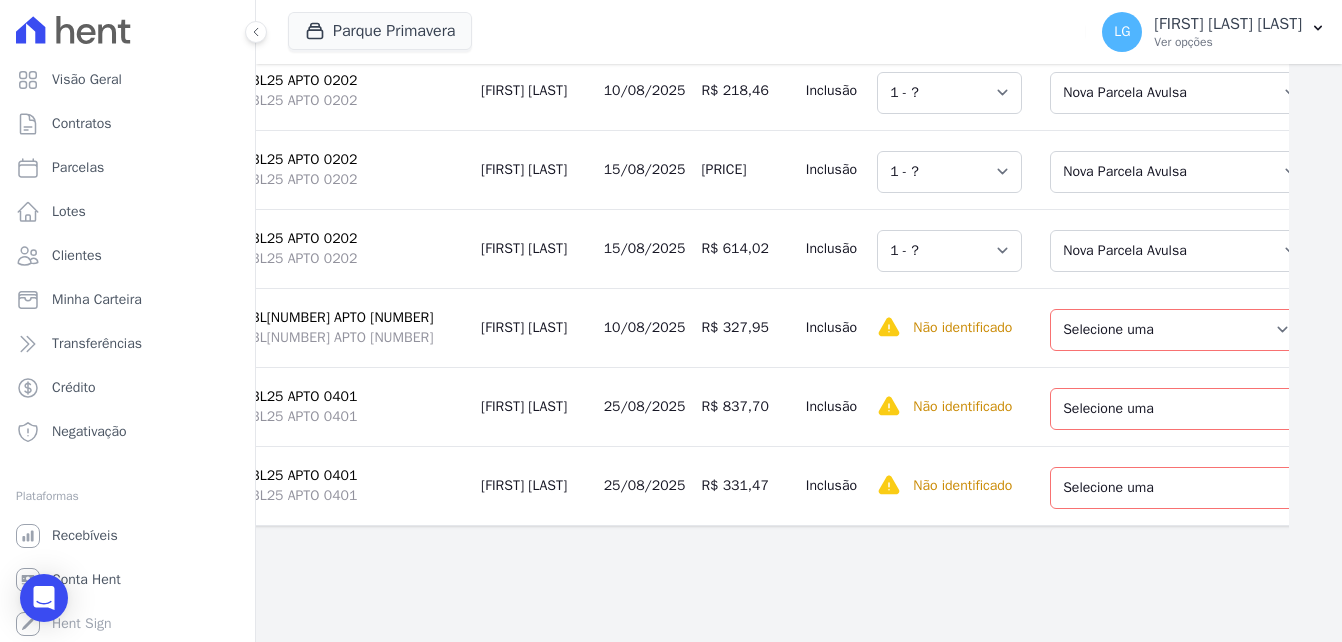 scroll, scrollTop: 12575, scrollLeft: 53, axis: both 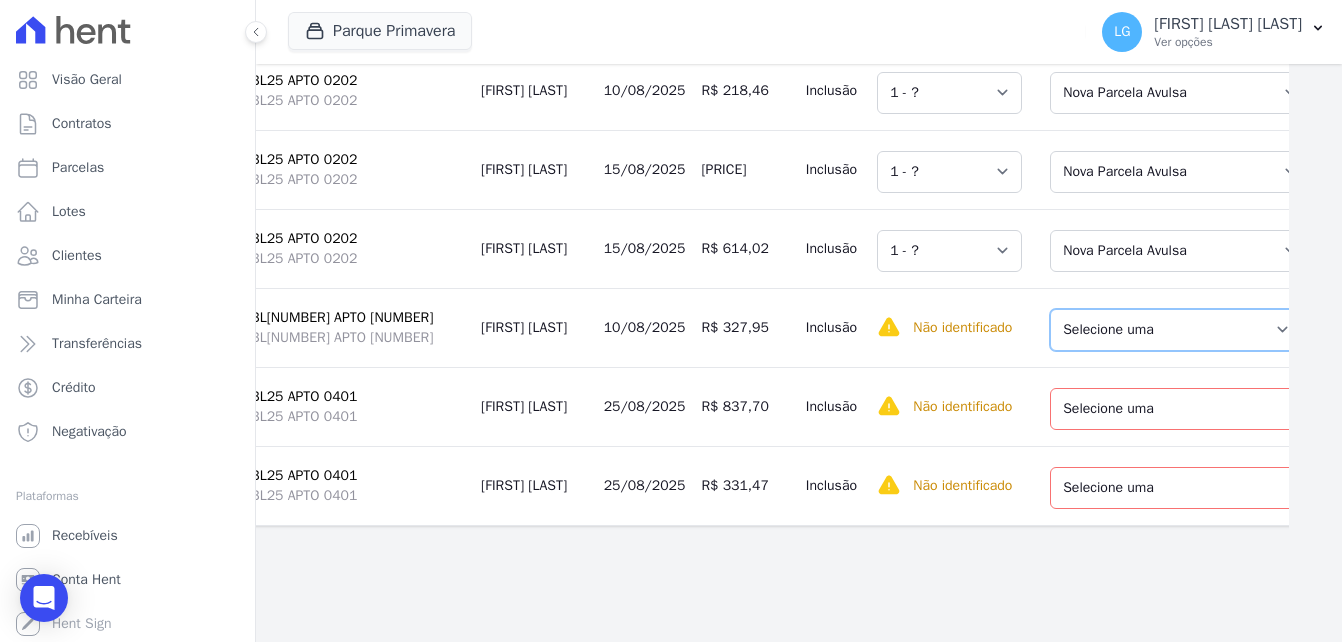 click on "Selecione uma
Nova Parcela Avulsa
Parcela Avulsa Existente
Parcela Normal (1 X R$ 317,09)
Intercalada (48 X R$ 1.385,68)" at bounding box center [1176, 330] 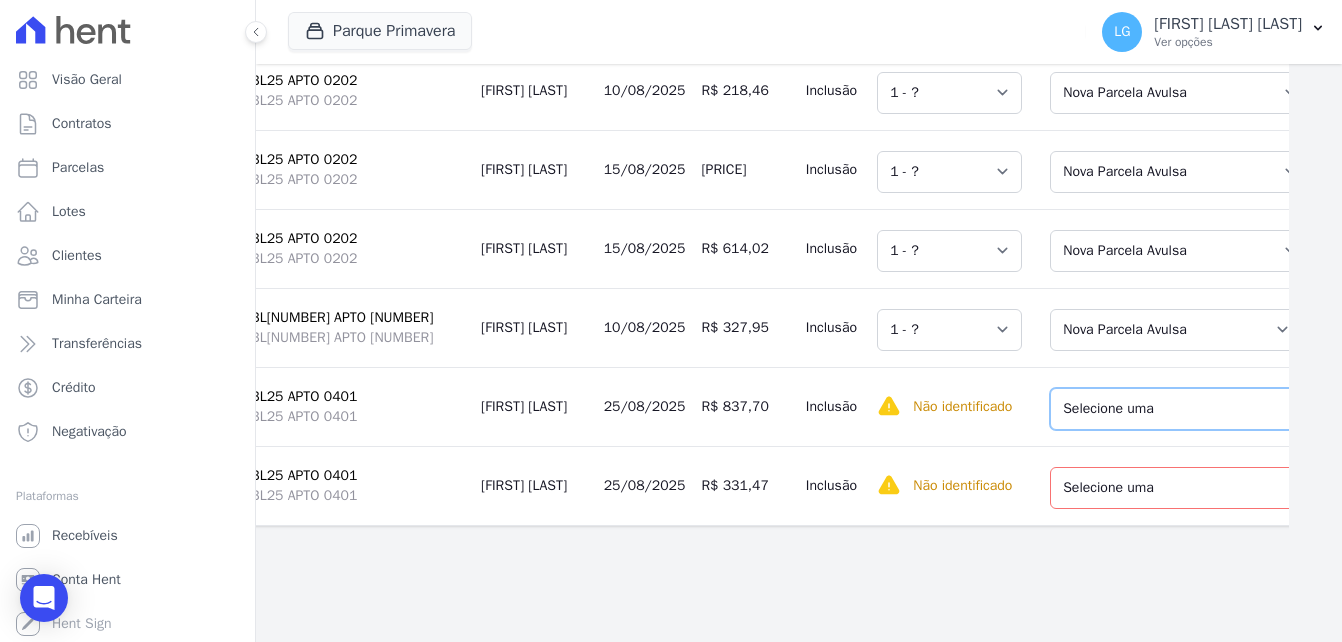 drag, startPoint x: 1159, startPoint y: 407, endPoint x: 1158, endPoint y: 419, distance: 12.0415945 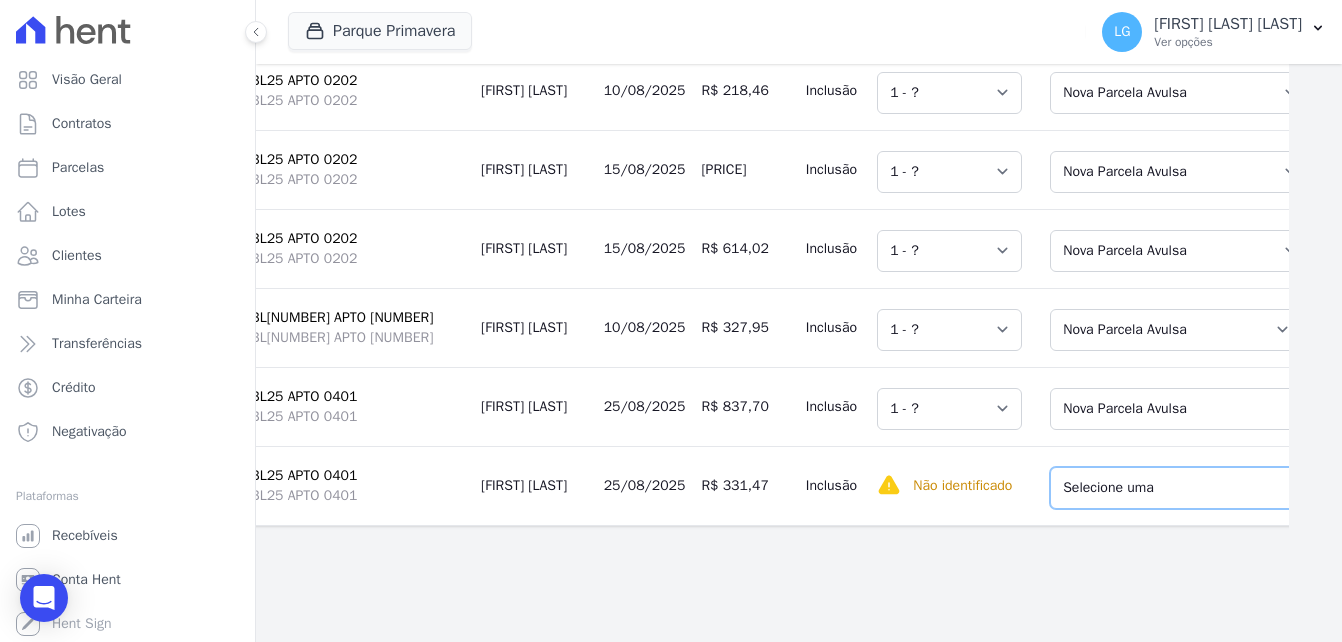 click on "Selecione uma
Nova Parcela Avulsa
Parcela Avulsa Existente
Parcela Normal (1 X R$ 1.363,93)
Intercalada (47 X R$ 1.155,47)" at bounding box center (1182, 488) 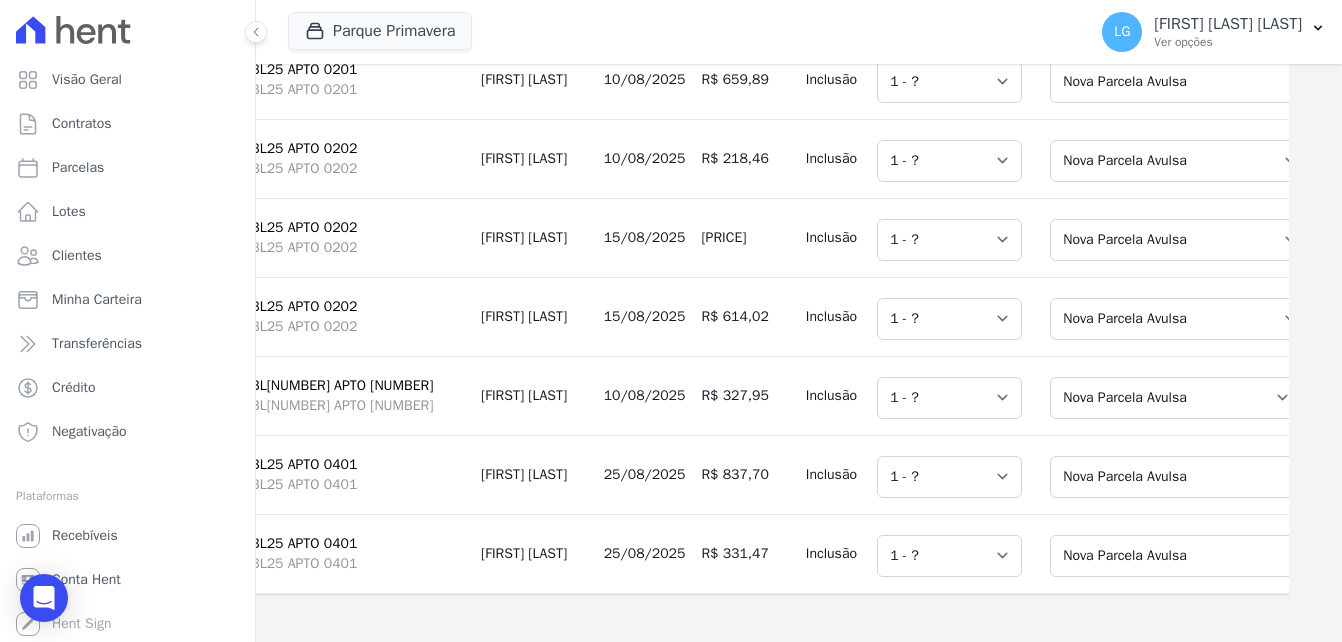 scroll, scrollTop: 12528, scrollLeft: 53, axis: both 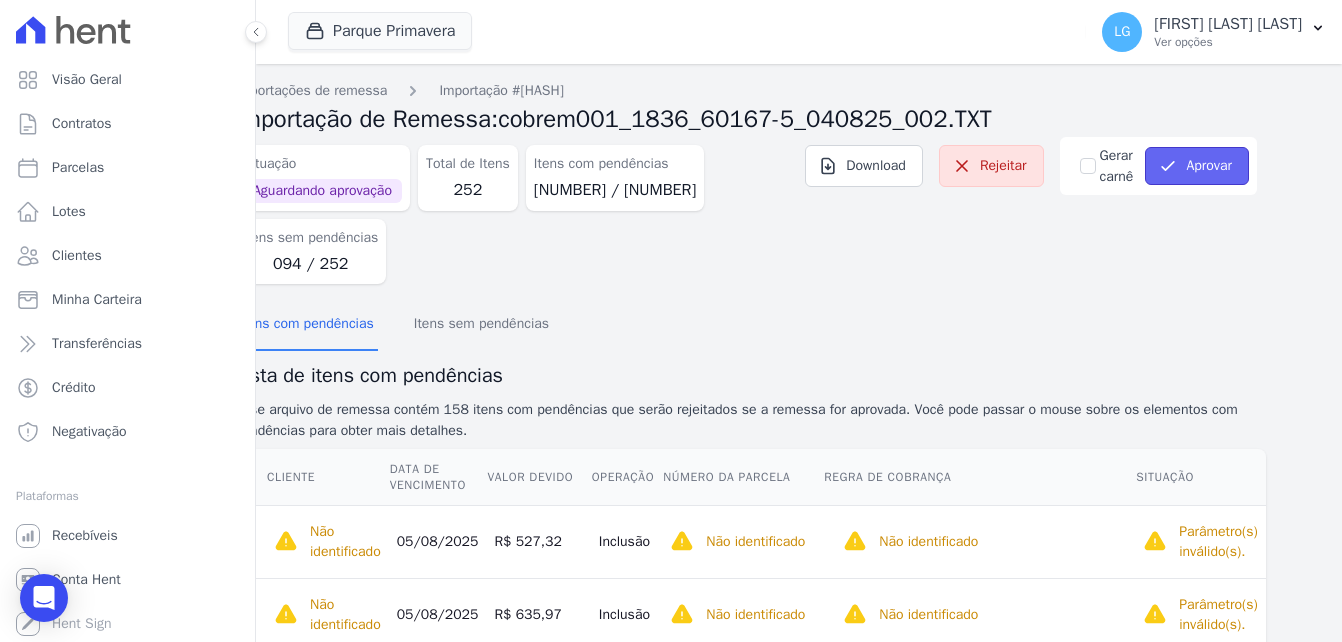 click on "Aprovar" at bounding box center (1197, 166) 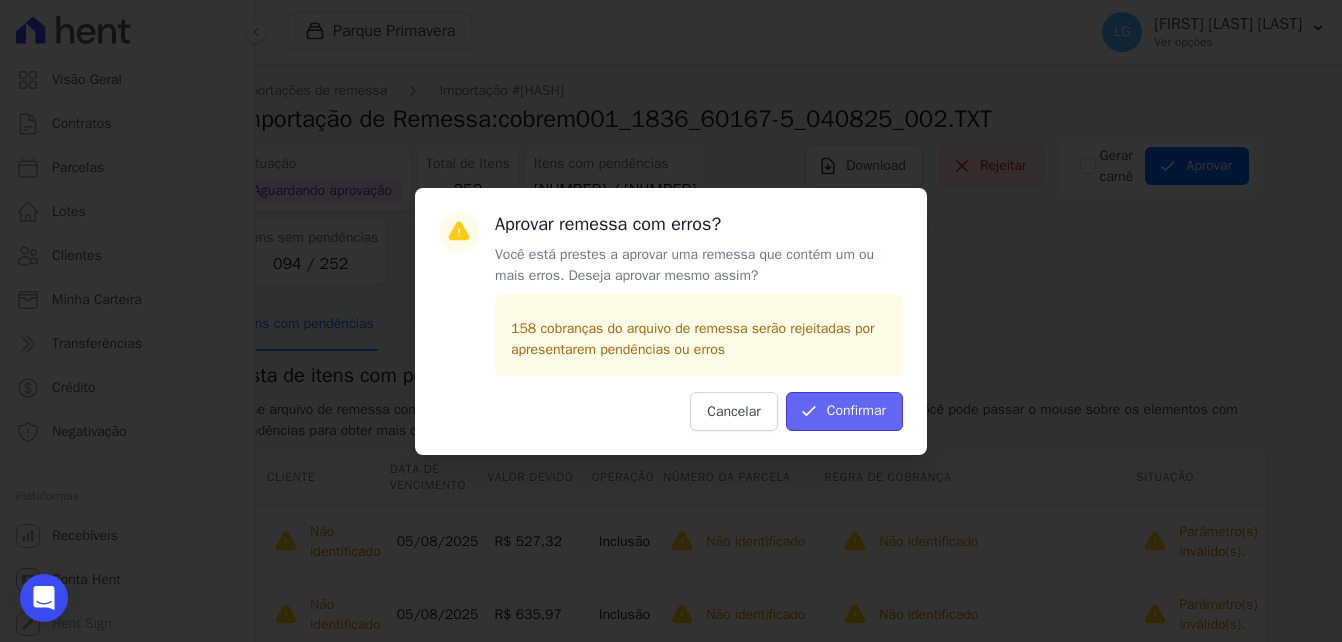 click on "Confirmar" at bounding box center (844, 411) 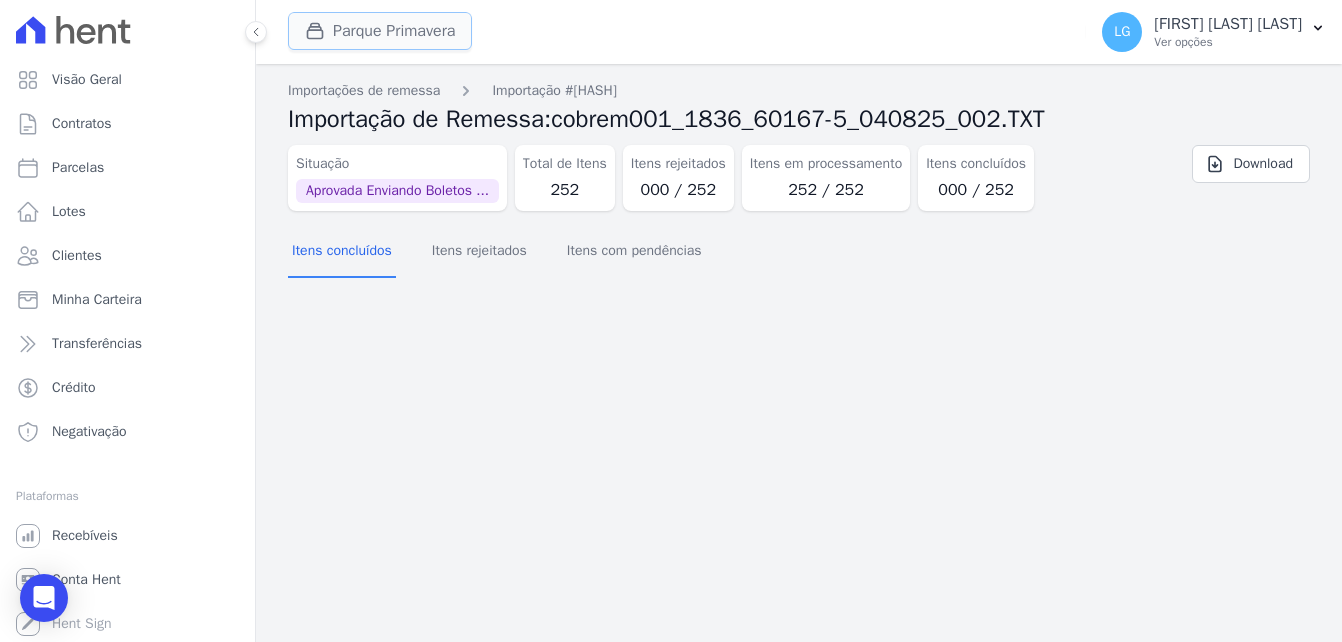 click on "Parque Primavera" at bounding box center (380, 31) 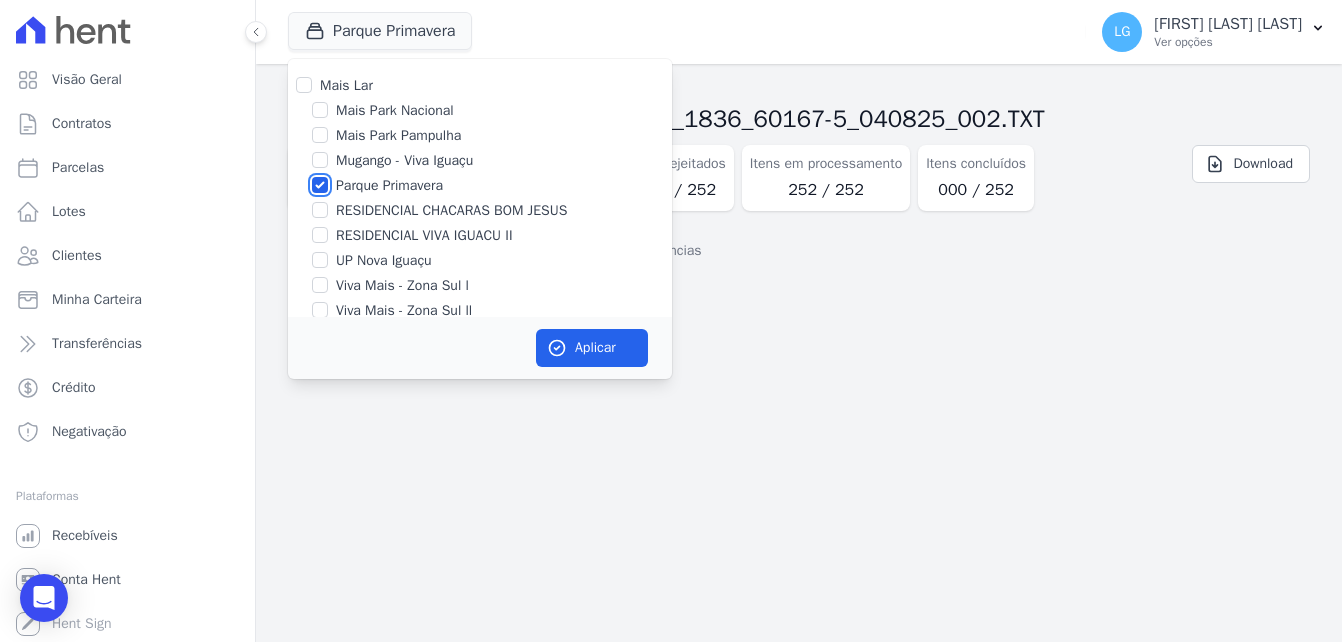 click on "Parque Primavera" at bounding box center [320, 185] 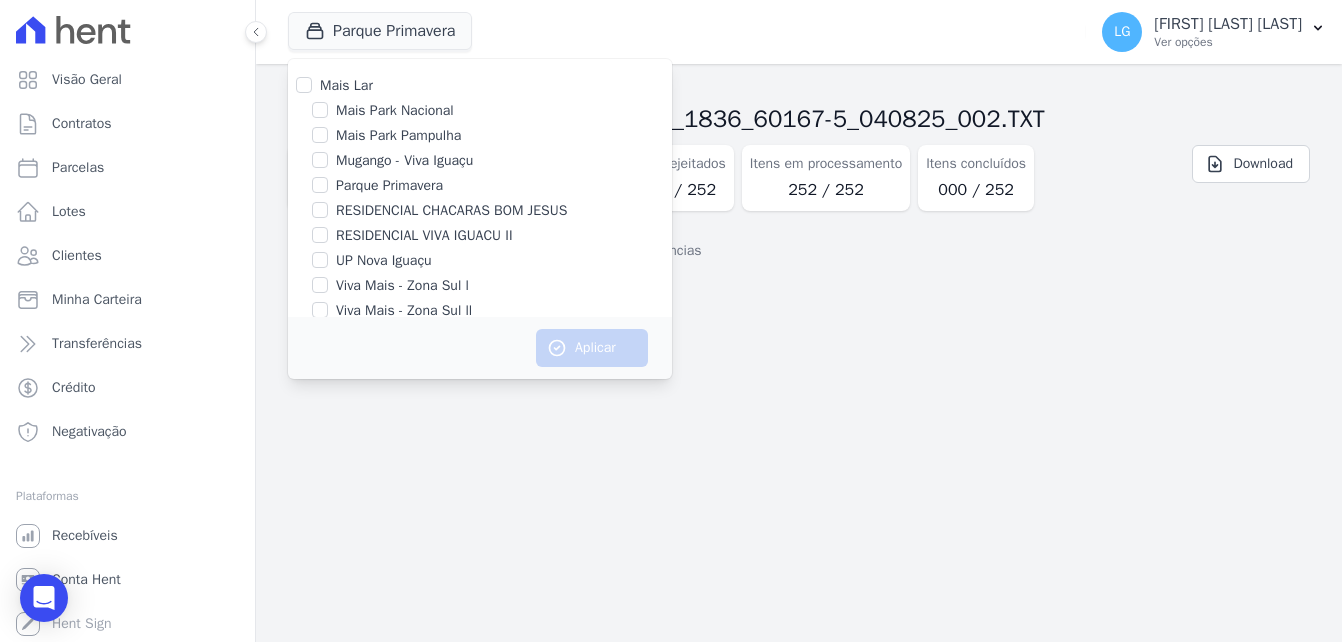 click on "Mais Park Nacional" at bounding box center (480, 110) 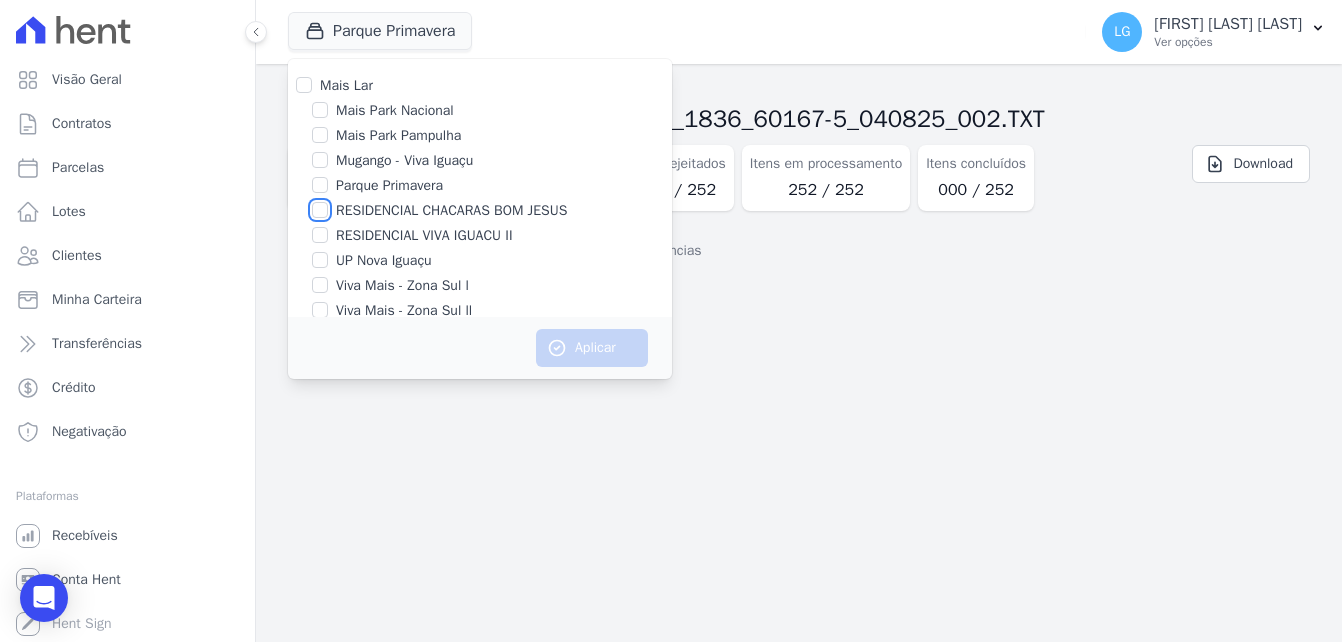 click on "RESIDENCIAL CHACARAS BOM JESUS" at bounding box center [320, 210] 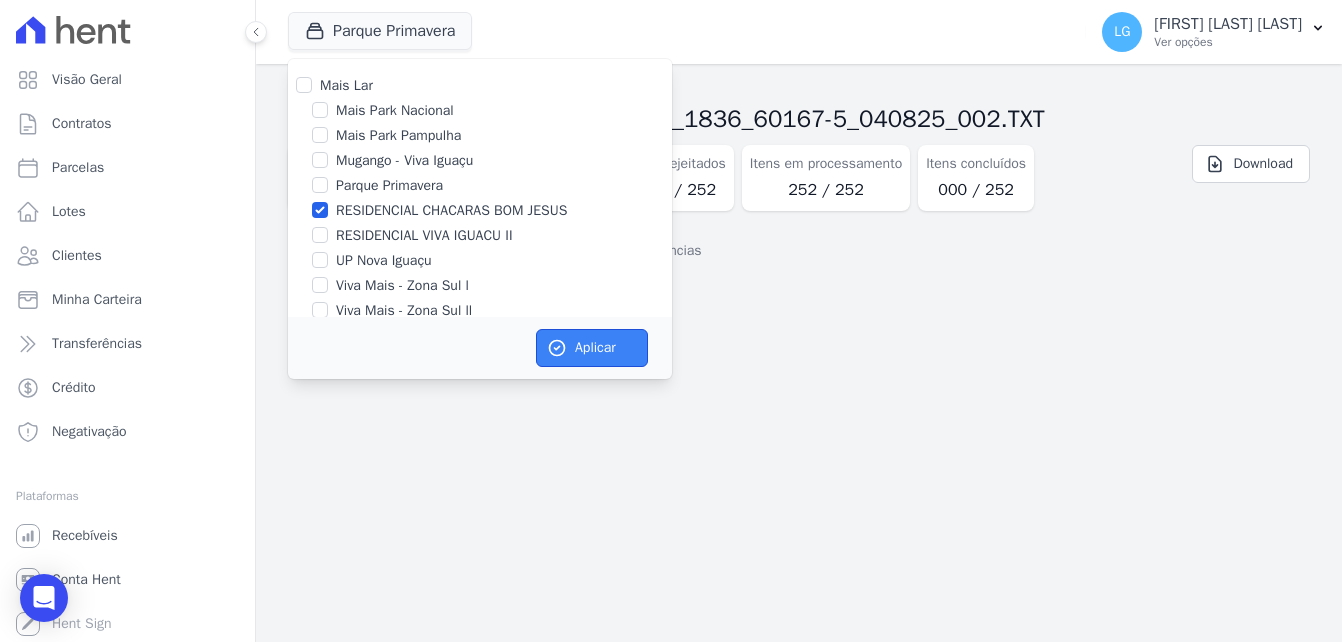 click on "Aplicar" at bounding box center (592, 348) 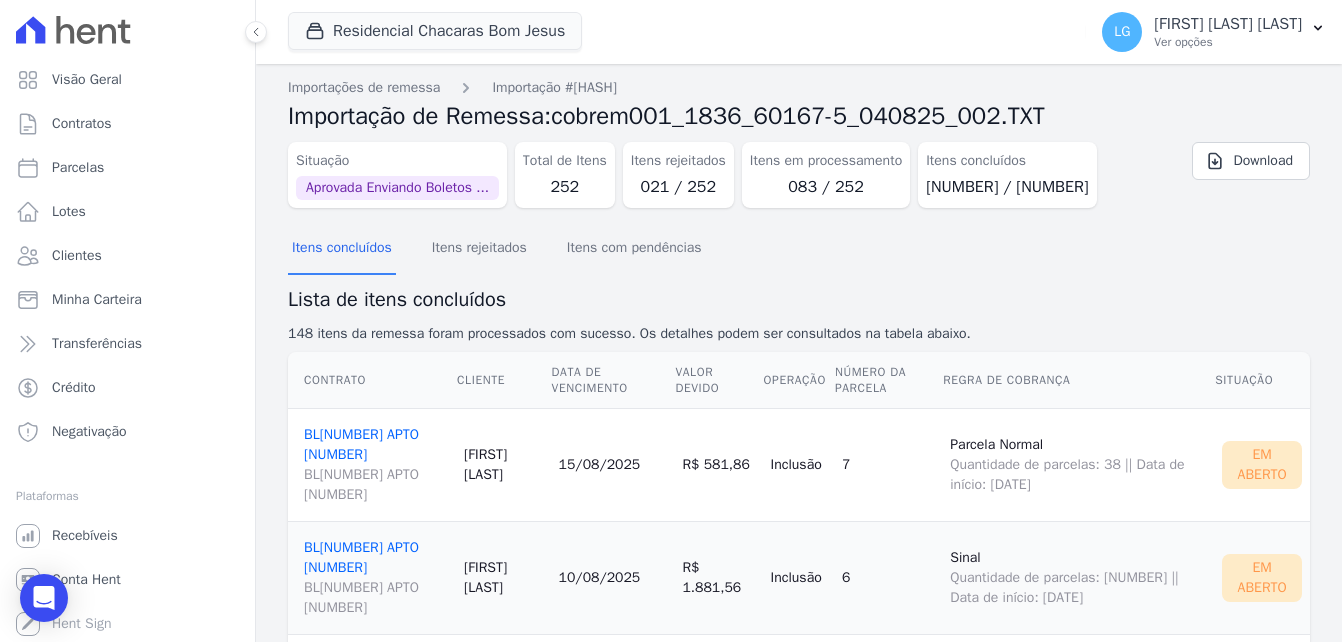scroll, scrollTop: 0, scrollLeft: 0, axis: both 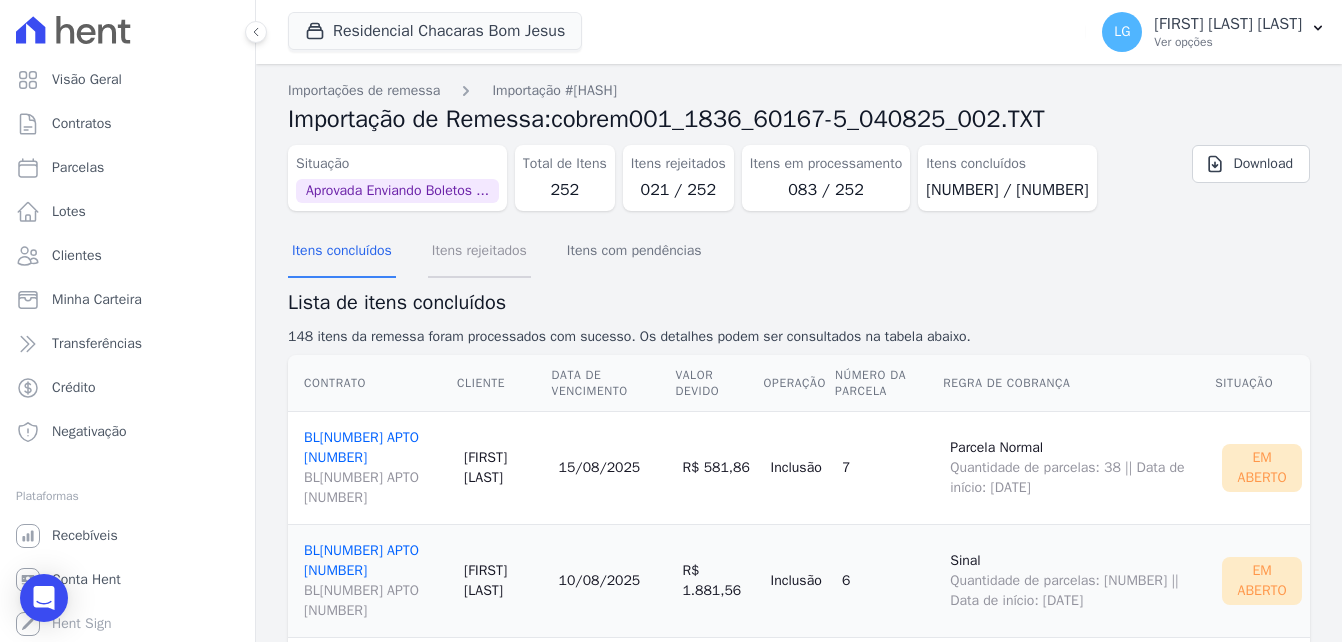 click on "Itens rejeitados" at bounding box center (479, 252) 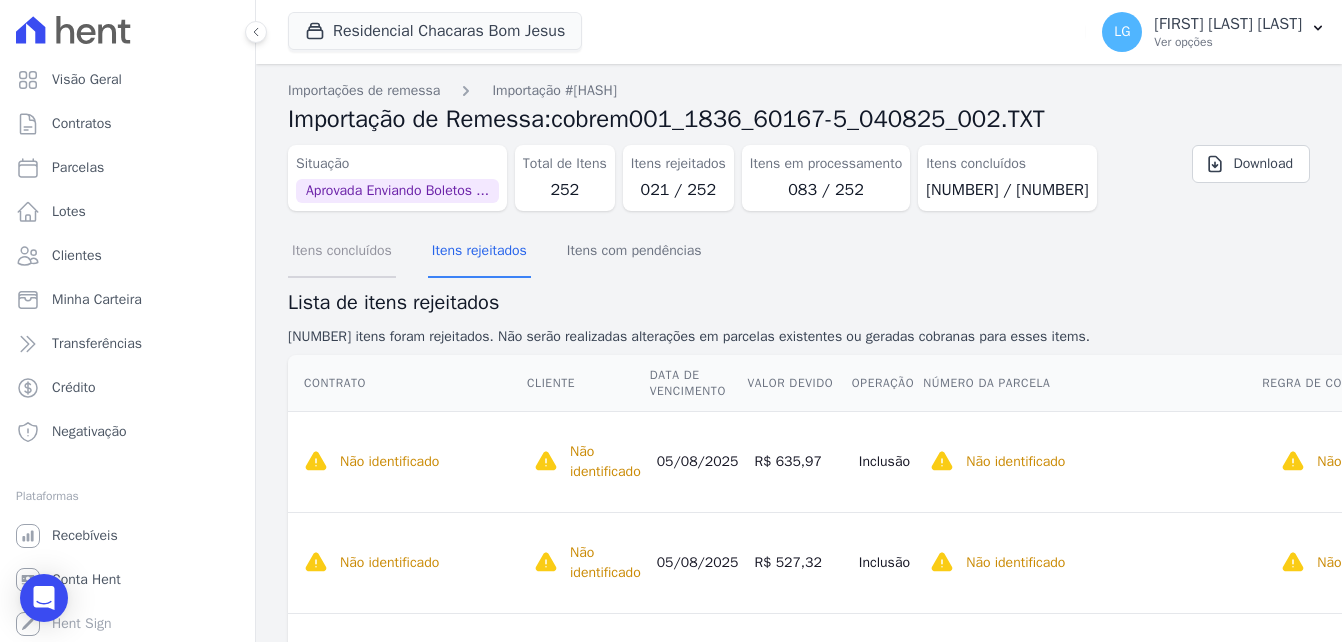 click on "Itens concluídos" at bounding box center [342, 252] 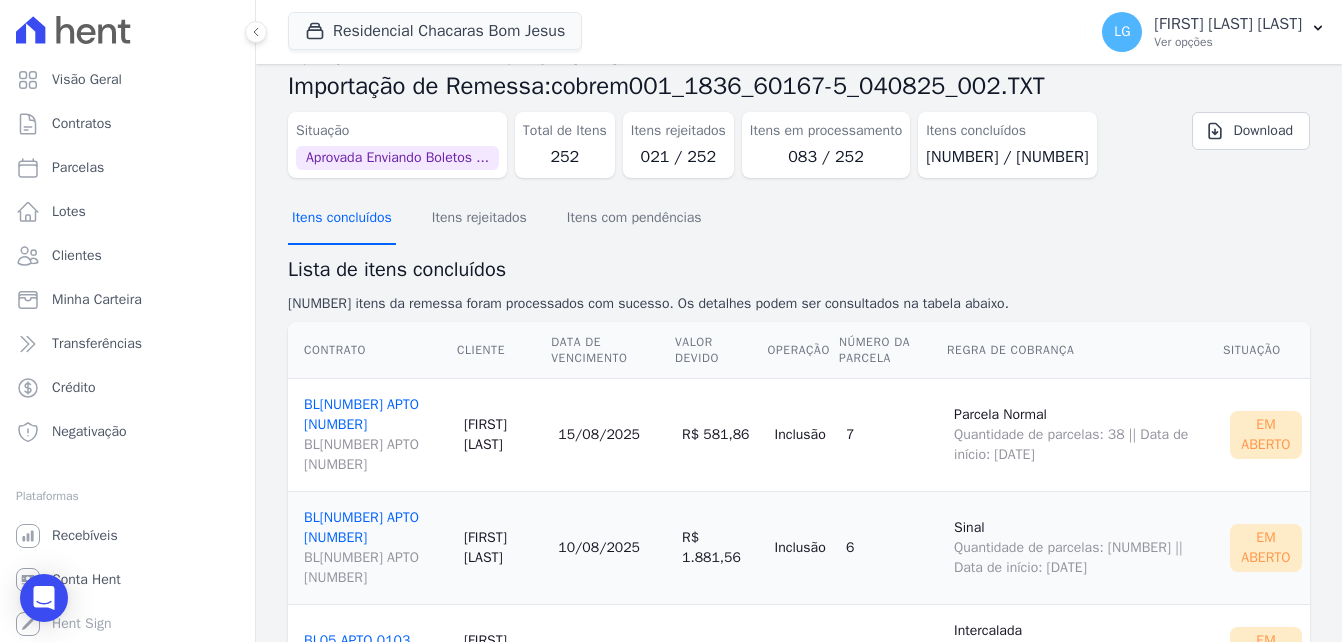 scroll, scrollTop: 0, scrollLeft: 0, axis: both 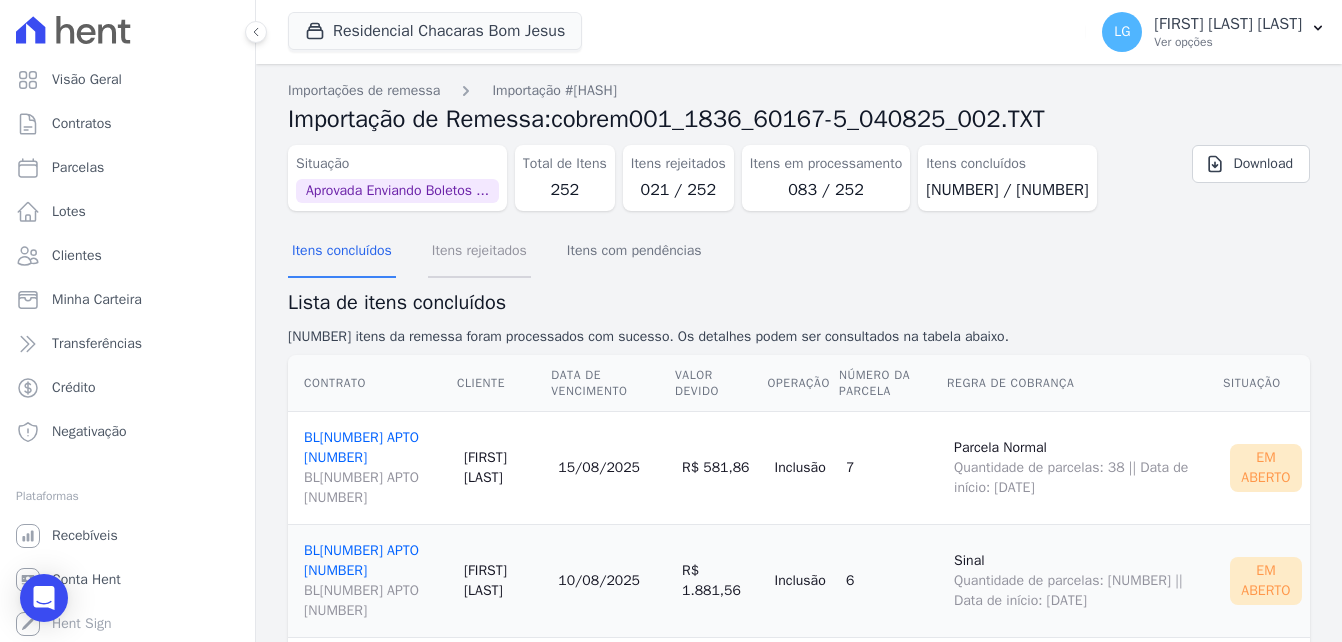 click on "Itens rejeitados" at bounding box center (479, 252) 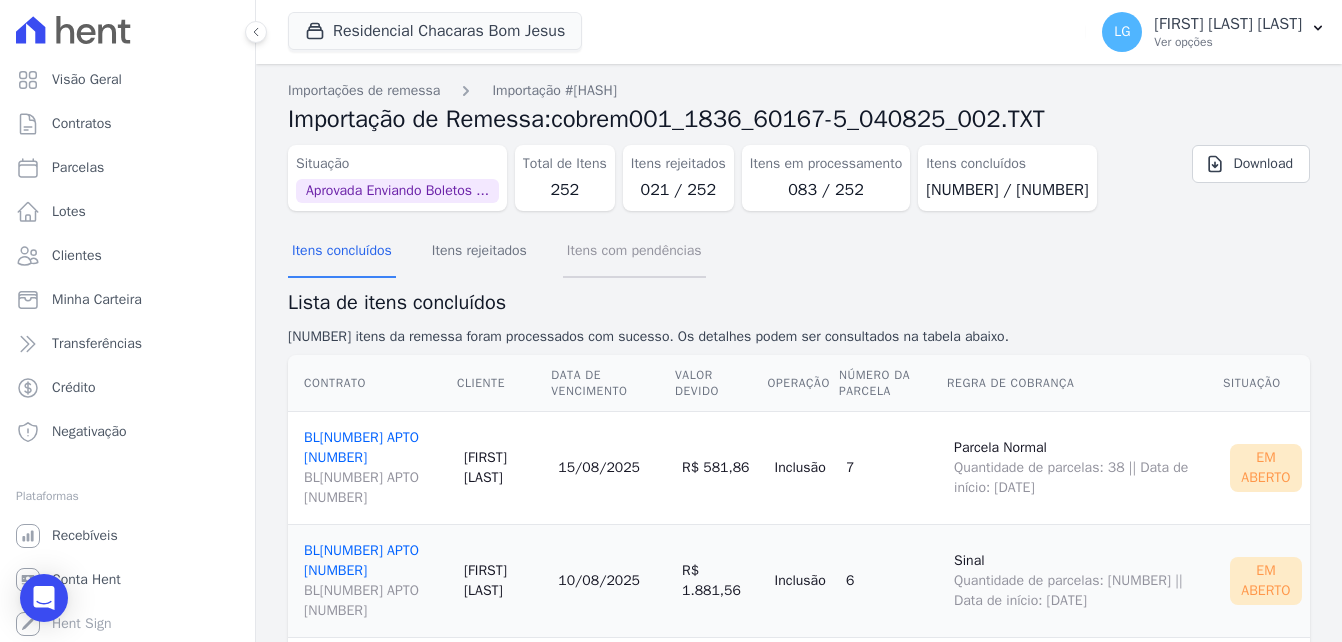 click on "Itens com pendências" at bounding box center [634, 252] 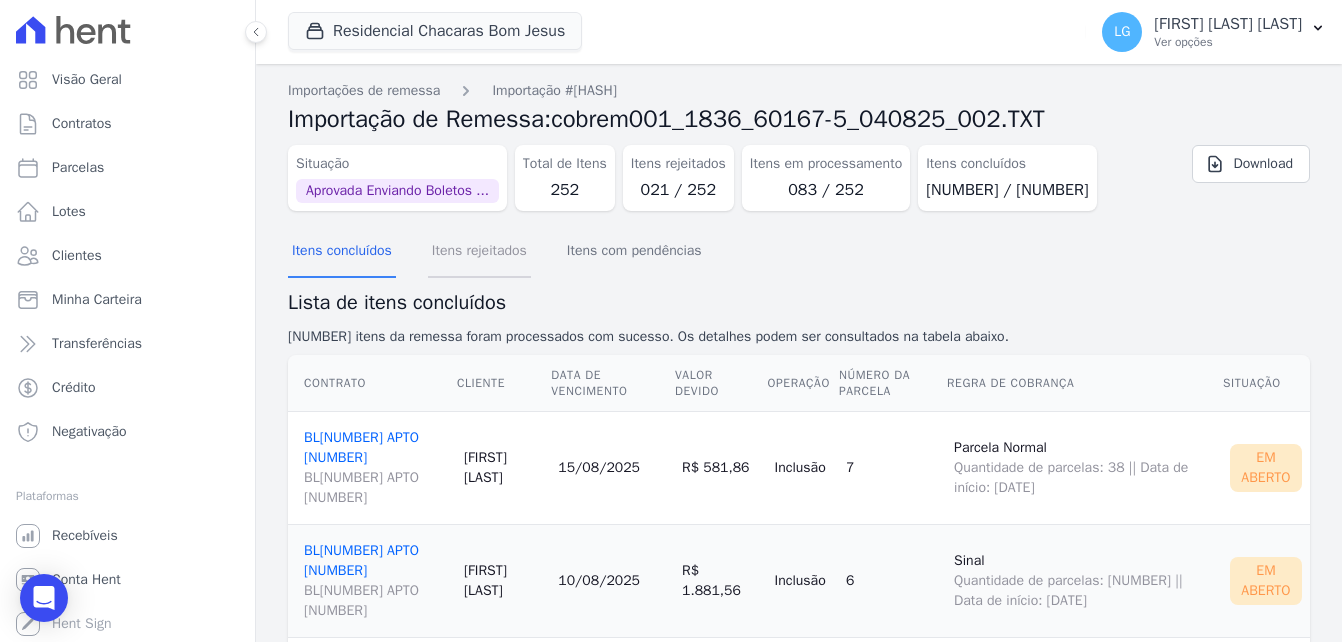 click on "Itens rejeitados" at bounding box center (479, 252) 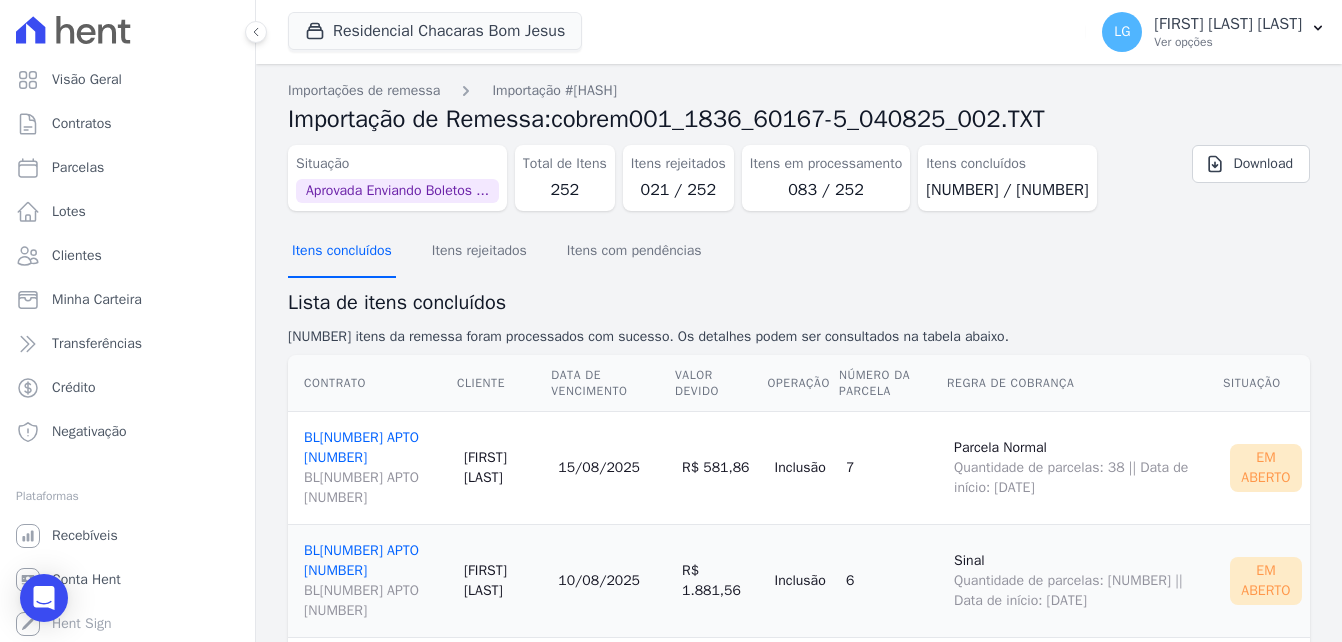 click on "Itens concluídos" at bounding box center (342, 252) 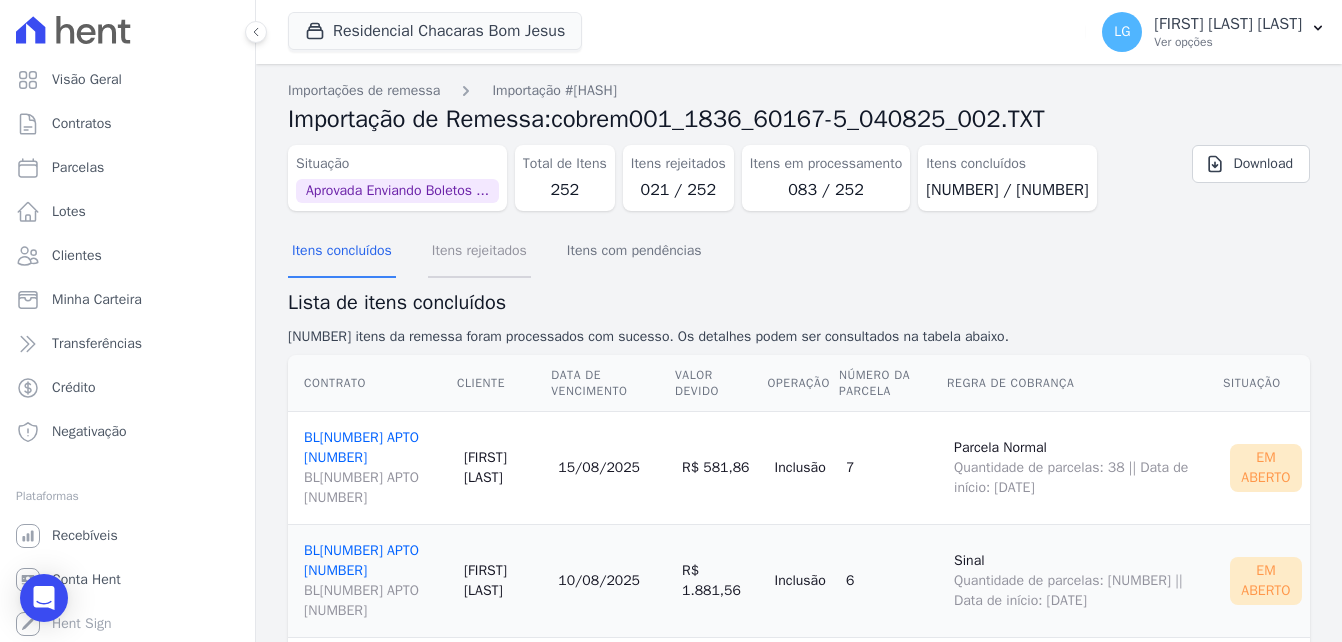 click on "Itens rejeitados" at bounding box center (479, 252) 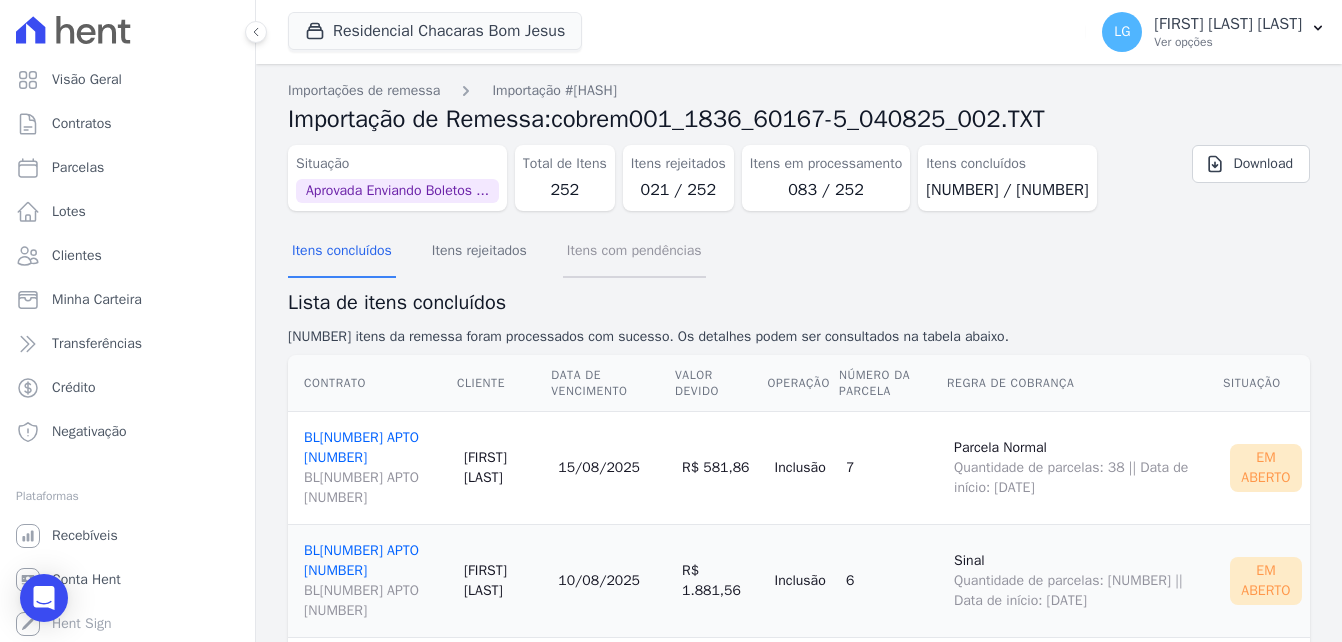 click on "Itens com pendências" at bounding box center (634, 252) 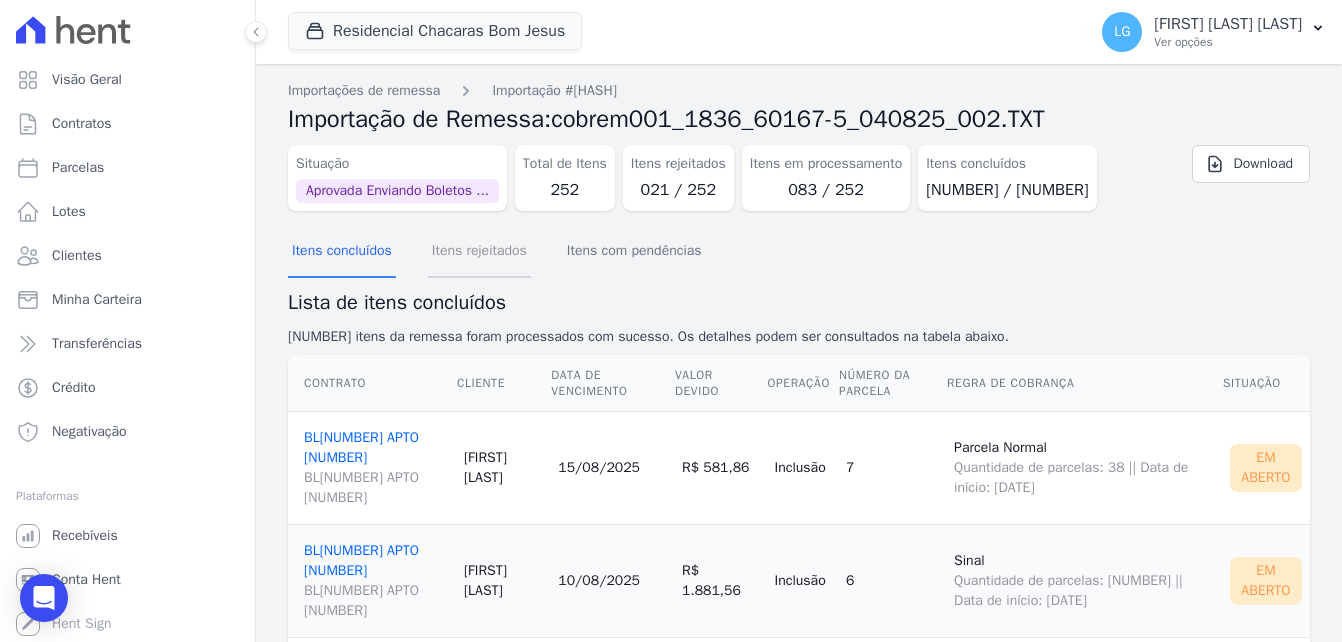 click on "Itens rejeitados" at bounding box center (479, 252) 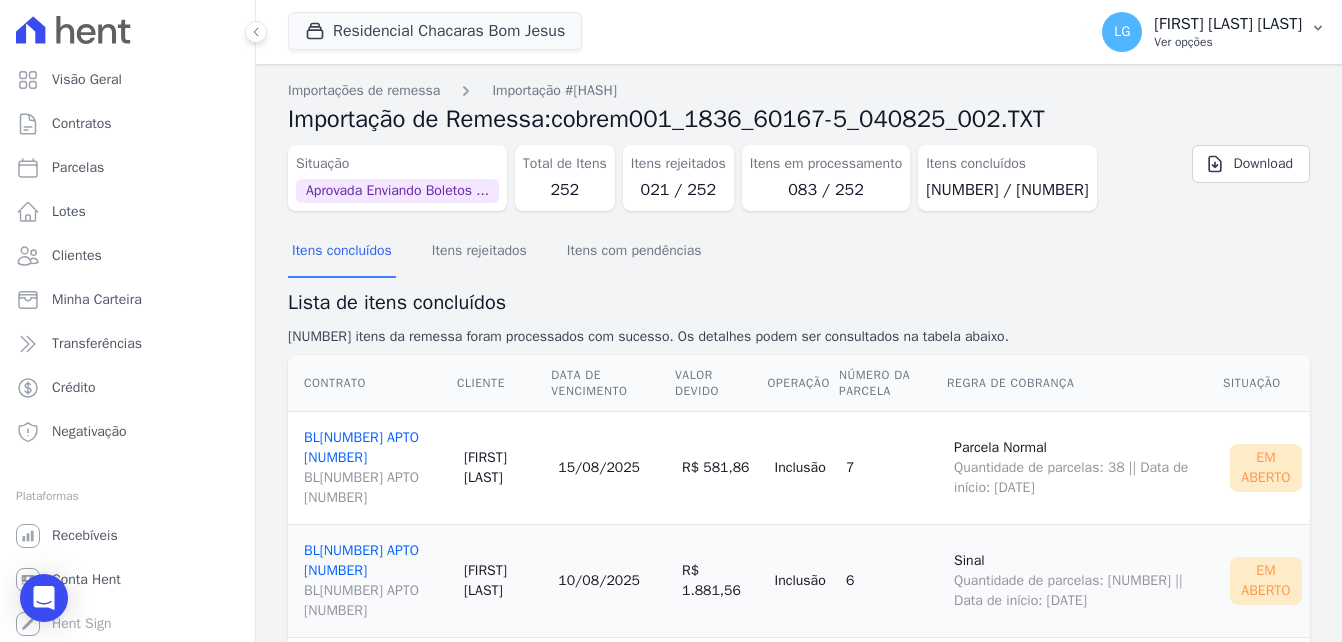 click on "[FIRST] [MIDDLE] [LAST]" at bounding box center (1228, 24) 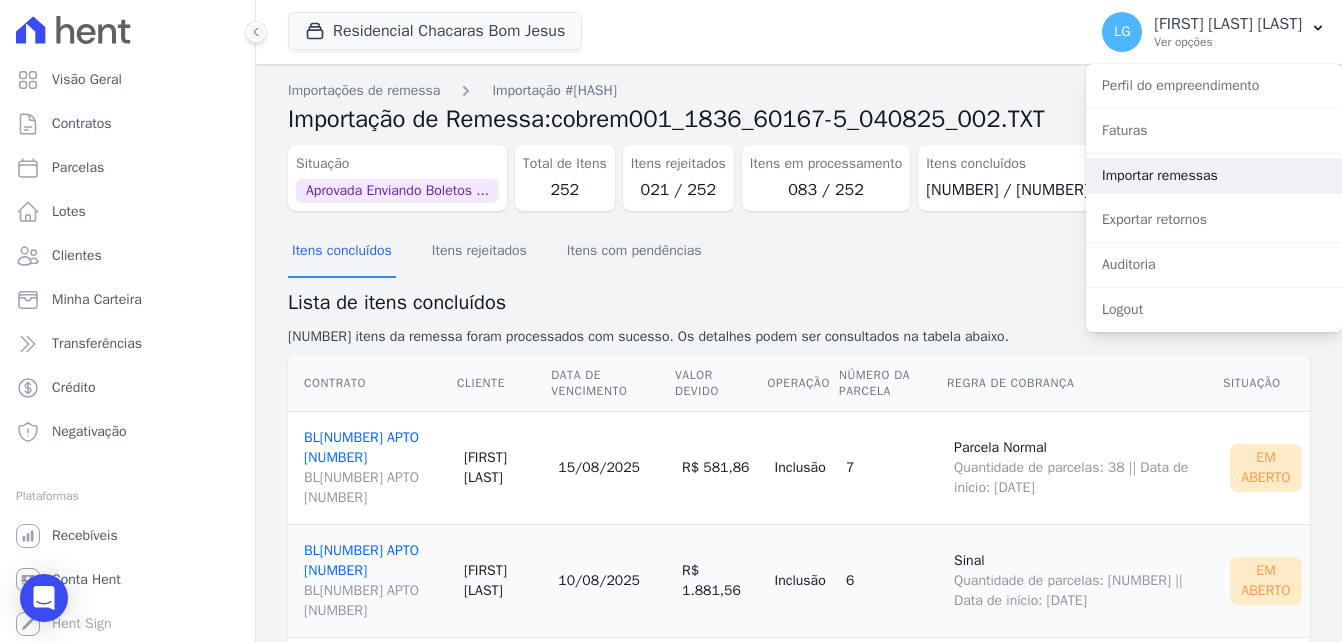click on "Importar remessas" at bounding box center [1214, 176] 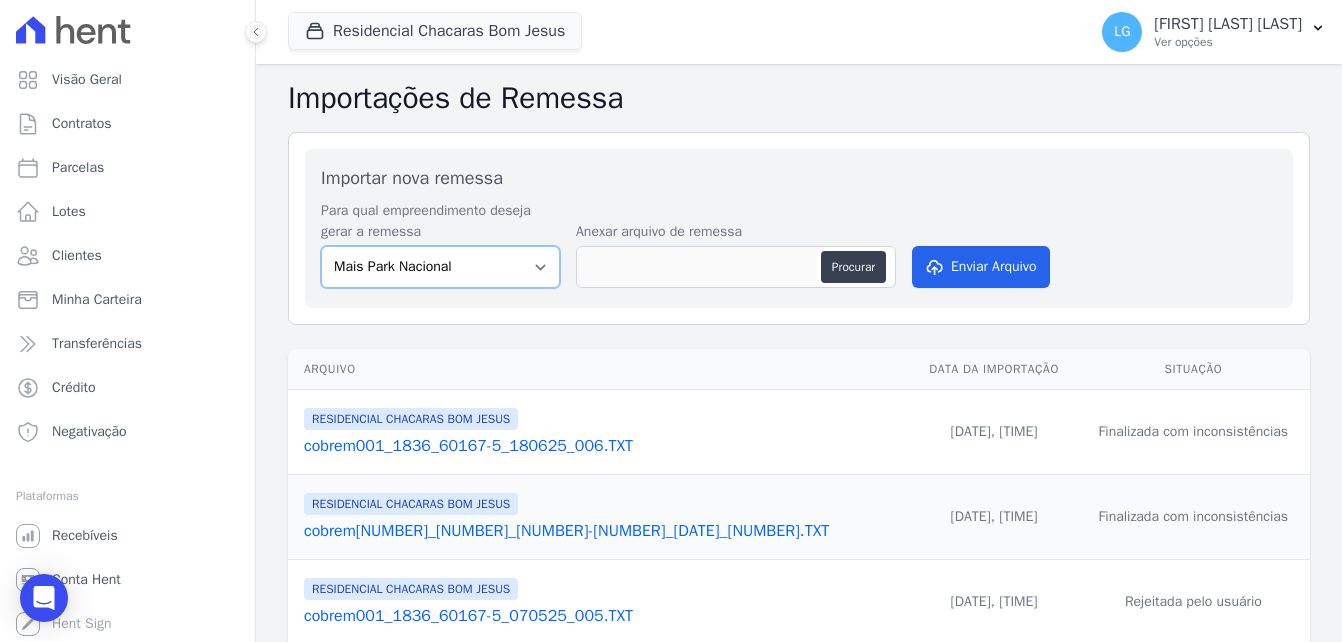 click on "Mais Park Nacional
Mais Park Pampulha
Mugango - Viva Iguaçu
Parque Primavera
RESIDENCIAL CHACARAS BOM JESUS
RESIDENCIAL VIVA IGUACU II
UP Nova Iguaçu
Viva Mais - Zona Sul l
Viva Mais - Zona Sul ll" at bounding box center (440, 267) 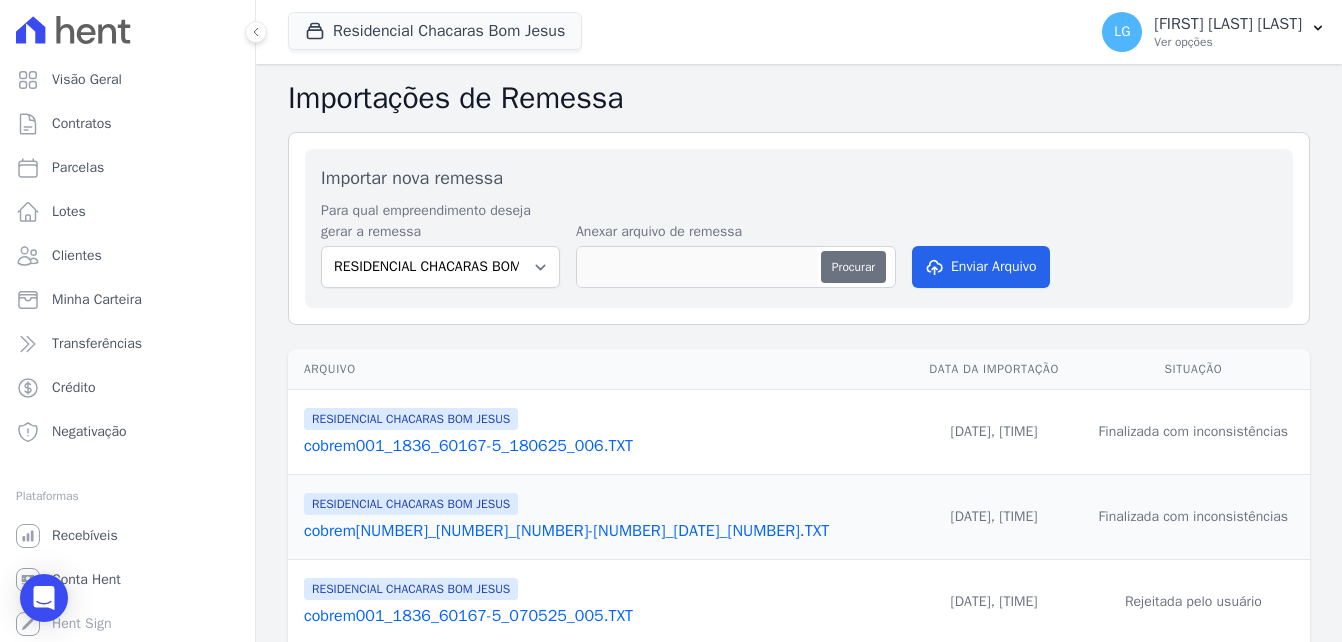 click on "Procurar" at bounding box center (853, 267) 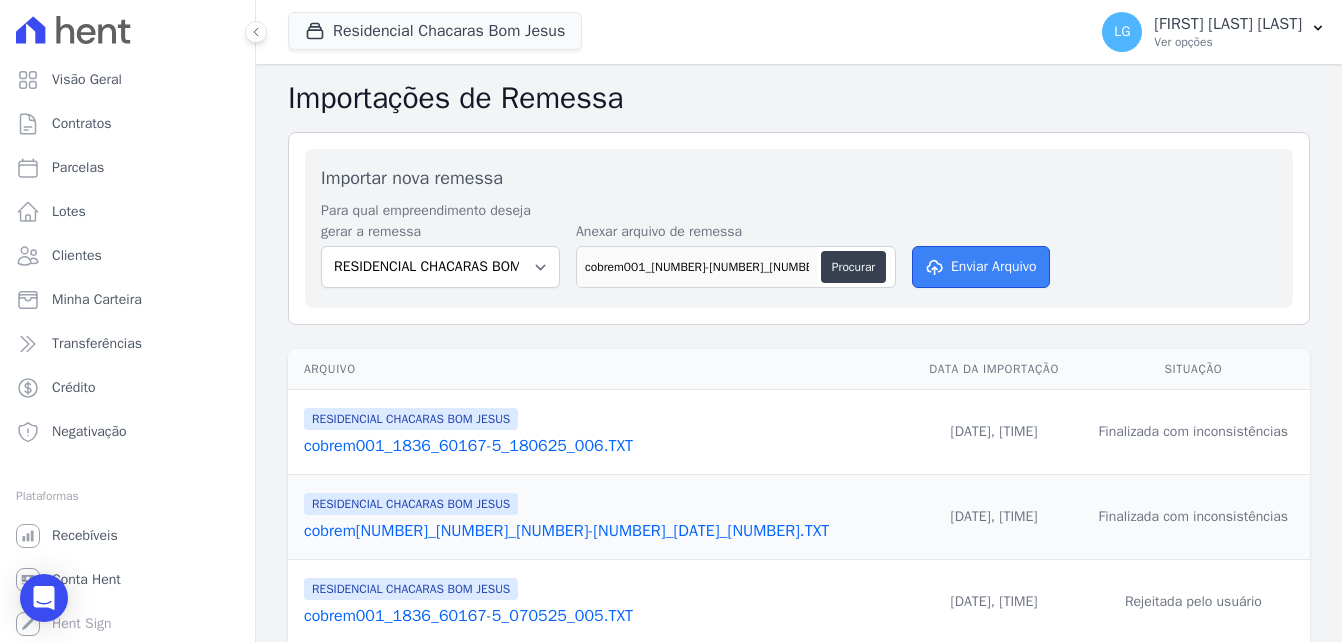 click on "Enviar Arquivo" at bounding box center (981, 267) 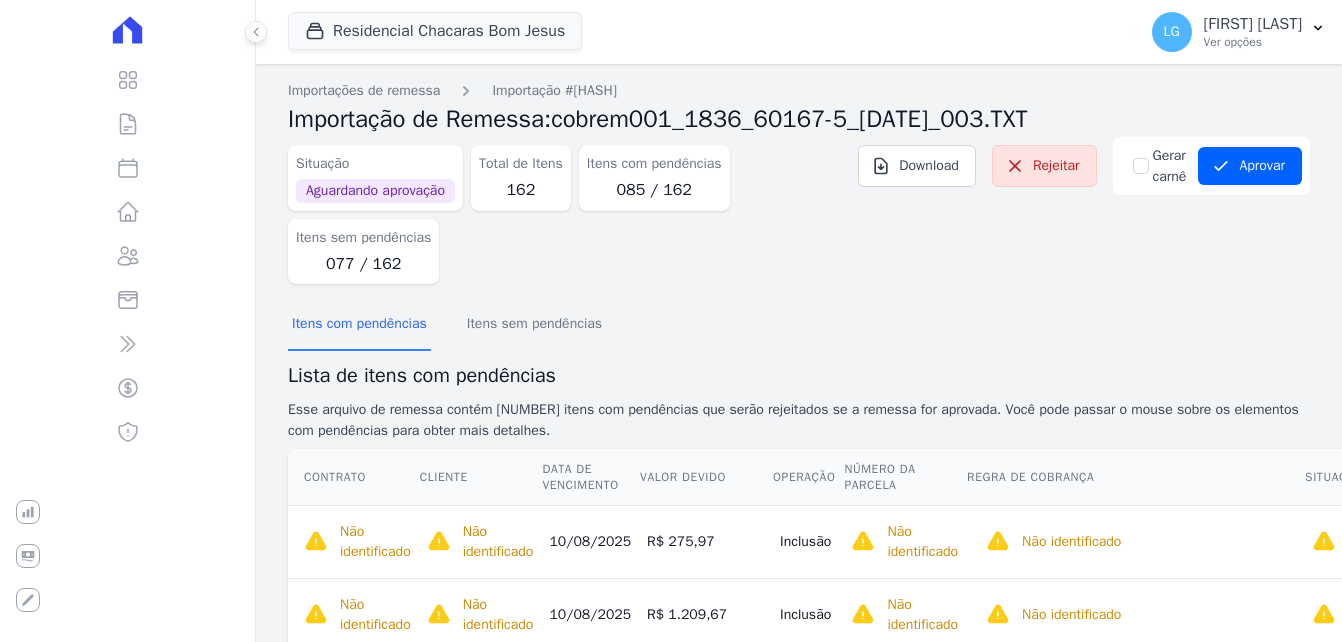 scroll, scrollTop: 0, scrollLeft: 0, axis: both 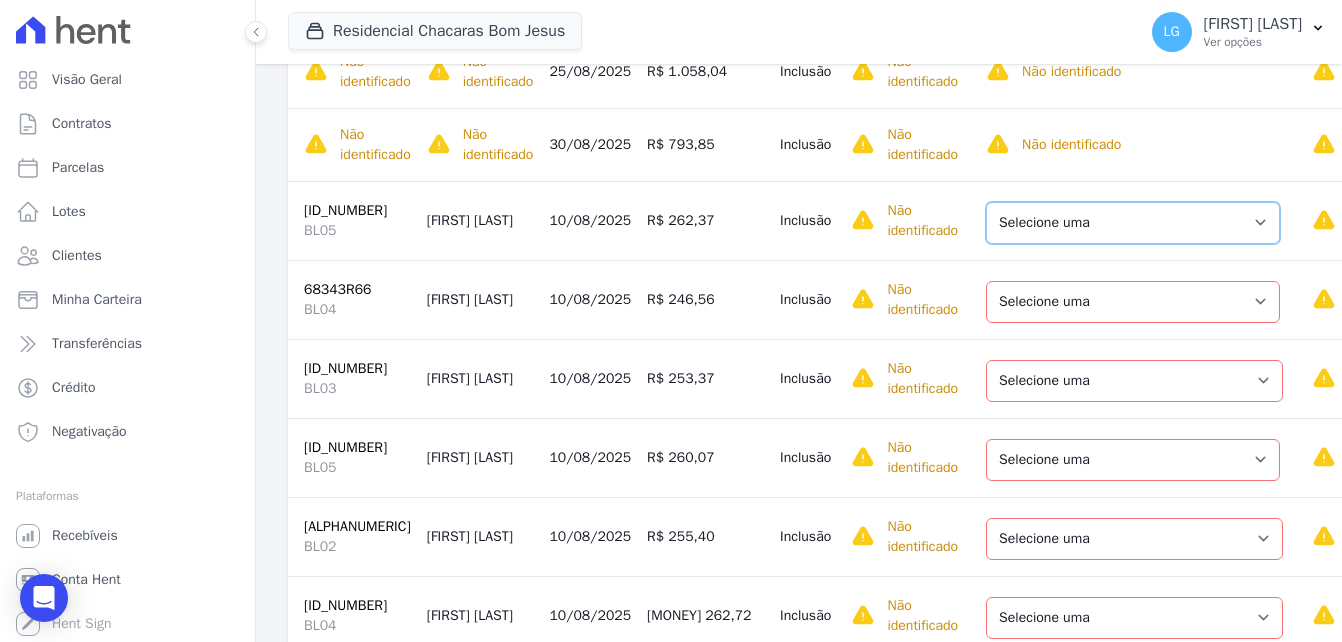 click on "Selecione uma
Nova Parcela Avulsa
Parcela Avulsa Existente
Parcela Normal (51 X R$ 731,53)" at bounding box center (1133, 223) 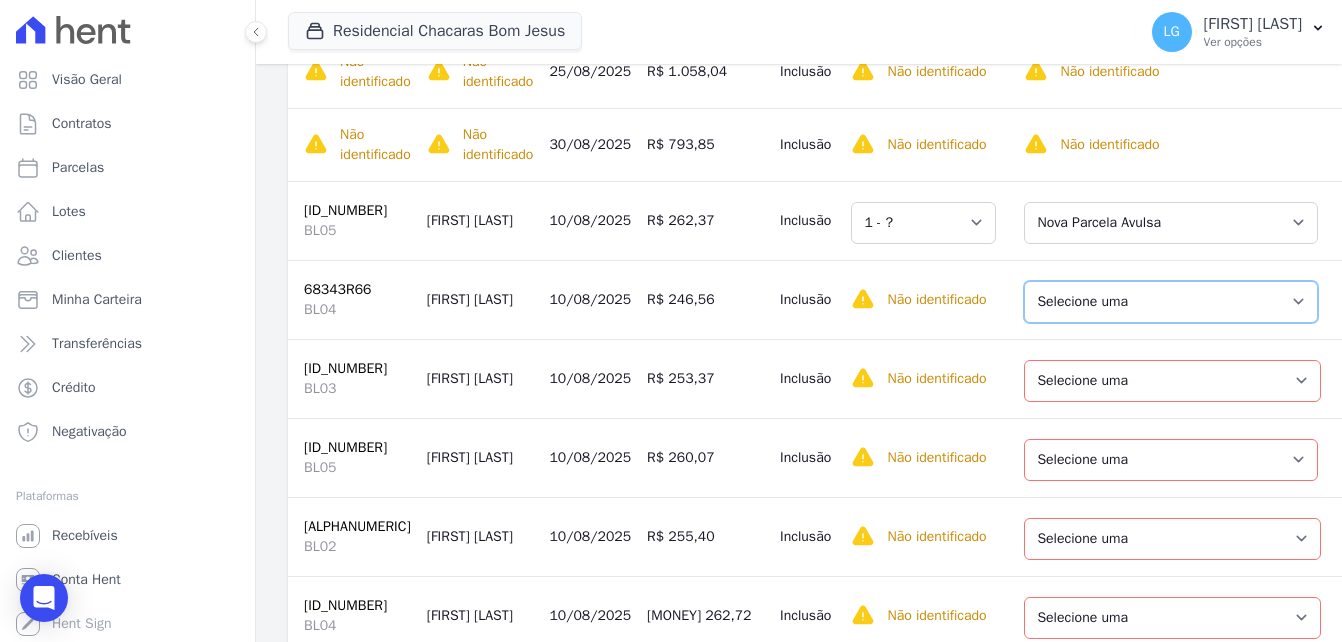 click on "Selecione uma
Nova Parcela Avulsa
Parcela Avulsa Existente
Parcela Normal (44 X R$ 622,69)" at bounding box center [1171, 302] 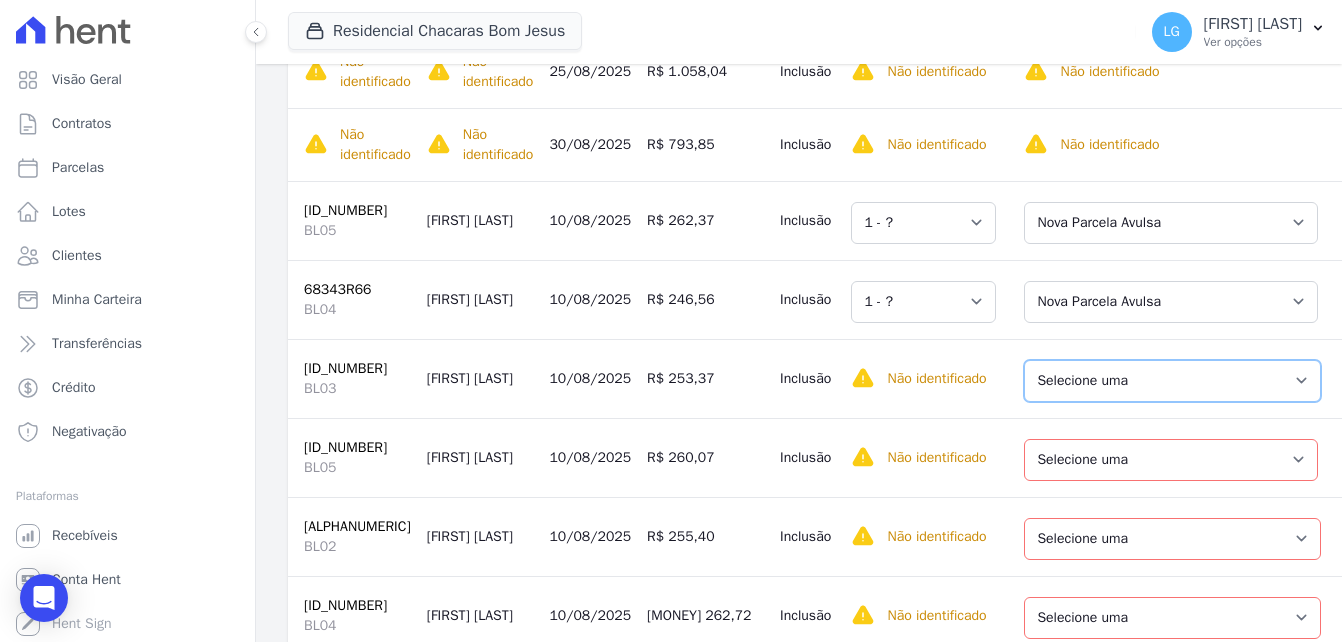 drag, startPoint x: 1088, startPoint y: 395, endPoint x: 1089, endPoint y: 409, distance: 14.035668 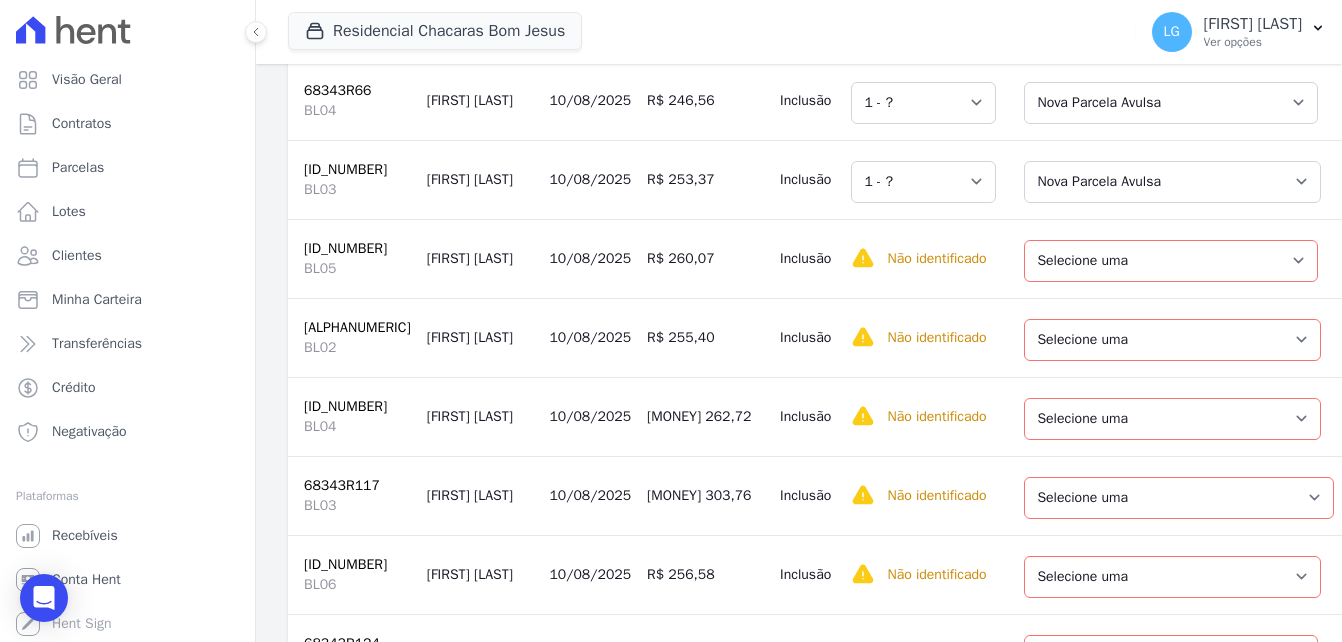 scroll, scrollTop: 1400, scrollLeft: 0, axis: vertical 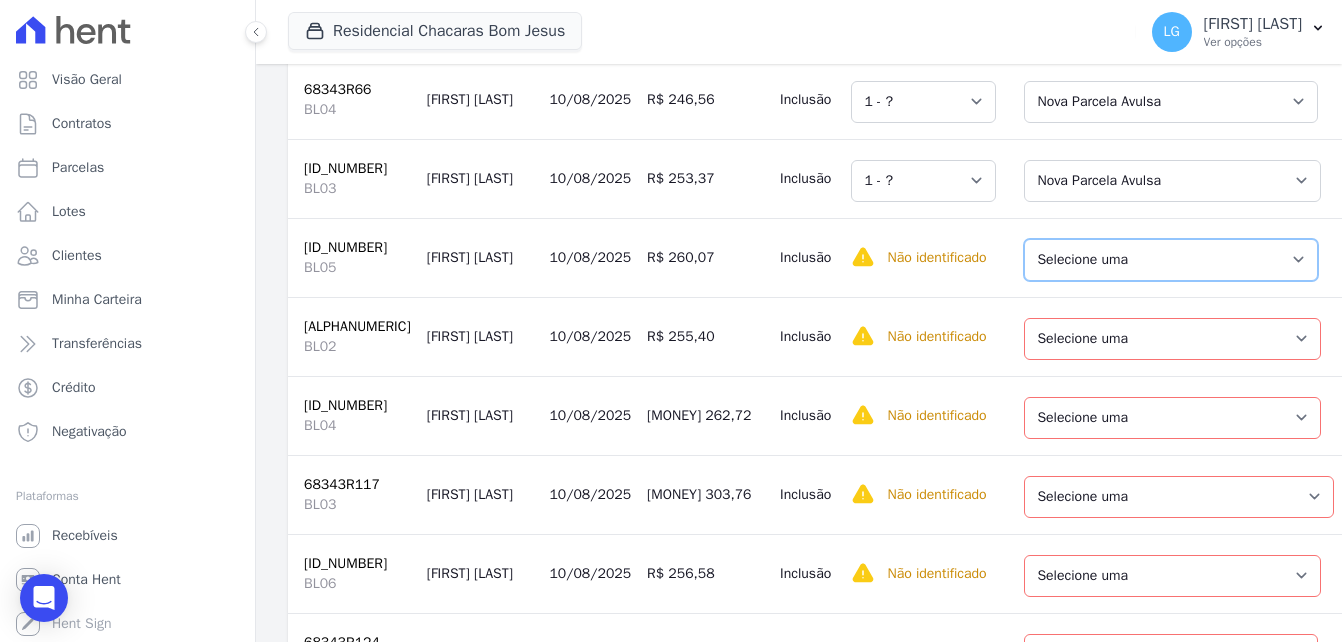 click on "Selecione uma
Nova Parcela Avulsa
Parcela Avulsa Existente
Parcela Normal (50 X R$ 614,93)" at bounding box center (1171, 260) 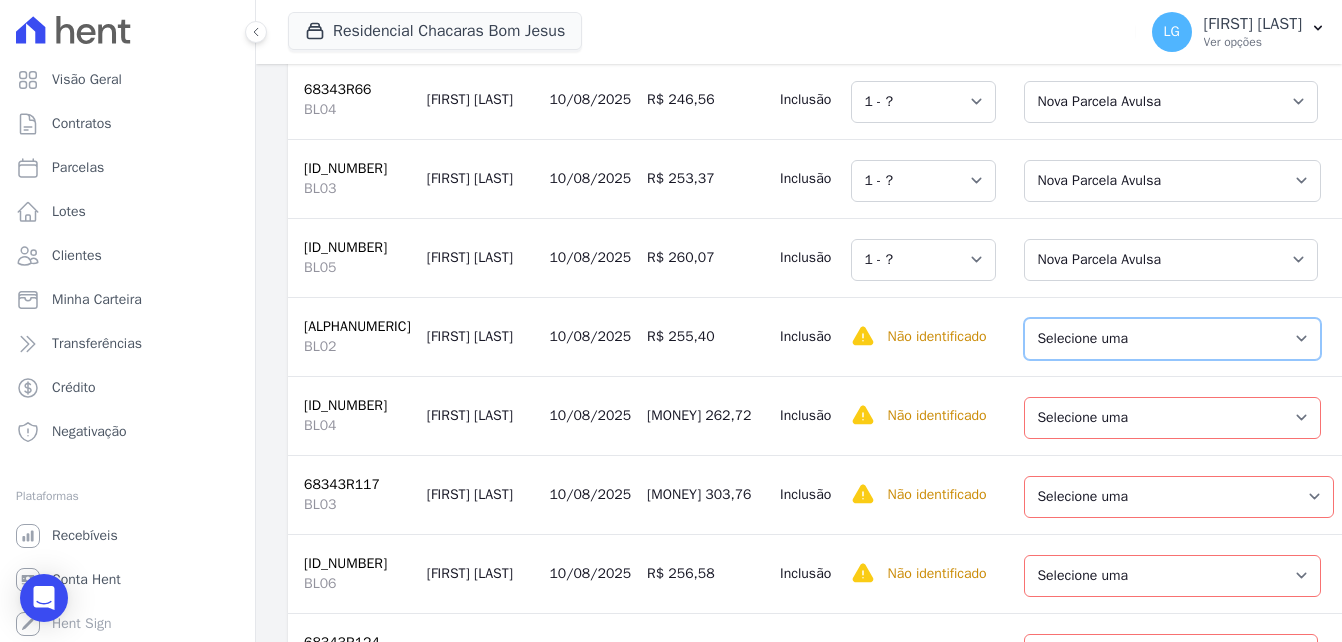 drag, startPoint x: 1088, startPoint y: 353, endPoint x: 1088, endPoint y: 371, distance: 18 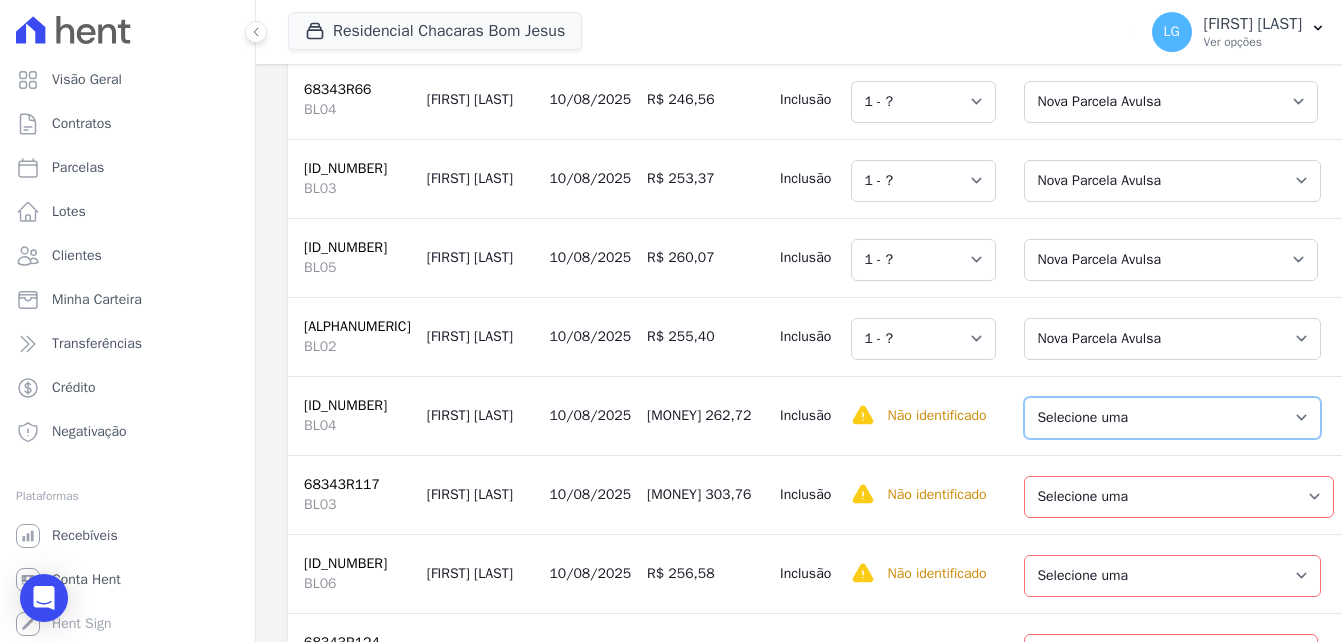 click on "Selecione uma
Nova Parcela Avulsa
Parcela Avulsa Existente
Parcela Normal (48 X R$ 570,52)" at bounding box center [1172, 418] 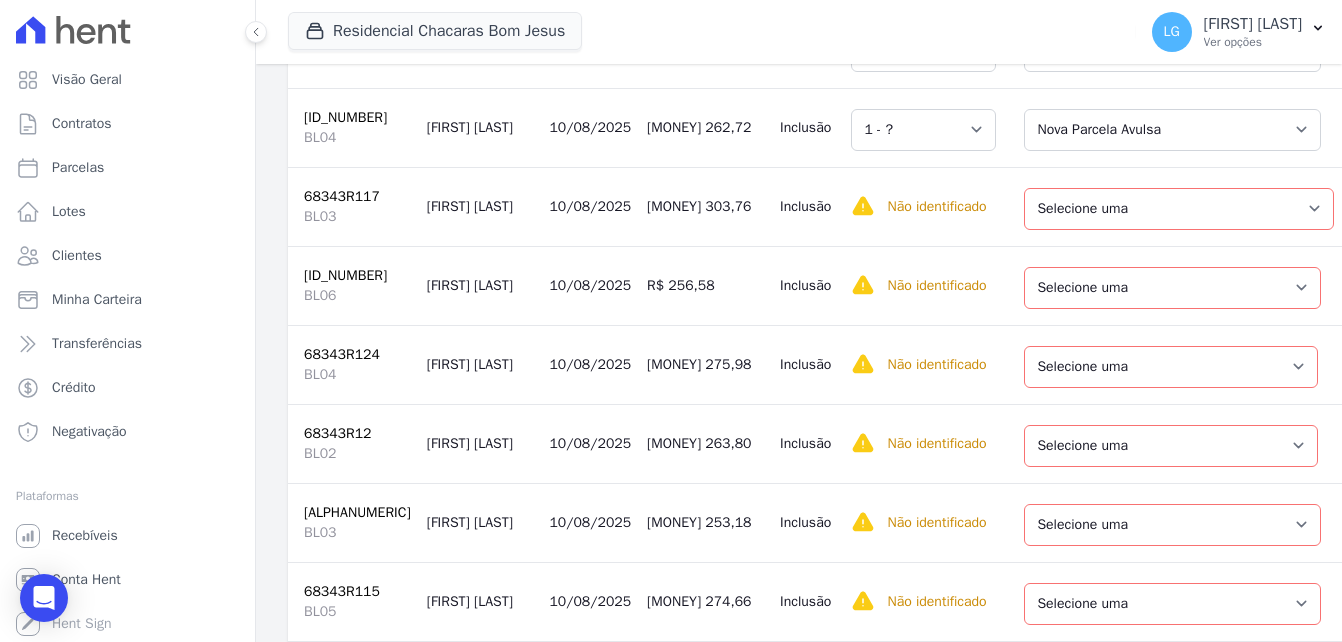 scroll, scrollTop: 1700, scrollLeft: 0, axis: vertical 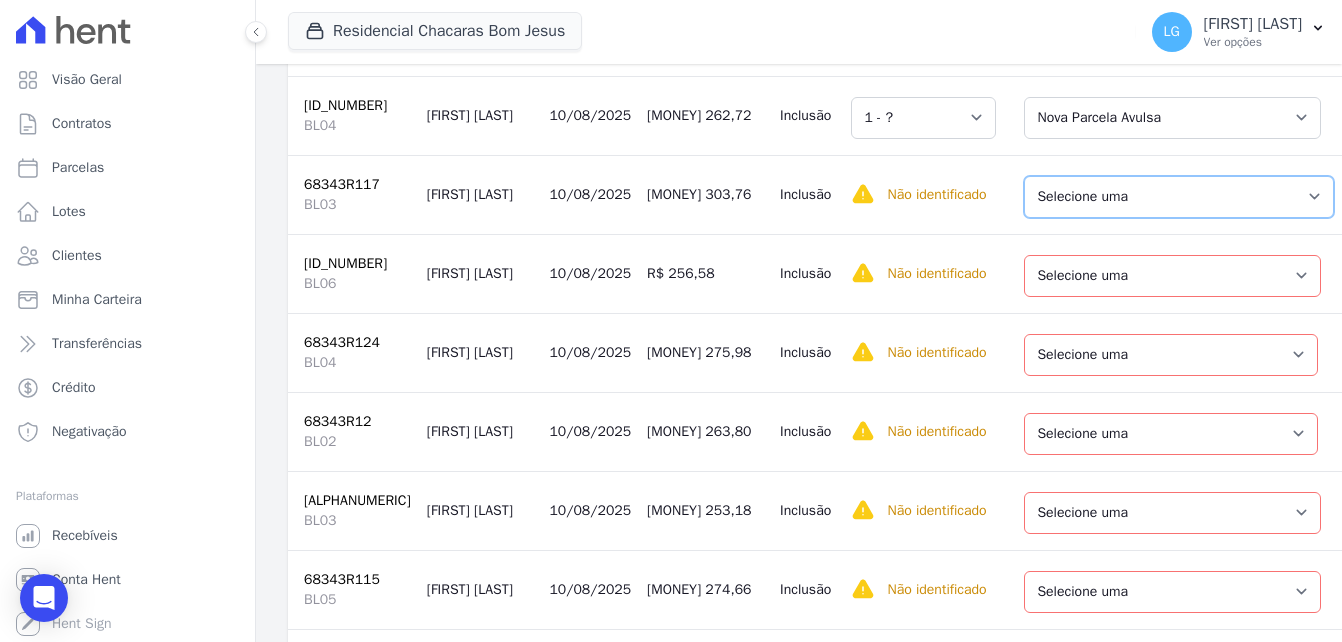 click on "Selecione uma
Nova Parcela Avulsa
Parcela Avulsa Existente
Parcela Normal (53 X R$ 1.025,69)" at bounding box center [1179, 197] 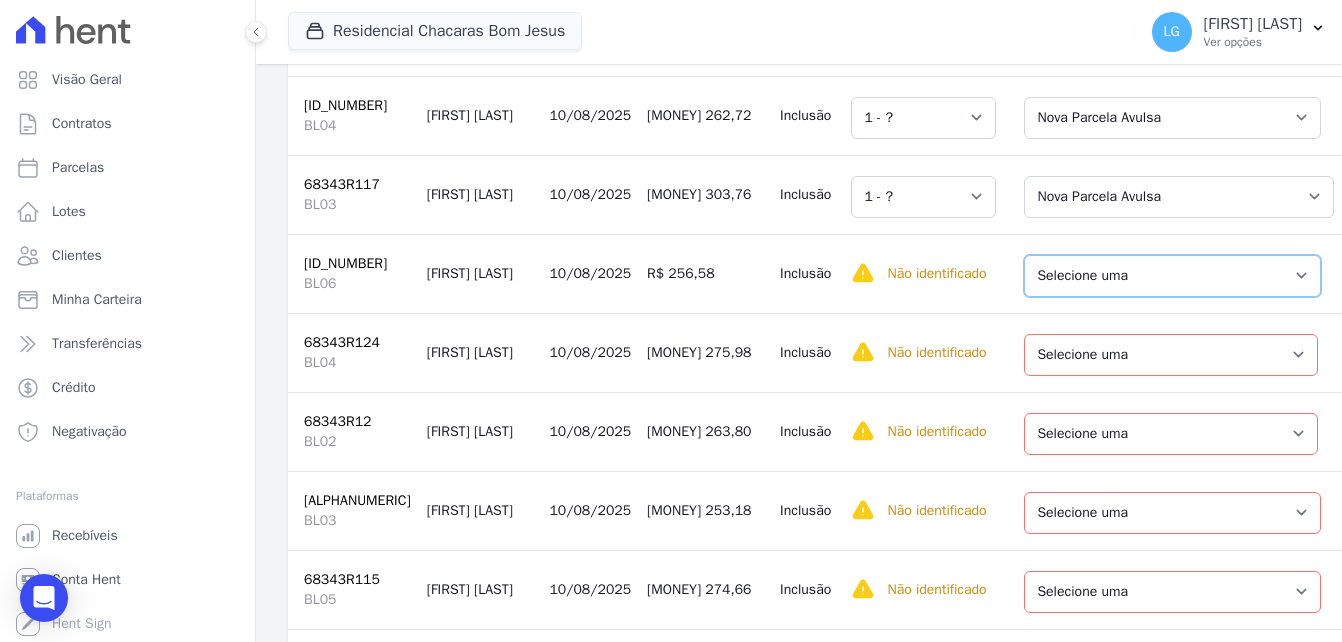 click on "Selecione uma
Nova Parcela Avulsa
Parcela Avulsa Existente
Parcela Normal (48 X R$ 555,74)" at bounding box center [1172, 276] 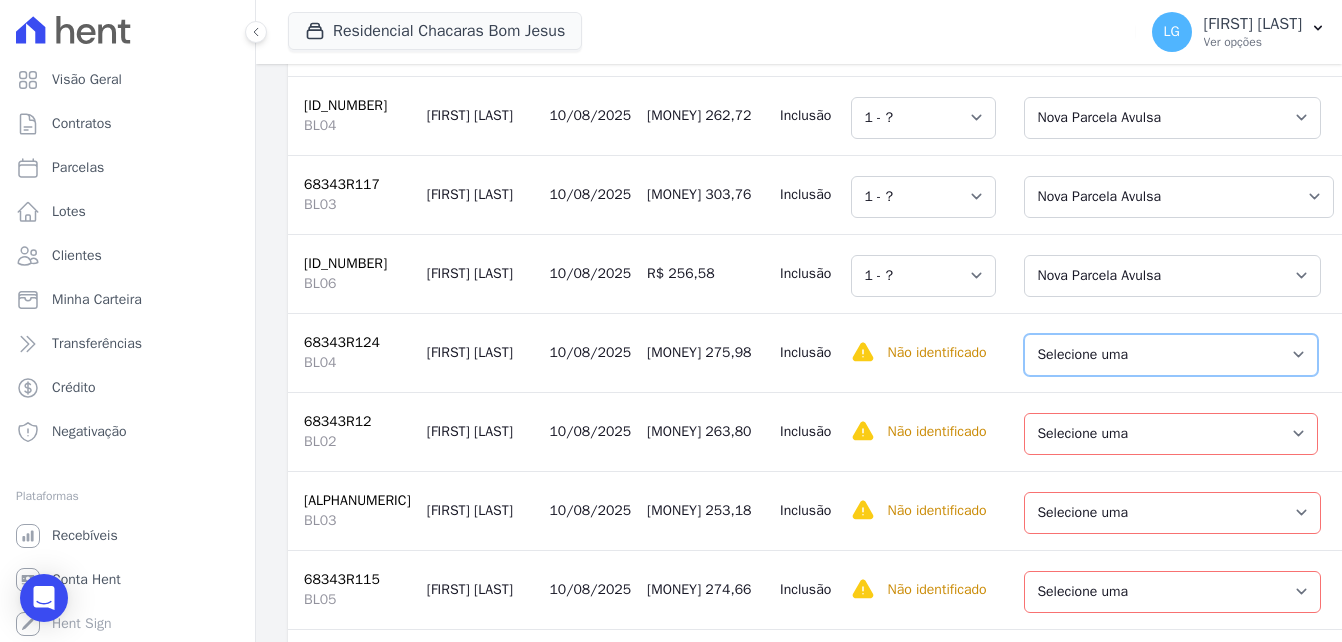 click on "Selecione uma
Nova Parcela Avulsa
Parcela Avulsa Existente
Parcela Normal (56 X R$ 854,44)" at bounding box center (1171, 355) 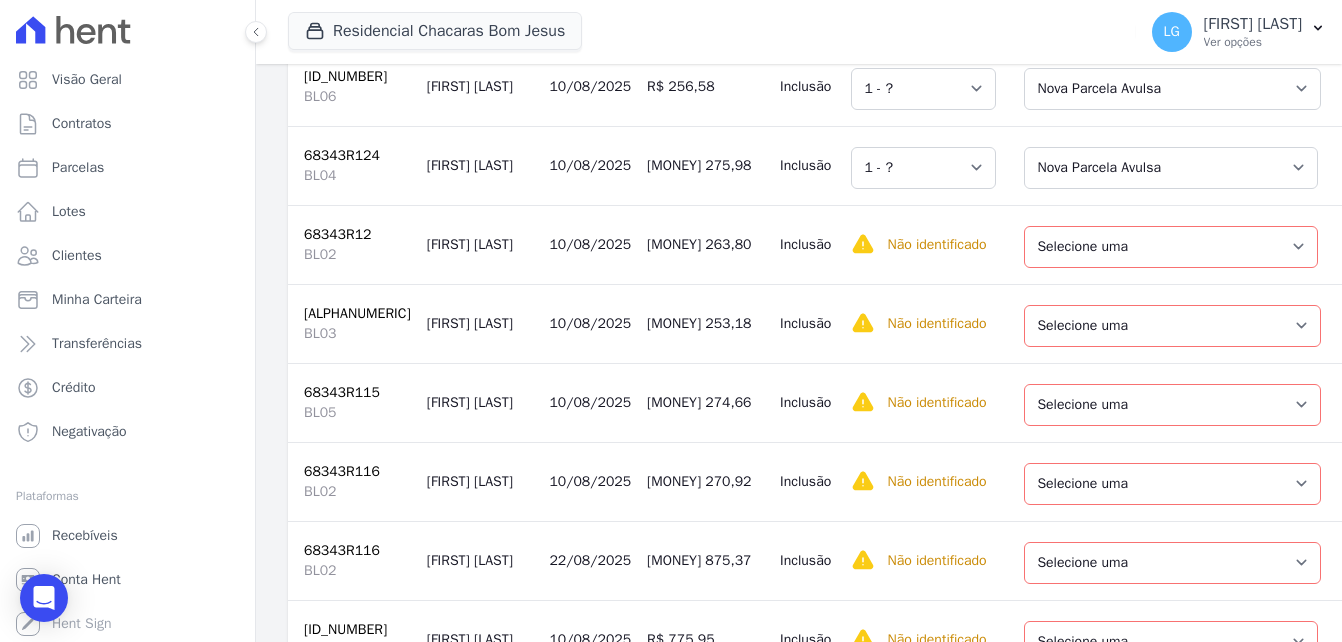 scroll, scrollTop: 1900, scrollLeft: 0, axis: vertical 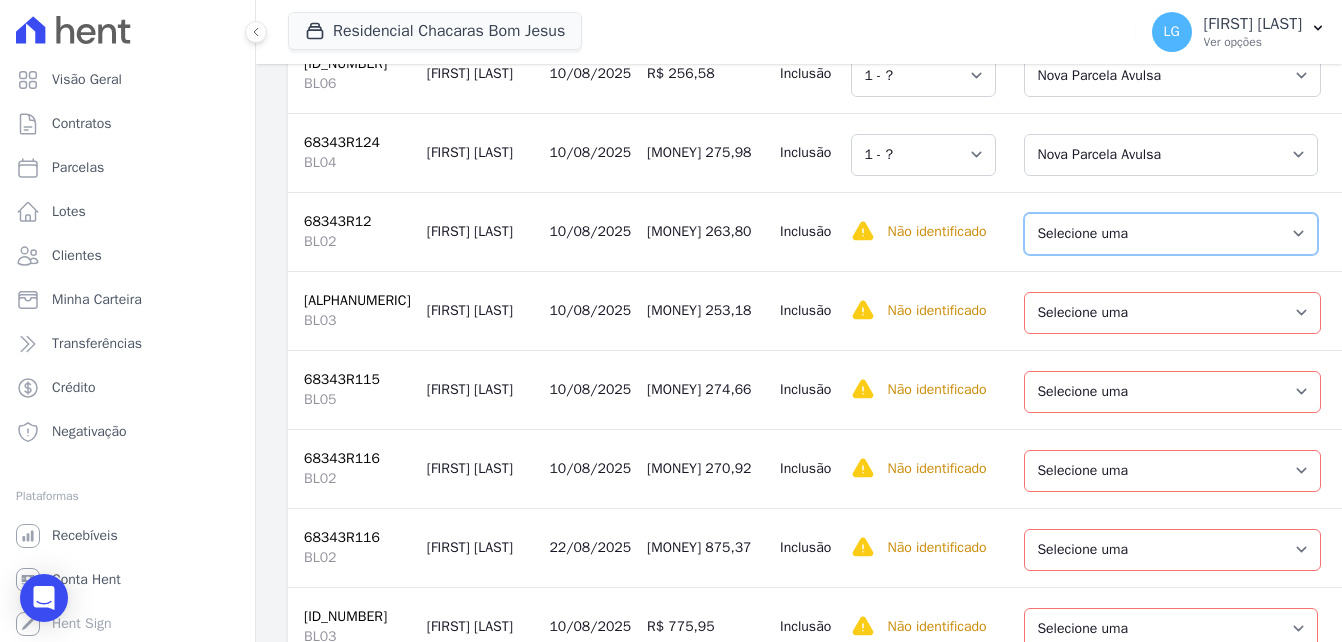 click on "Selecione uma
Nova Parcela Avulsa
Parcela Avulsa Existente
Parcela Normal (47 X R$ 665,92)" at bounding box center [1171, 234] 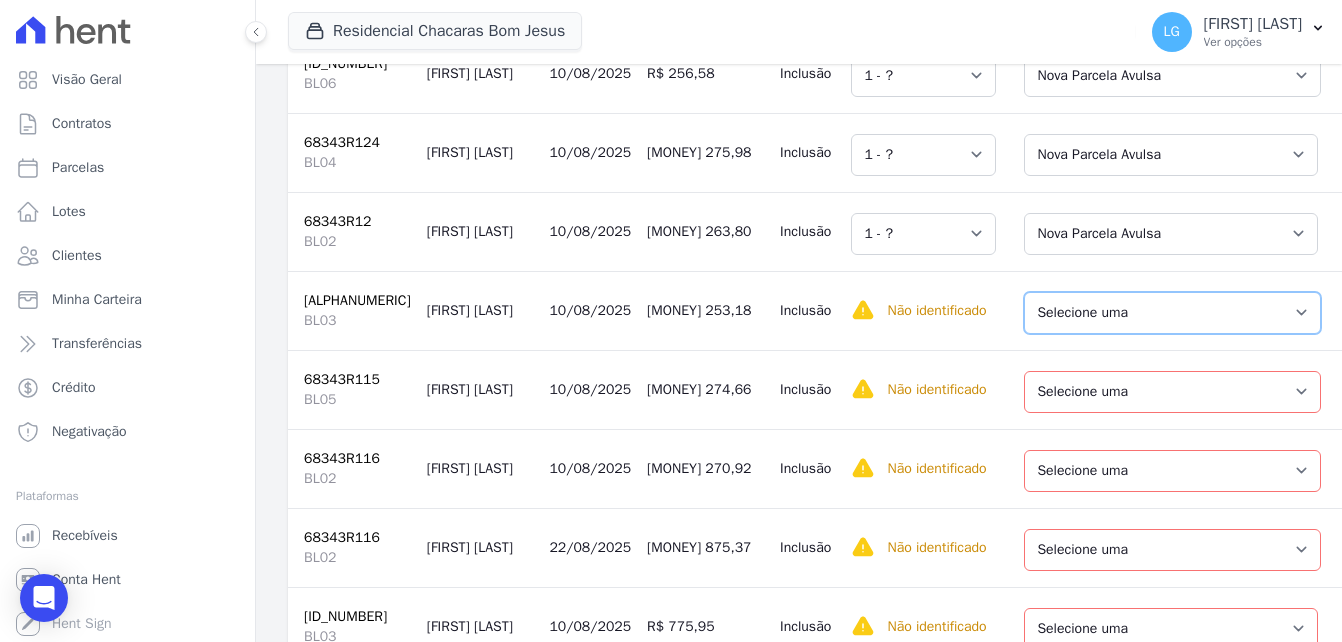 click on "Selecione uma
Nova Parcela Avulsa
Parcela Avulsa Existente
Parcela Normal (47 X R$ 451,51)" at bounding box center [1172, 313] 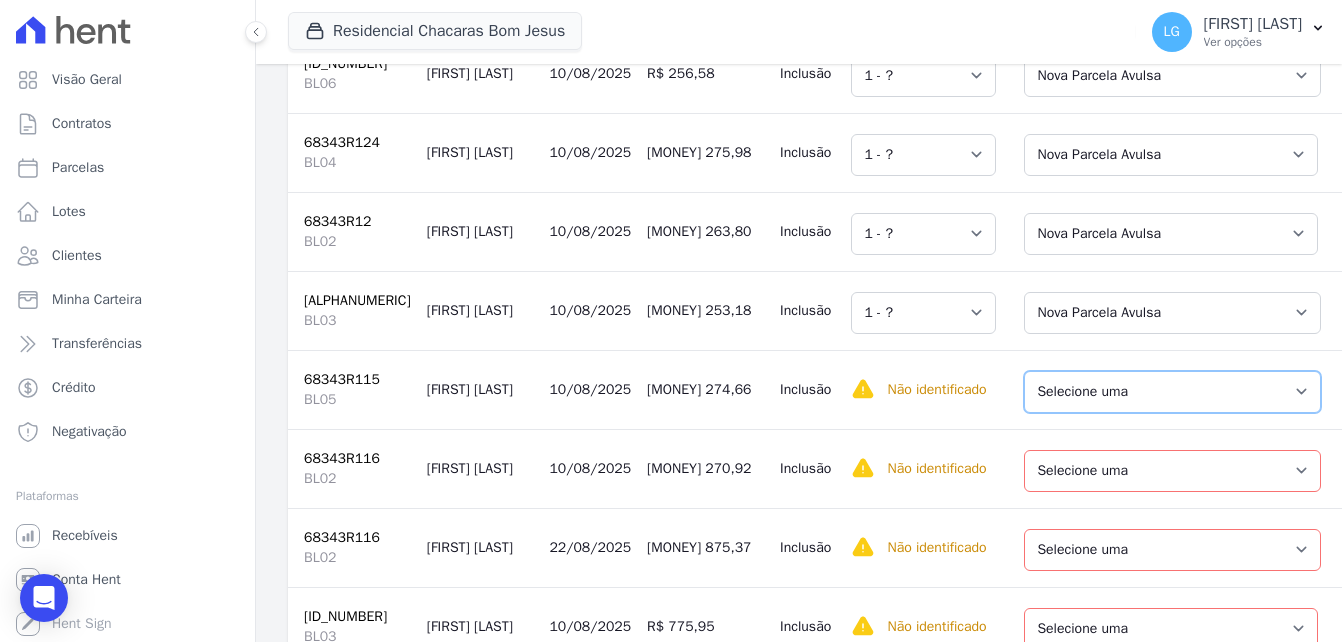 drag, startPoint x: 1114, startPoint y: 397, endPoint x: 1109, endPoint y: 420, distance: 23.537205 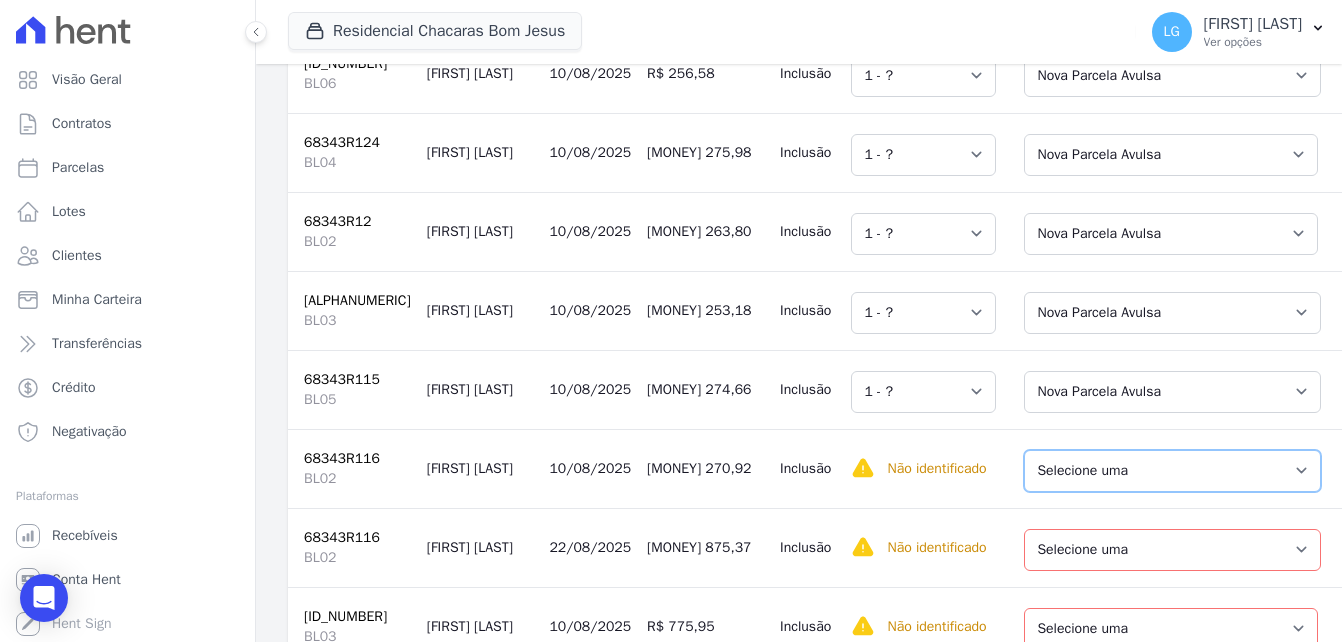 click on "Selecione uma
Nova Parcela Avulsa
Parcela Avulsa Existente
Parcela Normal (53 X R$ 825,20)" at bounding box center [1172, 471] 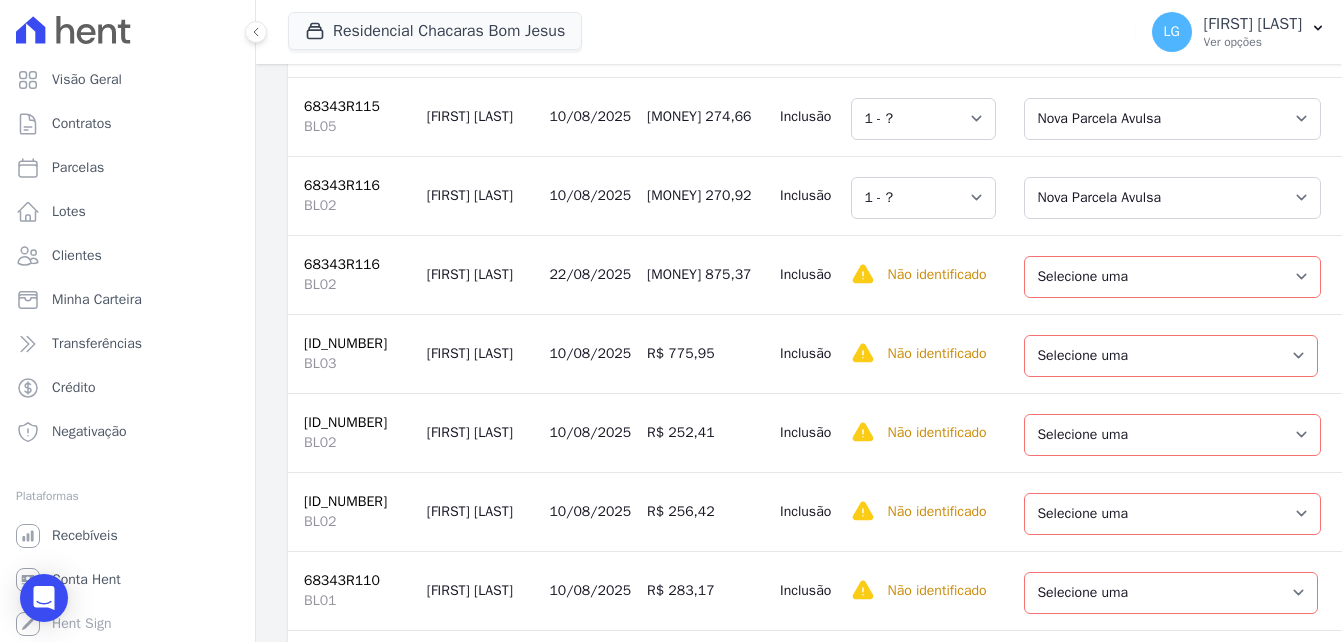 scroll, scrollTop: 2200, scrollLeft: 0, axis: vertical 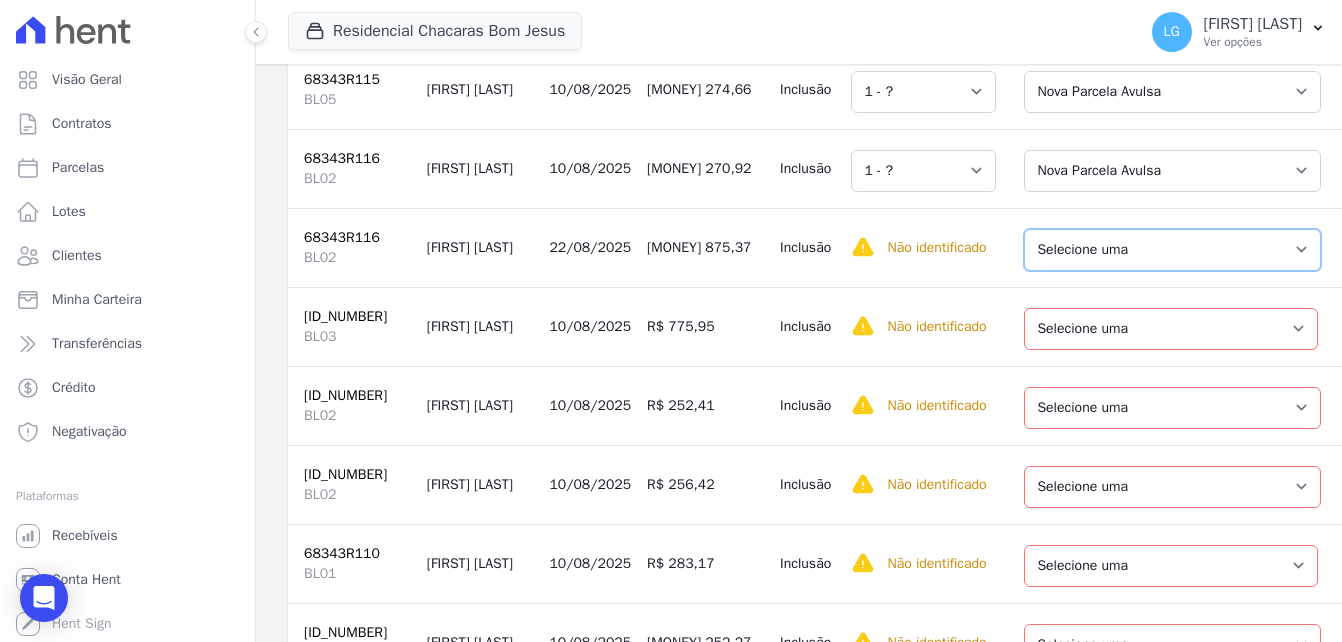 click on "Selecione uma
Nova Parcela Avulsa
Parcela Avulsa Existente
Parcela Normal (53 X R$ 825,20)" at bounding box center [1172, 250] 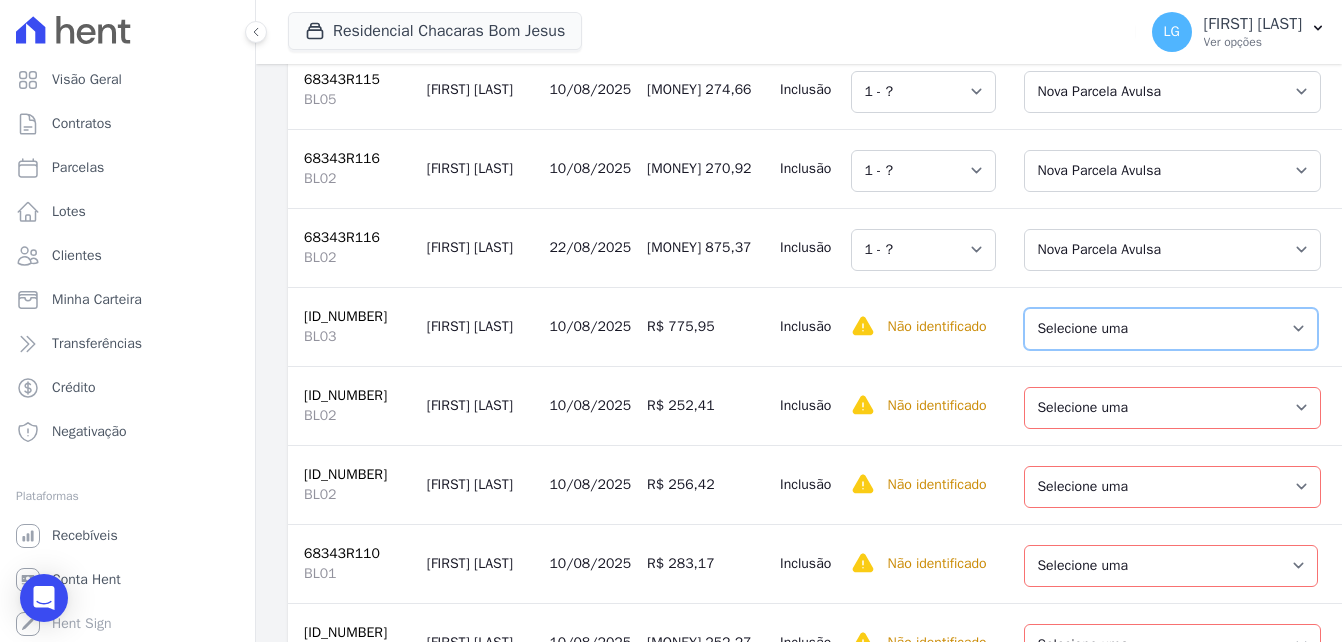 click on "Selecione uma
Nova Parcela Avulsa
Parcela Avulsa Existente
Parcela Normal (49 X R$ 492,54)" at bounding box center (1171, 329) 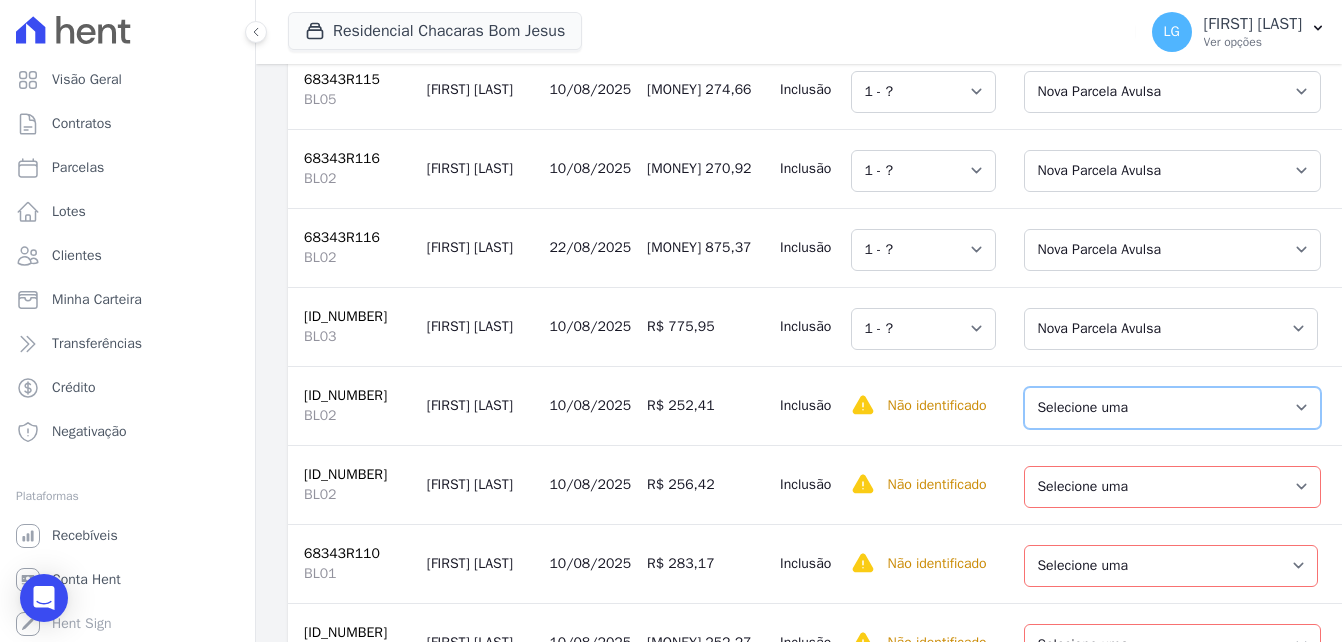 click on "Selecione uma
Nova Parcela Avulsa
Parcela Avulsa Existente
Parcela Normal (46 X R$ 506,57)" at bounding box center [1172, 408] 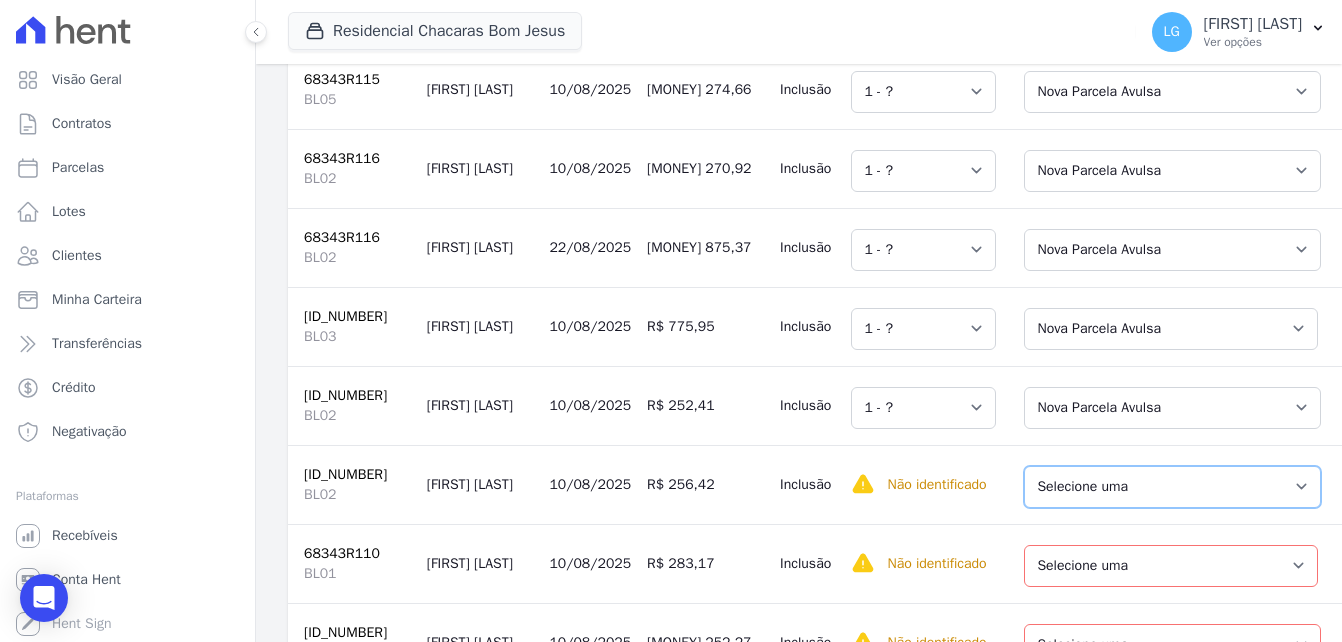 click on "Selecione uma
Nova Parcela Avulsa
Parcela Avulsa Existente
Parcela Normal (46 X R$ 517,98)" at bounding box center [1172, 487] 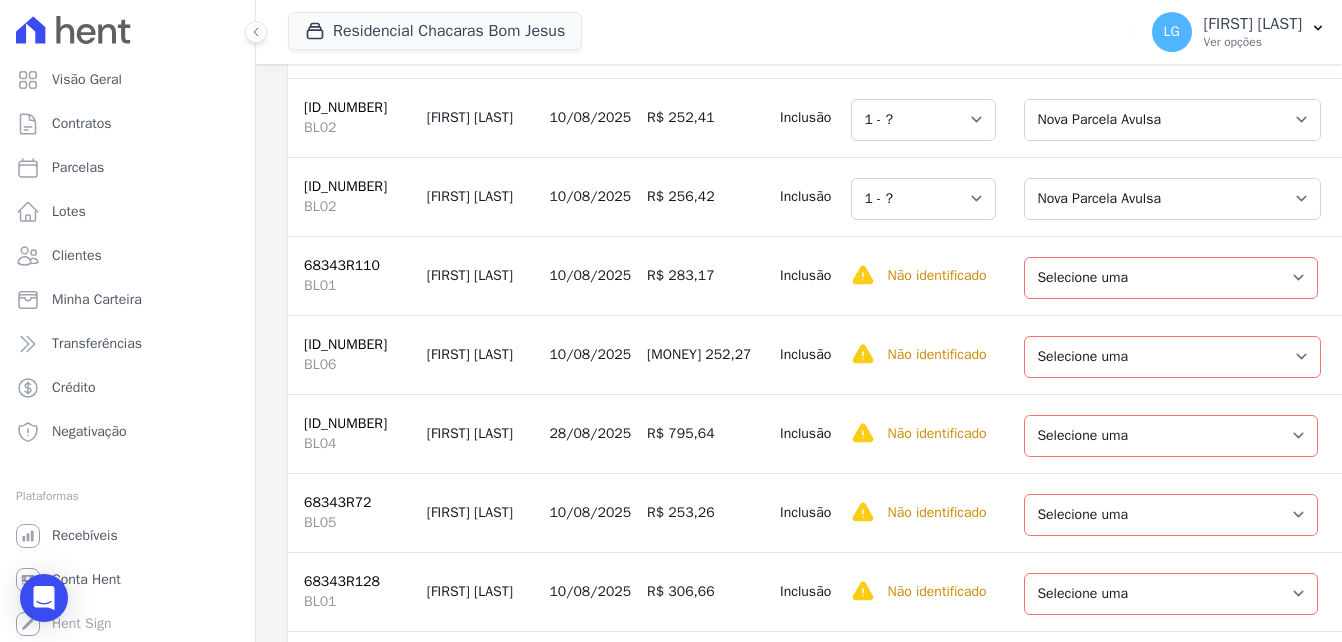 scroll, scrollTop: 2500, scrollLeft: 0, axis: vertical 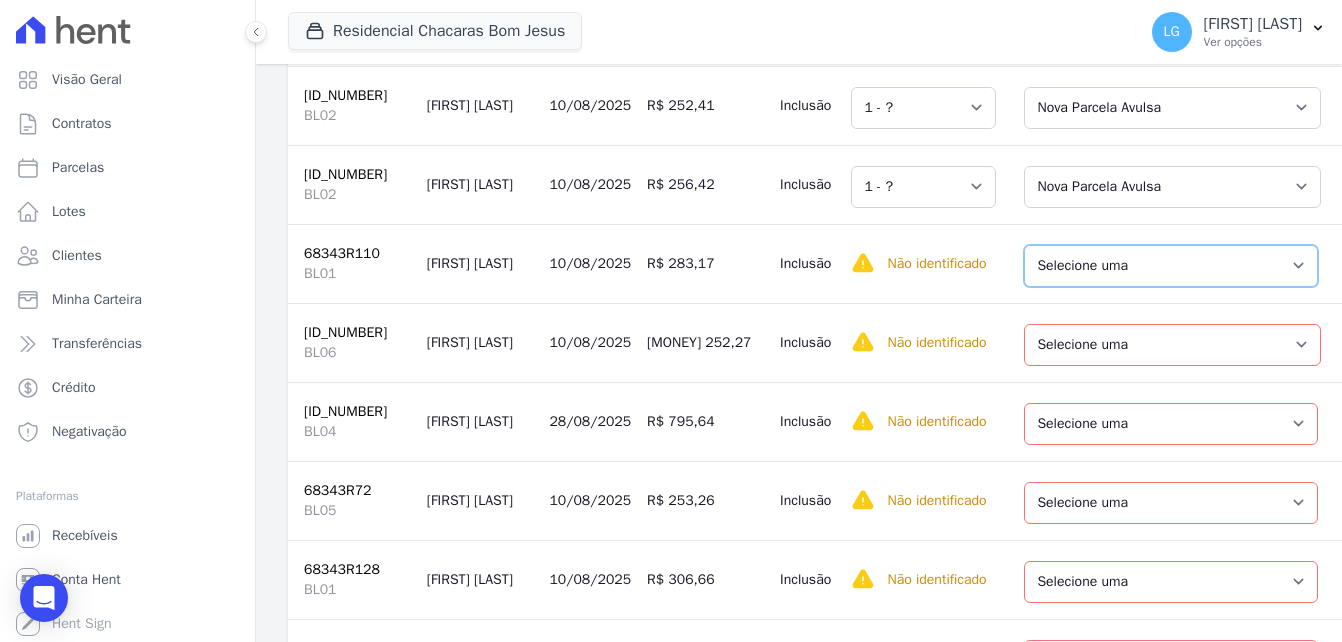 click on "Selecione uma
Nova Parcela Avulsa
Parcela Avulsa Existente
Parcela Normal (48 X R$ 716,70)" at bounding box center (1171, 266) 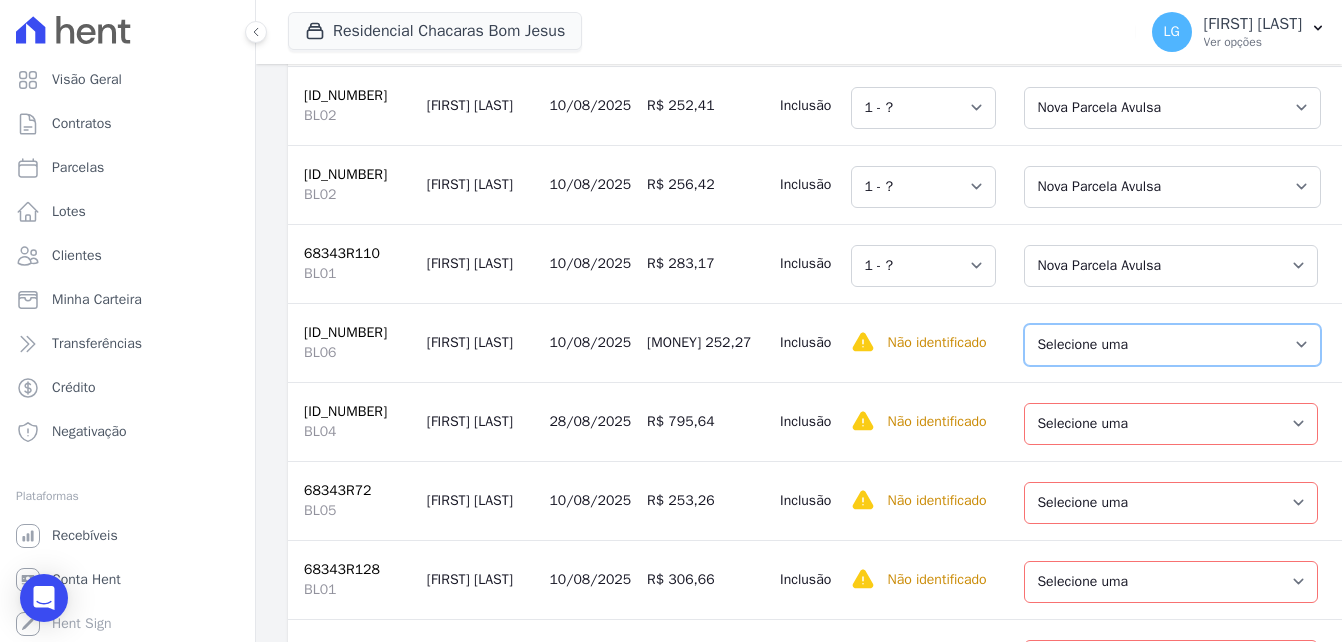 click on "Selecione uma
Nova Parcela Avulsa
Parcela Avulsa Existente
Parcela Normal (49 X R$ 385,27)" at bounding box center (1172, 345) 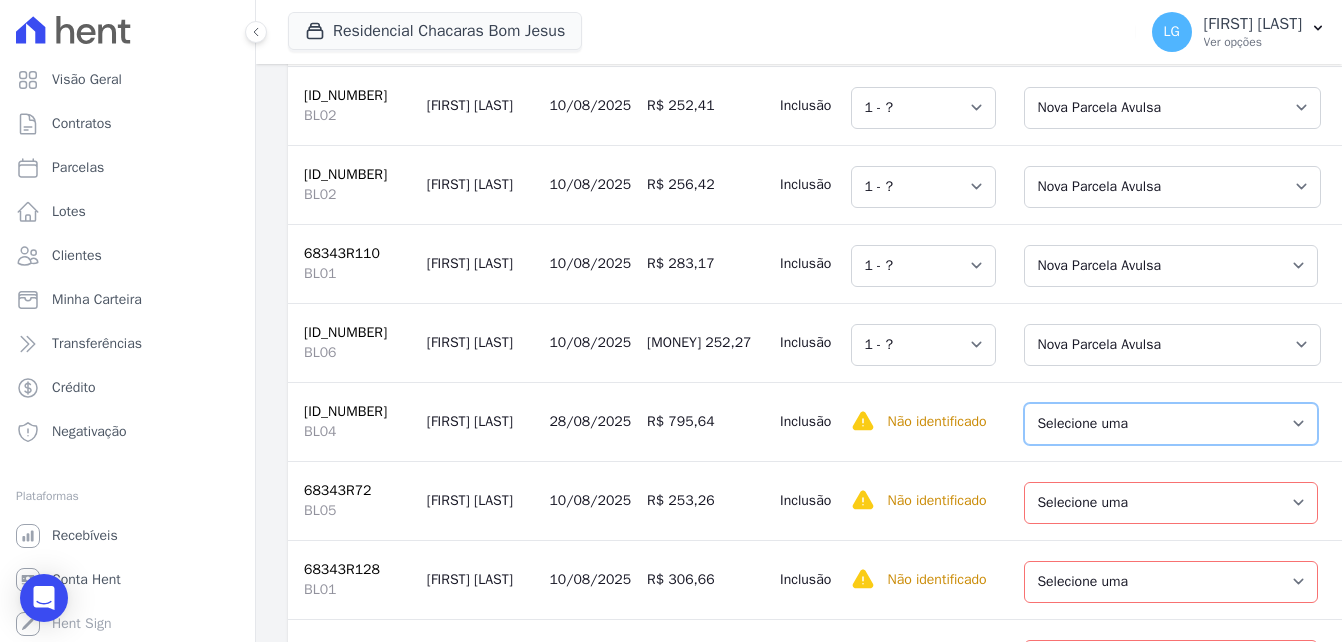 click on "Selecione uma
Nova Parcela Avulsa
Parcela Avulsa Existente
Parcela Normal (46 X R$ 532,49)" at bounding box center (1171, 424) 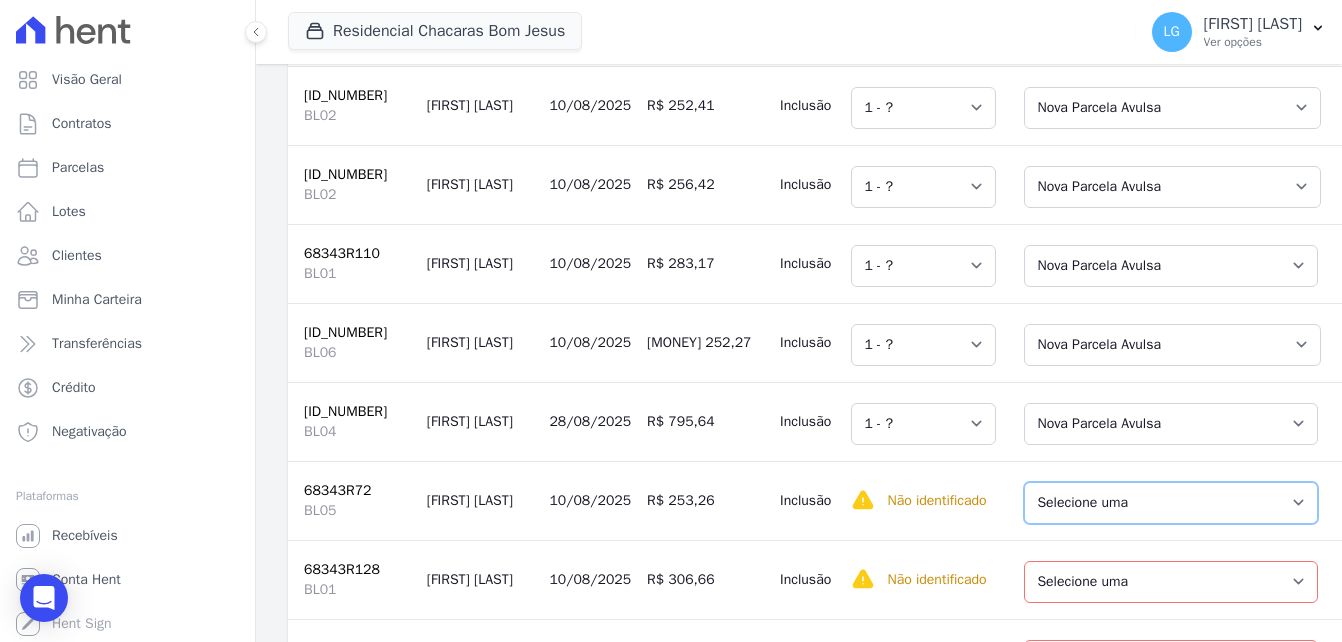 click on "Selecione uma
Nova Parcela Avulsa
Parcela Avulsa Existente
Parcela Normal (46 X R$ 408,98)" at bounding box center (1171, 503) 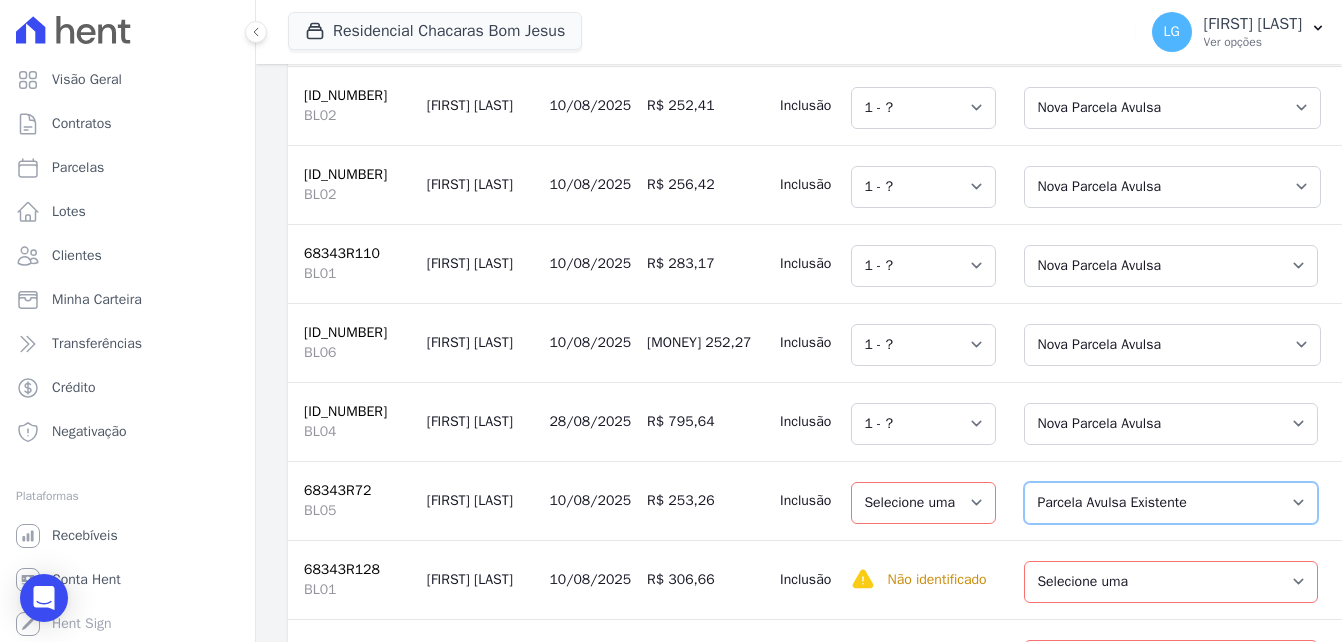 click on "Selecione uma
Nova Parcela Avulsa
Parcela Avulsa Existente
Parcela Normal (46 X R$ 408,98)" at bounding box center (1171, 503) 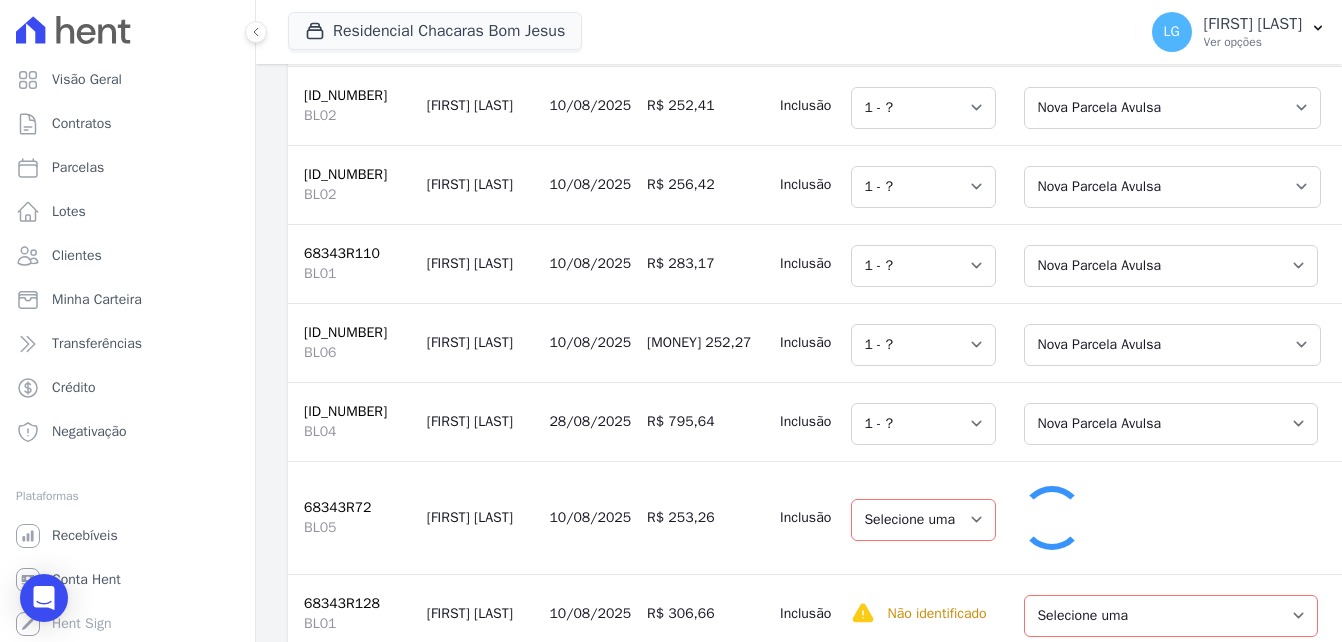 select on "1" 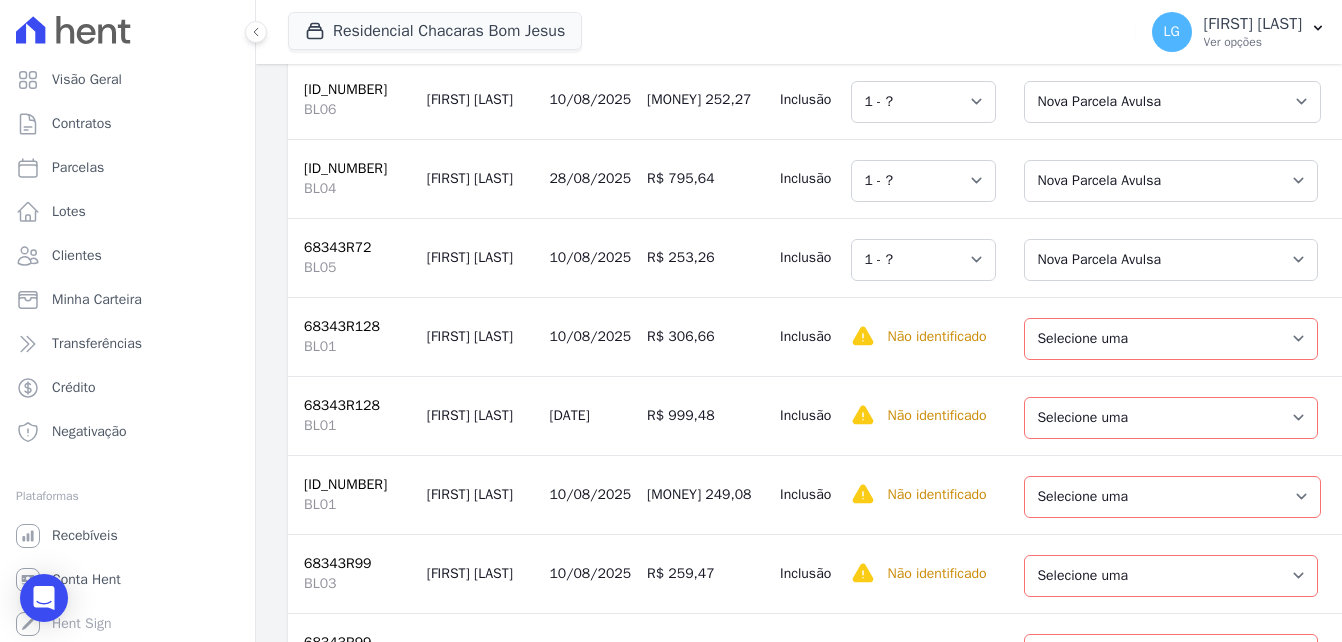scroll, scrollTop: 2800, scrollLeft: 0, axis: vertical 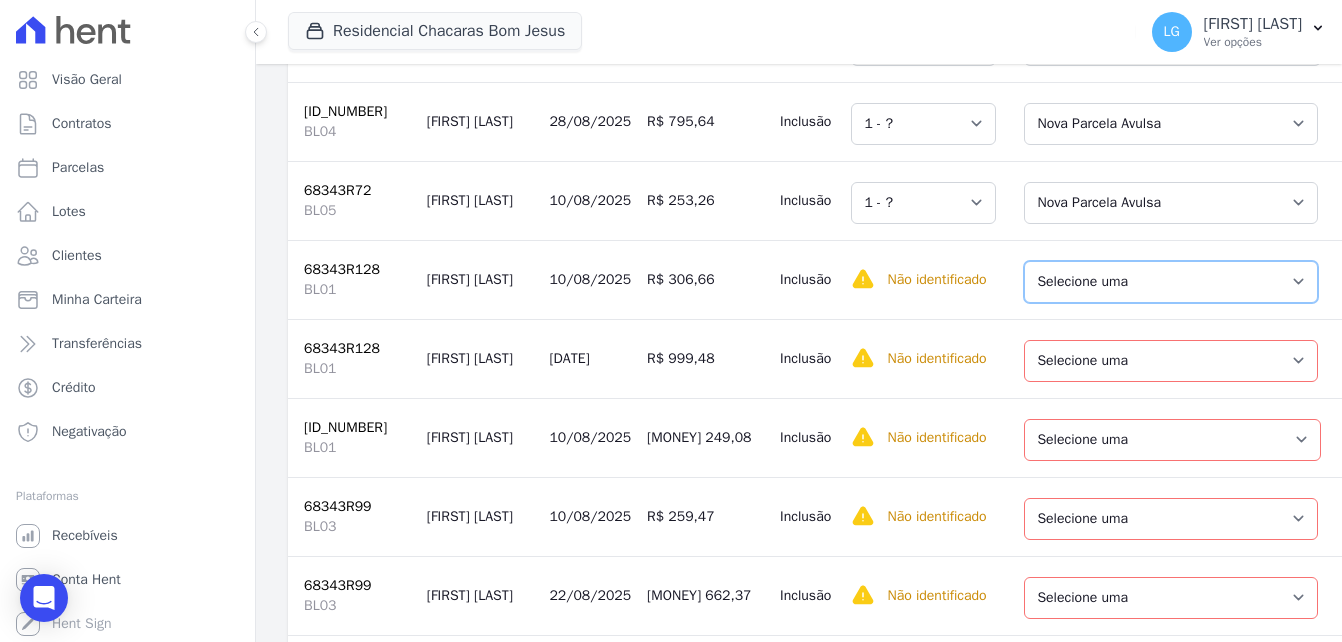 click on "Selecione uma
Nova Parcela Avulsa
Parcela Avulsa Existente
Parcela Normal (57 X R$ 942,60)" at bounding box center [1171, 282] 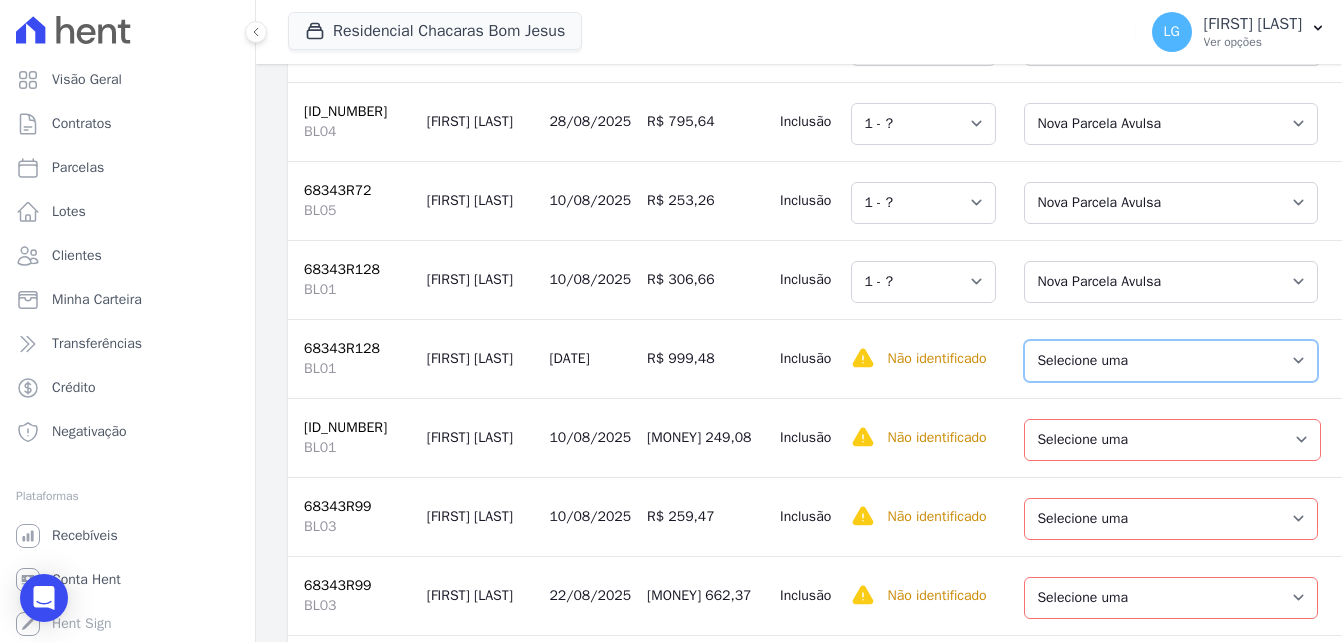 click on "Selecione uma
Nova Parcela Avulsa
Parcela Avulsa Existente
Parcela Normal (57 X R$ 942,60)" at bounding box center [1171, 361] 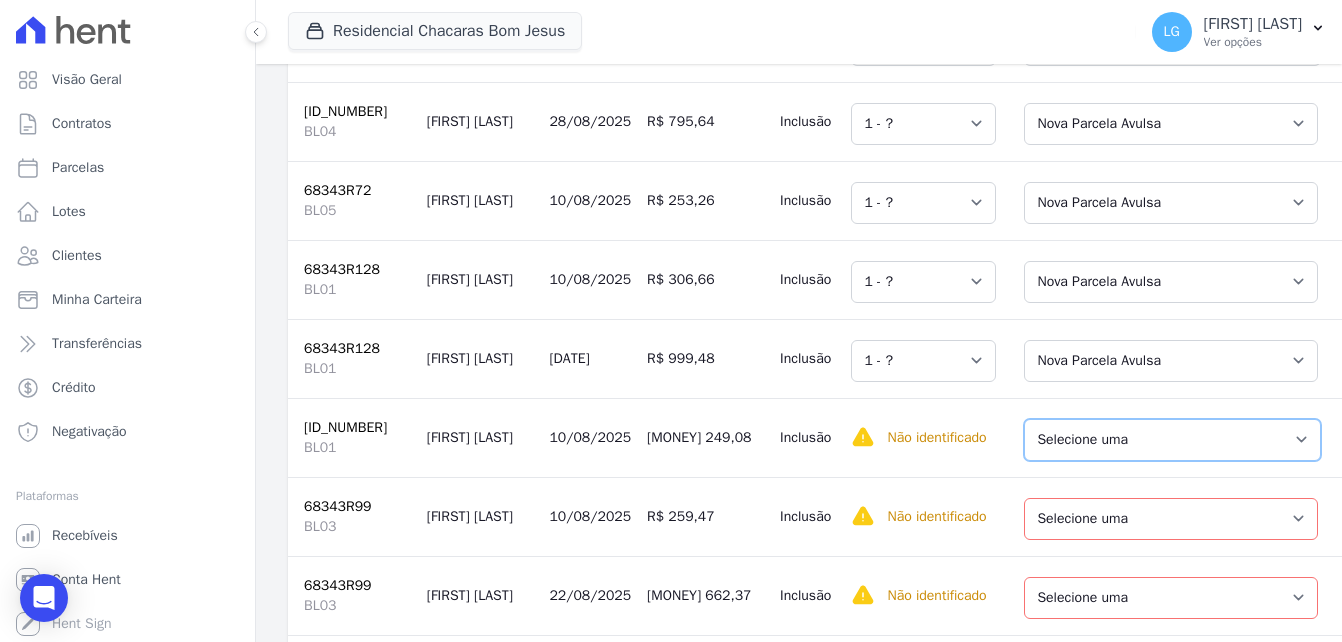 click on "Selecione uma
Nova Parcela Avulsa
Parcela Avulsa Existente
Parcela Normal (47 X R$ 457,99)" at bounding box center [1172, 440] 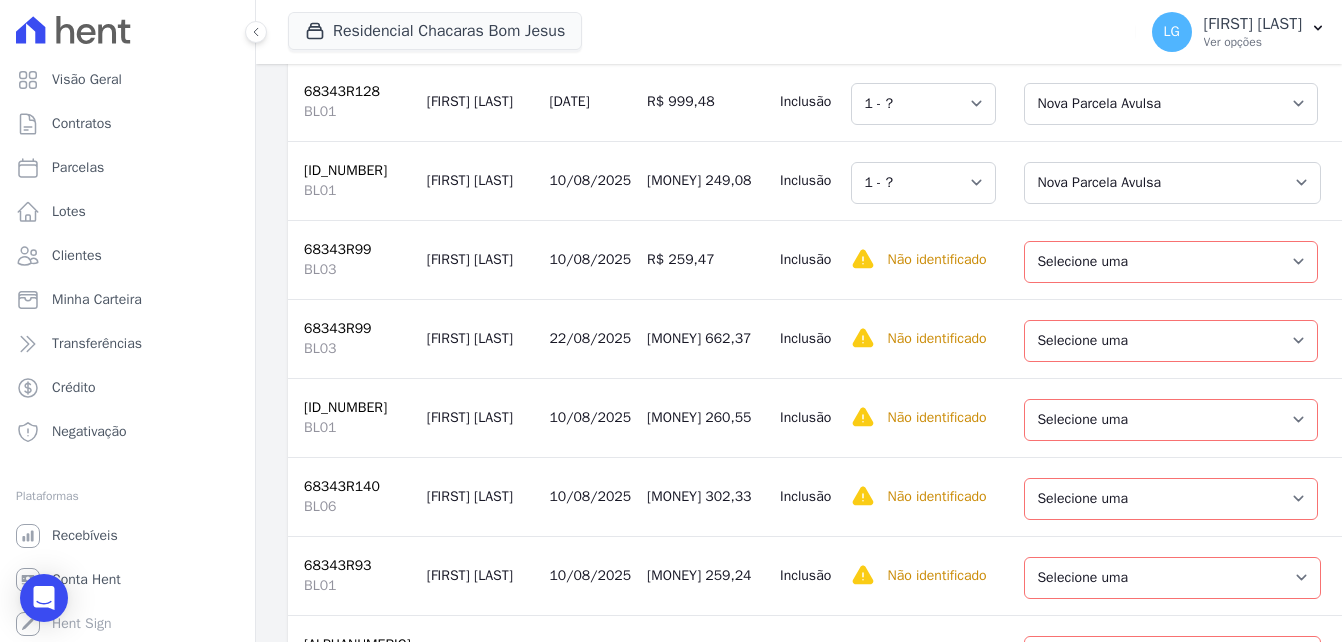 scroll, scrollTop: 3100, scrollLeft: 0, axis: vertical 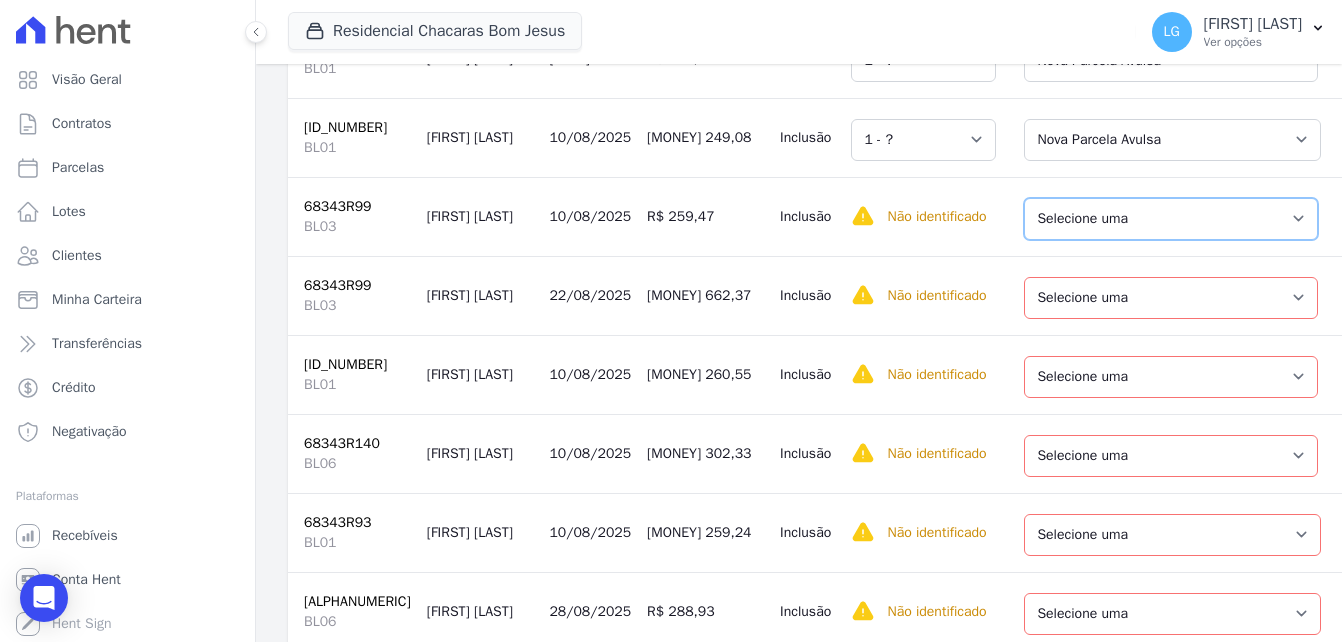 click on "Selecione uma
Nova Parcela Avulsa
Parcela Avulsa Existente
Parcela Normal (48 X R$ 623,70)" at bounding box center (1171, 219) 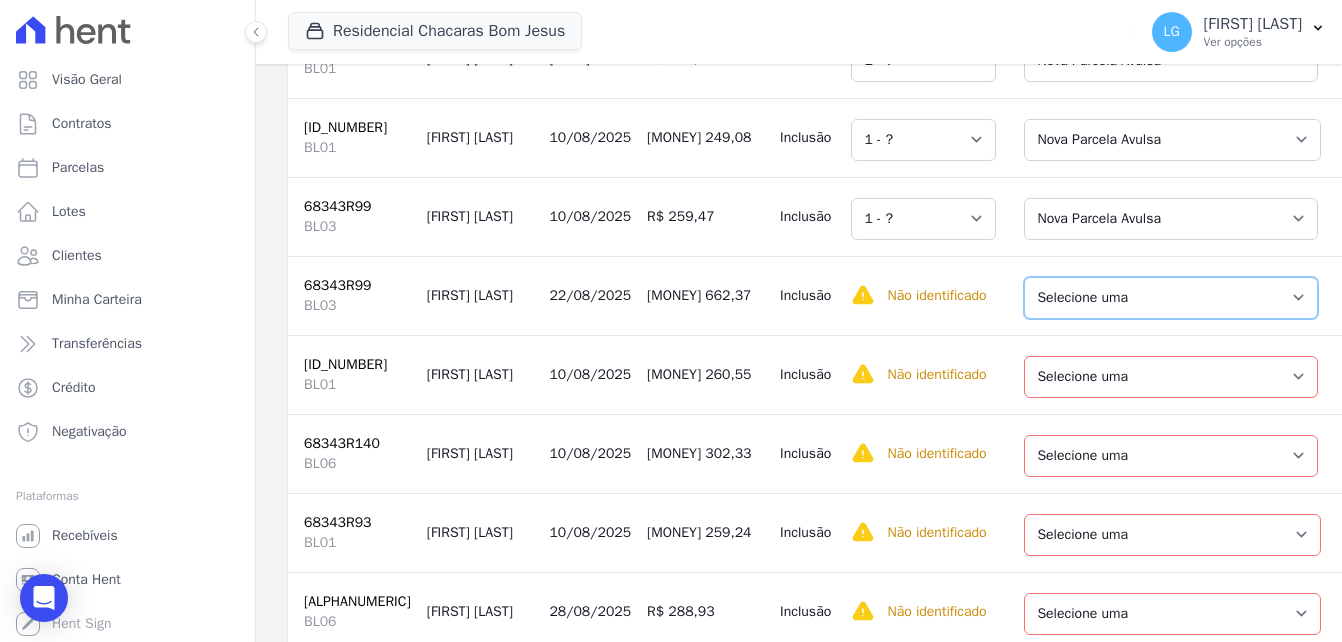 click on "Selecione uma
Nova Parcela Avulsa
Parcela Avulsa Existente
Parcela Normal (48 X R$ 623,70)" at bounding box center (1171, 298) 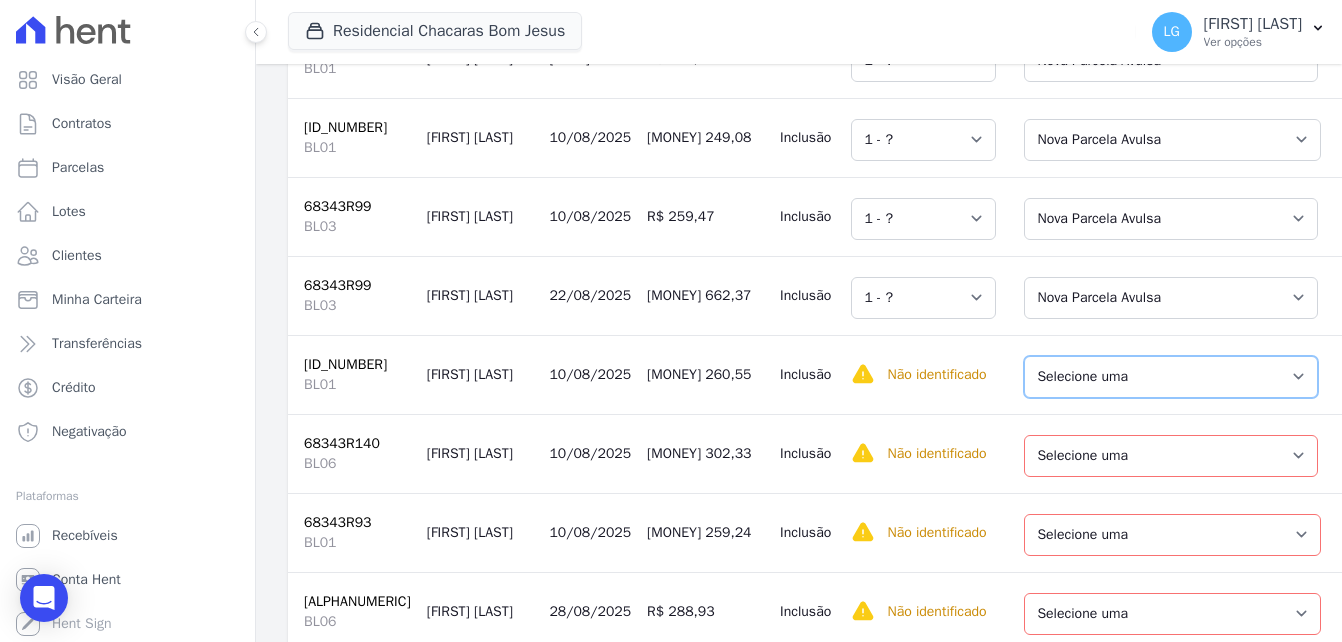 click on "Selecione uma
Nova Parcela Avulsa
Parcela Avulsa Existente
Parcela Normal (48 X R$ 636,13)" at bounding box center [1171, 377] 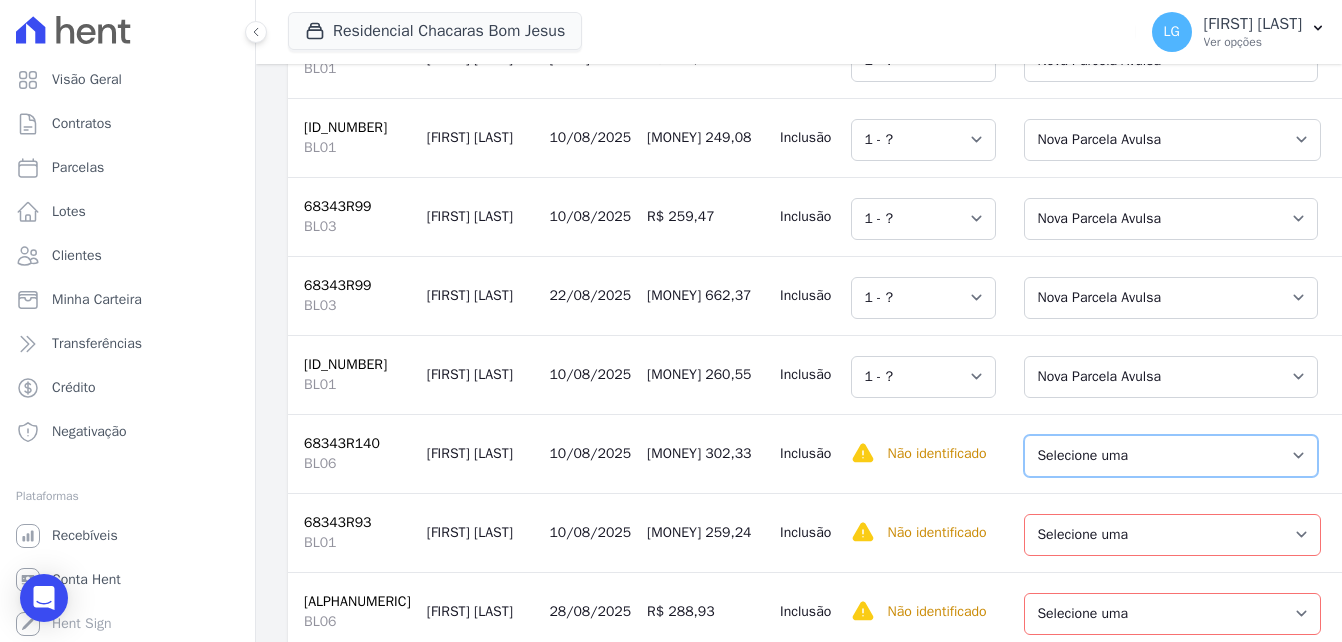 click on "Selecione uma
Nova Parcela Avulsa
Parcela Avulsa Existente
Parcela Normal (57 X R$ 1.118,91)" at bounding box center (1171, 456) 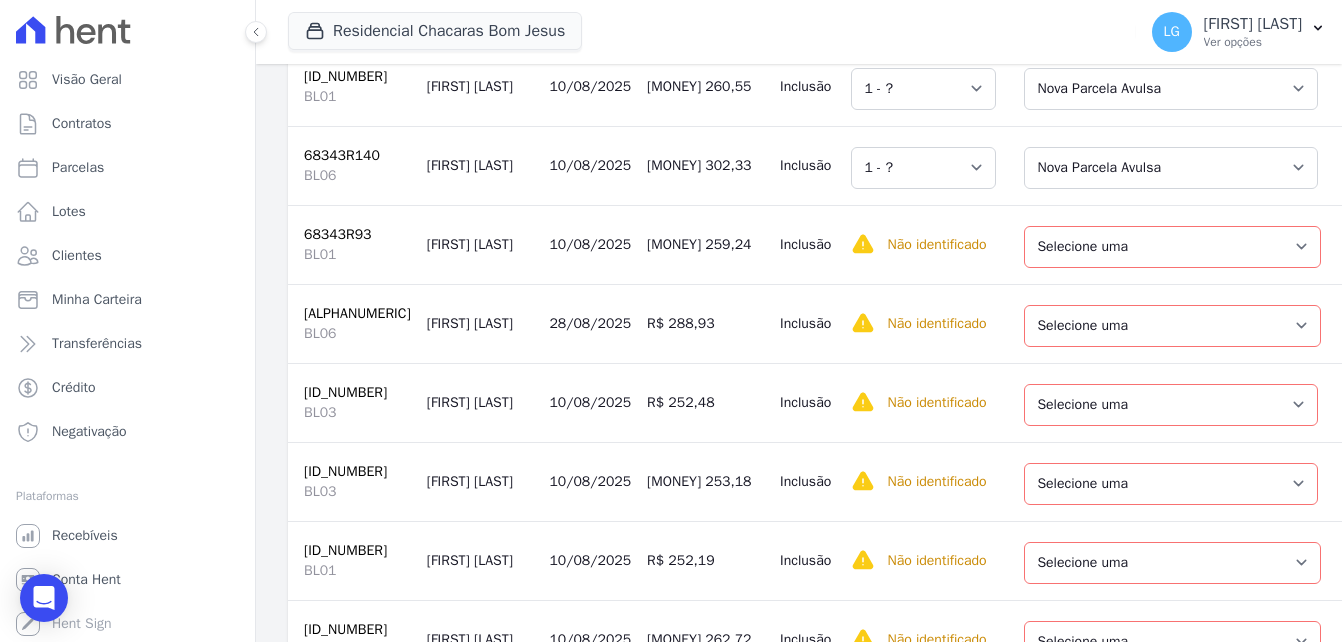 scroll, scrollTop: 3400, scrollLeft: 0, axis: vertical 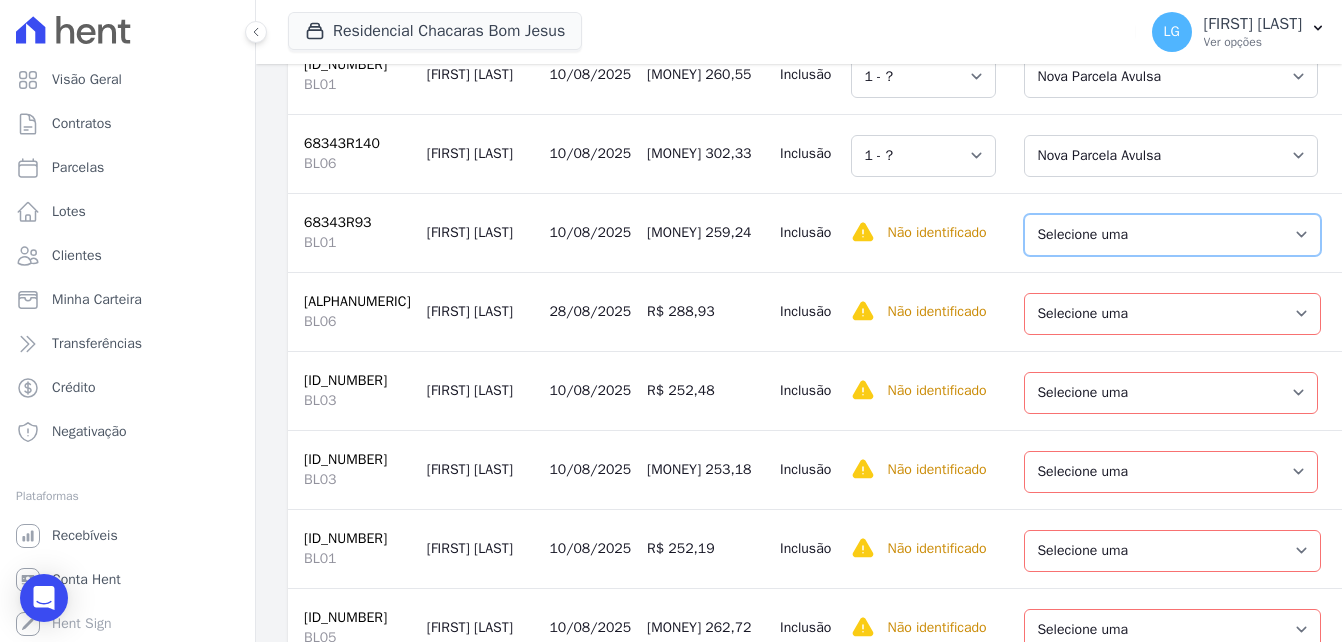 click on "Selecione uma
Nova Parcela Avulsa
Parcela Avulsa Existente
Parcela Normal (47 X R$ 608,20)" at bounding box center (1172, 235) 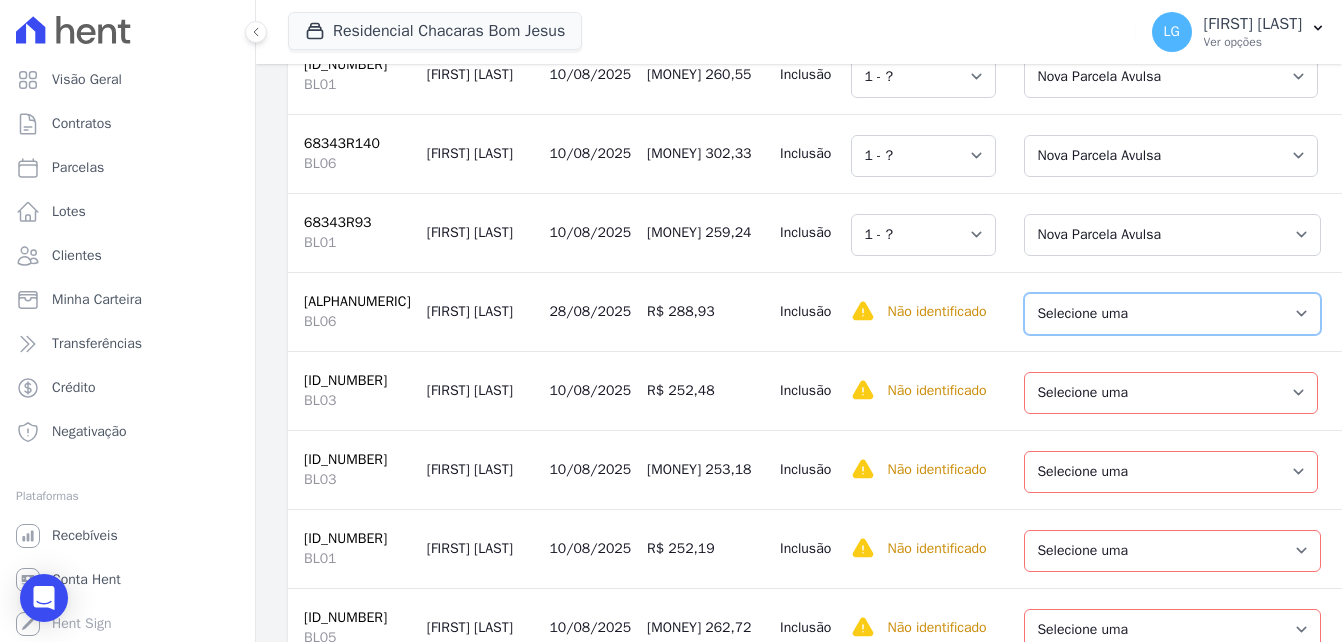 drag, startPoint x: 1067, startPoint y: 358, endPoint x: 1070, endPoint y: 370, distance: 12.369317 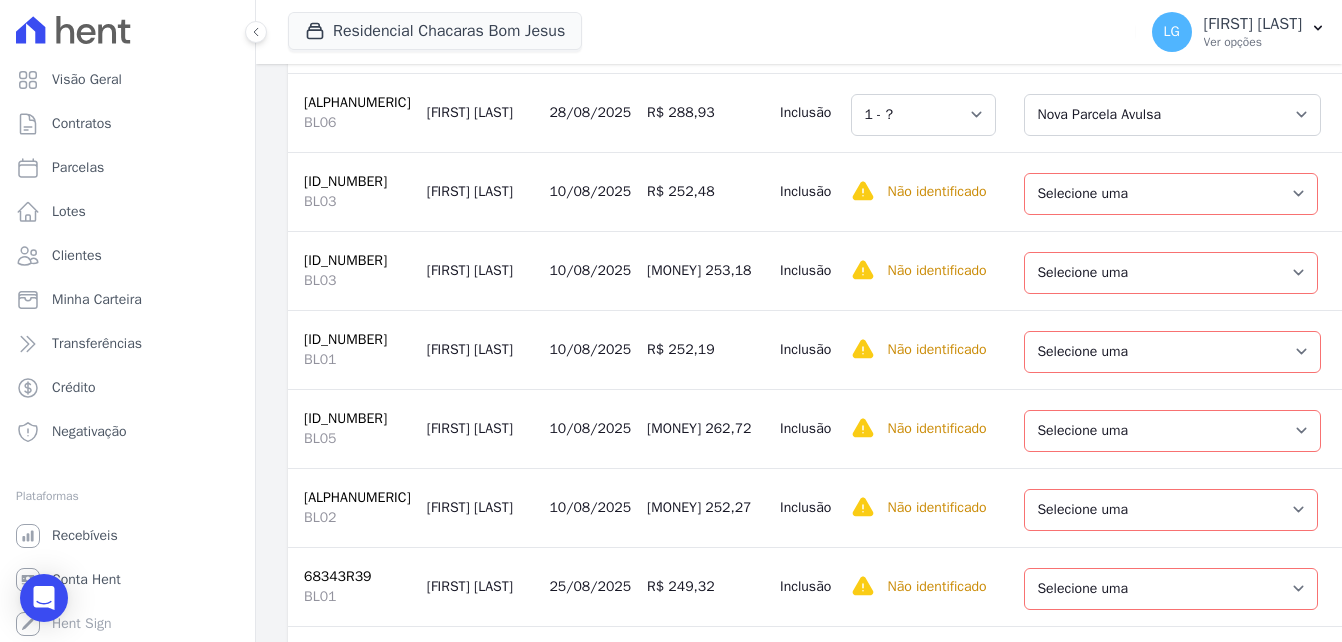 scroll, scrollTop: 3600, scrollLeft: 0, axis: vertical 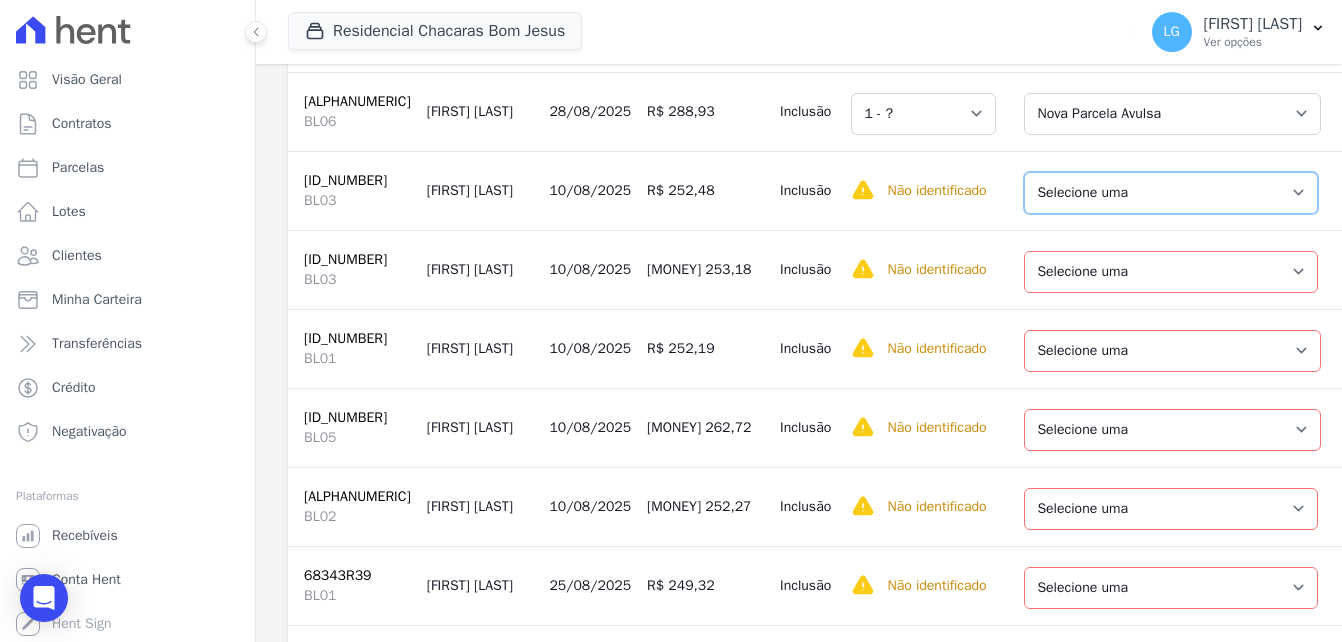 click on "Selecione uma
Nova Parcela Avulsa
Parcela Avulsa Existente
Parcela Normal (46 X R$ 447,66)" at bounding box center [1171, 193] 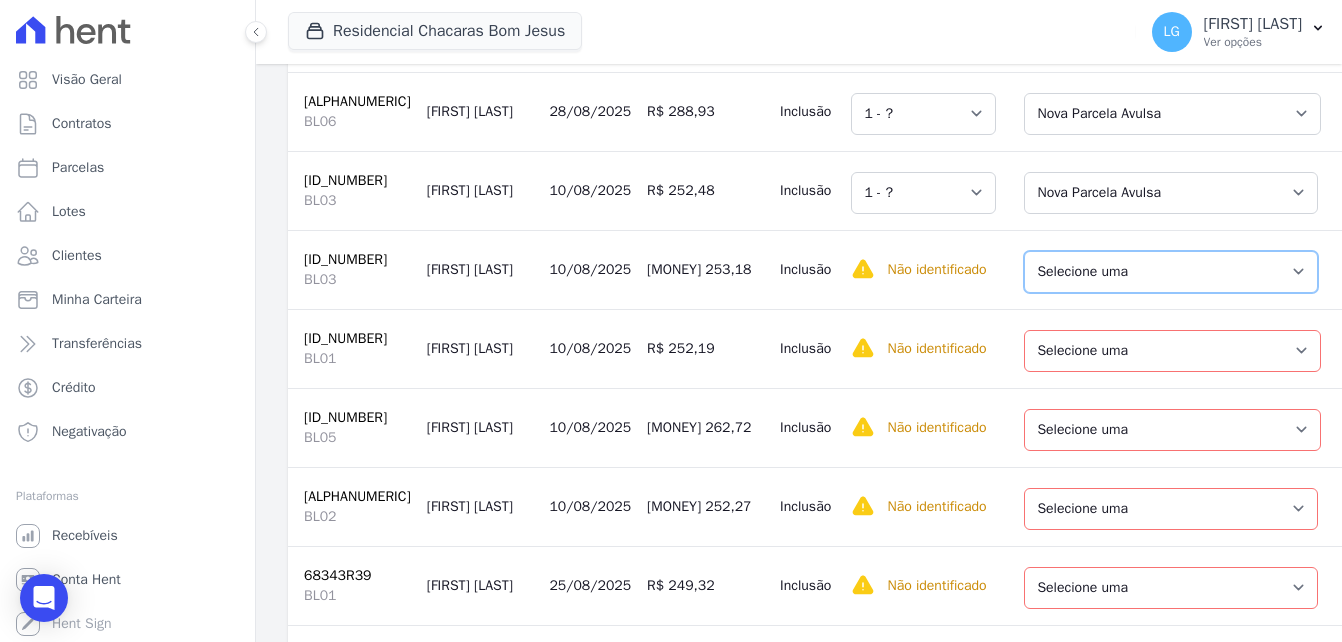 click on "Selecione uma
Nova Parcela Avulsa
Parcela Avulsa Existente
Parcela Normal (48 X R$ 496,90)" at bounding box center (1171, 272) 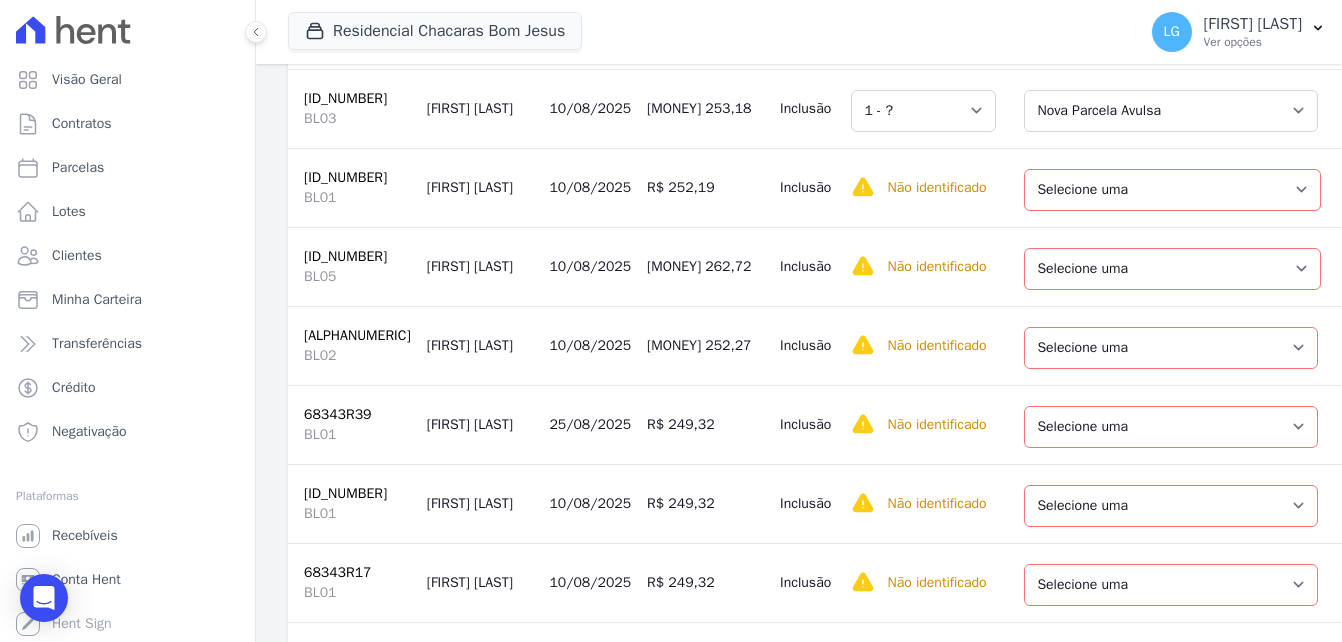 scroll, scrollTop: 3800, scrollLeft: 0, axis: vertical 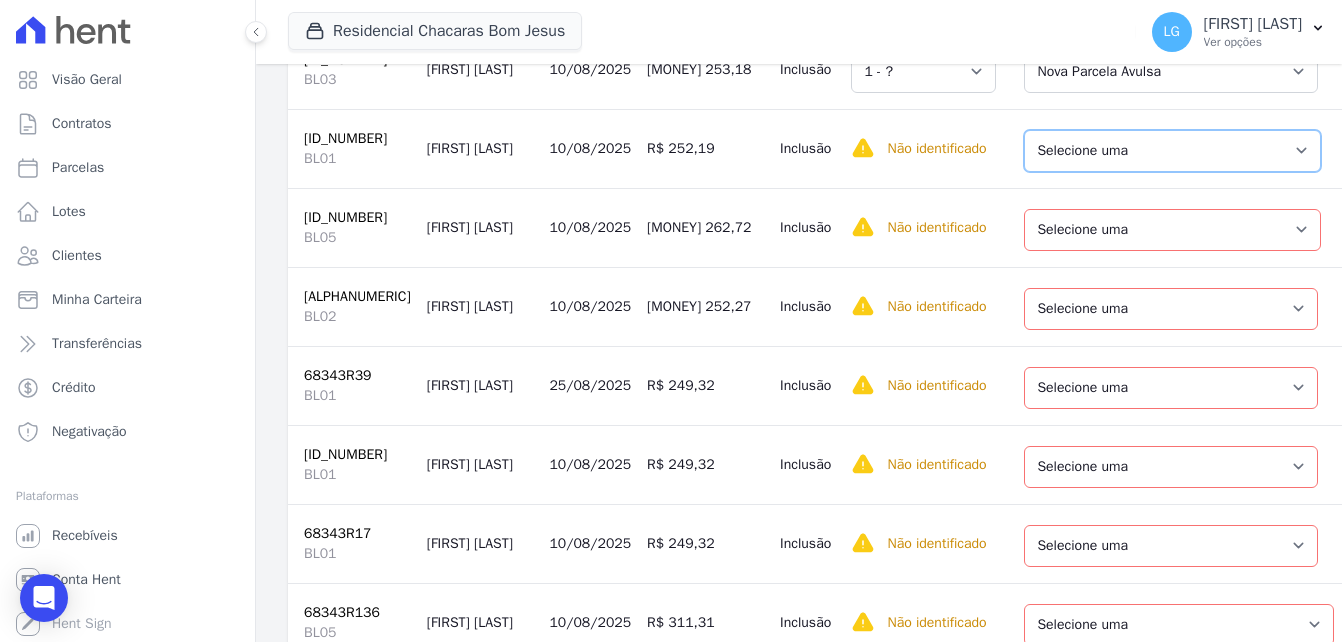 click on "Selecione uma
Nova Parcela Avulsa
Parcela Avulsa Existente
Parcela Normal (45 X R$ 664,13)" at bounding box center (1172, 151) 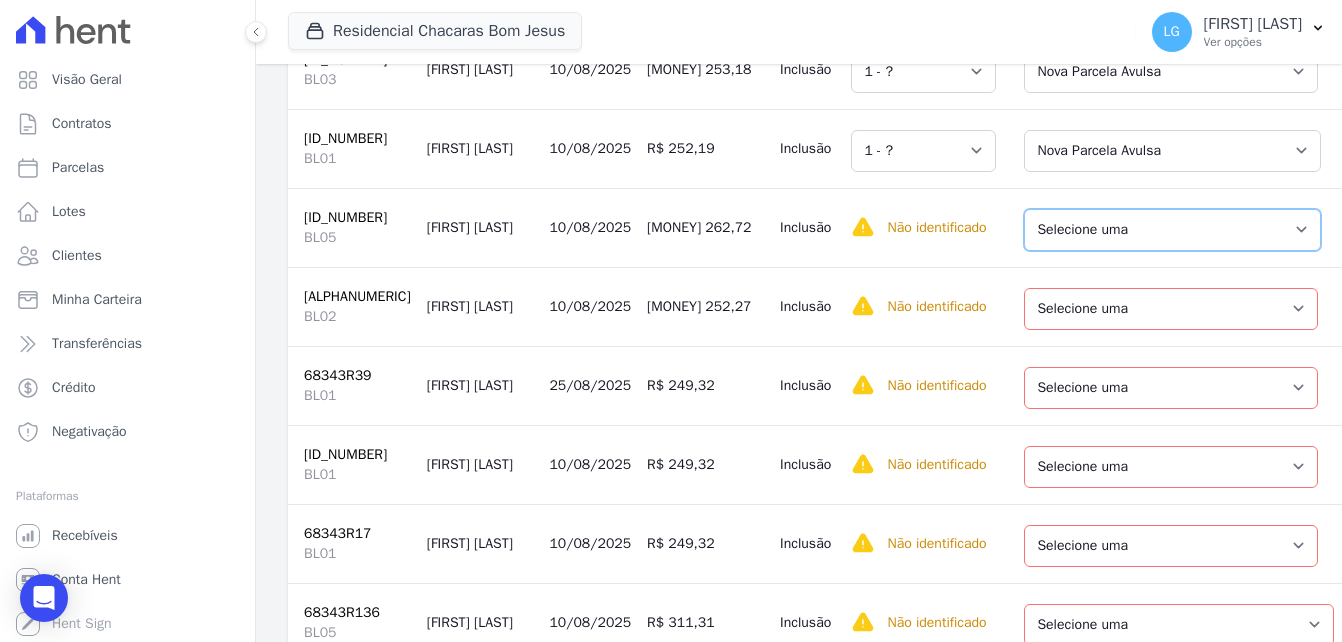 click on "Selecione uma
Nova Parcela Avulsa
Parcela Avulsa Existente
Parcela Normal (48 X R$ 510,82)" at bounding box center (1172, 230) 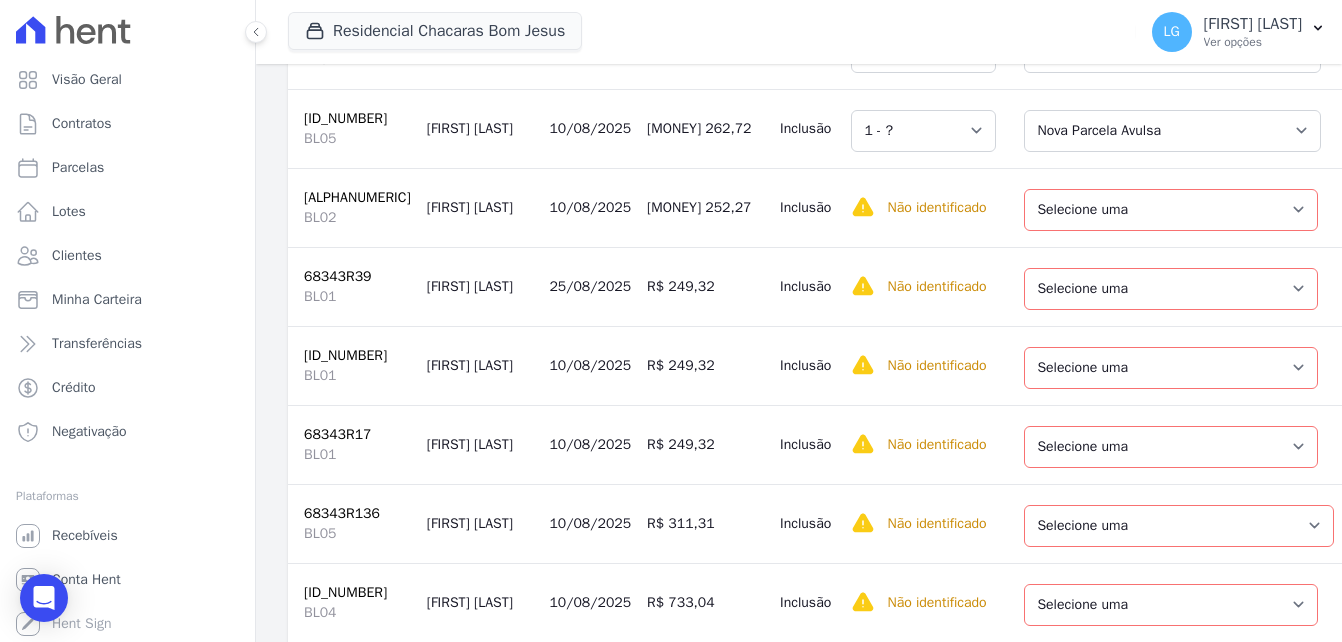 scroll, scrollTop: 3900, scrollLeft: 0, axis: vertical 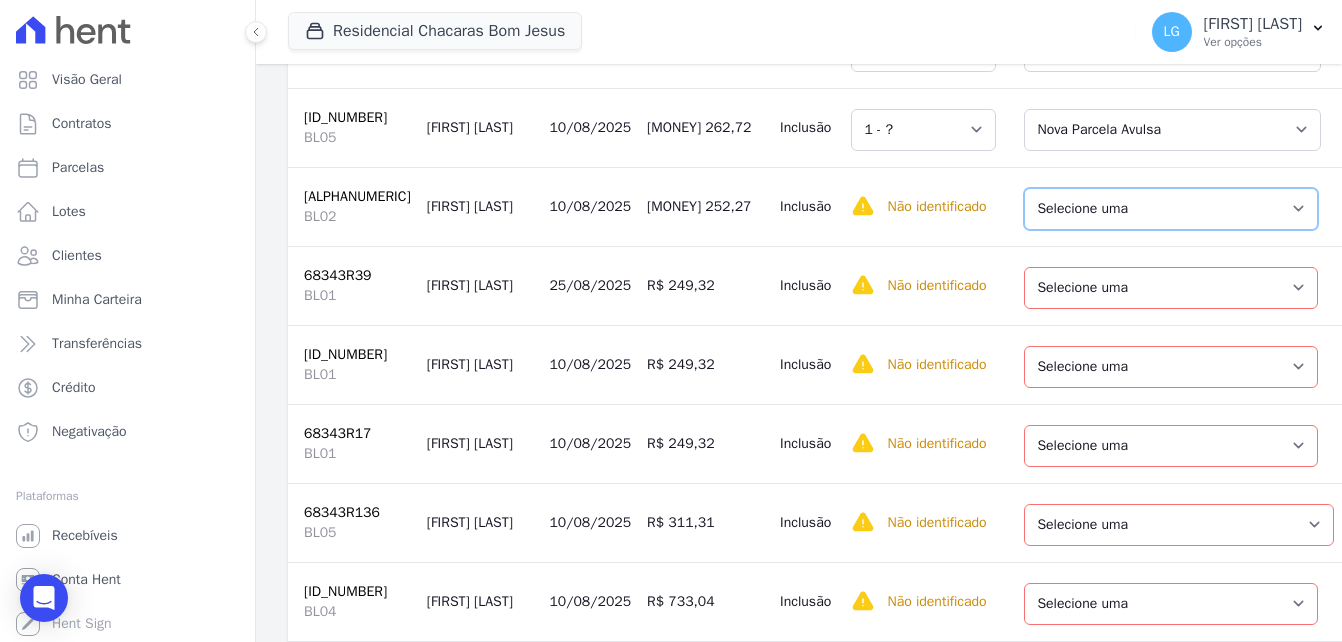 click on "Selecione uma
Nova Parcela Avulsa
Parcela Avulsa Existente
Parcela Normal (44 X R$ 510,60)" at bounding box center (1171, 209) 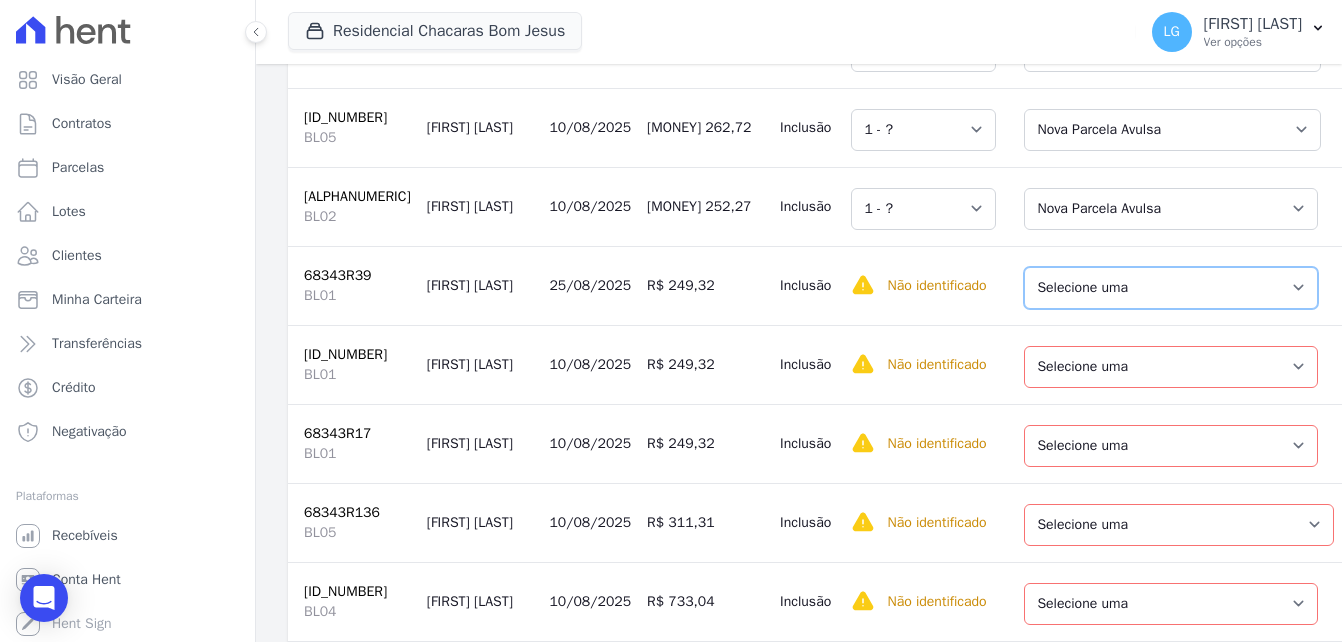 click on "Selecione uma
Nova Parcela Avulsa
Parcela Avulsa Existente
Parcela Normal (29 X R$ 605,39)" at bounding box center (1171, 288) 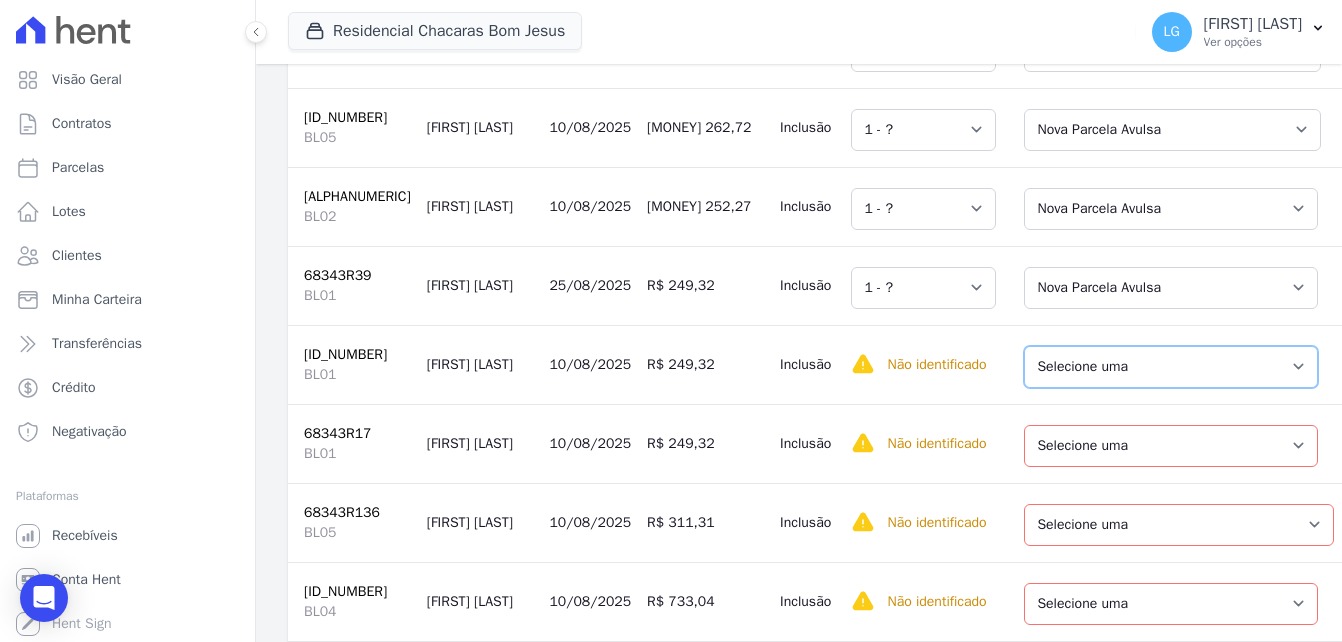 click on "Selecione uma
Nova Parcela Avulsa
Parcela Avulsa Existente
Parcela Normal (45 X R$ 353,67)" at bounding box center (1171, 367) 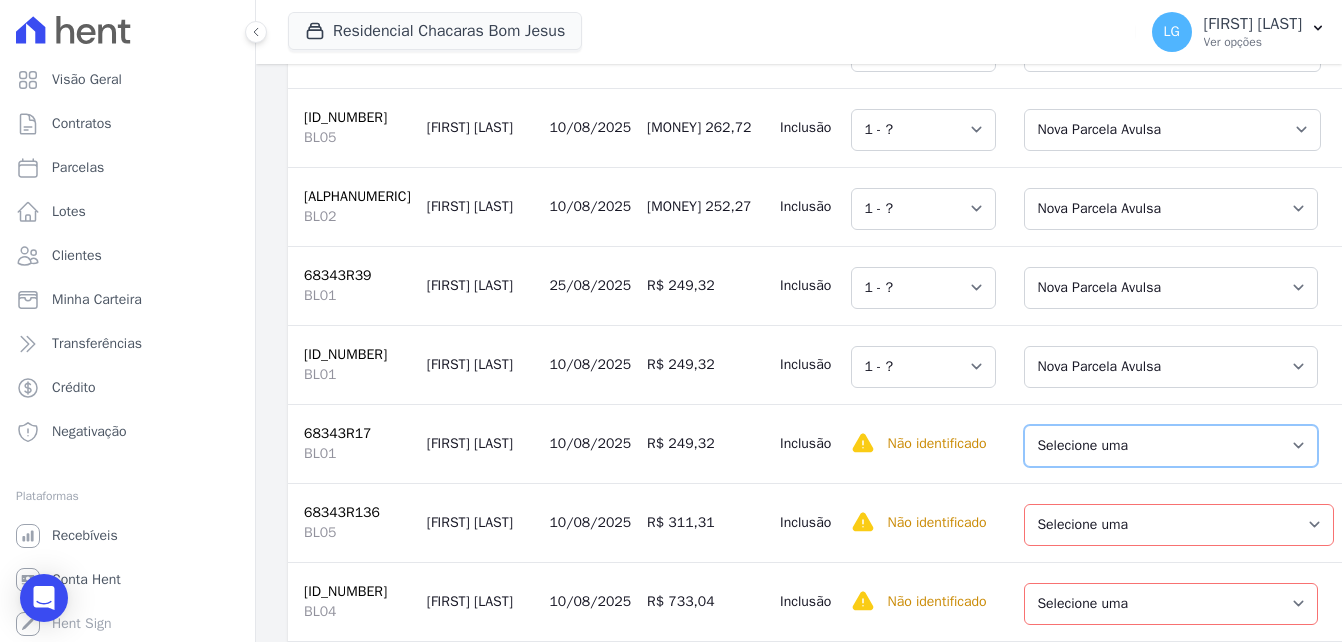 click on "Selecione uma
Nova Parcela Avulsa
Parcela Avulsa Existente
Parcela Normal (49 X R$ 600,01)" at bounding box center [1171, 446] 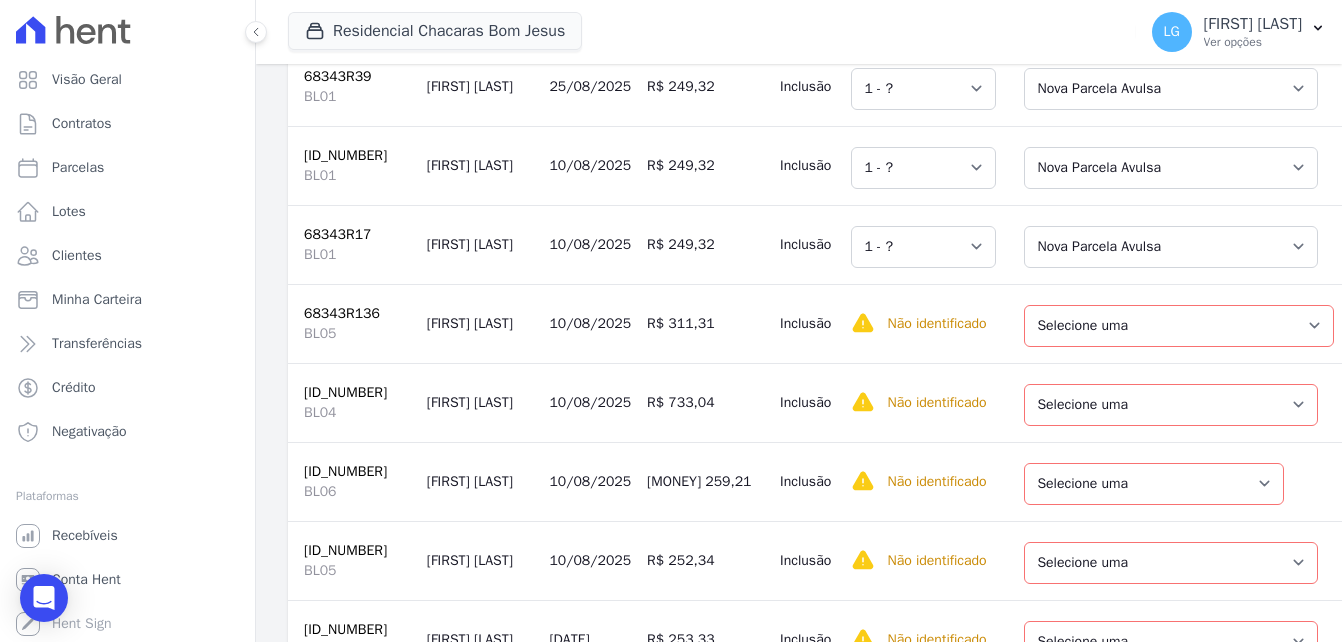 scroll, scrollTop: 4100, scrollLeft: 0, axis: vertical 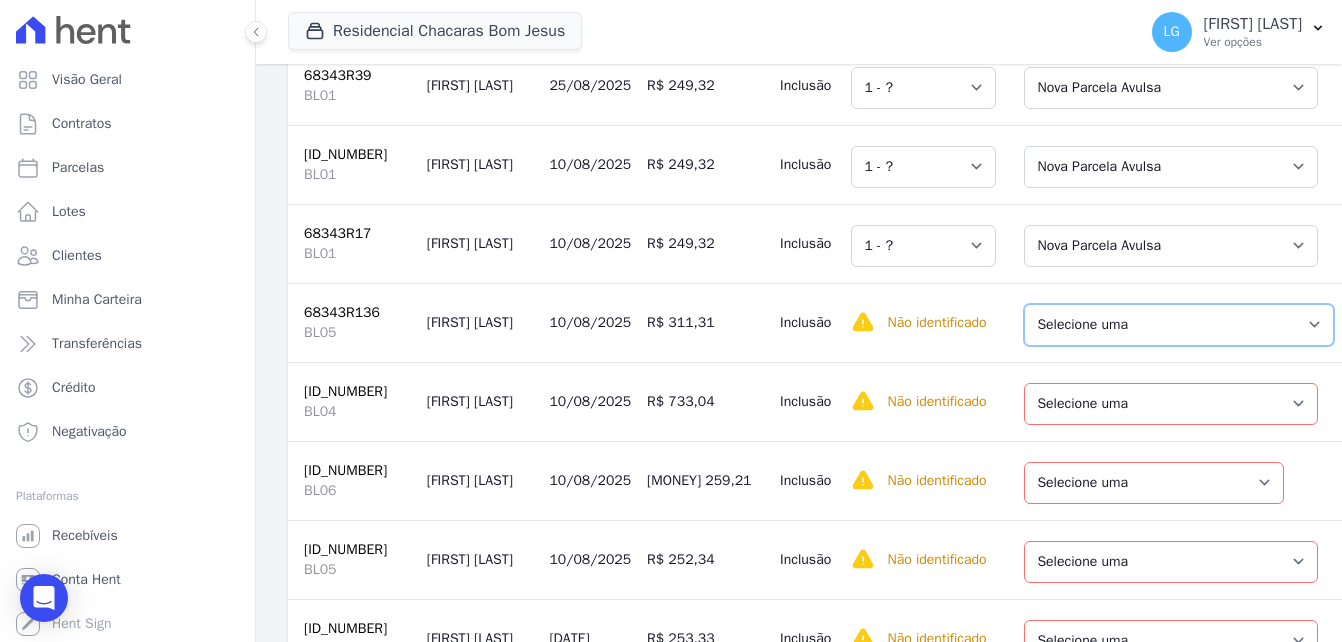 click on "Selecione uma
Nova Parcela Avulsa
Parcela Avulsa Existente
Parcela Normal (57 X R$ 1.122,65)" at bounding box center [1179, 325] 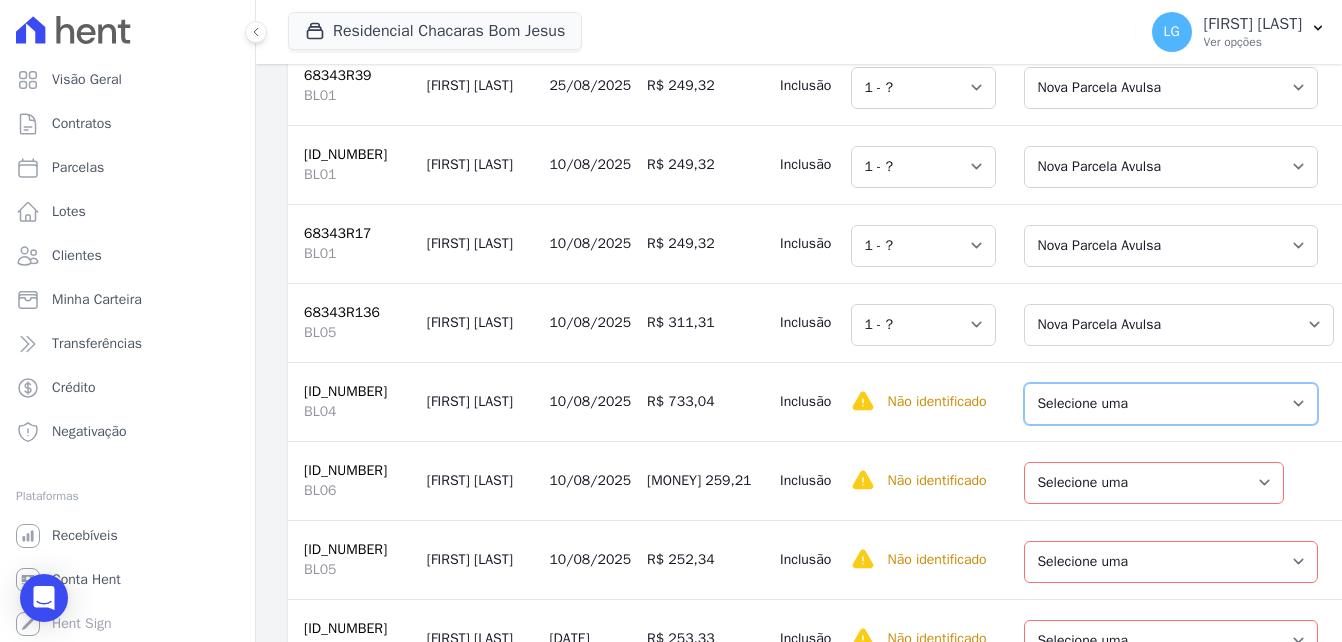click on "Selecione uma
Nova Parcela Avulsa
Parcela Avulsa Existente
Parcela Normal (45 X R$ 459,90)" at bounding box center (1171, 404) 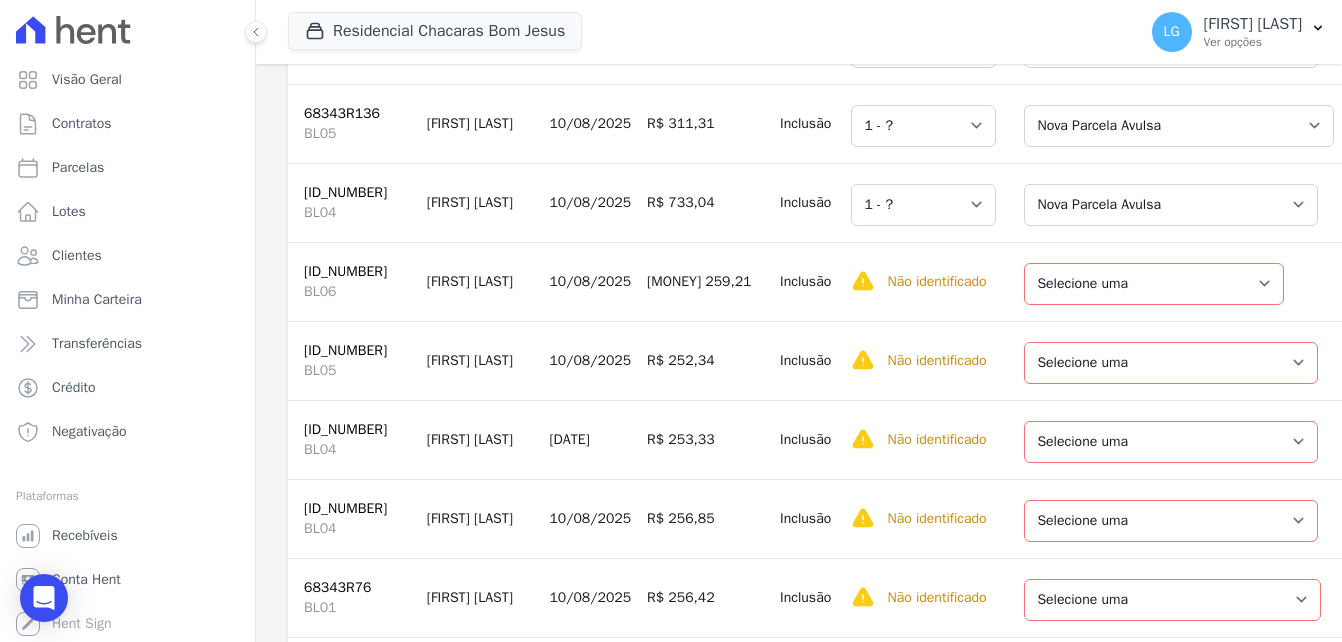 scroll, scrollTop: 4300, scrollLeft: 0, axis: vertical 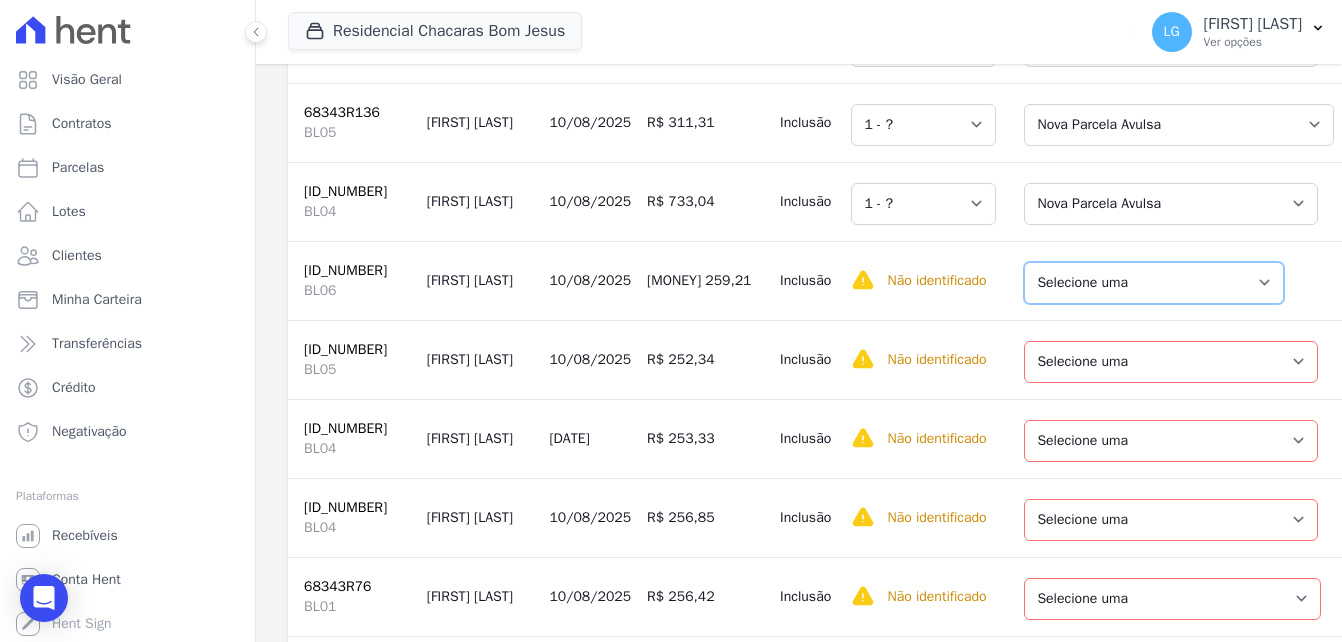 click on "Selecione uma
Nova Parcela Avulsa
Parcela Avulsa Existente
Parcela Normal (48 X R$ 643,65)" at bounding box center (1154, 283) 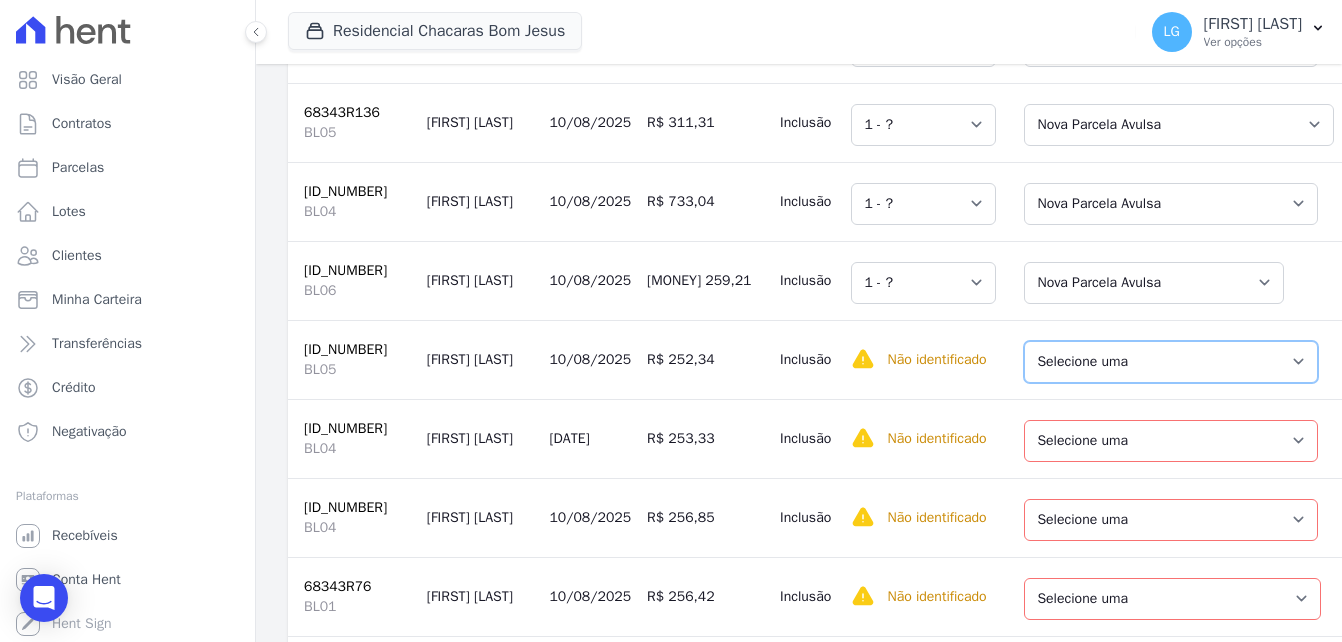 click on "Selecione uma
Nova Parcela Avulsa
Parcela Avulsa Existente
Parcela Normal (45 X R$ 600,49)" at bounding box center (1171, 362) 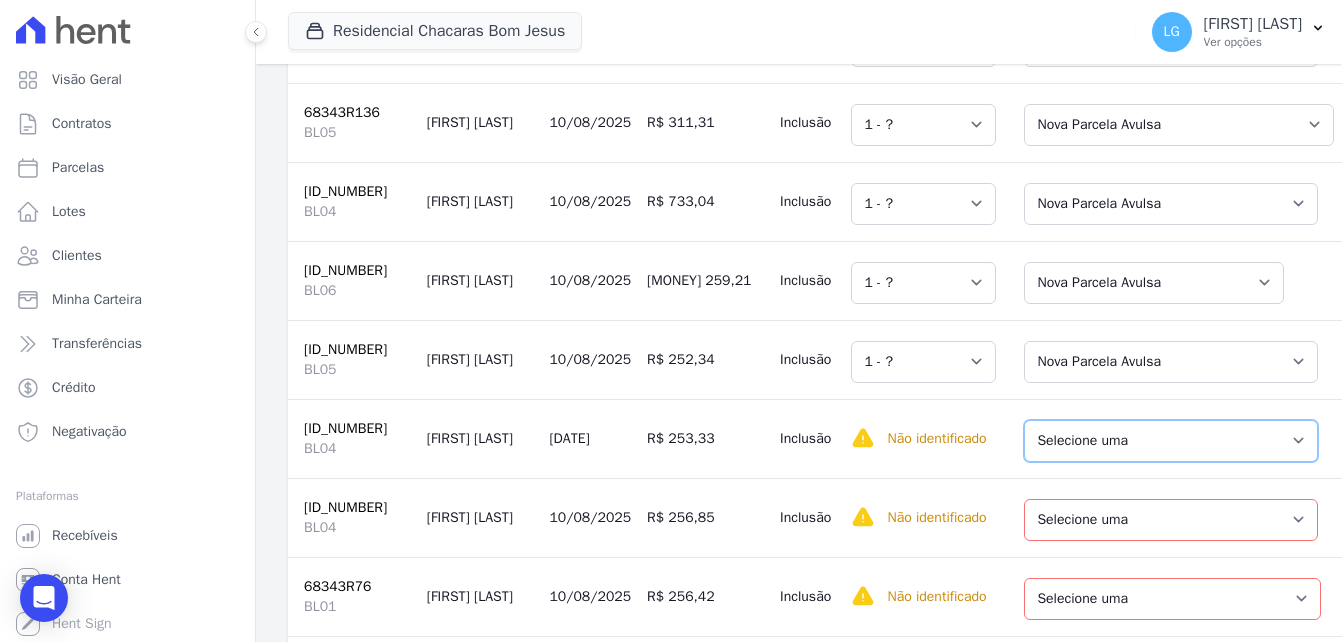 drag, startPoint x: 1087, startPoint y: 522, endPoint x: 1089, endPoint y: 537, distance: 15.132746 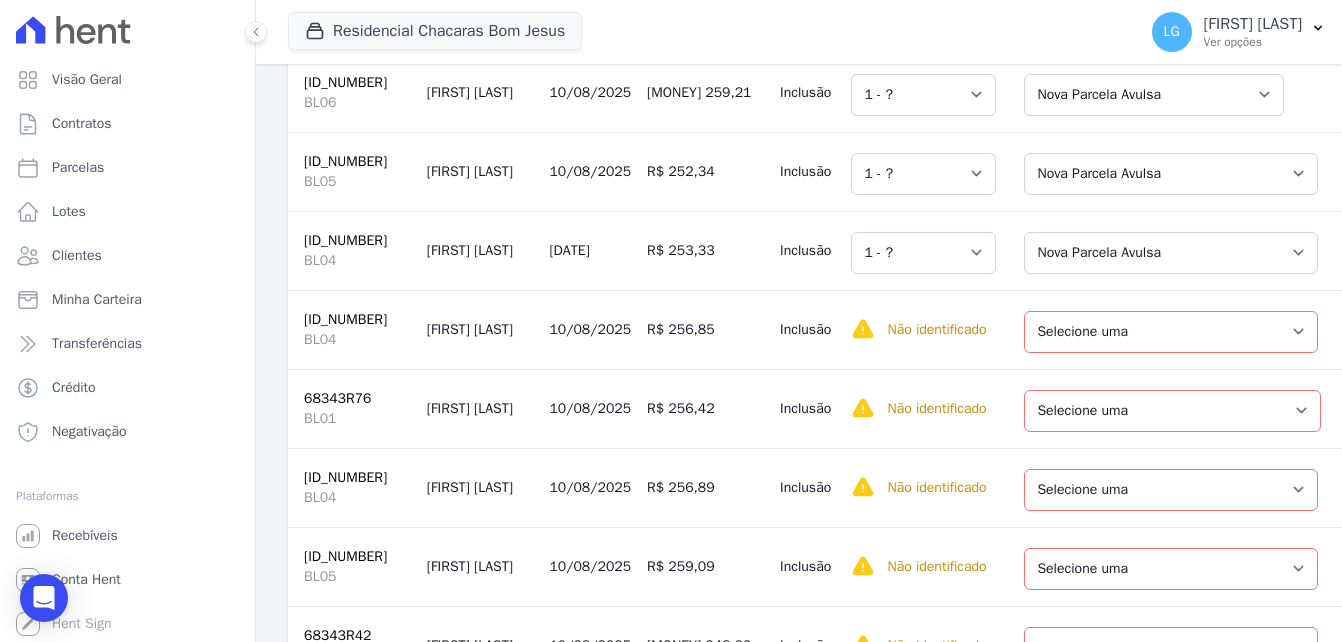 scroll, scrollTop: 4500, scrollLeft: 0, axis: vertical 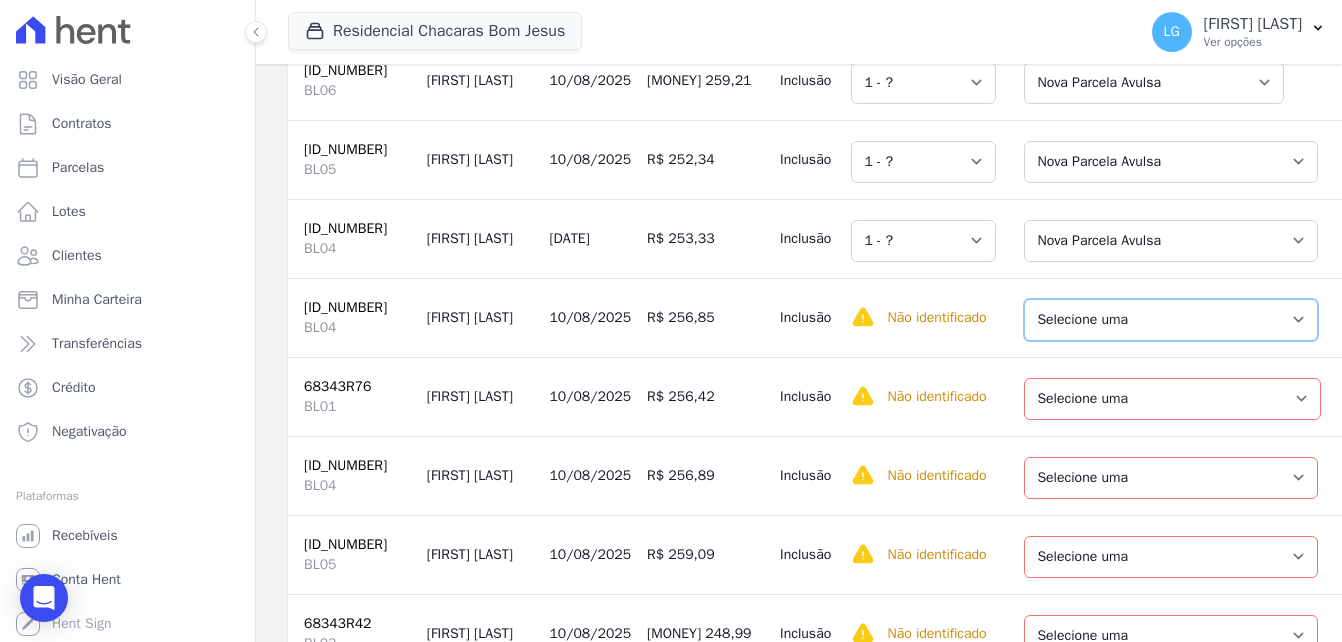click on "Selecione uma
Nova Parcela Avulsa
Parcela Avulsa Existente
Parcela Normal (47 X R$ 612,96)" at bounding box center (1171, 320) 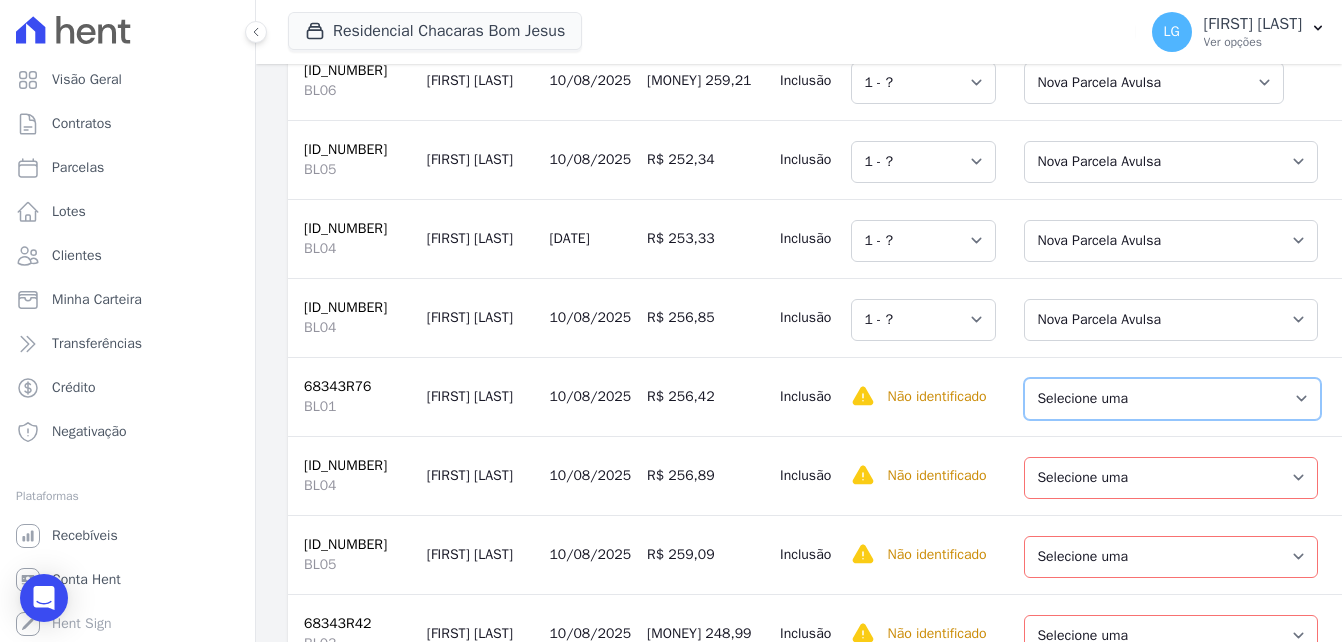 click on "Selecione uma
Nova Parcela Avulsa
Parcela Avulsa Existente
Parcela Normal (47 X R$ 444,24)" at bounding box center [1172, 399] 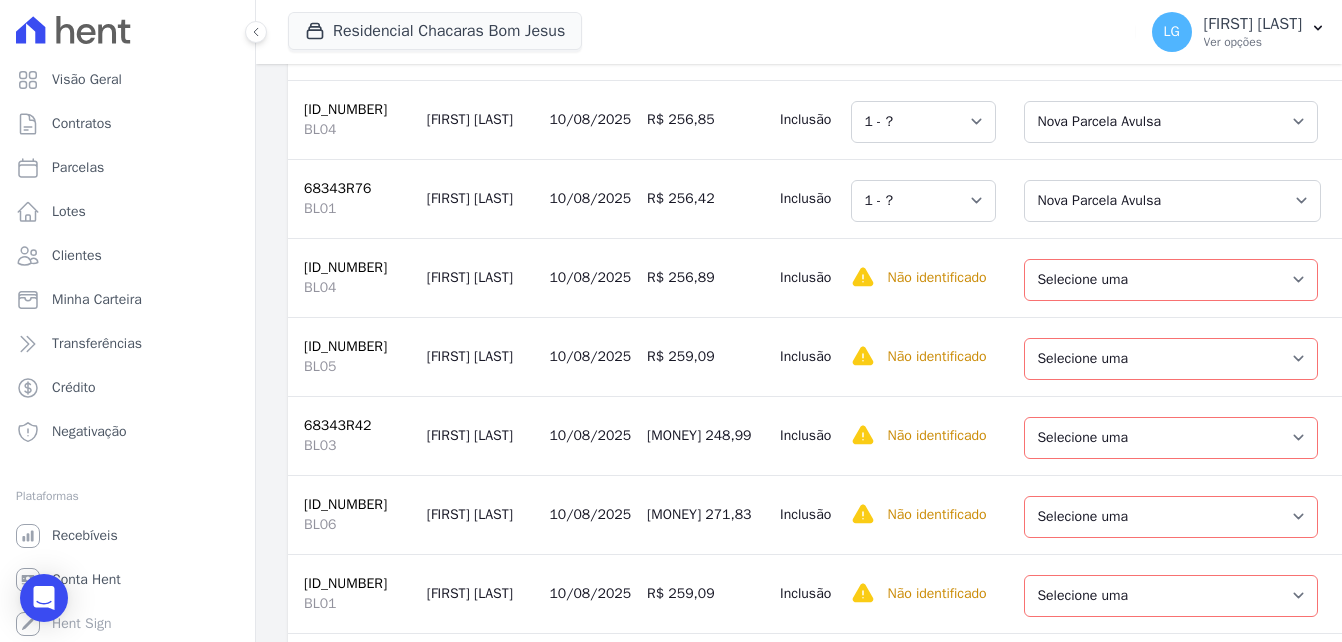 scroll, scrollTop: 4700, scrollLeft: 0, axis: vertical 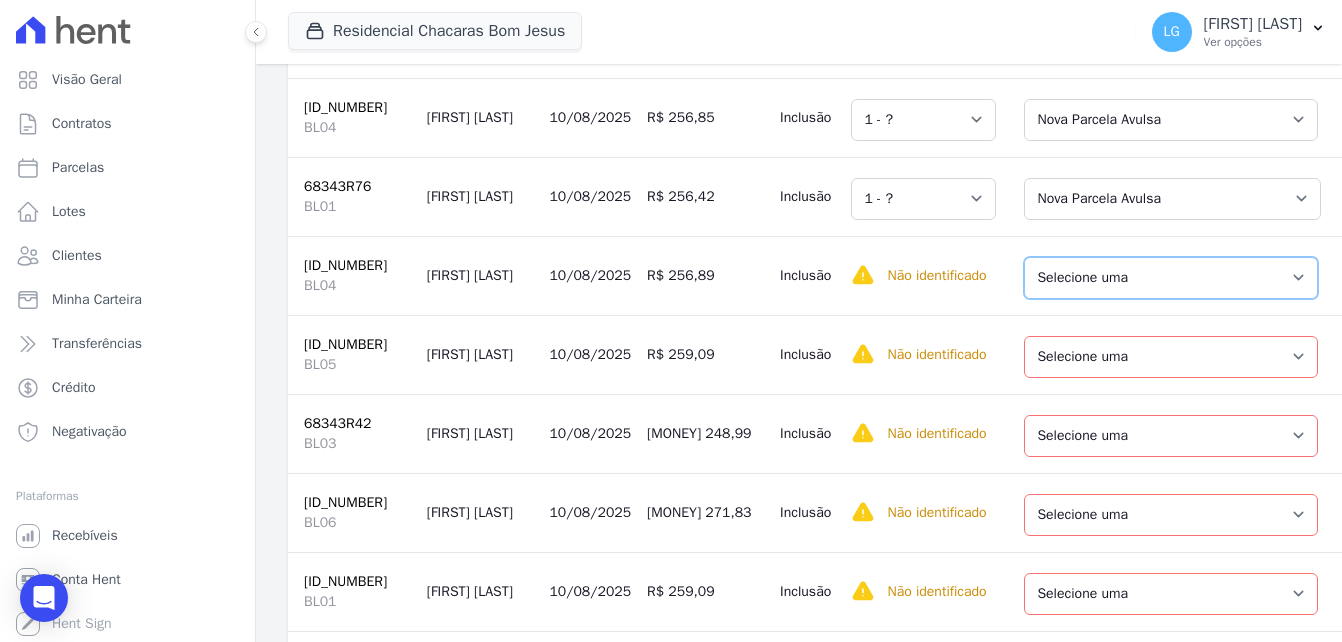 click on "Selecione uma
Nova Parcela Avulsa
Parcela Avulsa Existente
Parcela Normal (48 X R$ 624,37)" at bounding box center (1171, 278) 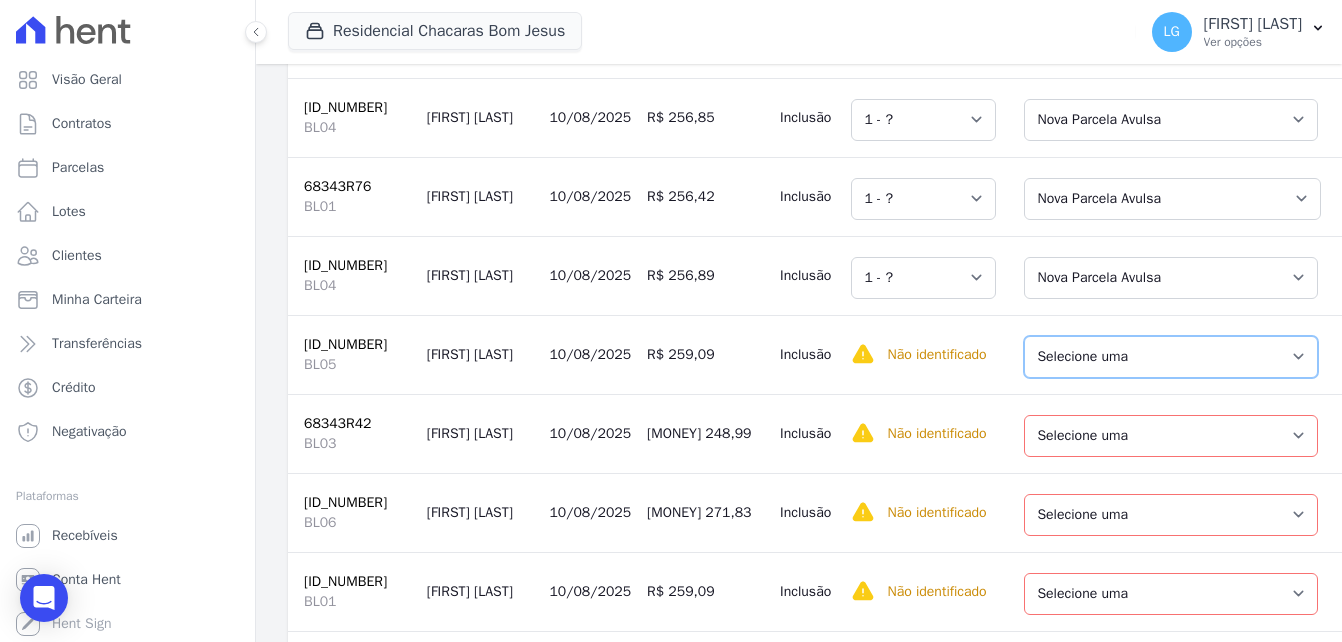drag, startPoint x: 1092, startPoint y: 455, endPoint x: 1099, endPoint y: 473, distance: 19.313208 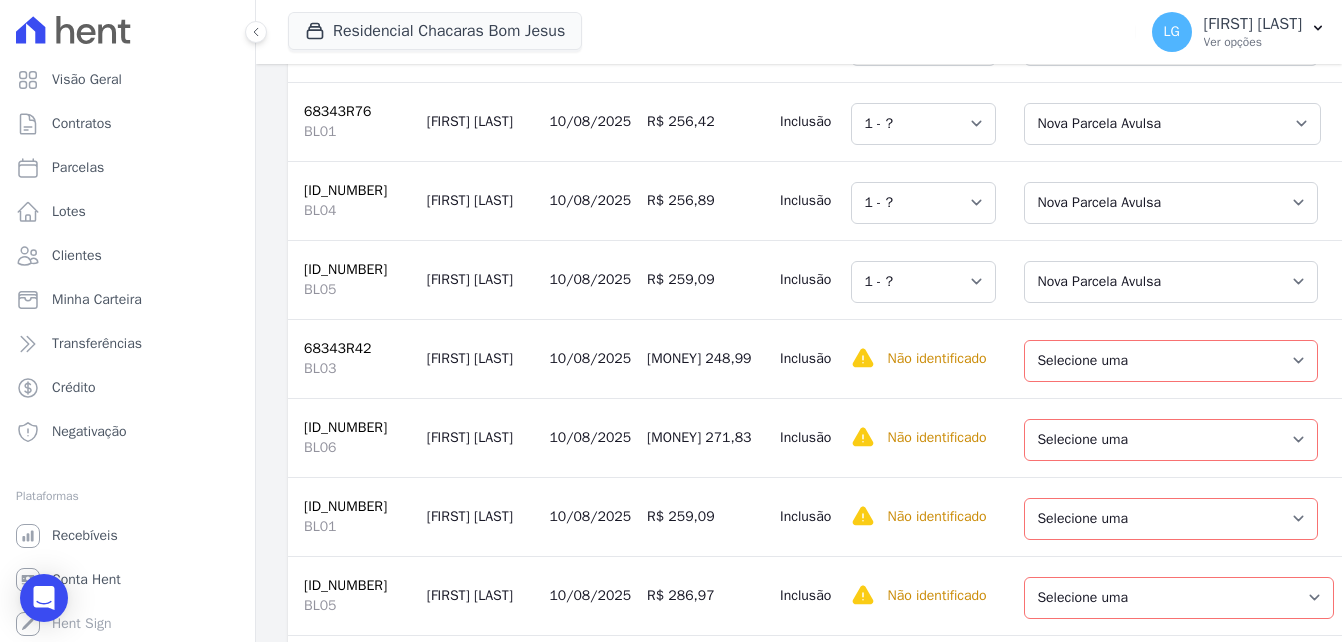 scroll, scrollTop: 4900, scrollLeft: 0, axis: vertical 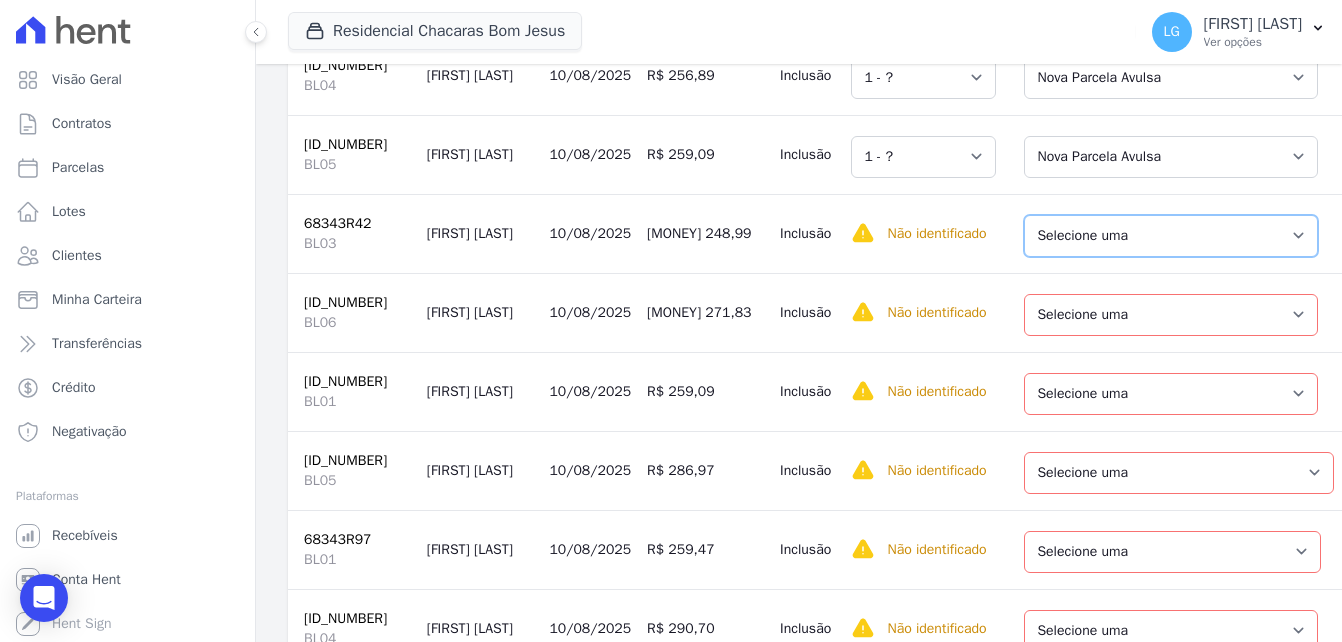 click on "Selecione uma
Nova Parcela Avulsa
Parcela Avulsa Existente
Parcela Normal (45 X R$ 511,46)" at bounding box center [1171, 236] 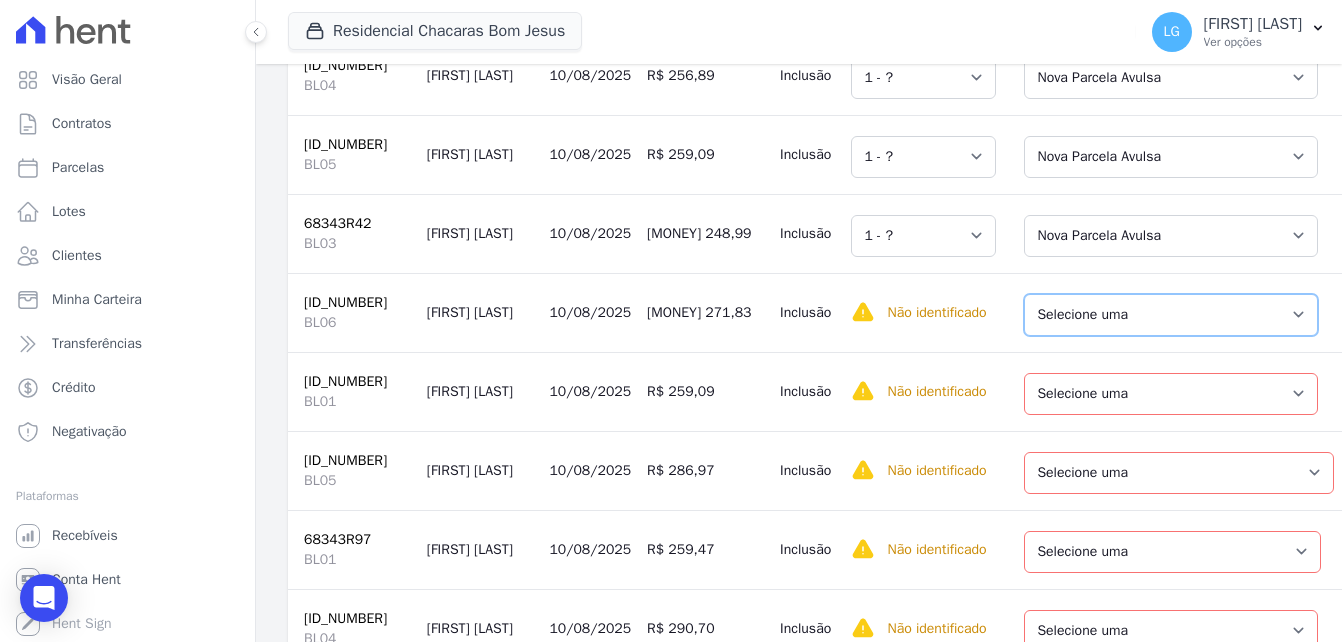 drag, startPoint x: 1071, startPoint y: 425, endPoint x: 1073, endPoint y: 435, distance: 10.198039 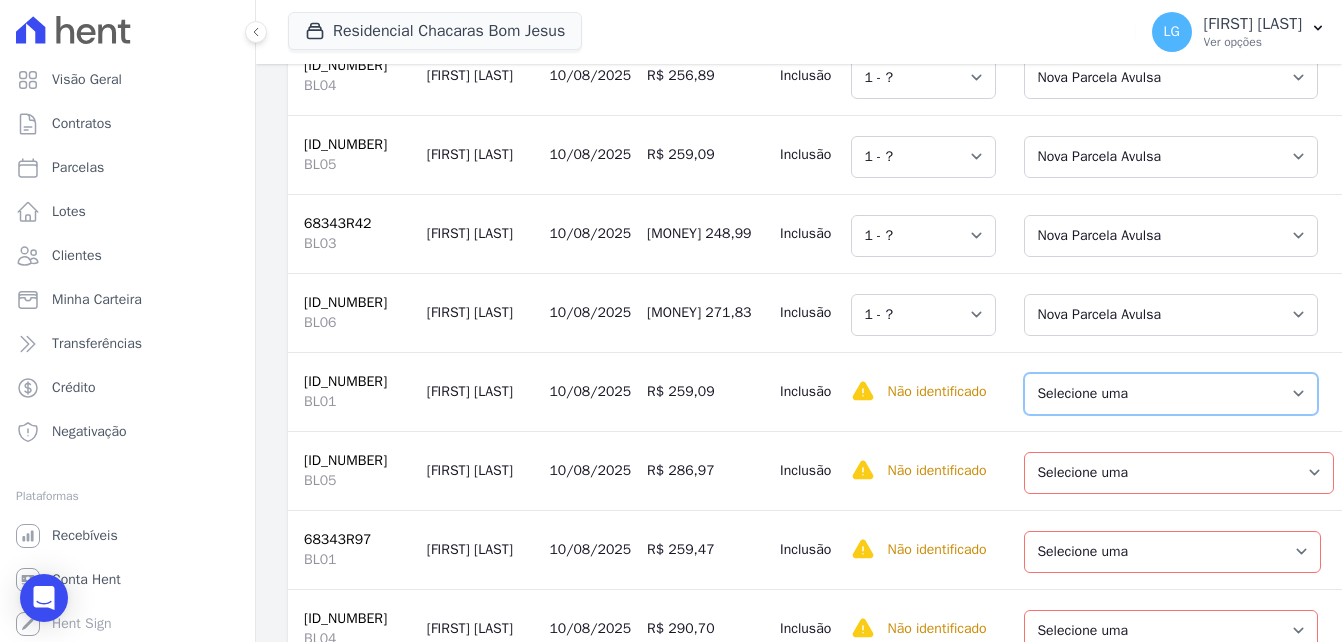 drag, startPoint x: 1070, startPoint y: 498, endPoint x: 1080, endPoint y: 516, distance: 20.59126 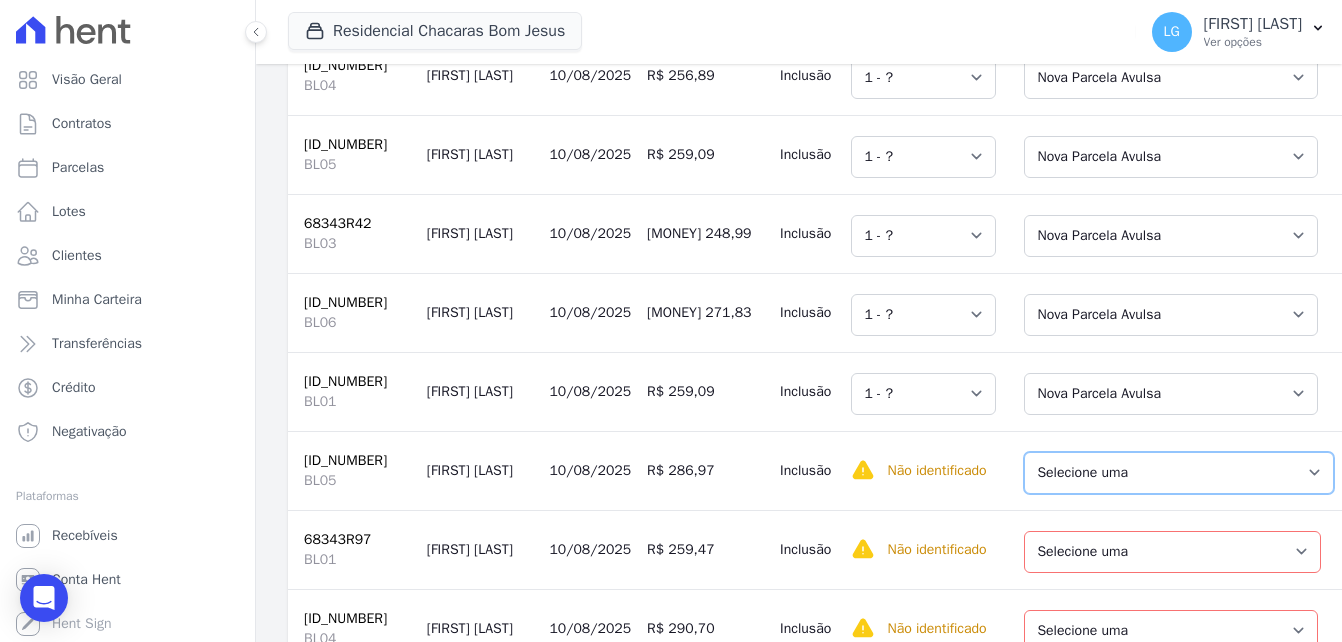 click on "Selecione uma
Nova Parcela Avulsa
Parcela Avulsa Existente
Parcela Normal (59 X R$ 1.019,48)" at bounding box center [1179, 473] 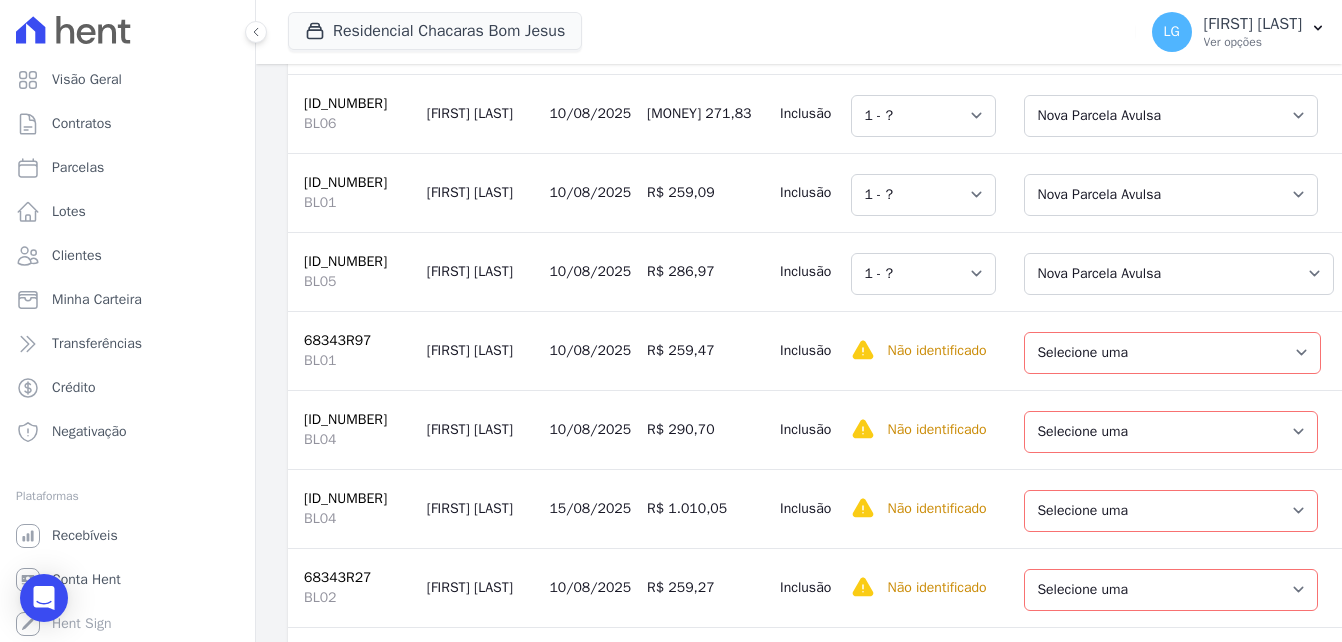scroll, scrollTop: 5100, scrollLeft: 0, axis: vertical 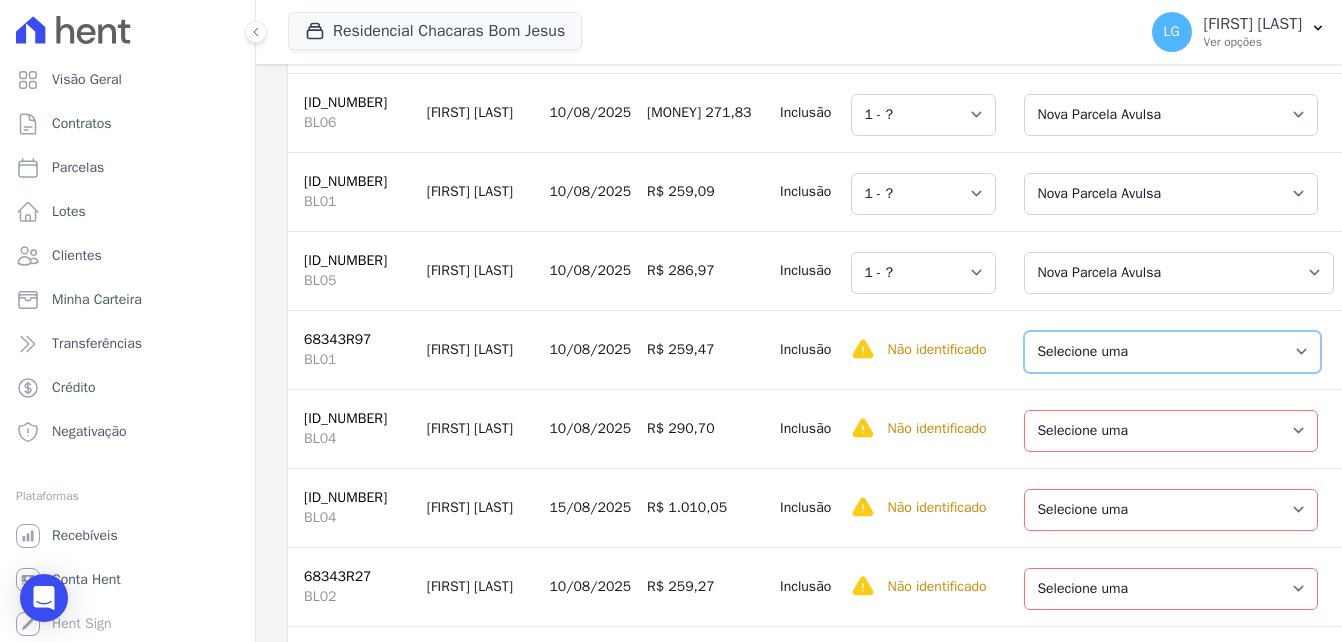 click on "Selecione uma
Nova Parcela Avulsa
Parcela Avulsa Existente
Parcela Normal (48 X R$ 690,59)" at bounding box center (1172, 352) 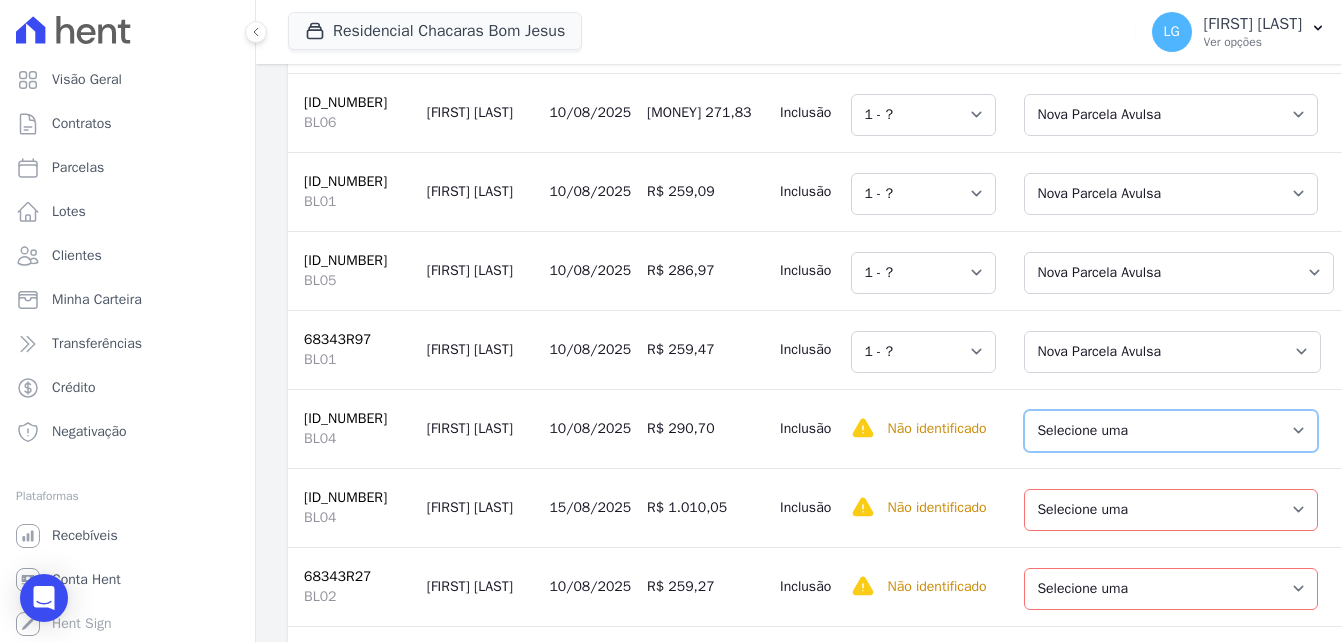 click on "Selecione uma
Nova Parcela Avulsa
Parcela Avulsa Existente
Parcela Normal (53 X R$ 952,60)" at bounding box center (1171, 431) 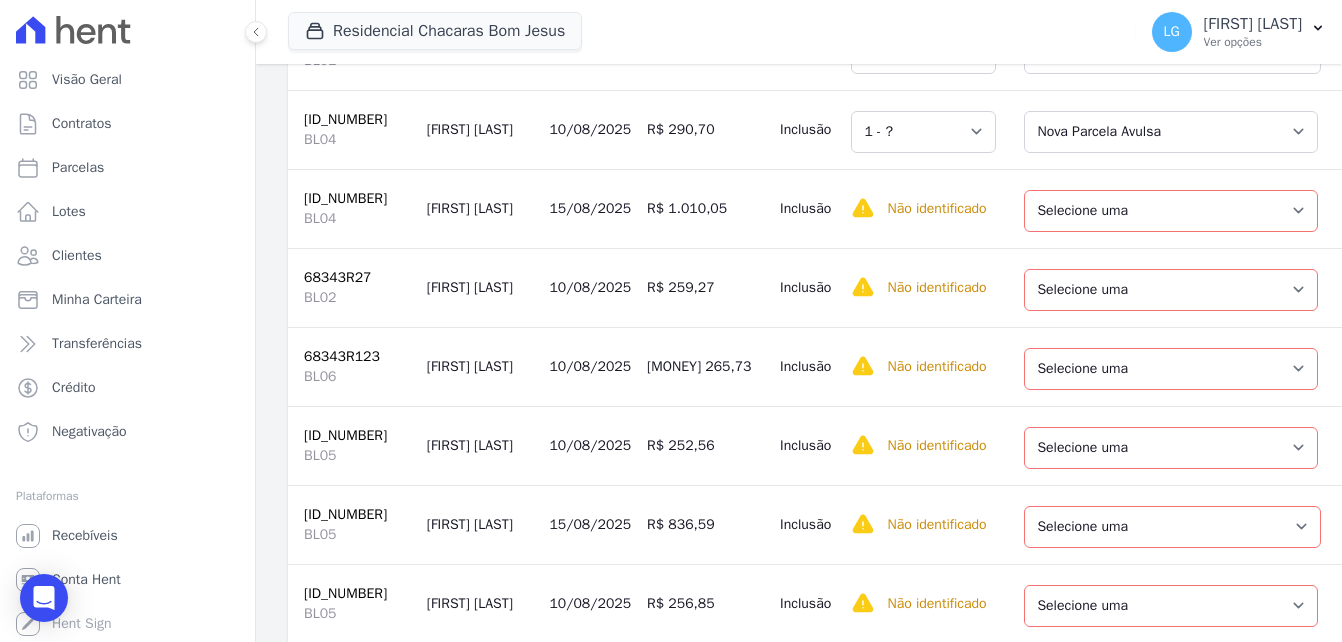scroll, scrollTop: 5400, scrollLeft: 0, axis: vertical 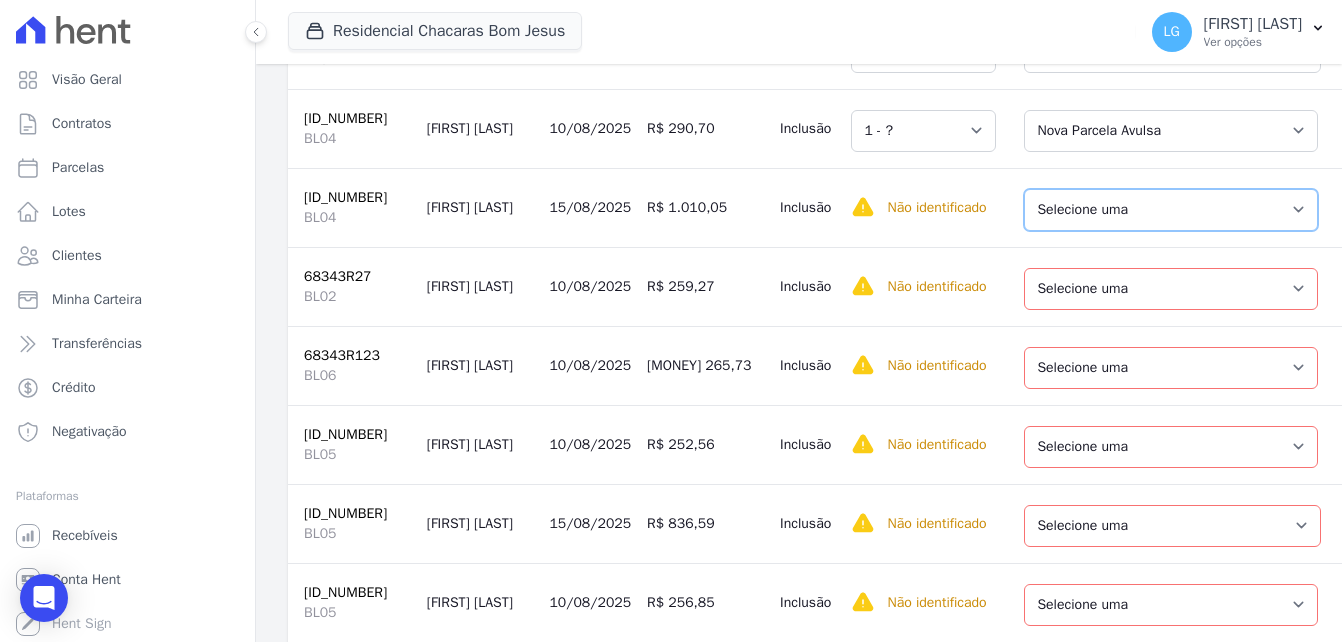 click on "Selecione uma
Nova Parcela Avulsa
Parcela Avulsa Existente
Parcela Normal (53 X R$ 952,60)" at bounding box center [1171, 210] 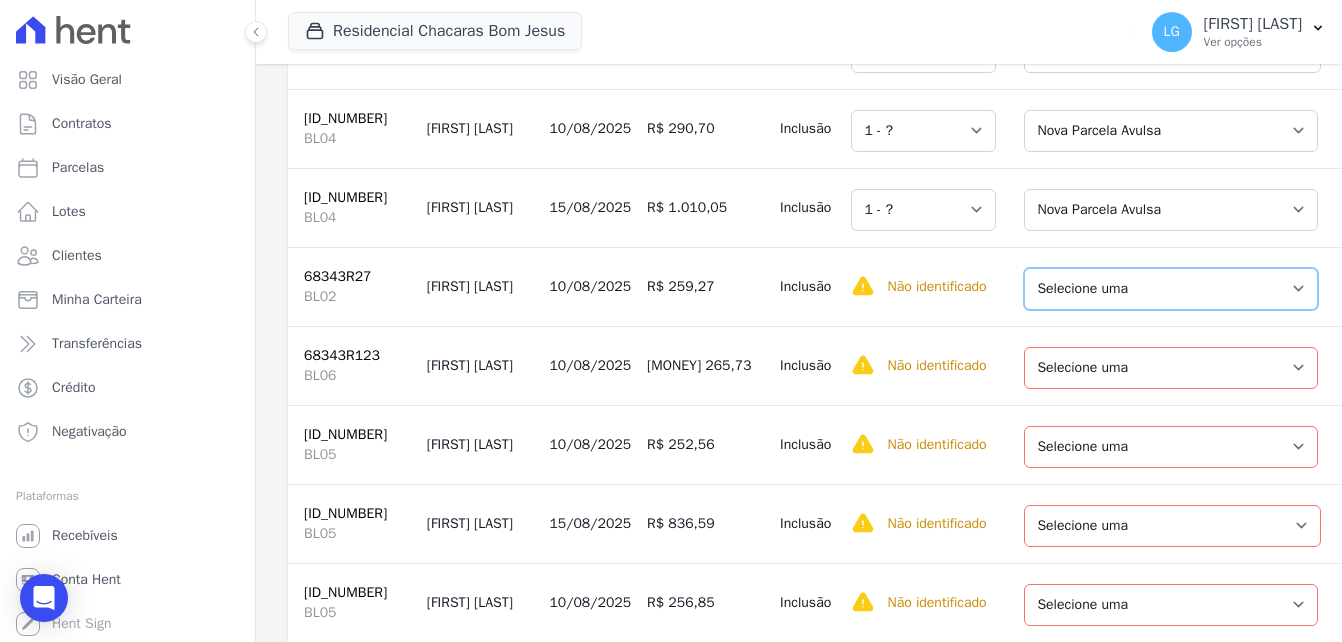 drag, startPoint x: 1080, startPoint y: 393, endPoint x: 1083, endPoint y: 421, distance: 28.160255 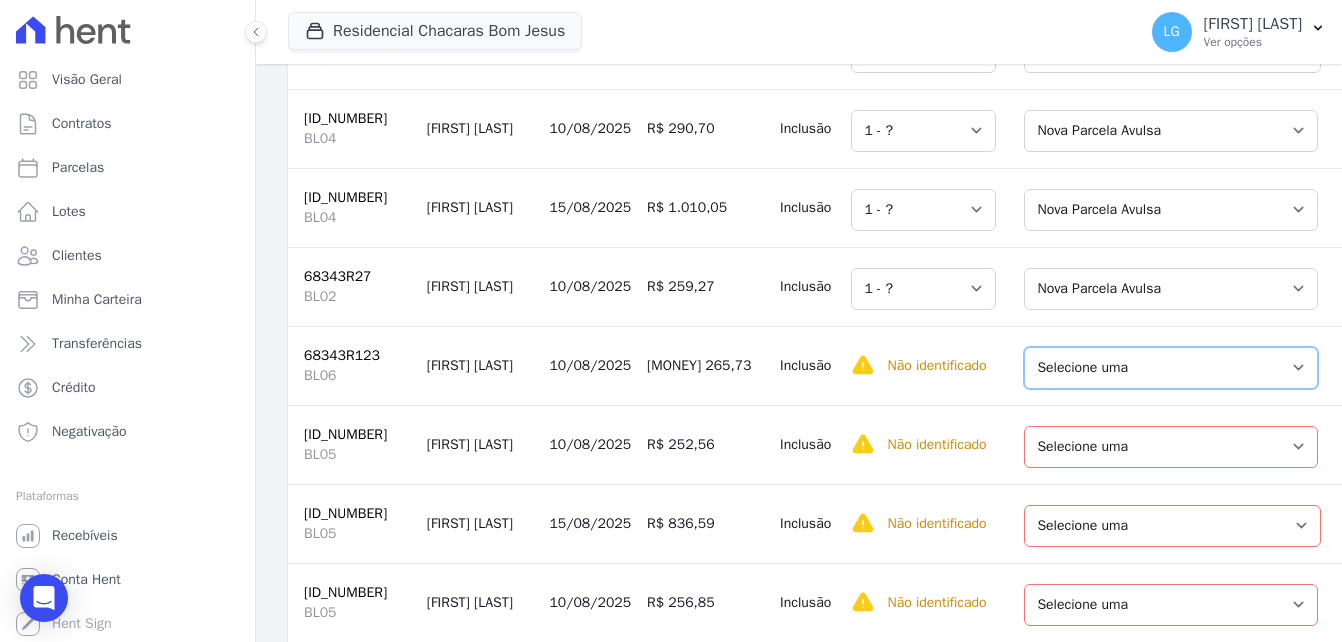click on "Selecione uma
Nova Parcela Avulsa
Parcela Avulsa Existente
Parcela Normal (56 X R$ 753,61)" at bounding box center [1171, 368] 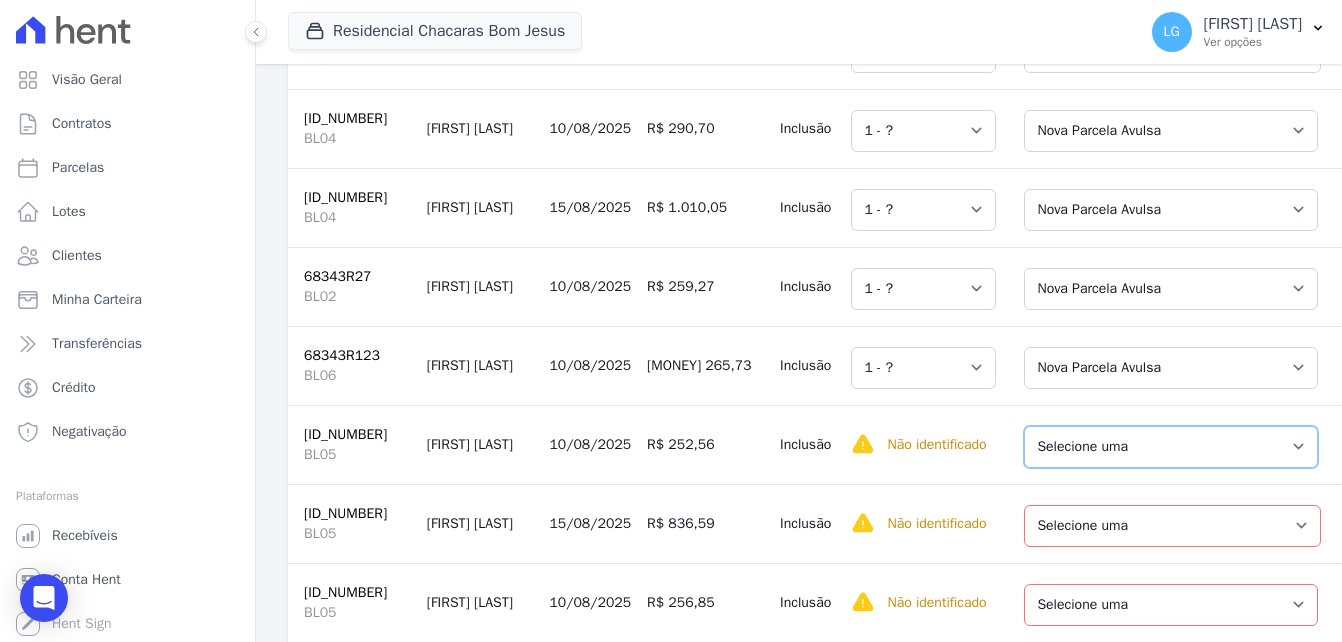 click on "Selecione uma
Nova Parcela Avulsa
Parcela Avulsa Existente
Parcela Normal (45 X R$ 471,39)" at bounding box center [1171, 447] 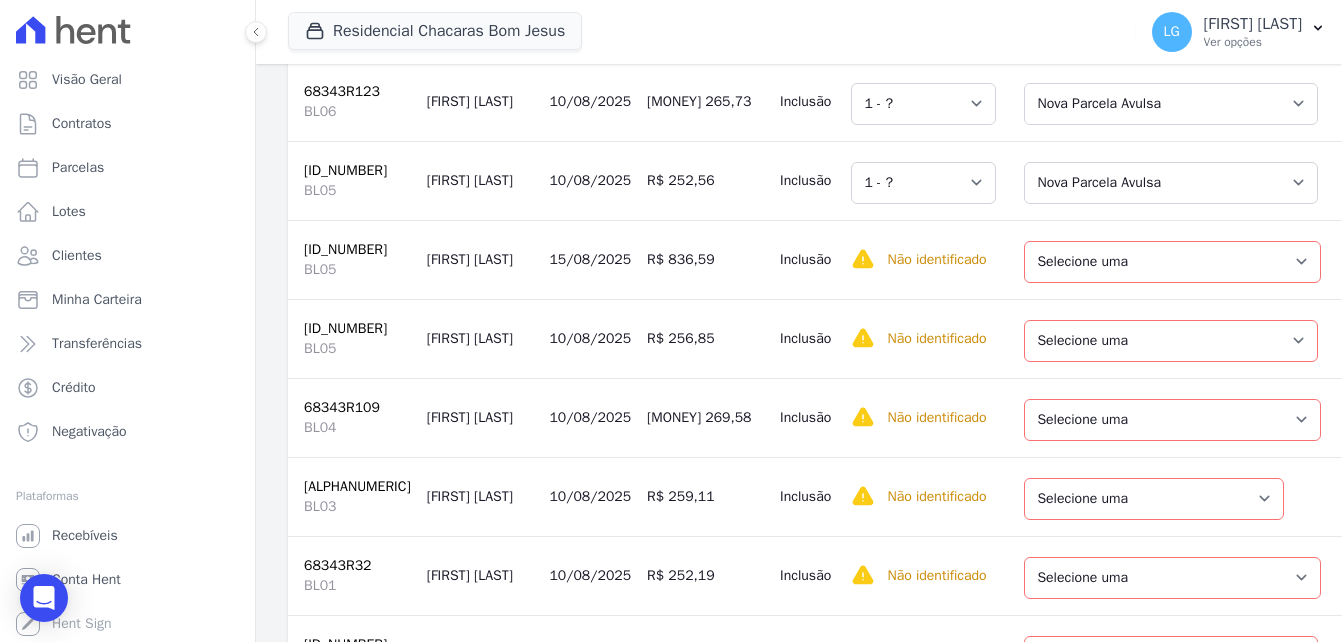 scroll, scrollTop: 5800, scrollLeft: 0, axis: vertical 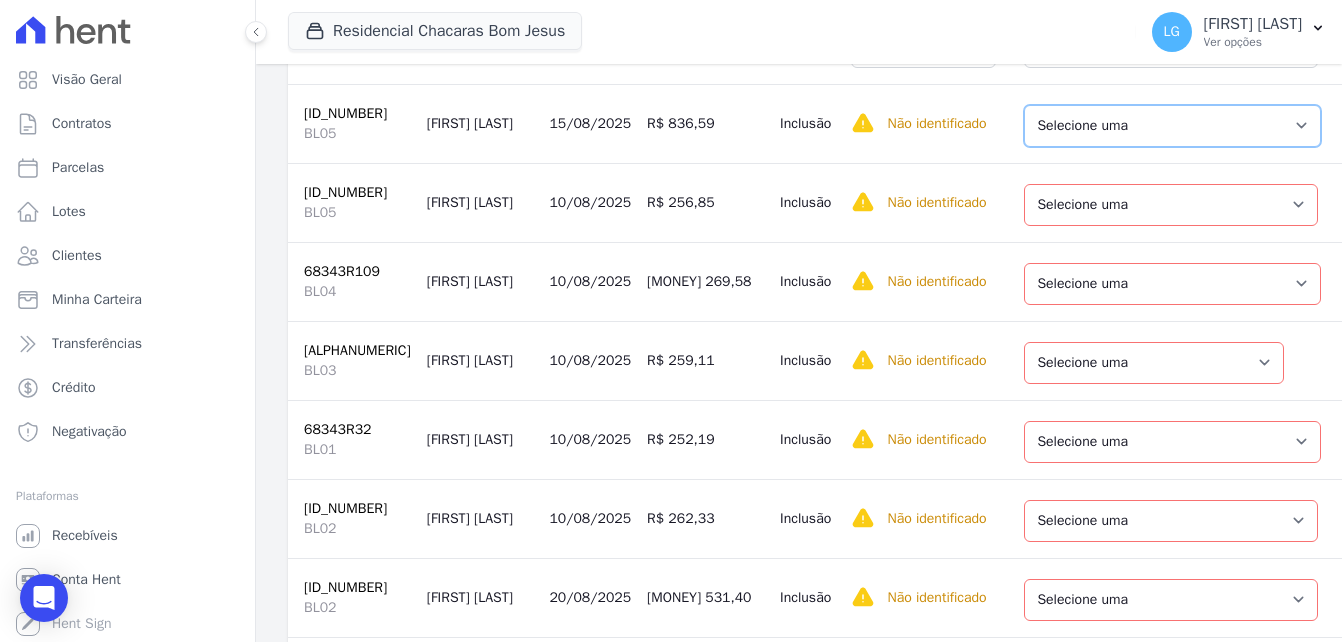 click on "Selecione uma
Nova Parcela Avulsa
Parcela Avulsa Existente
Parcela Normal (46 X R$ 556,28)" at bounding box center [1172, 126] 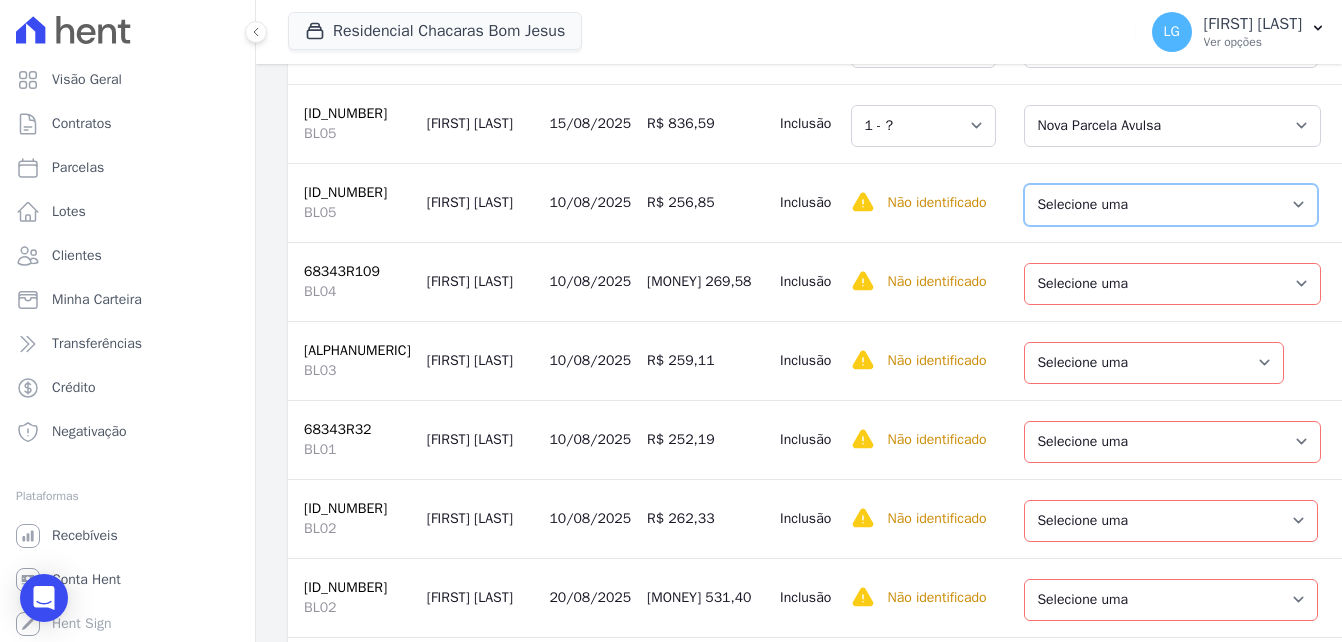 click on "Selecione uma
Nova Parcela Avulsa
Parcela Avulsa Existente
Parcela Normal (47 X R$ 480,50)" at bounding box center (1171, 205) 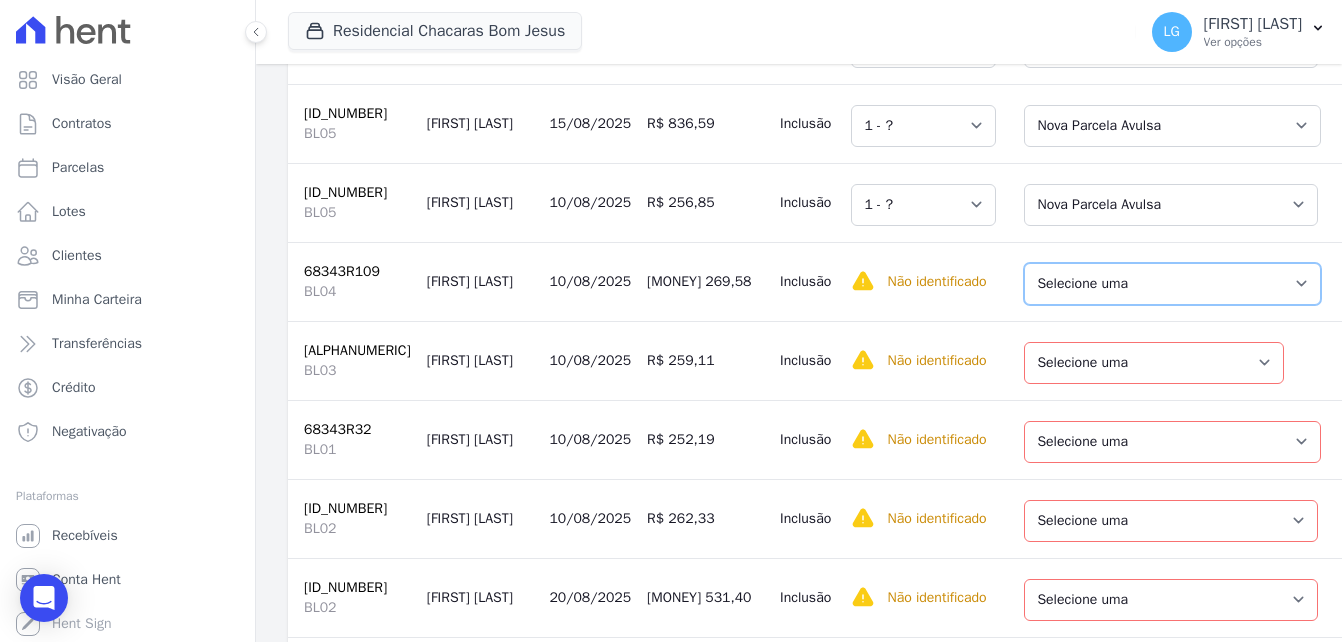 click on "Selecione uma
Nova Parcela Avulsa
Parcela Avulsa Existente
Parcela Normal (49 X R$ 711,86)" at bounding box center [1172, 284] 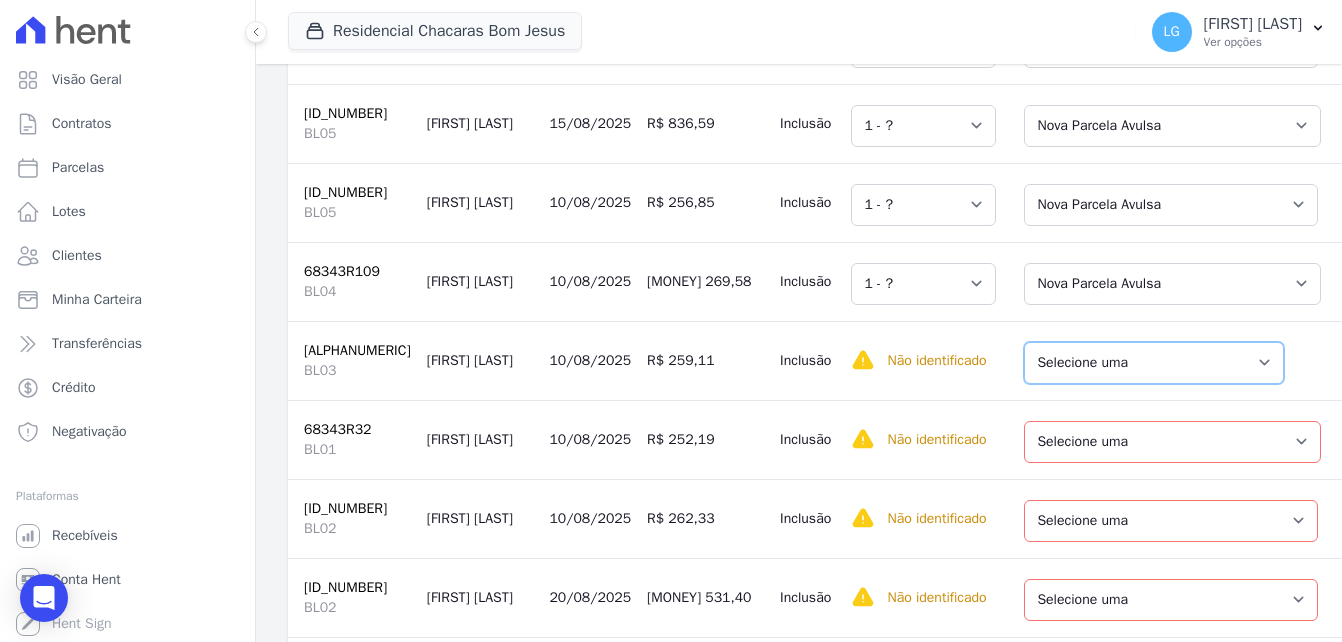 click on "Selecione uma
Nova Parcela Avulsa
Parcela Avulsa Existente
Parcela Normal (45 X R$ 636,84)" at bounding box center [1154, 363] 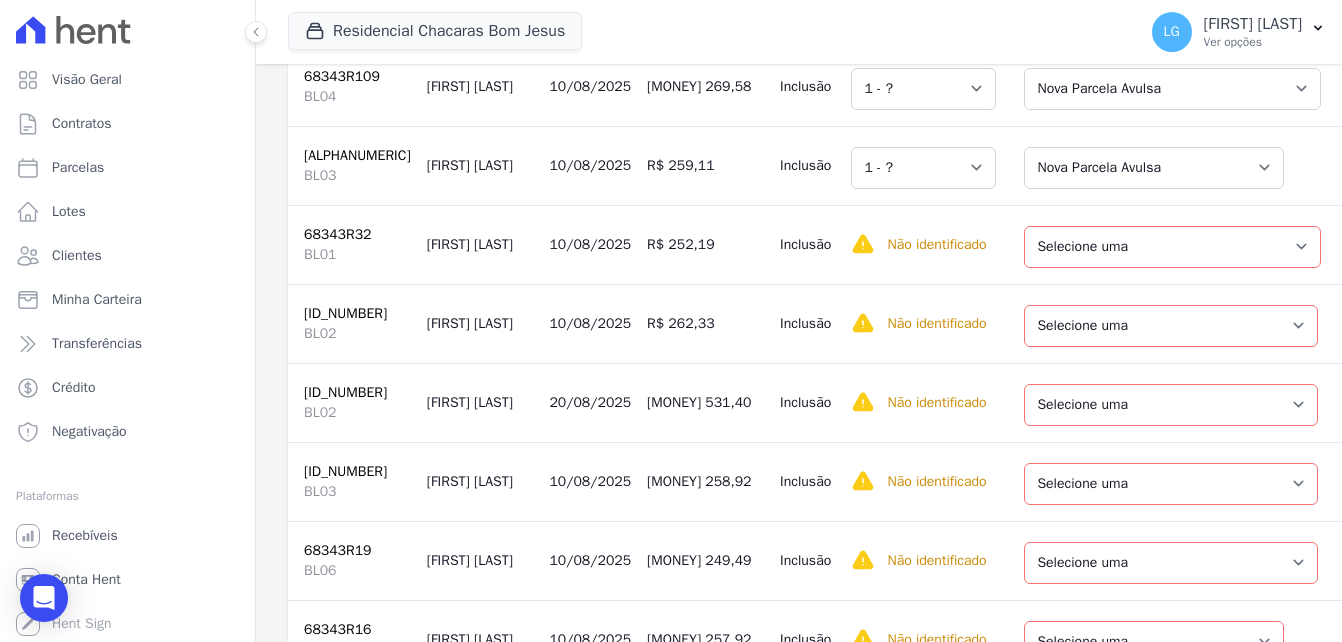 scroll, scrollTop: 6100, scrollLeft: 0, axis: vertical 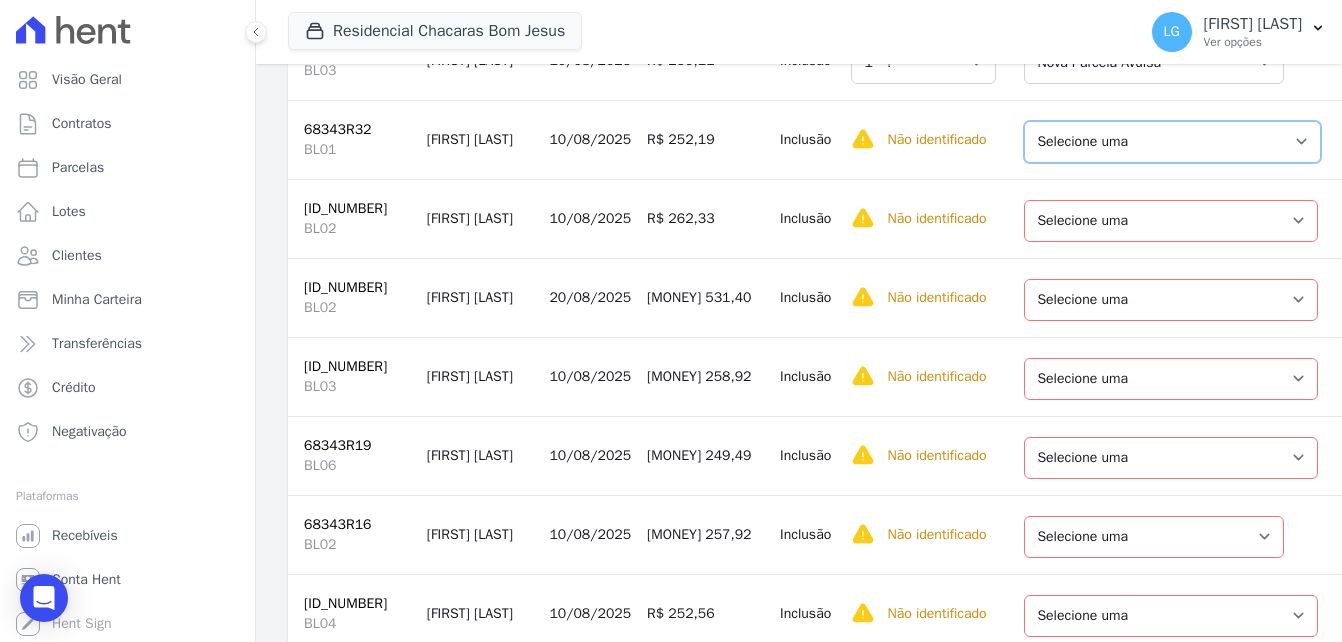 click on "Selecione uma
Nova Parcela Avulsa
Parcela Avulsa Existente
Parcela Normal (47 X R$ 386,40)" at bounding box center [1172, 142] 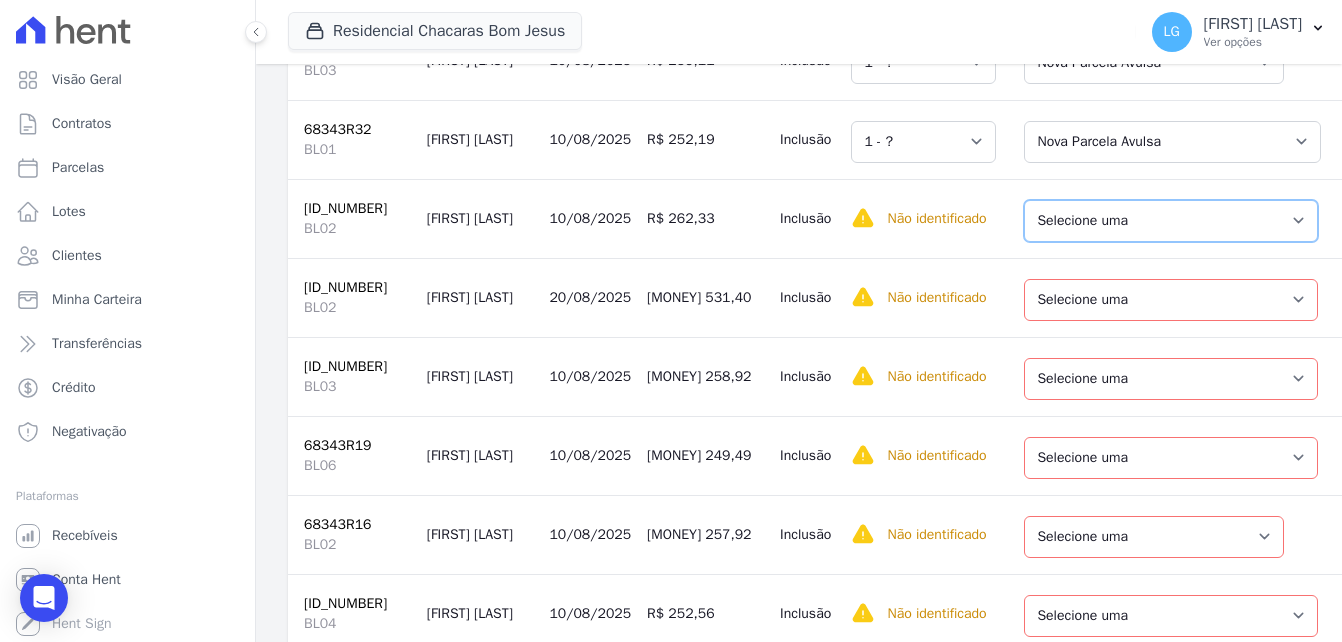 click on "Selecione uma
Nova Parcela Avulsa
Parcela Avulsa Existente
Parcela Normal (47 X R$ 499,80)" at bounding box center (1171, 221) 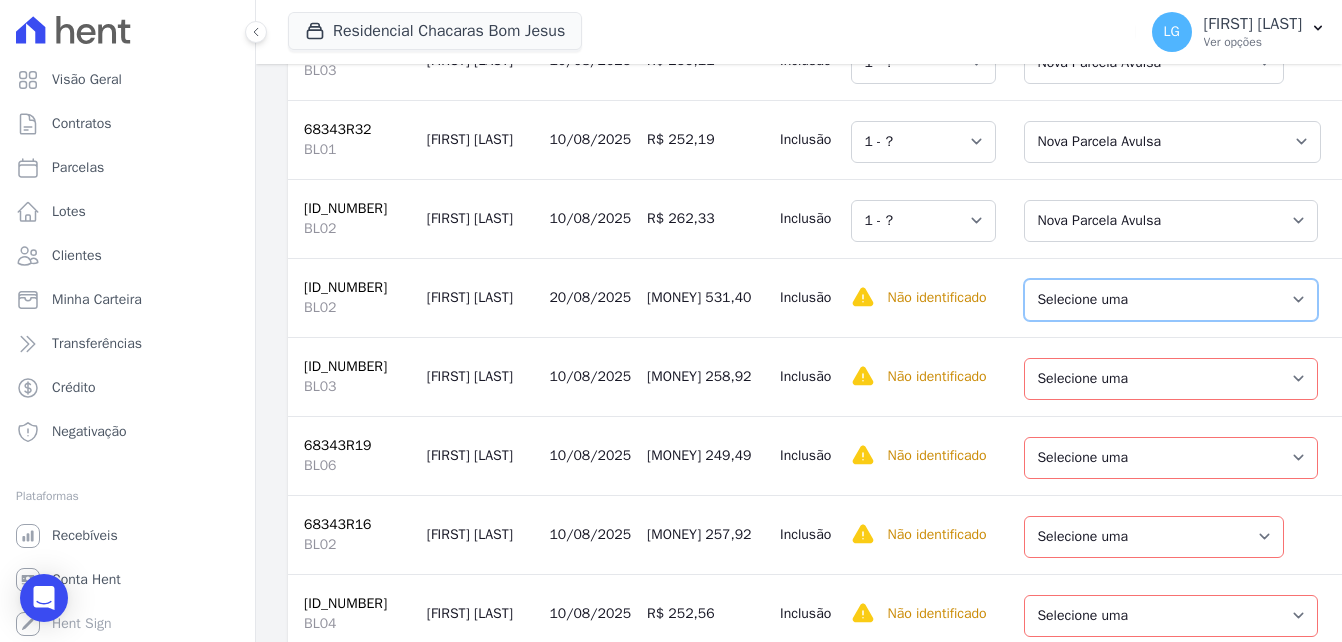 drag, startPoint x: 1103, startPoint y: 423, endPoint x: 1104, endPoint y: 448, distance: 25.019993 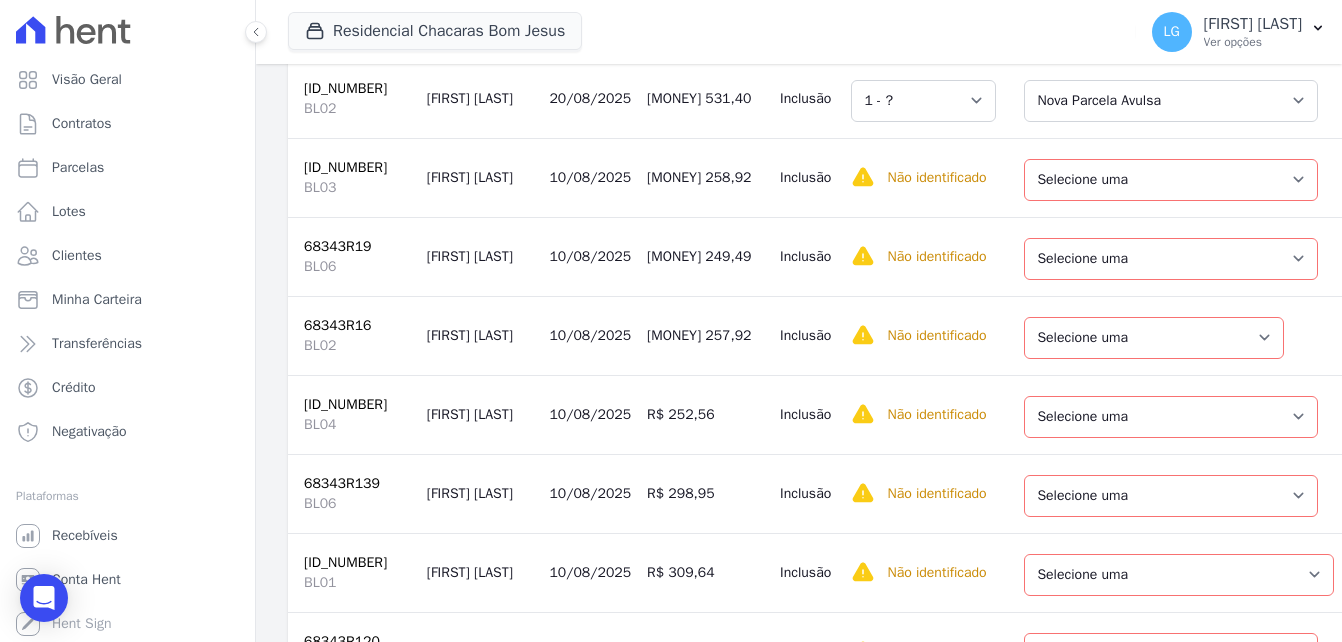 scroll, scrollTop: 6300, scrollLeft: 0, axis: vertical 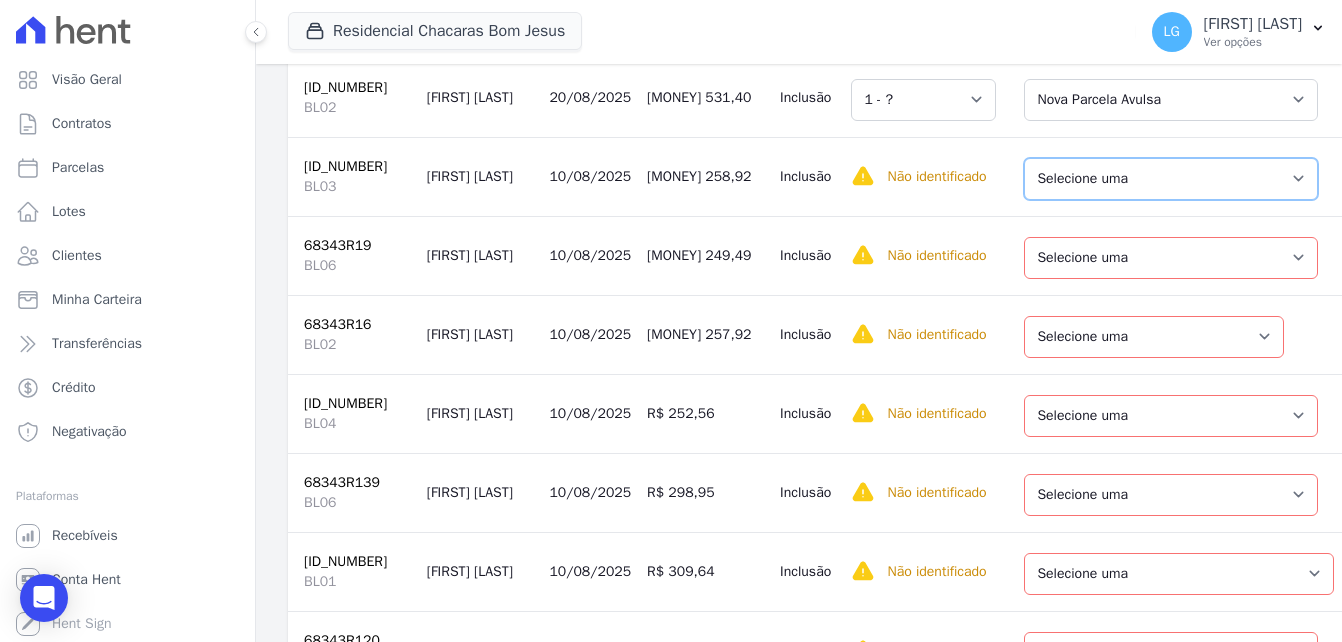 click on "Selecione uma
Nova Parcela Avulsa
Parcela Avulsa Existente
Parcela Normal (48 X R$ 721,92)" at bounding box center [1171, 179] 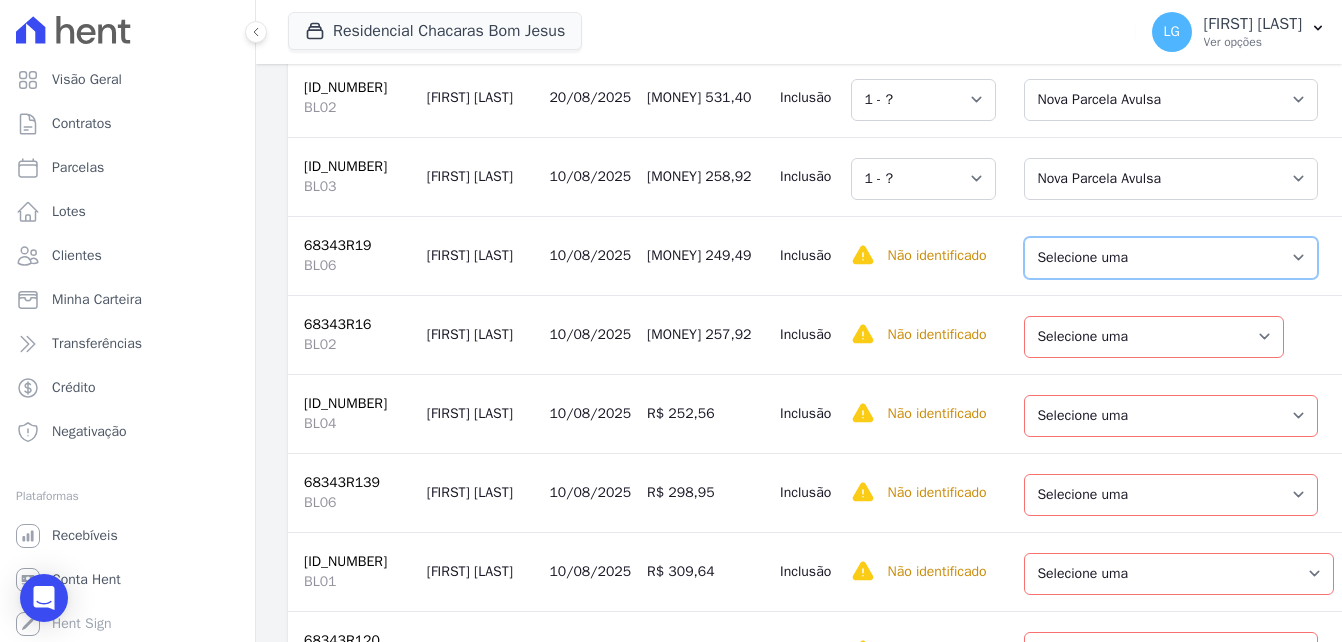 drag, startPoint x: 1124, startPoint y: 382, endPoint x: 1127, endPoint y: 412, distance: 30.149628 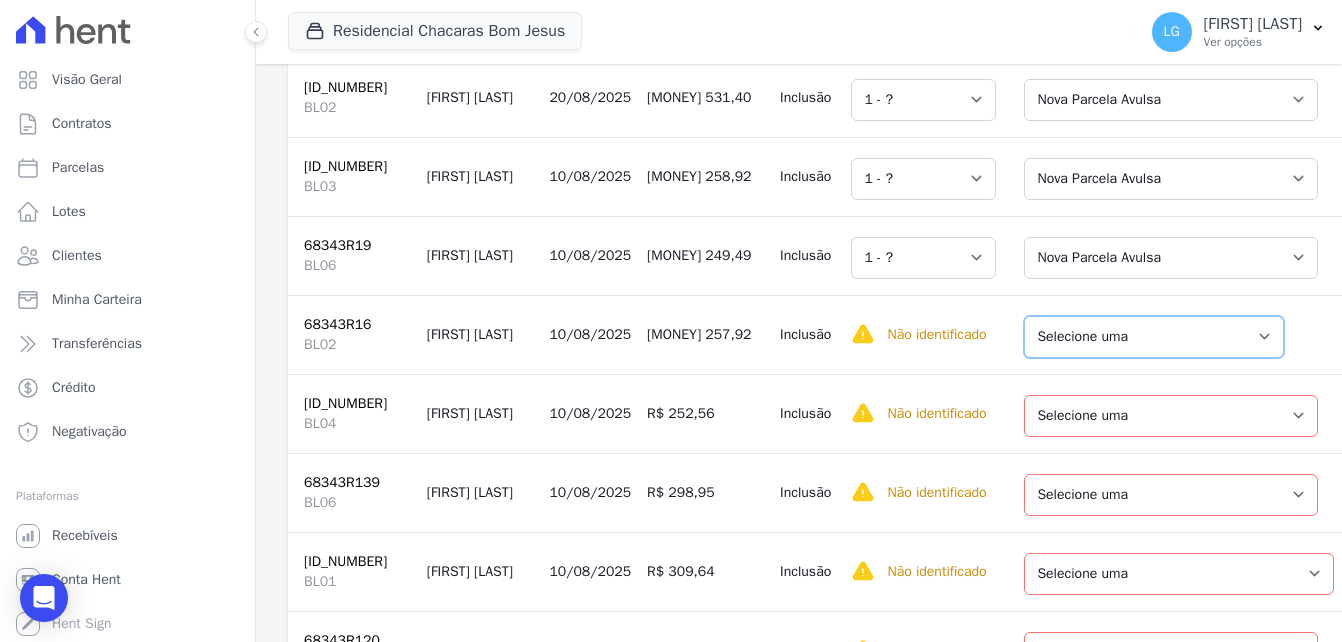 click on "Selecione uma
Nova Parcela Avulsa
Parcela Avulsa Existente
Parcela Normal (45 X R$ 662,91)" at bounding box center (1154, 337) 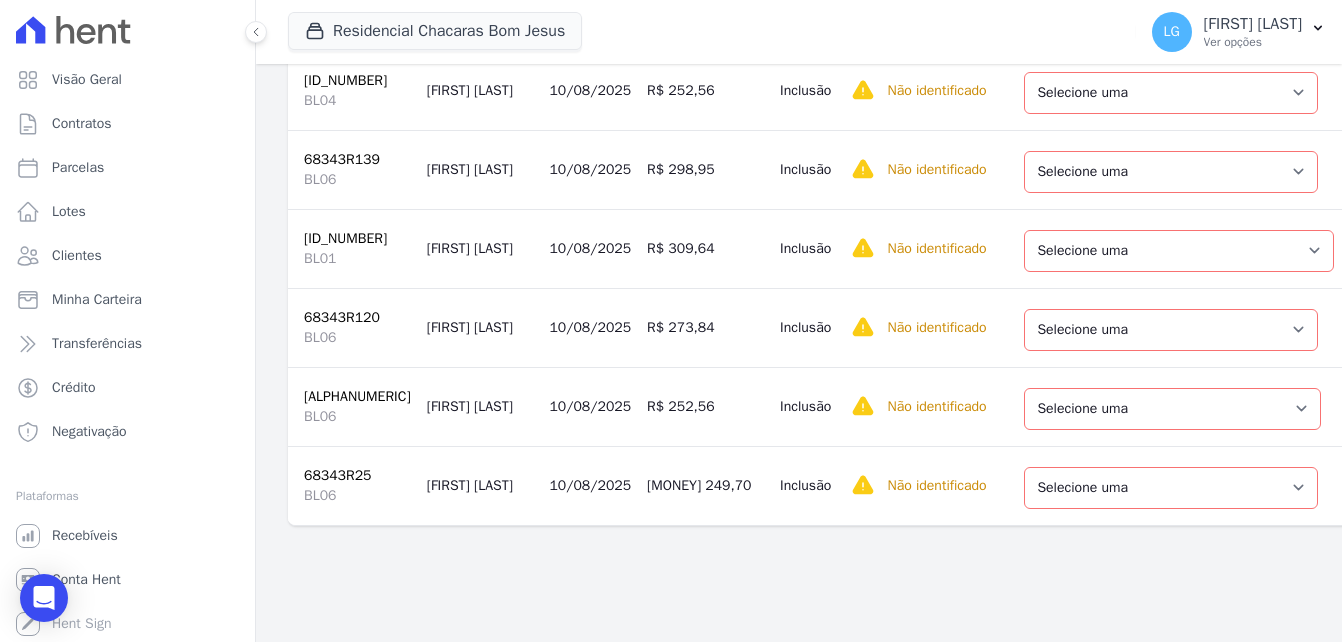 scroll, scrollTop: 6700, scrollLeft: 0, axis: vertical 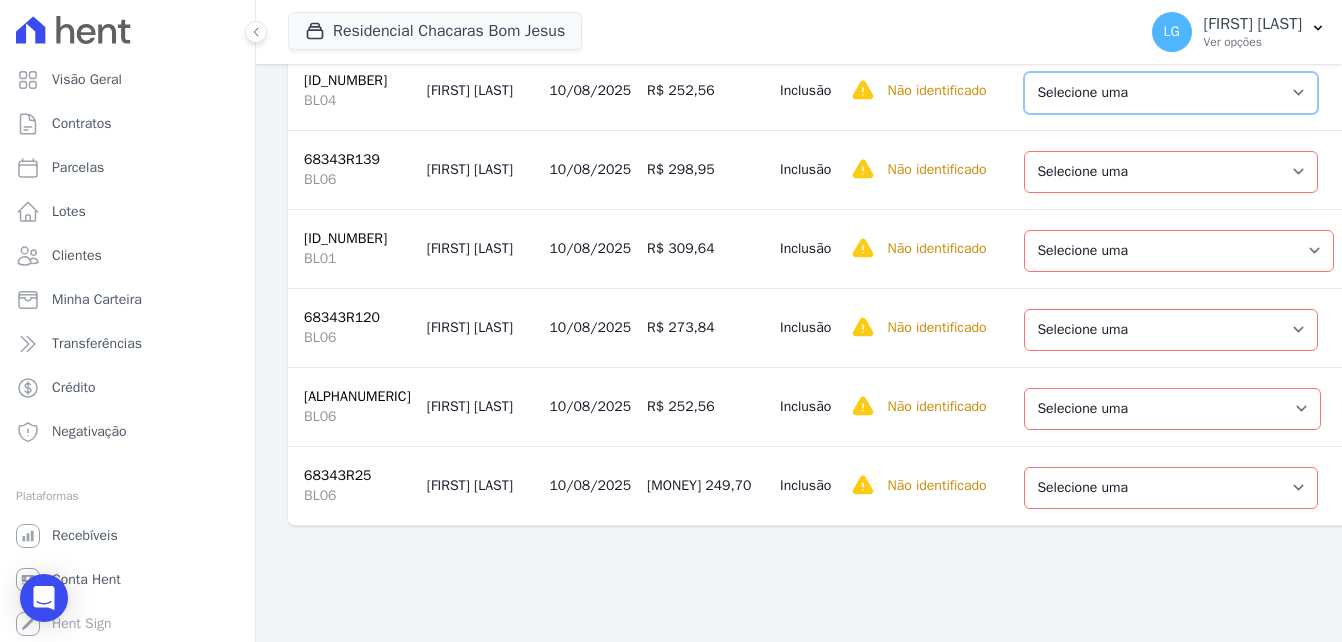 click on "Selecione uma
Nova Parcela Avulsa
Parcela Avulsa Existente
Parcela Normal (45 X R$ 405,79)" at bounding box center [1171, 93] 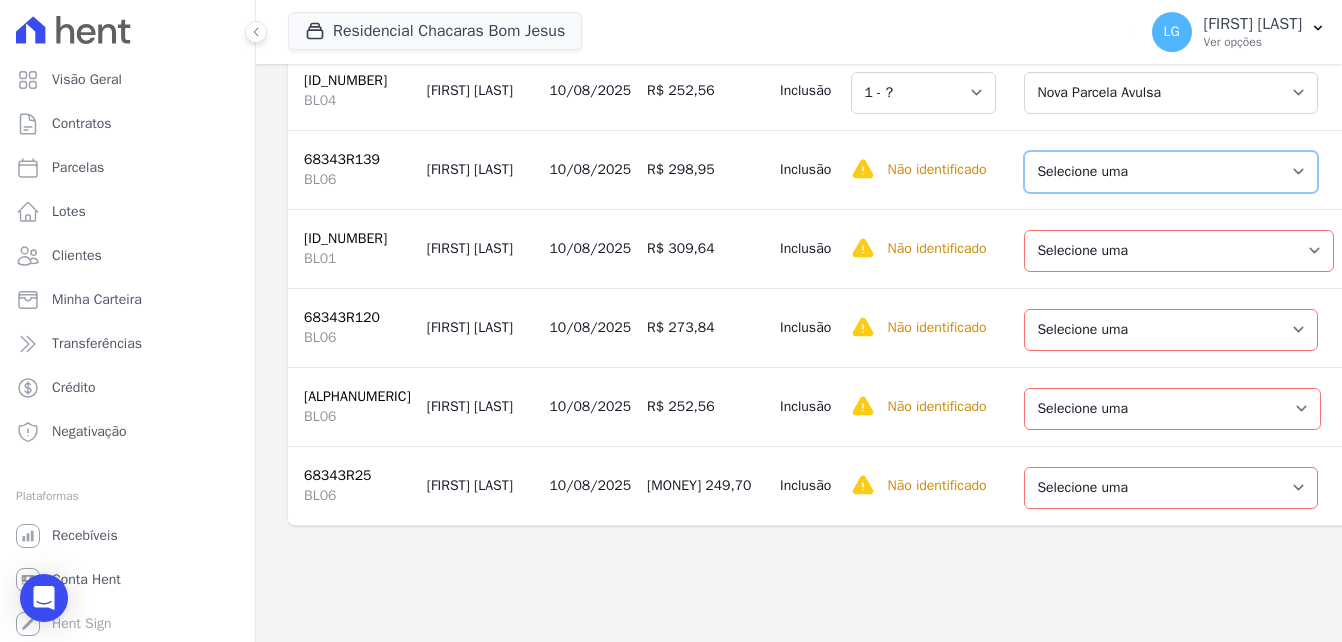 click on "Selecione uma
Nova Parcela Avulsa
Parcela Avulsa Existente
Parcela Normal (55 X R$ 955,05)" at bounding box center [1171, 172] 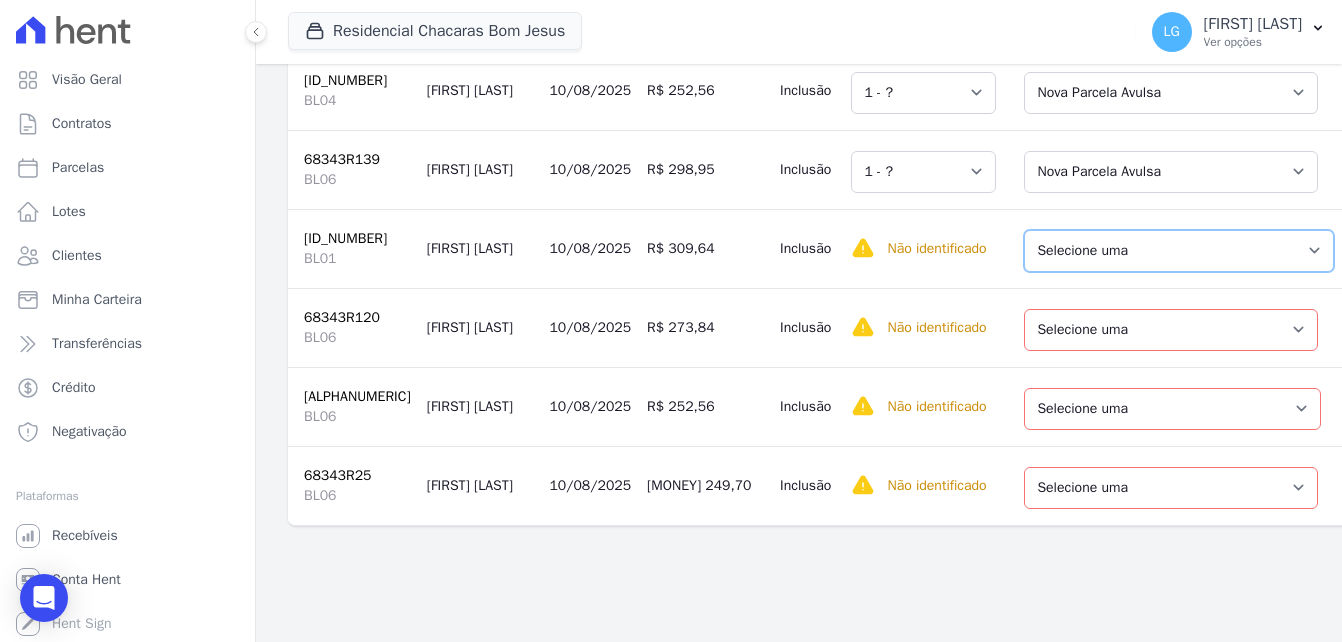 click on "Selecione uma
Nova Parcela Avulsa
Parcela Avulsa Existente
Parcela Normal (55 X R$ 1.059,08)" at bounding box center (1179, 251) 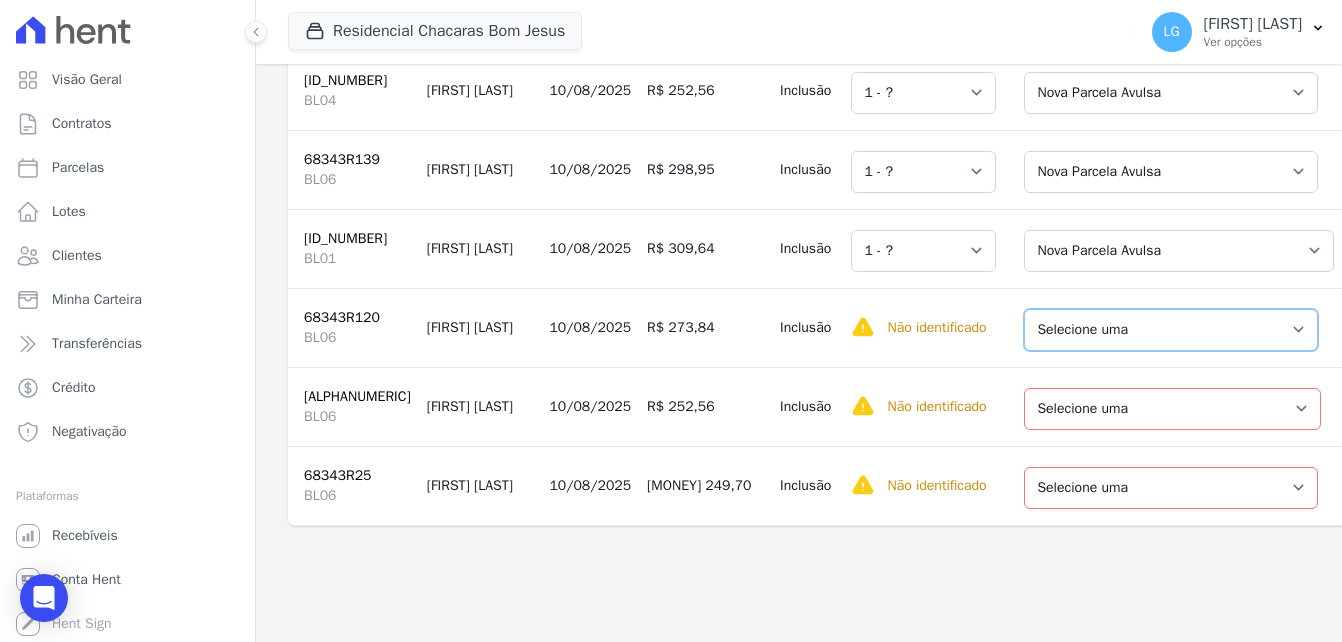 click on "Selecione uma
Nova Parcela Avulsa
Parcela Avulsa Existente
Parcela Normal (55 X R$ 834,55)" at bounding box center (1171, 330) 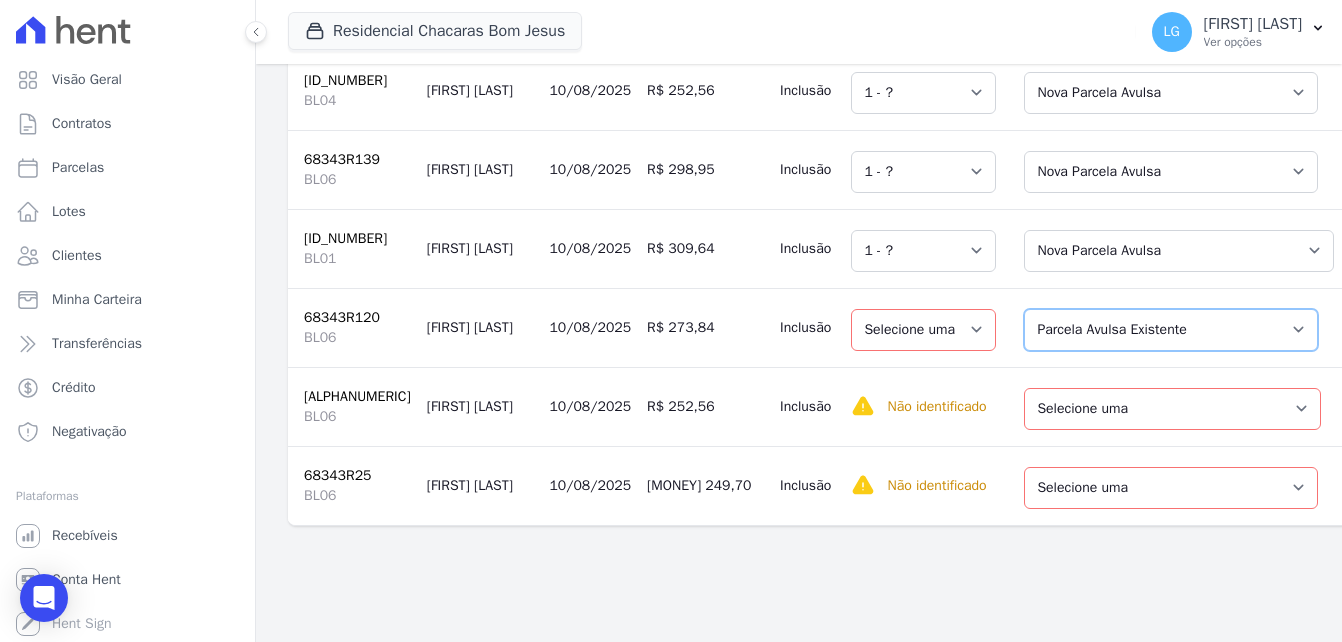 click on "Selecione uma
Nova Parcela Avulsa
Parcela Avulsa Existente
Parcela Normal (55 X R$ 834,55)" at bounding box center (1171, 330) 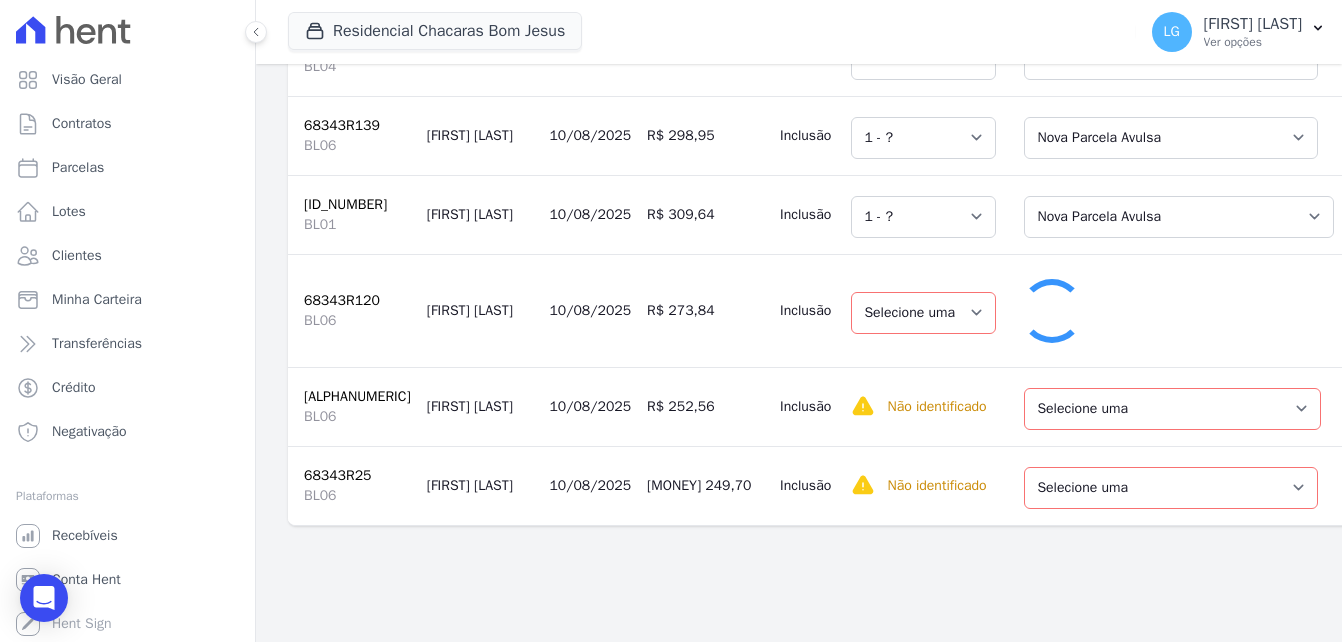 select on "1" 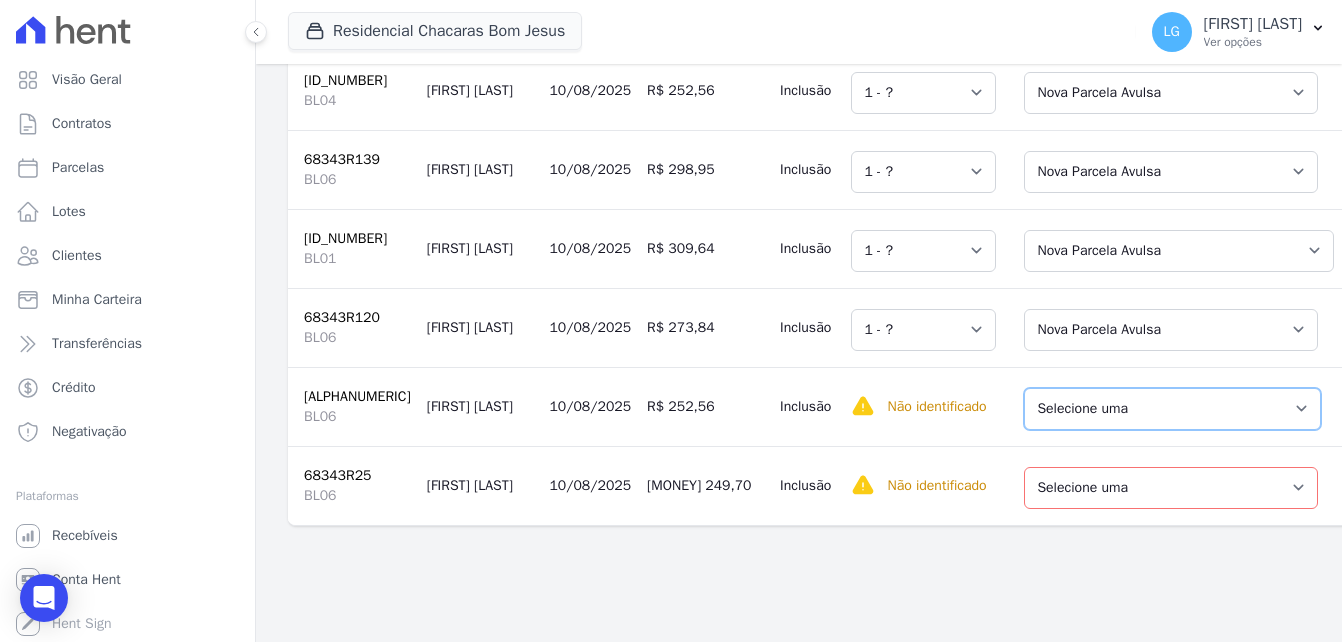 click on "Selecione uma
Nova Parcela Avulsa
Parcela Avulsa Existente
Parcela Normal (47 X R$ 619,38)" at bounding box center [1172, 409] 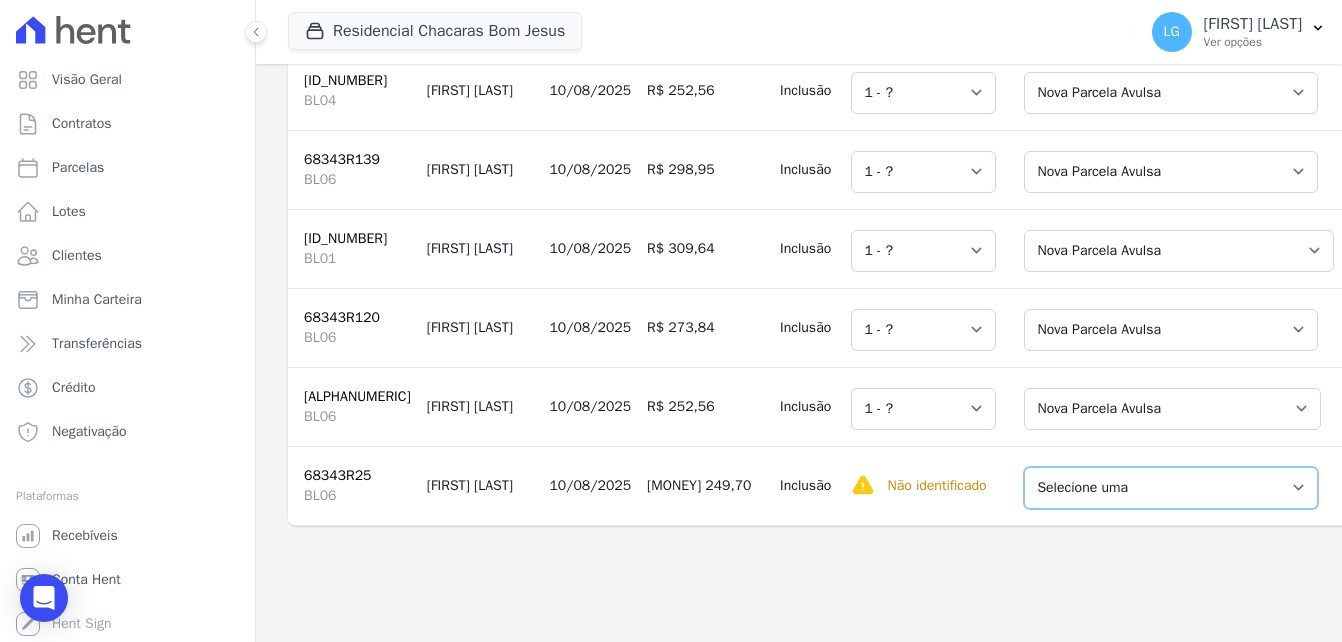 click on "Selecione uma
Nova Parcela Avulsa
Parcela Avulsa Existente
Parcela Normal (45 X R$ 618,61)" at bounding box center (1171, 488) 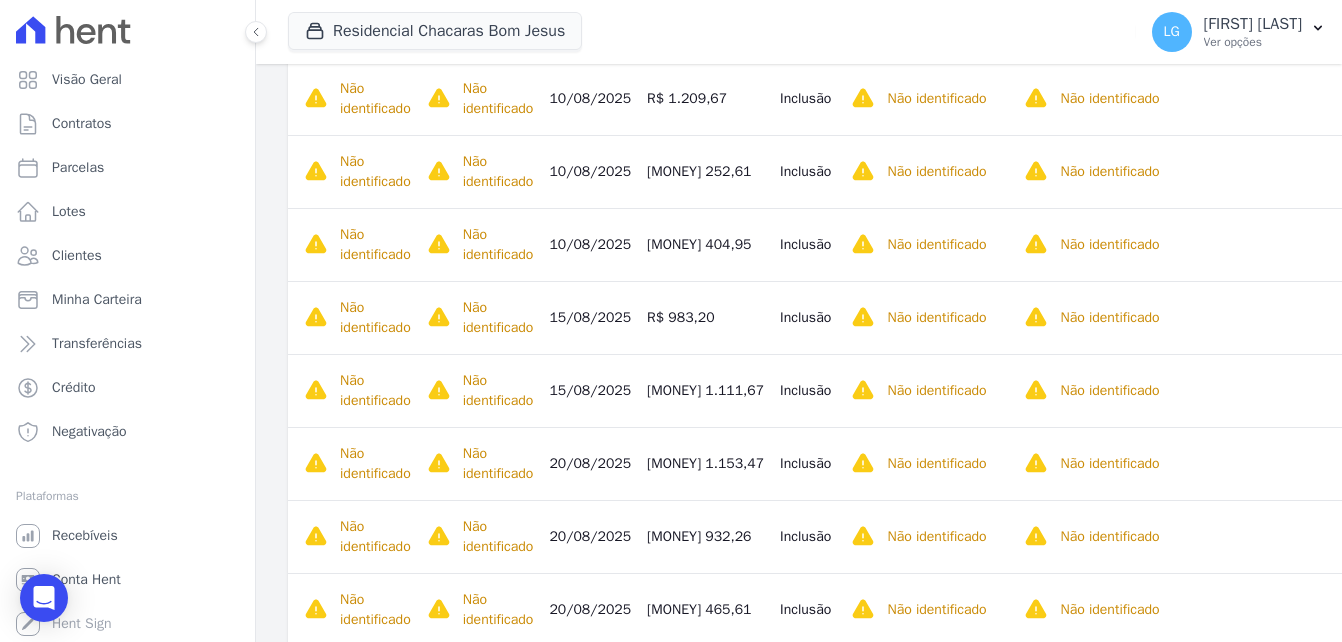scroll, scrollTop: 0, scrollLeft: 0, axis: both 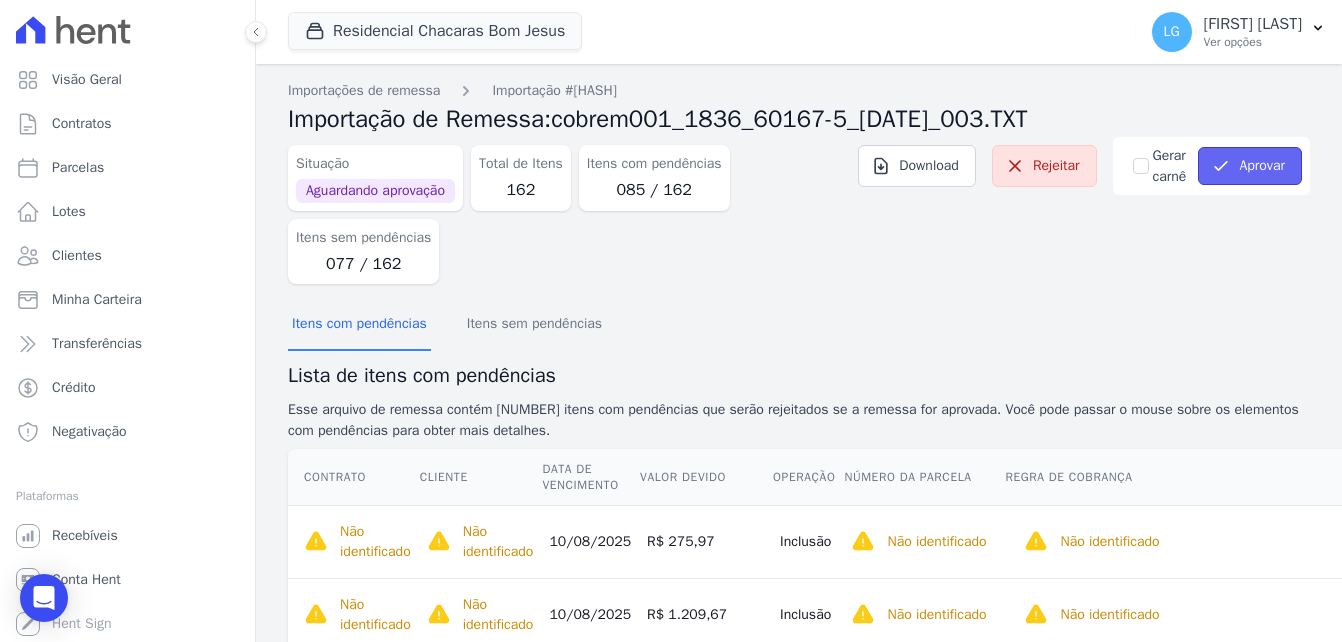 click 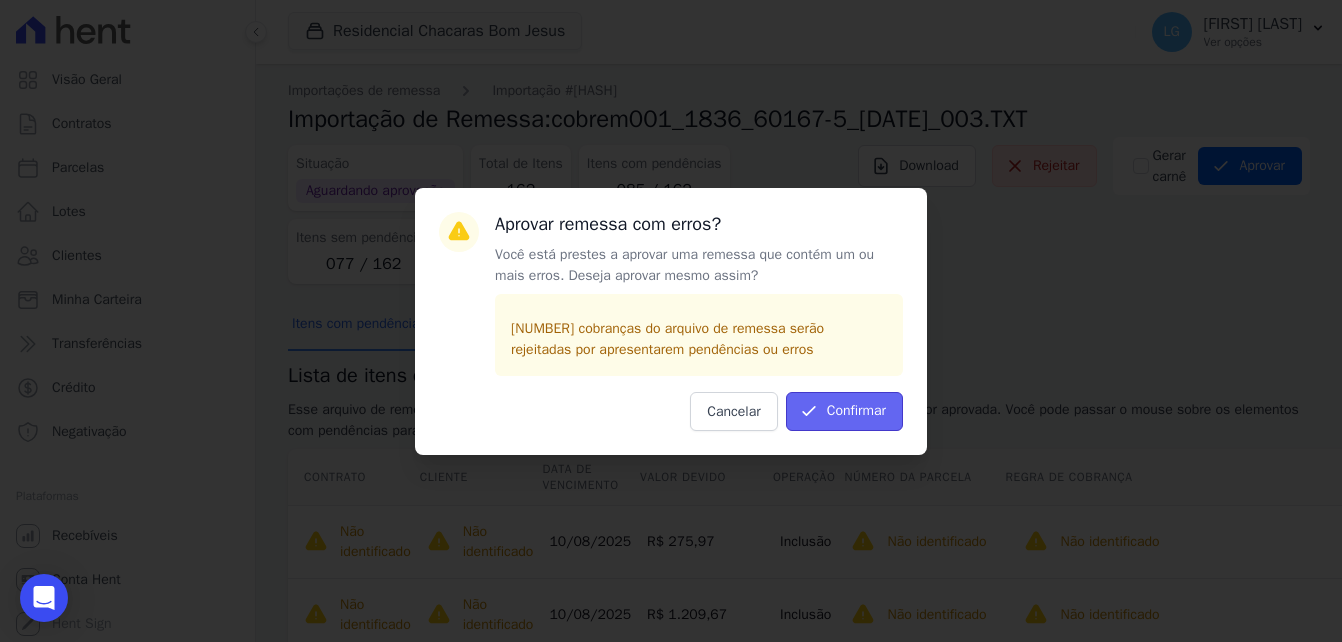 click on "Confirmar" at bounding box center [844, 411] 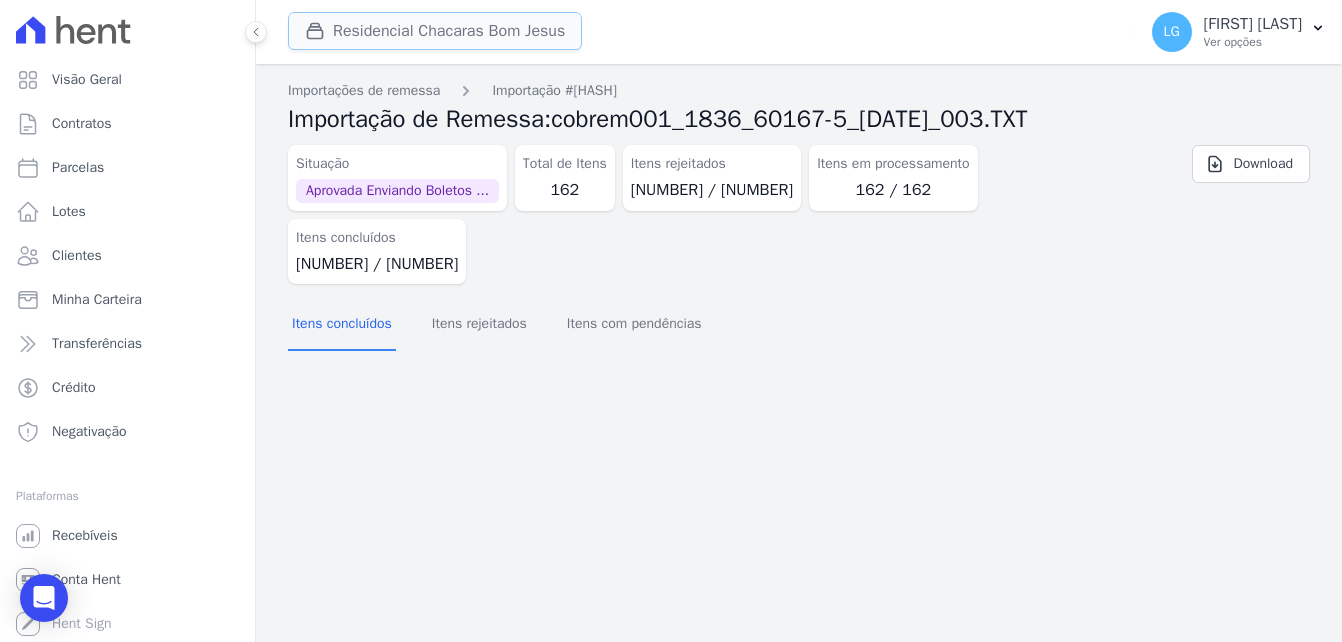 click on "Residencial Chacaras Bom Jesus" at bounding box center [435, 31] 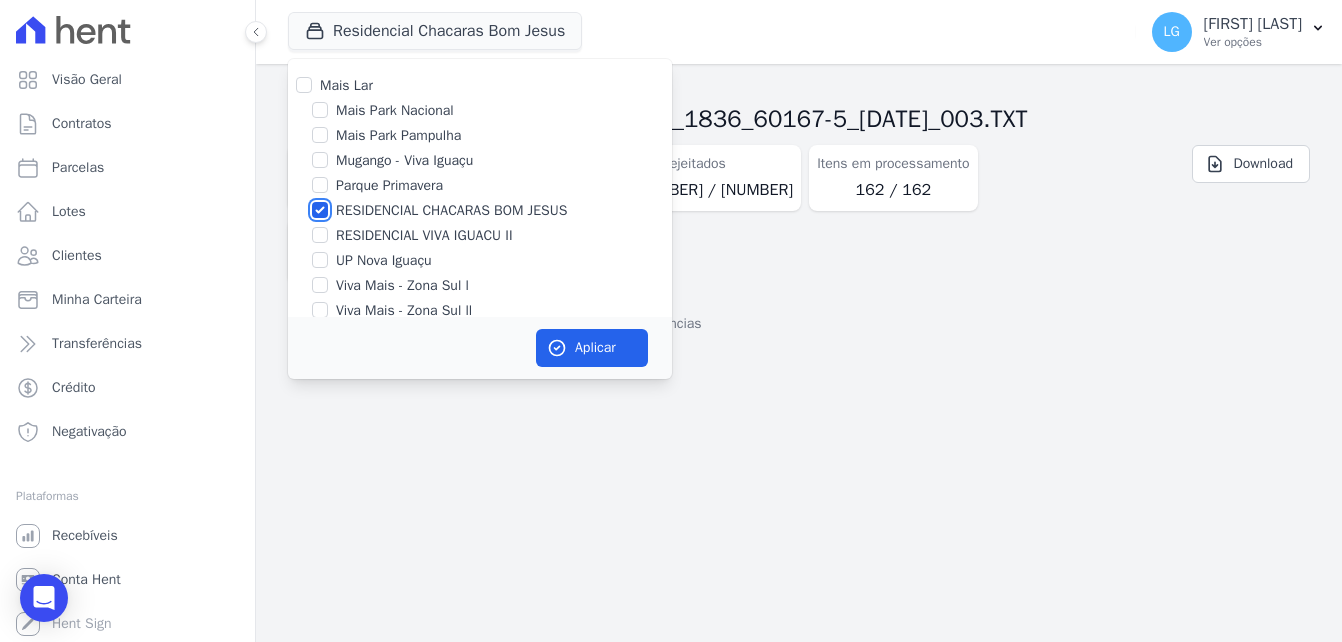 click on "RESIDENCIAL CHACARAS BOM JESUS" at bounding box center [320, 210] 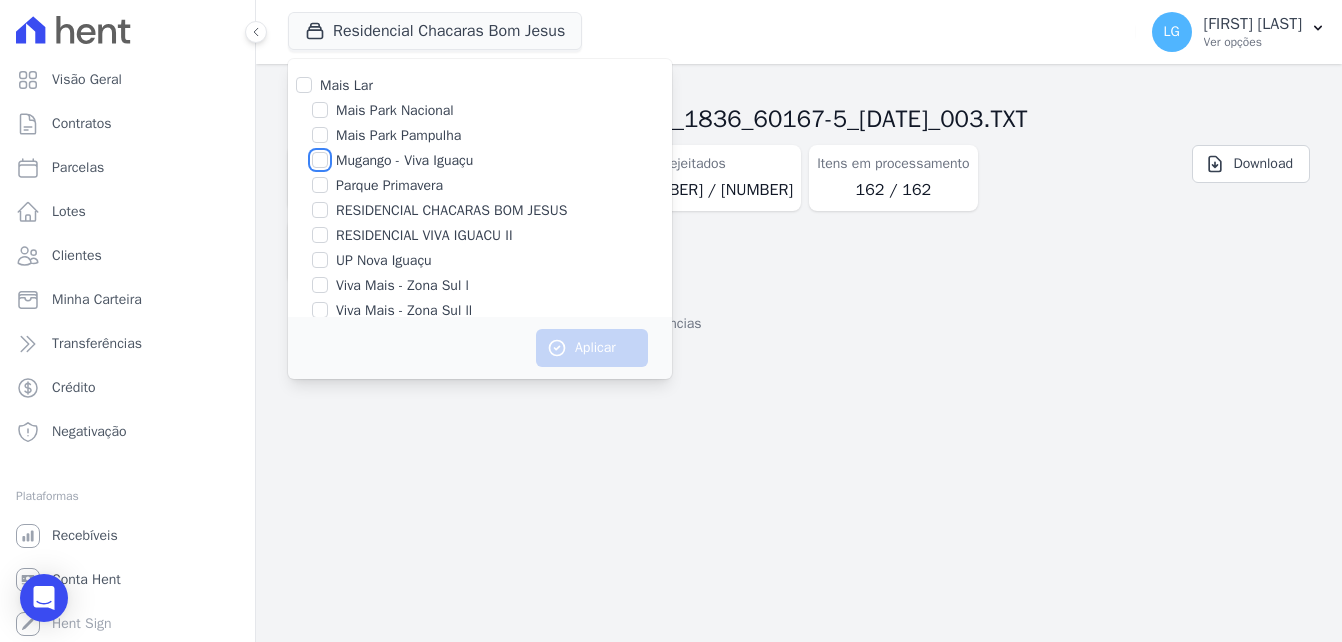 click on "Mugango - Viva Iguaçu" at bounding box center (320, 160) 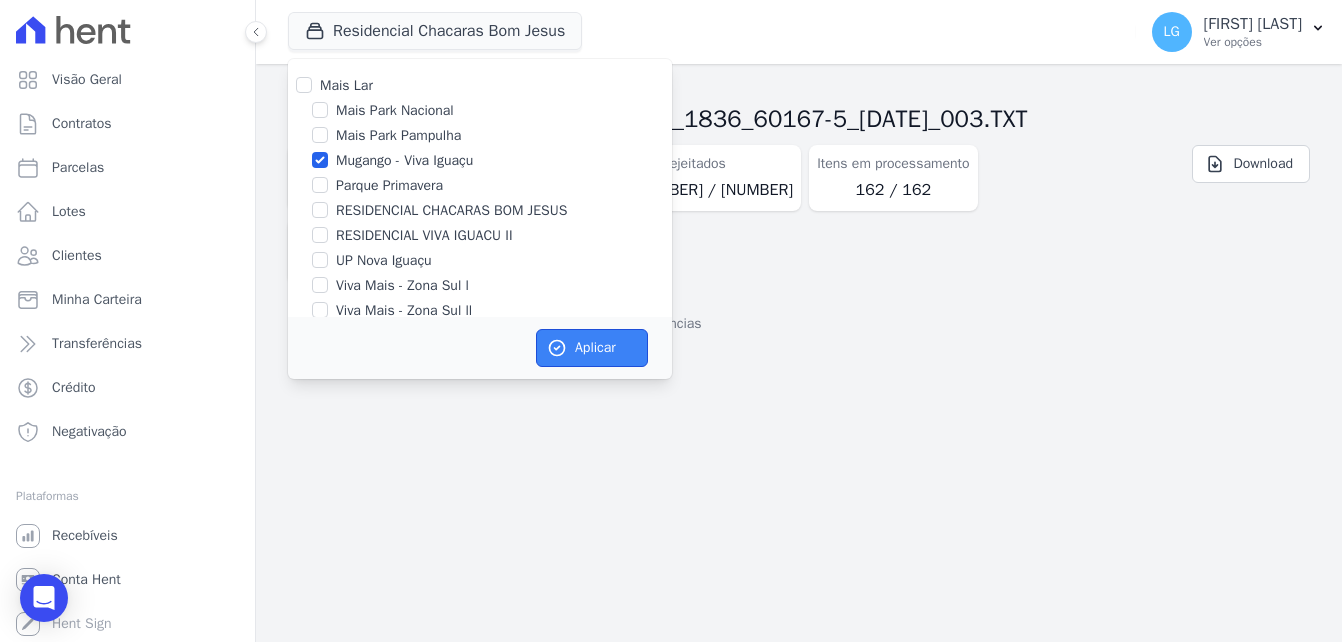 click on "Aplicar" at bounding box center (592, 348) 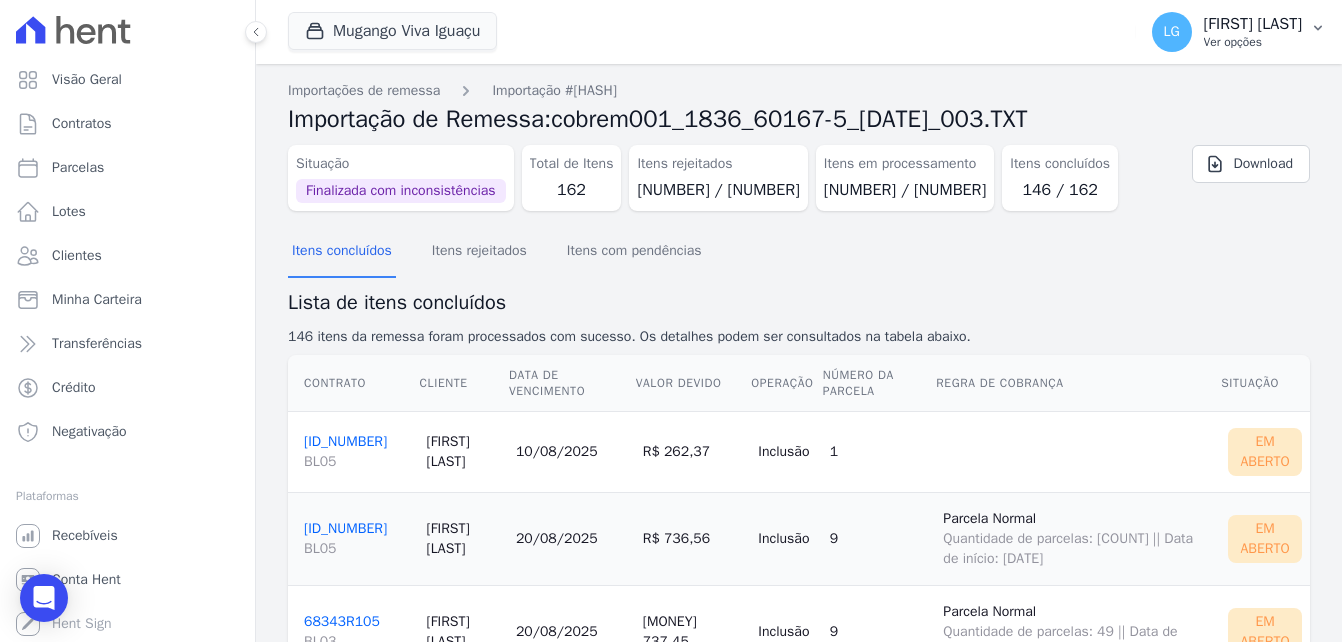 click on "[FIRST] [LAST]" at bounding box center (1253, 24) 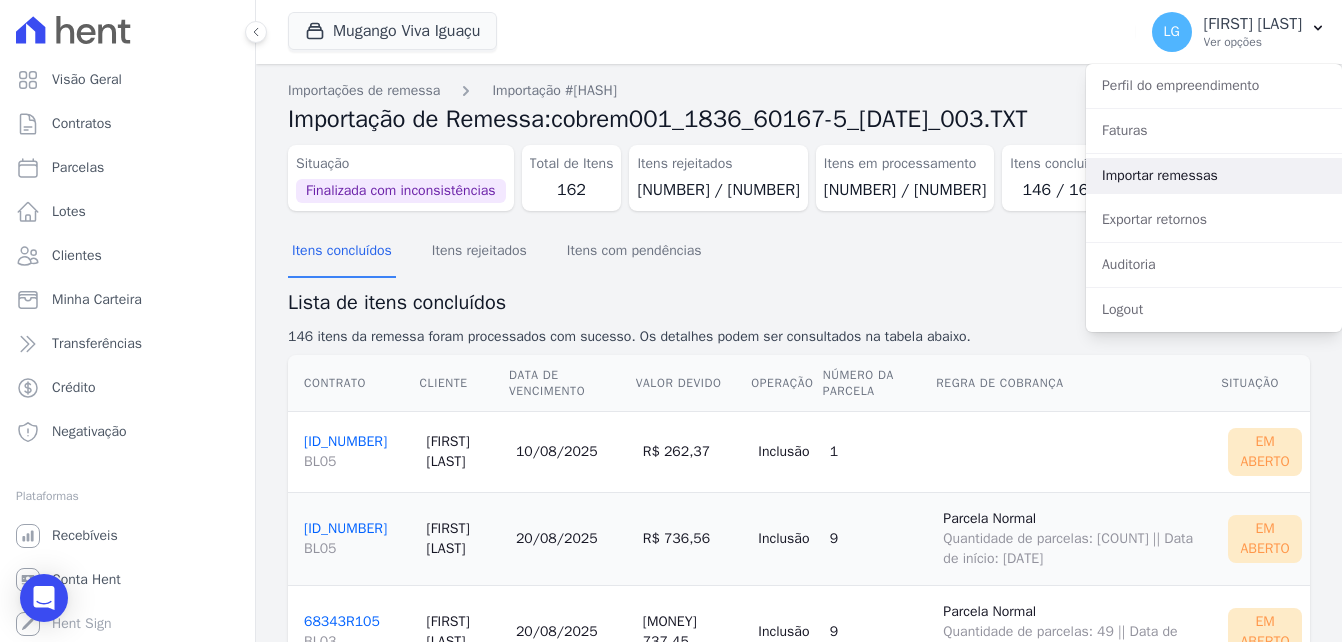 click on "Importar remessas" at bounding box center (1214, 176) 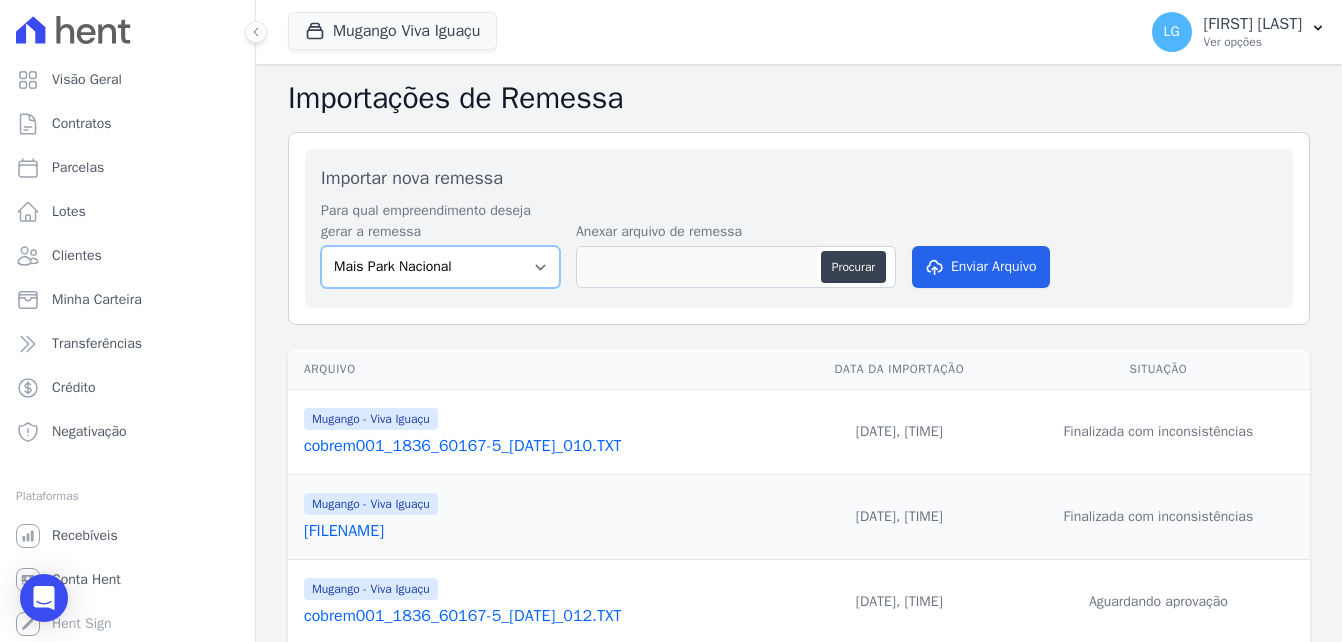 click on "Mais Park Nacional
Mais Park Pampulha
Mugango - Viva Iguaçu
Parque Primavera
RESIDENCIAL CHACARAS BOM JESUS
RESIDENCIAL VIVA IGUACU II
UP Nova Iguaçu
Viva Mais - Zona Sul l
Viva Mais - Zona Sul ll" at bounding box center [440, 267] 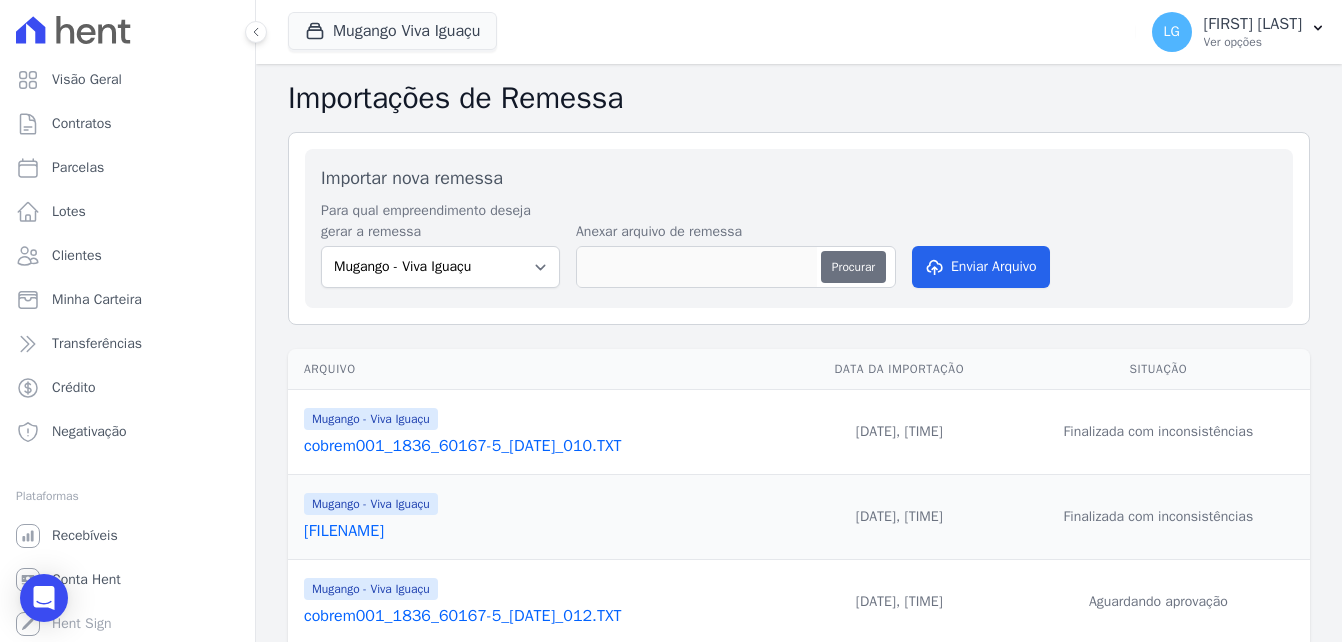 click on "Procurar" at bounding box center (853, 267) 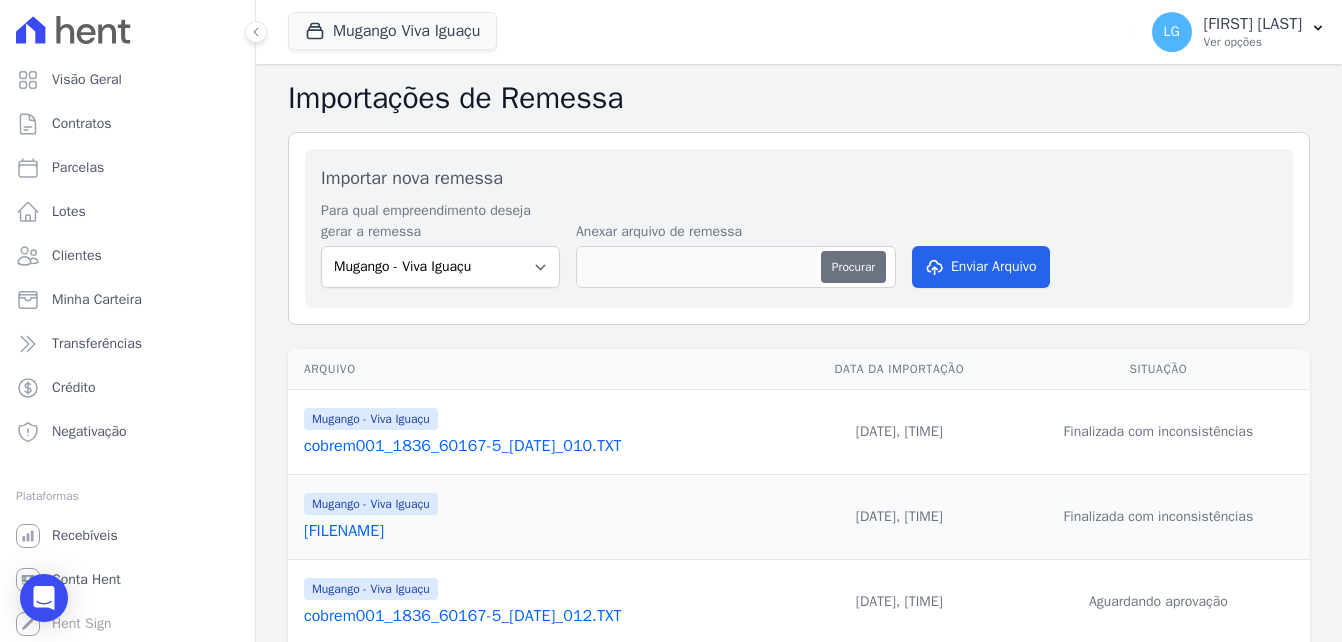 type on "cobrem001_1836_60167-5_040825_004.TXT" 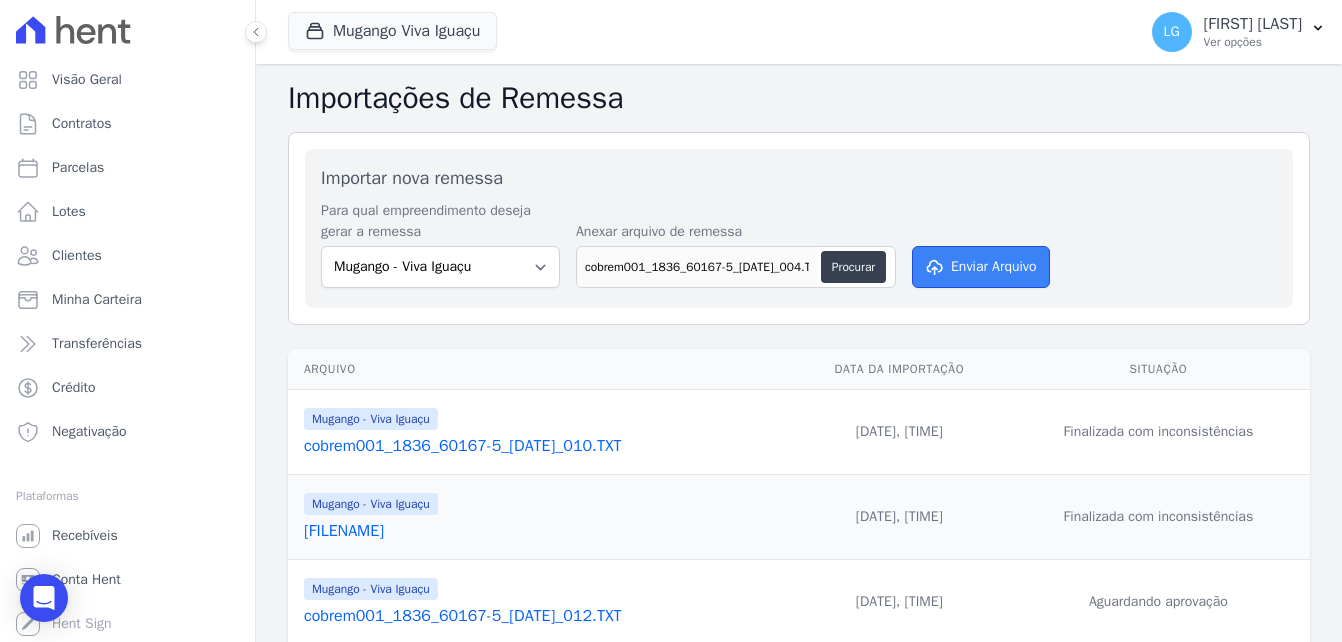 click on "Enviar Arquivo" at bounding box center (981, 267) 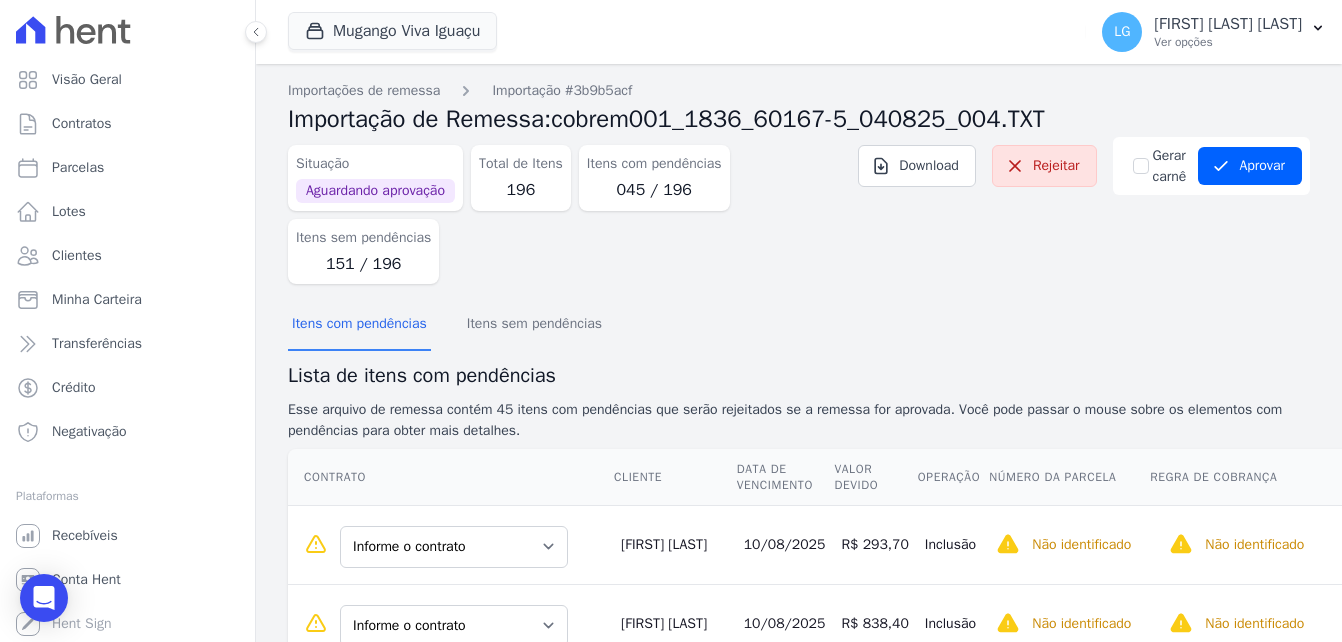 scroll, scrollTop: 0, scrollLeft: 0, axis: both 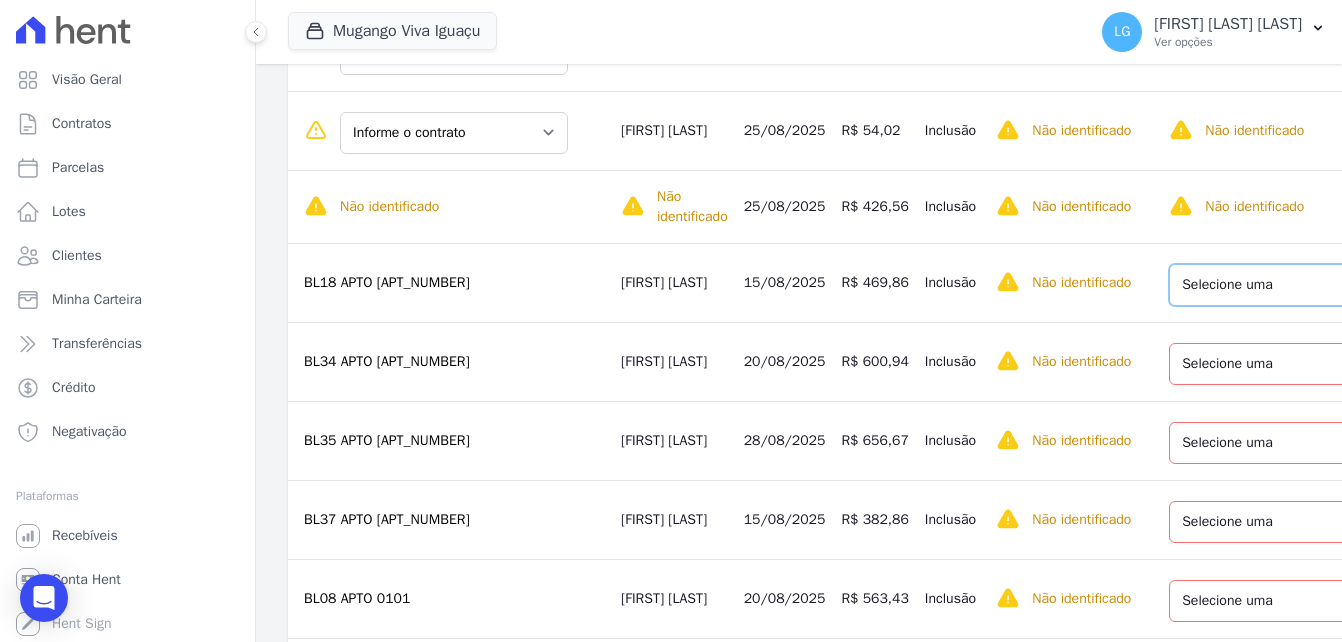 click on "Selecione uma
Nova Parcela Avulsa
Parcela Avulsa Existente
Parcela Normal (38 X R$ 310,30)" at bounding box center (1299, 285) 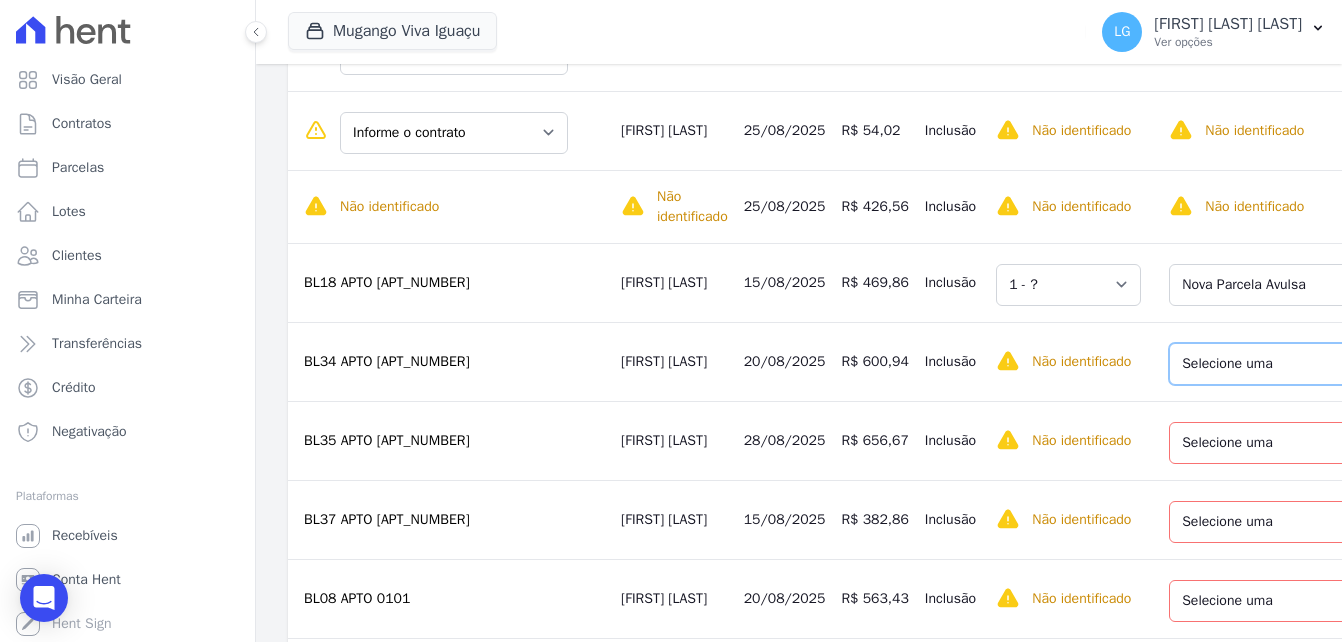 click on "Selecione uma
Nova Parcela Avulsa
Parcela Avulsa Existente
Parcela Normal (37 X R$ 395,52)" at bounding box center [1299, 364] 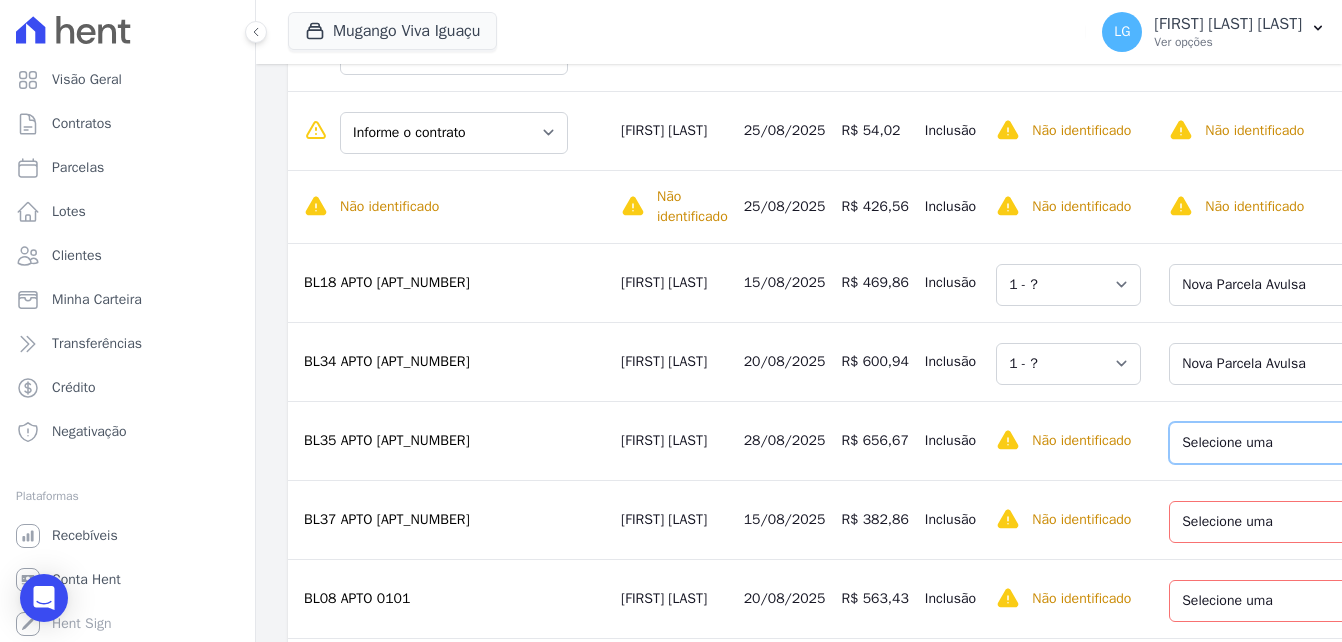 drag, startPoint x: 1175, startPoint y: 445, endPoint x: 1176, endPoint y: 468, distance: 23.021729 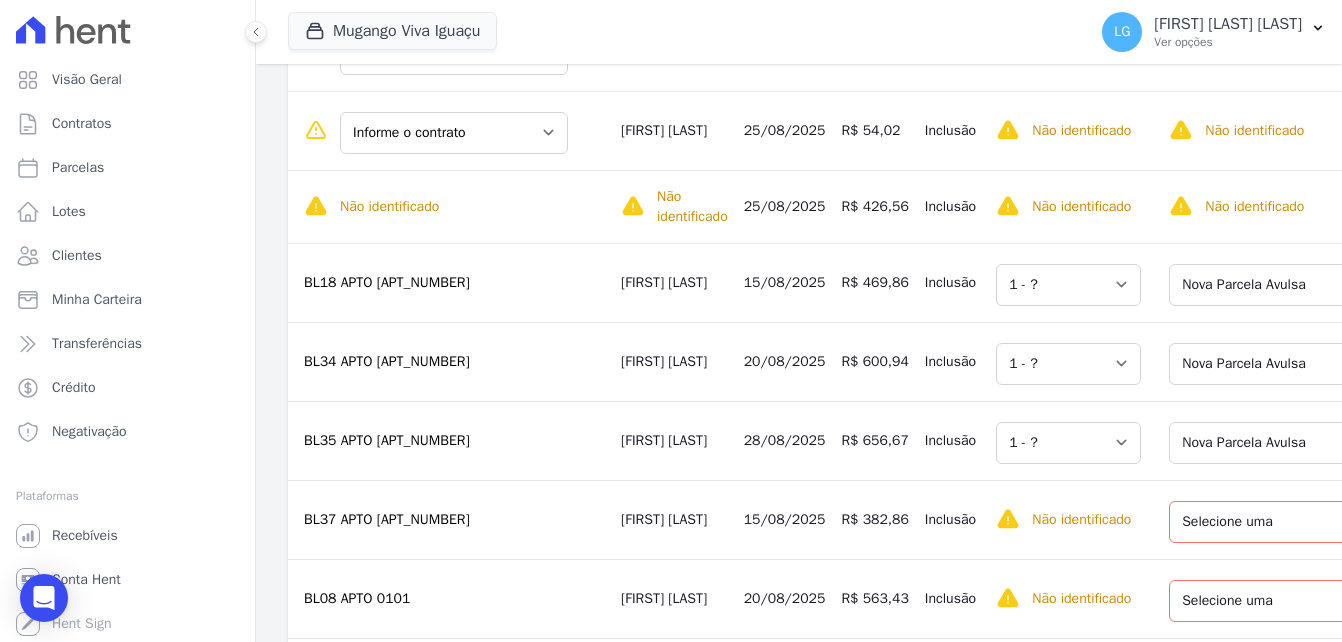 scroll, scrollTop: 1900, scrollLeft: 0, axis: vertical 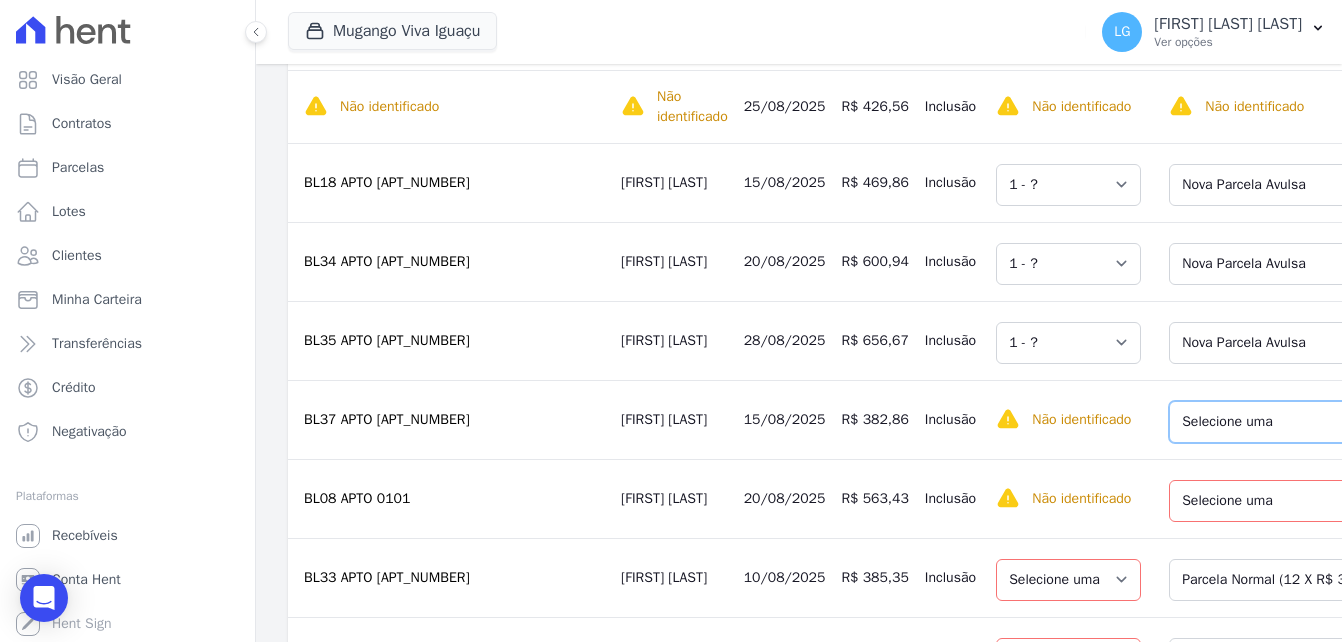 drag, startPoint x: 1183, startPoint y: 427, endPoint x: 1188, endPoint y: 450, distance: 23.537205 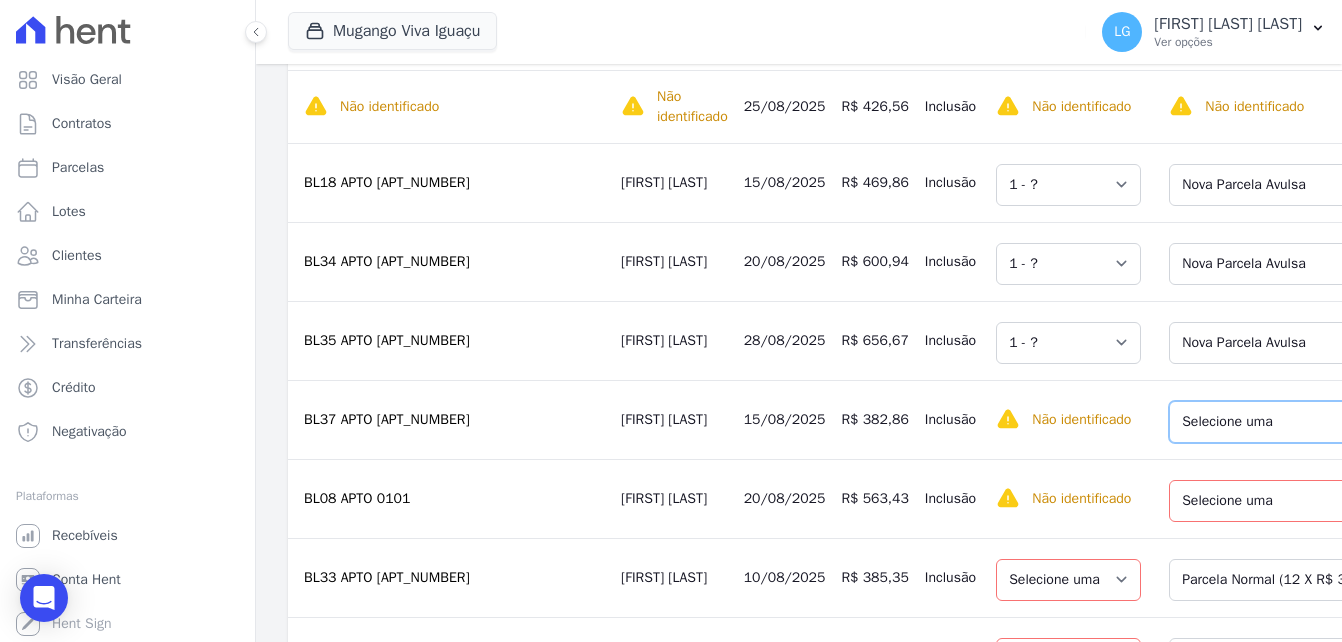 click on "Selecione uma
Nova Parcela Avulsa
Parcela Avulsa Existente
Parcela Normal (38 X R$ 523,41)" at bounding box center (1299, 422) 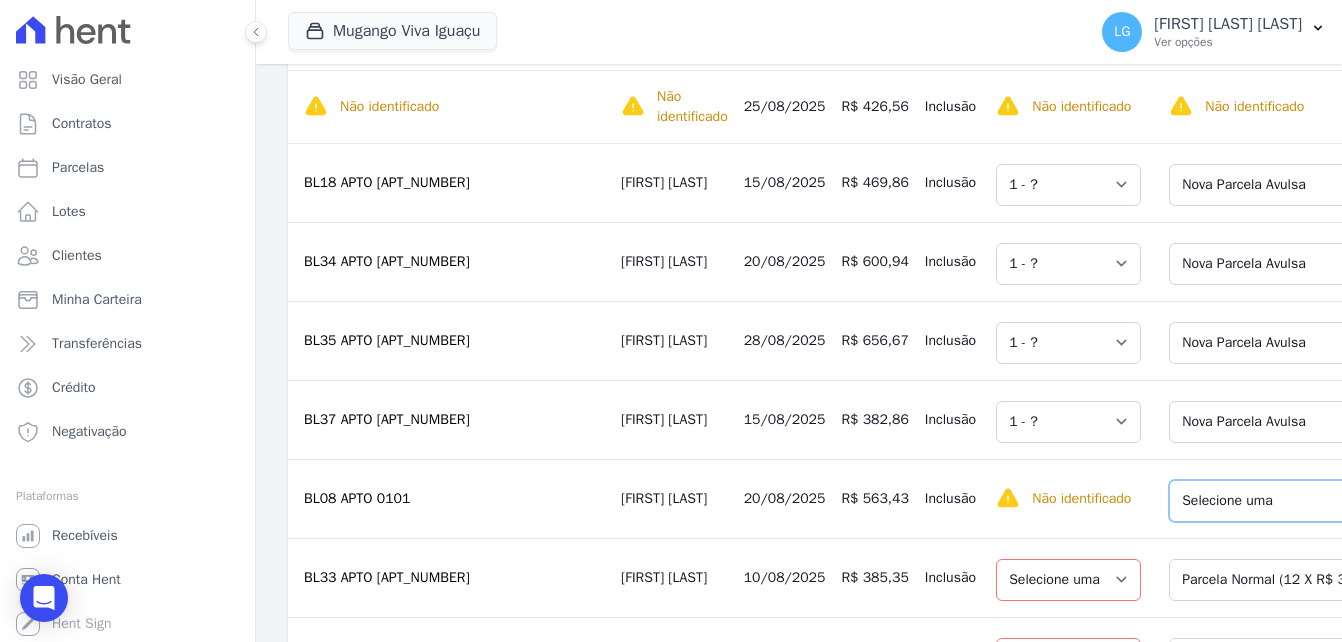 click on "Selecione uma
Nova Parcela Avulsa
Parcela Avulsa Existente
Parcela Normal (34 X R$ 379,87)" at bounding box center (1299, 501) 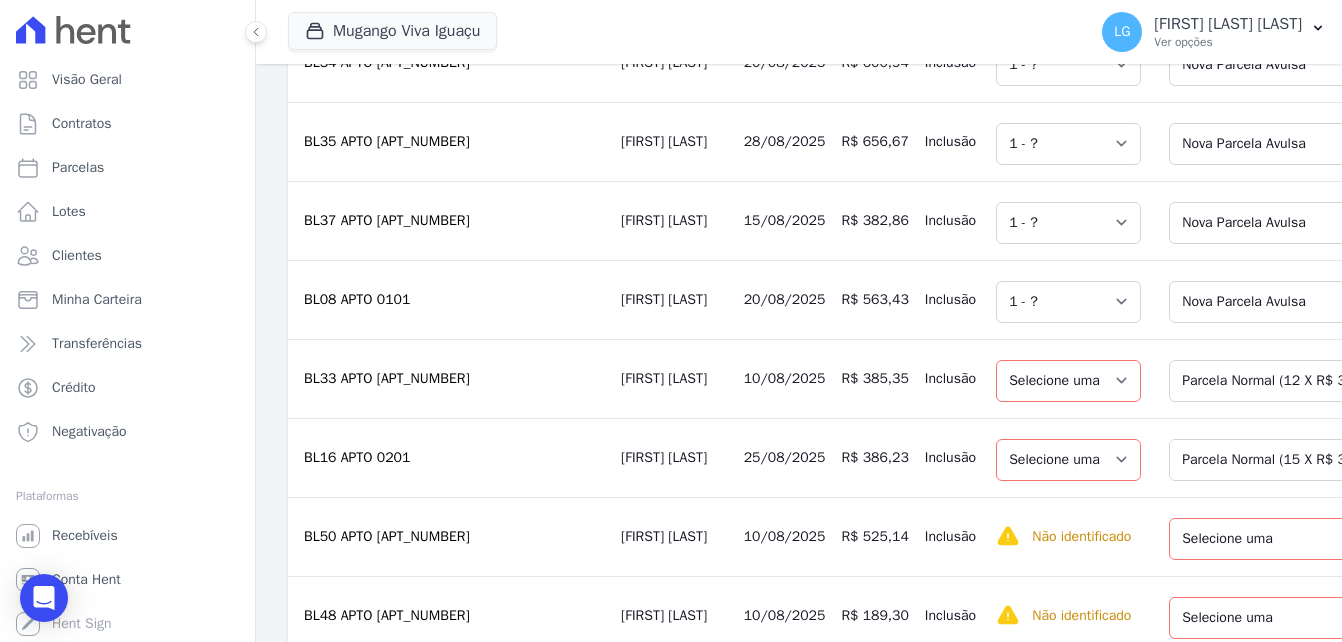 scroll, scrollTop: 2100, scrollLeft: 0, axis: vertical 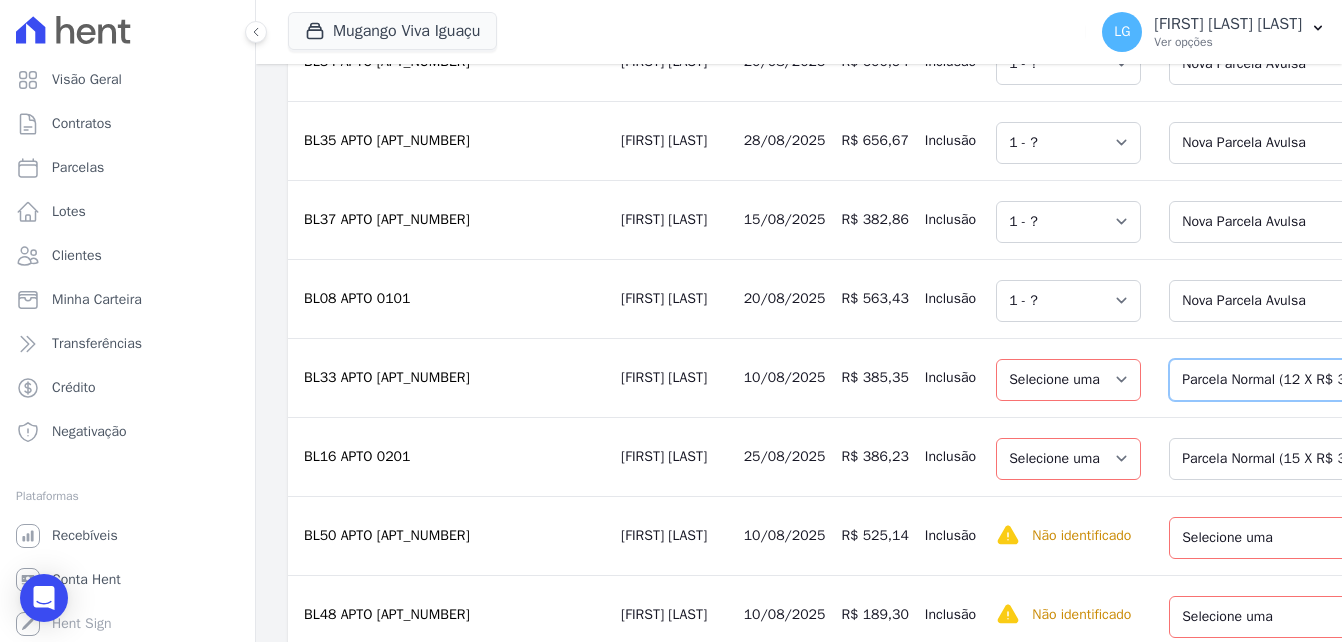 click on "Selecione uma
Nova Parcela Avulsa
Parcela Avulsa Existente
Parcela Normal (12 X R$ 336,57)" at bounding box center (1299, 380) 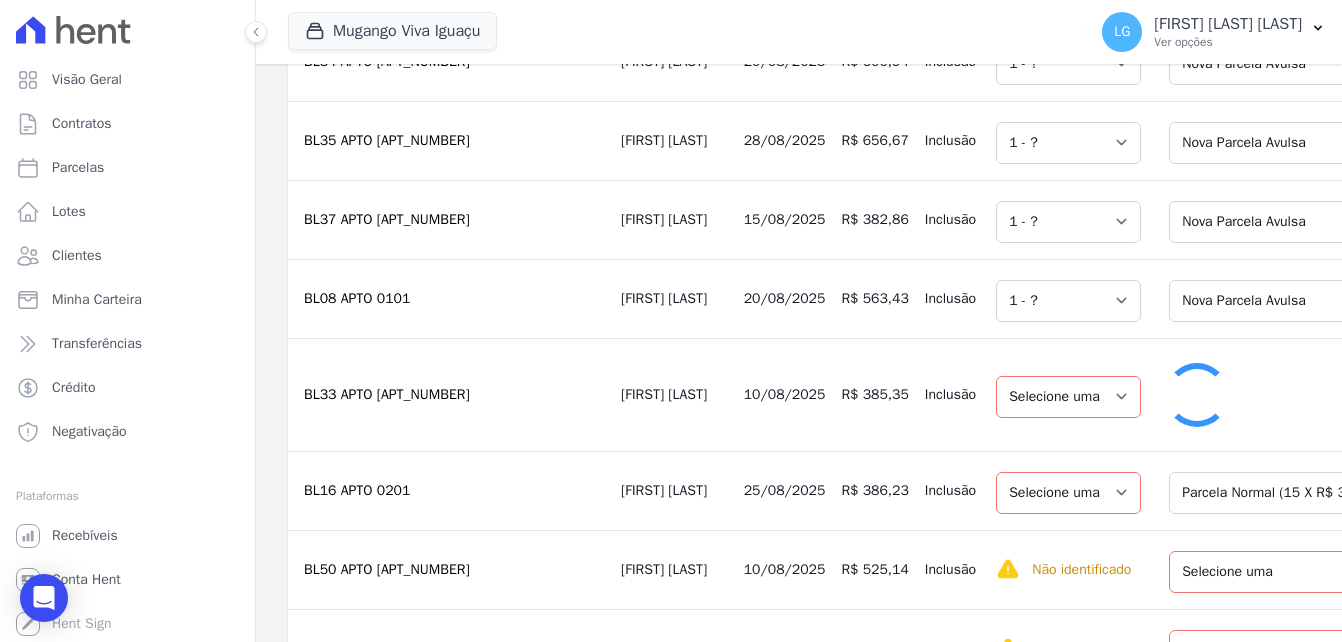 select on "1" 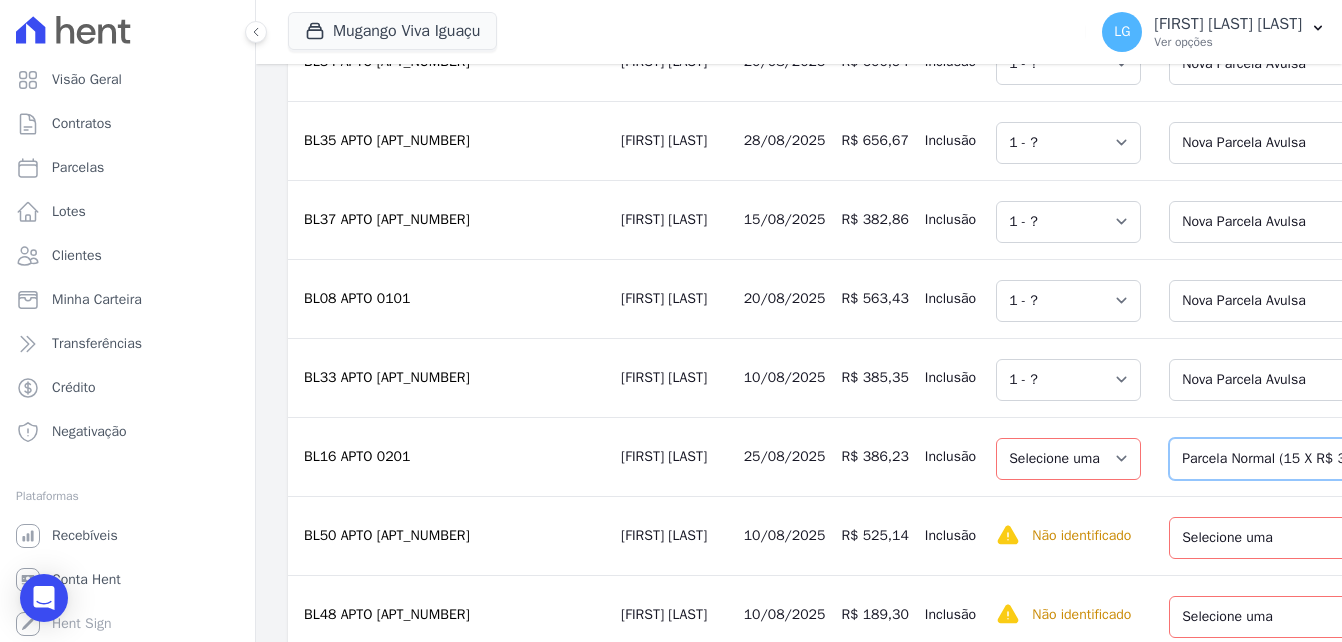 click on "Selecione uma
Nova Parcela Avulsa
Parcela Avulsa Existente
Parcela Normal (15 X R$ 331,97)" at bounding box center [1299, 459] 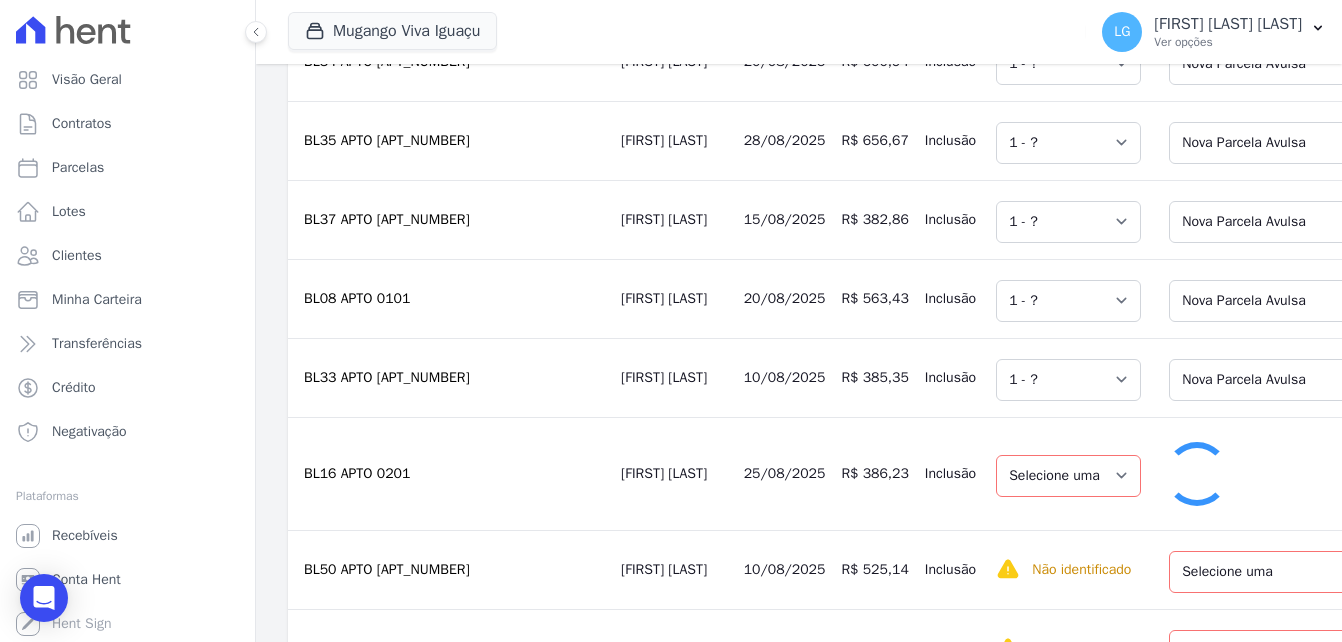 select on "1" 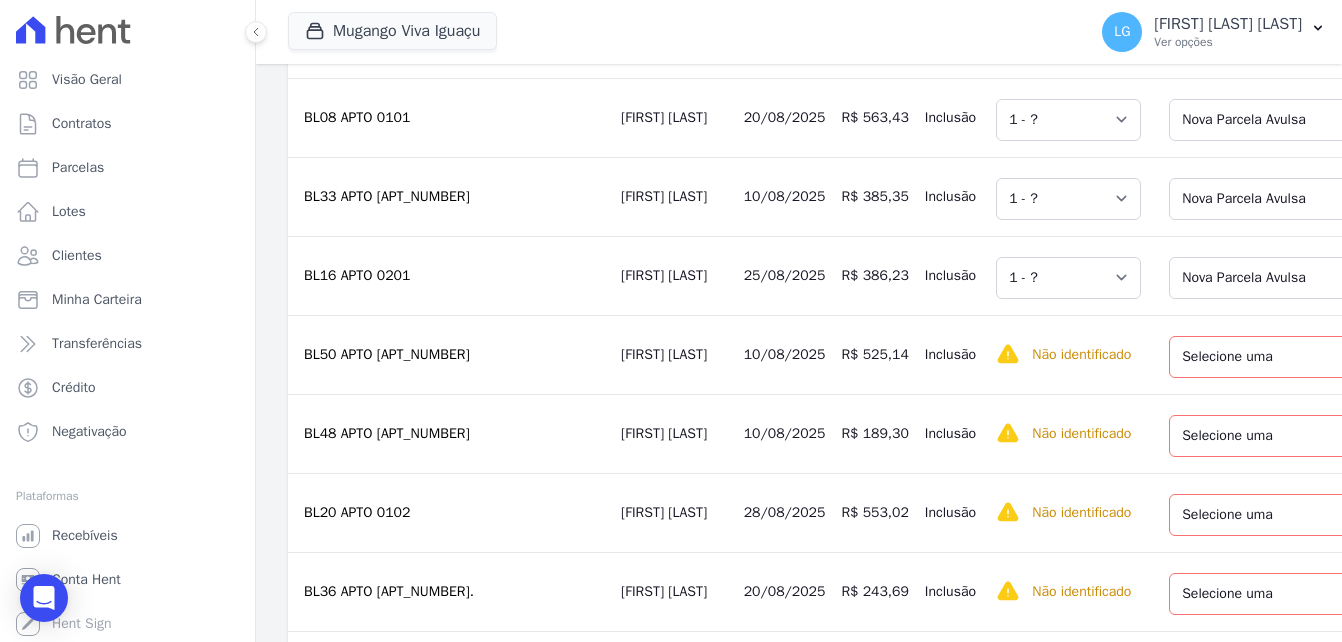 scroll, scrollTop: 2300, scrollLeft: 0, axis: vertical 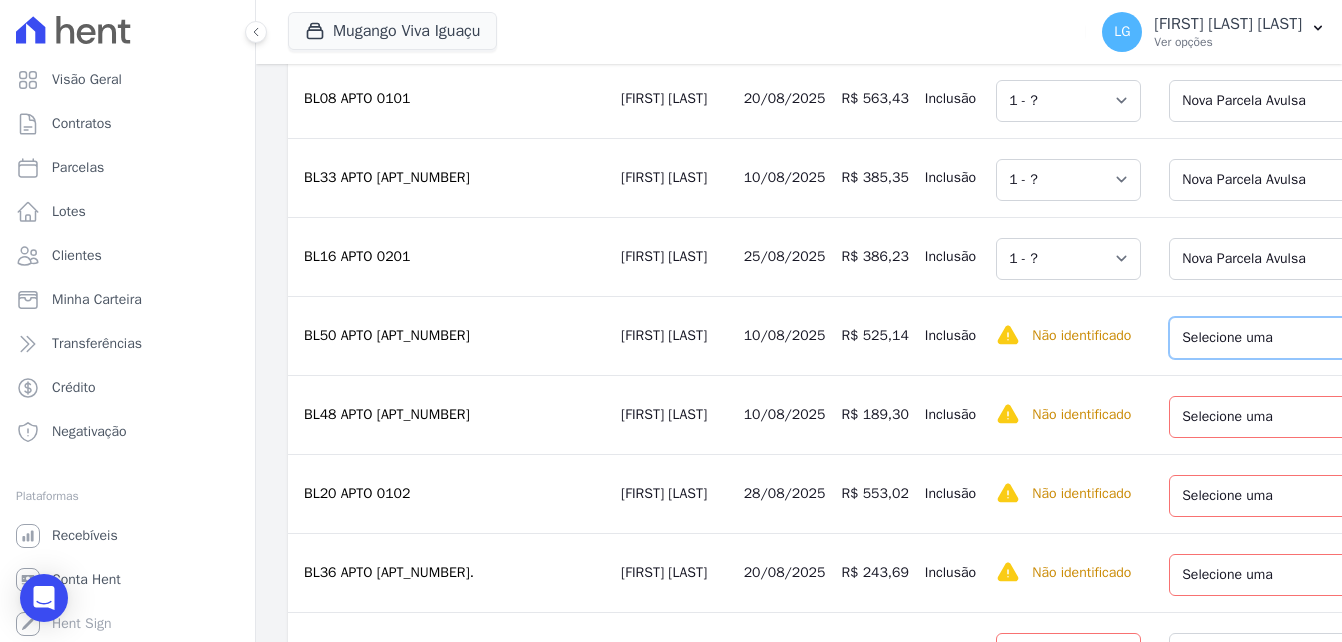 click on "Selecione uma
Nova Parcela Avulsa
Parcela Avulsa Existente
Parcela Normal (37 X R$ 321,15)" at bounding box center (1299, 338) 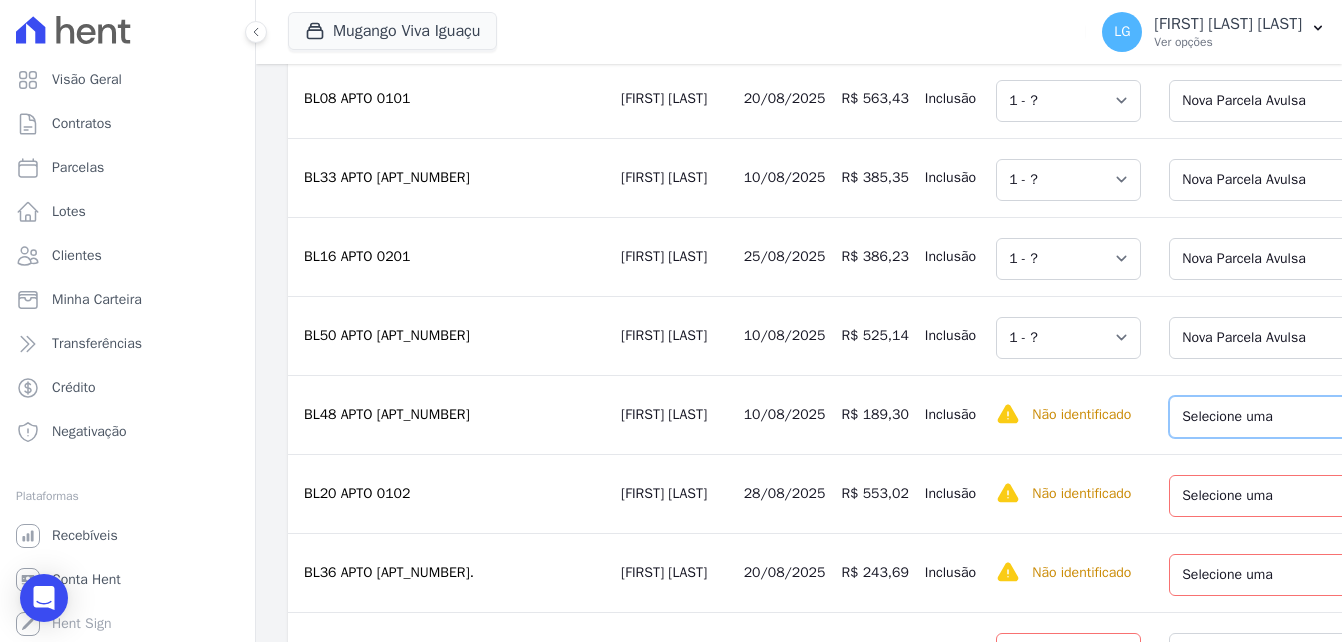 click on "Selecione uma
Nova Parcela Avulsa
Parcela Avulsa Existente
Parcela Normal (23 X R$ 74,30)" at bounding box center [1295, 417] 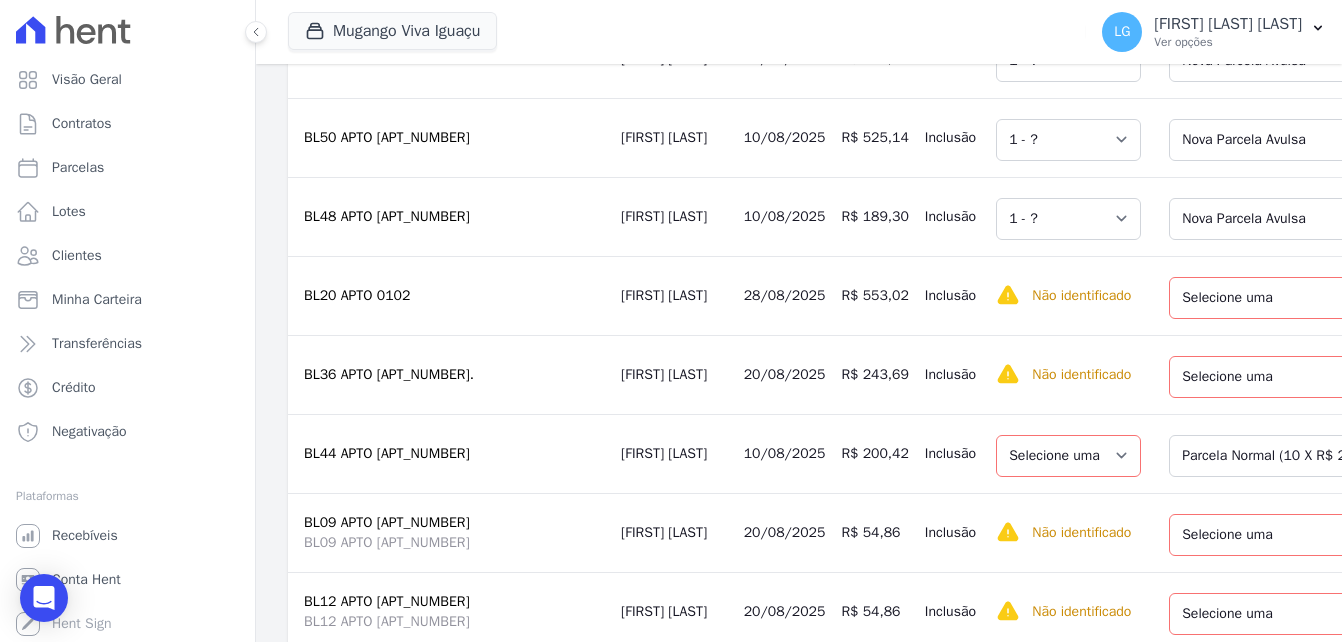 scroll, scrollTop: 2500, scrollLeft: 0, axis: vertical 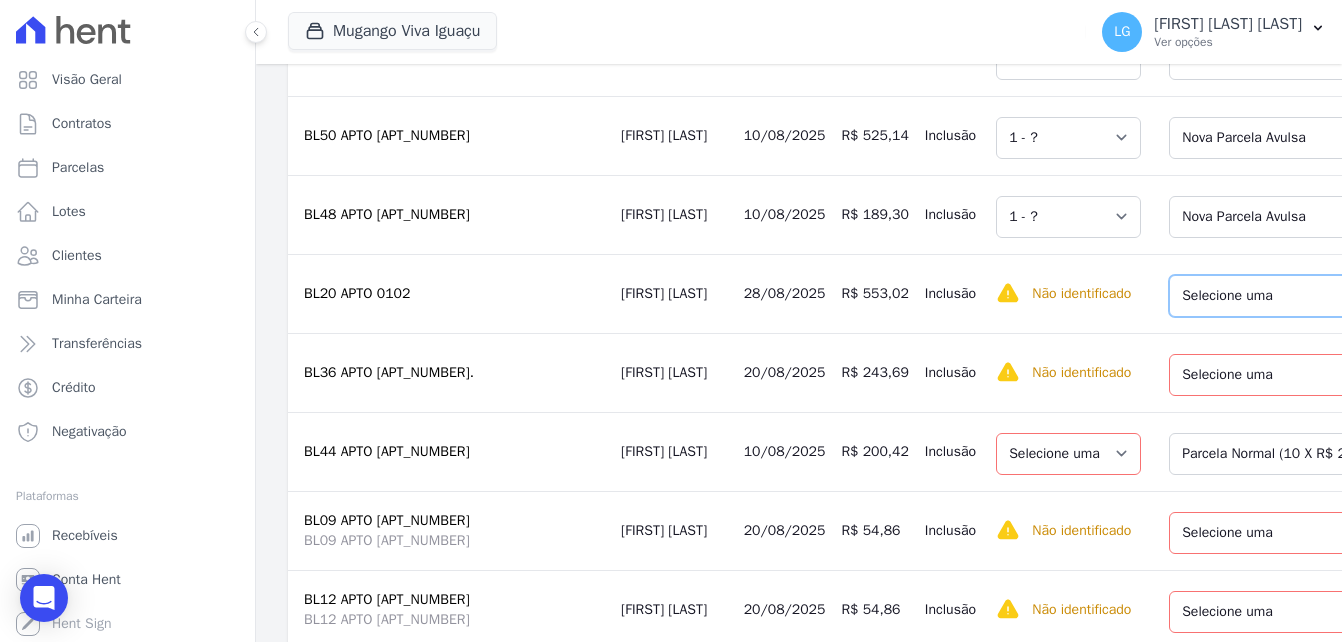 drag, startPoint x: 1149, startPoint y: 316, endPoint x: 1168, endPoint y: 338, distance: 29.068884 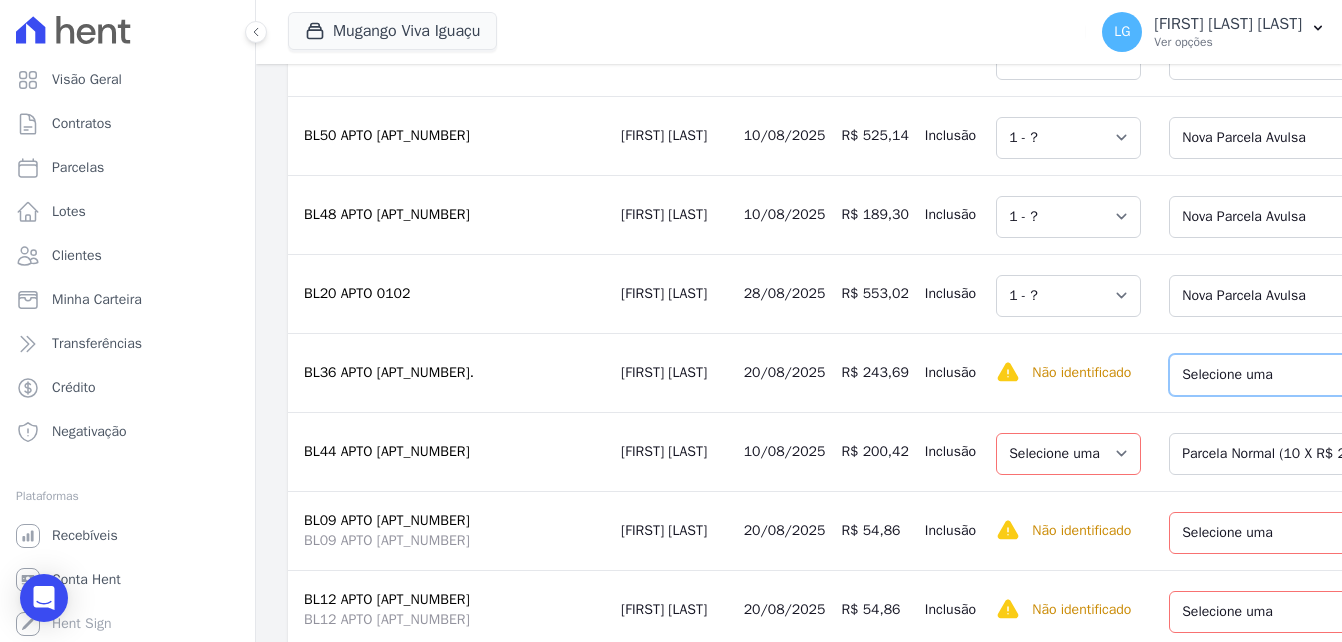 click on "Selecione uma
Nova Parcela Avulsa
Parcela Avulsa Existente
Parcela Normal (37 X R$ 124,56)" at bounding box center [1299, 375] 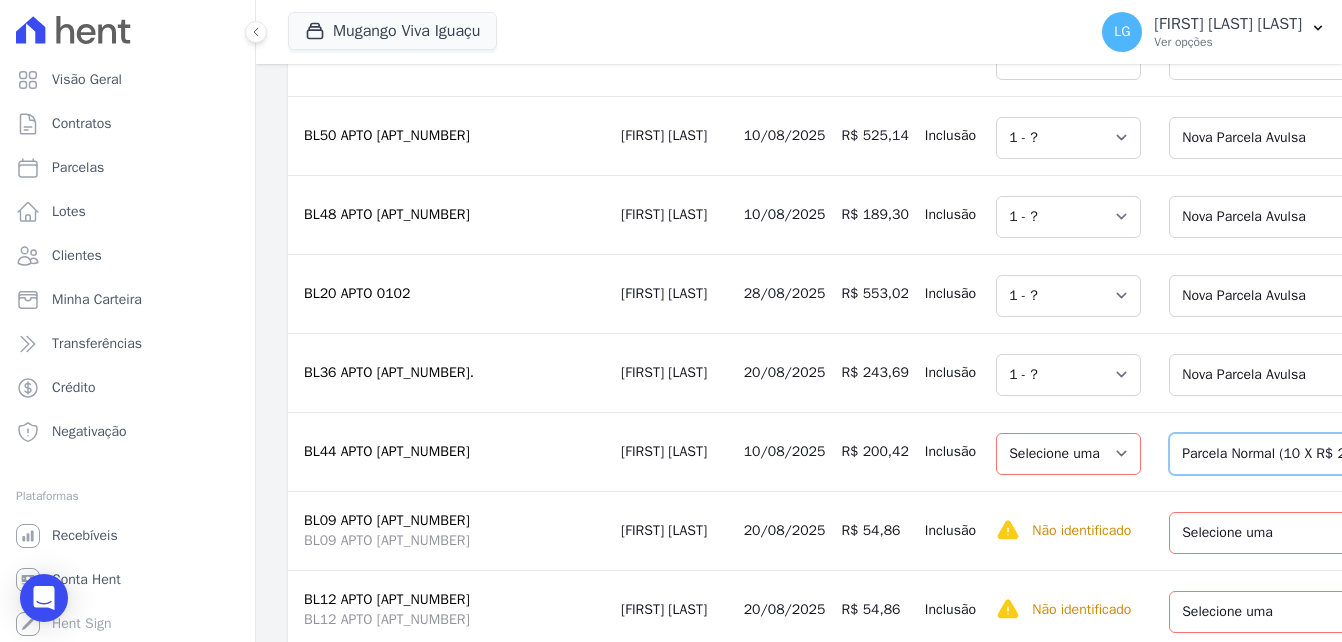 click on "Selecione uma
Nova Parcela Avulsa
Parcela Avulsa Existente
Parcela Normal (10 X R$ 222,67)" at bounding box center [1299, 454] 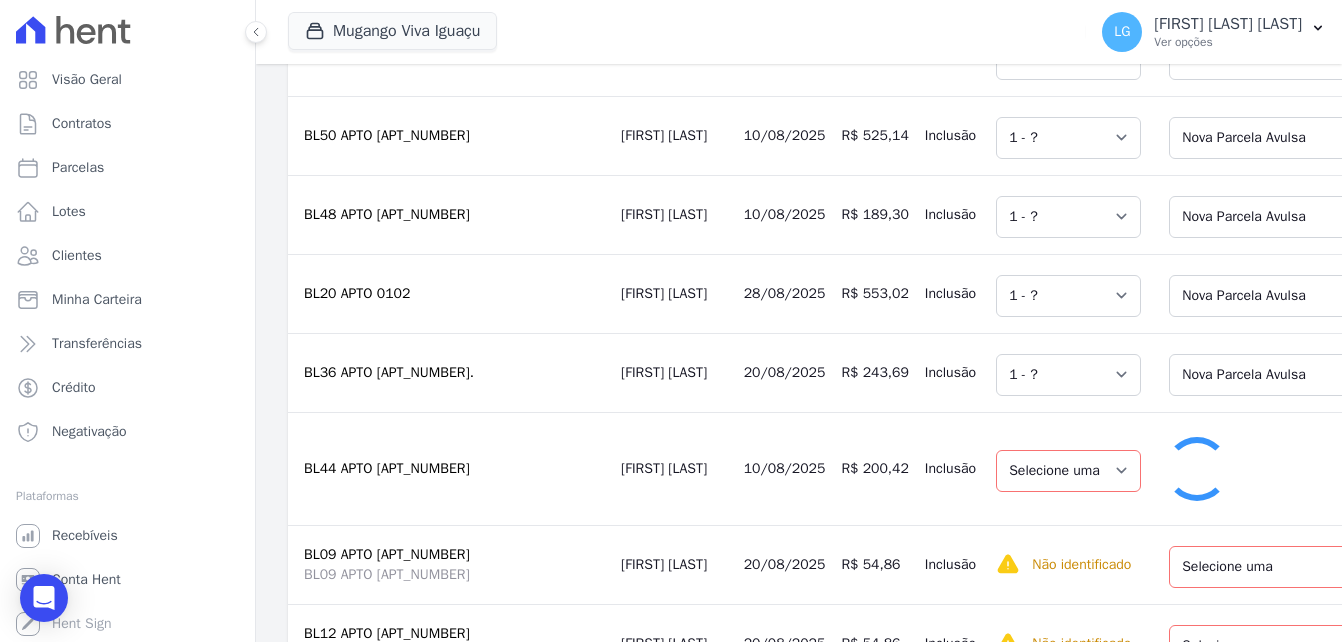select on "1" 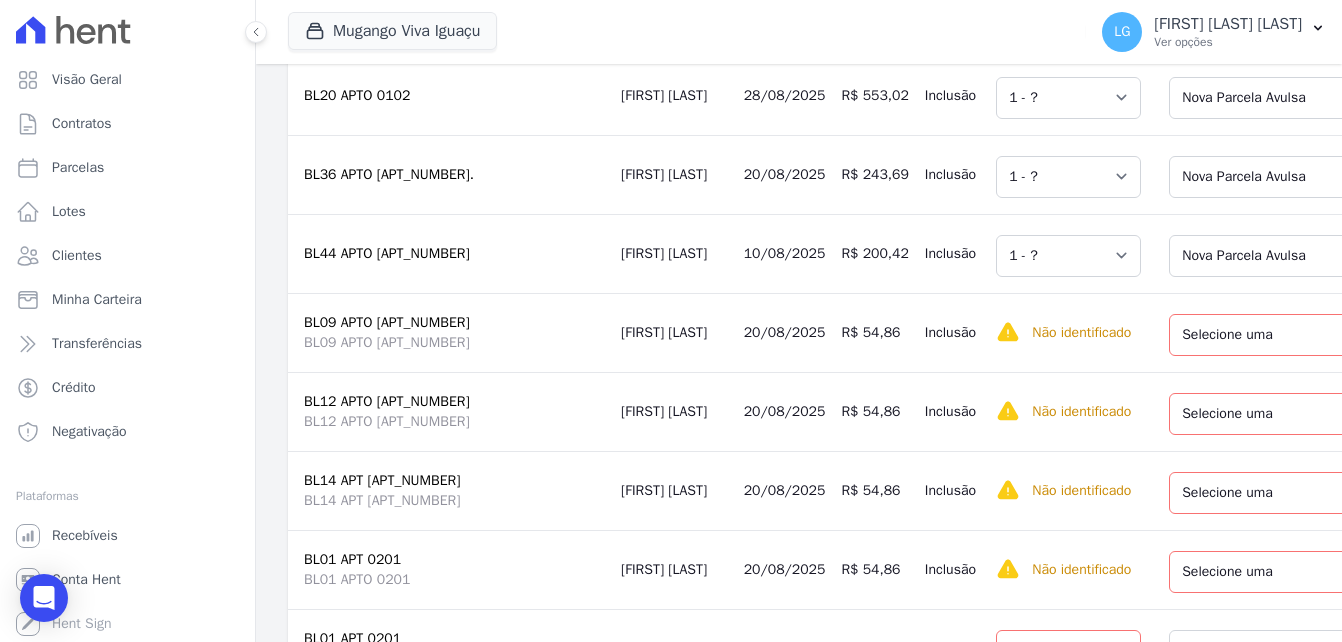 scroll, scrollTop: 2700, scrollLeft: 0, axis: vertical 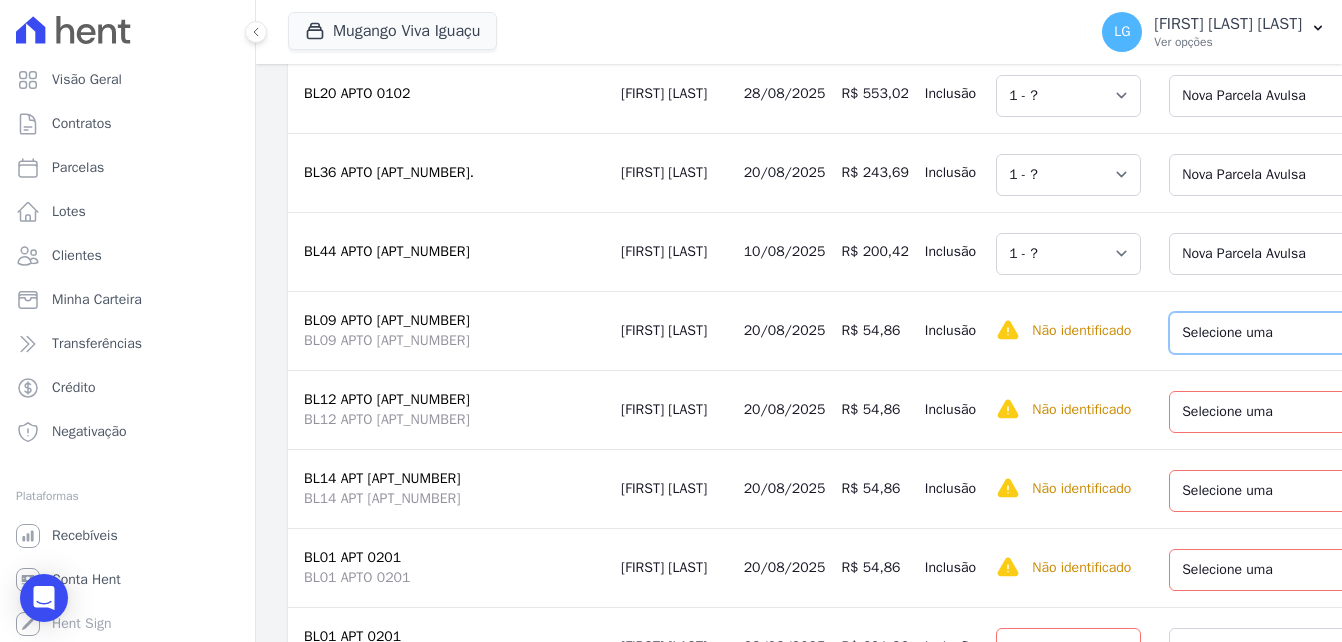 click on "Selecione uma
Nova Parcela Avulsa
Parcela Avulsa Existente
Sinal (1 X R$ 3.500,00)
Parcela Normal (60 X R$ 790,09)" at bounding box center [1299, 333] 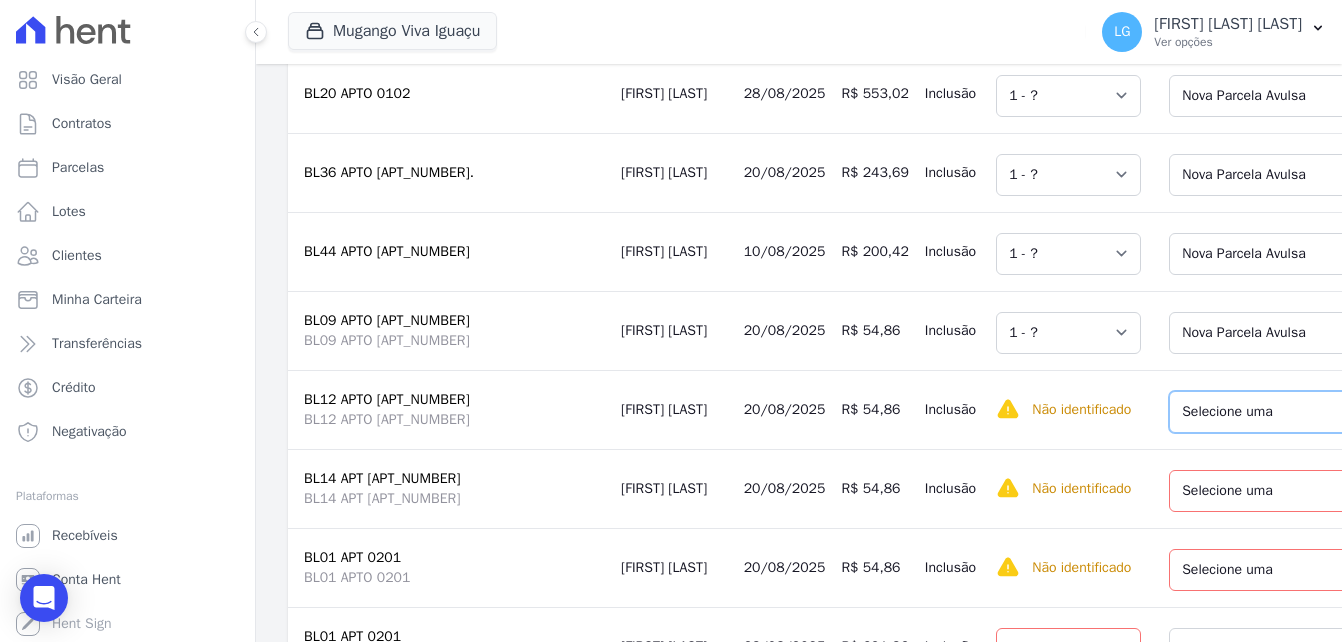 drag, startPoint x: 1200, startPoint y: 434, endPoint x: 1198, endPoint y: 459, distance: 25.079872 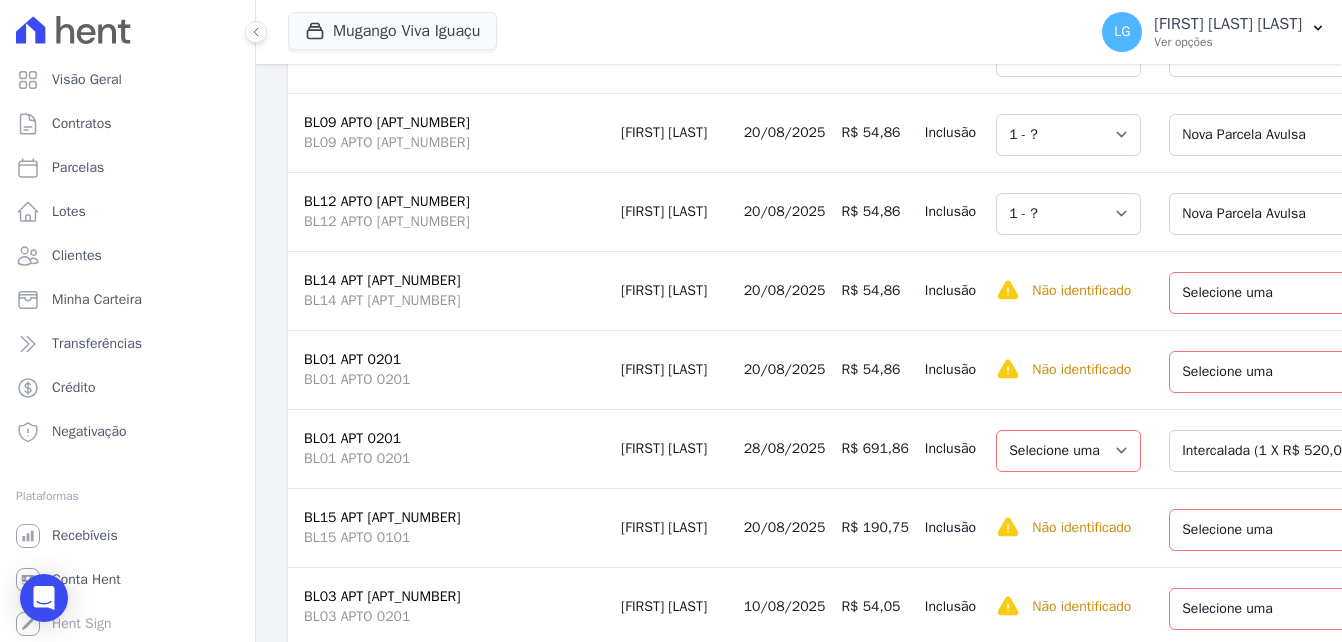 scroll, scrollTop: 2900, scrollLeft: 0, axis: vertical 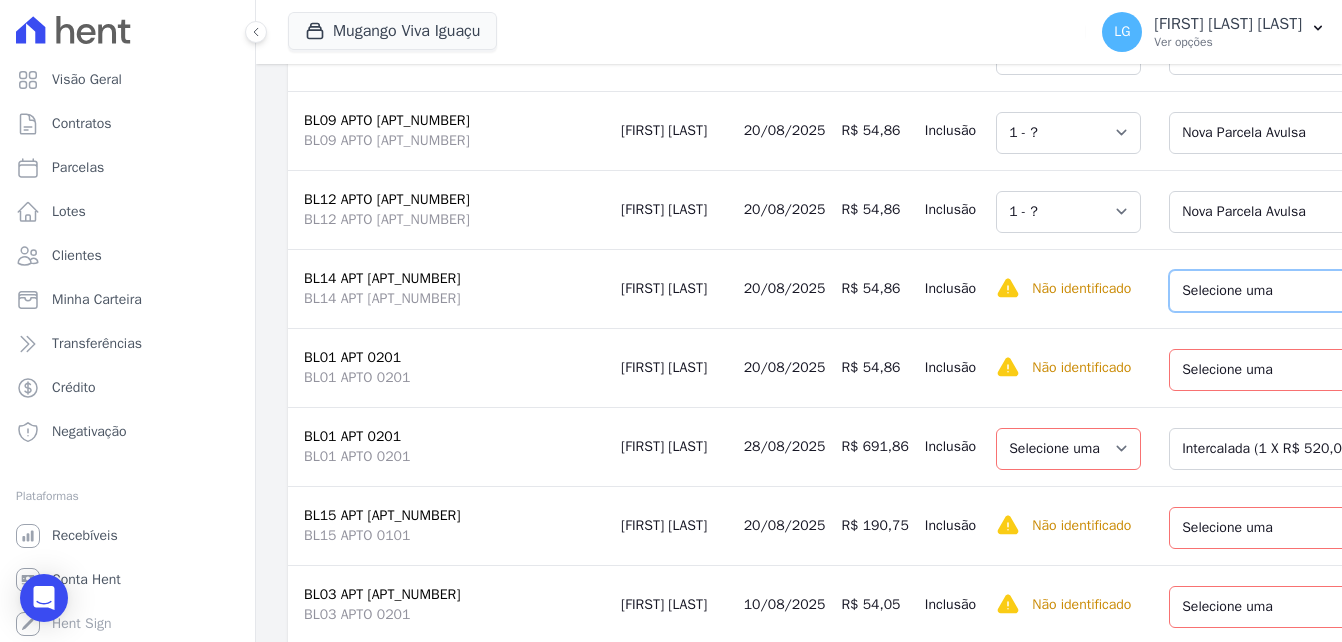 click on "Selecione uma
Nova Parcela Avulsa
Parcela Avulsa Existente
Sinal (1 X R$ 1.000,22)
Parcela Normal (60 X R$ 641,91)" at bounding box center (1299, 291) 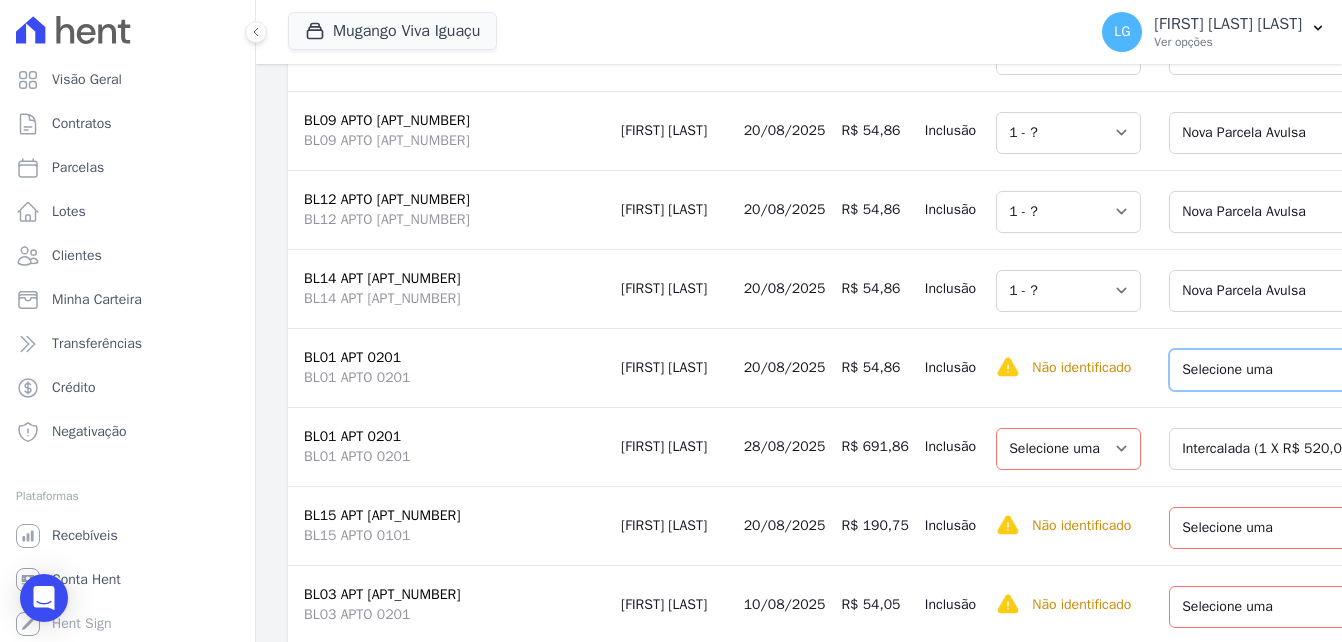 click on "Selecione uma
Nova Parcela Avulsa
Parcela Avulsa Existente
Sinal (1 X R$ 2.800,11)
Parcela Normal (60 X R$ 681,62)
Intercalada (1 X R$ 520,04)" at bounding box center (1299, 370) 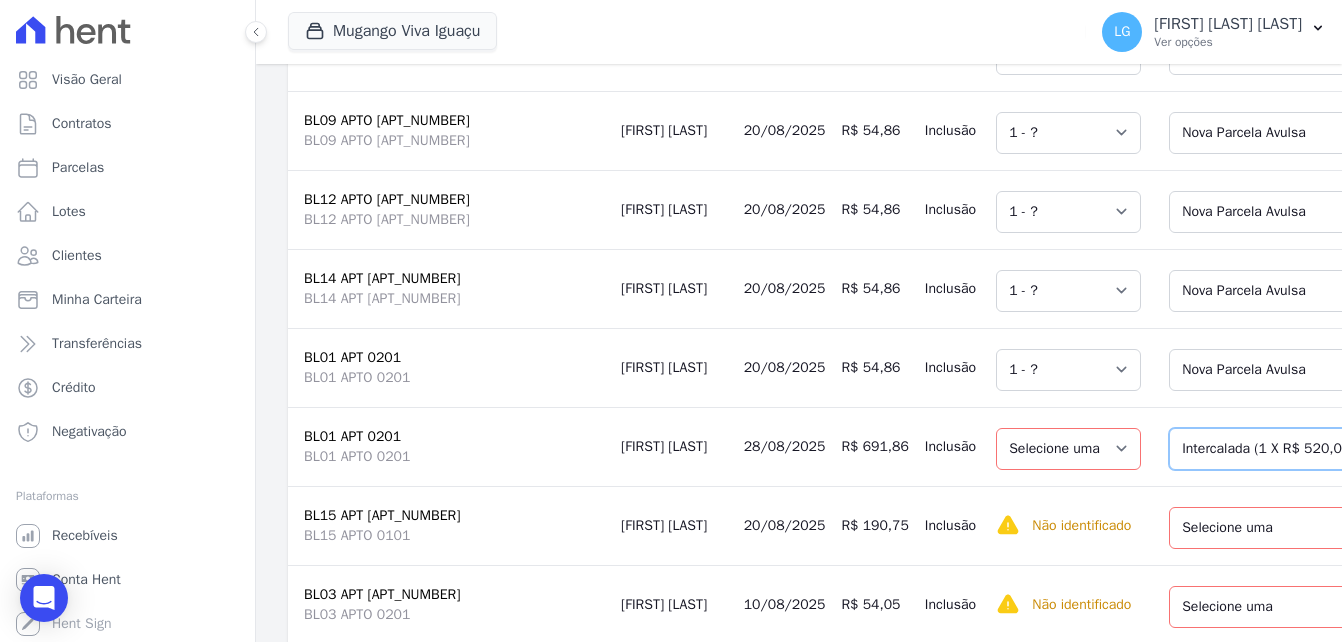 click on "Selecione uma
Nova Parcela Avulsa
Parcela Avulsa Existente
Sinal (1 X R$ 2.800,11)
Parcela Normal (60 X R$ 681,62)
Intercalada (1 X R$ 520,04)" at bounding box center (1299, 449) 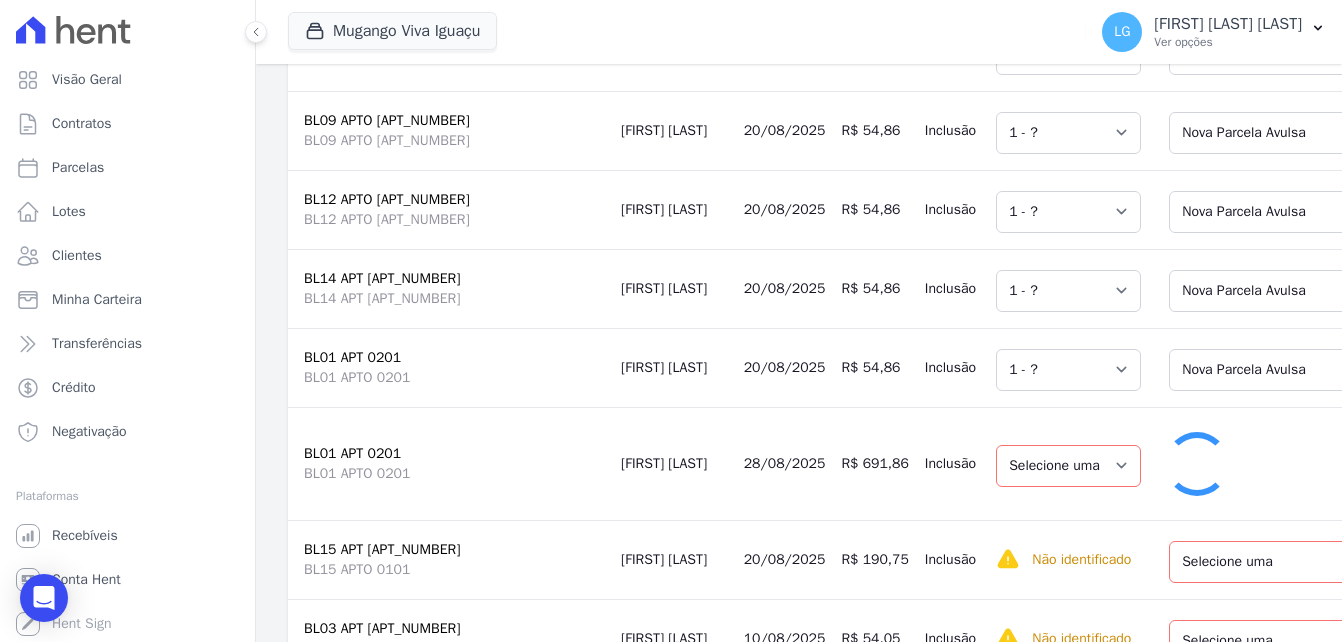 select on "1" 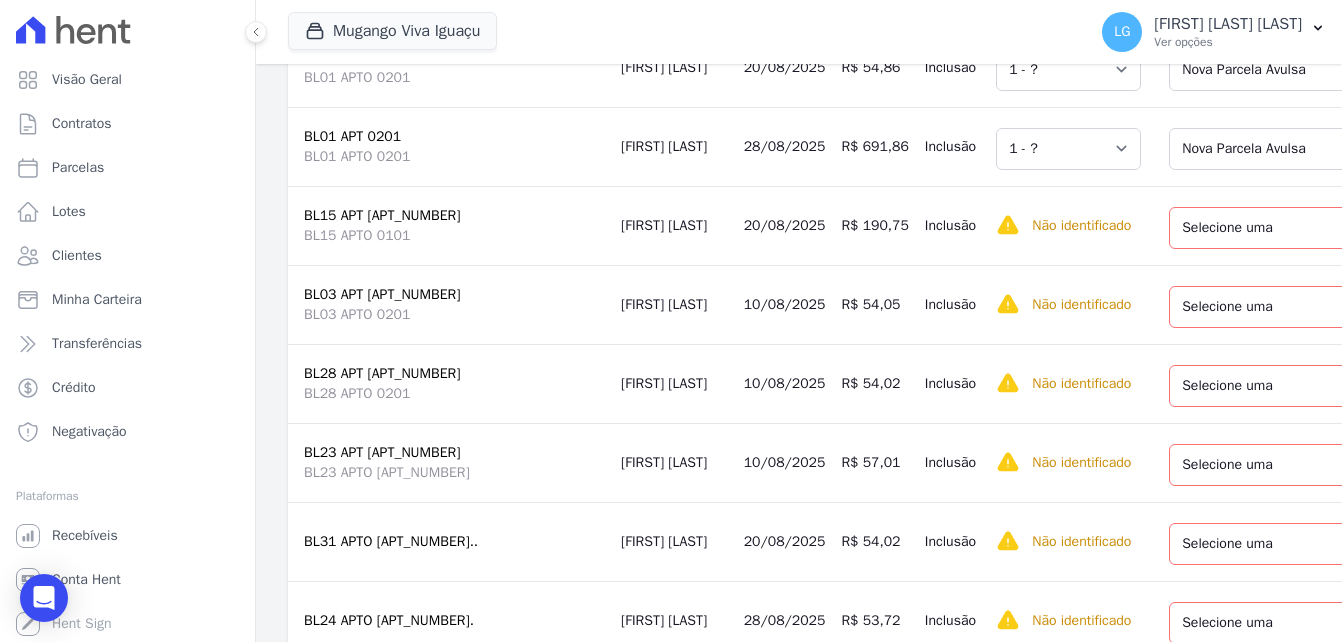 scroll, scrollTop: 3300, scrollLeft: 0, axis: vertical 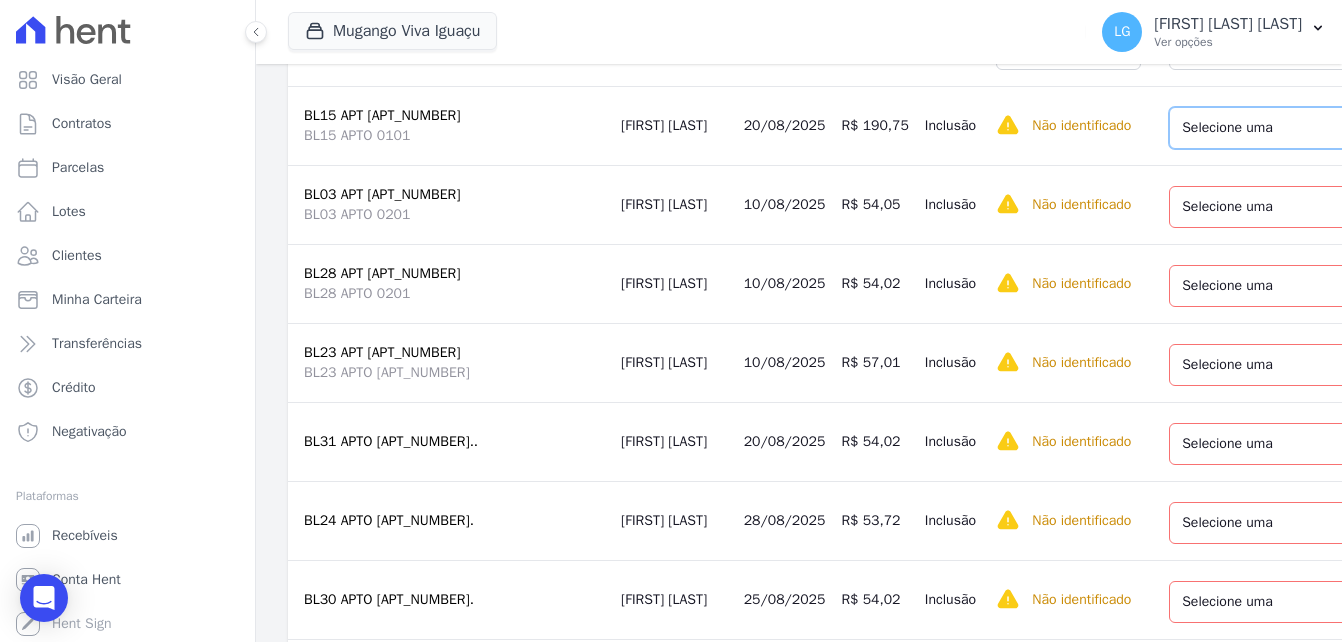 click on "Selecione uma
Nova Parcela Avulsa
Parcela Avulsa Existente
Sinal (1 X R$ 33.999,80)
Parcela Normal (60 X R$ 274,22)" at bounding box center [1299, 128] 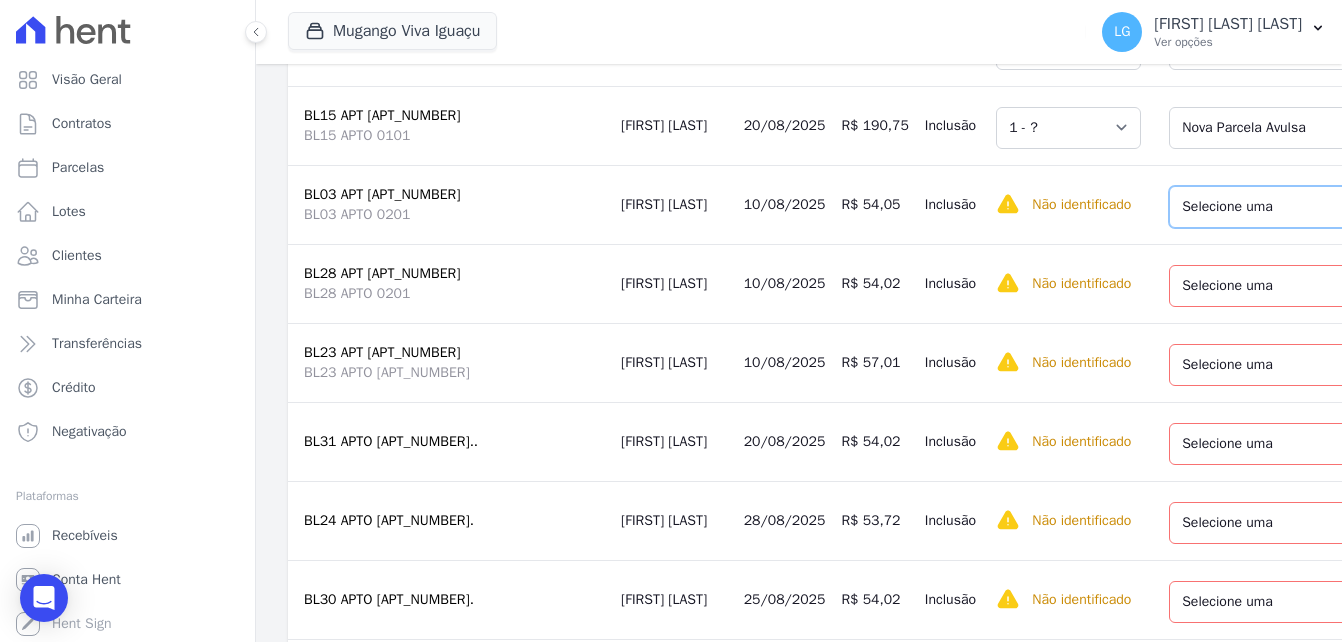 click on "Selecione uma
Nova Parcela Avulsa
Parcela Avulsa Existente
Sinal (1 X R$ 1.000,46)
Parcela Normal (60 X R$ 406,61)" at bounding box center [1299, 207] 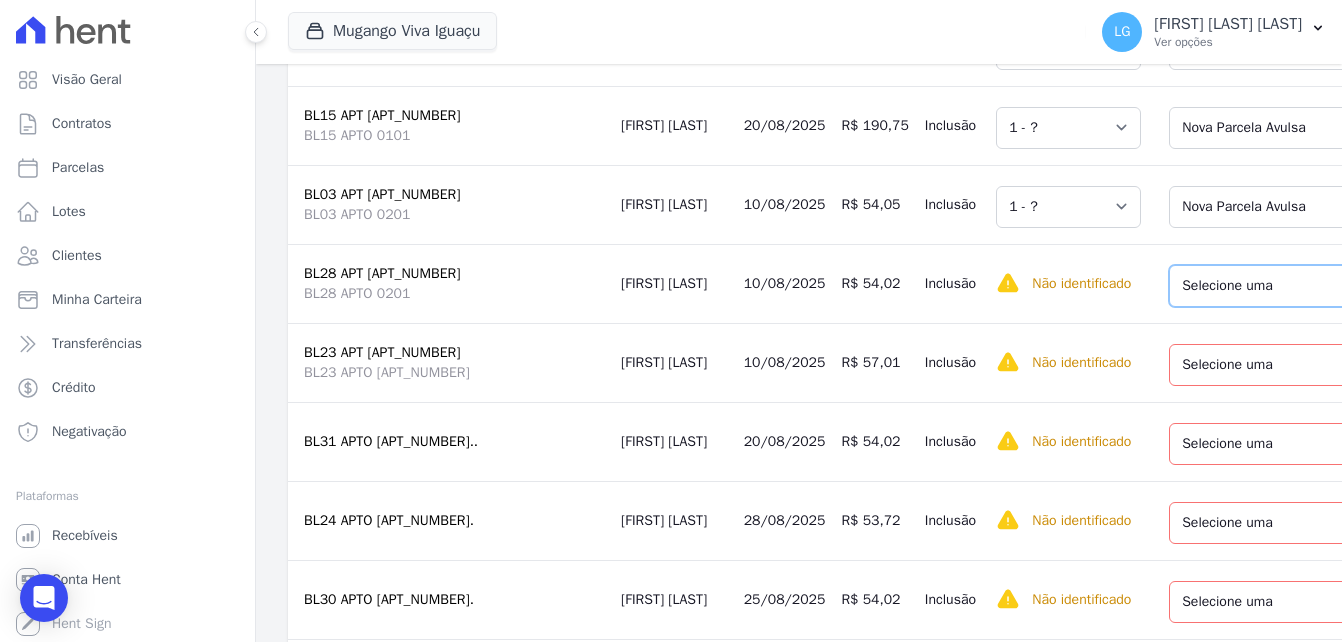 click on "Selecione uma
Nova Parcela Avulsa
Parcela Avulsa Existente
Sinal (1 X R$ 1.000,46)
Parcela Normal (60 X R$ 369,00)" at bounding box center (1299, 286) 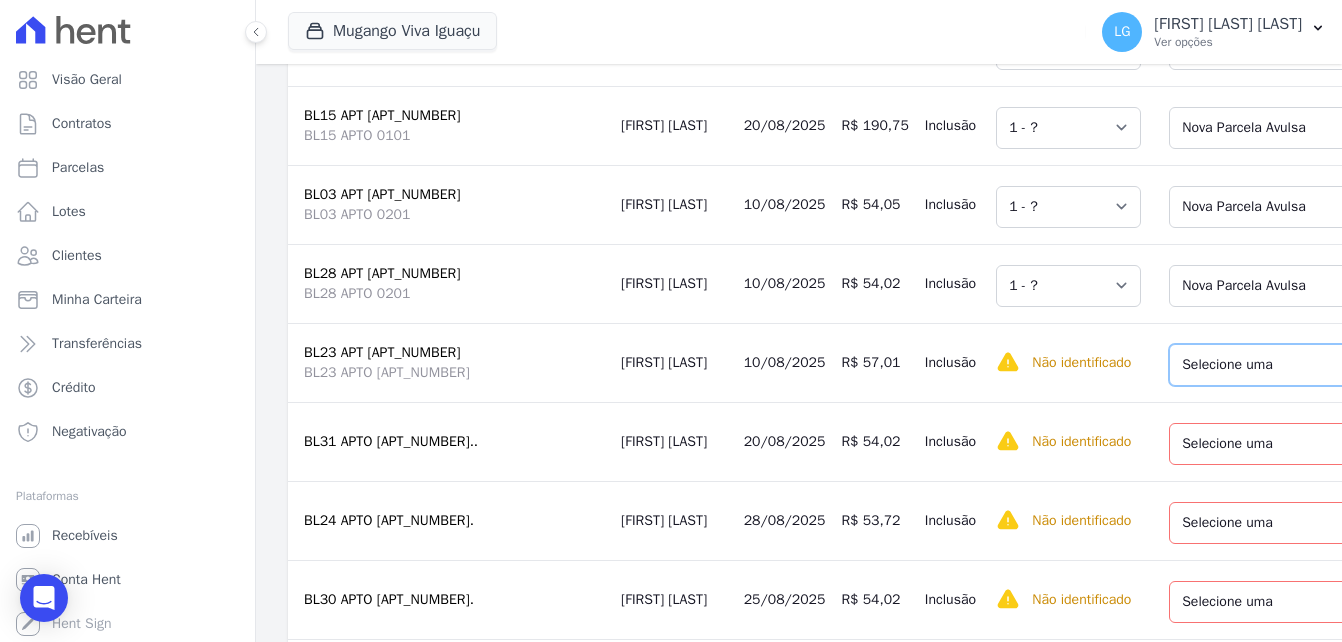 drag, startPoint x: 1204, startPoint y: 411, endPoint x: 1184, endPoint y: 424, distance: 23.853722 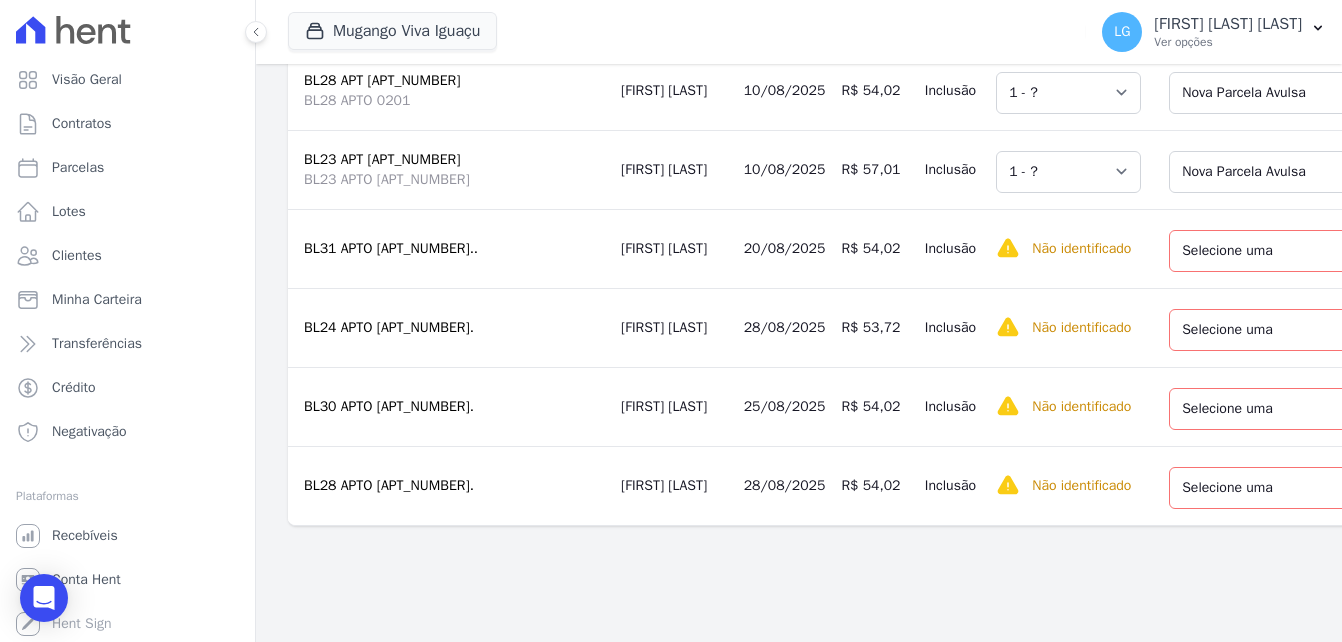 scroll, scrollTop: 3550, scrollLeft: 0, axis: vertical 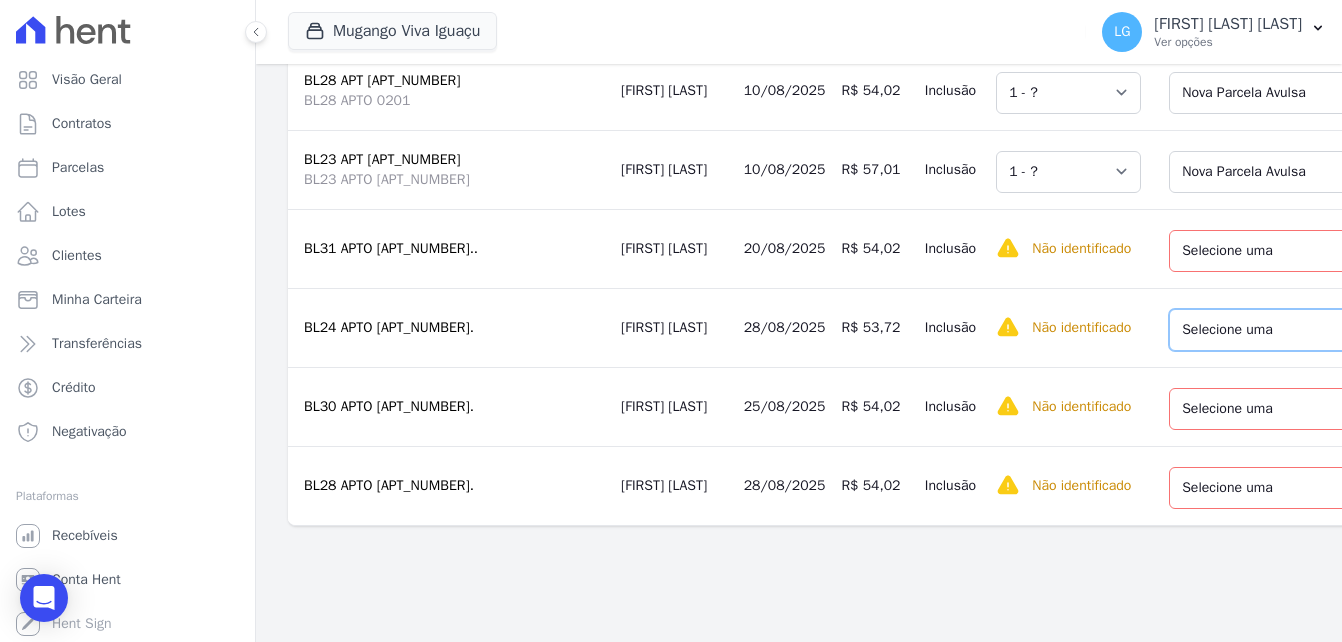 click on "Selecione uma
Nova Parcela Avulsa
Parcela Avulsa Existente
Sinal (1 X R$ 1.000,59)
Parcela Normal (60 X R$ 439,12)" at bounding box center [1299, 330] 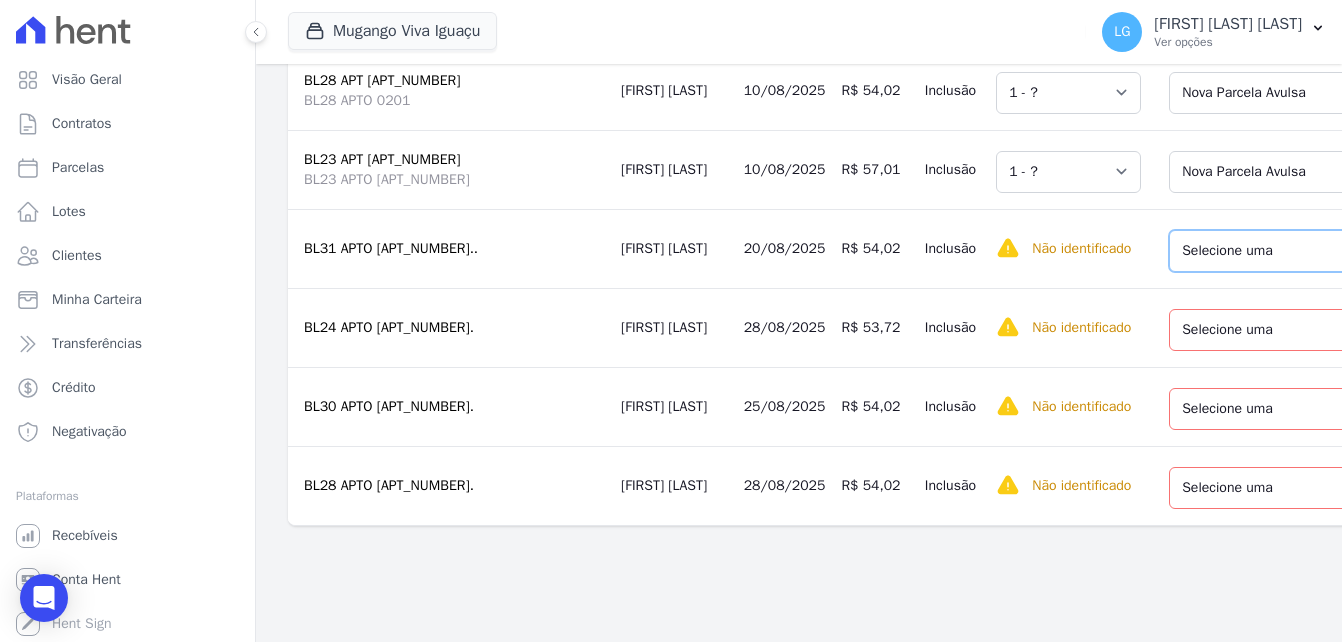 click on "Selecione uma
Nova Parcela Avulsa
Parcela Avulsa Existente
Sinal (1 X R$ 1.000,56)
Parcela Normal (60 X R$ 633,09)" at bounding box center (1299, 251) 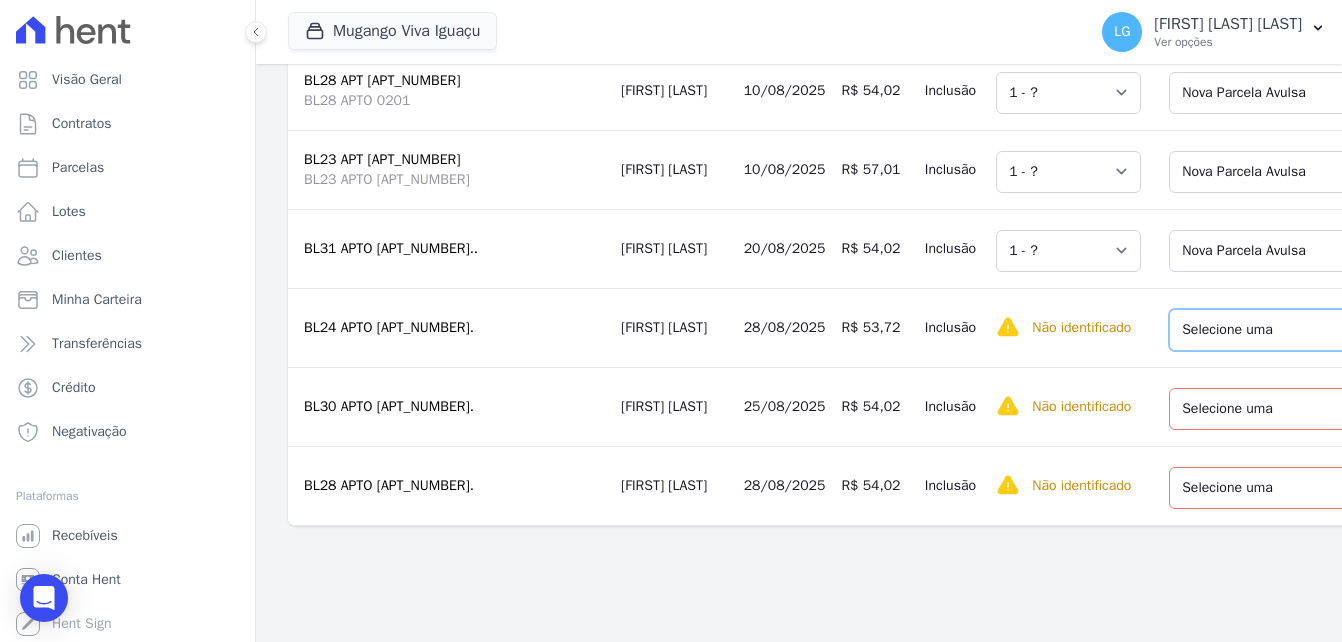 click on "Selecione uma
Nova Parcela Avulsa
Parcela Avulsa Existente
Sinal (1 X R$ 1.000,59)
Parcela Normal (60 X R$ 439,12)" at bounding box center [1299, 330] 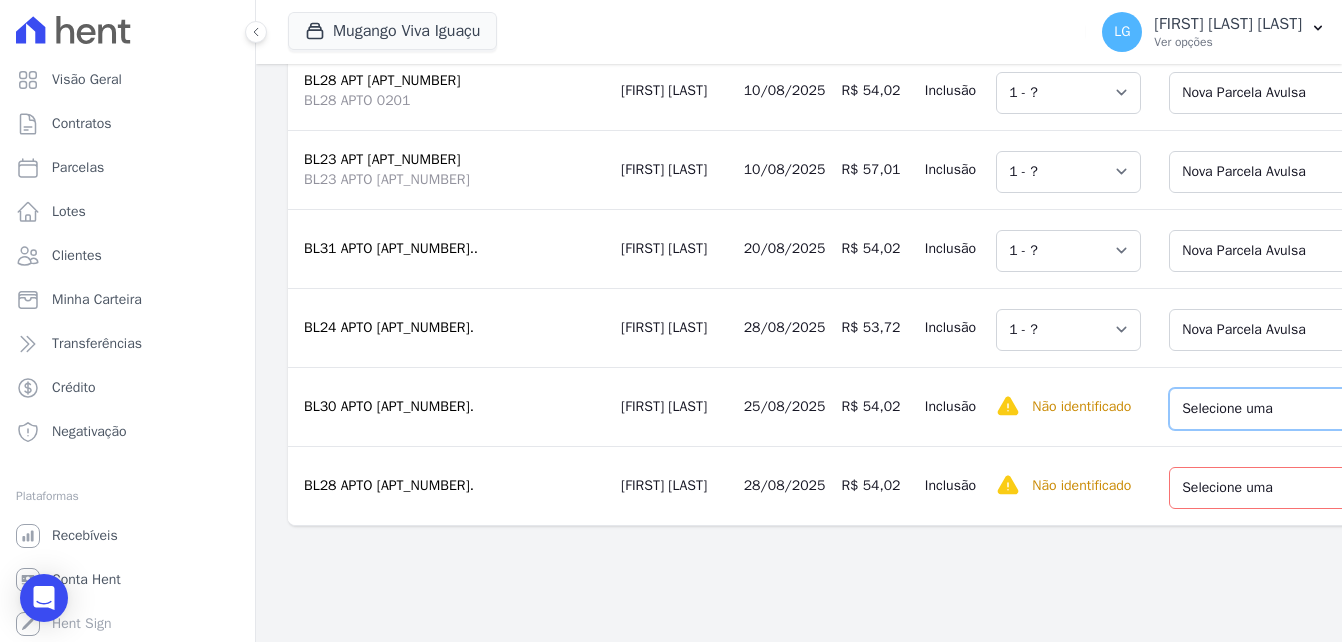 click on "Selecione uma
Nova Parcela Avulsa
Parcela Avulsa Existente
Sinal (1 X R$ 1.000,25)
Parcela Normal (60 X R$ 442,11)" at bounding box center [1299, 409] 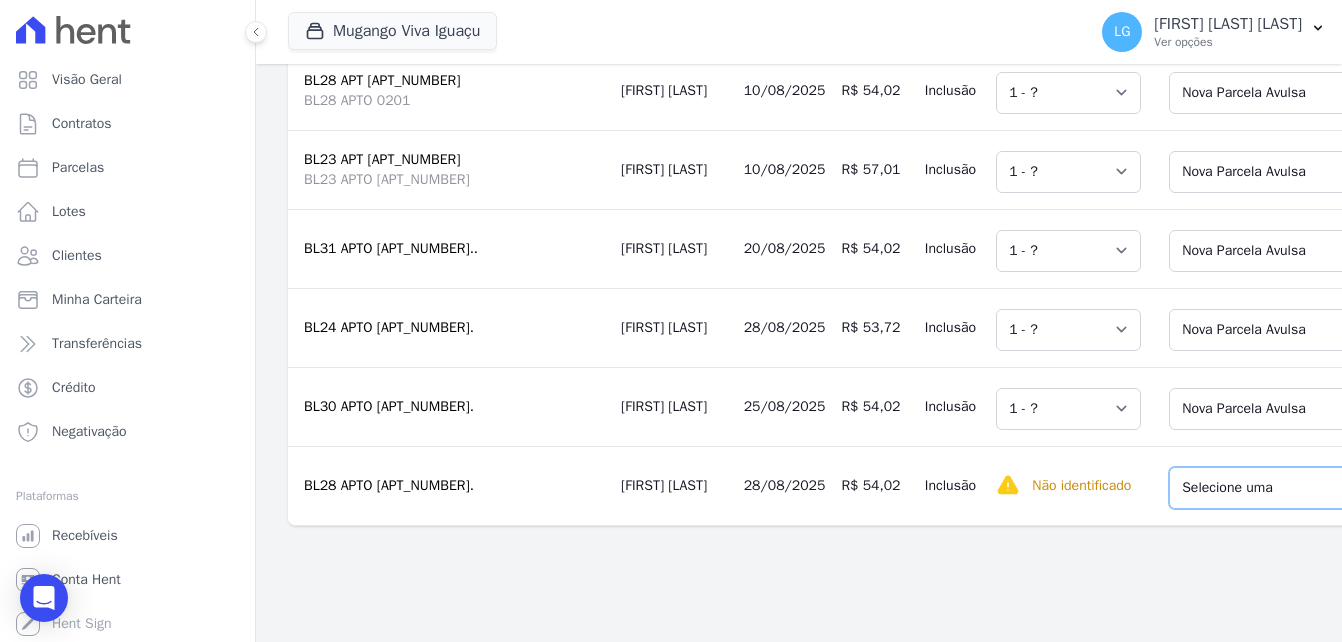 drag, startPoint x: 1210, startPoint y: 486, endPoint x: 1205, endPoint y: 501, distance: 15.811388 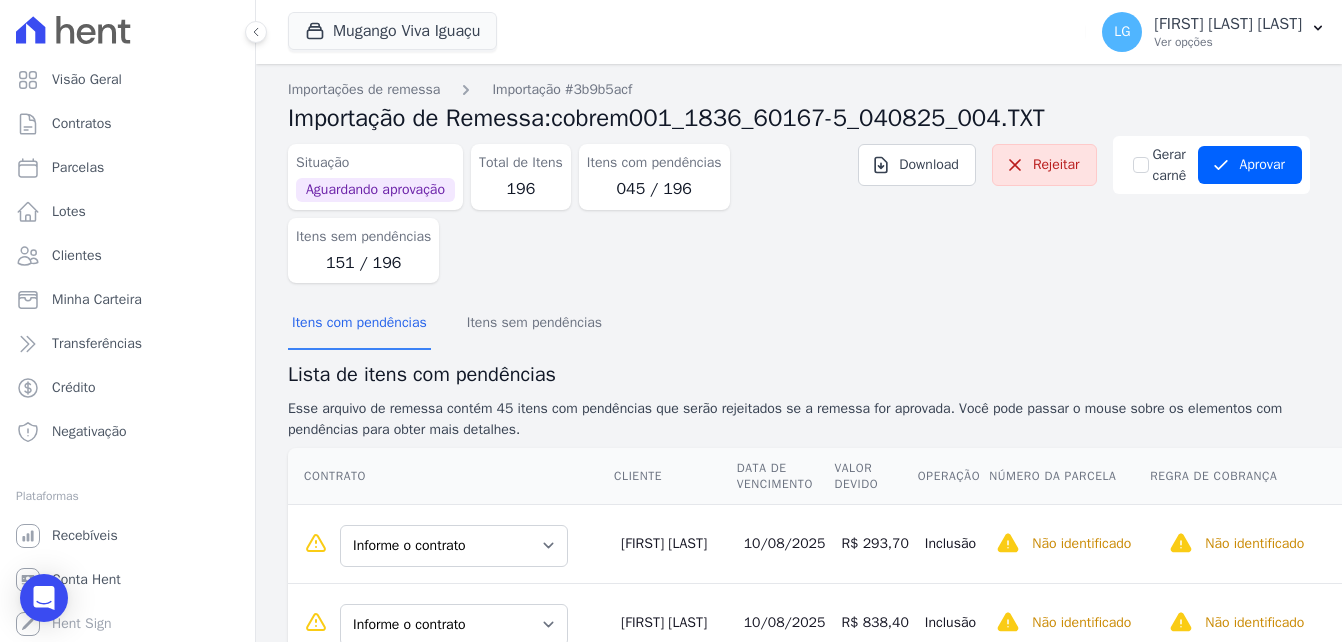 scroll, scrollTop: 0, scrollLeft: 0, axis: both 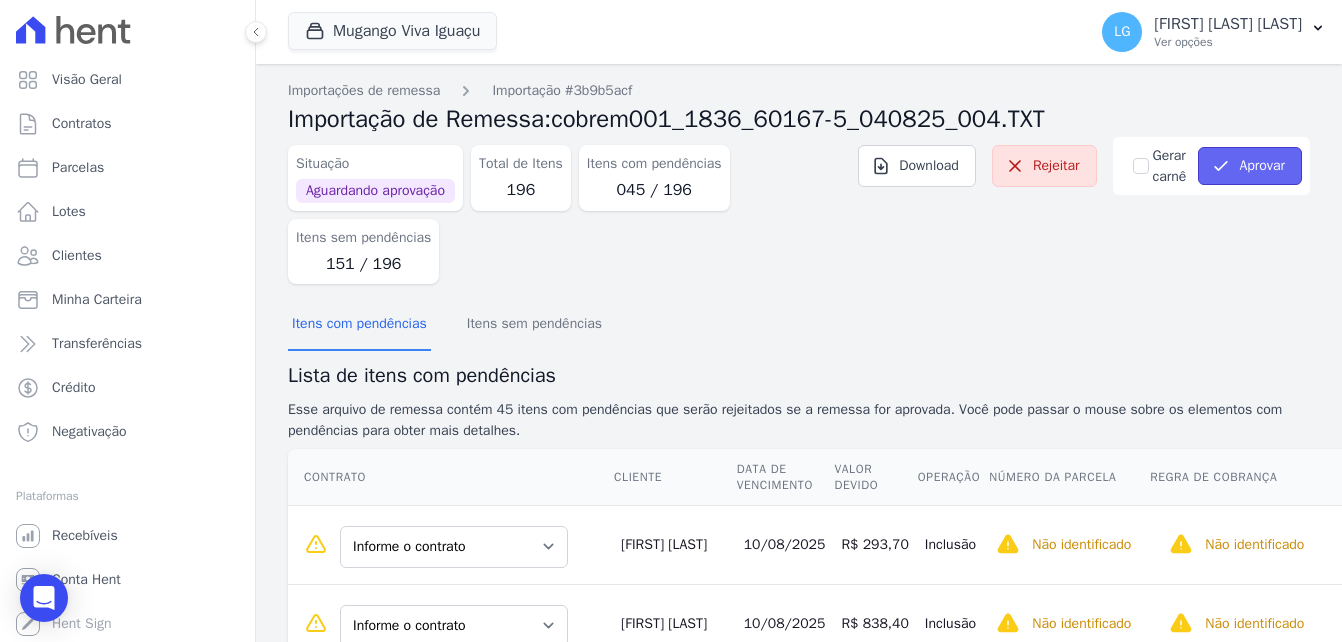 click on "Aprovar" at bounding box center (1250, 166) 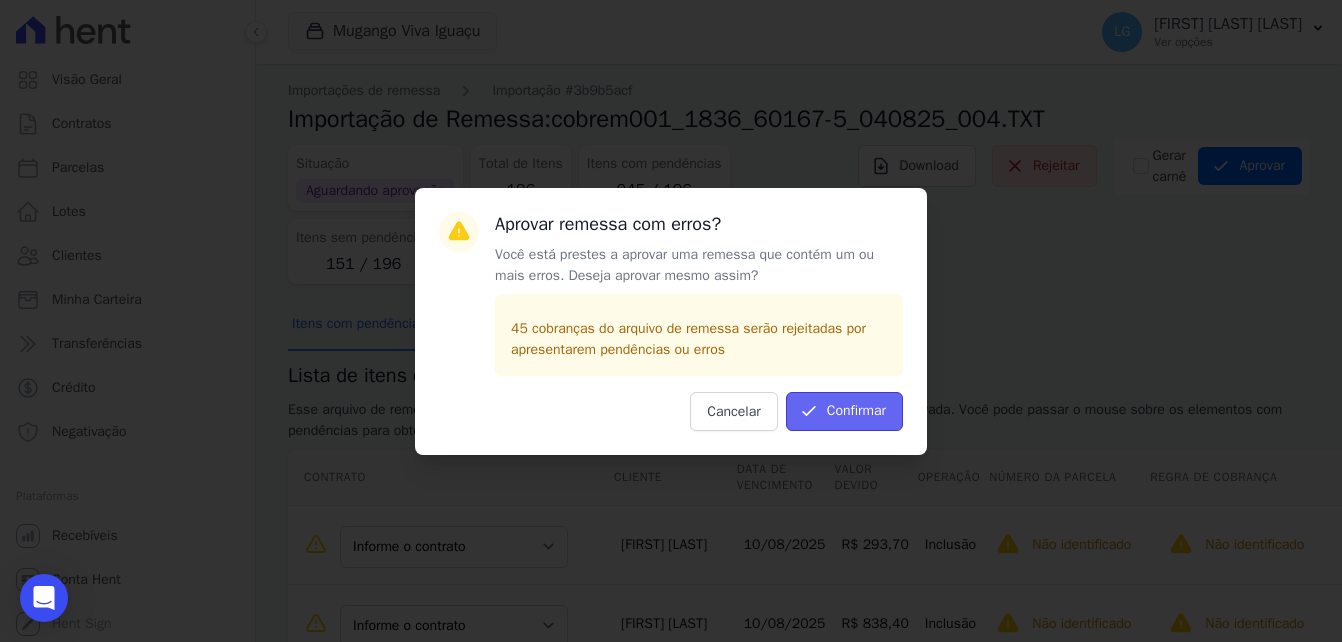 click on "Confirmar" at bounding box center (844, 411) 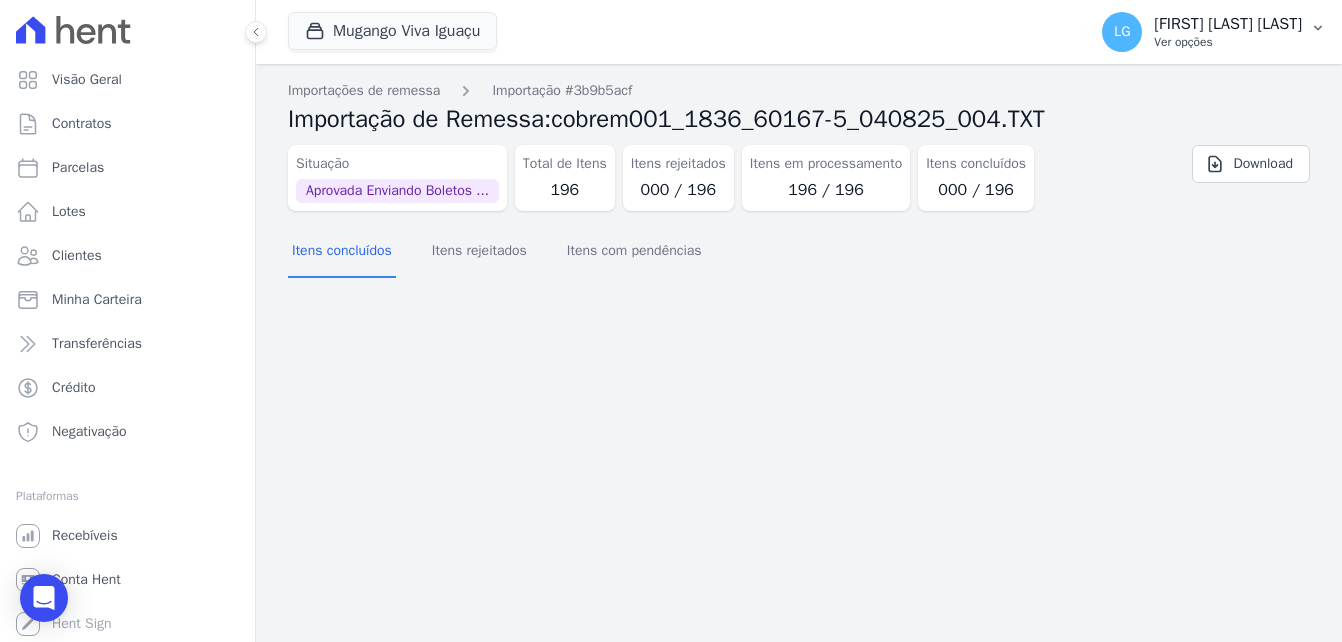 click on "[FIRST]  [MIDDLE] [LAST]" at bounding box center (1228, 24) 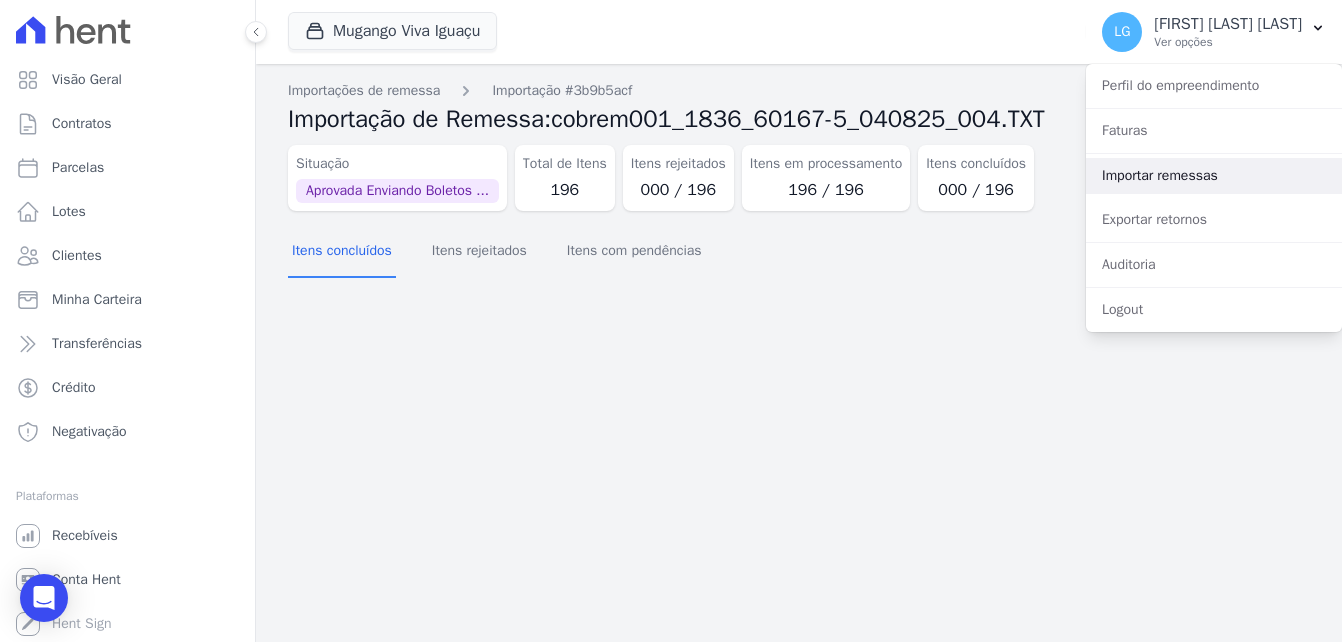 click on "Importar remessas" at bounding box center [1214, 176] 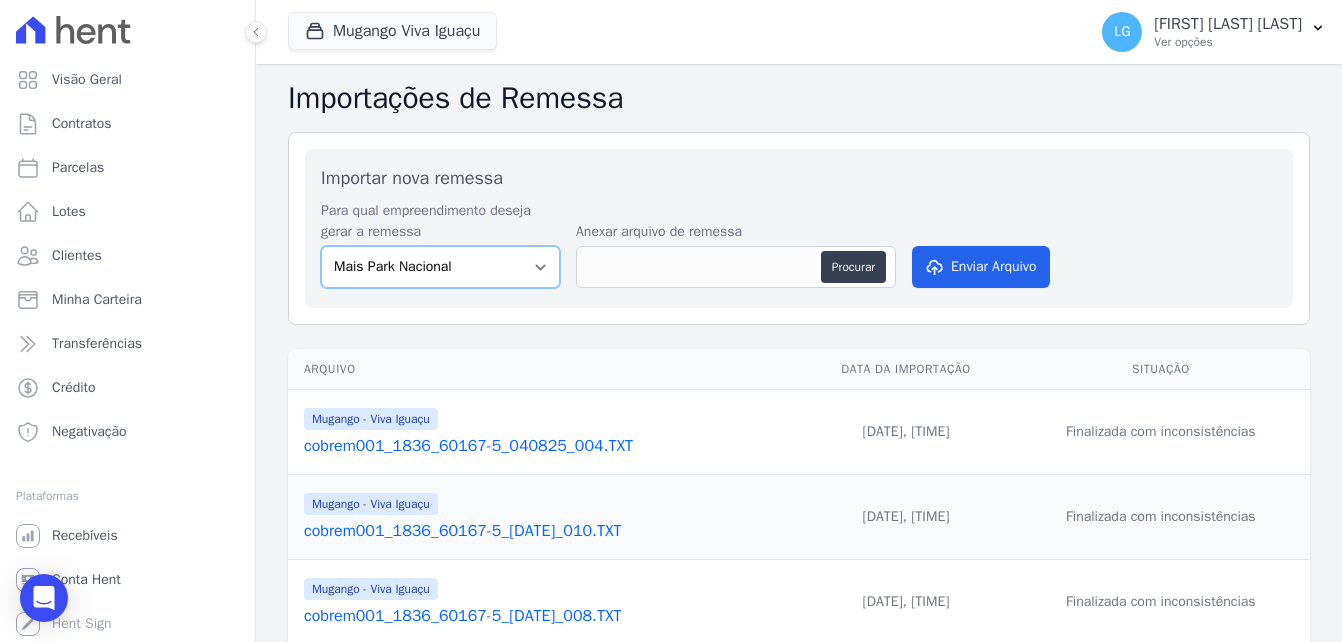click on "Mais Park Nacional
Mais Park Pampulha
Mugango - Viva Iguaçu
Parque Primavera
RESIDENCIAL CHACARAS BOM JESUS
RESIDENCIAL VIVA IGUACU II
UP Nova Iguaçu
Viva Mais - Zona Sul l
Viva Mais - Zona Sul ll" at bounding box center [440, 267] 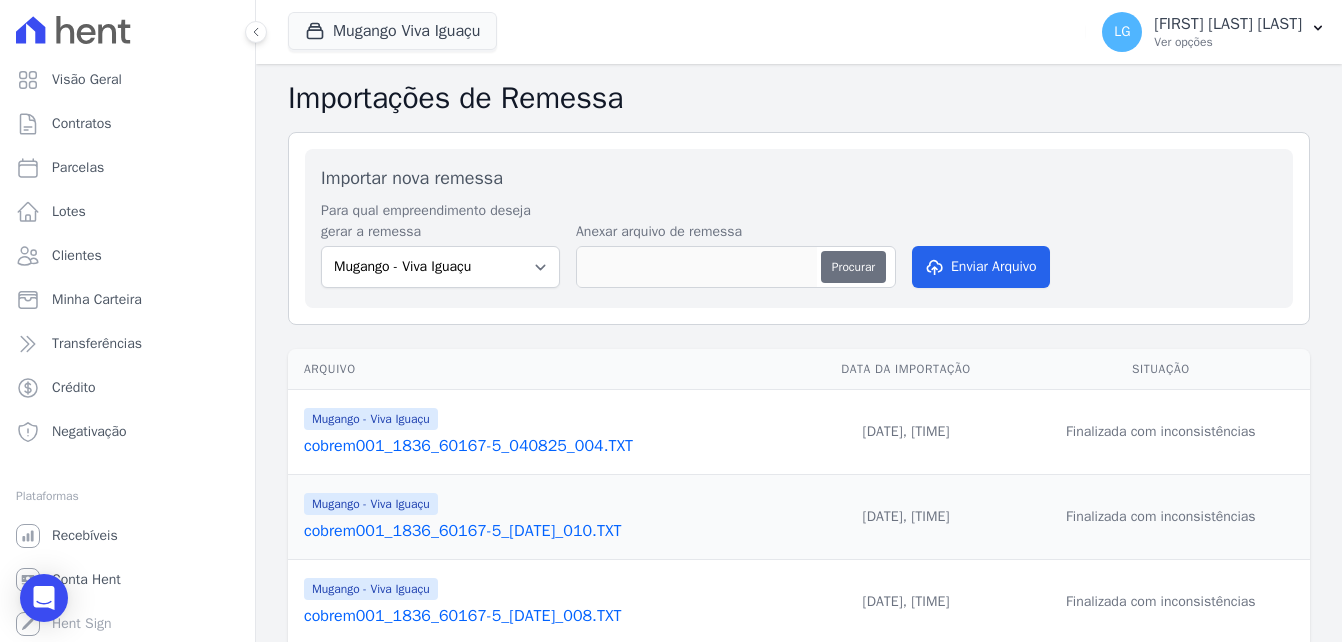 click on "Procurar" at bounding box center [853, 267] 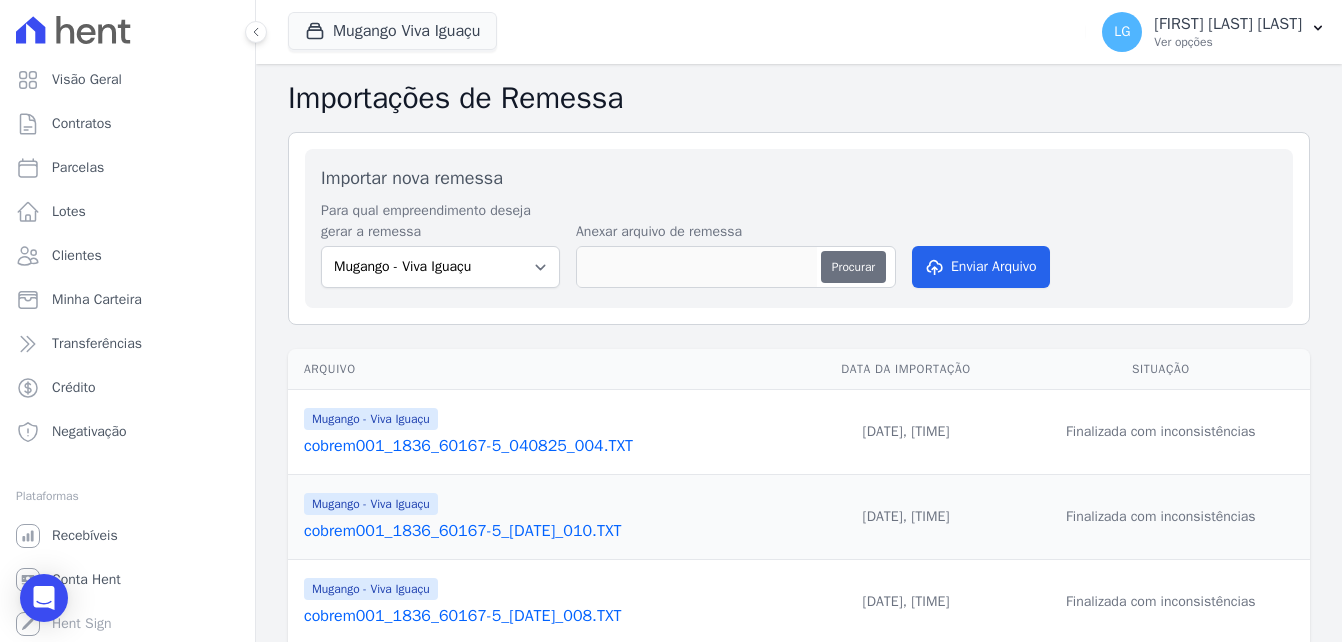 type on "cobrem001_1836_60167-5_040825_005.TXT" 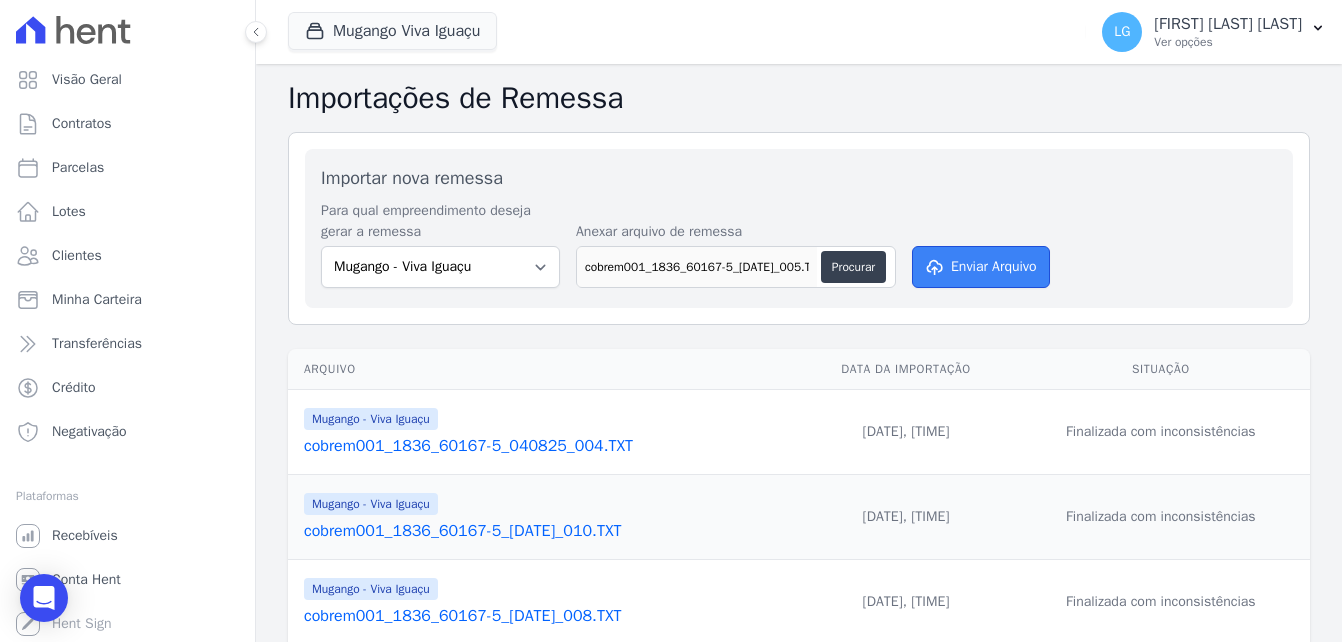 click on "Enviar Arquivo" at bounding box center [981, 267] 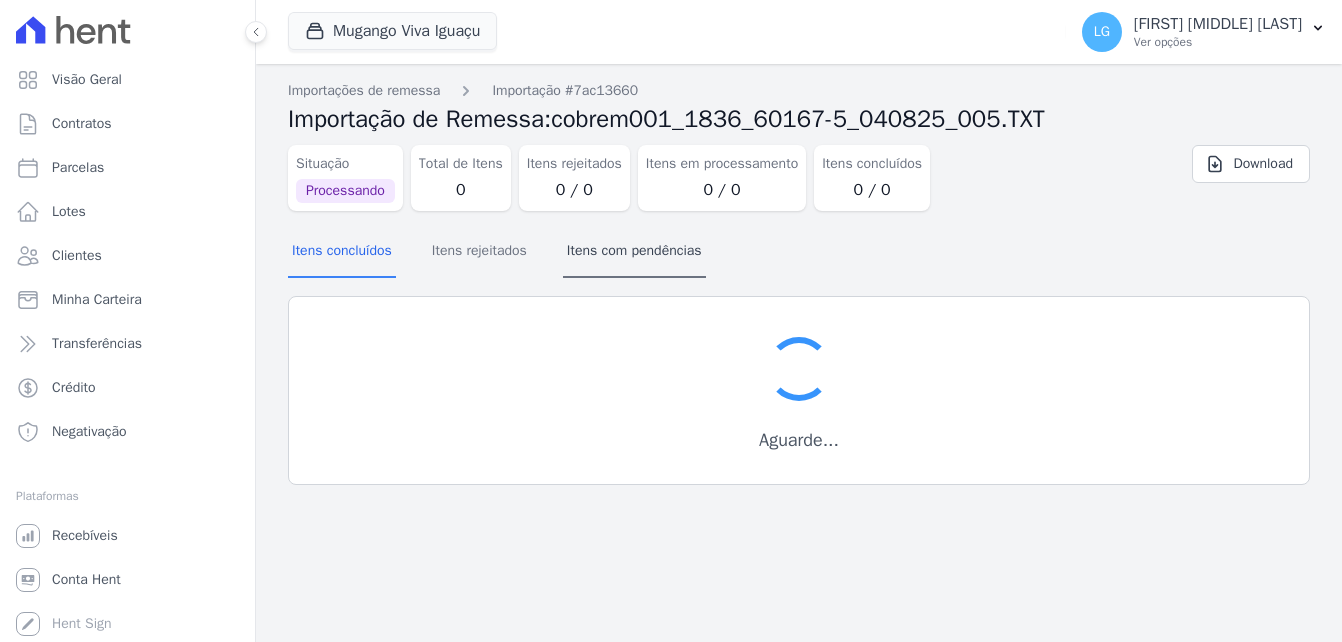 scroll, scrollTop: 0, scrollLeft: 0, axis: both 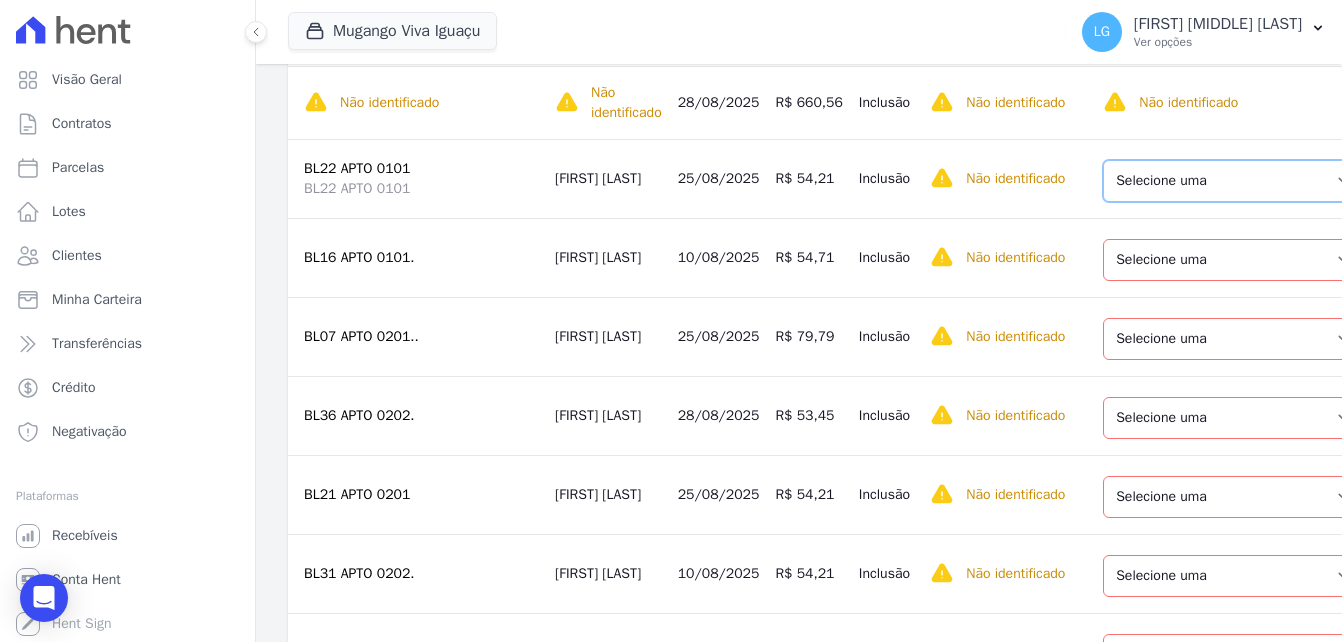 click on "Selecione uma
Nova Parcela Avulsa
Parcela Avulsa Existente
Sinal (1 X R$ 1.031,87)
Parcela Normal (60 X R$ 396,36)" at bounding box center [1233, 181] 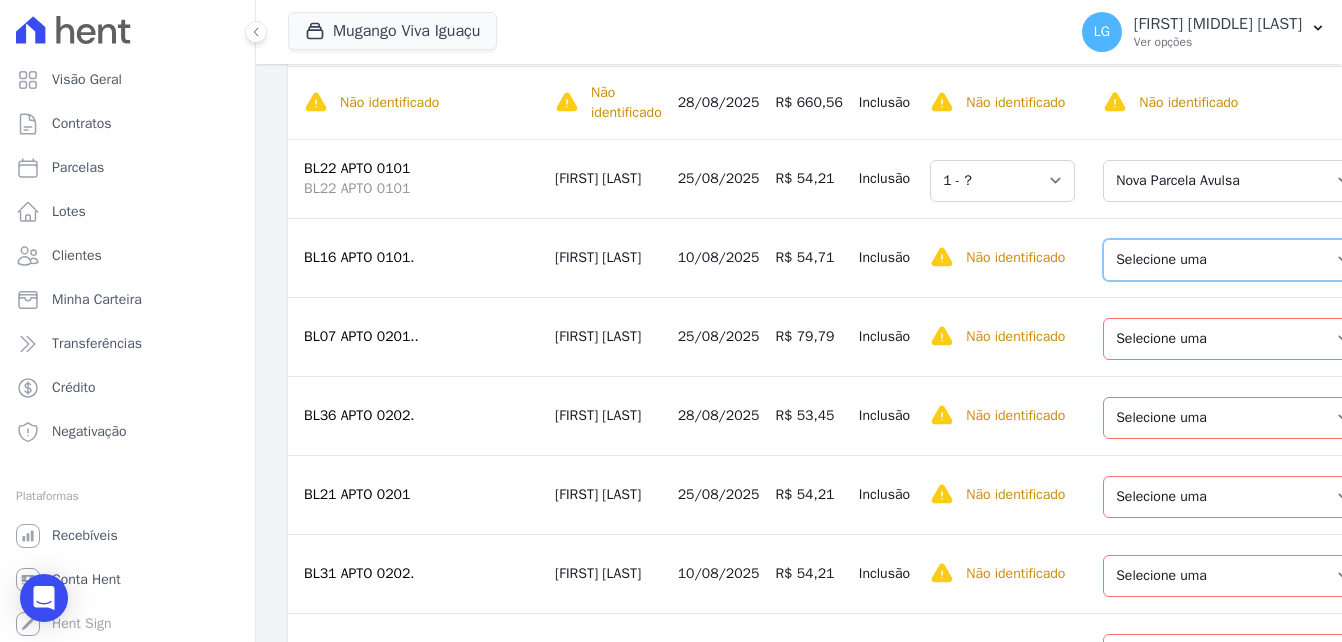 click on "Selecione uma
Nova Parcela Avulsa
Parcela Avulsa Existente
Sinal (1 X R$ 1.400,00)
Parcela Normal (60 X R$ 715,90)" at bounding box center [1233, 260] 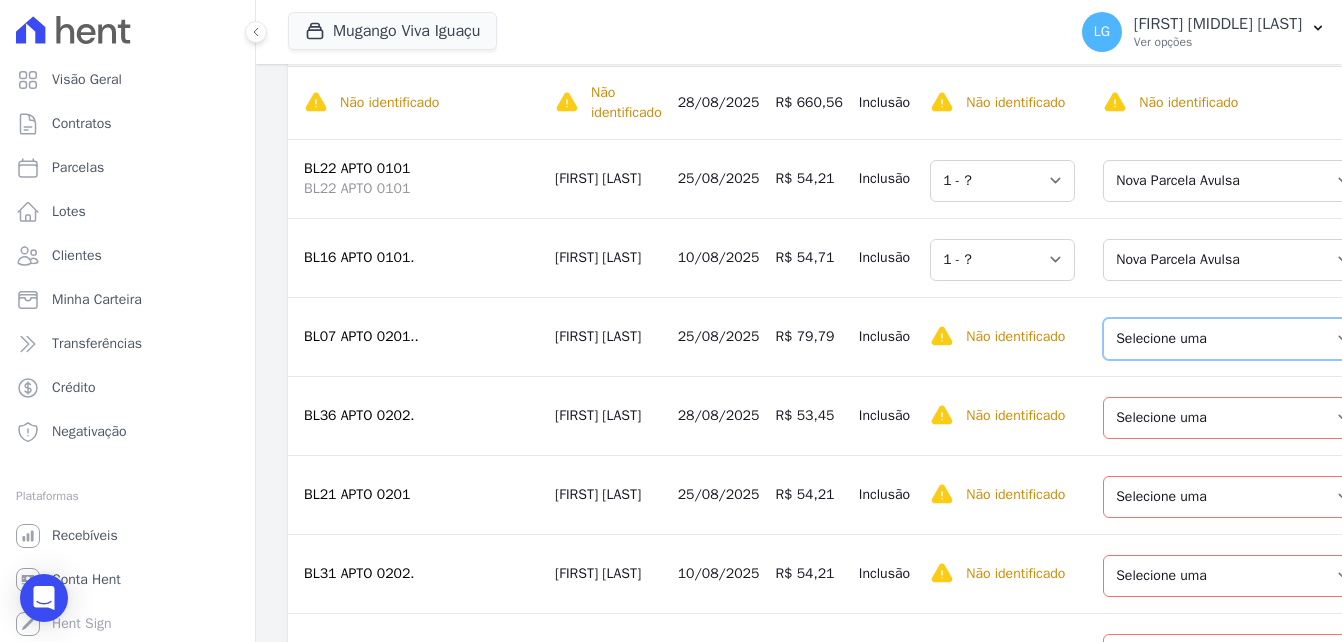 click on "Selecione uma
Nova Parcela Avulsa
Parcela Avulsa Existente
Sinal (1 X R$ 1.000,43)
Parcela Normal (57 X R$ 355,13)" at bounding box center [1233, 339] 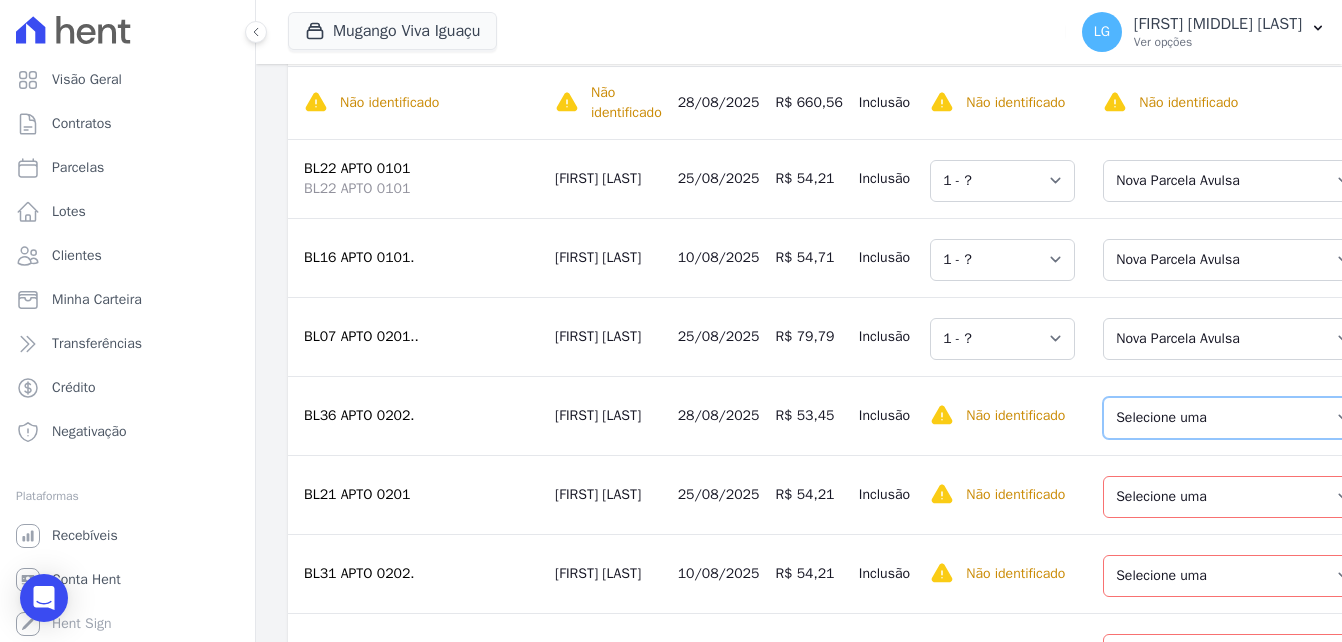 click on "Selecione uma
Nova Parcela Avulsa
Parcela Avulsa Existente
Sinal (1 X R$ 1.000,01)
Parcela Normal (59 X R$ 513,08)" at bounding box center (1233, 418) 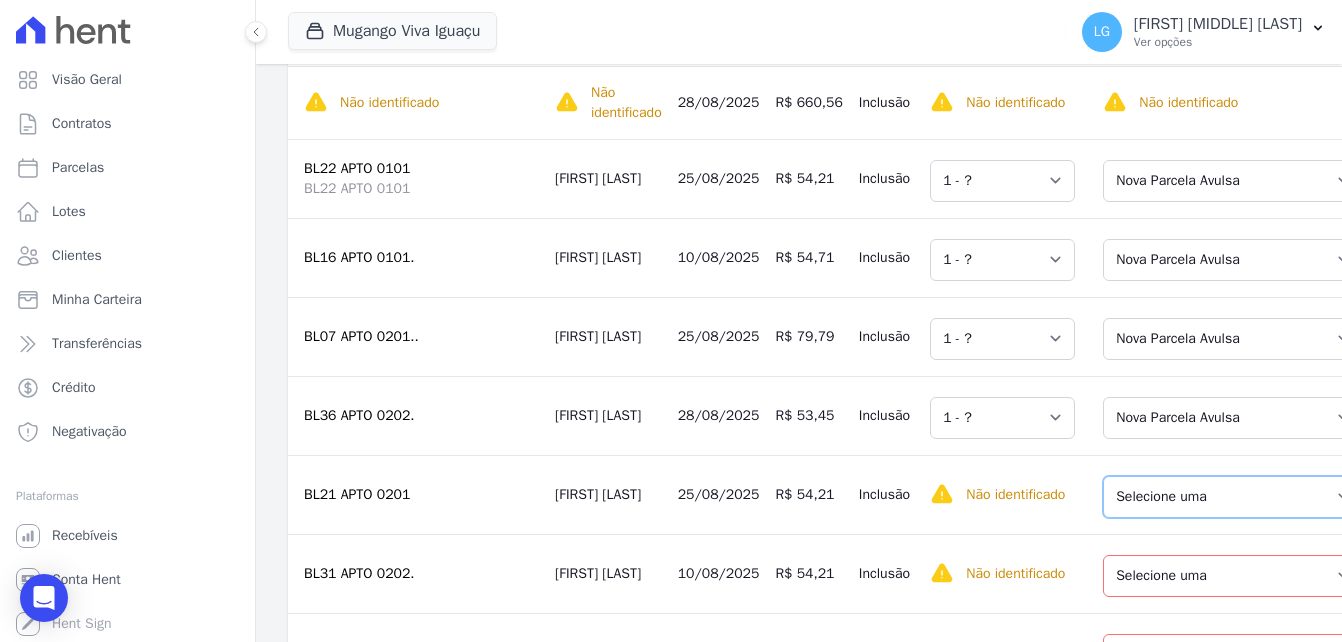 click on "Selecione uma
Nova Parcela Avulsa
Parcela Avulsa Existente
Sinal (1 X R$ 500,49)
Parcela Normal (60 X R$ 452,39)" at bounding box center [1233, 497] 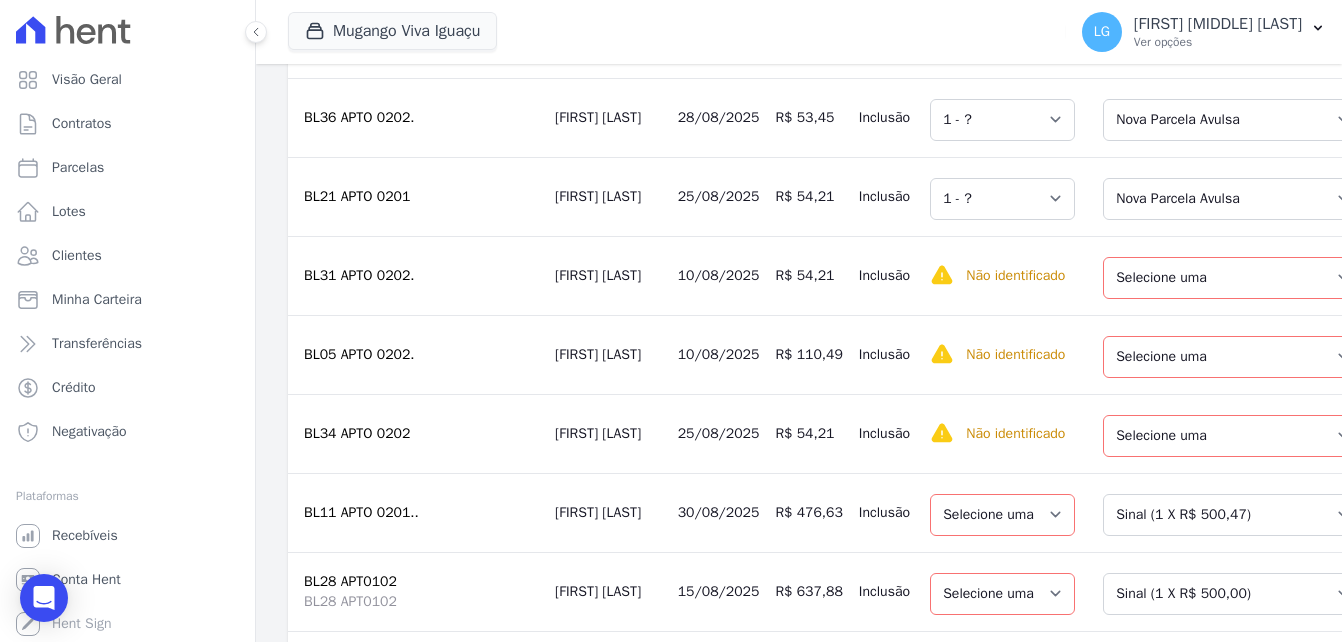 scroll, scrollTop: 1700, scrollLeft: 0, axis: vertical 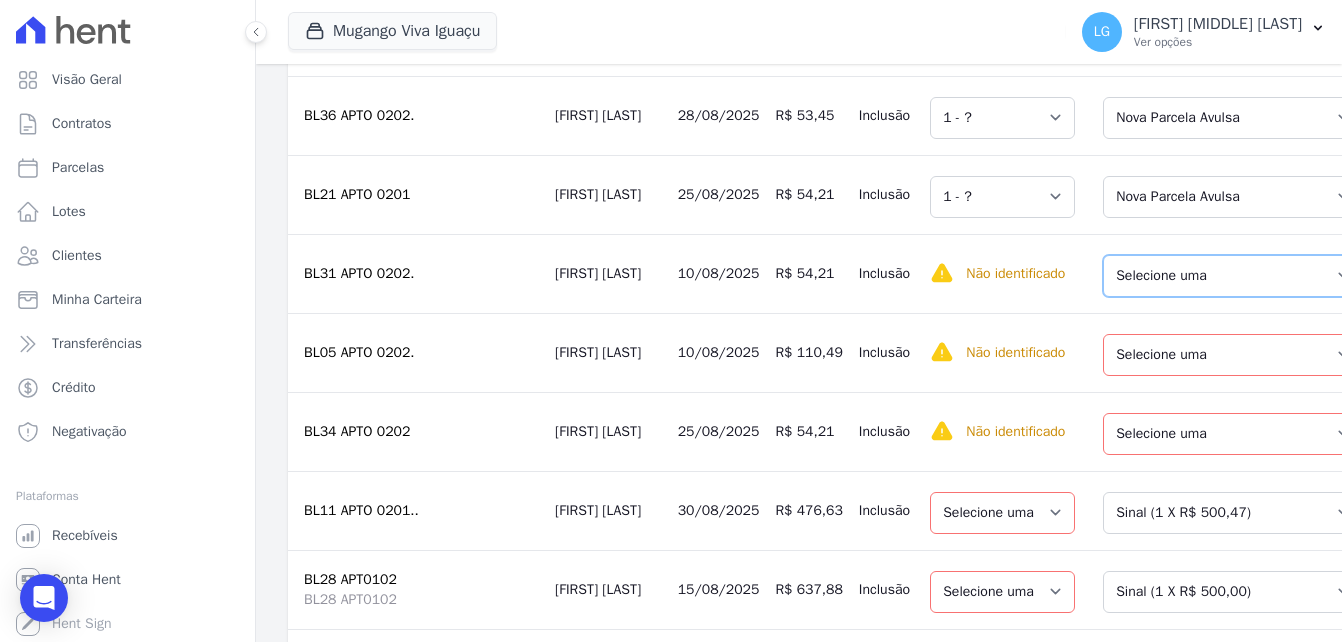 drag, startPoint x: 1256, startPoint y: 290, endPoint x: 1248, endPoint y: 308, distance: 19.697716 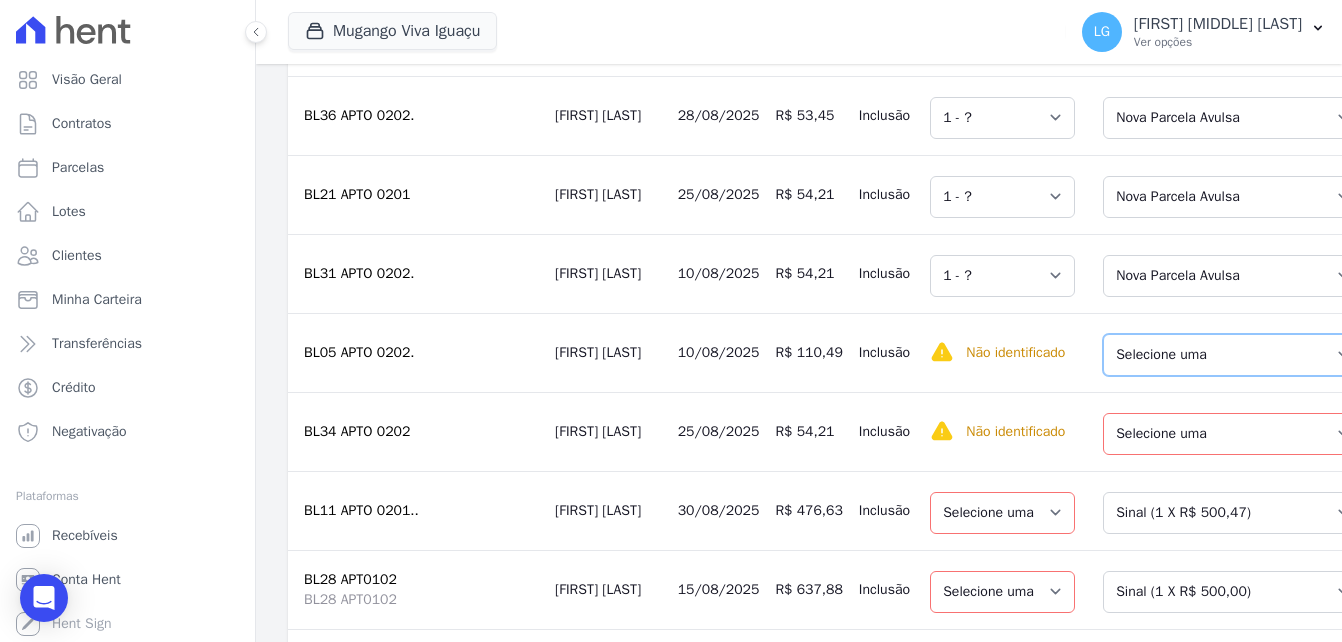 drag, startPoint x: 1219, startPoint y: 369, endPoint x: 1217, endPoint y: 390, distance: 21.095022 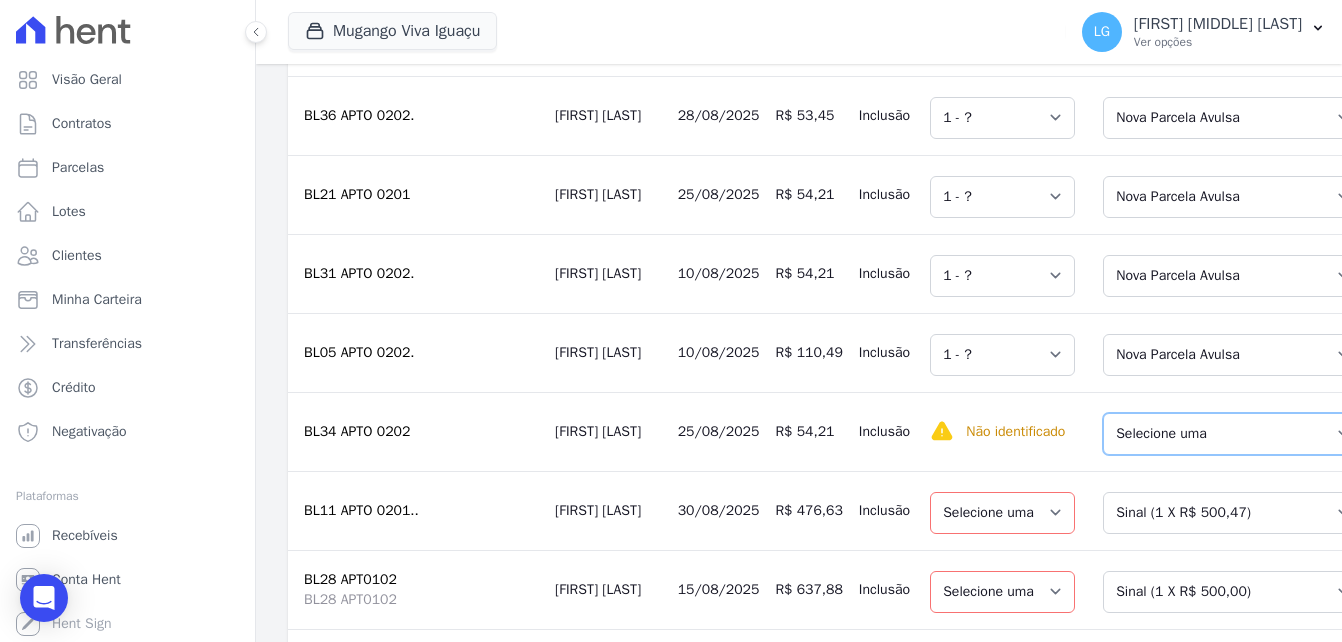 drag, startPoint x: 1189, startPoint y: 444, endPoint x: 1190, endPoint y: 454, distance: 10.049875 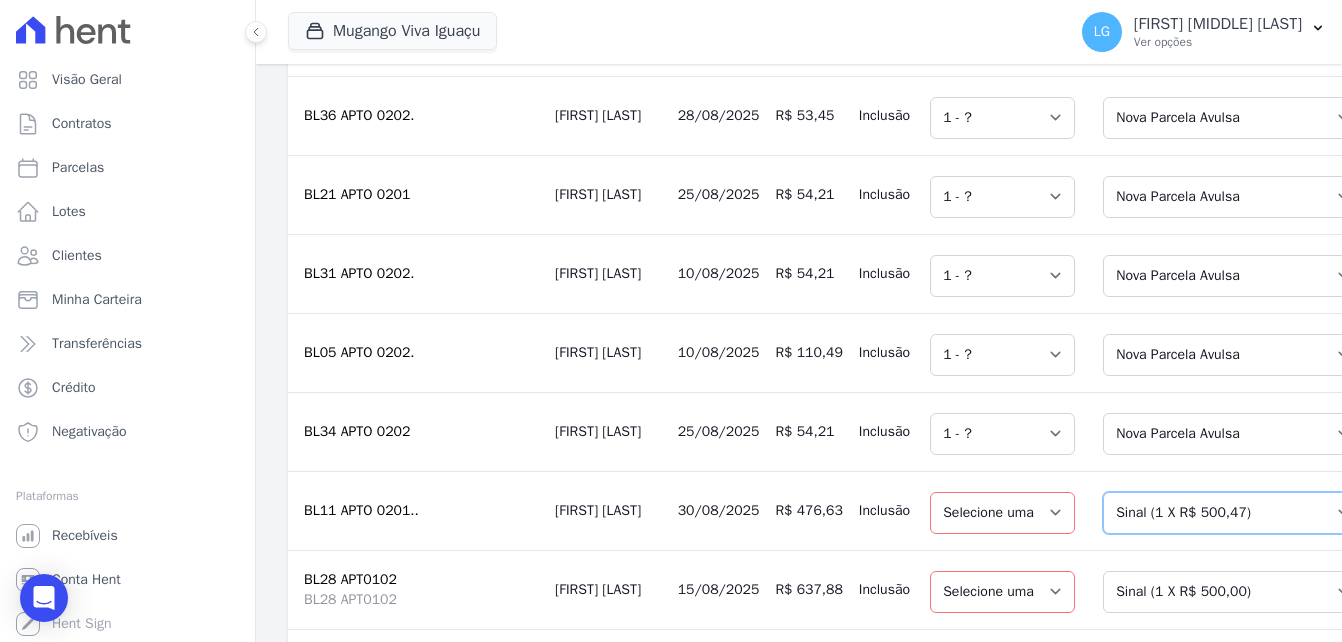 drag, startPoint x: 1204, startPoint y: 509, endPoint x: 1203, endPoint y: 521, distance: 12.0415945 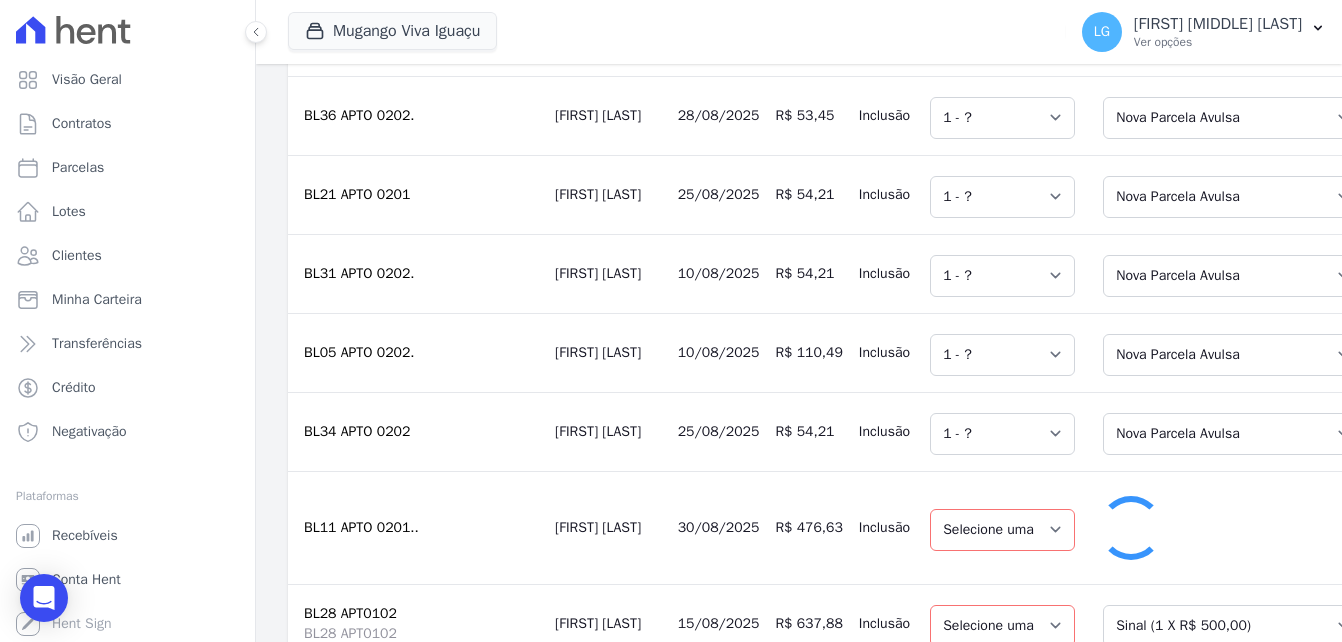select on "1" 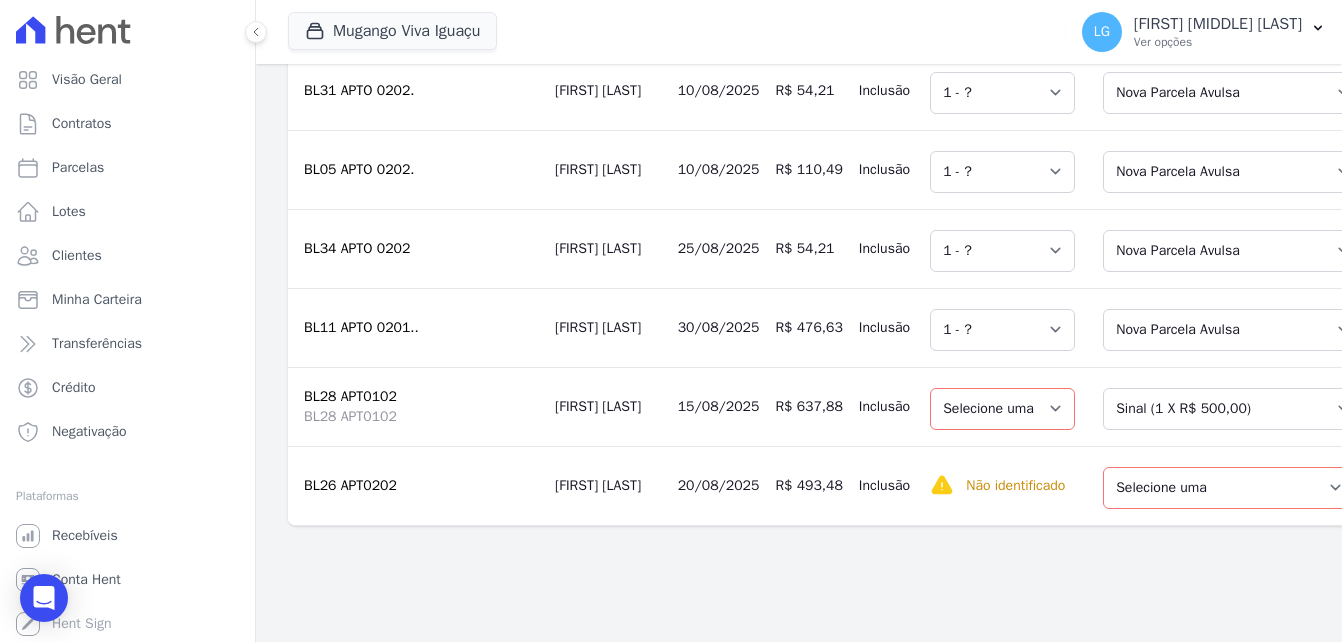 scroll, scrollTop: 1900, scrollLeft: 0, axis: vertical 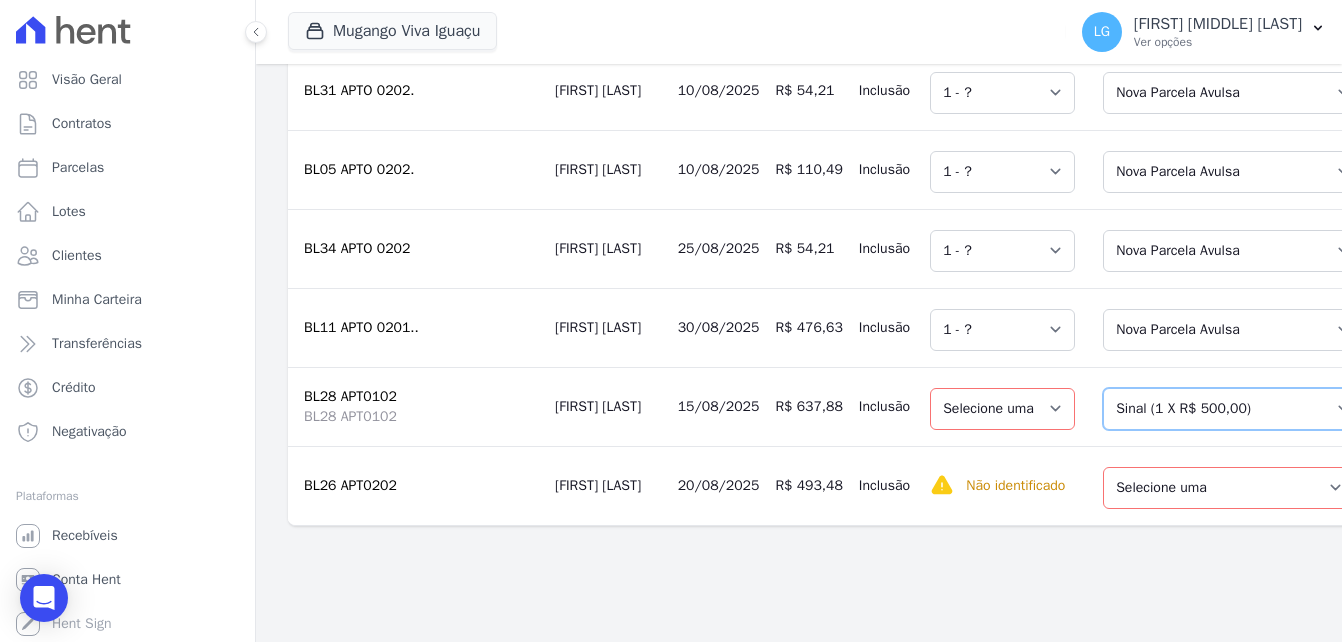 click on "Selecione uma
Nova Parcela Avulsa
Parcela Avulsa Existente
Sinal (1 X R$ 500,00)
Parcela Normal (60 X R$ 626,65)" at bounding box center (1233, 409) 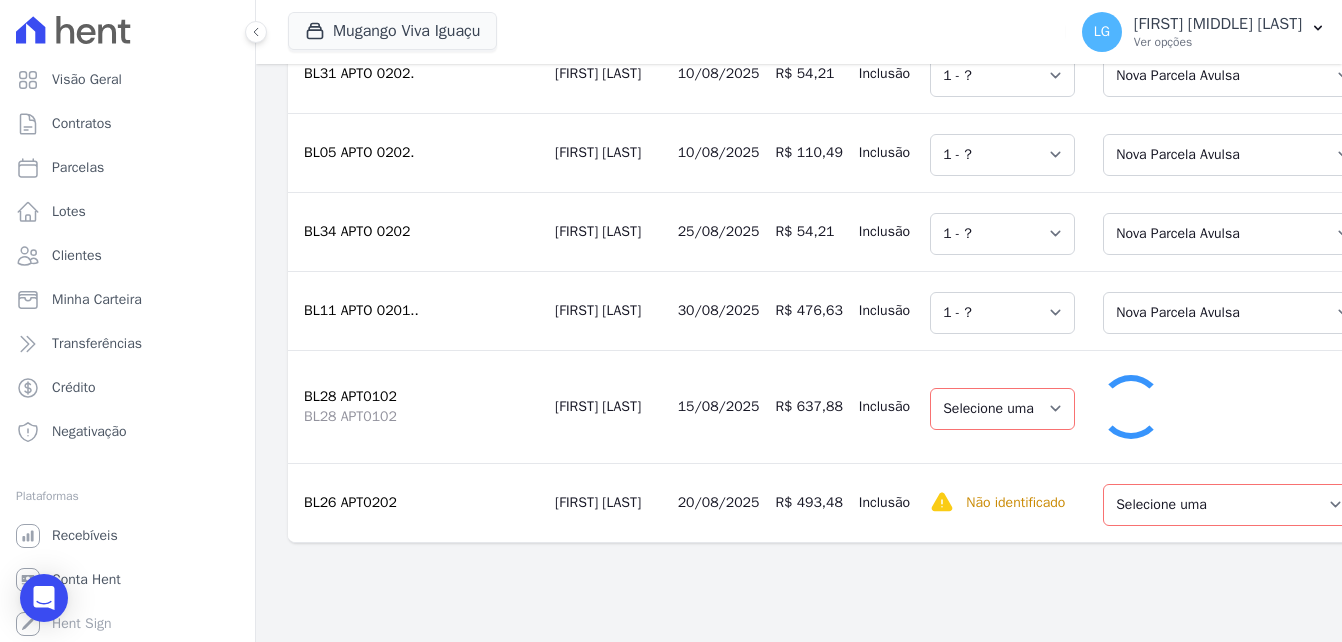 select on "1" 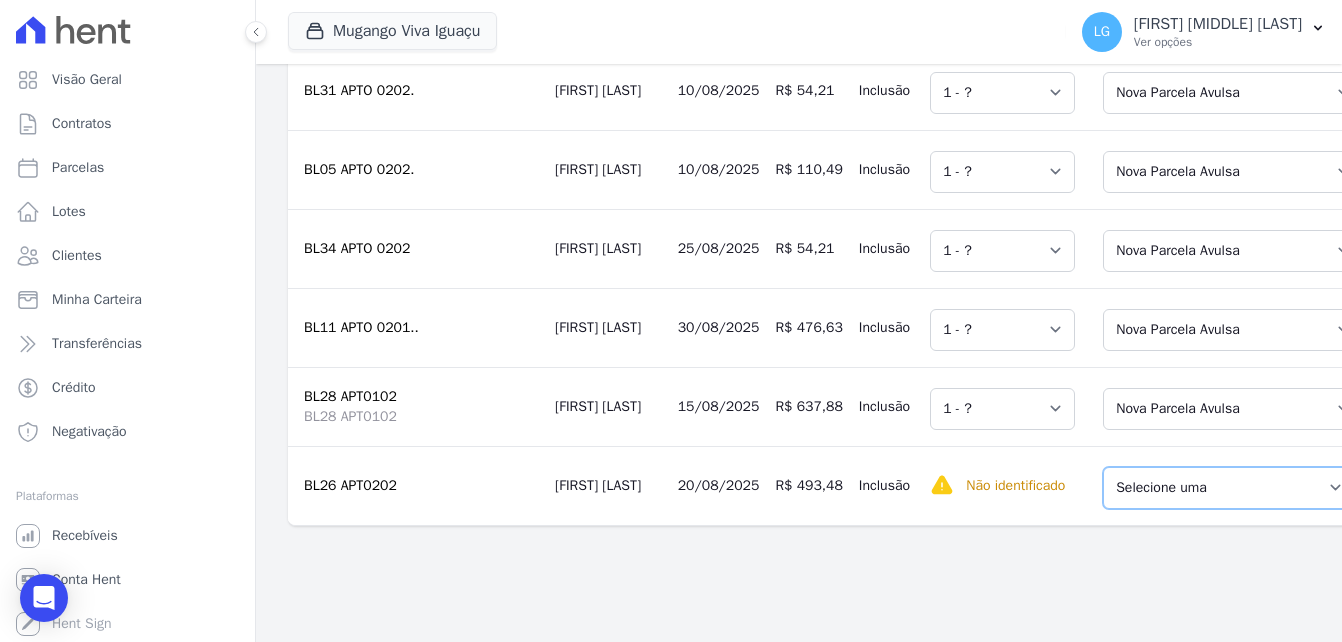 drag, startPoint x: 1206, startPoint y: 489, endPoint x: 1193, endPoint y: 490, distance: 13.038404 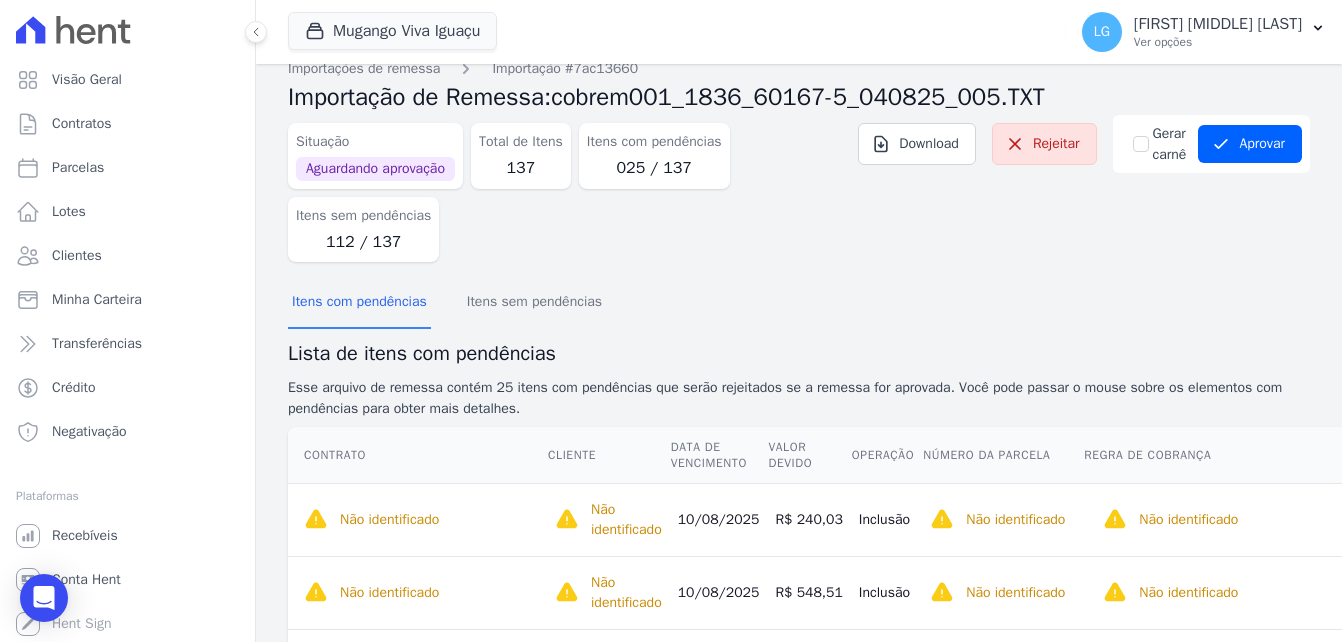 scroll, scrollTop: 0, scrollLeft: 0, axis: both 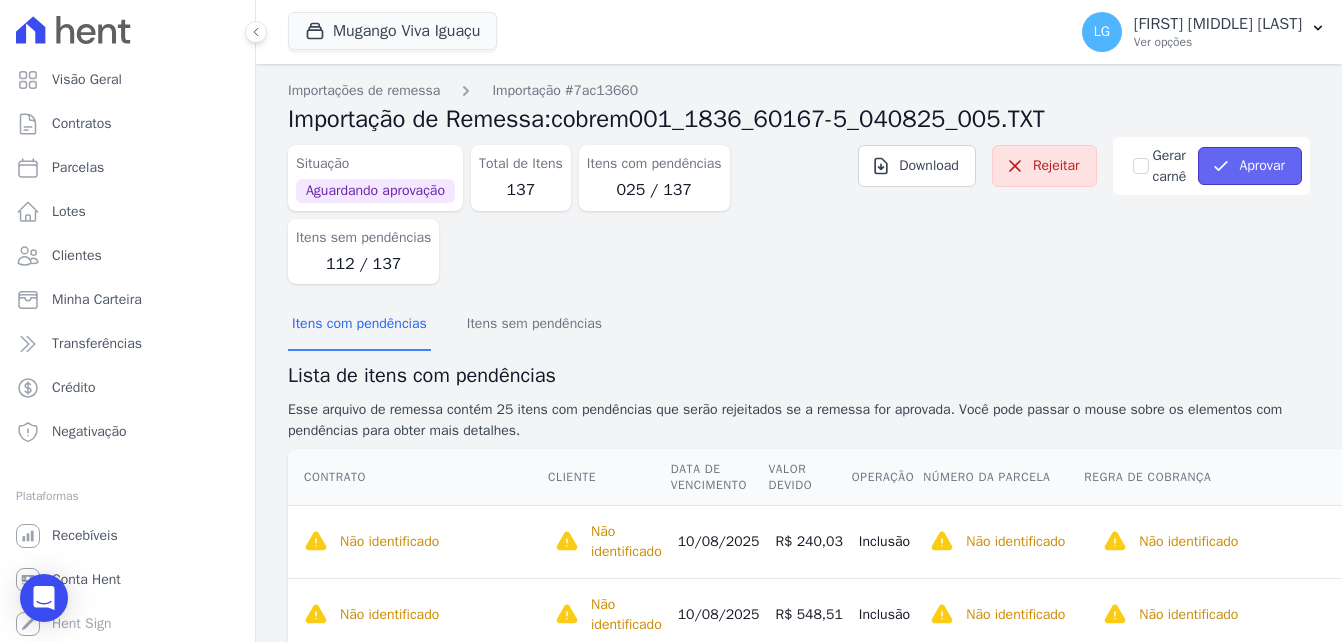 click on "Aprovar" at bounding box center [1250, 166] 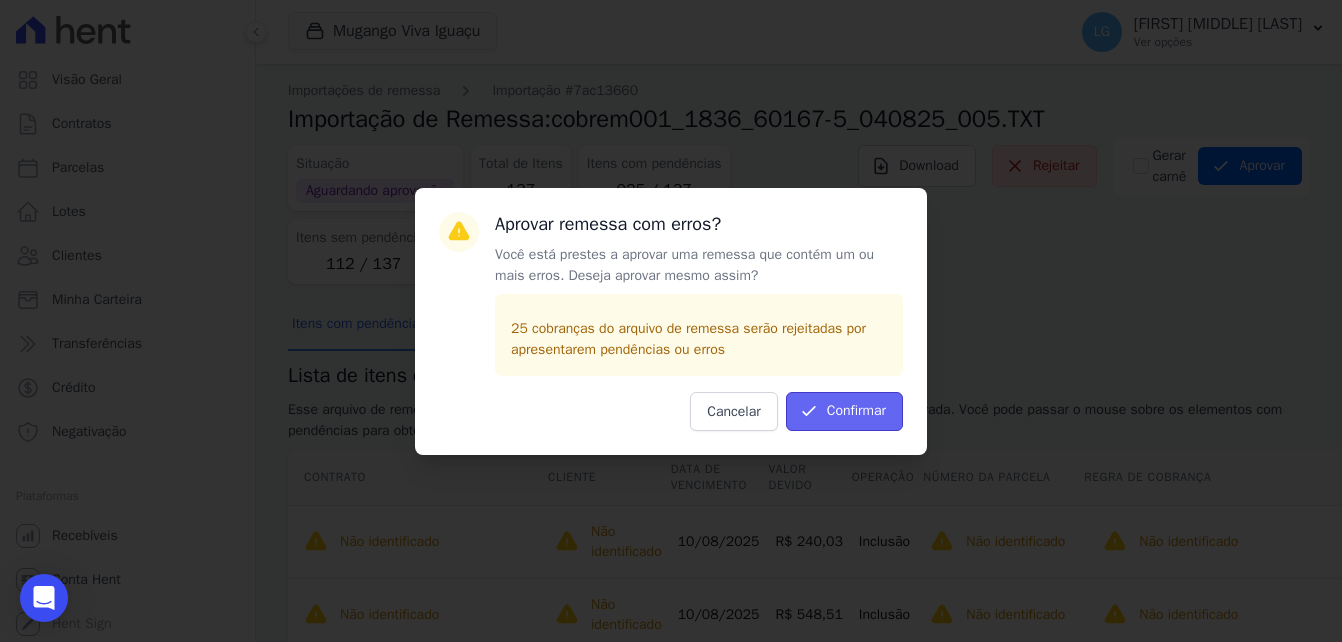 click on "Confirmar" at bounding box center [844, 411] 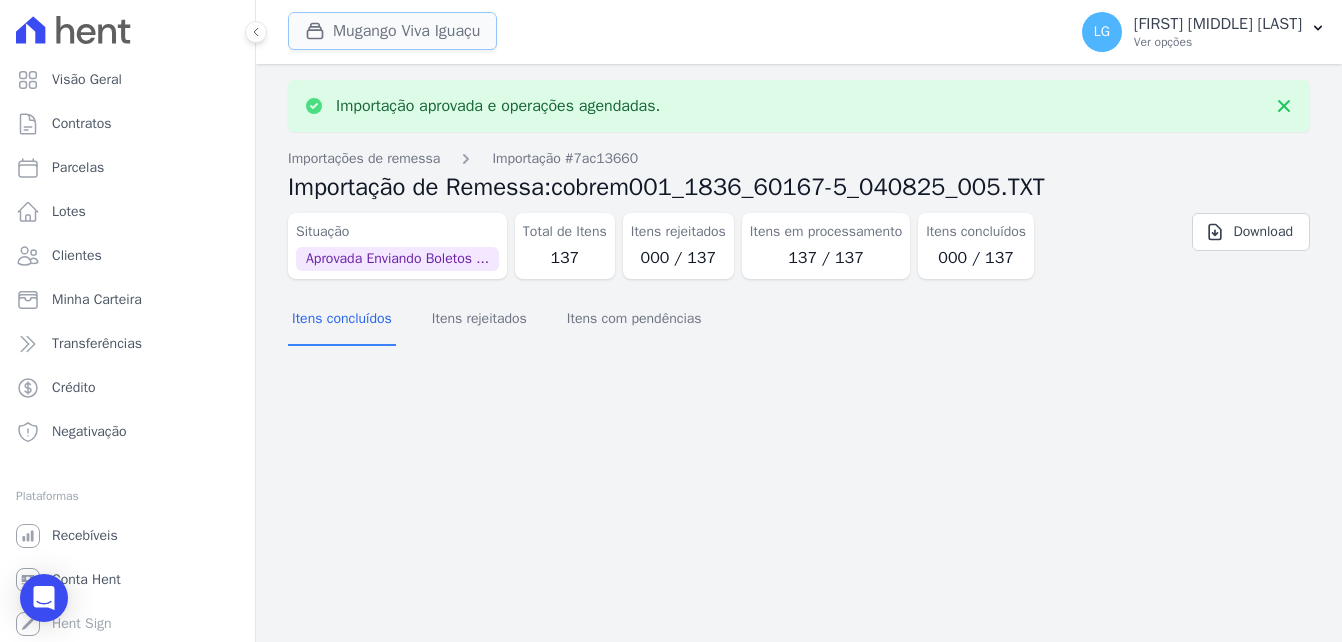 click on "Mugango   Viva Iguaçu" at bounding box center [392, 31] 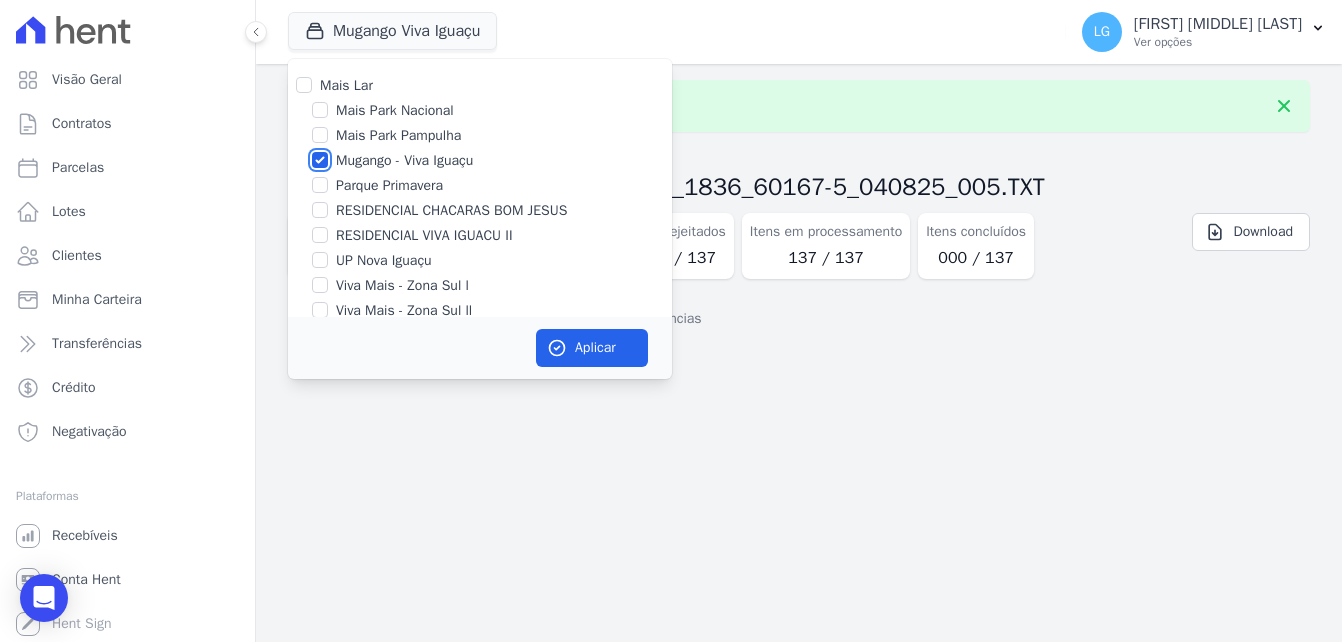 click on "Mugango - Viva Iguaçu" at bounding box center [320, 160] 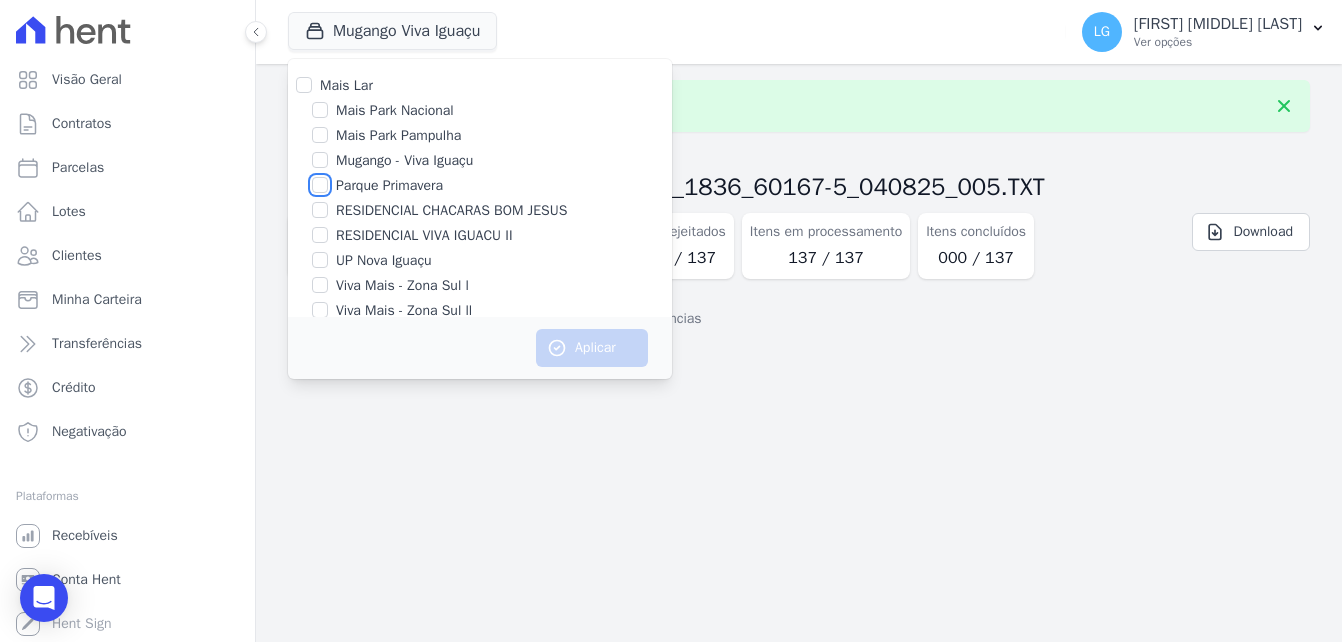 click on "Parque Primavera" at bounding box center (320, 185) 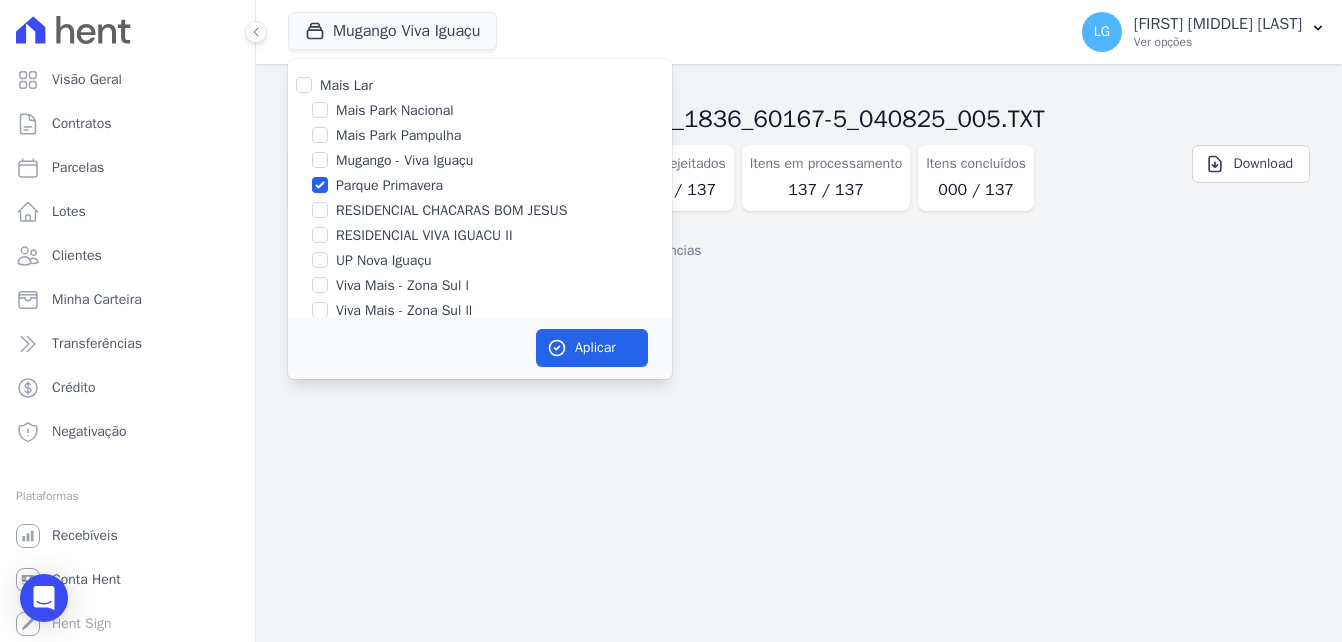 click at bounding box center (320, 210) 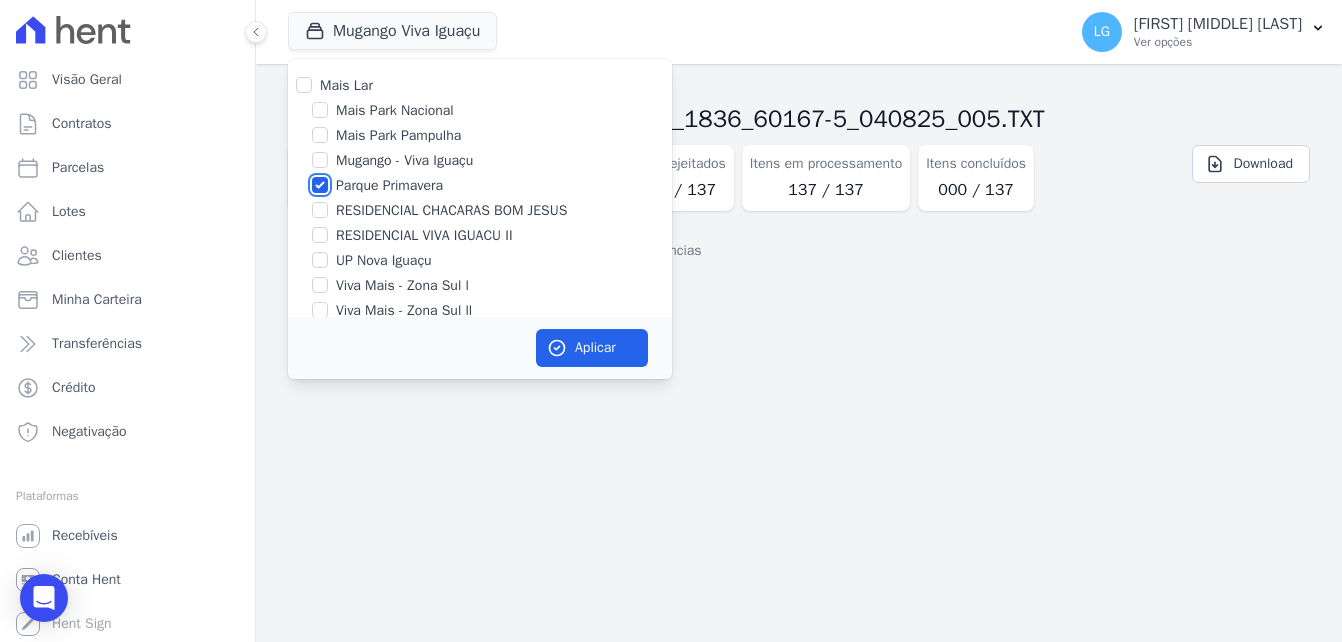 click on "Parque Primavera" at bounding box center (320, 185) 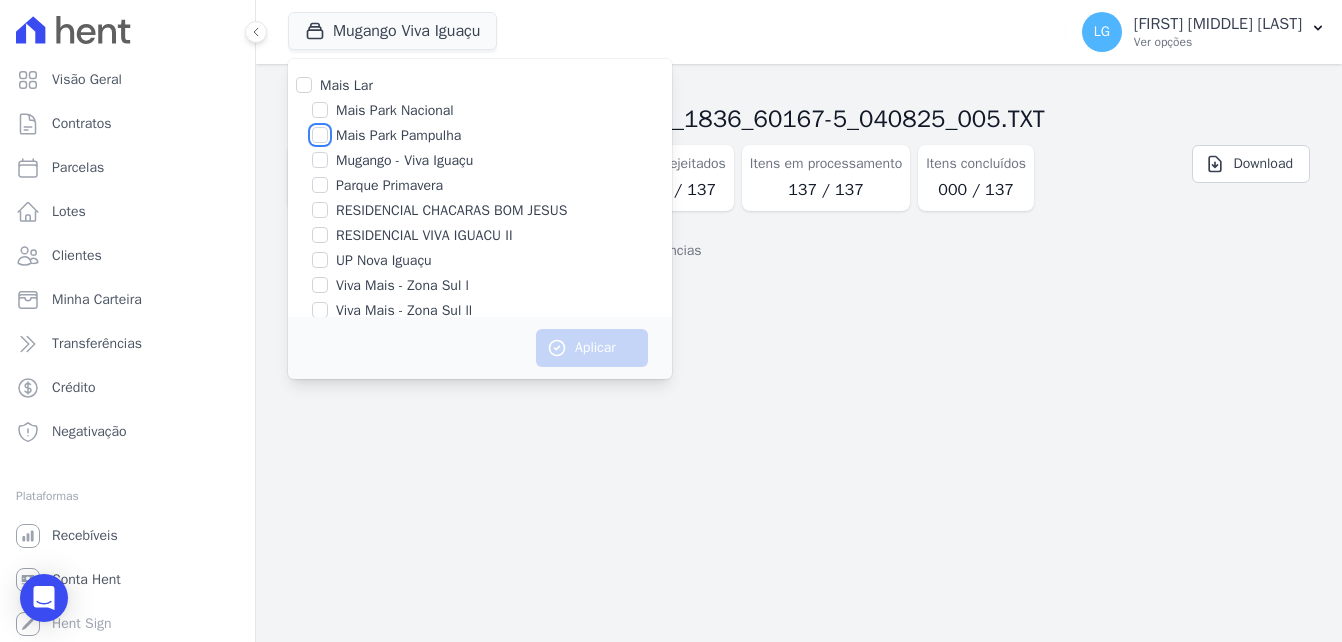 click on "Mais Park Pampulha" at bounding box center [320, 135] 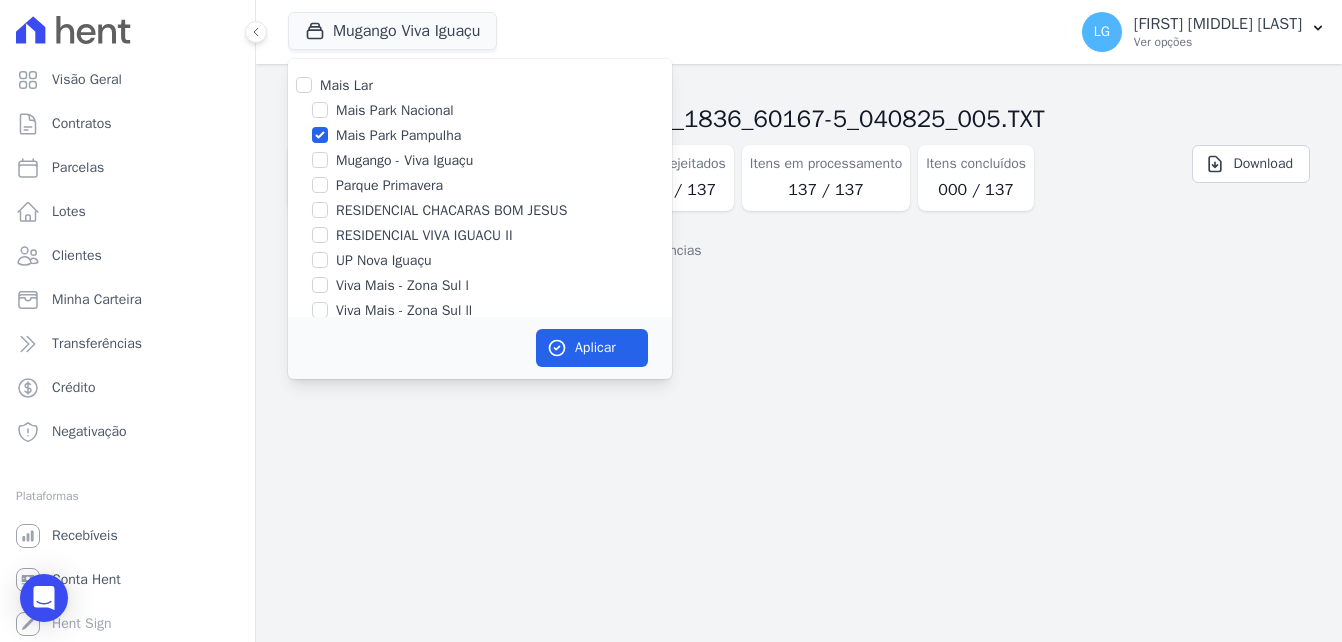 click on "Mais Park Pampulha" at bounding box center [480, 135] 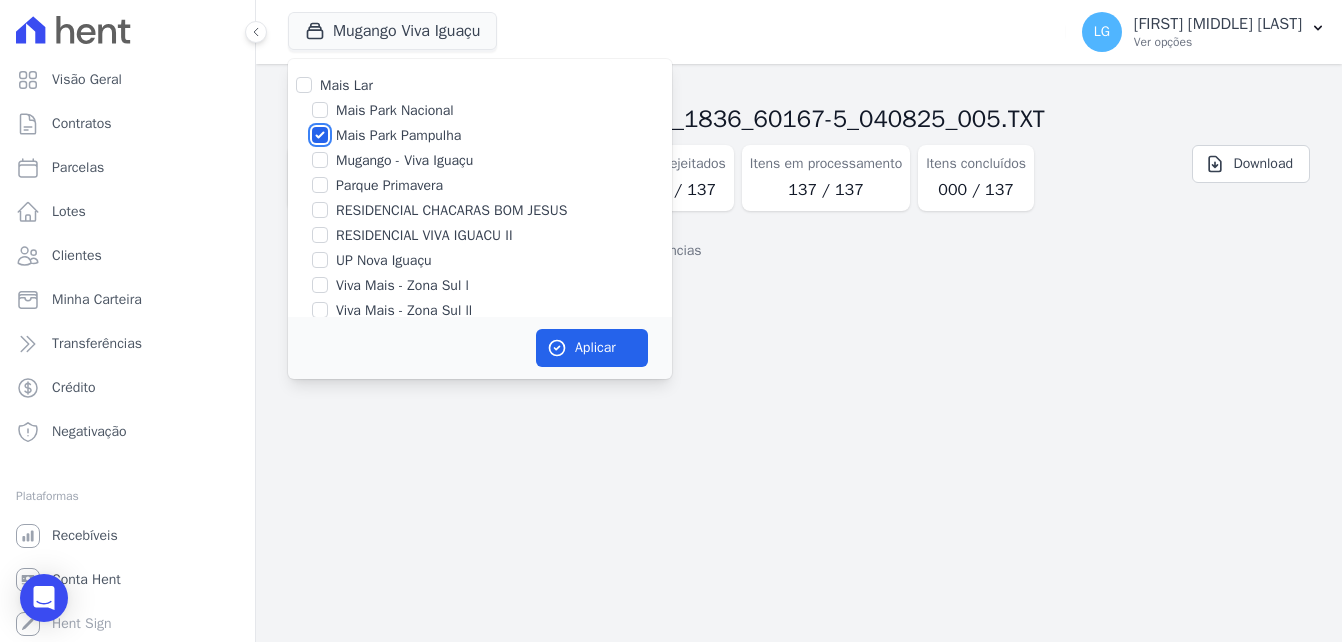 click on "Mais Park Pampulha" at bounding box center [320, 135] 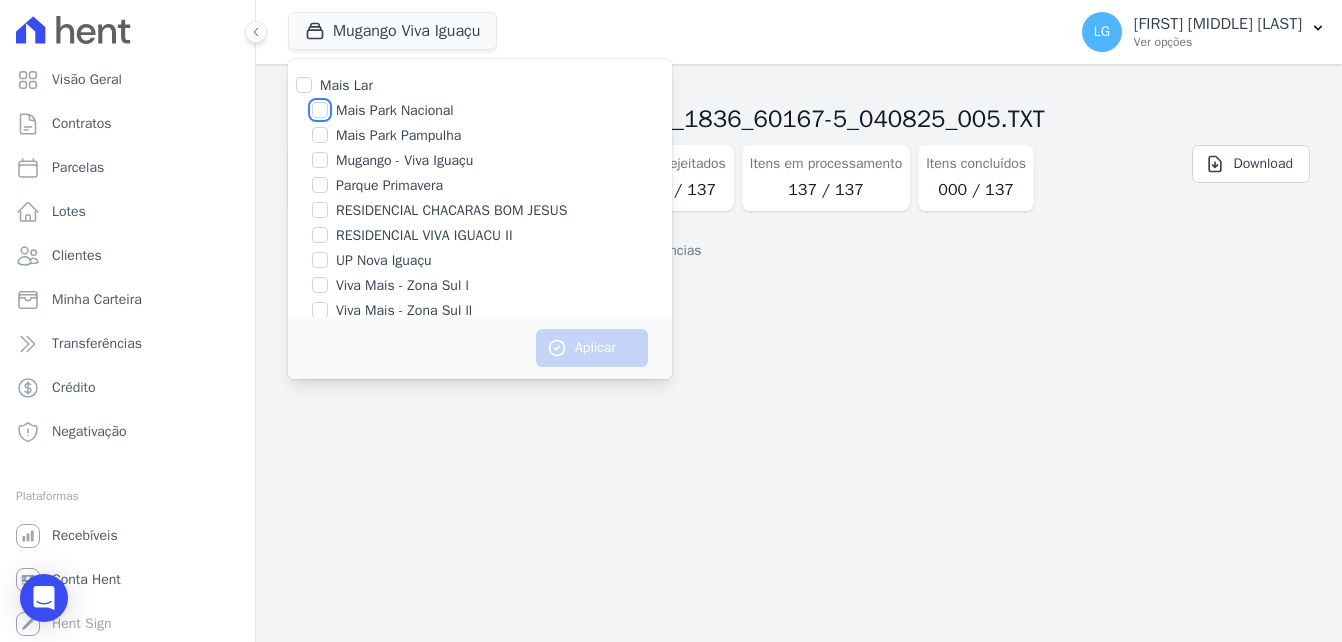 click on "Mais Park Nacional" at bounding box center [320, 110] 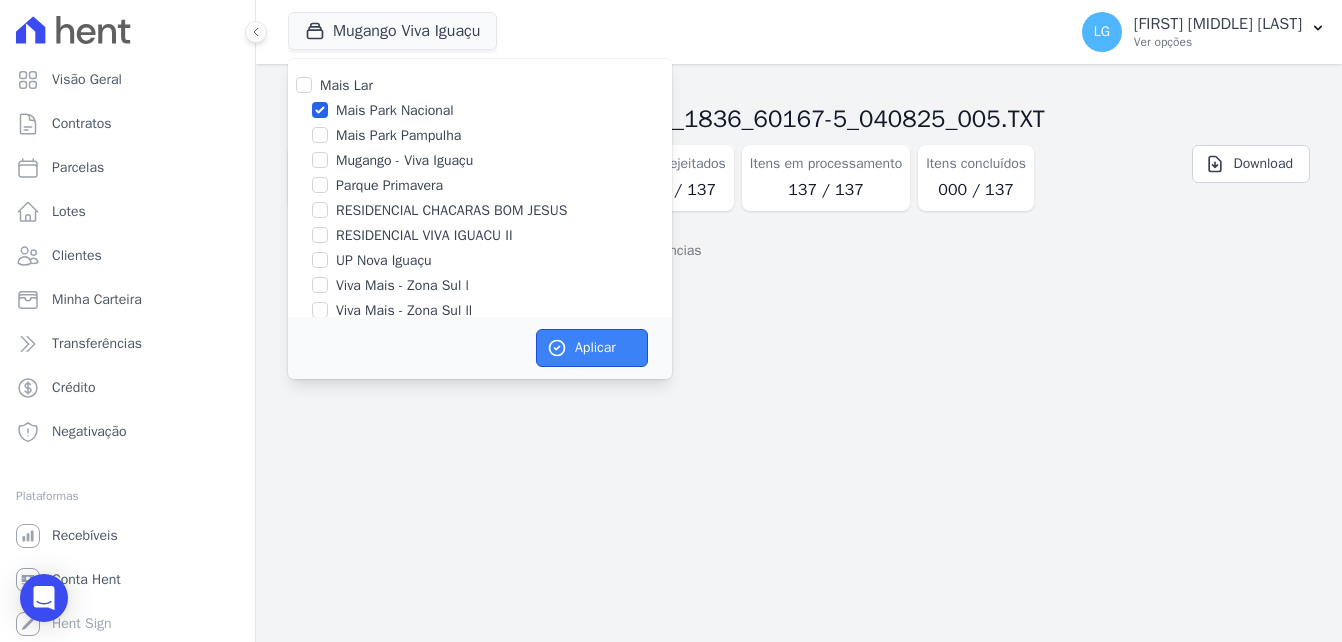 click on "Aplicar" at bounding box center [592, 348] 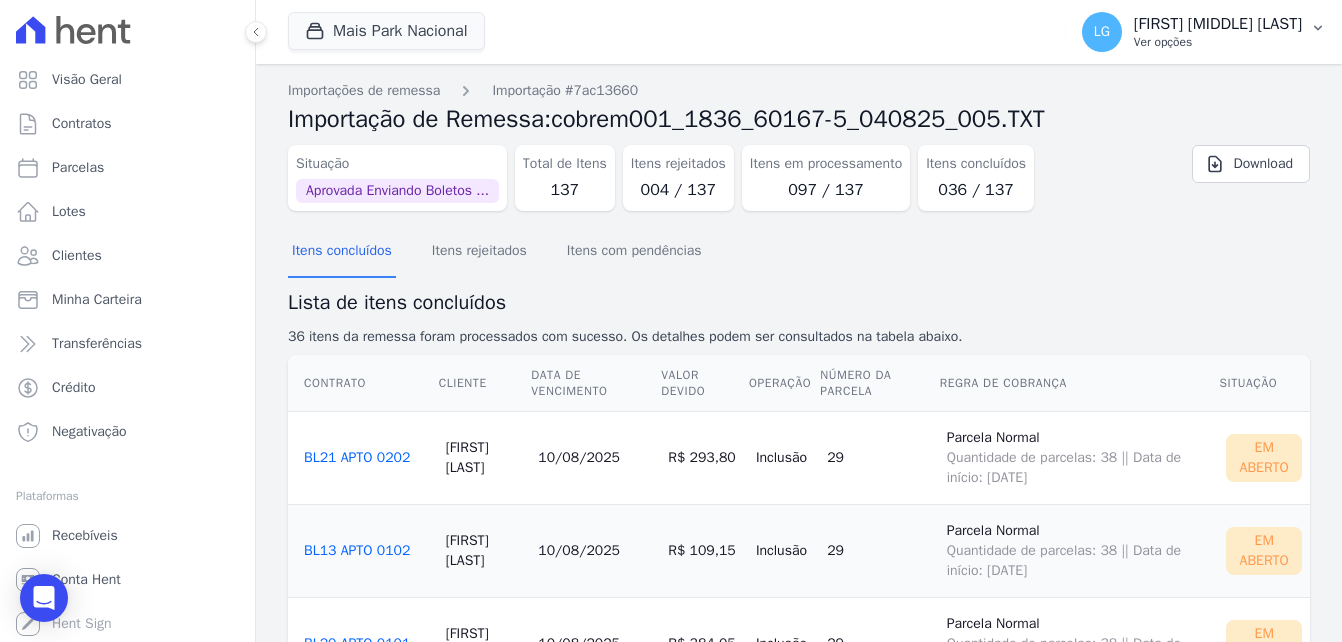 click on "[FIRST] [MIDDLE] [LAST]" at bounding box center (1218, 24) 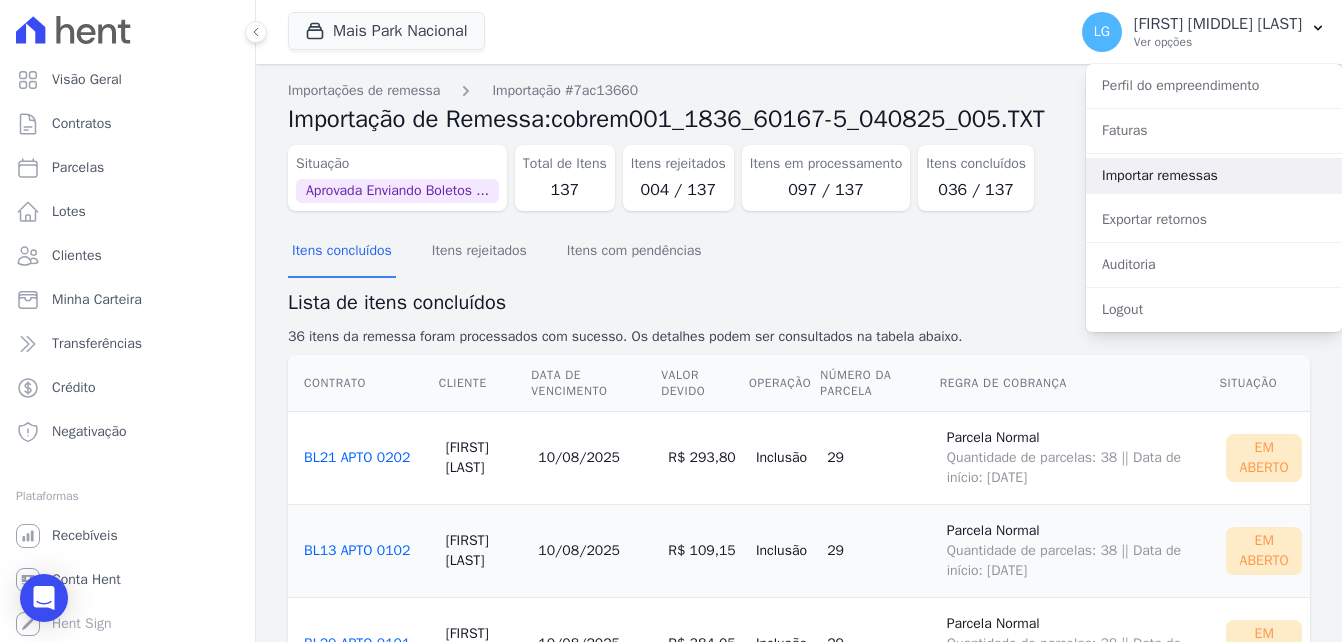 click on "Importar remessas" at bounding box center [1214, 176] 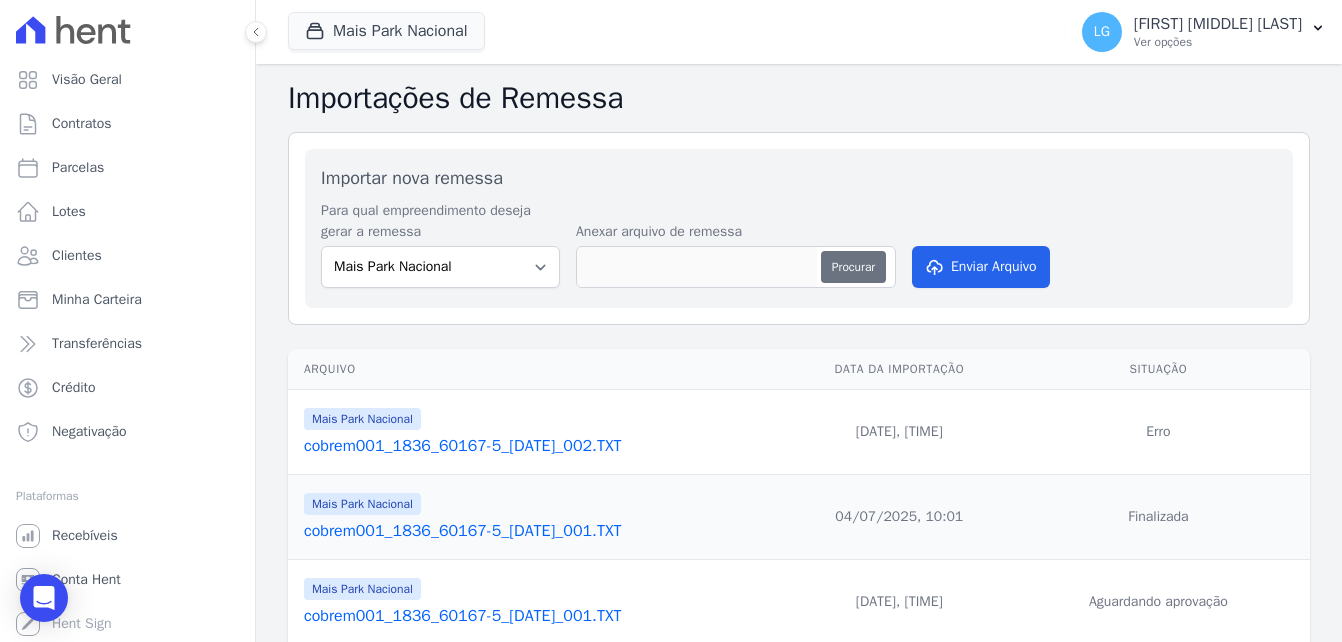 click on "Procurar" at bounding box center [853, 267] 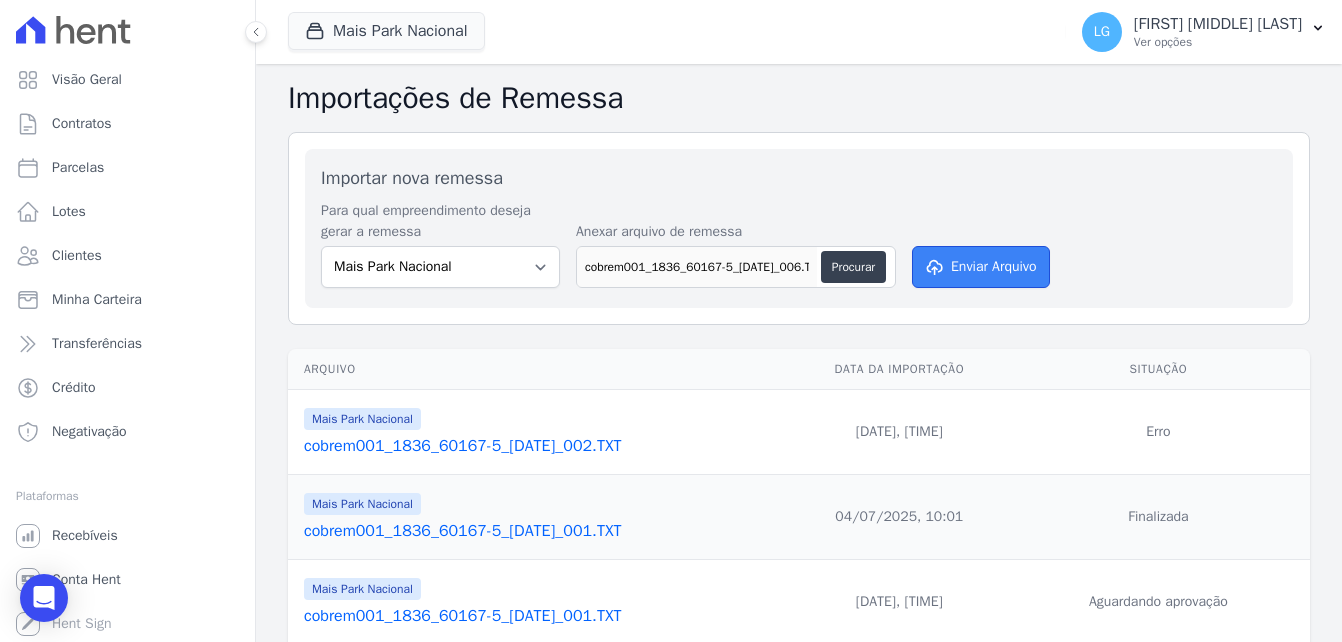 click on "Enviar Arquivo" at bounding box center (981, 267) 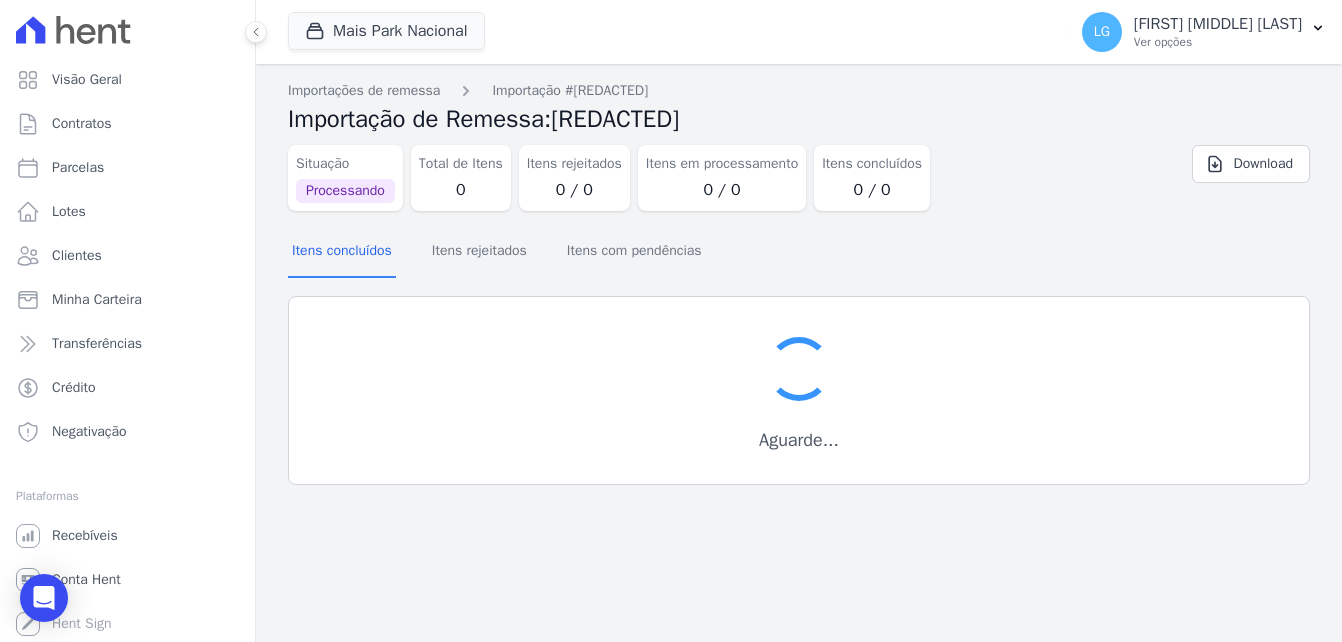 scroll, scrollTop: 0, scrollLeft: 0, axis: both 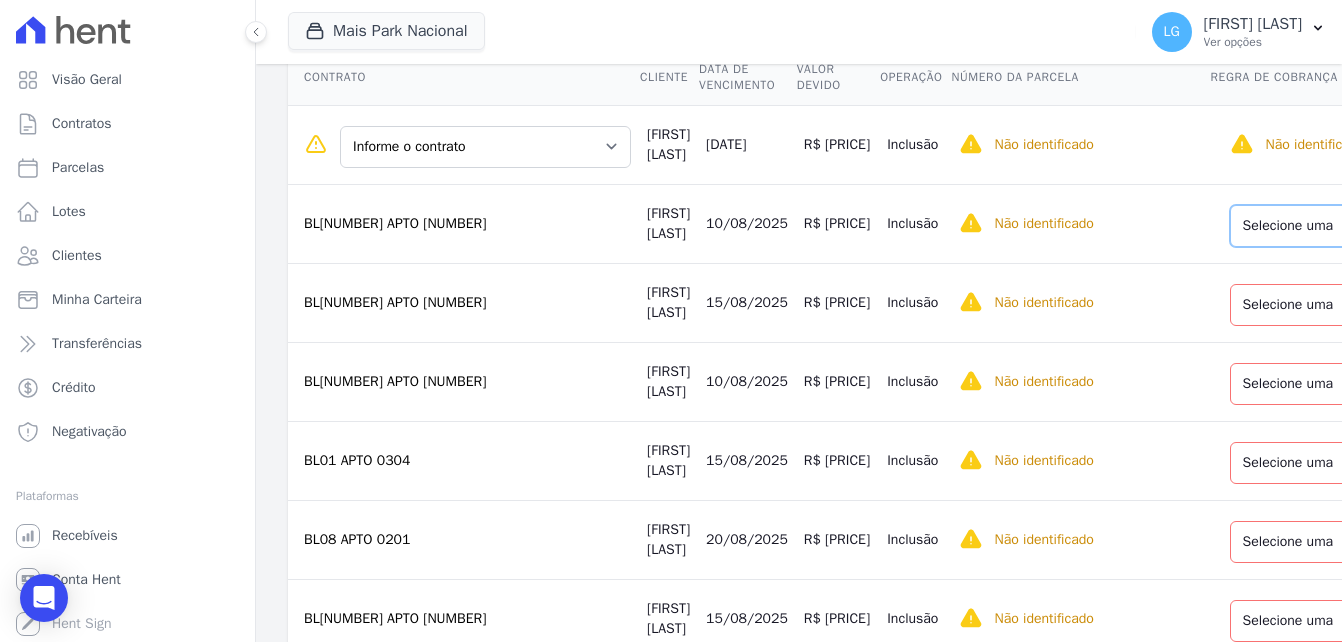 click on "Selecione uma
Nova Parcela Avulsa
Parcela Avulsa Existente
Parcela Normal (52 X R$ 381,86)" at bounding box center (1377, 226) 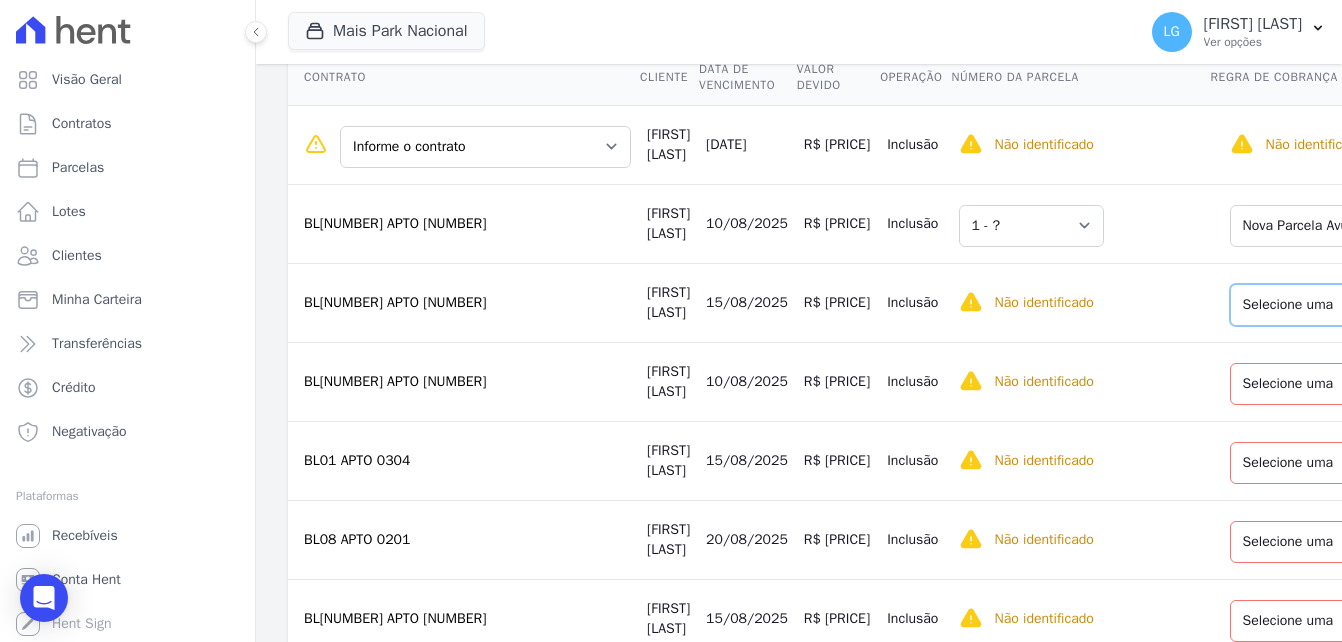 click on "Selecione uma
Nova Parcela Avulsa
Parcela Avulsa Existente
Parcela Normal (43 X R$ 446,52)" at bounding box center (1377, 305) 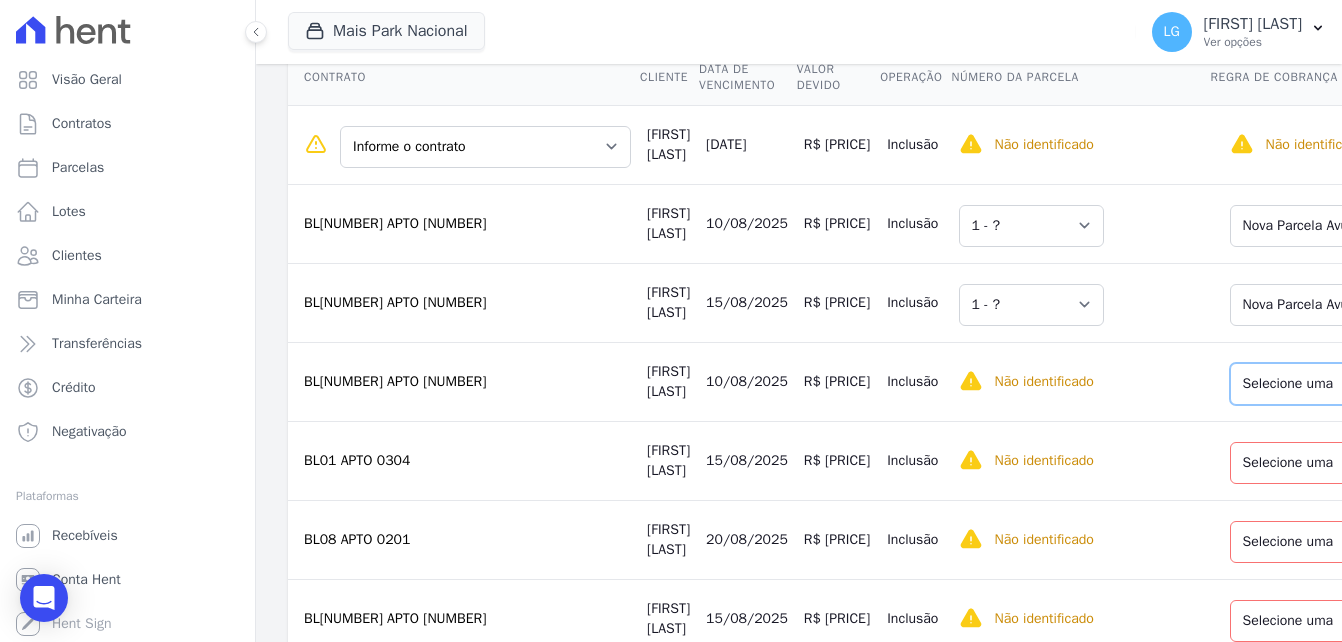 drag, startPoint x: 1219, startPoint y: 382, endPoint x: 1222, endPoint y: 406, distance: 24.186773 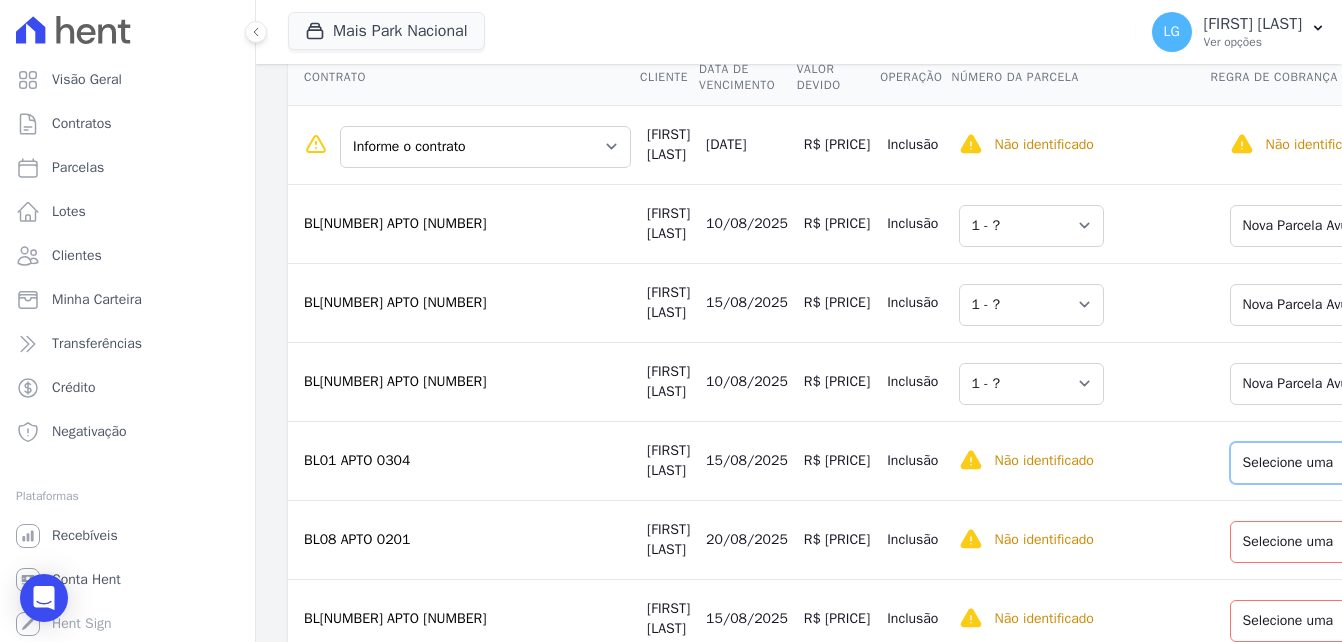 click on "Selecione uma
Nova Parcela Avulsa
Parcela Avulsa Existente
Parcela Normal (50 X R$ 417,22)" at bounding box center (1377, 463) 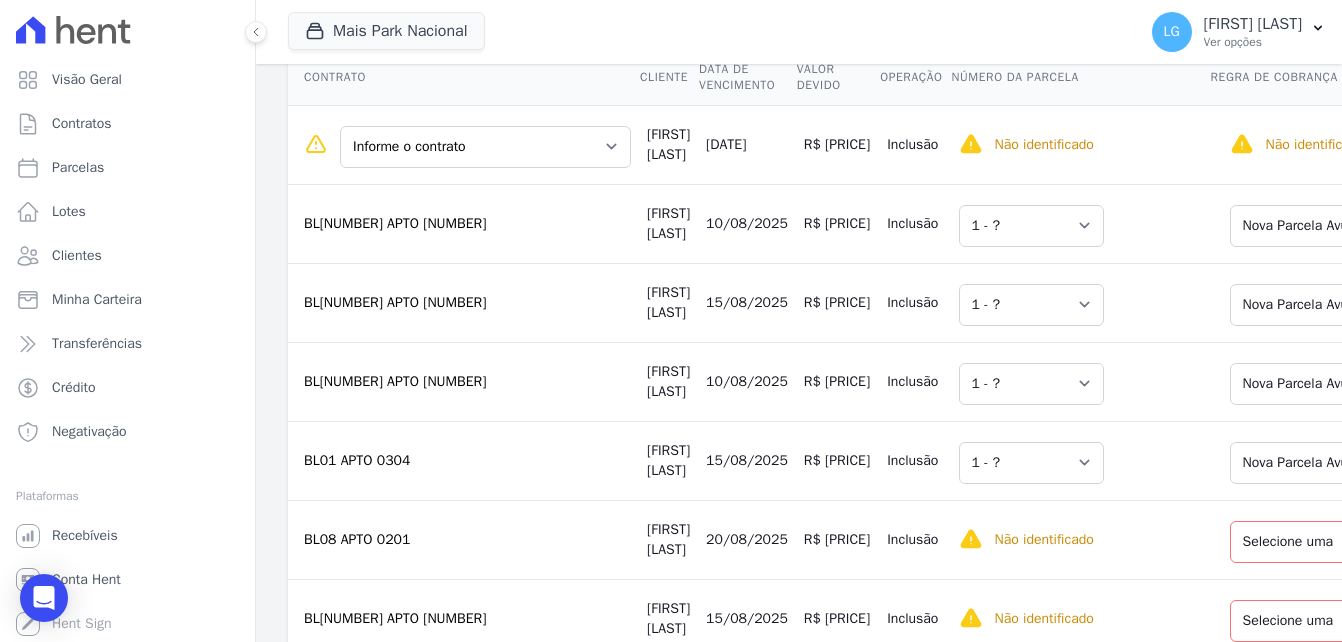 scroll, scrollTop: 600, scrollLeft: 0, axis: vertical 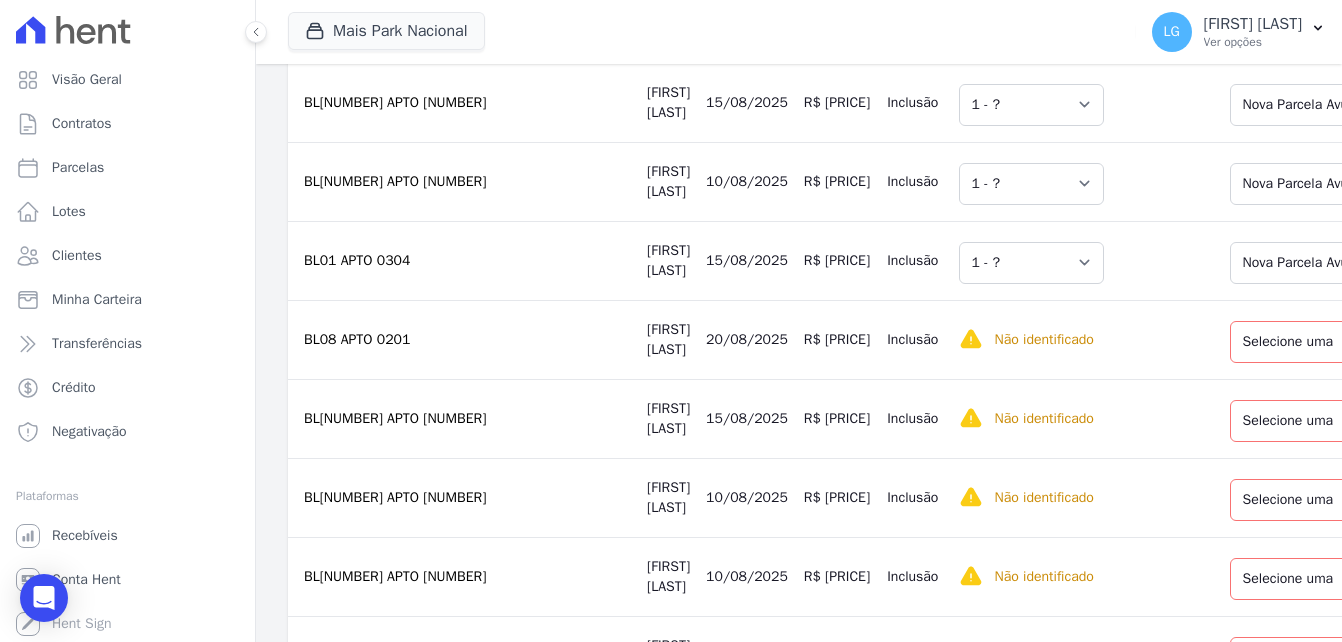 click on "Selecione uma
Nova Parcela Avulsa
Parcela Avulsa Existente
Parcela Normal (51 X R$ 495,16)" at bounding box center (1377, 340) 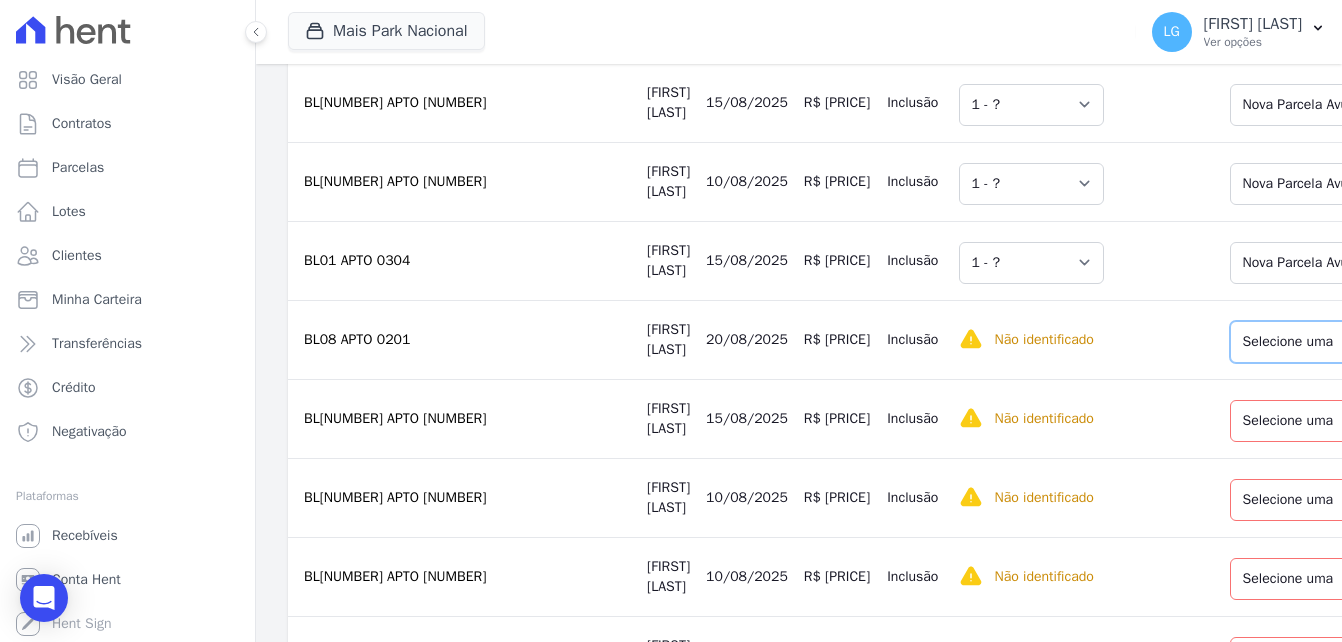 click on "Selecione uma
Nova Parcela Avulsa
Parcela Avulsa Existente
Parcela Normal (51 X R$ 495,16)" at bounding box center [1377, 342] 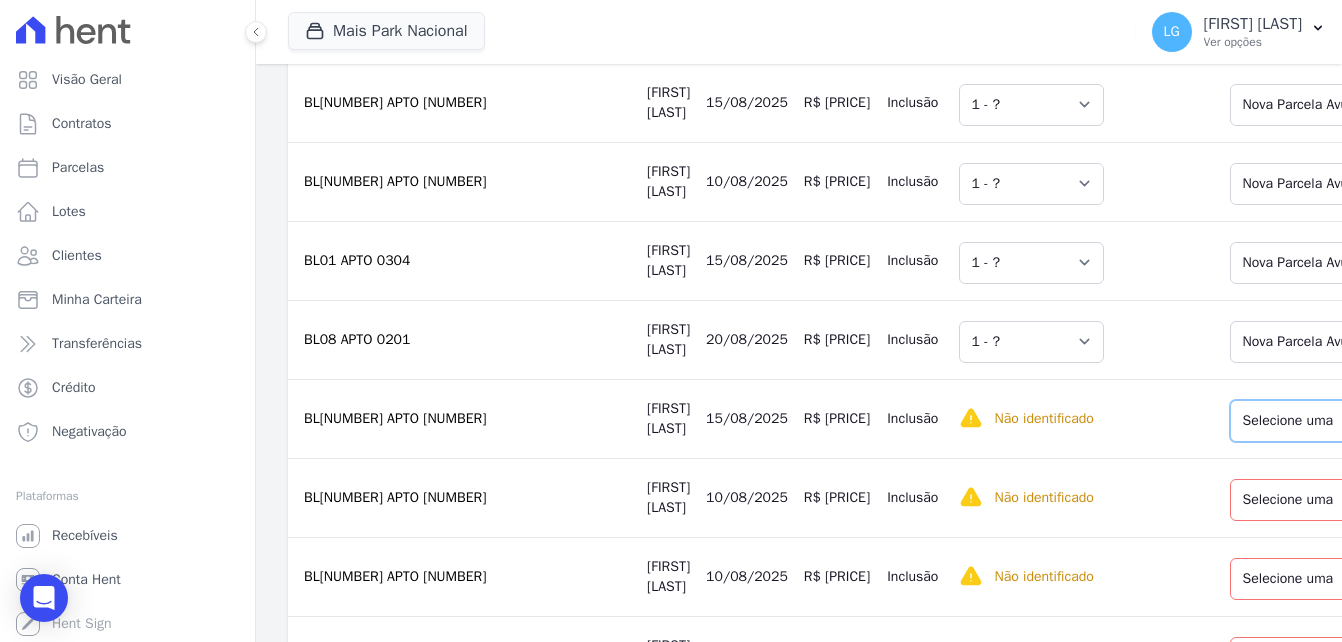 drag, startPoint x: 1222, startPoint y: 427, endPoint x: 1222, endPoint y: 443, distance: 16 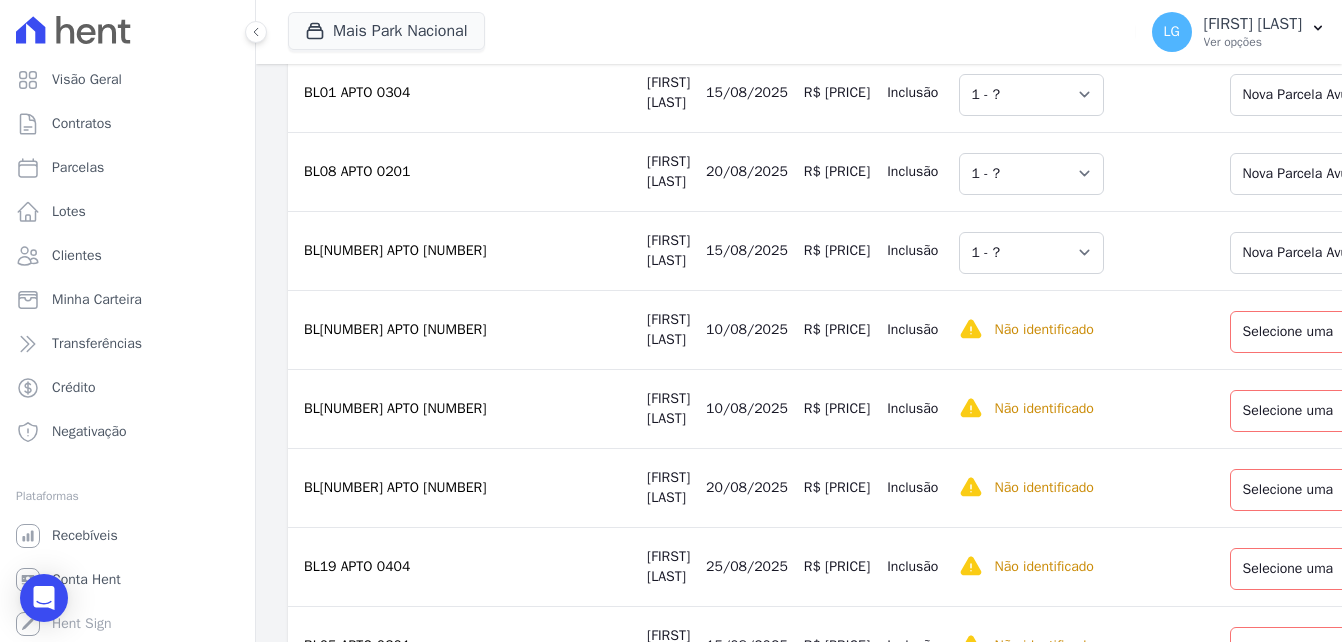 scroll, scrollTop: 800, scrollLeft: 0, axis: vertical 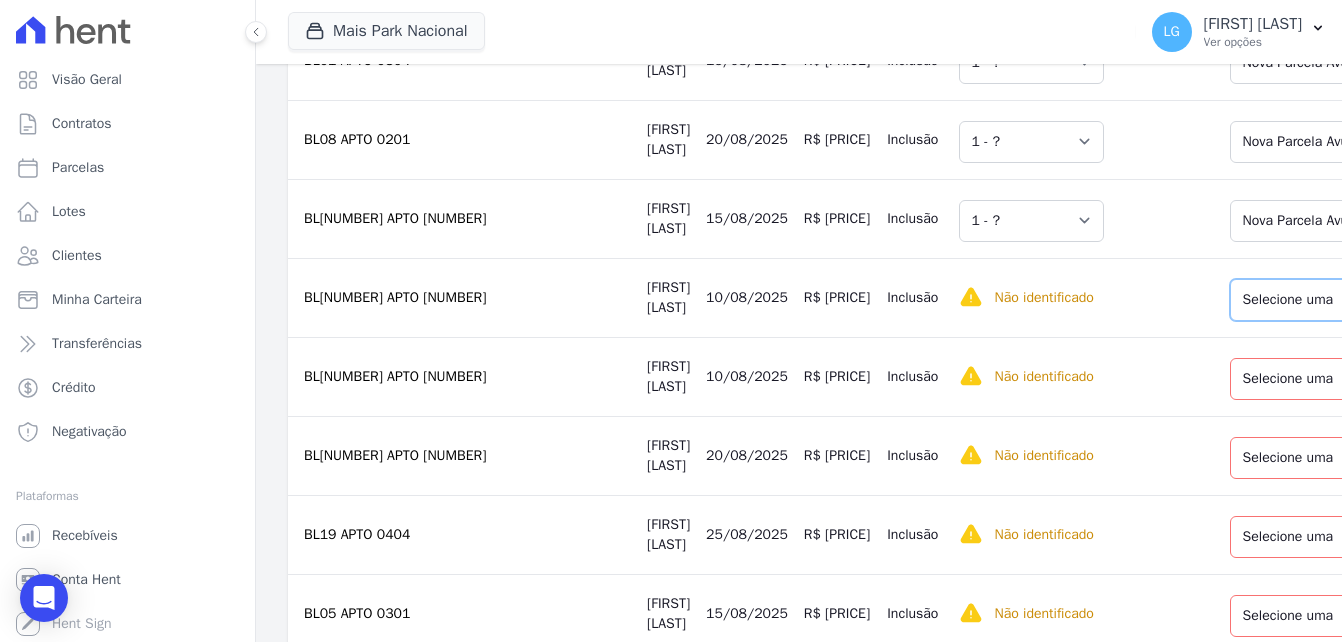 click on "Selecione uma
Nova Parcela Avulsa
Parcela Avulsa Existente
Parcela Normal (45 X R$ 596,72)" at bounding box center (1377, 300) 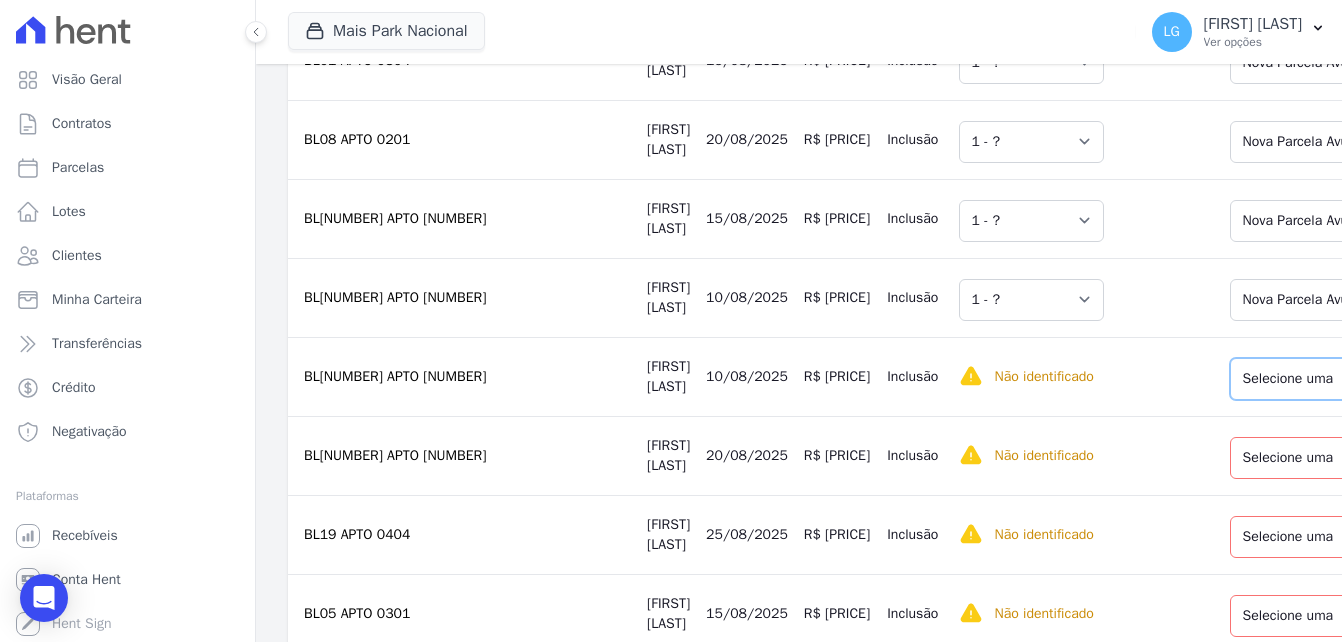drag, startPoint x: 1242, startPoint y: 396, endPoint x: 1233, endPoint y: 417, distance: 22.847319 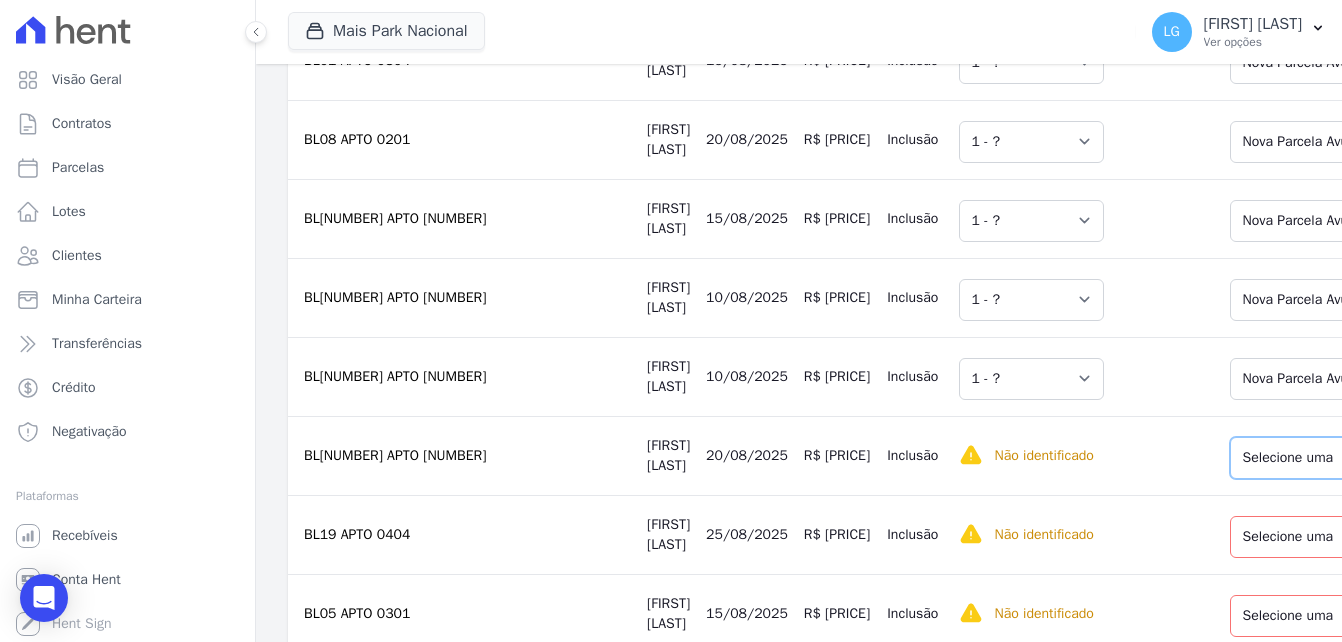 click on "Selecione uma
Nova Parcela Avulsa
Parcela Avulsa Existente
Parcela Normal (51 X R$ 452,00)" at bounding box center (1377, 458) 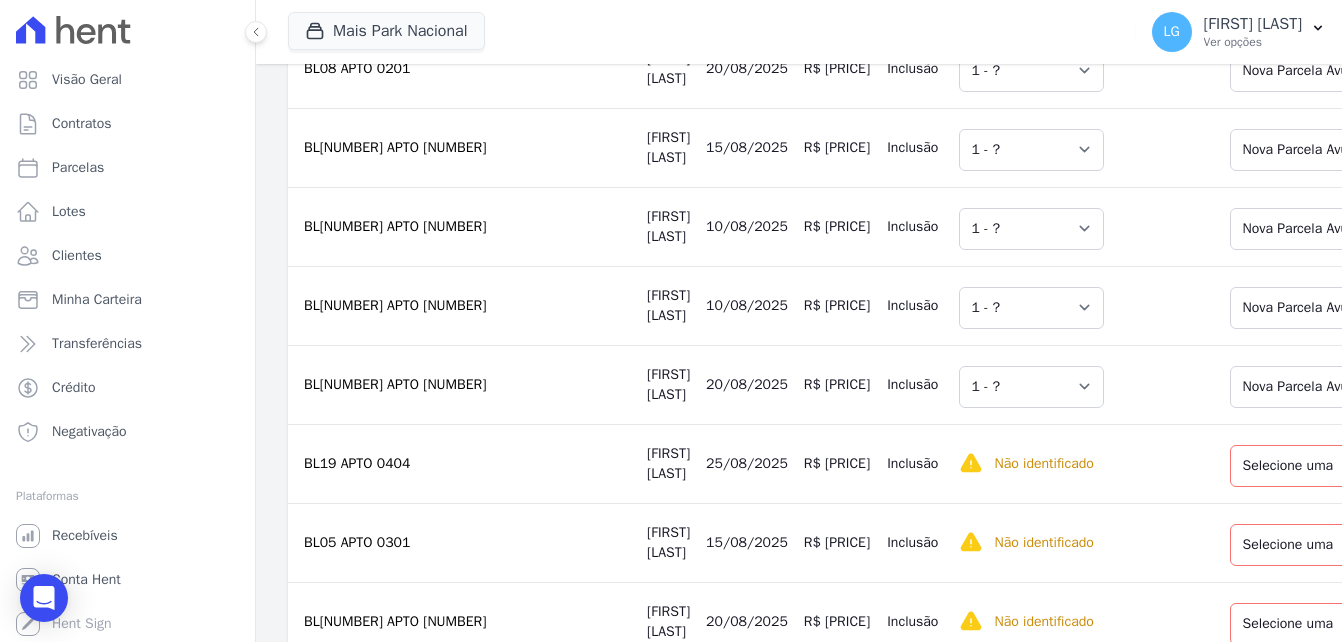 scroll, scrollTop: 1100, scrollLeft: 0, axis: vertical 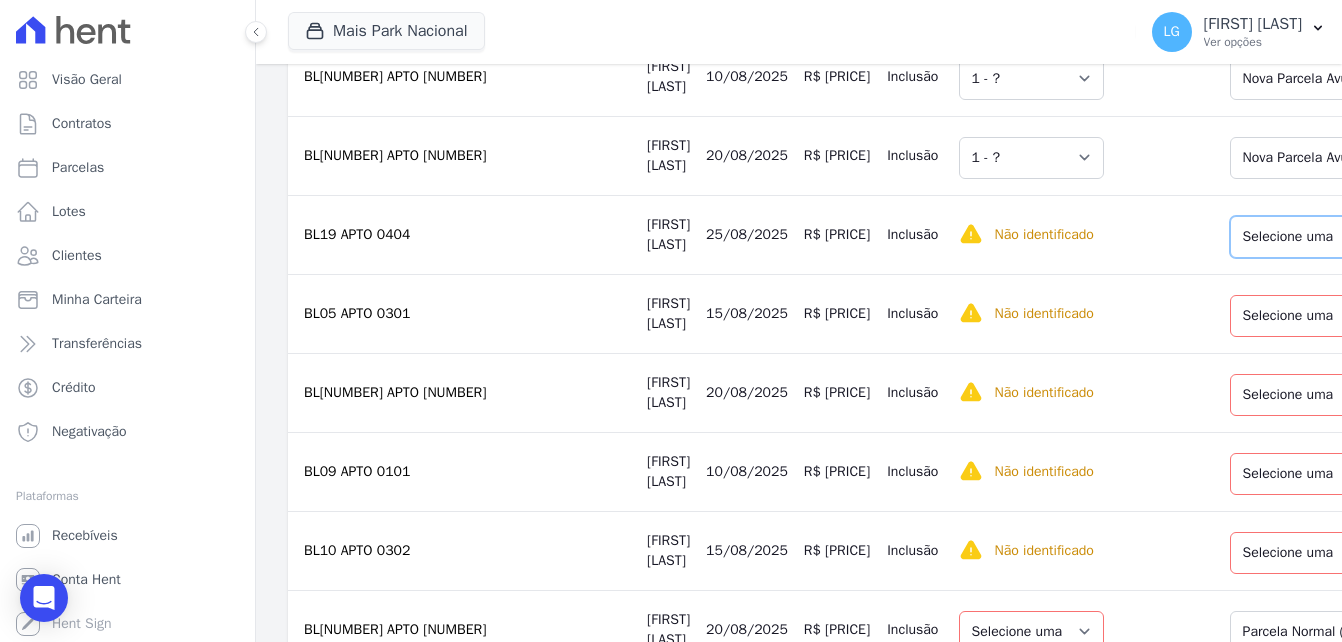click on "Selecione uma
Nova Parcela Avulsa
Parcela Avulsa Existente
Parcela Normal (31 X R$ 275,72)" at bounding box center (1377, 237) 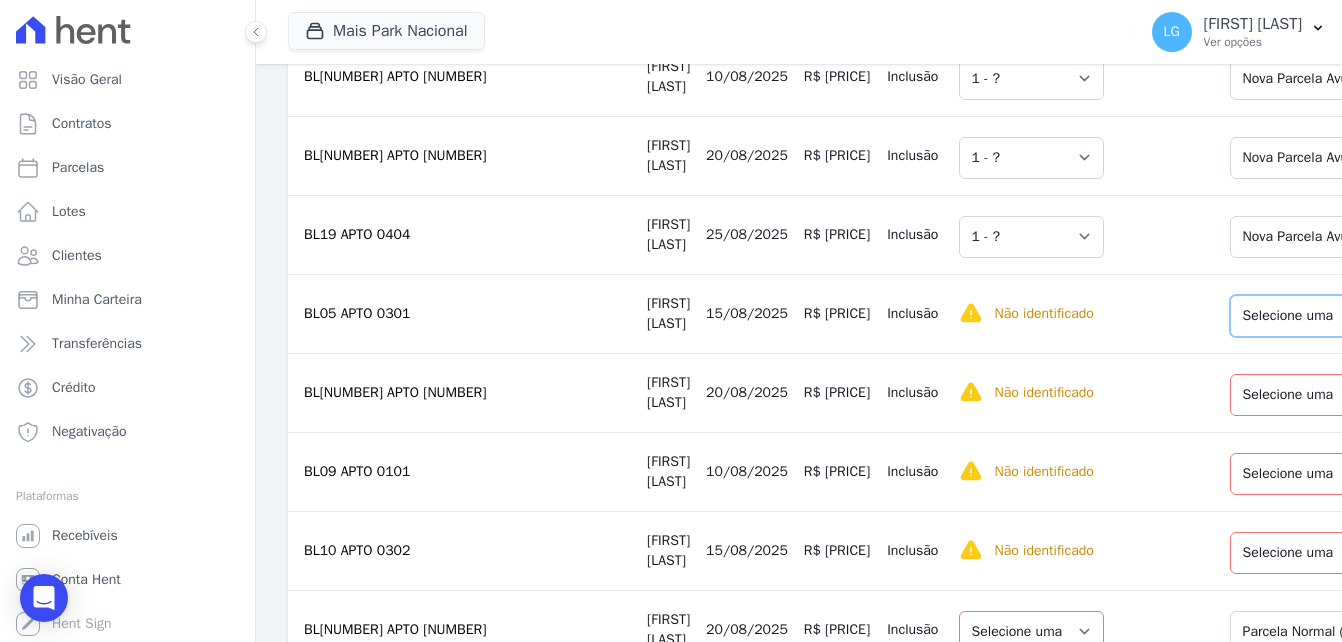 click on "Selecione uma
Nova Parcela Avulsa
Parcela Avulsa Existente
Parcela Normal (50 X R$ 546,84)" at bounding box center [1377, 316] 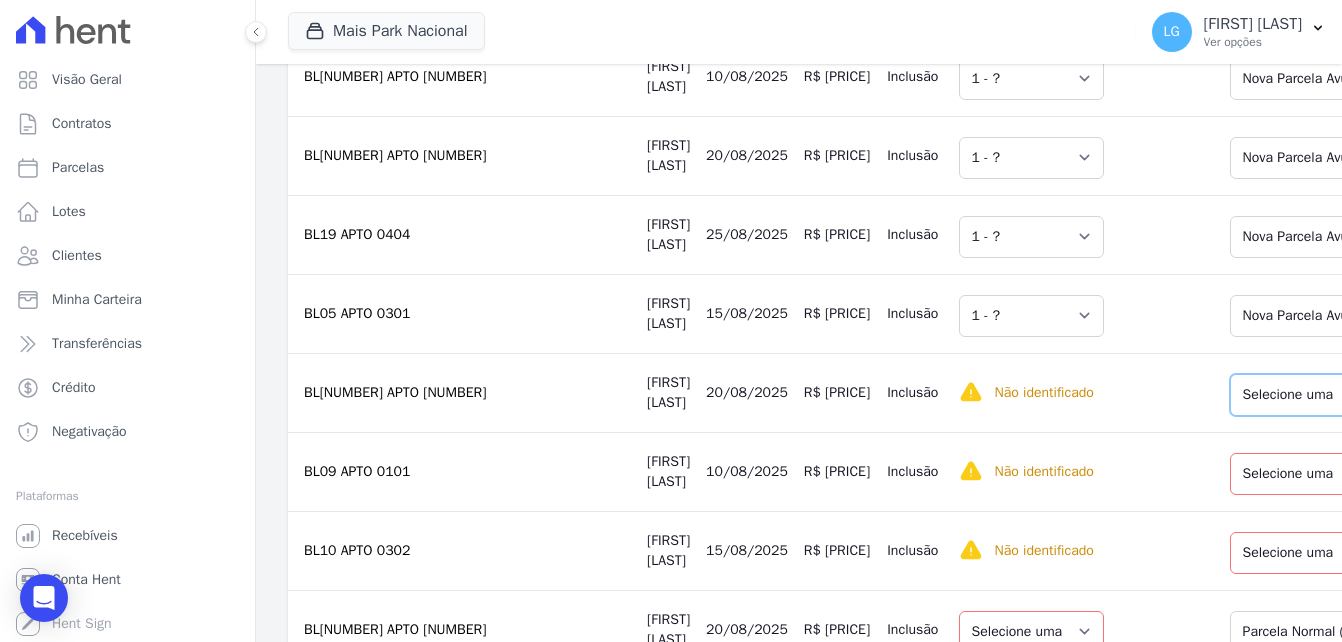 click on "Selecione uma
Nova Parcela Avulsa
Parcela Avulsa Existente
Parcela Normal (49 X R$ 432,10)" at bounding box center (1377, 395) 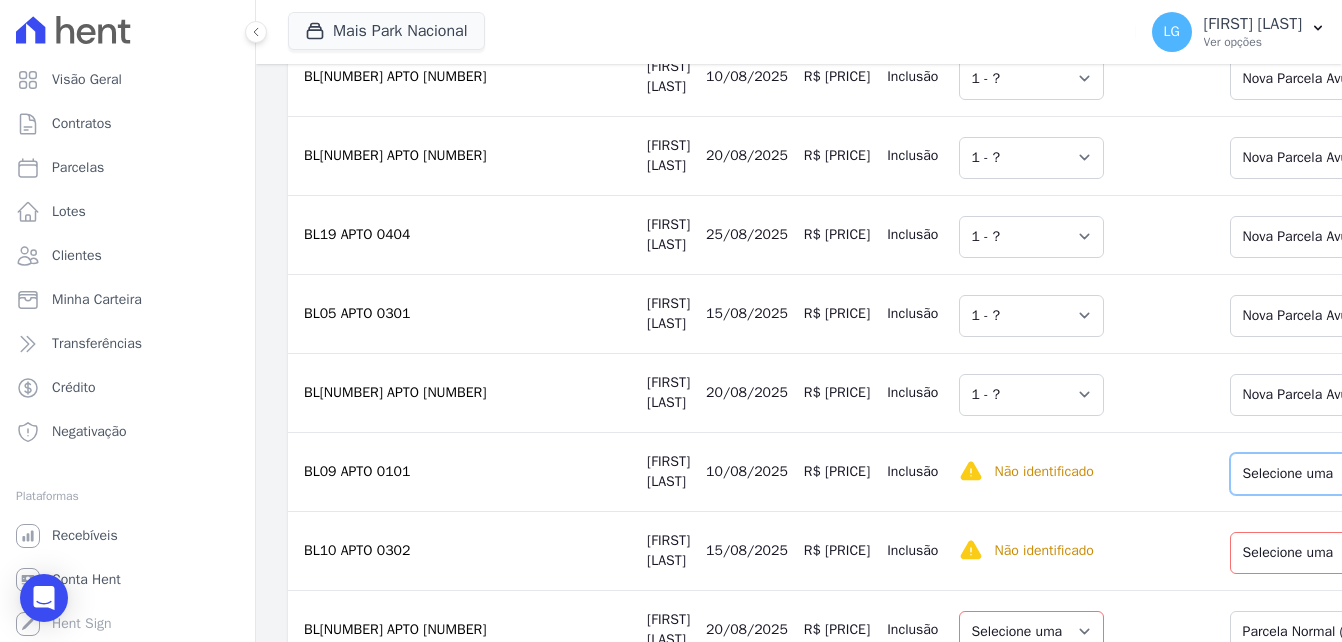 drag, startPoint x: 1200, startPoint y: 482, endPoint x: 1205, endPoint y: 496, distance: 14.866069 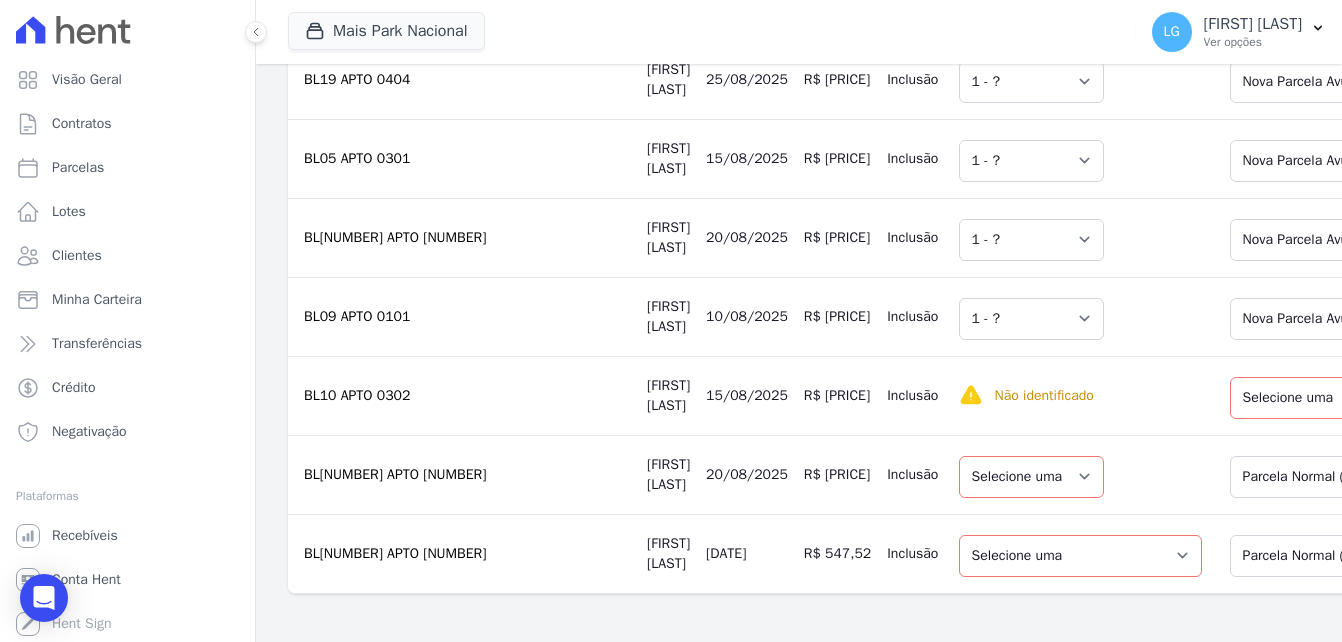 scroll, scrollTop: 1300, scrollLeft: 0, axis: vertical 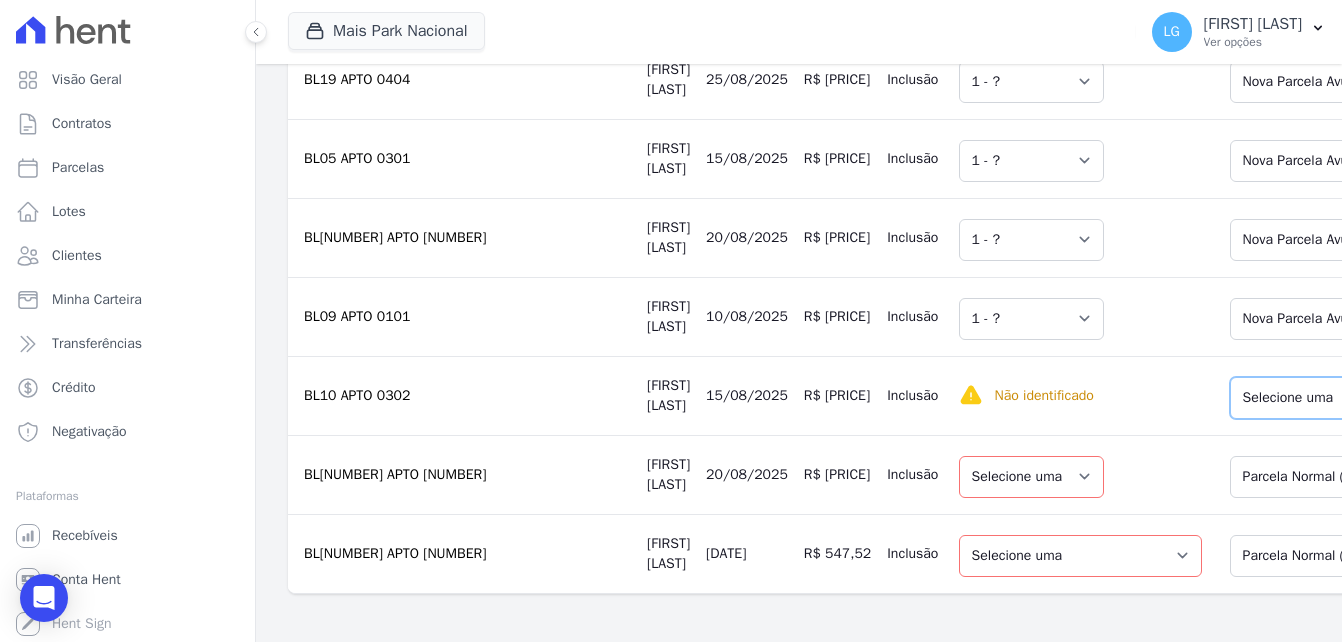 drag, startPoint x: 1247, startPoint y: 385, endPoint x: 1251, endPoint y: 400, distance: 15.524175 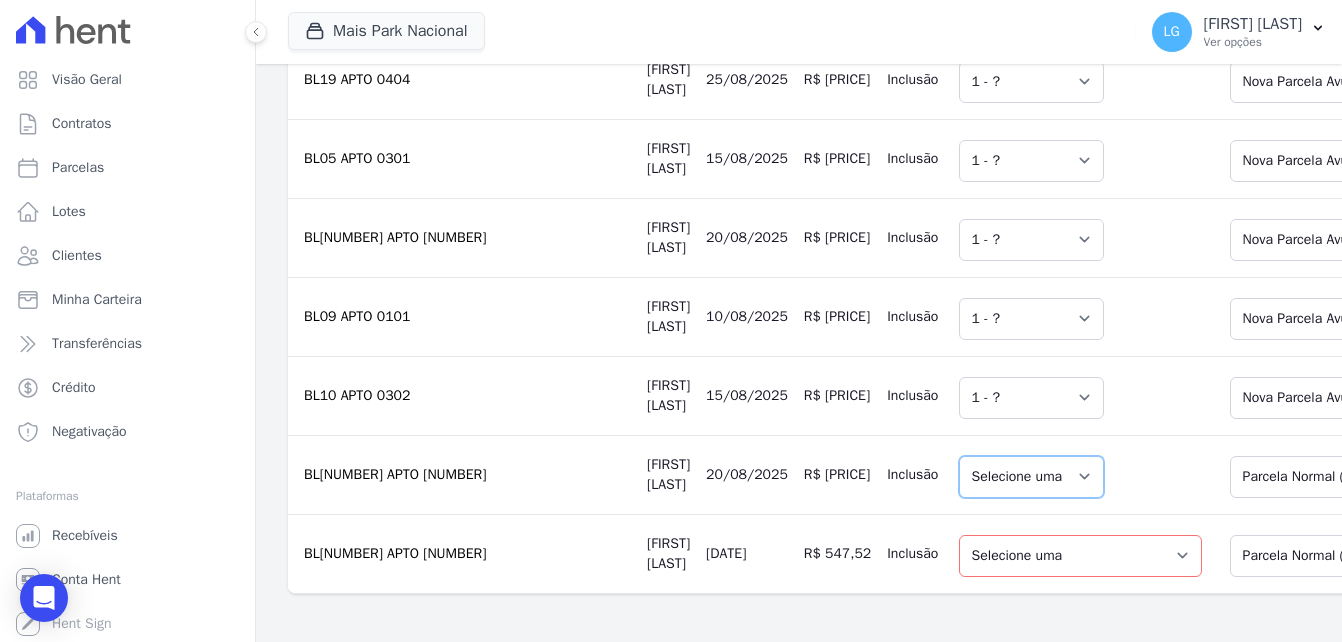click on "Selecione uma" at bounding box center (1031, 477) 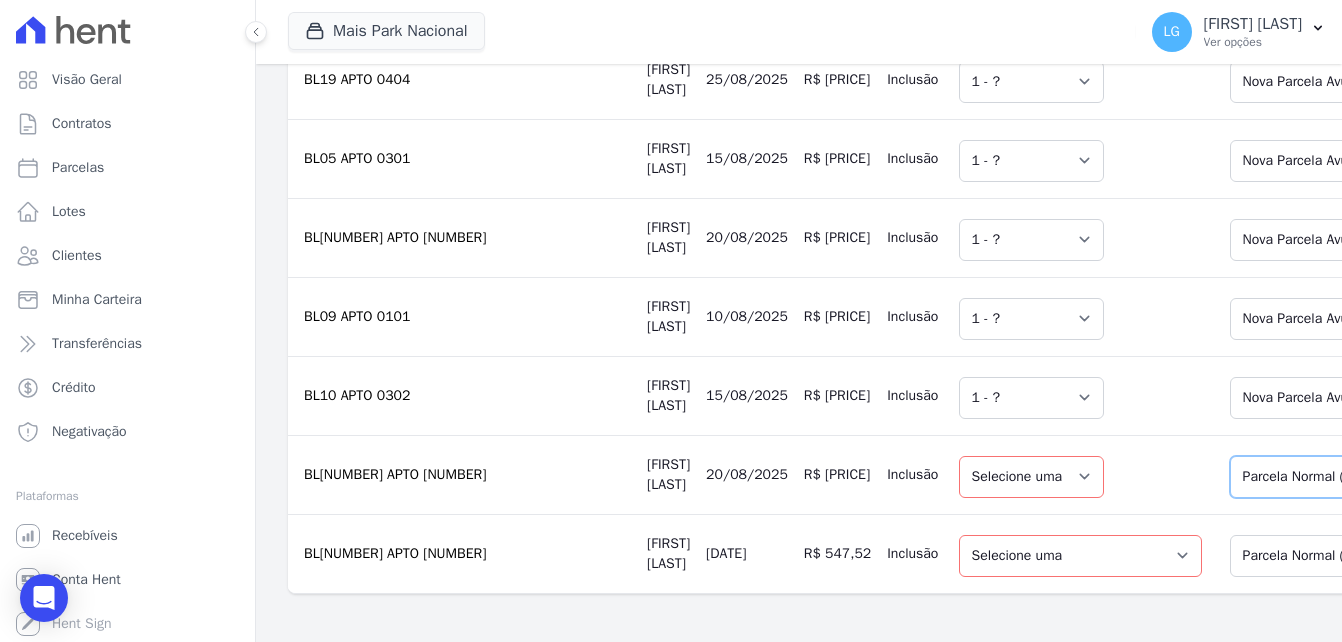 click on "Selecione uma
Nova Parcela Avulsa
Parcela Avulsa Existente
Parcela Normal (22 X R$ 350,78)" at bounding box center (1377, 477) 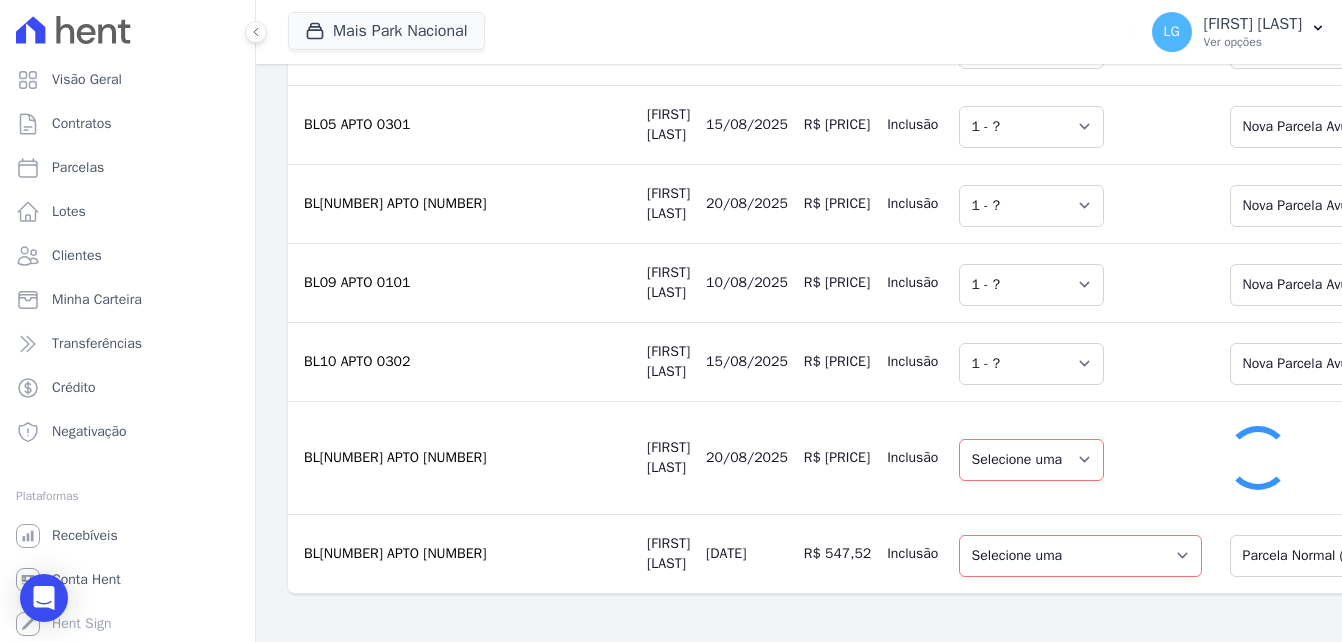 select on "1" 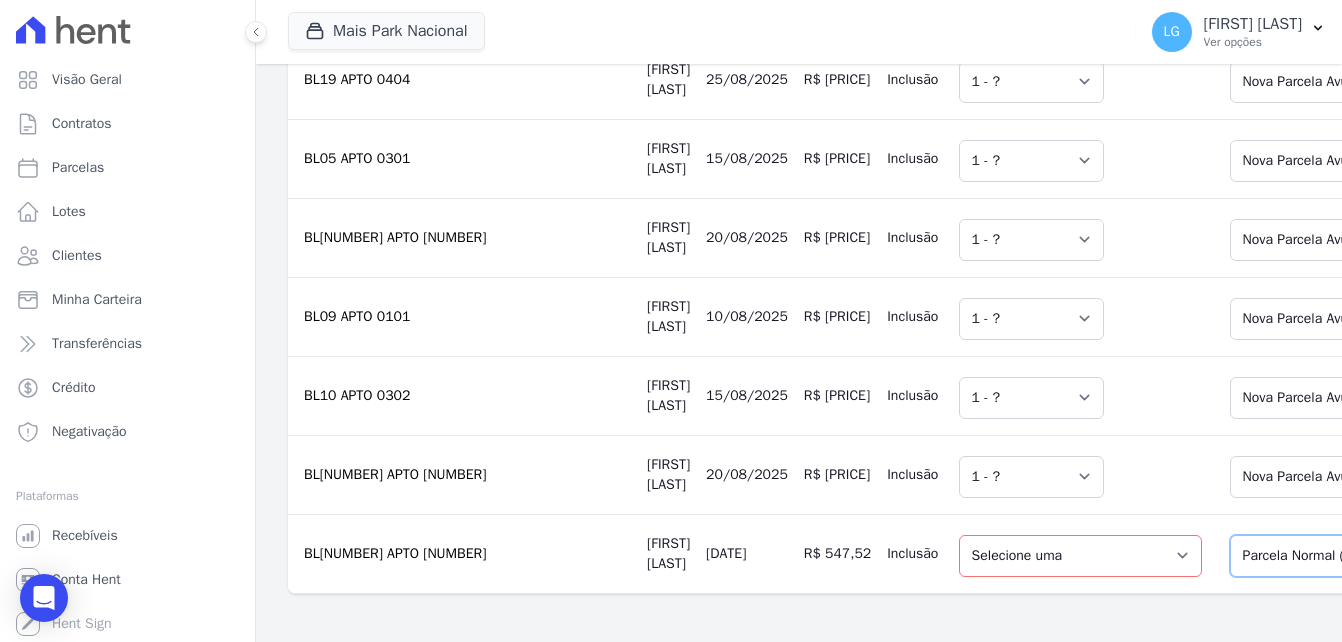 click on "Selecione uma
Nova Parcela Avulsa
Parcela Avulsa Existente
Parcela Normal (24 X R$ 525,12)" at bounding box center [1377, 556] 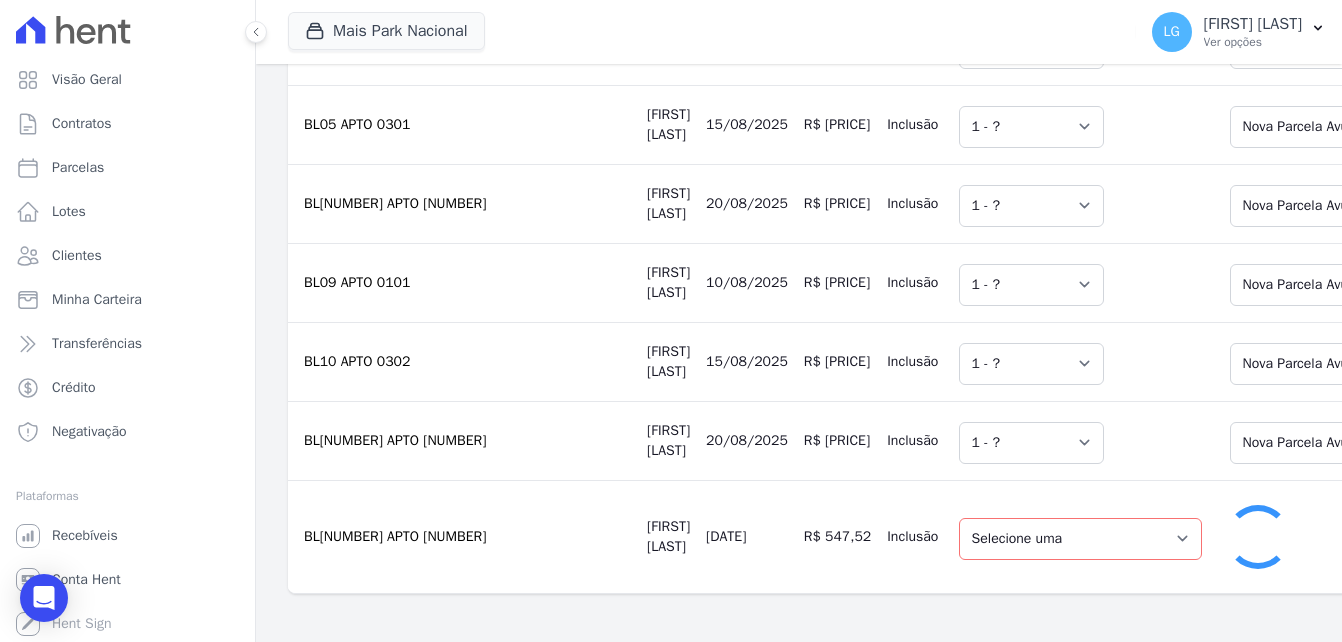select on "1" 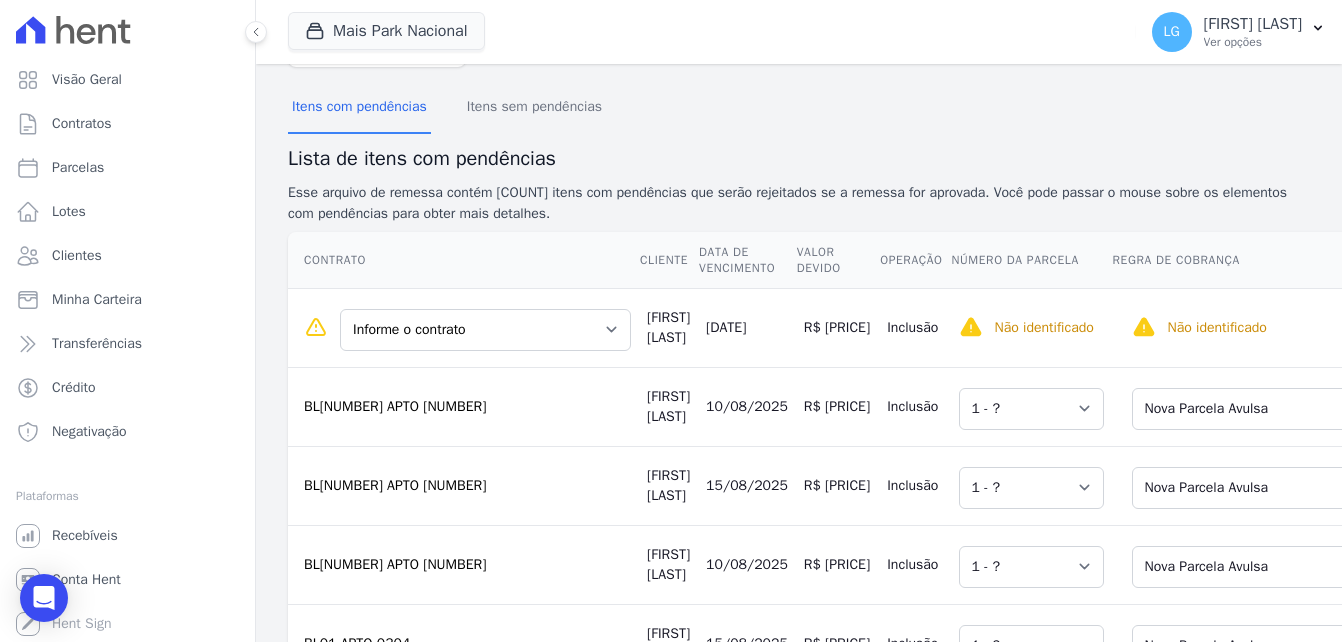 scroll, scrollTop: 0, scrollLeft: 0, axis: both 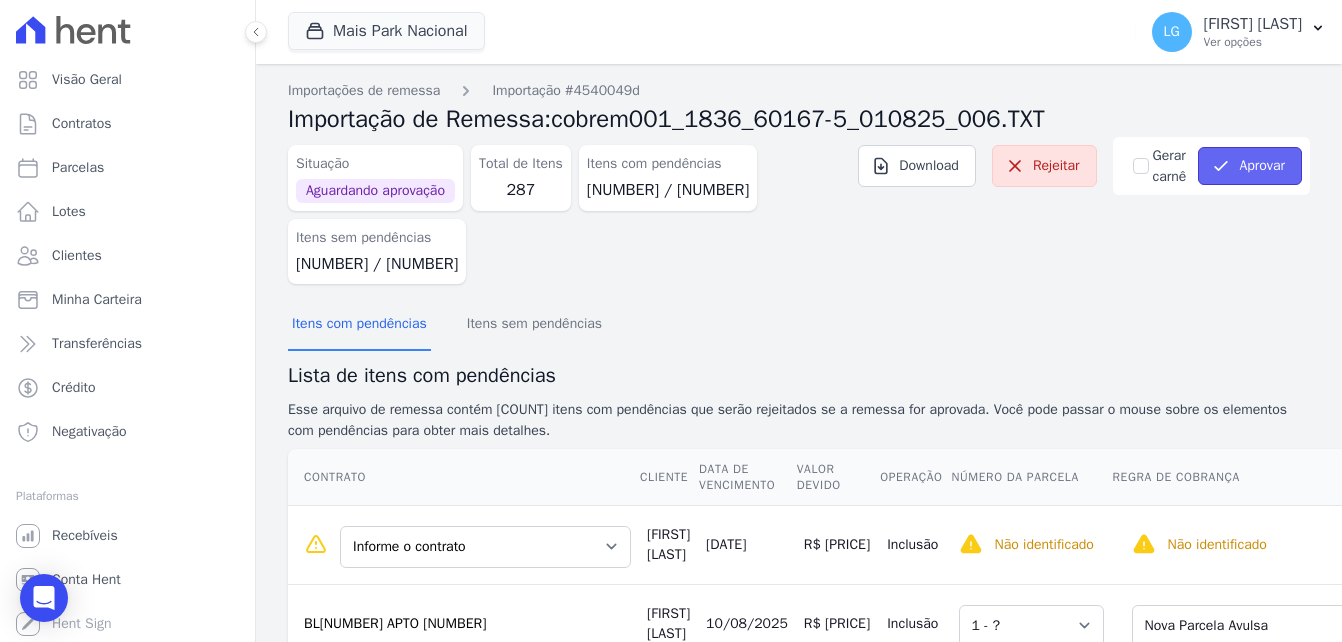 click on "Aprovar" at bounding box center (1250, 166) 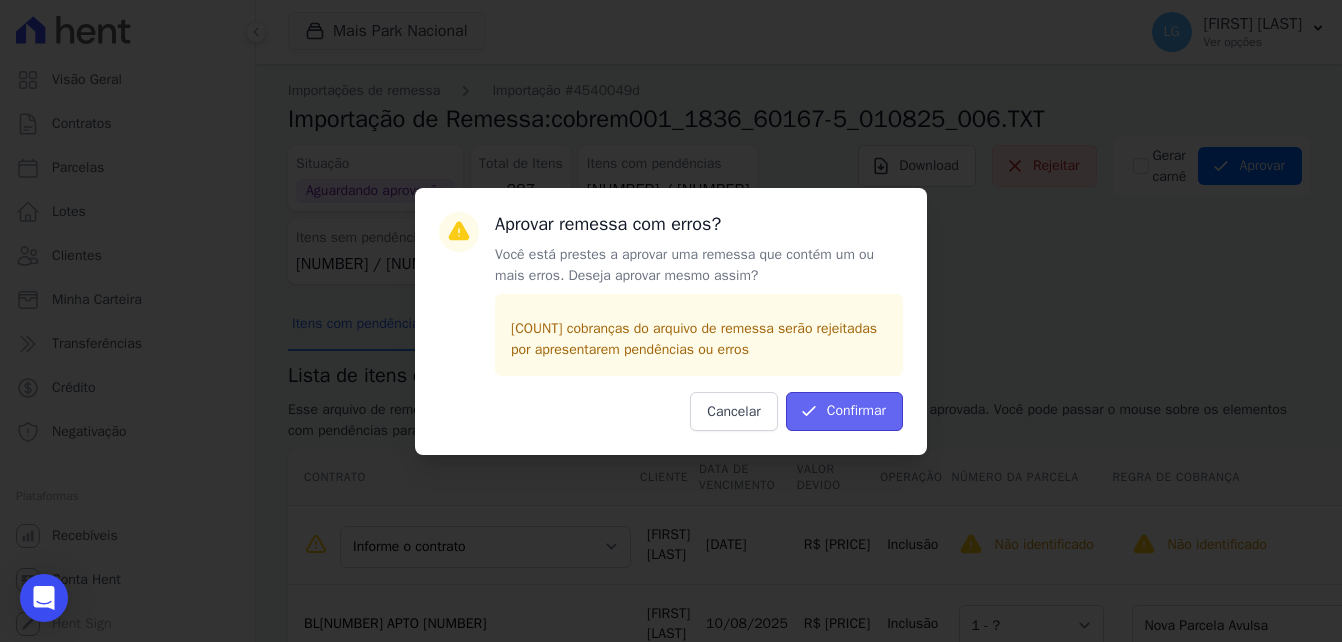 click on "Confirmar" at bounding box center [844, 411] 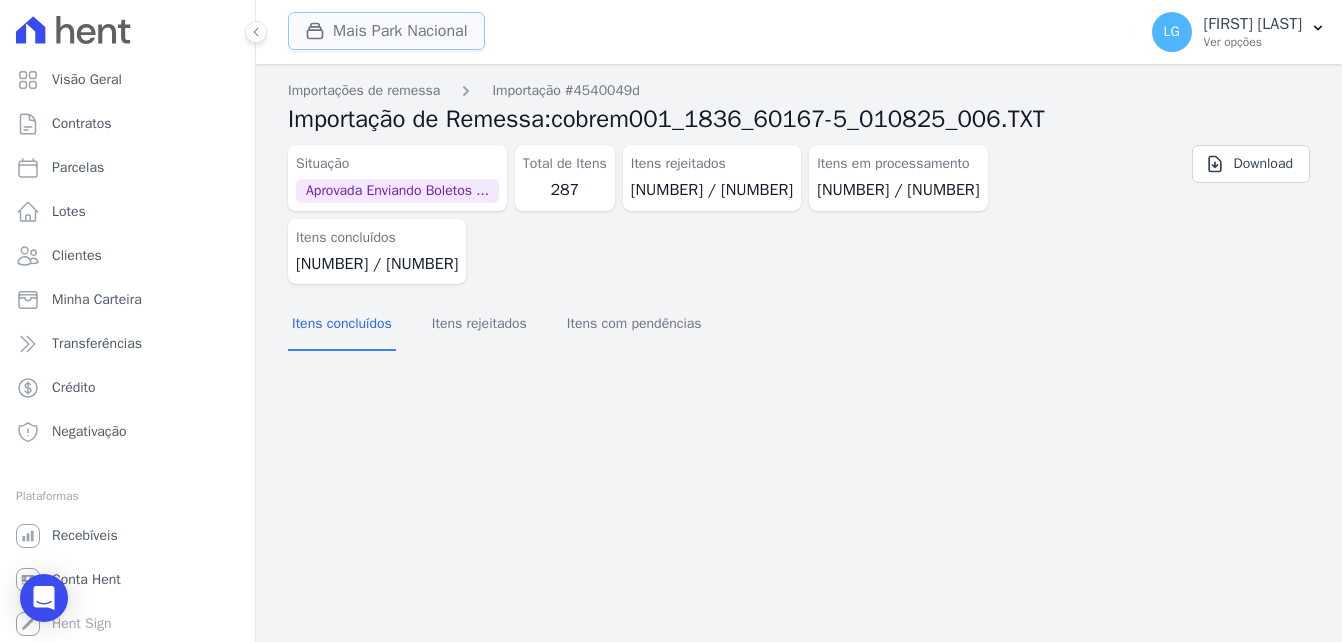 click on "Mais Park Nacional" at bounding box center [386, 31] 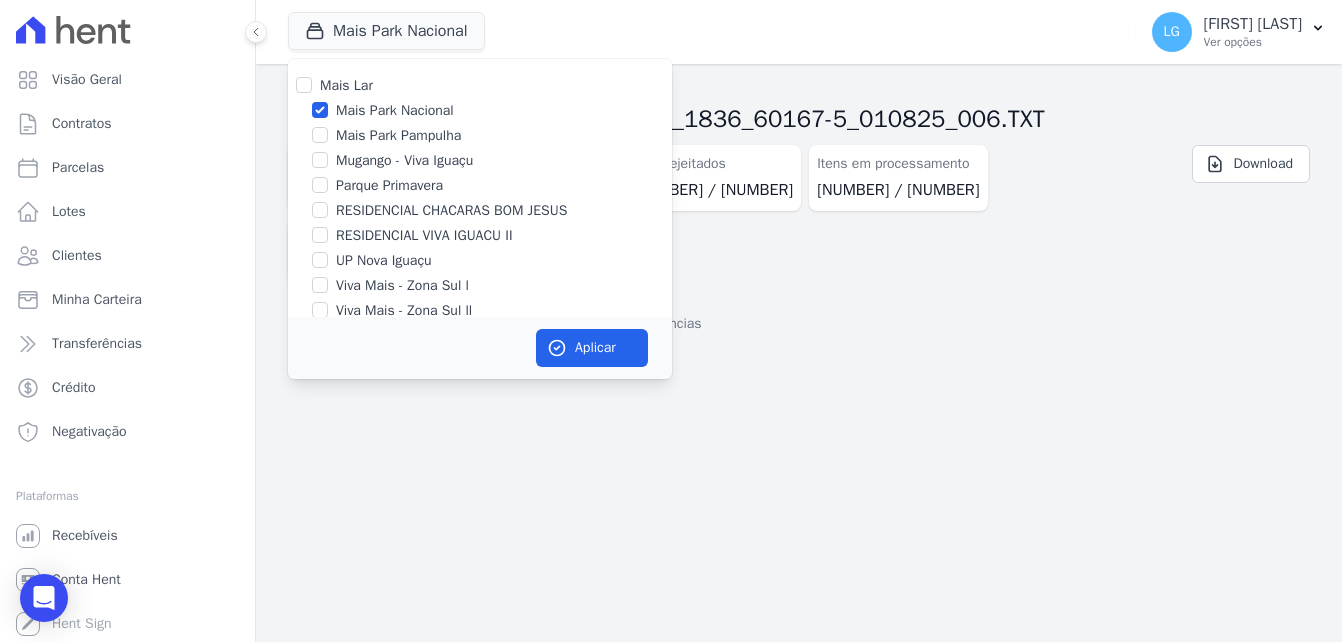 click on "Mais Park Nacional" at bounding box center [395, 110] 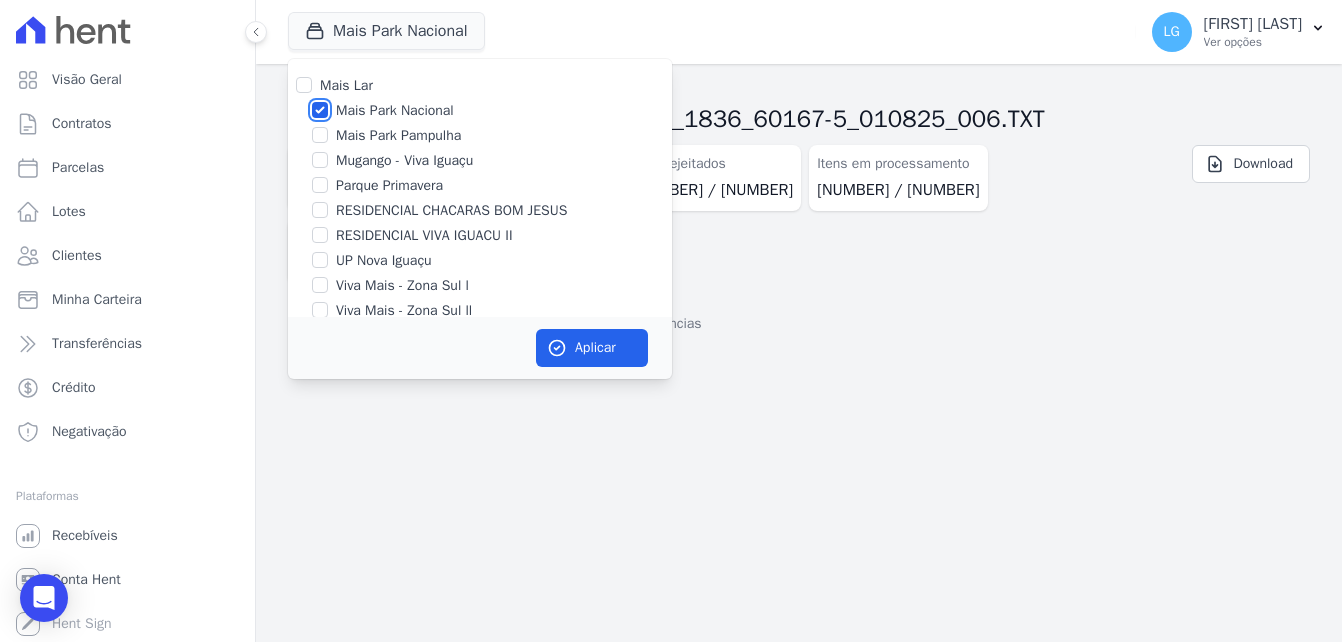checkbox on "false" 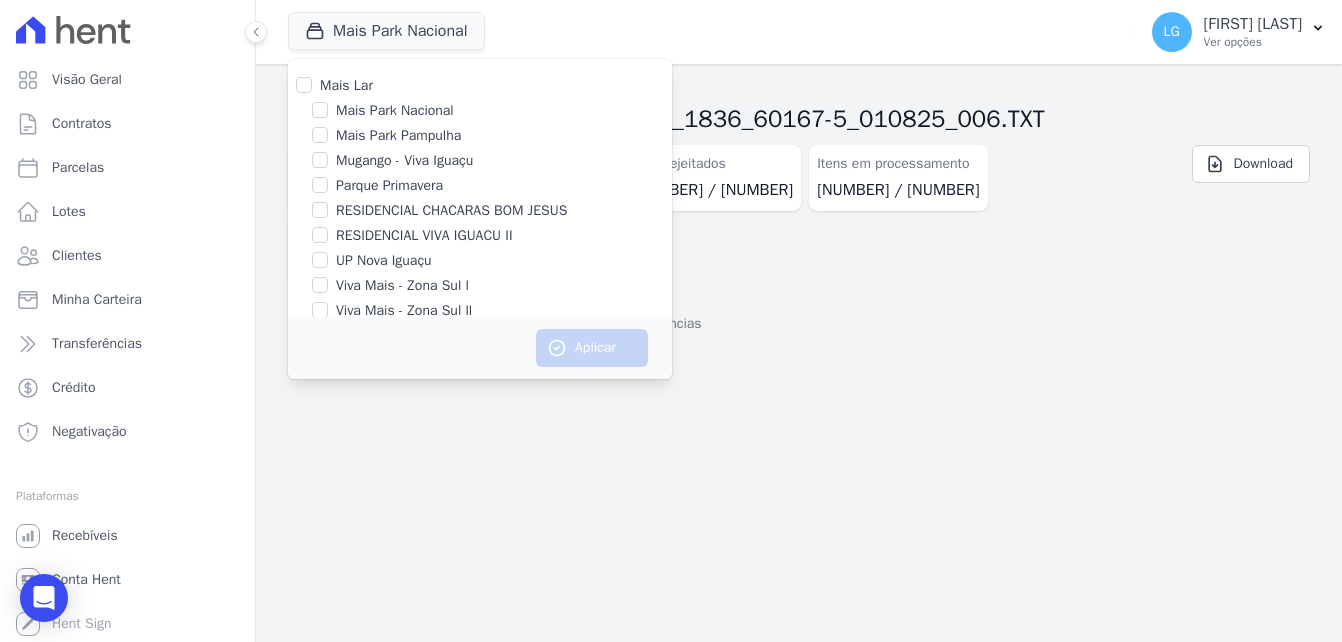 click on "Mais Park Pampulha" at bounding box center (398, 135) 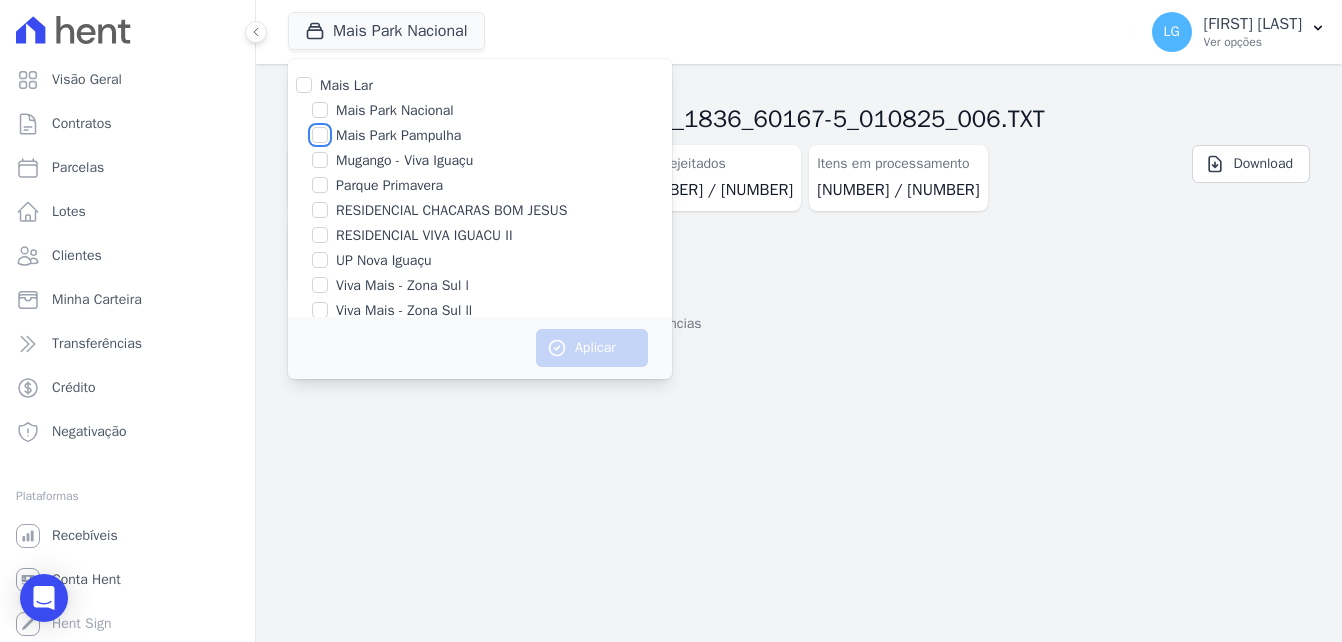 checkbox on "true" 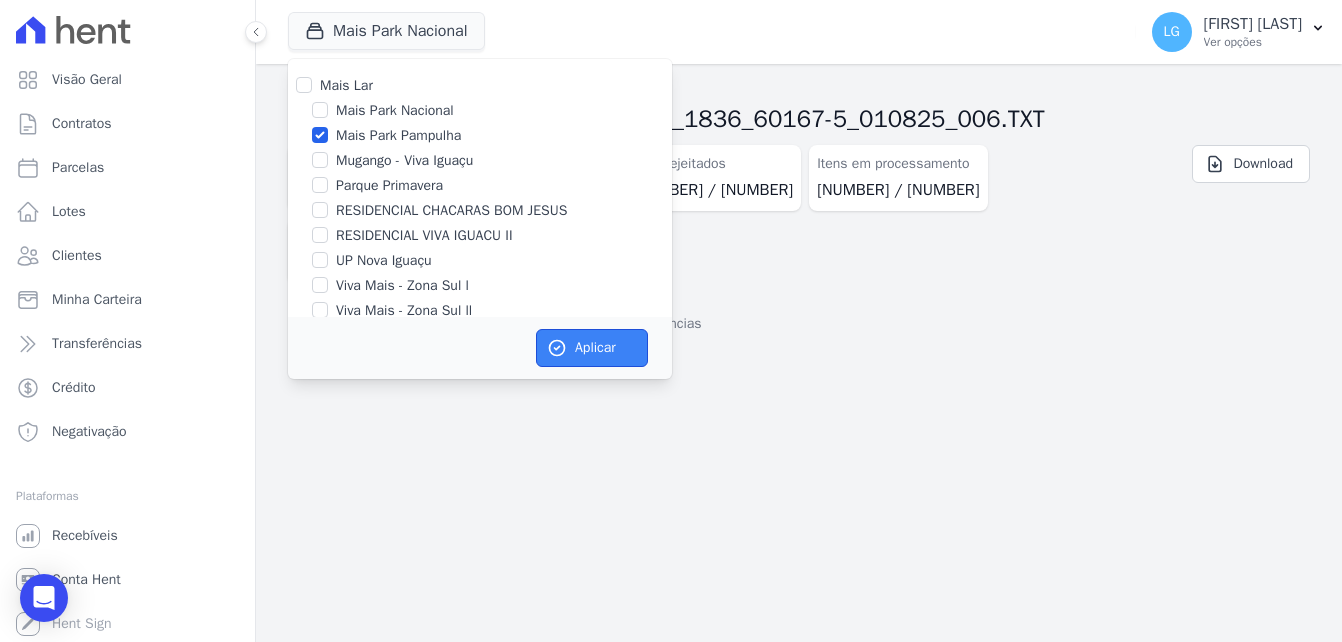 click on "Aplicar" at bounding box center (592, 348) 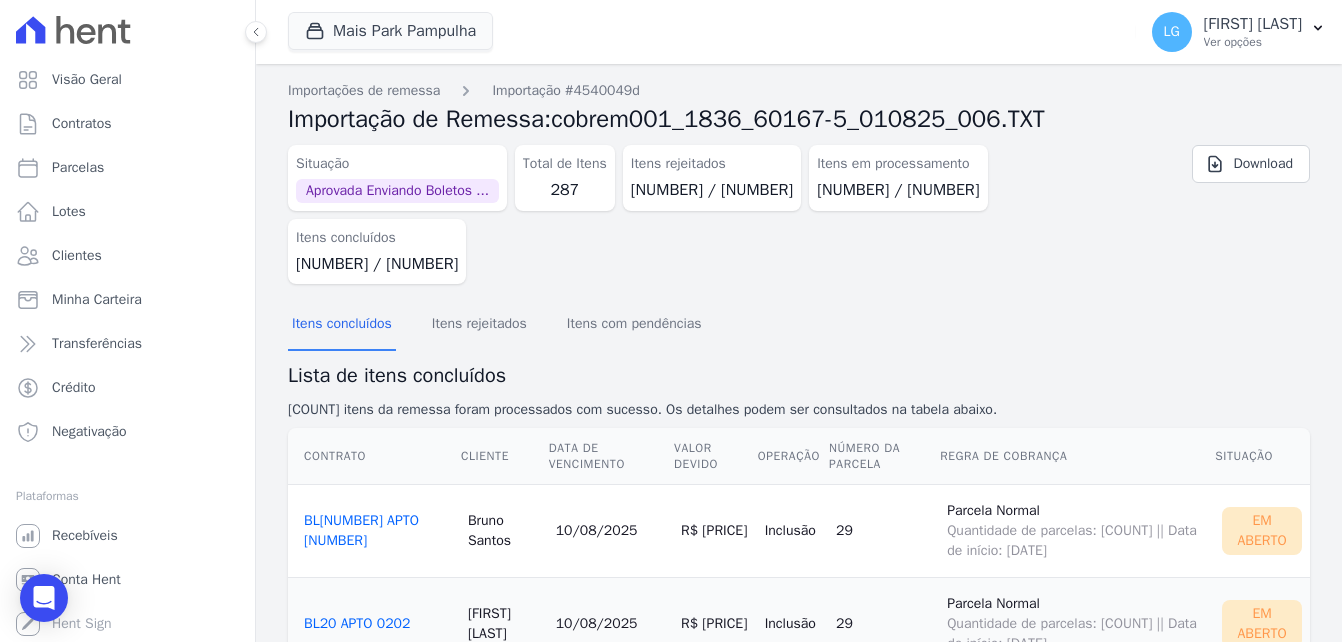 click on "Ver opções" at bounding box center (1253, 42) 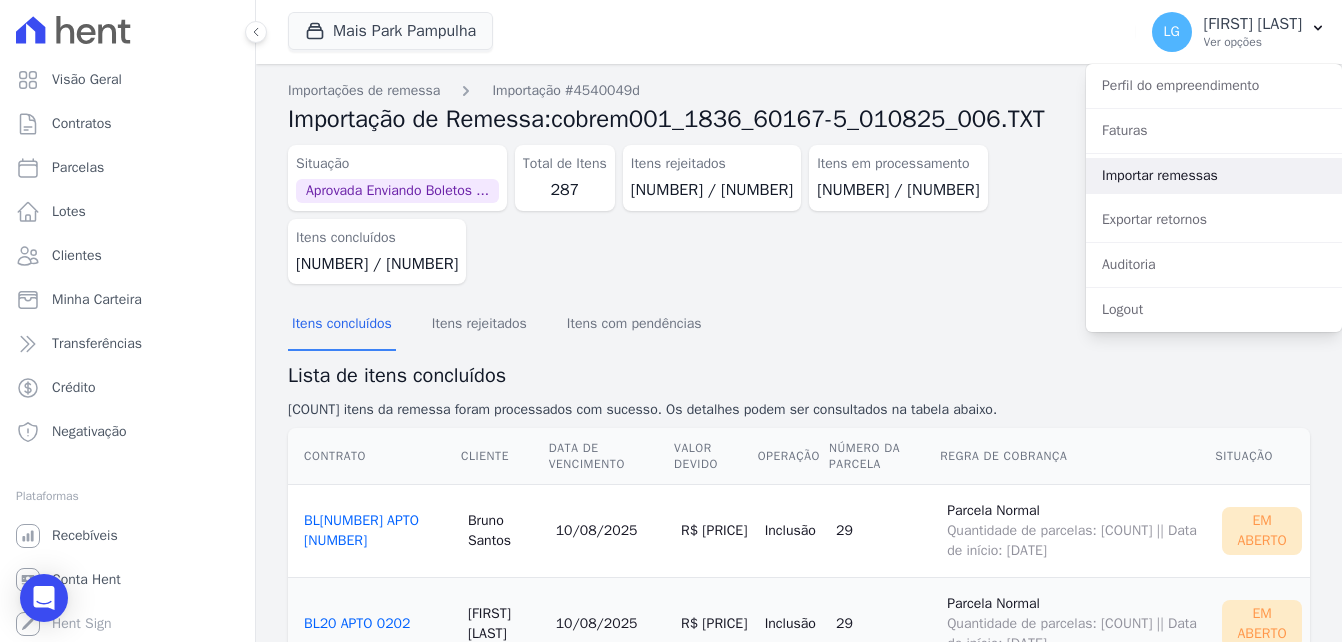 click on "Importar remessas" at bounding box center [1214, 176] 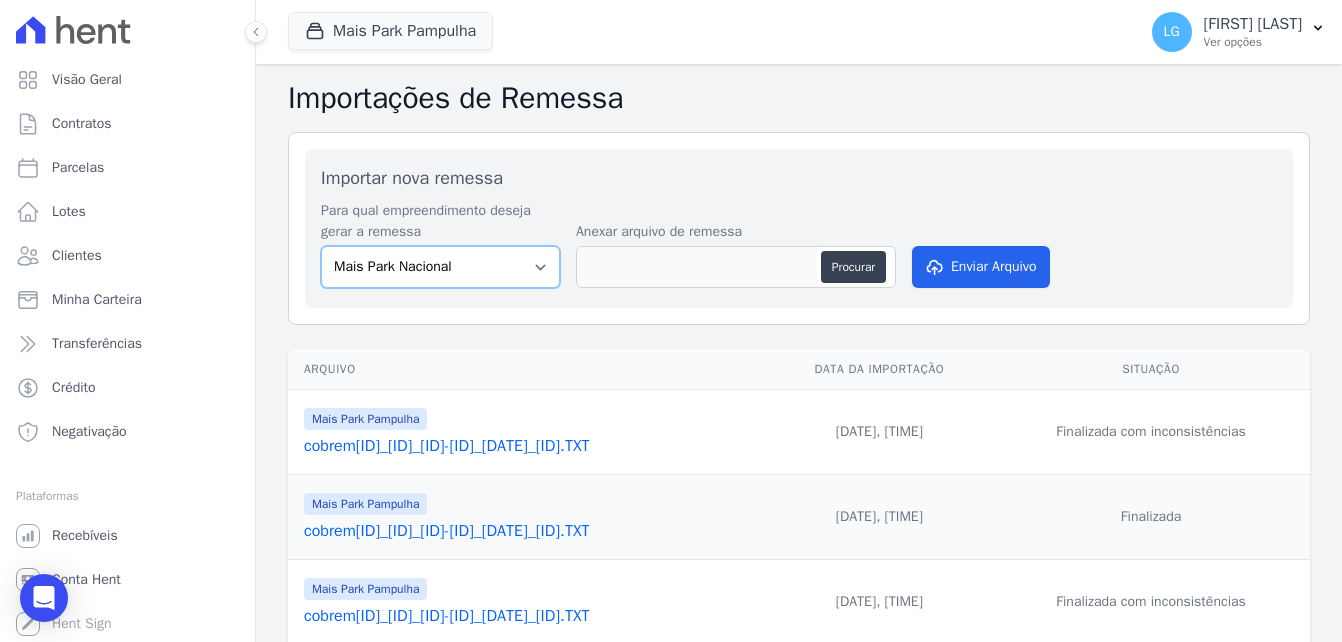 click on "Mais Park Nacional
Mais Park Pampulha
Mugango - Viva Iguaçu
Parque Primavera
RESIDENCIAL CHACARAS BOM JESUS
RESIDENCIAL VIVA IGUACU II
UP Nova Iguaçu
Viva Mais - Zona Sul l
Viva Mais - Zona Sul ll" at bounding box center (440, 267) 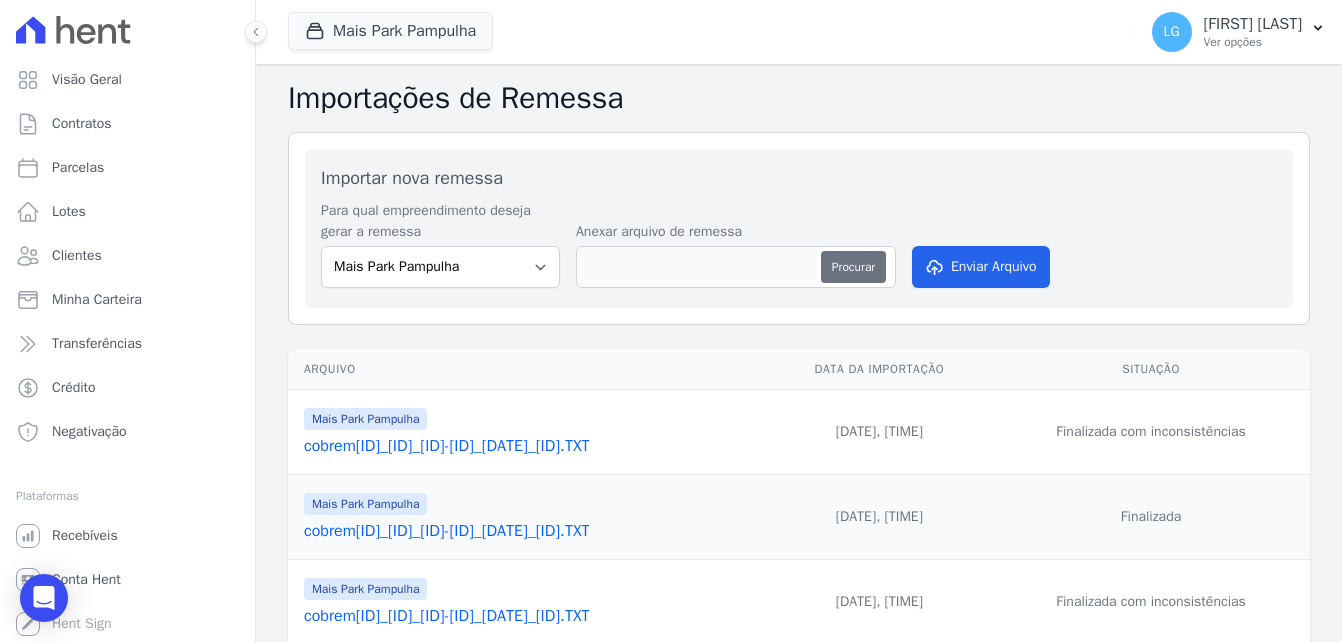 click on "Procurar" at bounding box center [853, 267] 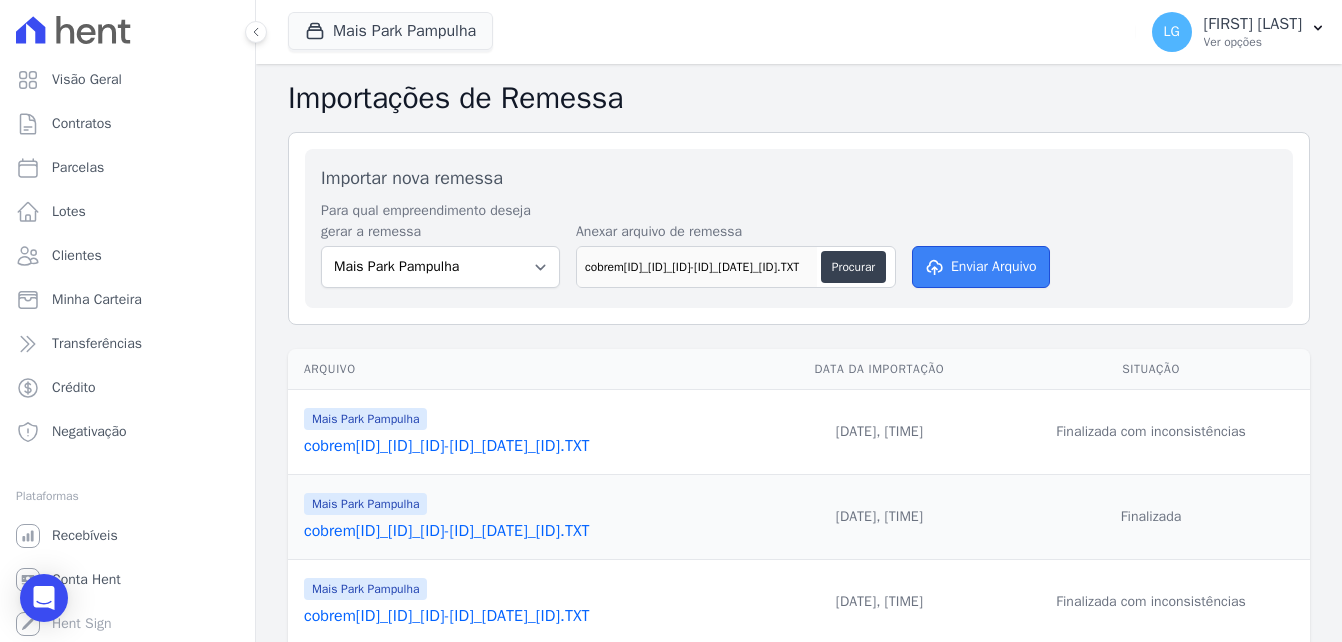 click on "Enviar Arquivo" at bounding box center [981, 267] 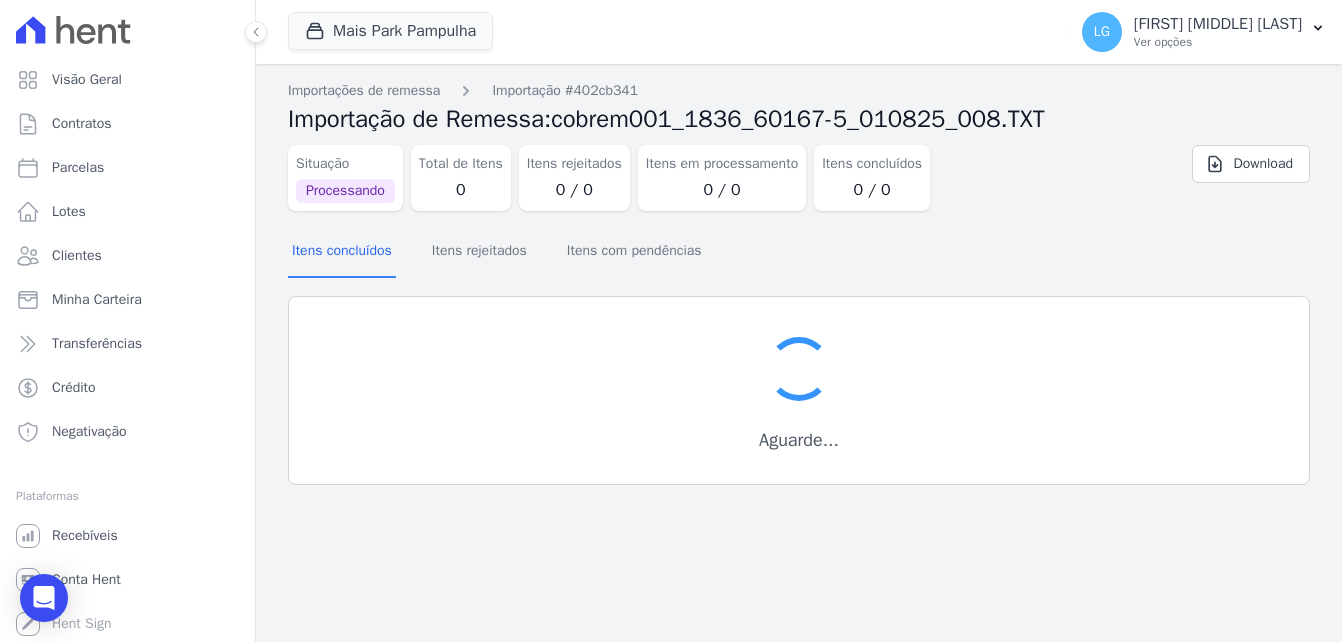 scroll, scrollTop: 0, scrollLeft: 0, axis: both 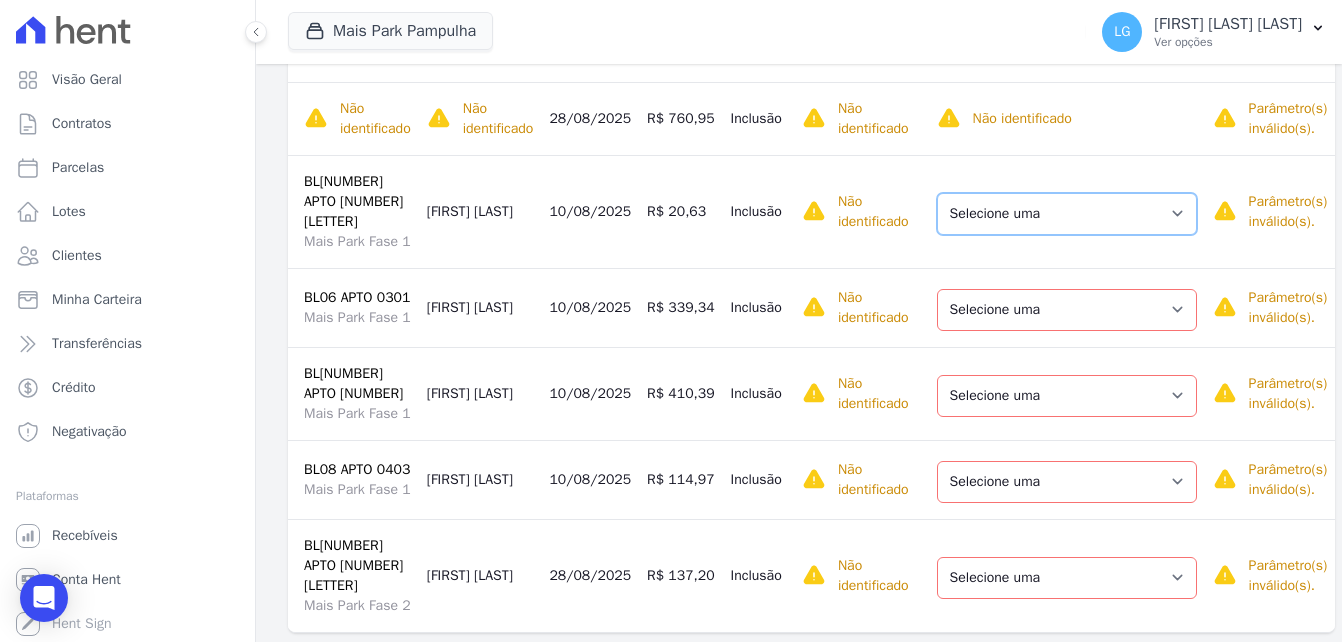 click on "Selecione uma
Nova Parcela Avulsa
Parcela Avulsa Existente
Parcela Normal (46 X R$ 728,42)" at bounding box center (1067, 214) 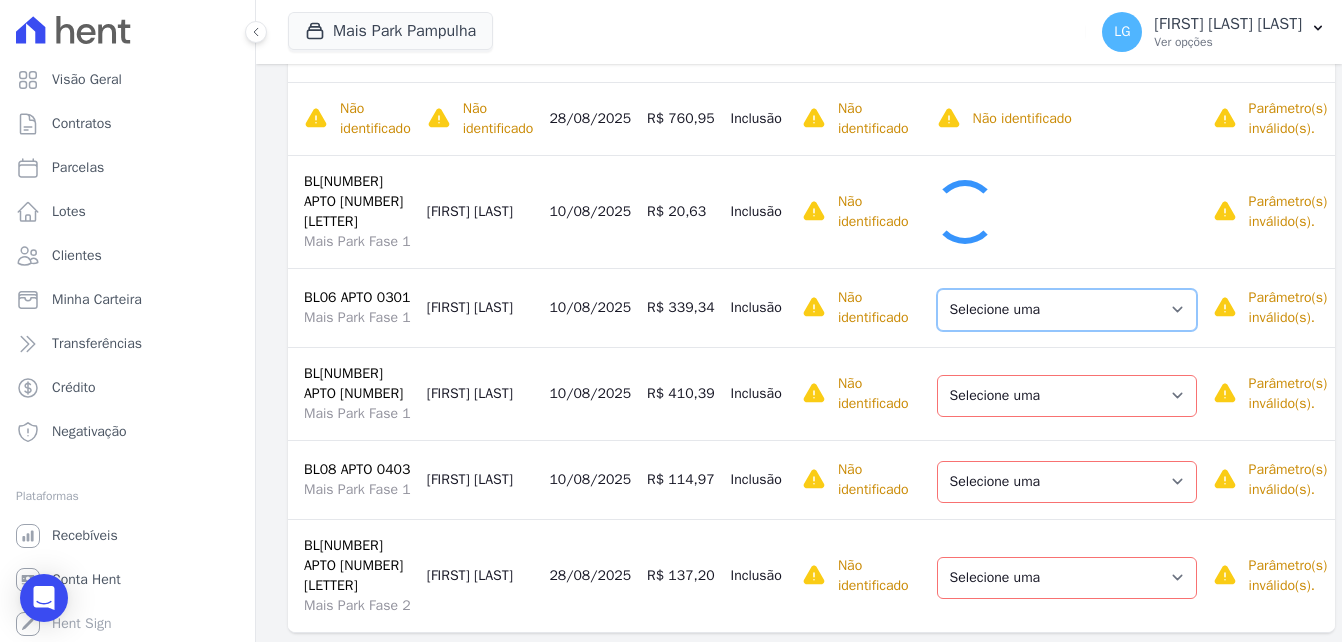 click on "Selecione uma
Nova Parcela Avulsa
Parcela Avulsa Existente
Parcela Normal (42 X R$ 473,23)" at bounding box center [1067, 310] 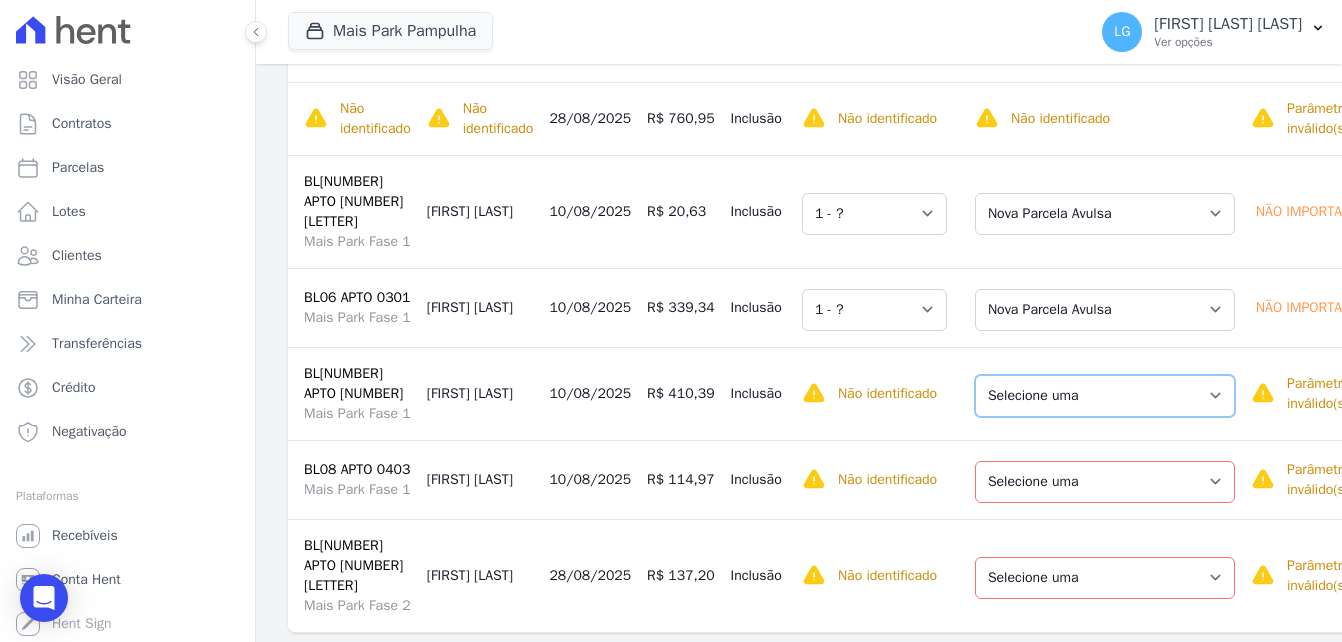 drag, startPoint x: 1083, startPoint y: 374, endPoint x: 1075, endPoint y: 392, distance: 19.697716 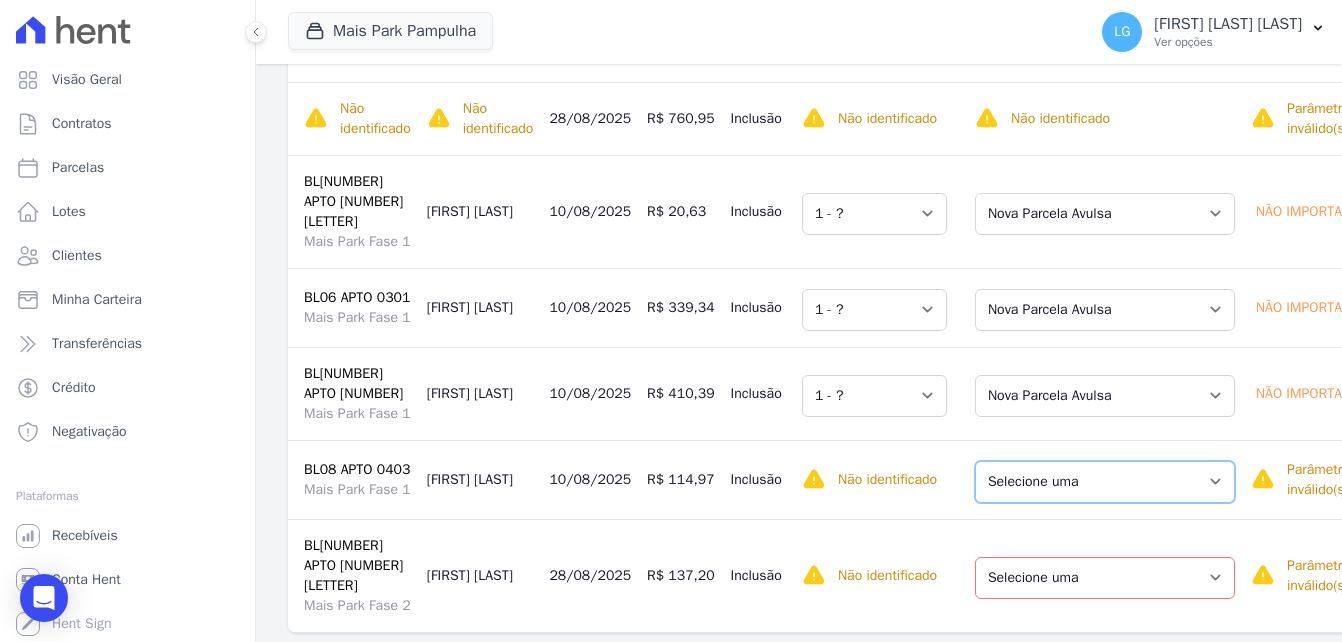 click on "Selecione uma
Nova Parcela Avulsa
Parcela Avulsa Existente
Parcela Normal (39 X R$ 474,28)" at bounding box center [1105, 482] 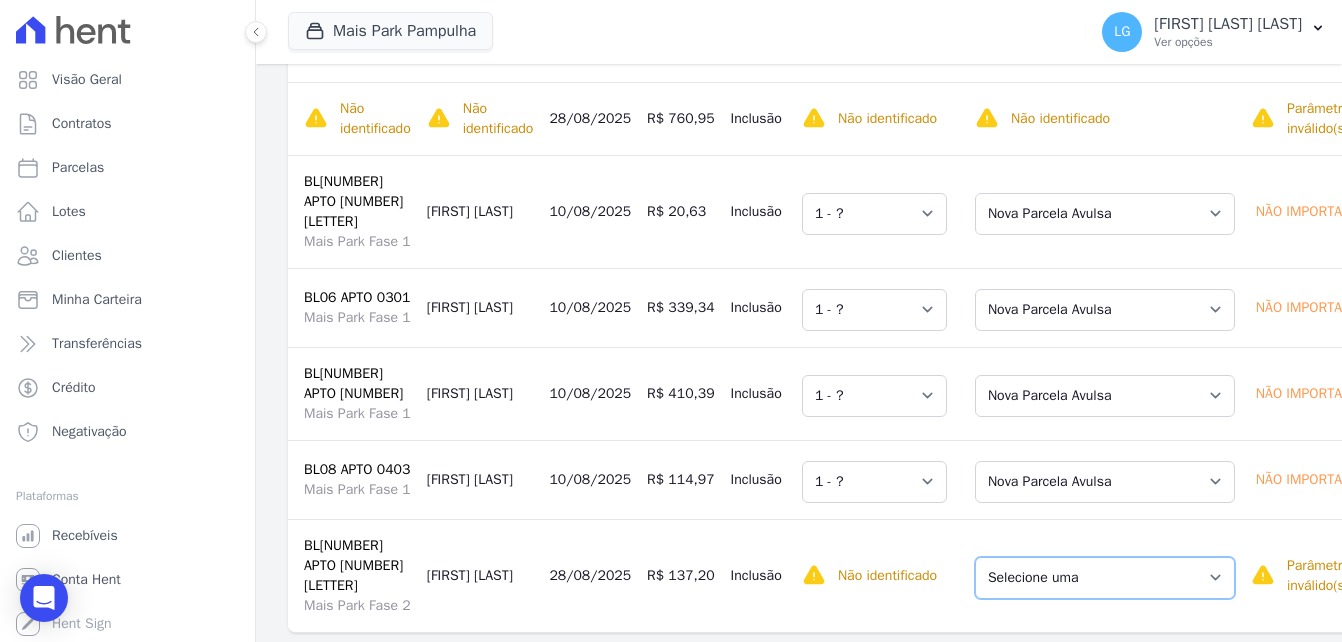 drag, startPoint x: 1139, startPoint y: 549, endPoint x: 1130, endPoint y: 560, distance: 14.21267 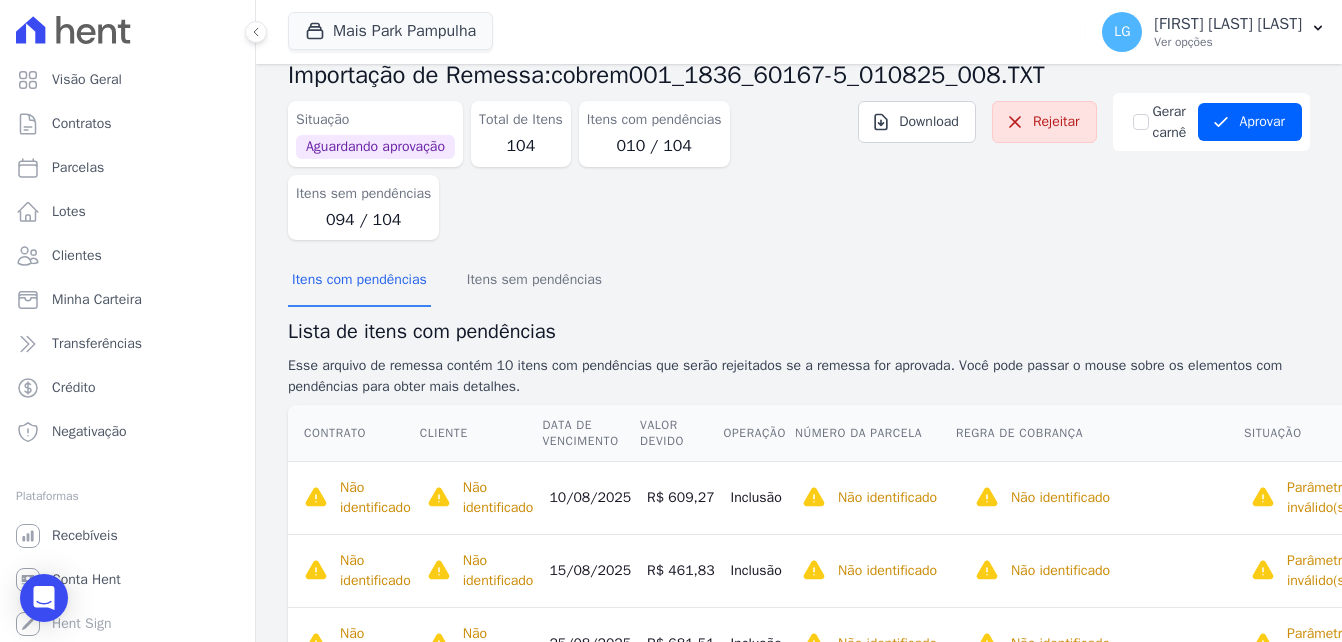 scroll, scrollTop: 21, scrollLeft: 0, axis: vertical 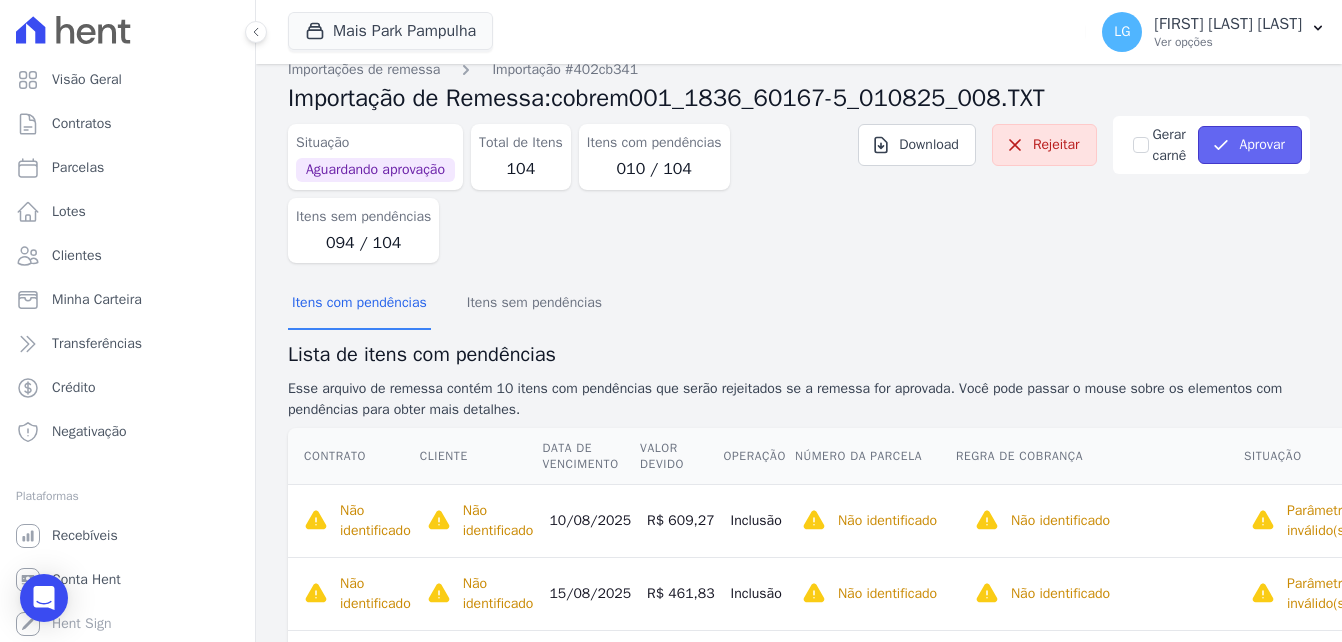 click on "Aprovar" at bounding box center (1250, 145) 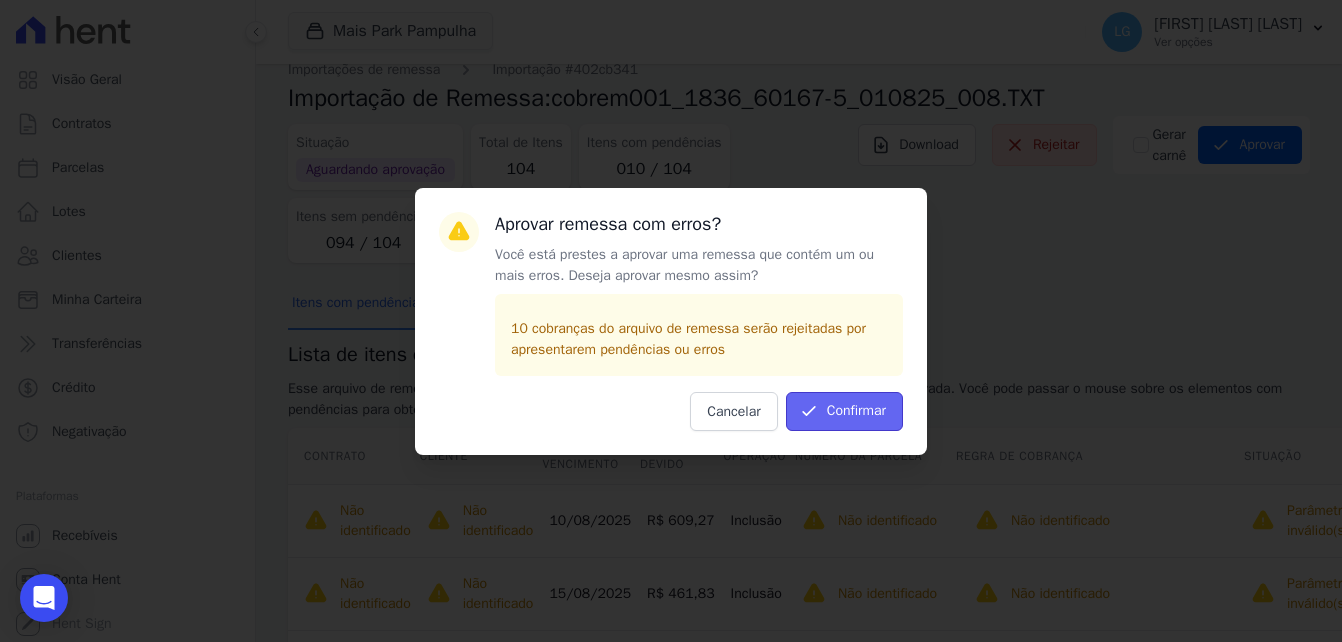 click on "Confirmar" at bounding box center (844, 411) 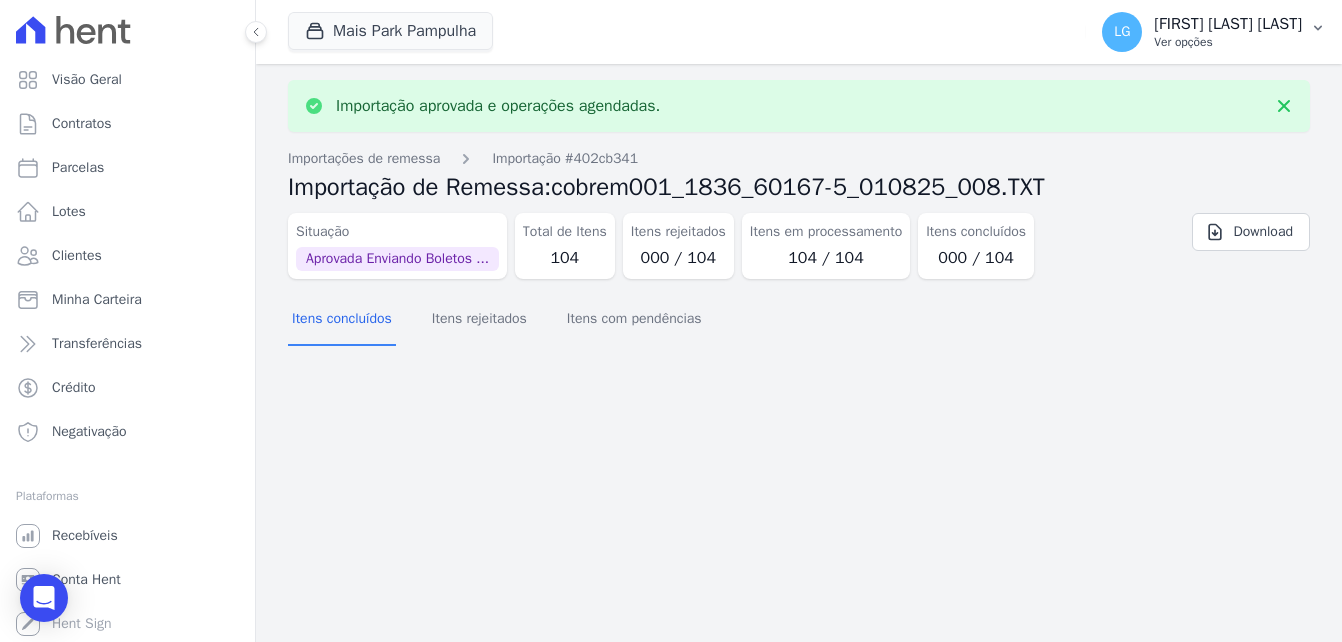 click on "[FIRST]  [LAST] [LAST]" at bounding box center (1228, 24) 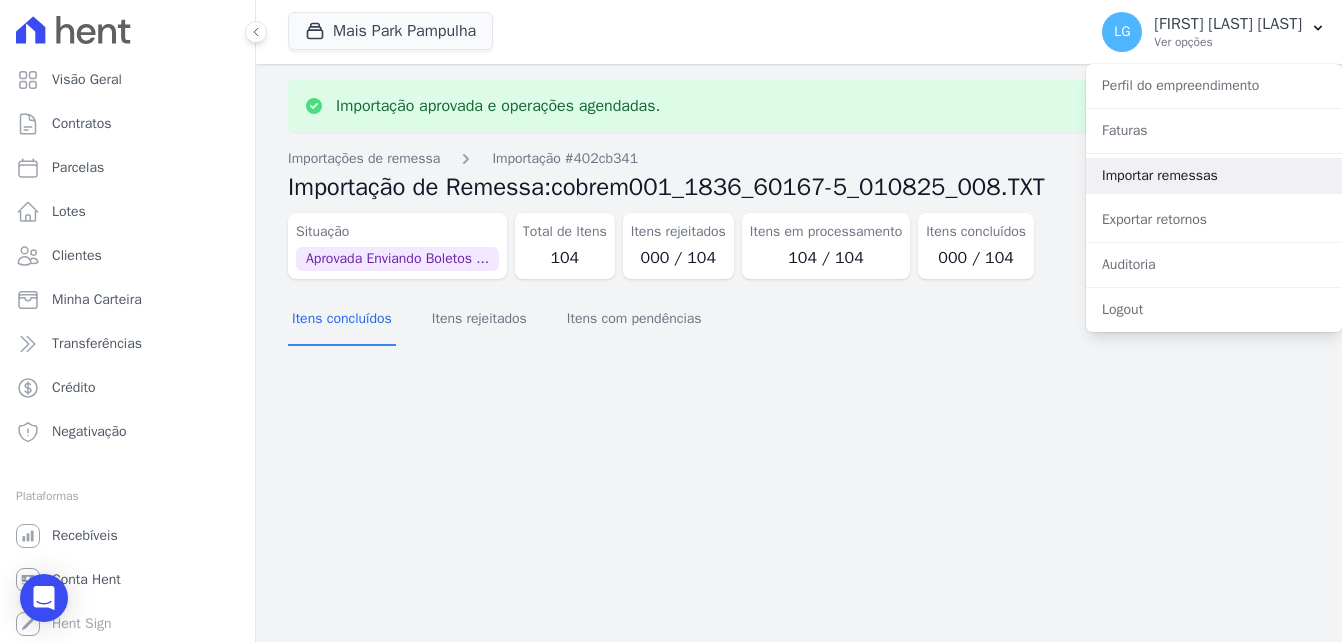 click on "Importar remessas" at bounding box center (1214, 176) 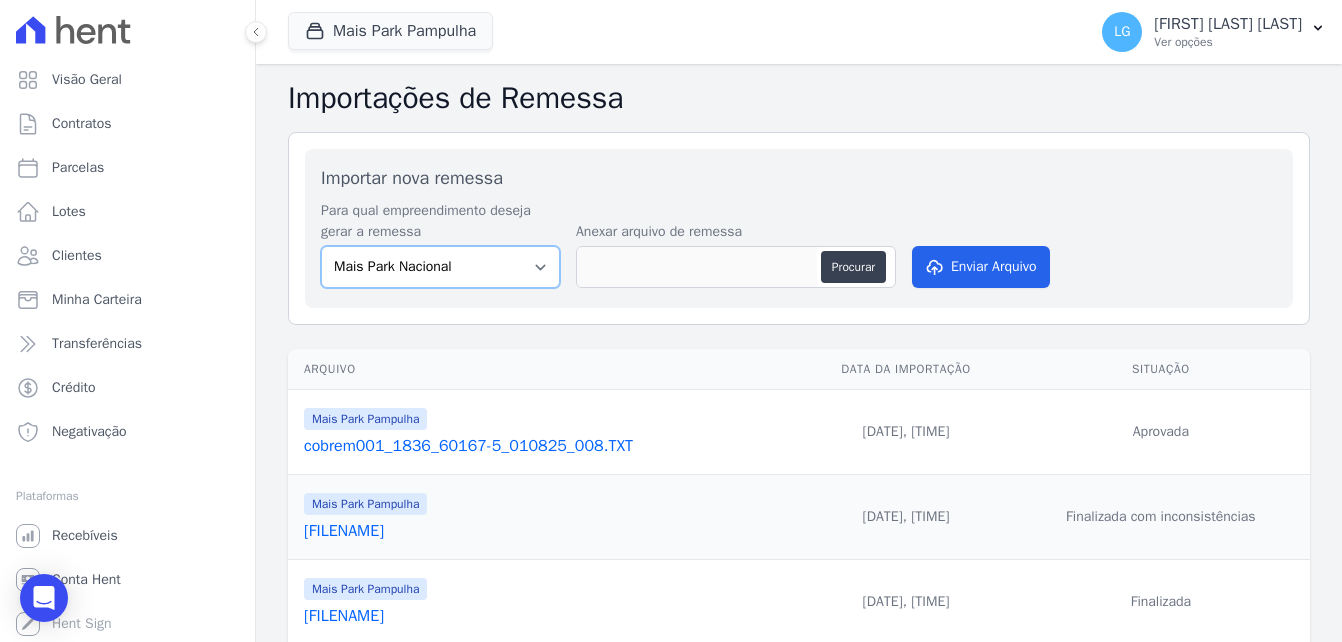 drag, startPoint x: 522, startPoint y: 271, endPoint x: 490, endPoint y: 286, distance: 35.341194 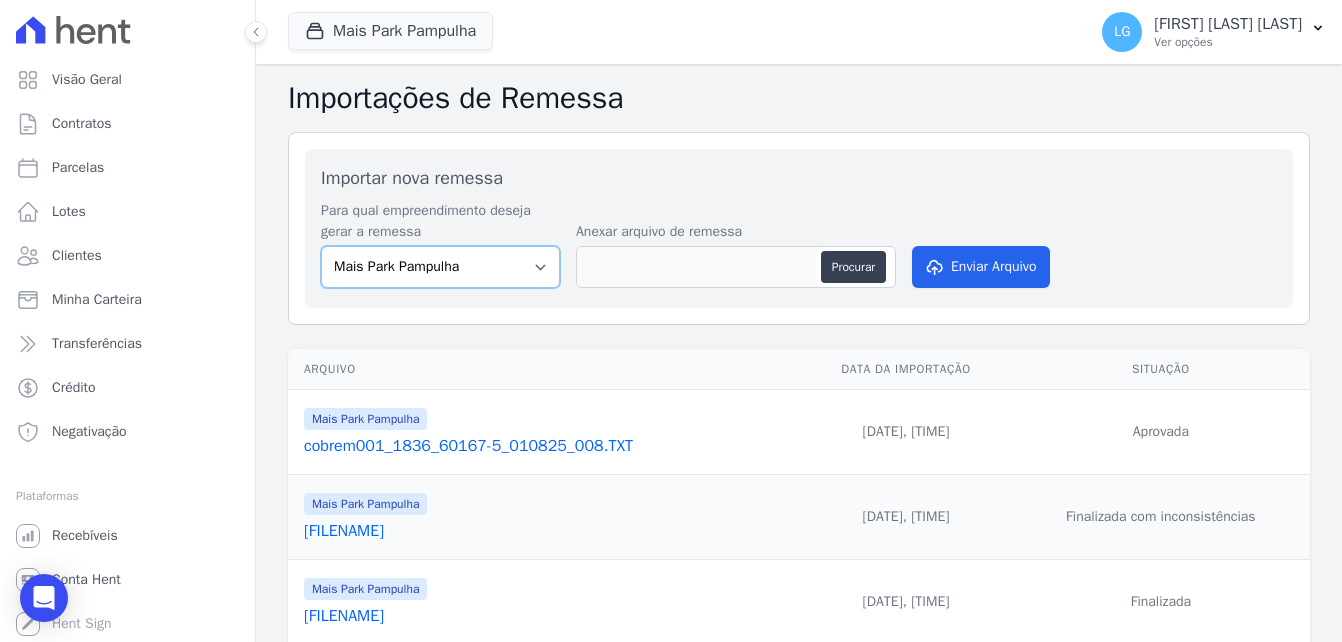 click on "Mais Park Nacional
Mais Park Pampulha
Mugango - Viva Iguaçu
Parque Primavera
RESIDENCIAL CHACARAS BOM JESUS
RESIDENCIAL VIVA IGUACU II
UP Nova Iguaçu
Viva Mais - Zona Sul l
Viva Mais - Zona Sul ll" at bounding box center (440, 267) 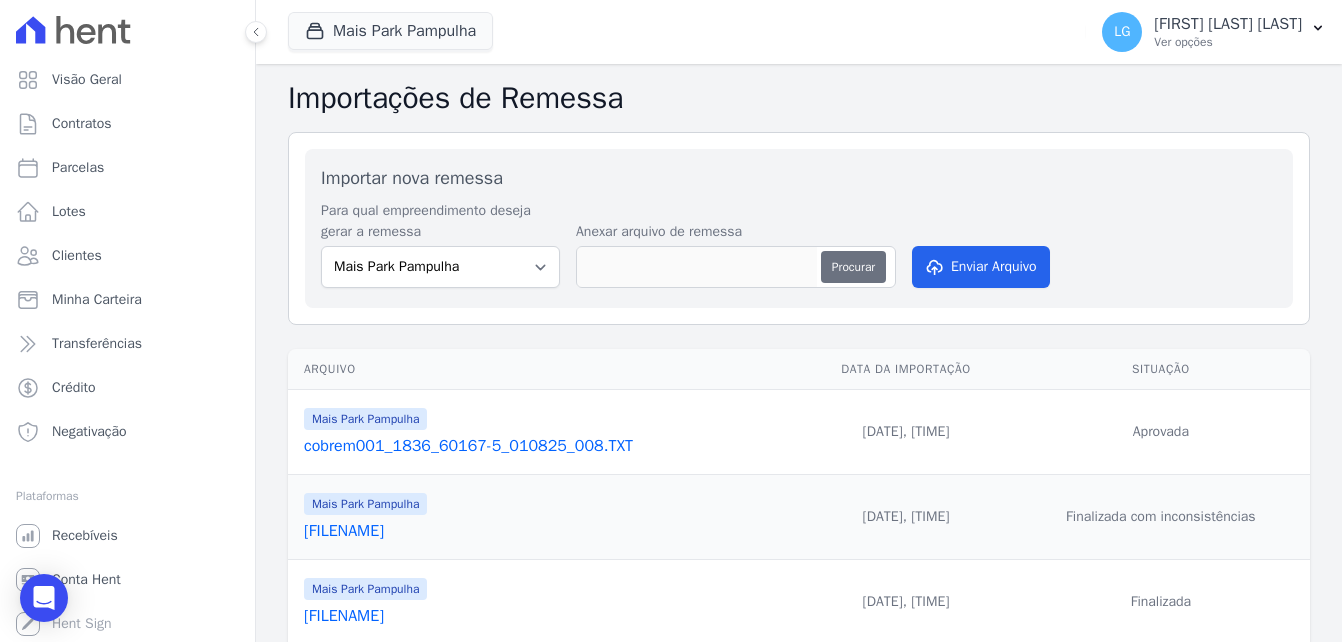 click on "Procurar" at bounding box center [853, 267] 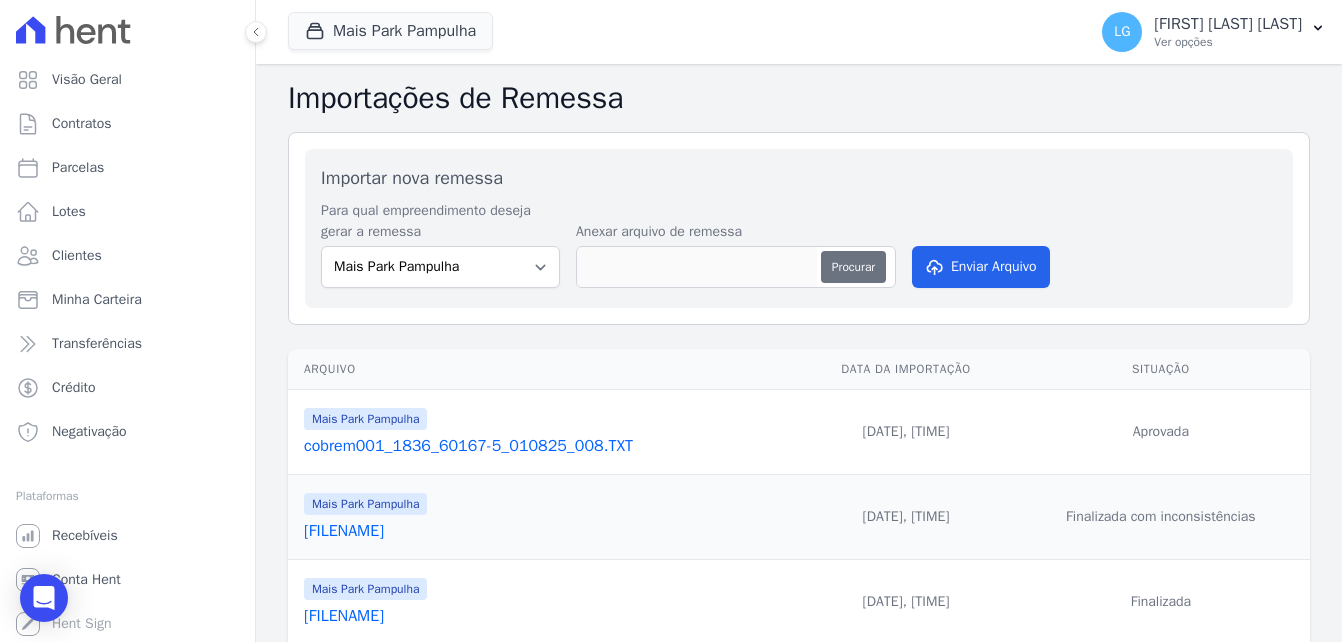 type on "[FILENAME]" 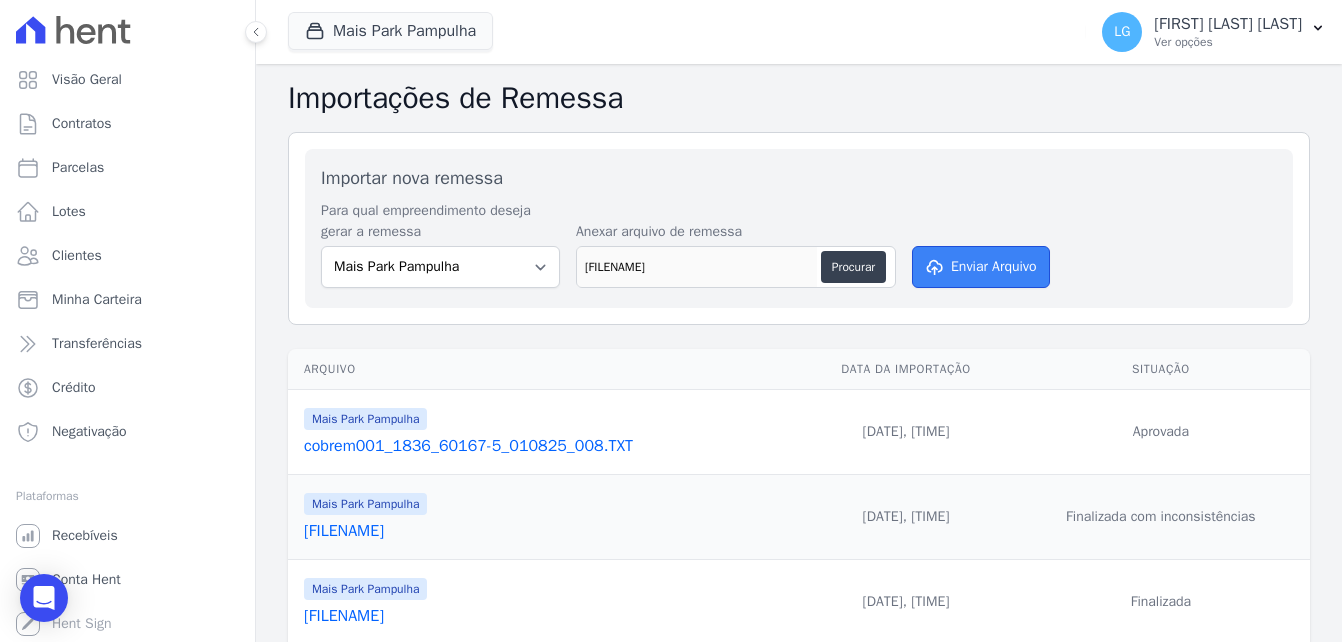 click on "Enviar Arquivo" at bounding box center (981, 267) 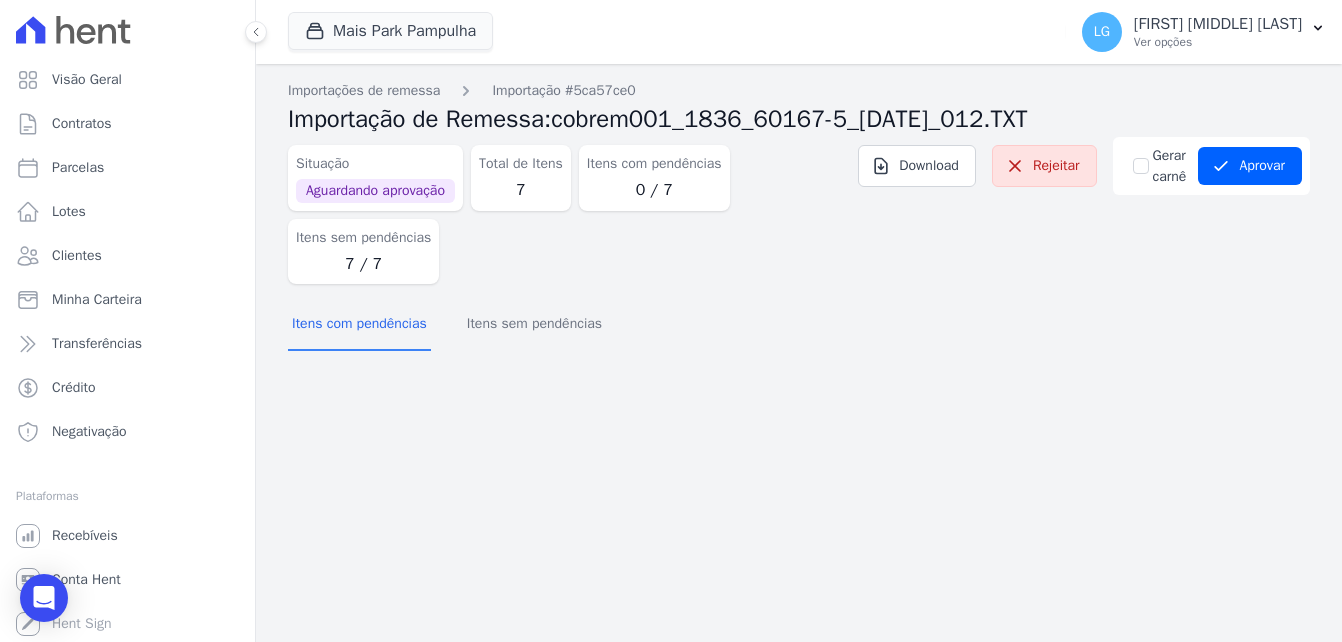 scroll, scrollTop: 0, scrollLeft: 0, axis: both 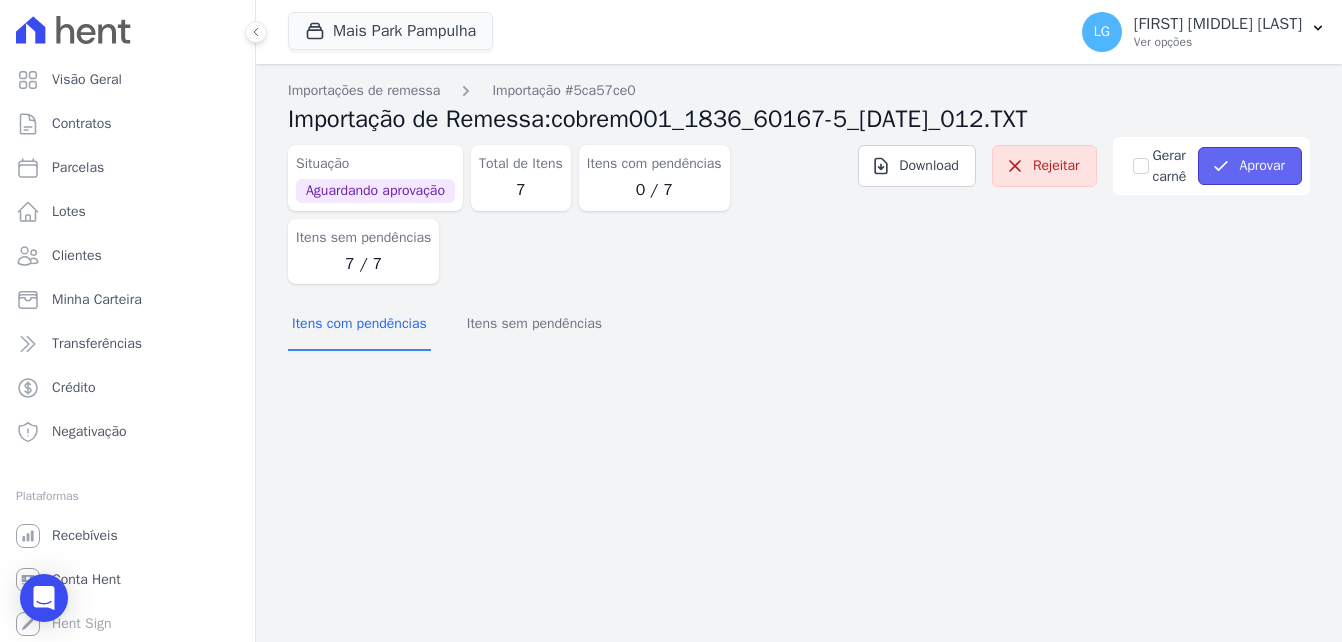 click on "Aprovar" at bounding box center [1250, 166] 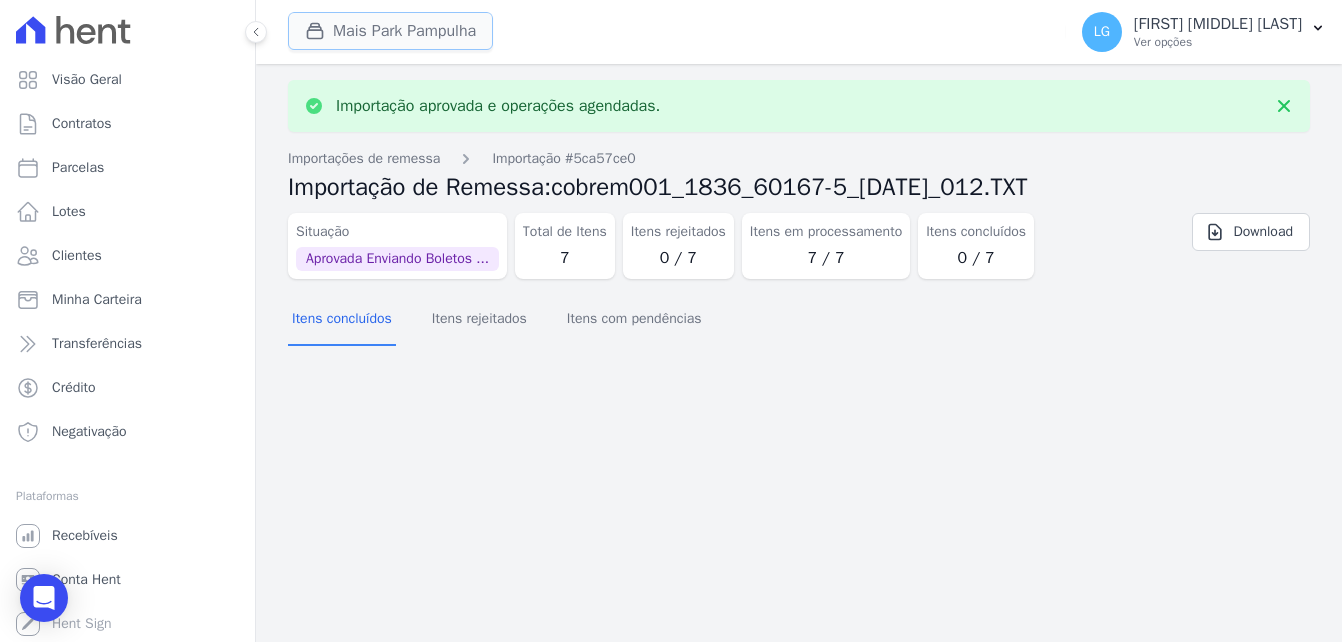 click on "Mais Park Pampulha" at bounding box center (390, 31) 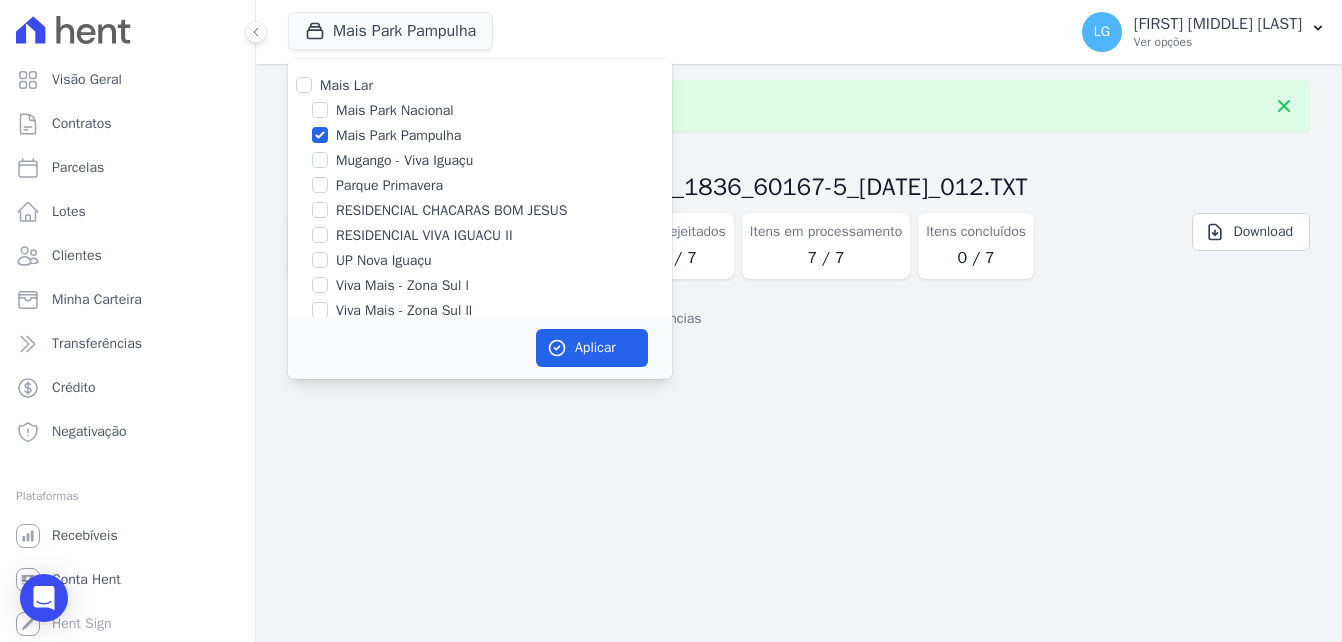 click on "Mais Park Pampulha" at bounding box center (398, 135) 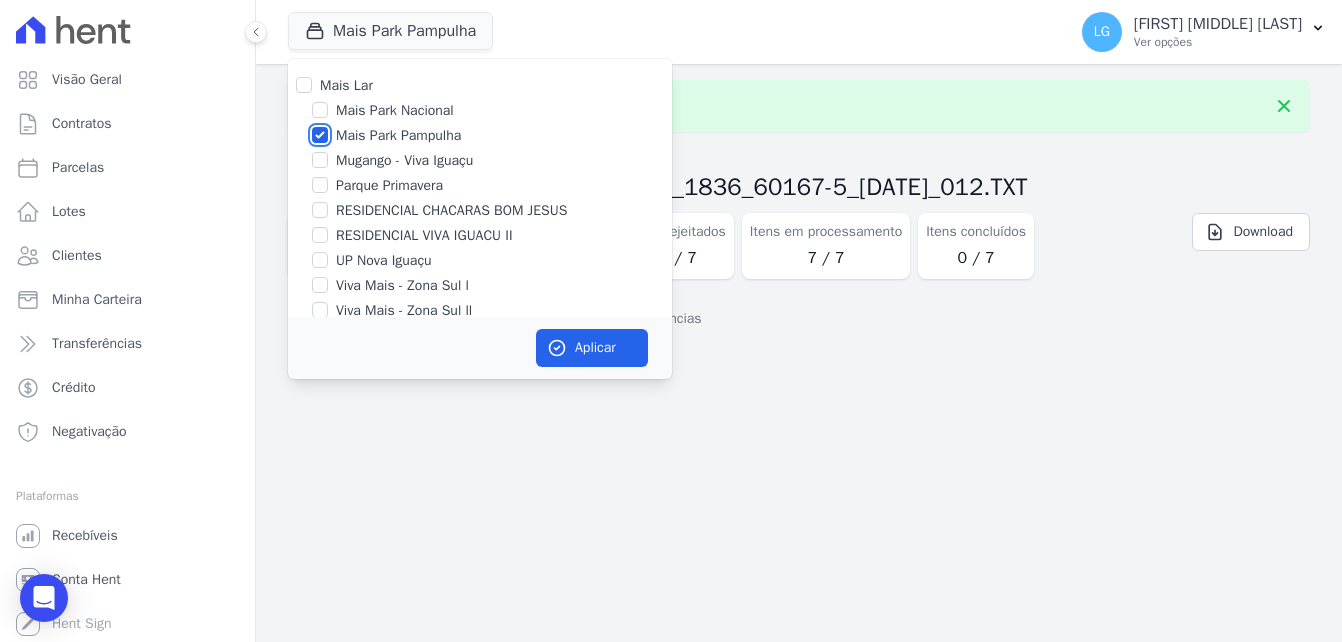 click on "Mais Park Pampulha" at bounding box center [320, 135] 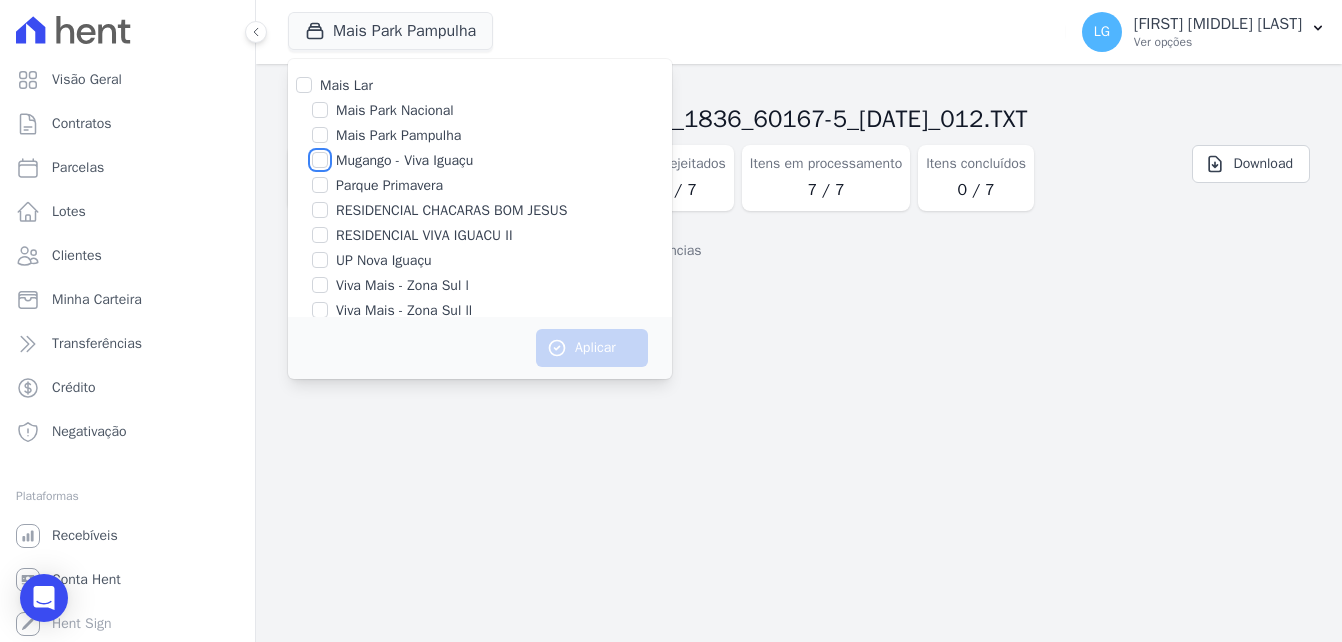 click on "Mugango - Viva Iguaçu" at bounding box center (320, 160) 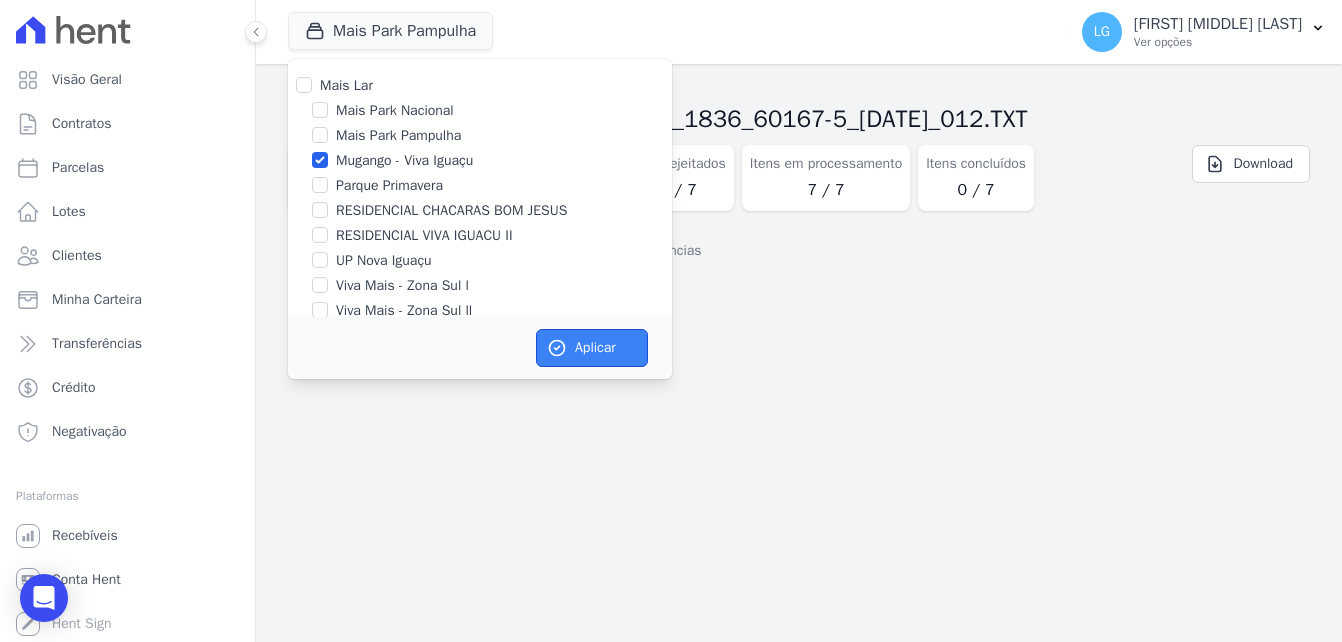 click on "Aplicar" at bounding box center [592, 348] 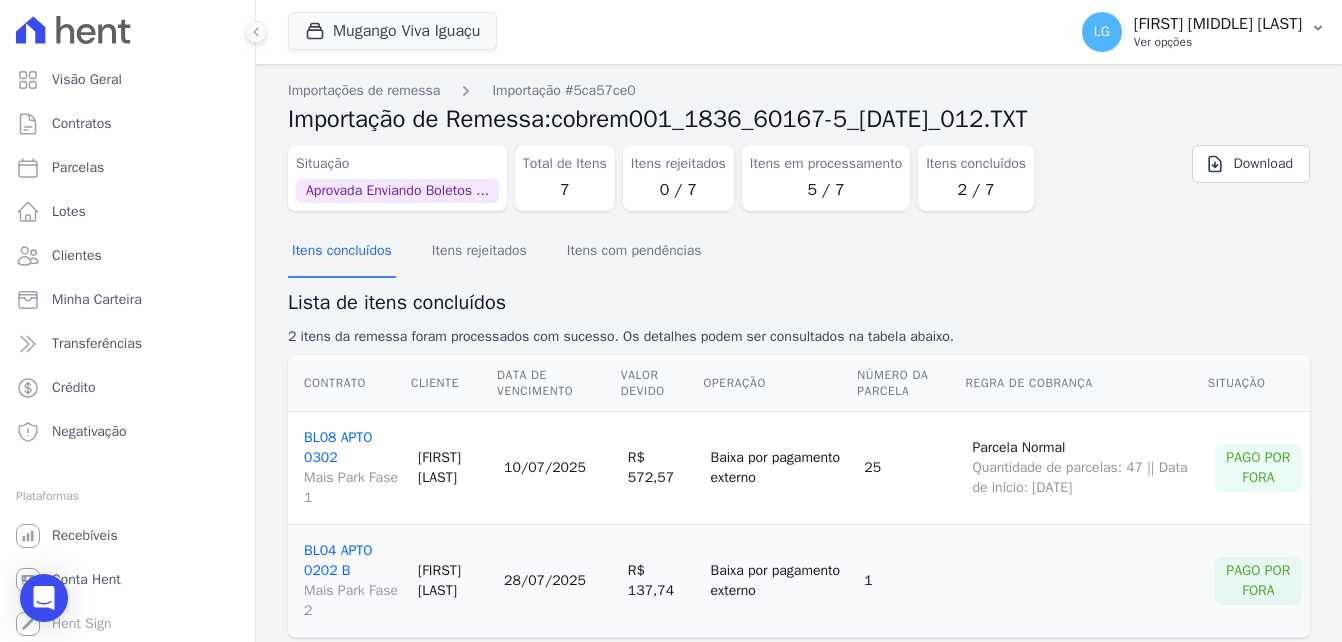 click on "[FIRST] [MIDDLE] [LAST]" at bounding box center (1218, 24) 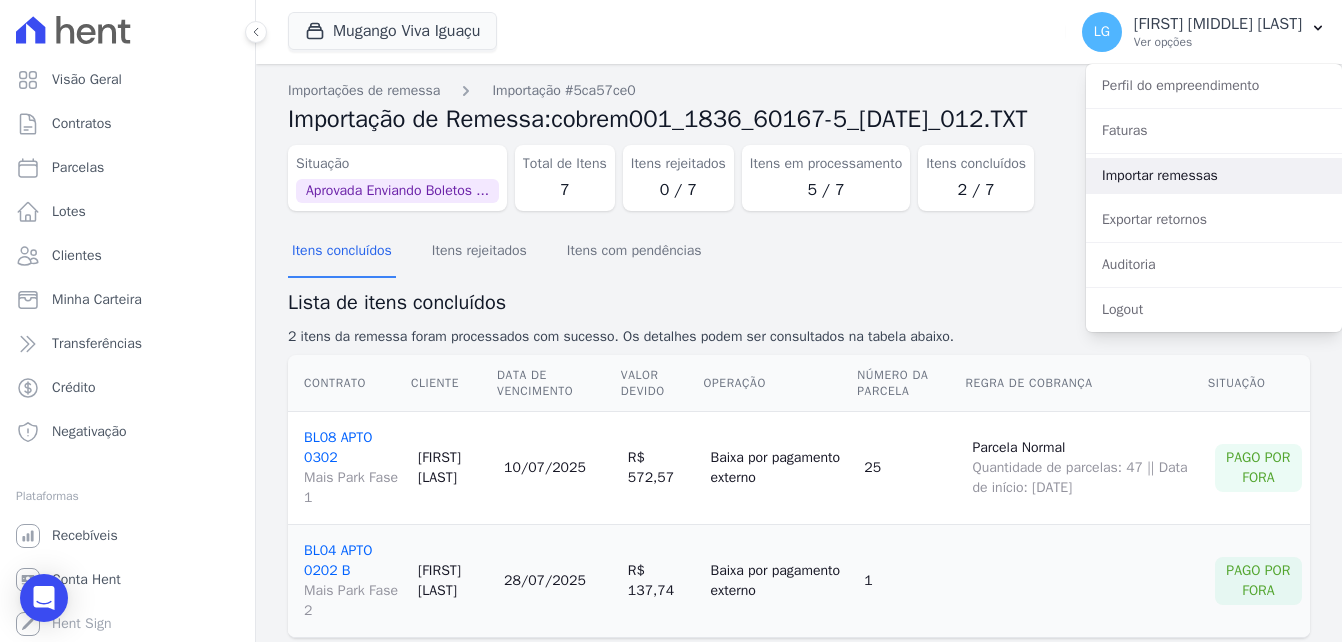 click on "Importar remessas" at bounding box center [1214, 176] 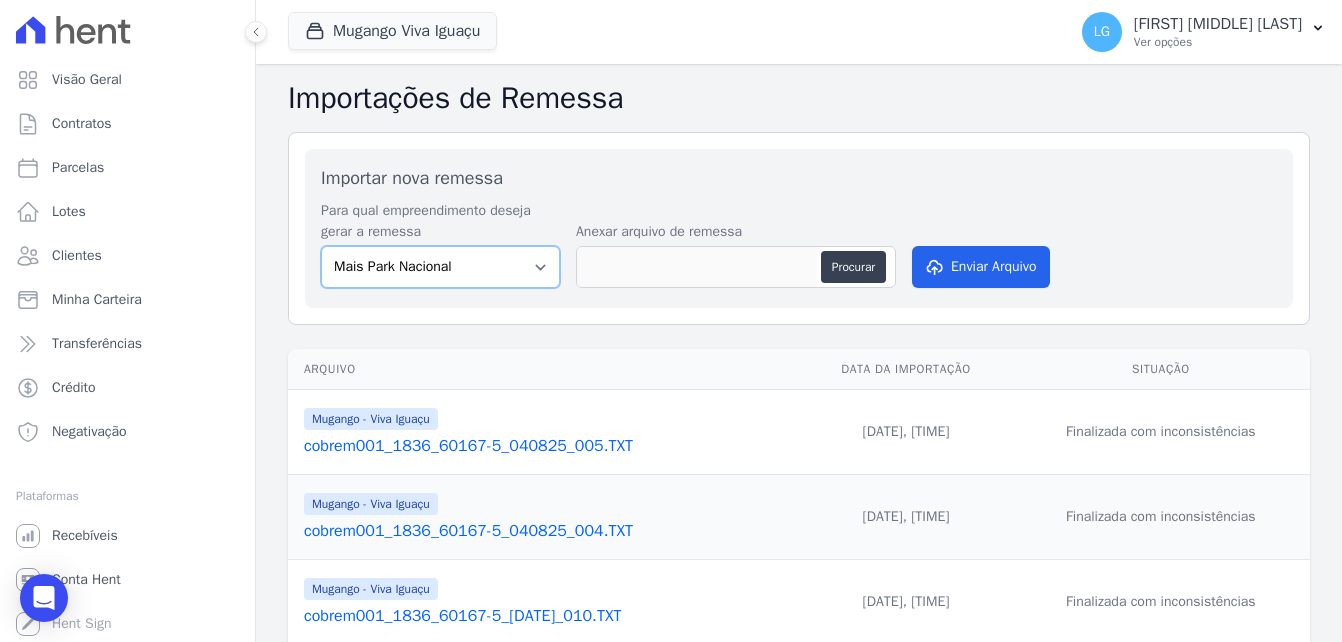 click on "Mais Park Nacional
Mais Park Pampulha
Mugango - Viva Iguaçu
Parque Primavera
RESIDENCIAL CHACARAS BOM JESUS
RESIDENCIAL VIVA IGUACU II
UP Nova Iguaçu
Viva Mais - Zona Sul l
Viva Mais - Zona Sul ll" at bounding box center [440, 267] 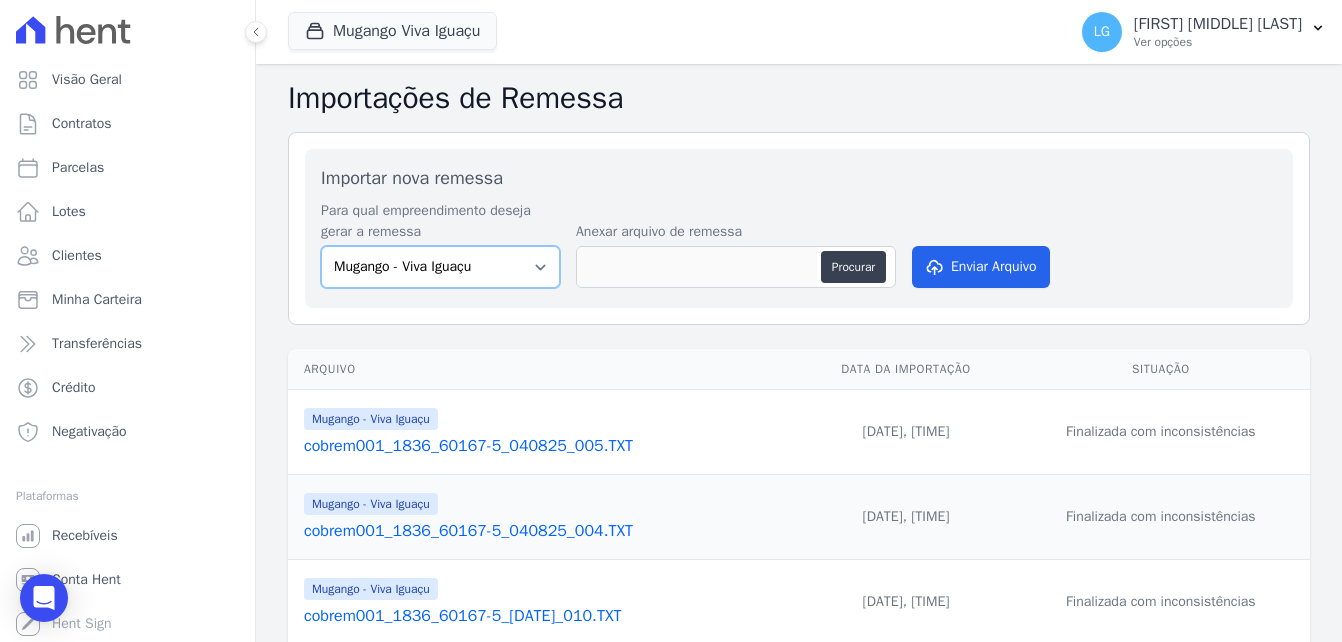 click on "Mais Park Nacional
Mais Park Pampulha
Mugango - Viva Iguaçu
Parque Primavera
RESIDENCIAL CHACARAS BOM JESUS
RESIDENCIAL VIVA IGUACU II
UP Nova Iguaçu
Viva Mais - Zona Sul l
Viva Mais - Zona Sul ll" at bounding box center [440, 267] 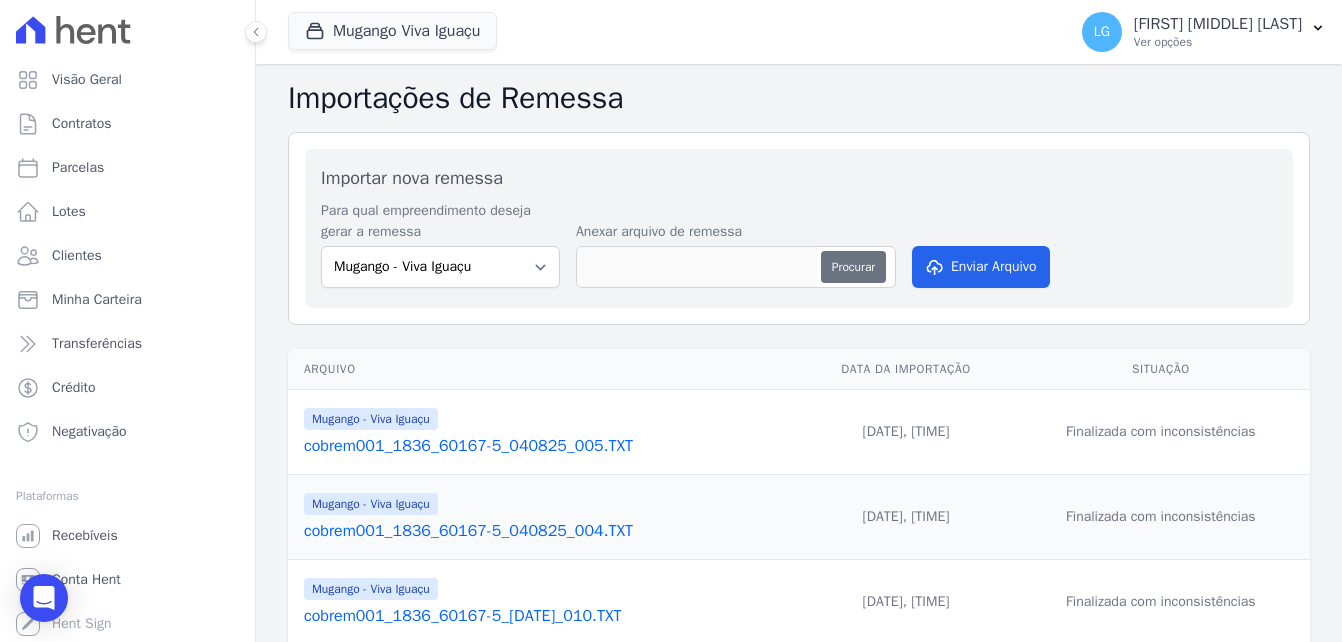click on "Procurar" at bounding box center [853, 267] 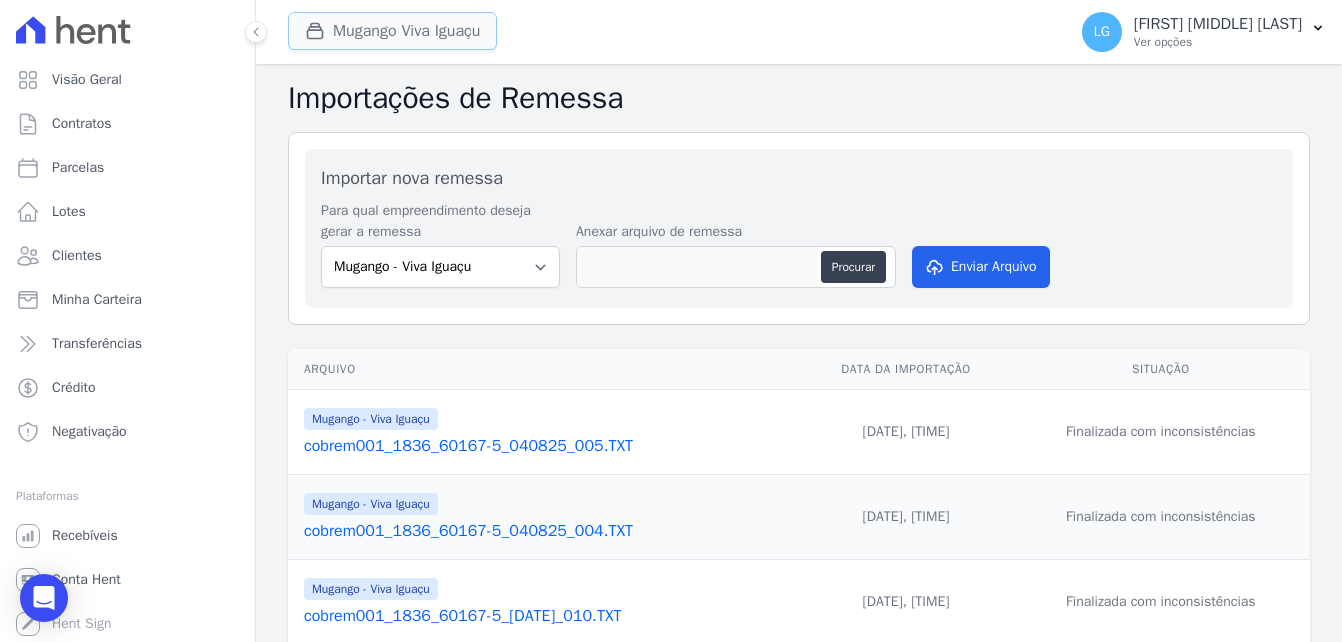 click on "Mugango   Viva Iguaçu" at bounding box center [392, 31] 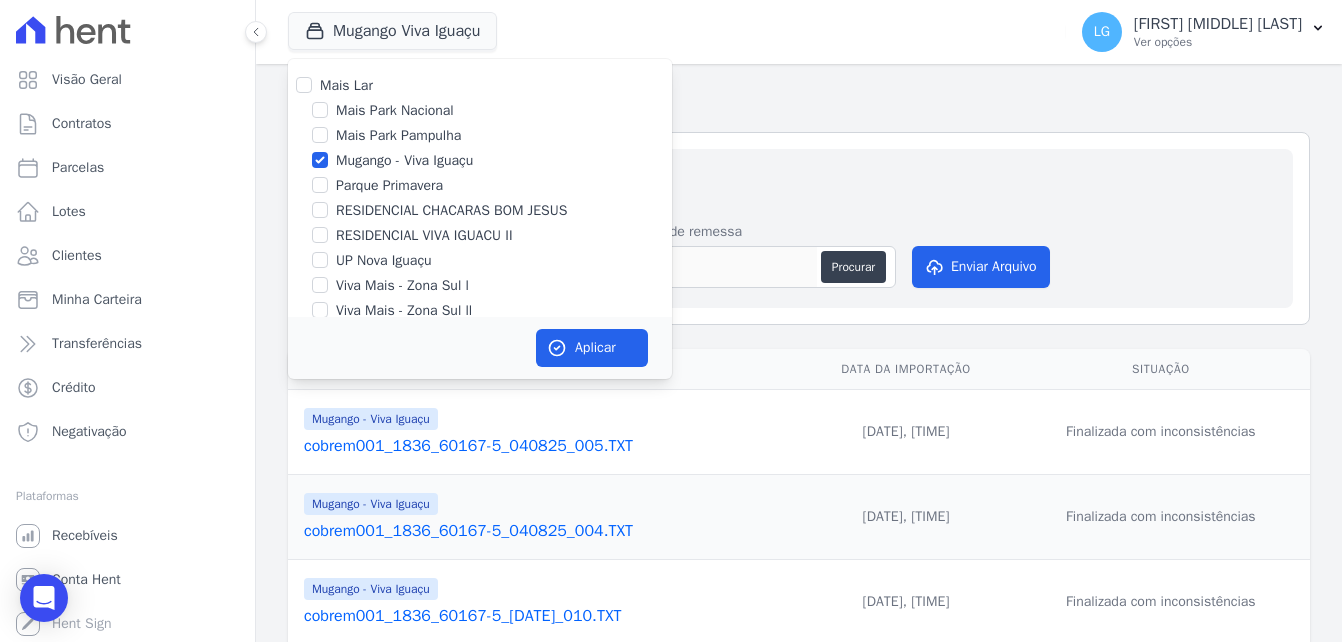click on "Mugango - Viva Iguaçu" at bounding box center [404, 160] 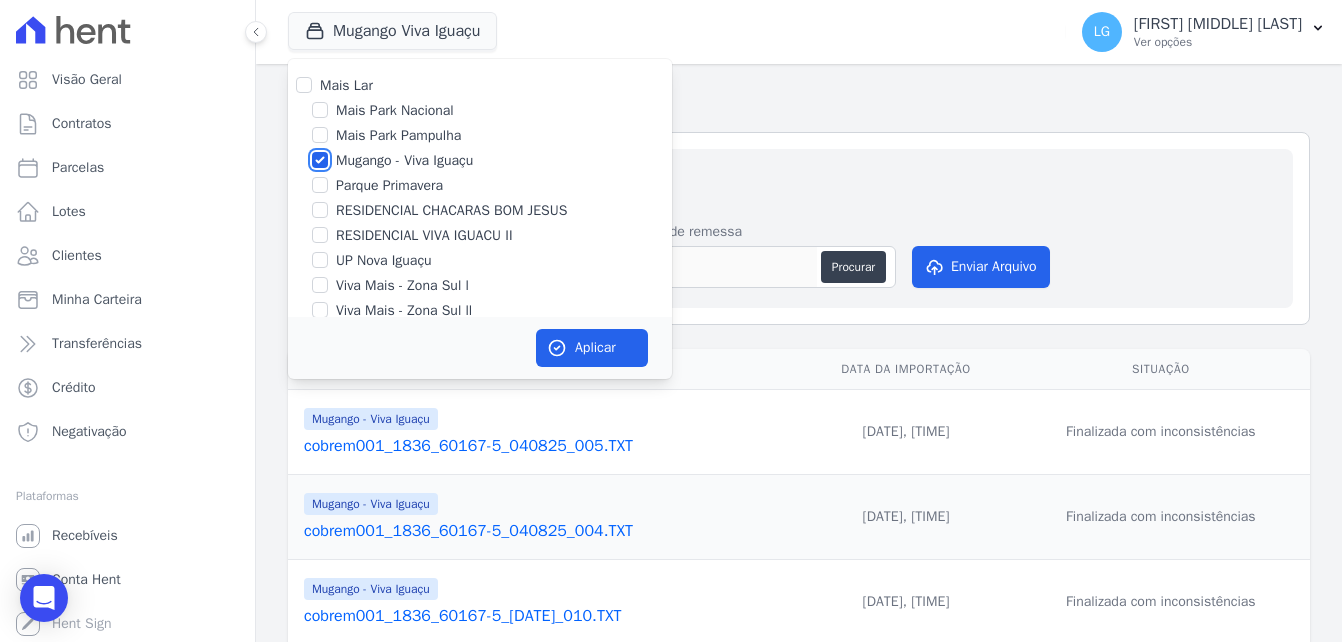 click on "Mugango - Viva Iguaçu" at bounding box center (320, 160) 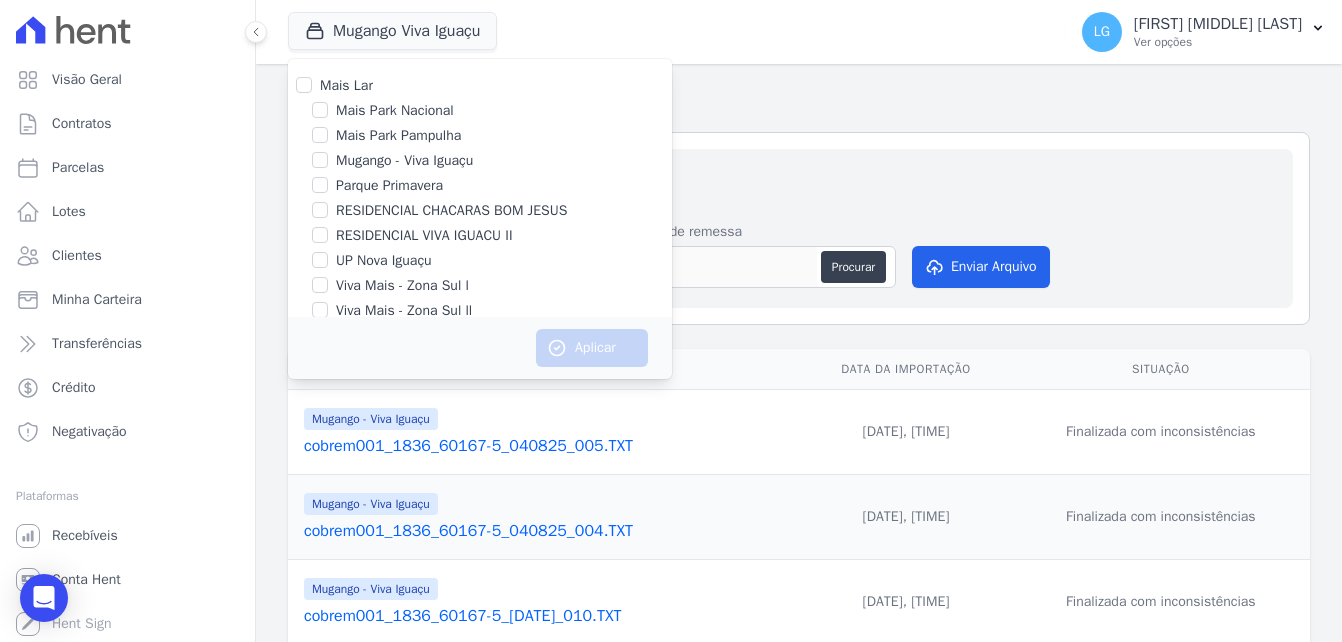 click on "Viva Mais - Zona Sul l" at bounding box center (402, 285) 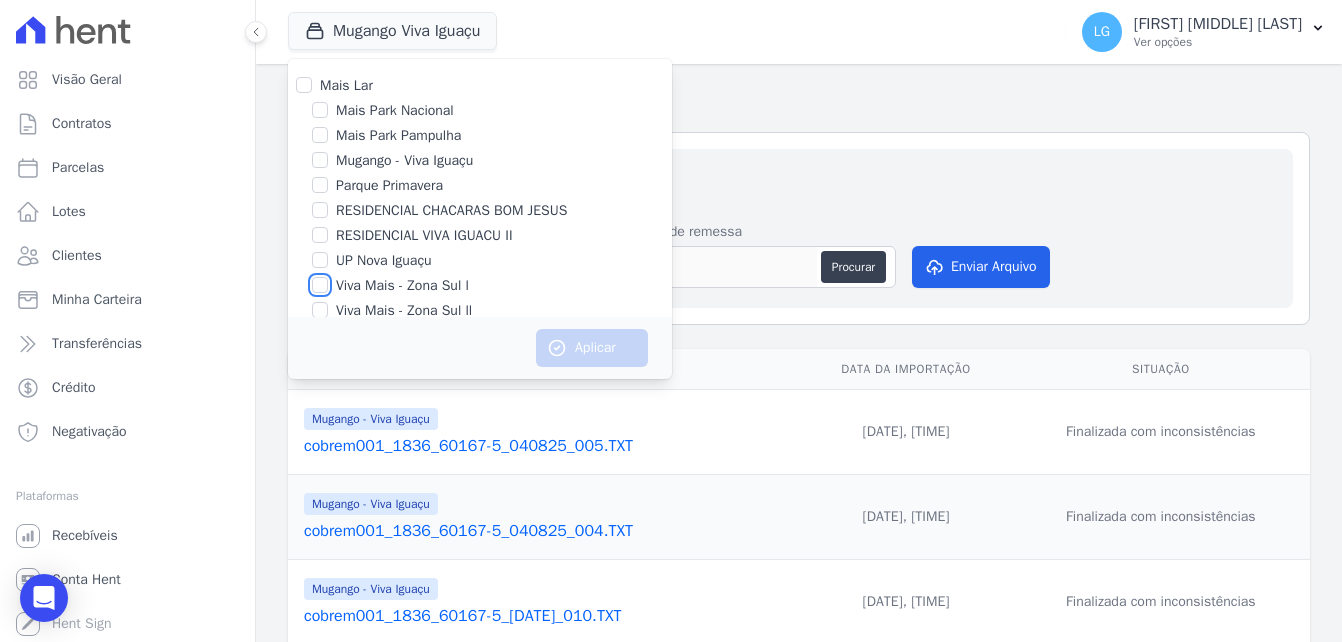 checkbox on "true" 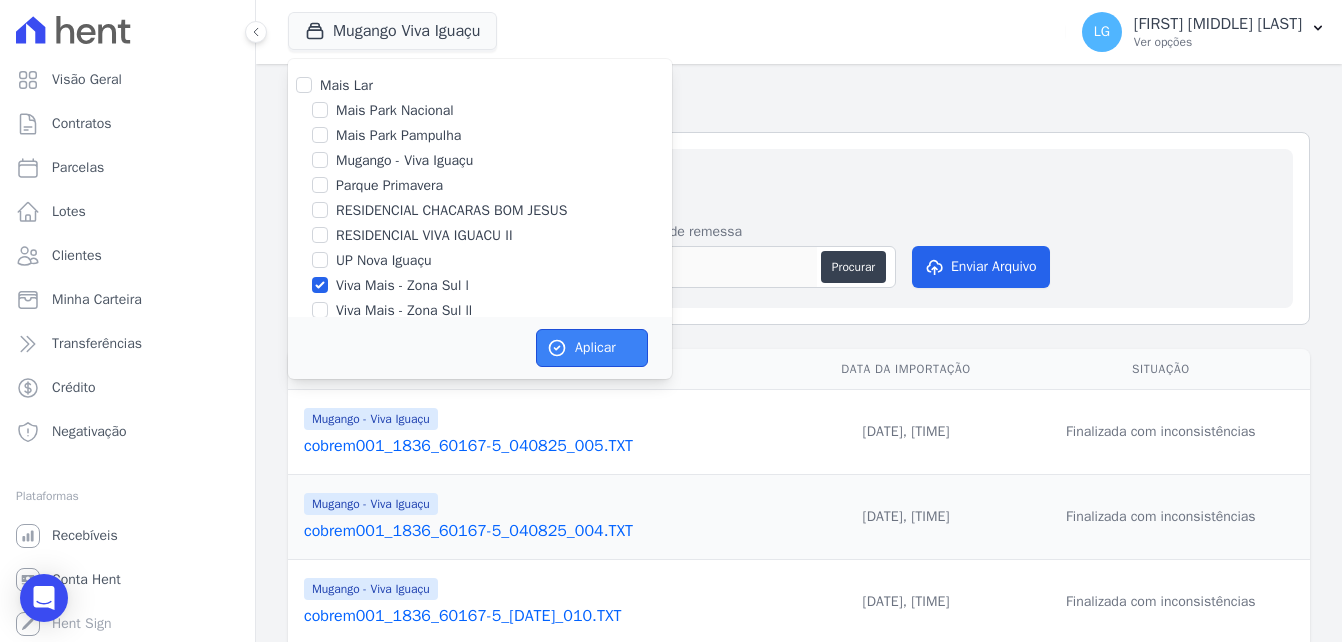 click on "Aplicar" at bounding box center (592, 348) 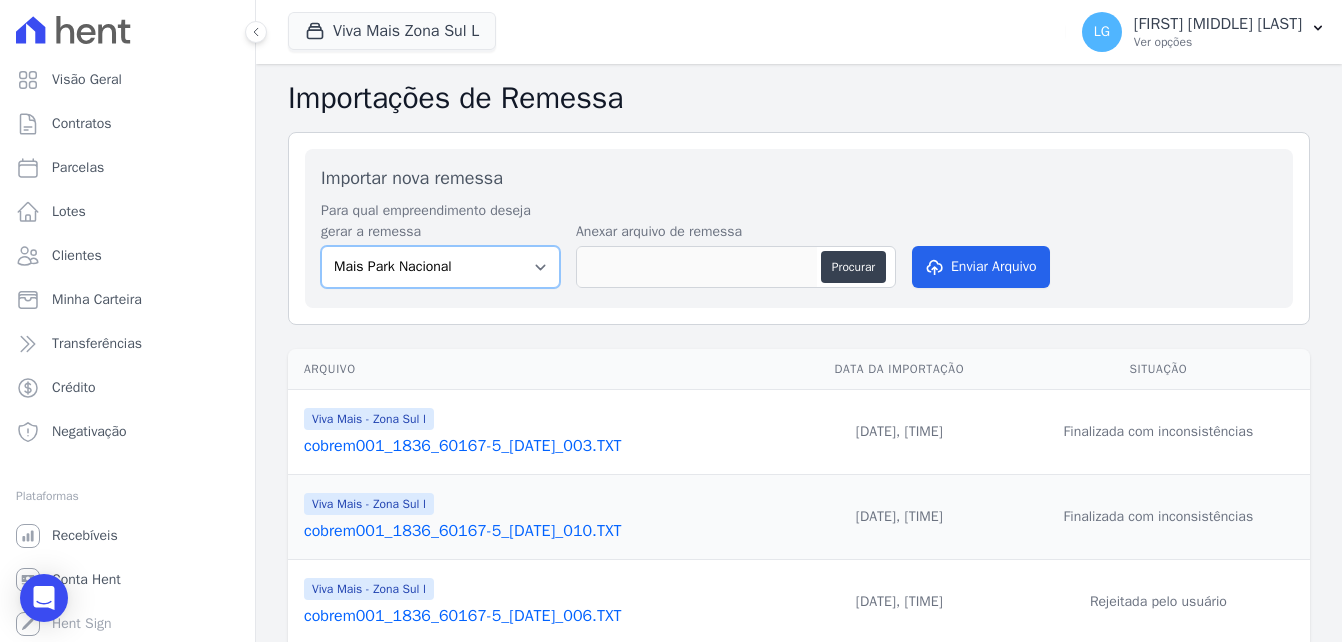 click on "Mais Park Nacional
Mais Park Pampulha
Mugango - Viva Iguaçu
Parque Primavera
RESIDENCIAL CHACARAS BOM JESUS
RESIDENCIAL VIVA IGUACU II
UP Nova Iguaçu
Viva Mais - Zona Sul l
Viva Mais - Zona Sul ll" at bounding box center (440, 267) 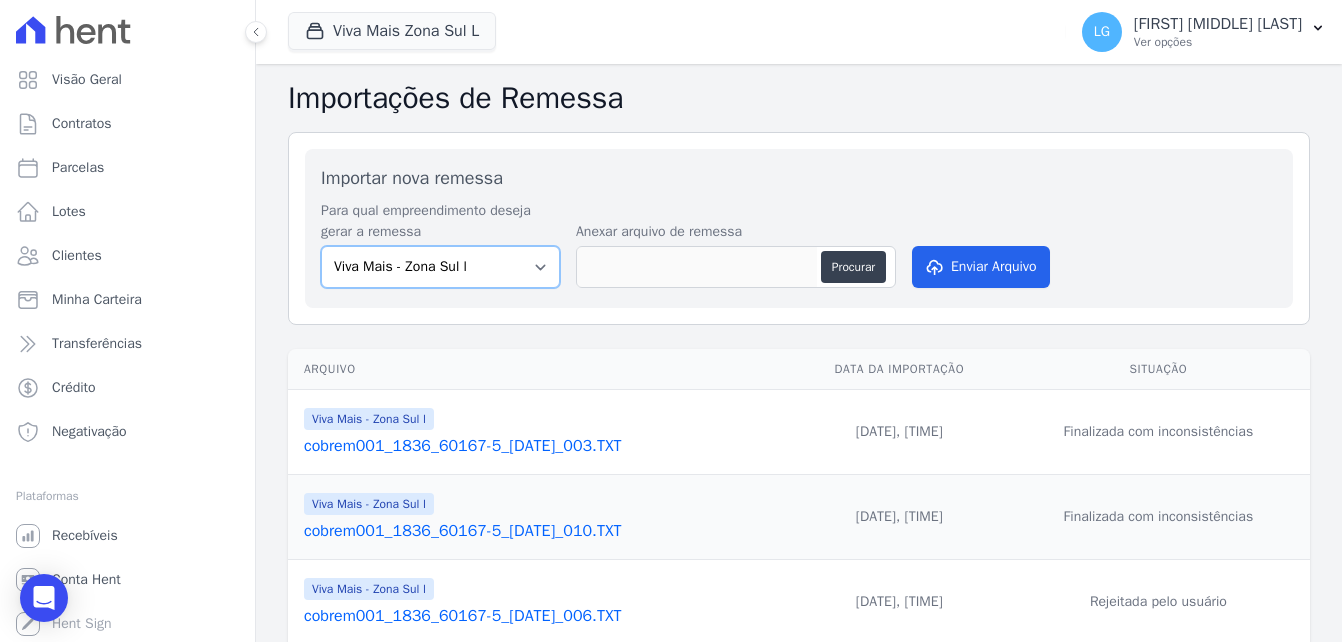 click on "Mais Park Nacional
Mais Park Pampulha
Mugango - Viva Iguaçu
Parque Primavera
RESIDENCIAL CHACARAS BOM JESUS
RESIDENCIAL VIVA IGUACU II
UP Nova Iguaçu
Viva Mais - Zona Sul l
Viva Mais - Zona Sul ll" at bounding box center [440, 267] 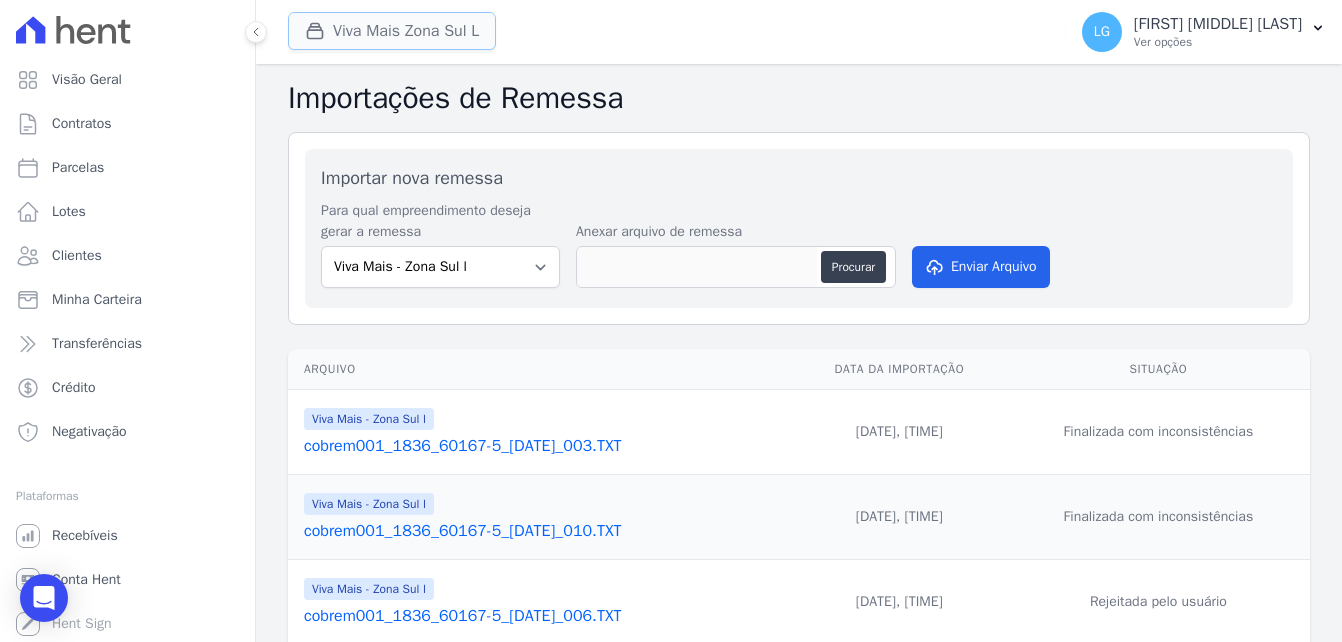 click on "Viva Mais   Zona Sul L" at bounding box center (392, 31) 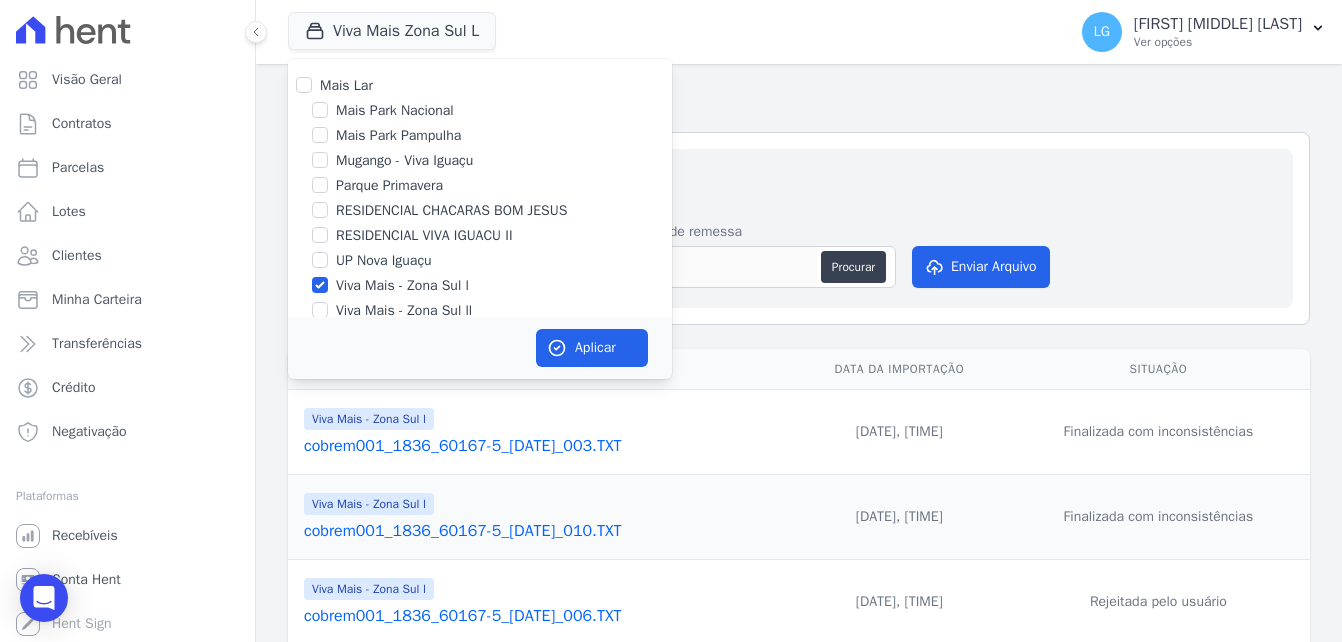 click on "Viva Mais - Zona Sul l" at bounding box center (402, 285) 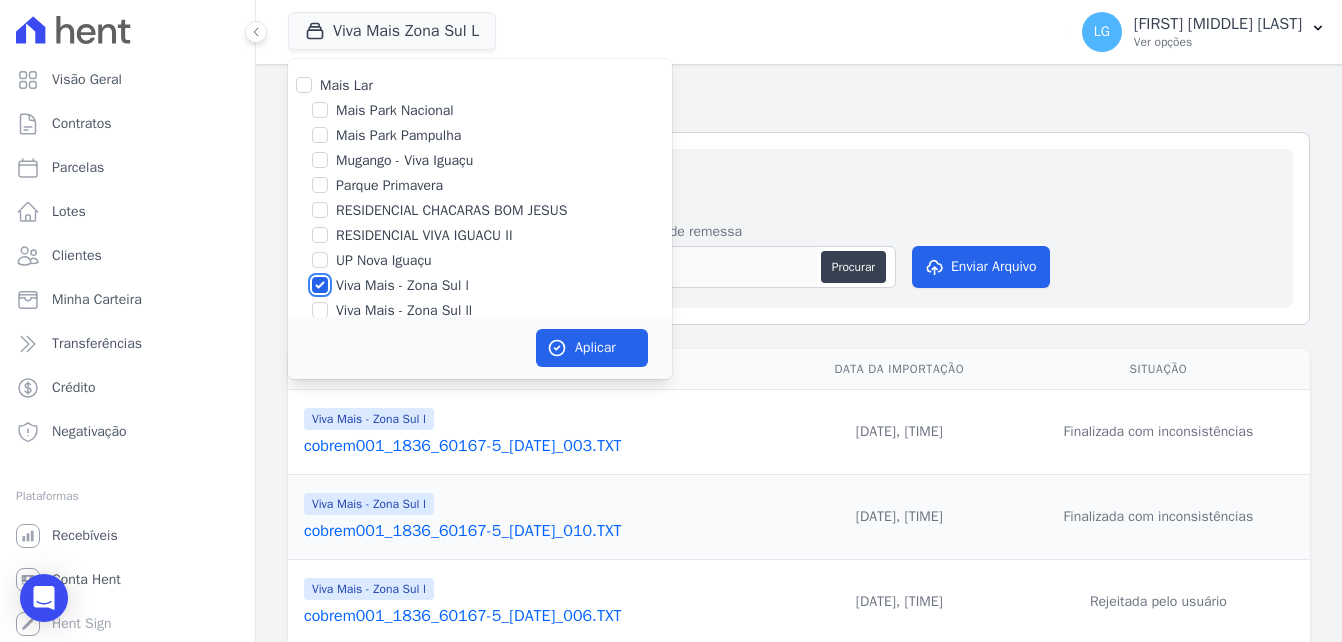 click on "Viva Mais - Zona Sul l" at bounding box center [320, 285] 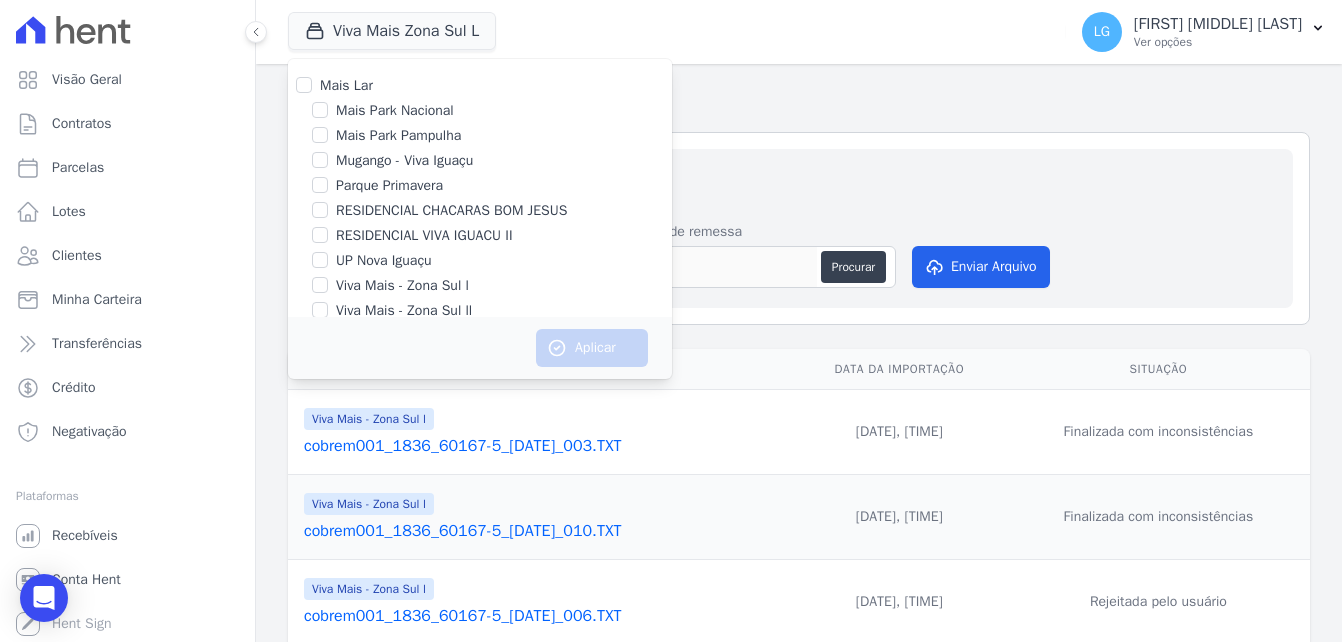 click on "Viva Mais - Zona Sul ll" at bounding box center (404, 310) 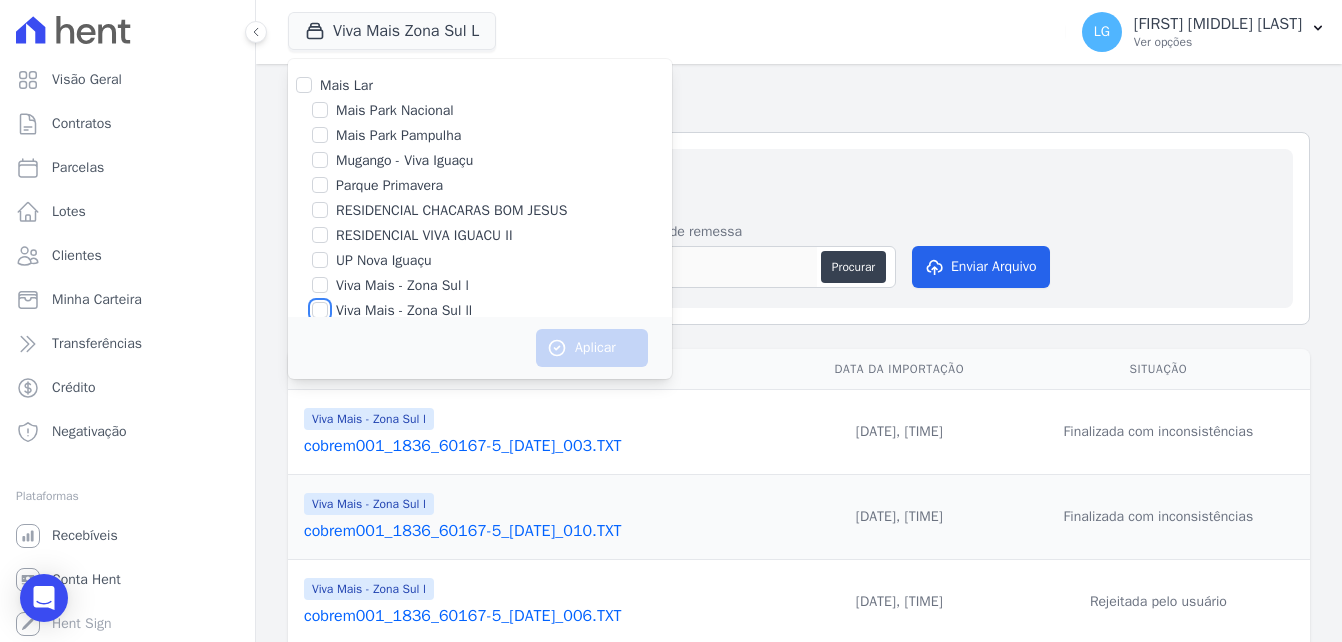 checkbox on "true" 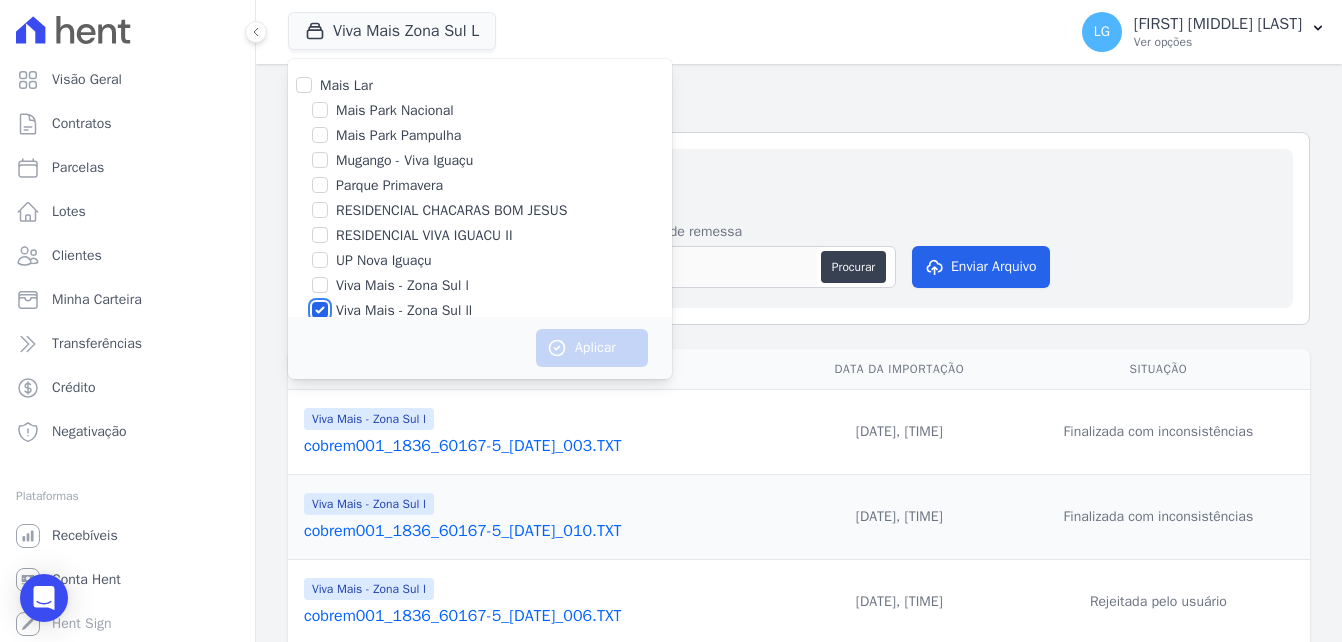 scroll, scrollTop: 1, scrollLeft: 0, axis: vertical 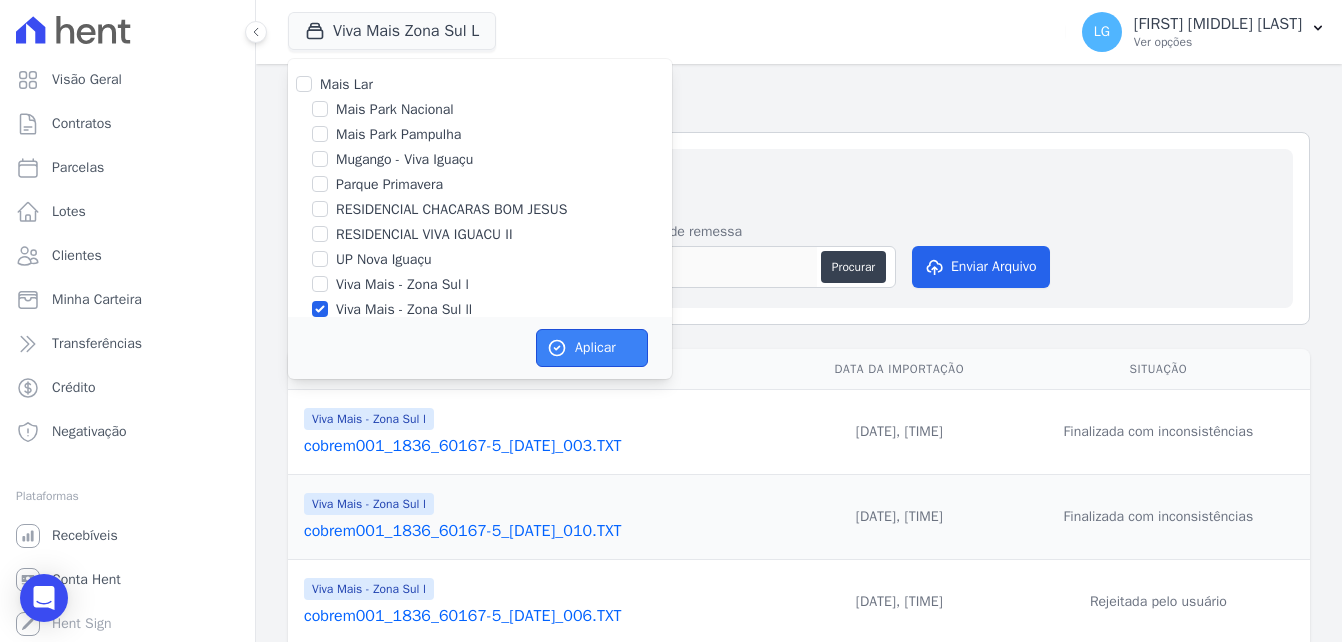 click on "Aplicar" at bounding box center (592, 348) 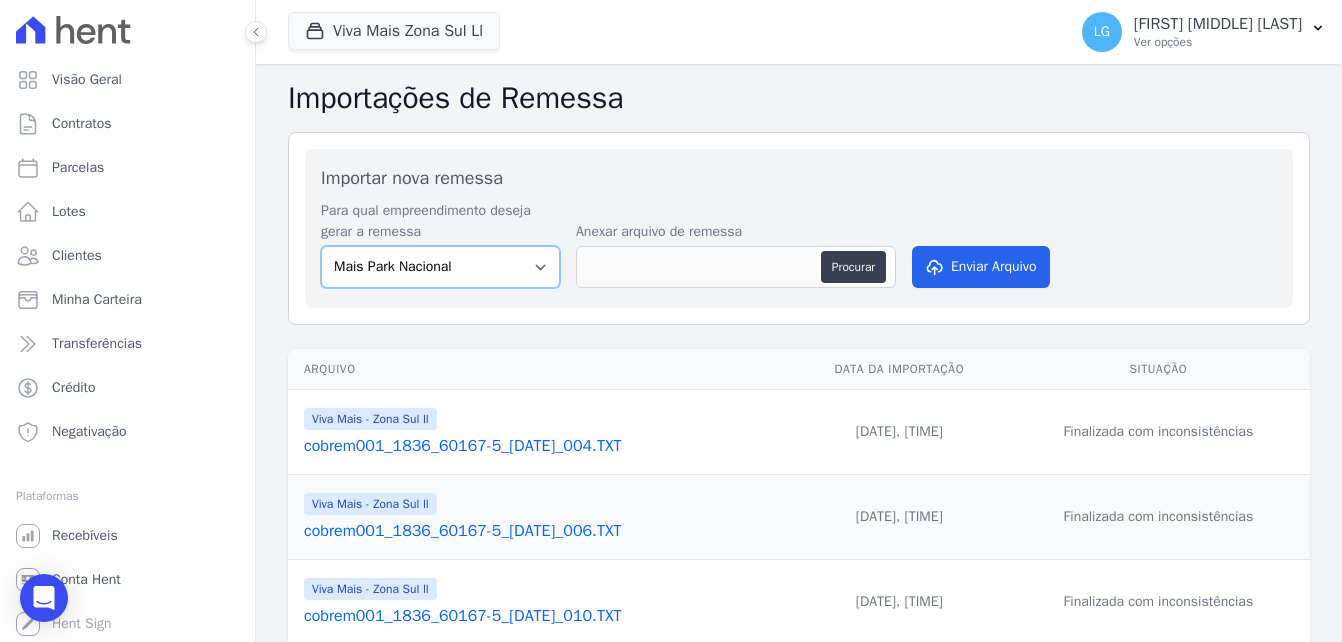 click on "Mais Park Nacional
Mais Park Pampulha
Mugango - Viva Iguaçu
Parque Primavera
RESIDENCIAL CHACARAS BOM JESUS
RESIDENCIAL VIVA IGUACU II
UP Nova Iguaçu
Viva Mais - Zona Sul l
Viva Mais - Zona Sul ll" at bounding box center [440, 267] 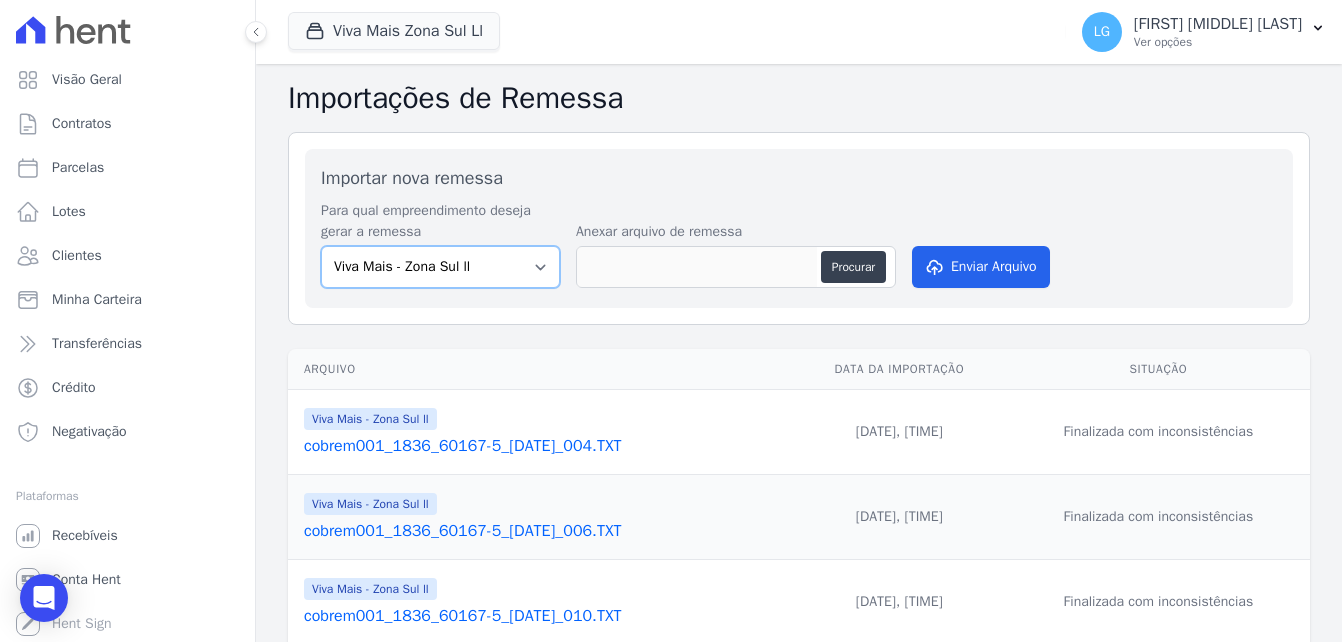 click on "Mais Park Nacional
Mais Park Pampulha
Mugango - Viva Iguaçu
Parque Primavera
RESIDENCIAL CHACARAS BOM JESUS
RESIDENCIAL VIVA IGUACU II
UP Nova Iguaçu
Viva Mais - Zona Sul l
Viva Mais - Zona Sul ll" at bounding box center (440, 267) 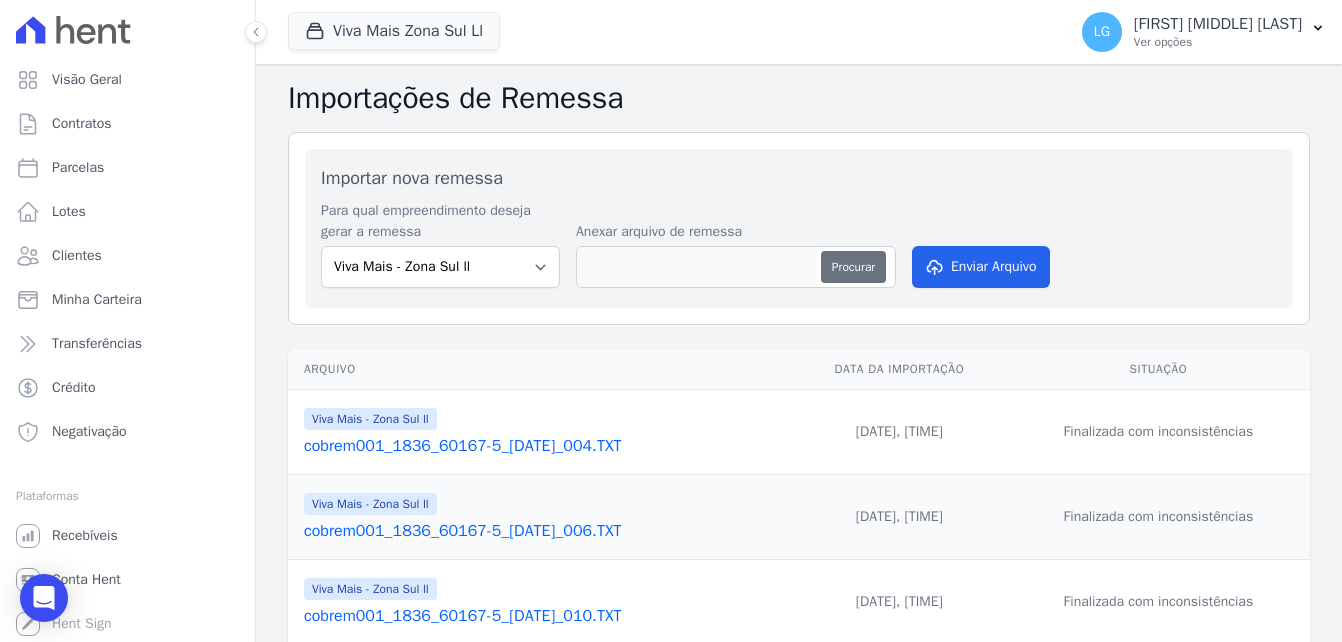 click on "Procurar" at bounding box center [853, 267] 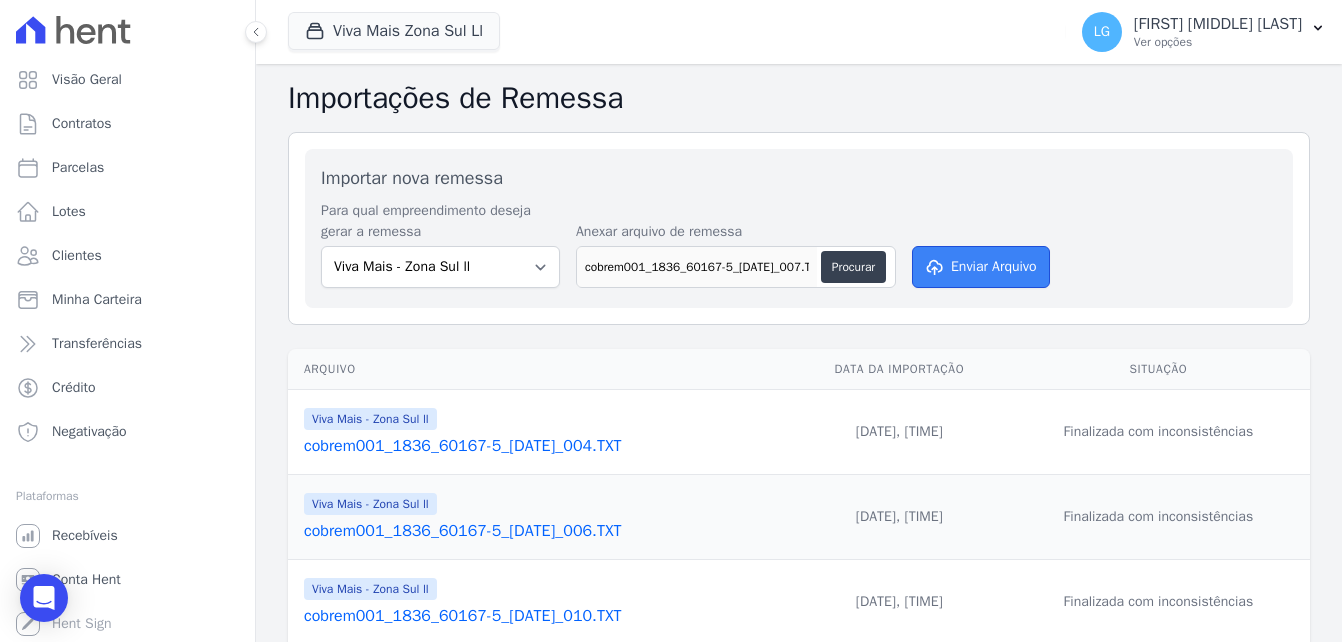 click on "Enviar Arquivo" at bounding box center (981, 267) 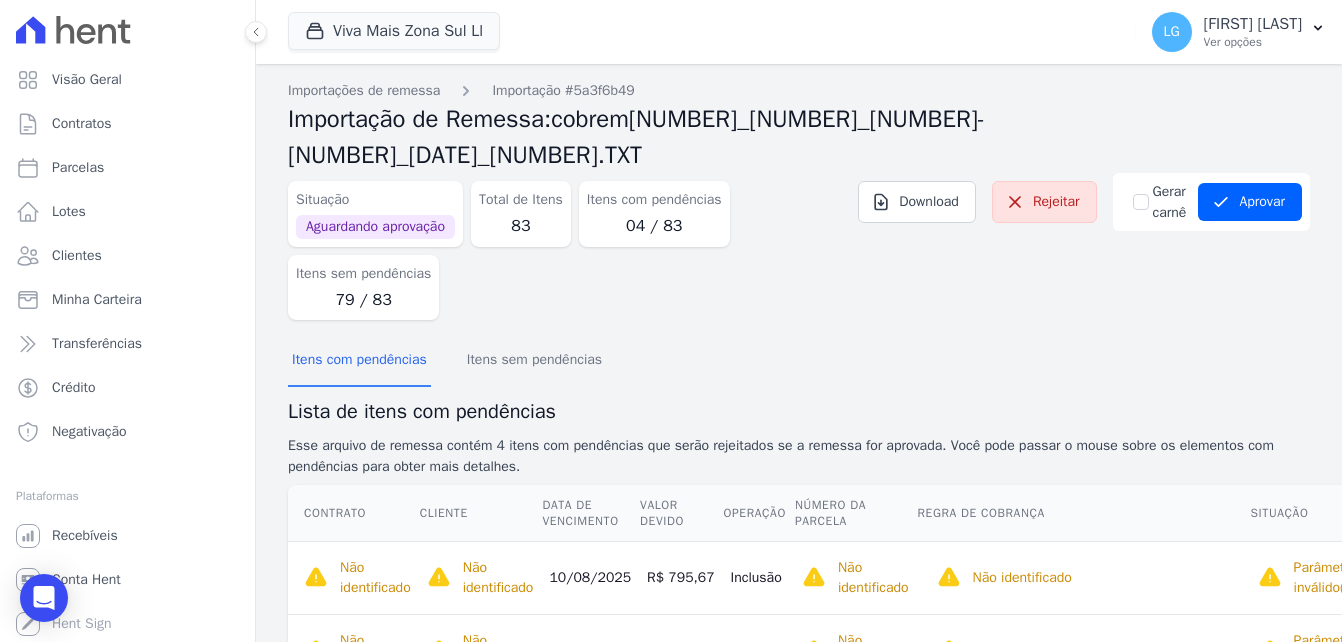 scroll, scrollTop: 0, scrollLeft: 0, axis: both 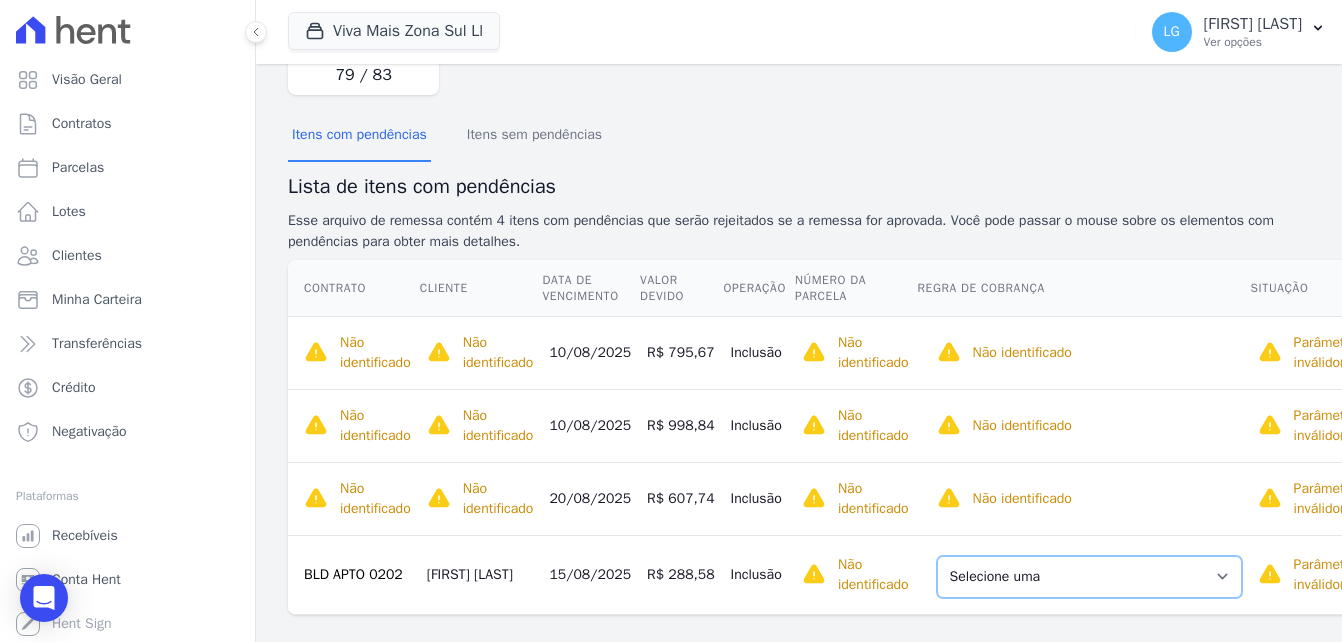 click on "Selecione uma
Nova Parcela Avulsa
Parcela Avulsa Existente
Parcela Normal ([NUMBER] X R$ [PRICE])" at bounding box center (1089, 577) 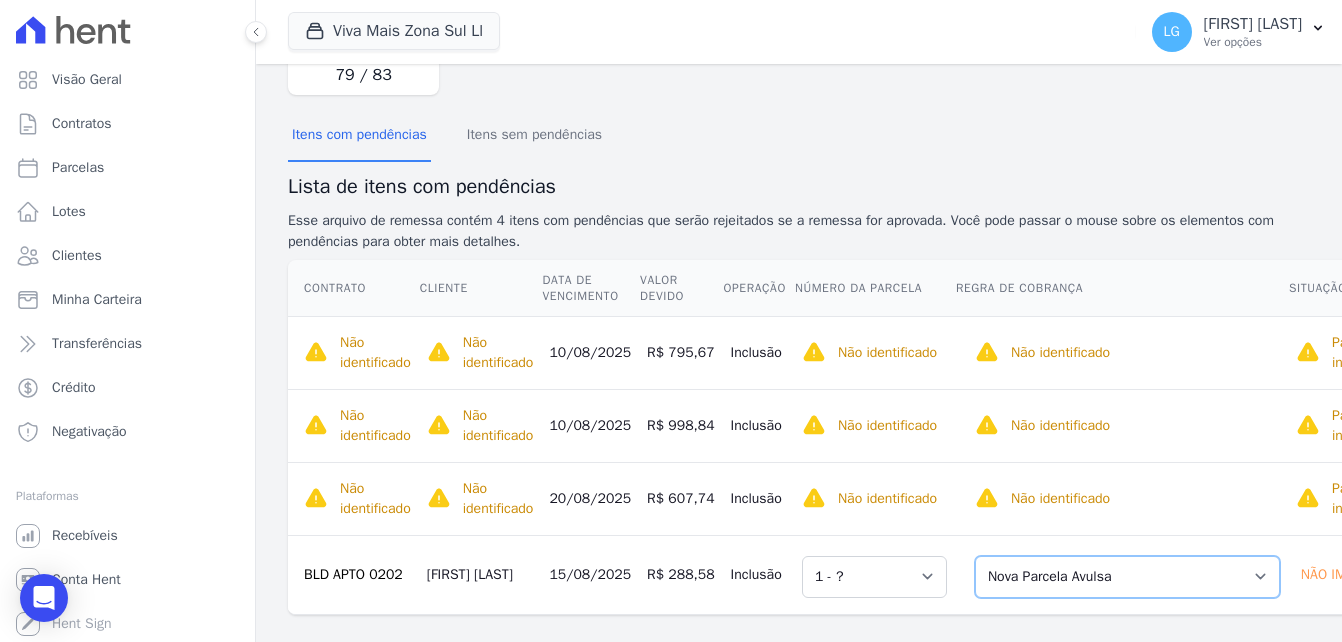 click on "Selecione uma
Nova Parcela Avulsa
Parcela Avulsa Existente
Parcela Normal ([NUMBER] X R$ [PRICE])" at bounding box center (1127, 577) 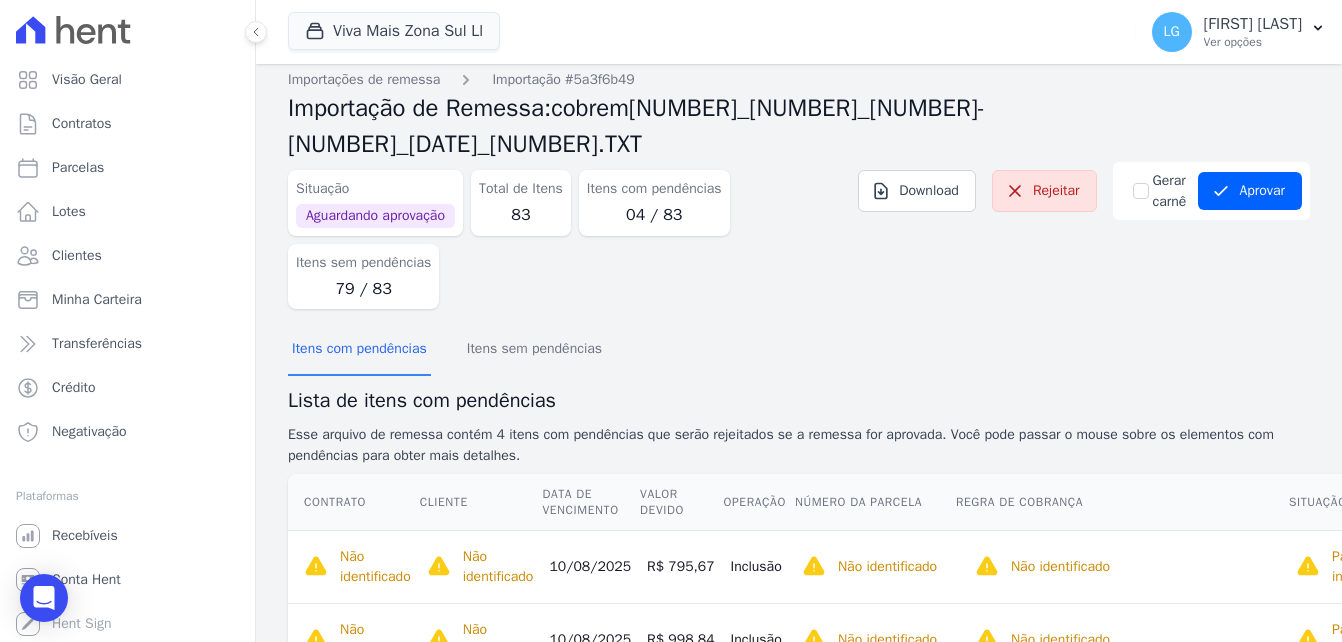 scroll, scrollTop: 0, scrollLeft: 0, axis: both 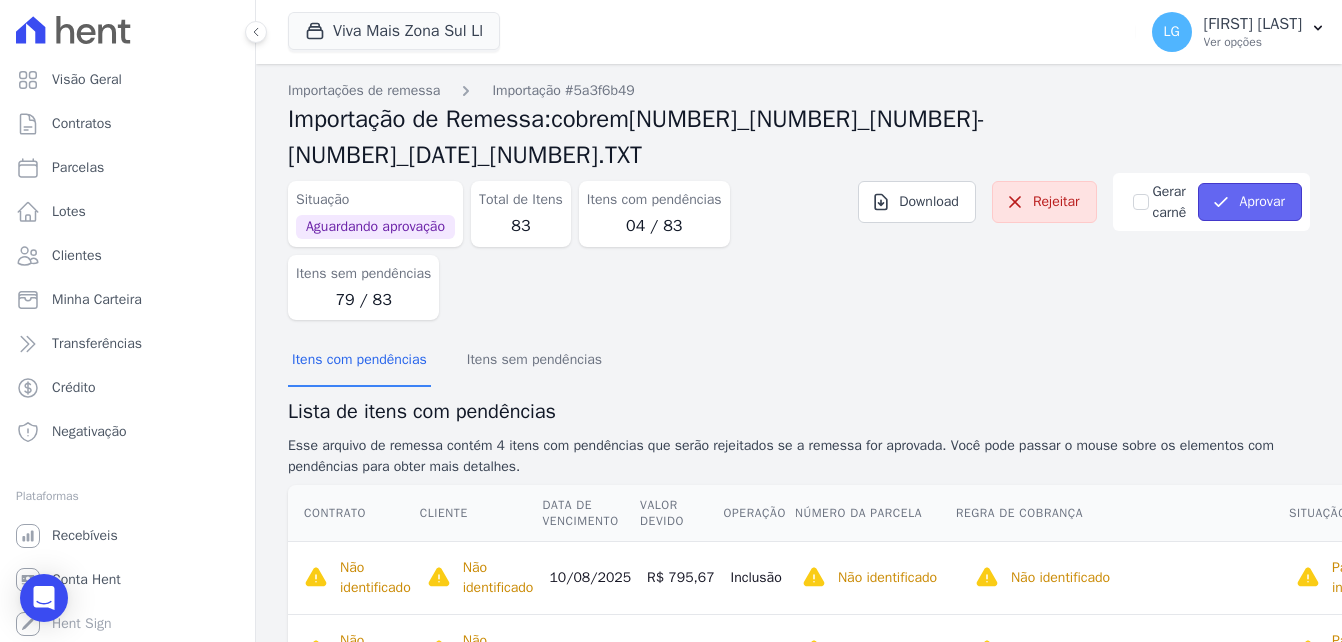 click on "Aprovar" at bounding box center [1250, 202] 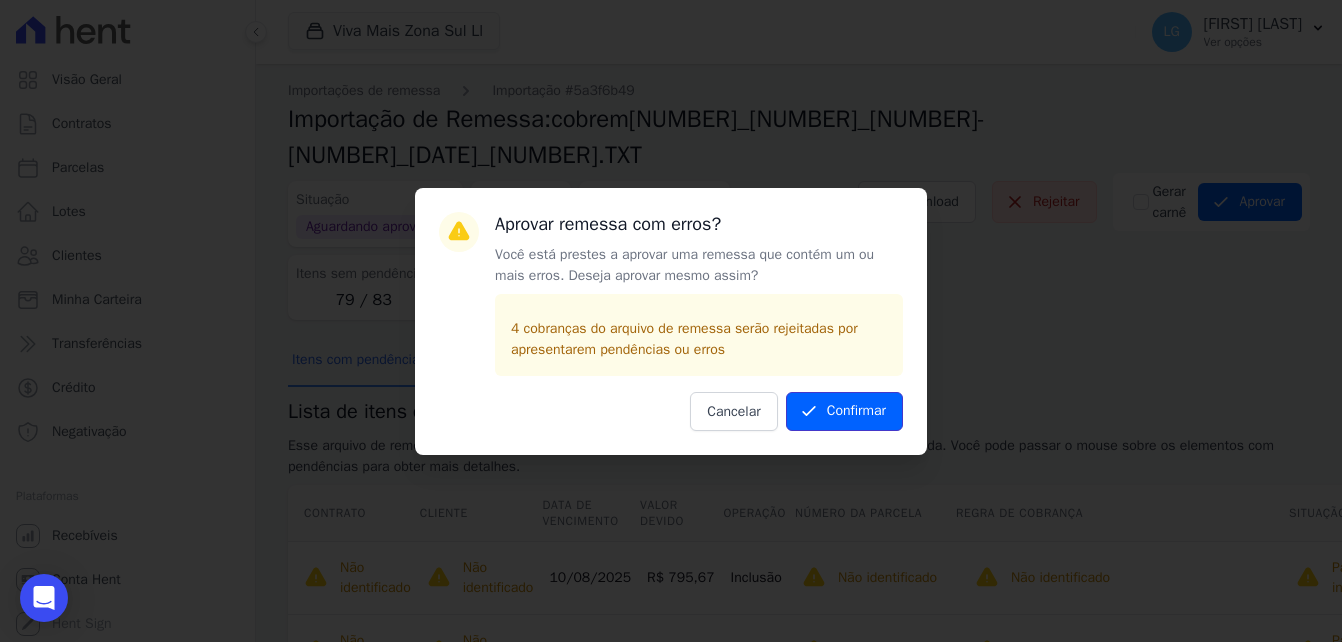 click on "Confirmar" at bounding box center [844, 411] 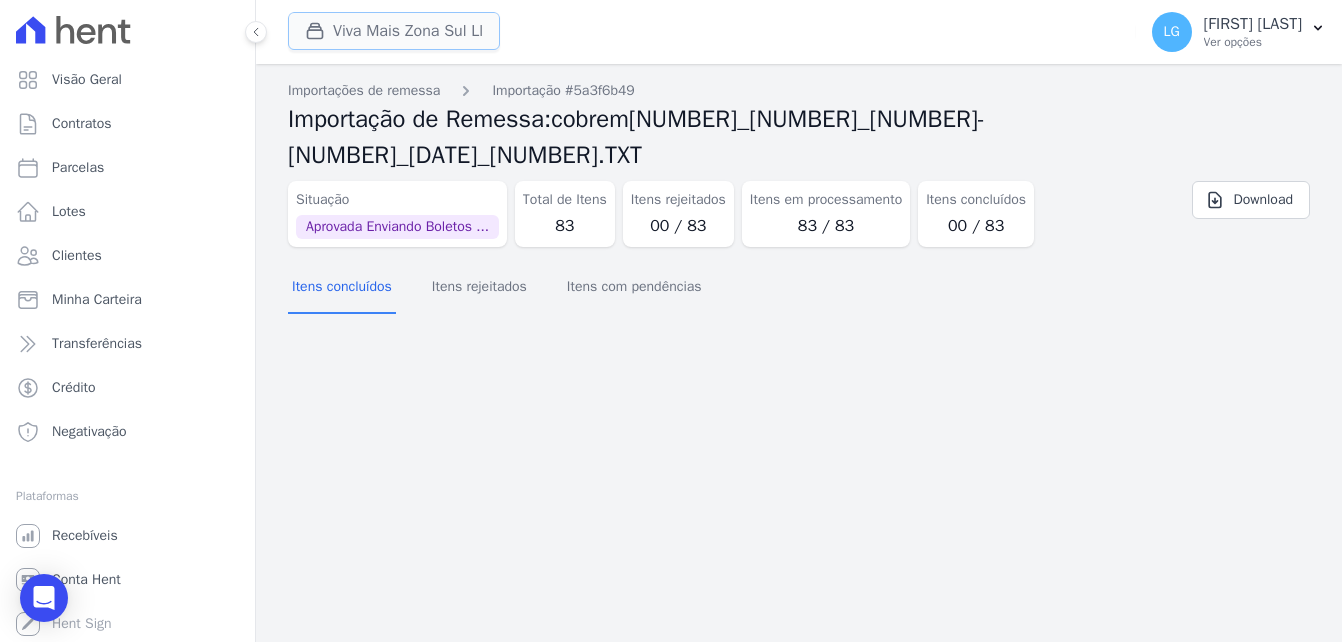 click on "Viva Mais   Zona Sul Ll" at bounding box center (394, 31) 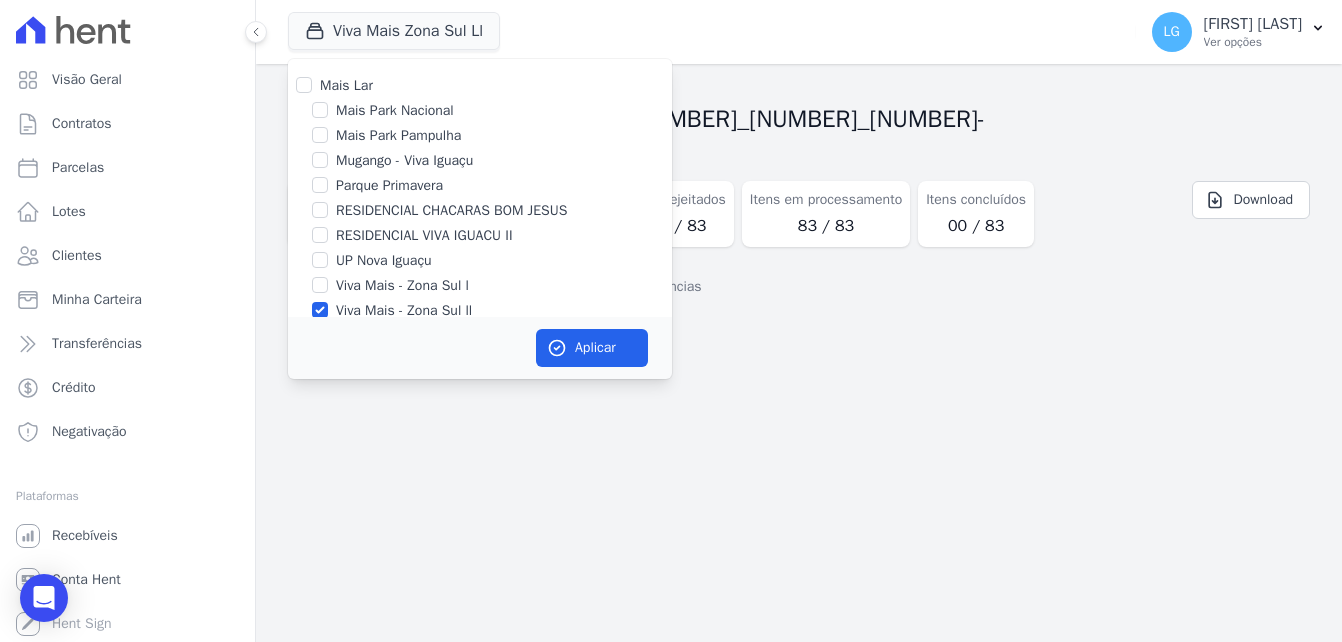 click at bounding box center (320, 260) 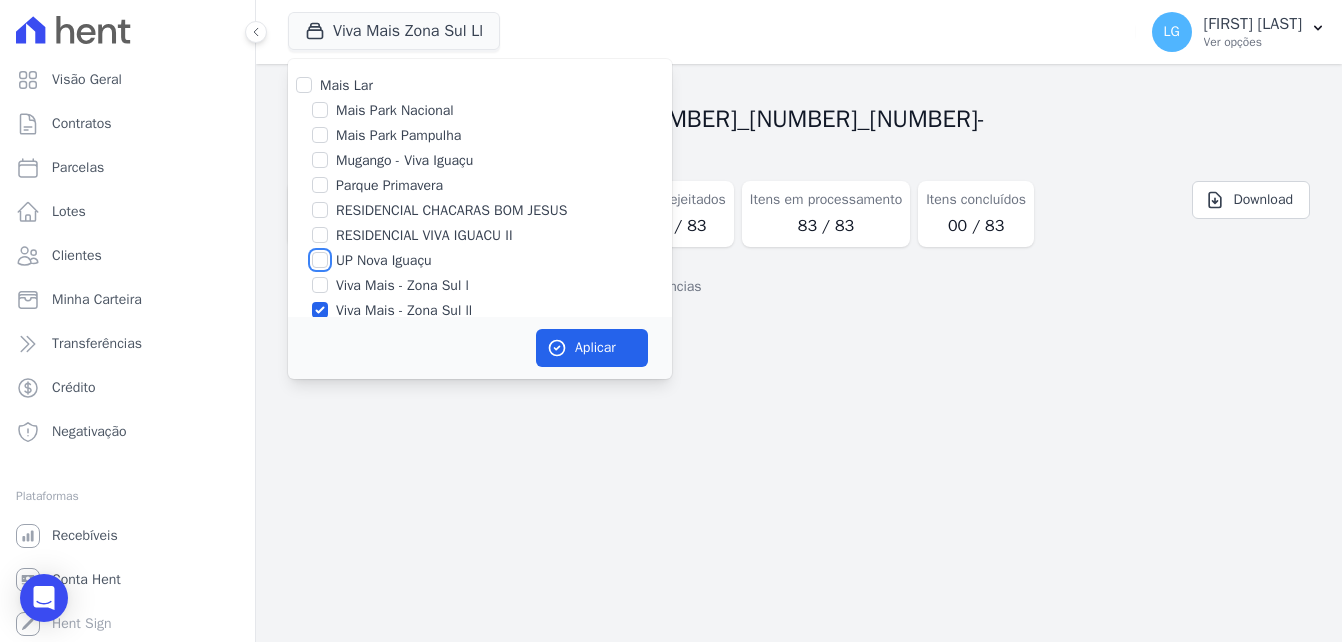 click on "UP Nova Iguaçu" at bounding box center [320, 260] 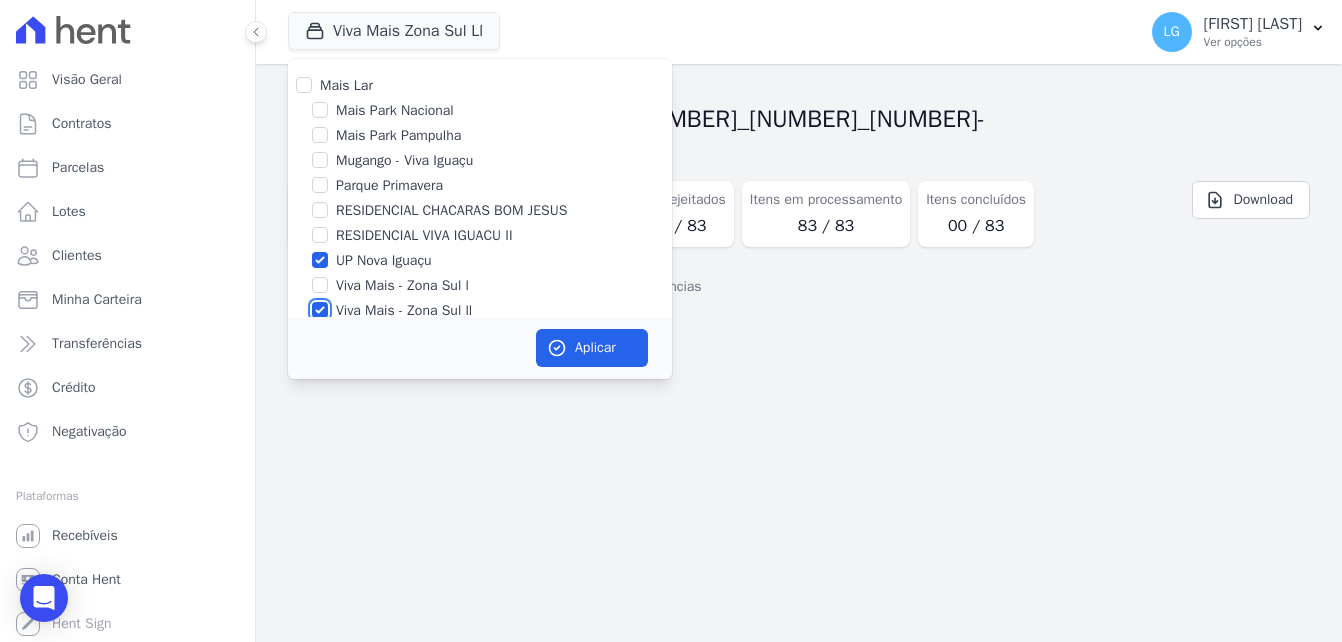 click on "Viva Mais - Zona Sul ll" at bounding box center [320, 310] 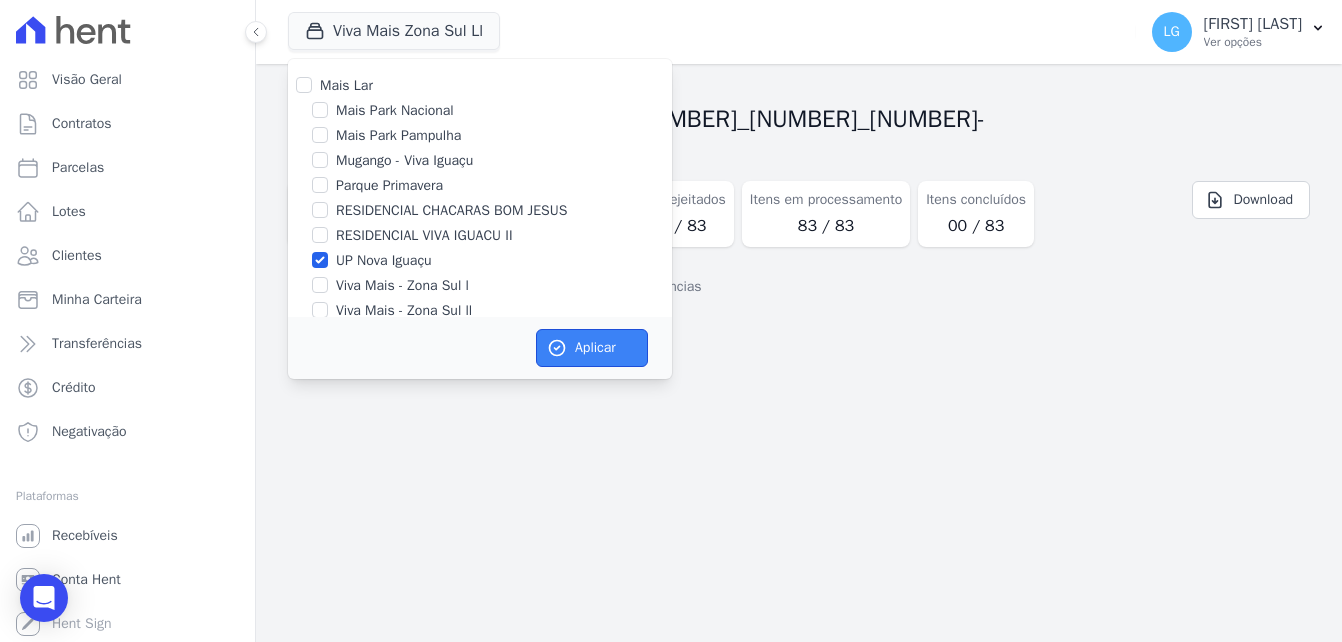 click on "Aplicar" at bounding box center (592, 348) 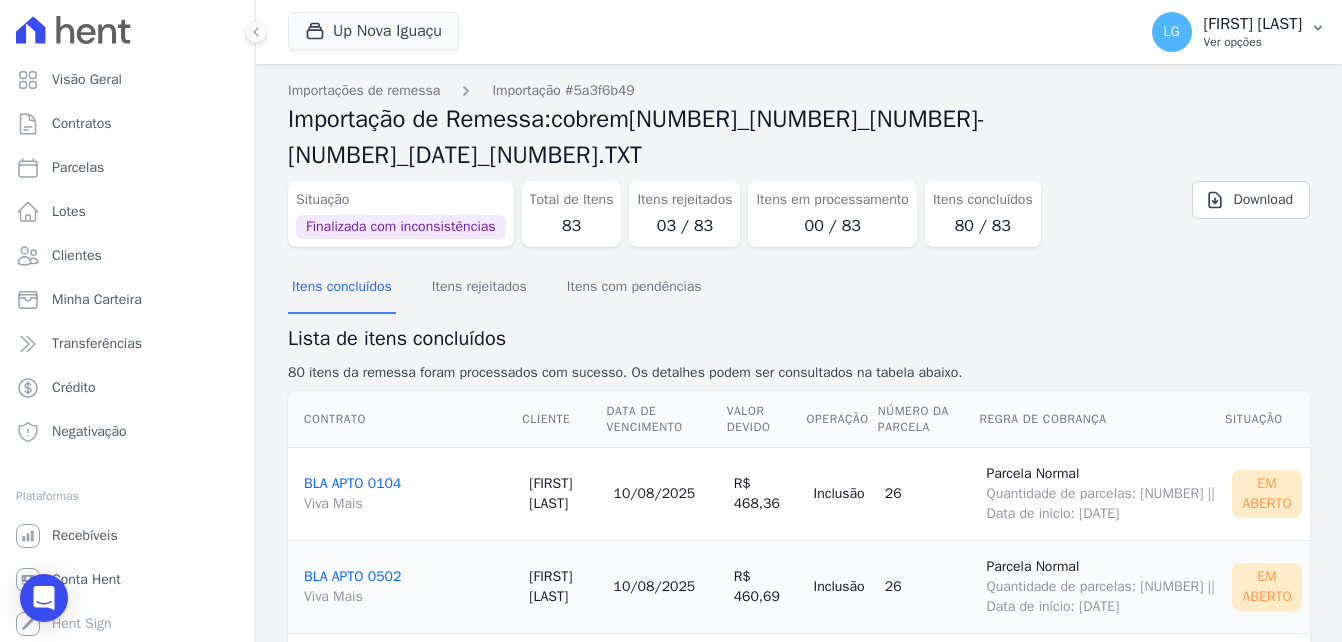 click on "[FIRST] [MIDDLE] [LAST]" at bounding box center (1253, 24) 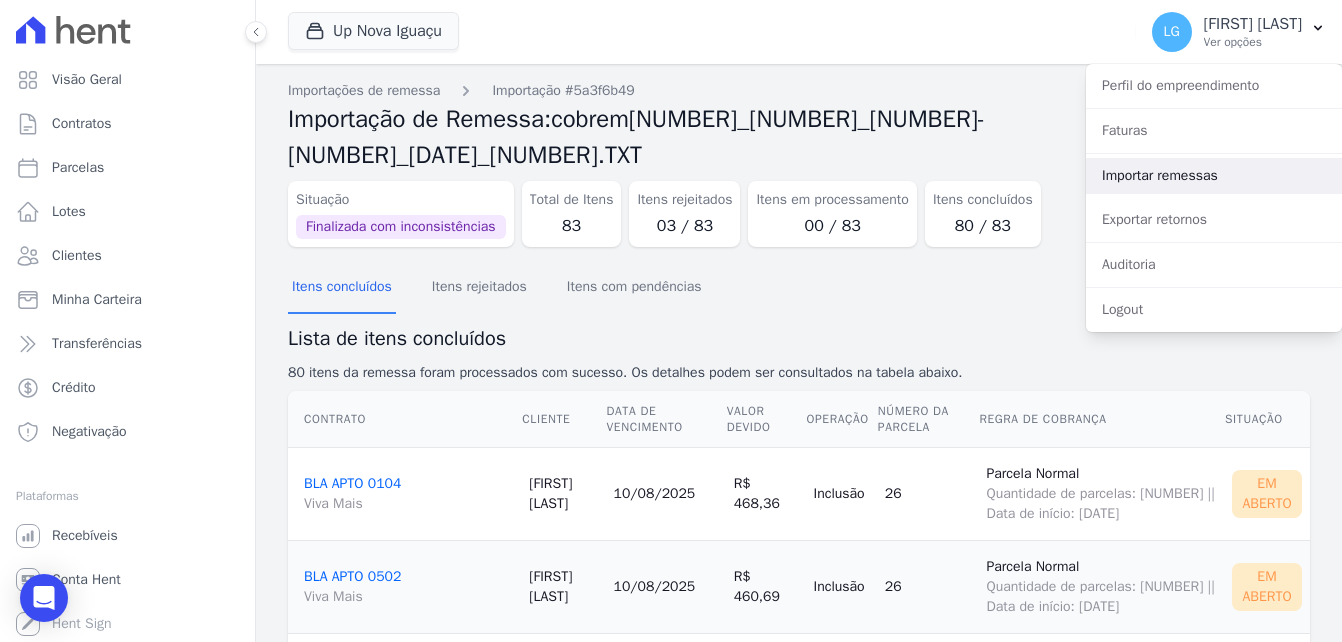click on "Importar remessas" at bounding box center [1214, 176] 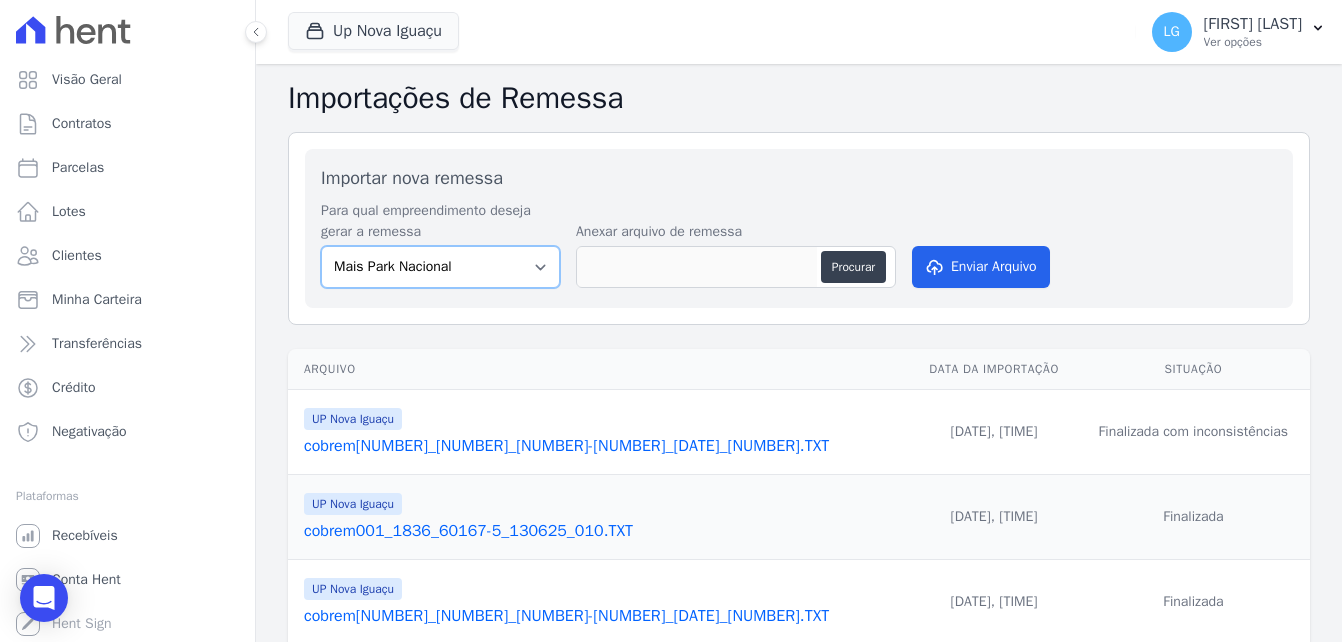 drag, startPoint x: 515, startPoint y: 274, endPoint x: 458, endPoint y: 291, distance: 59.48109 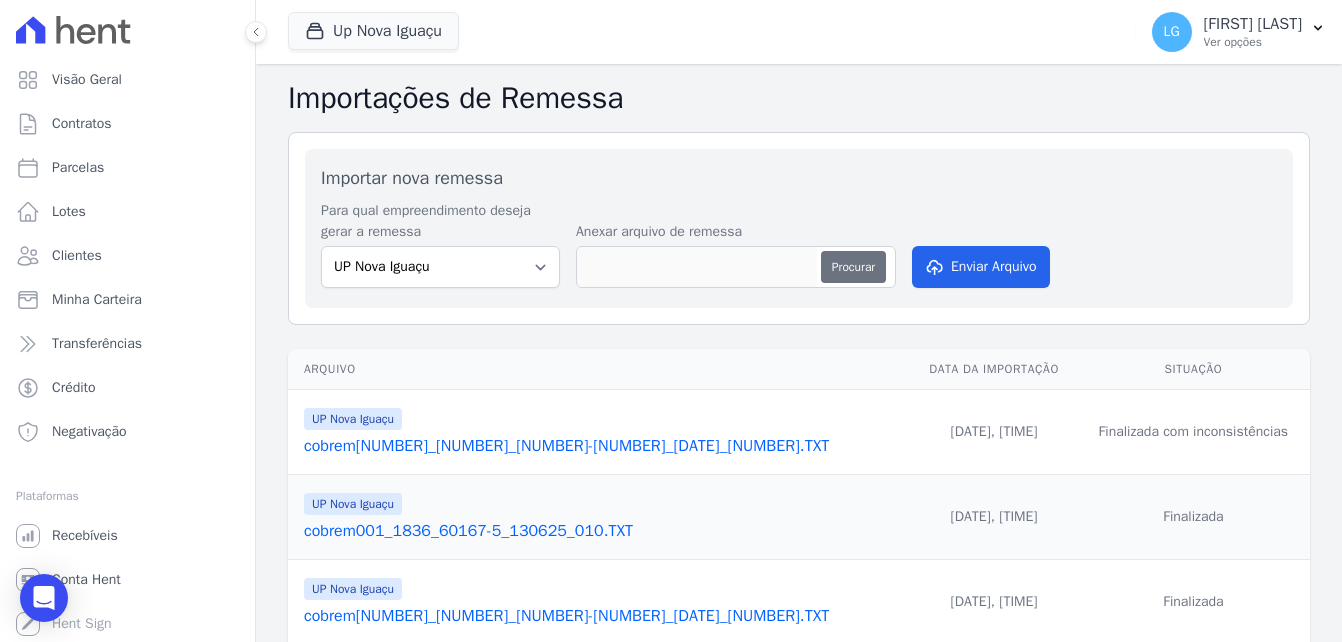 click on "Procurar" at bounding box center (853, 267) 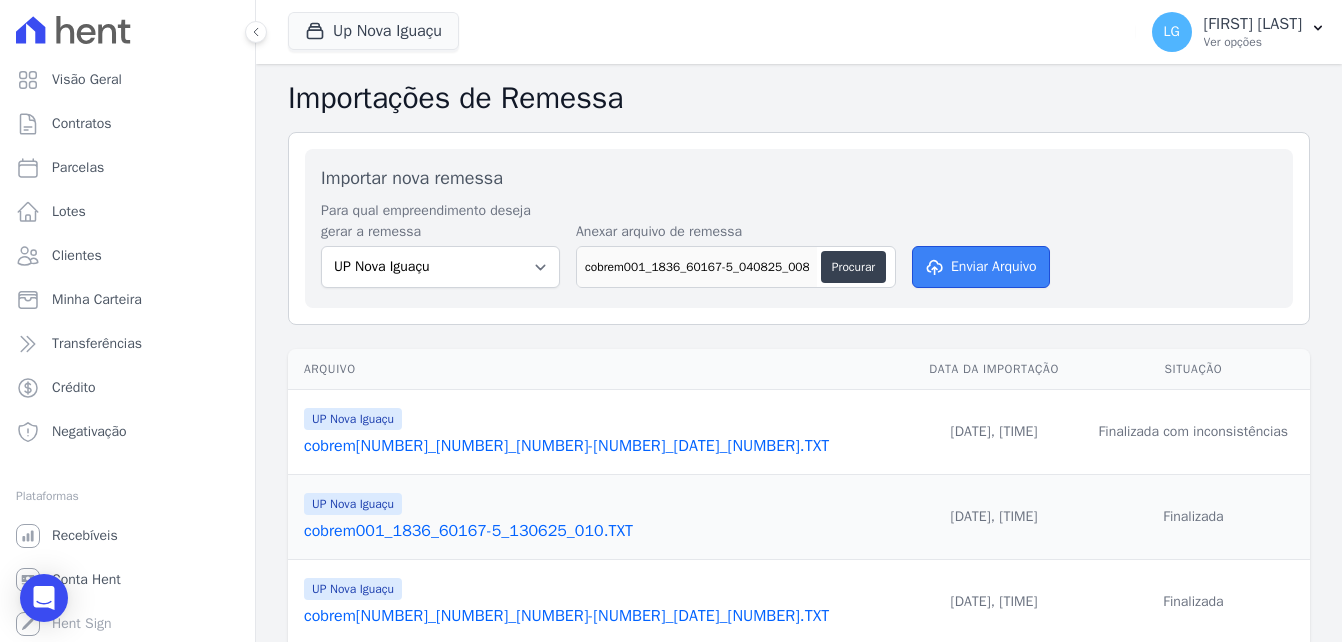 click on "Enviar Arquivo" at bounding box center (981, 267) 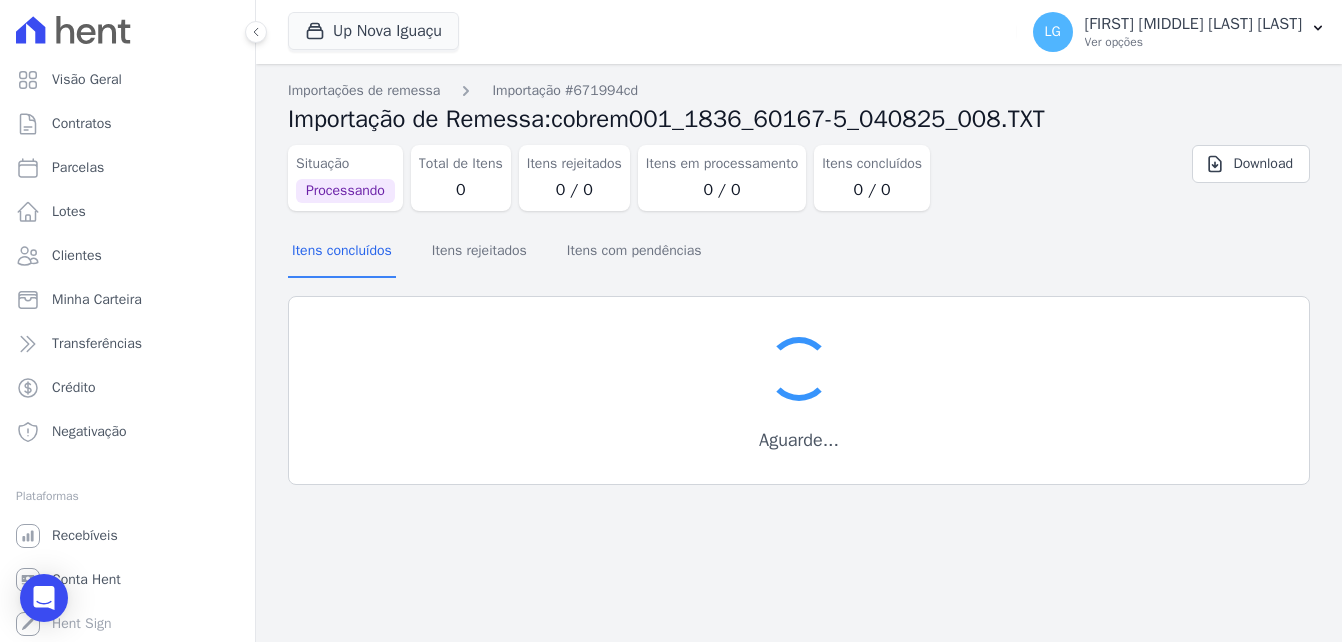 scroll, scrollTop: 0, scrollLeft: 0, axis: both 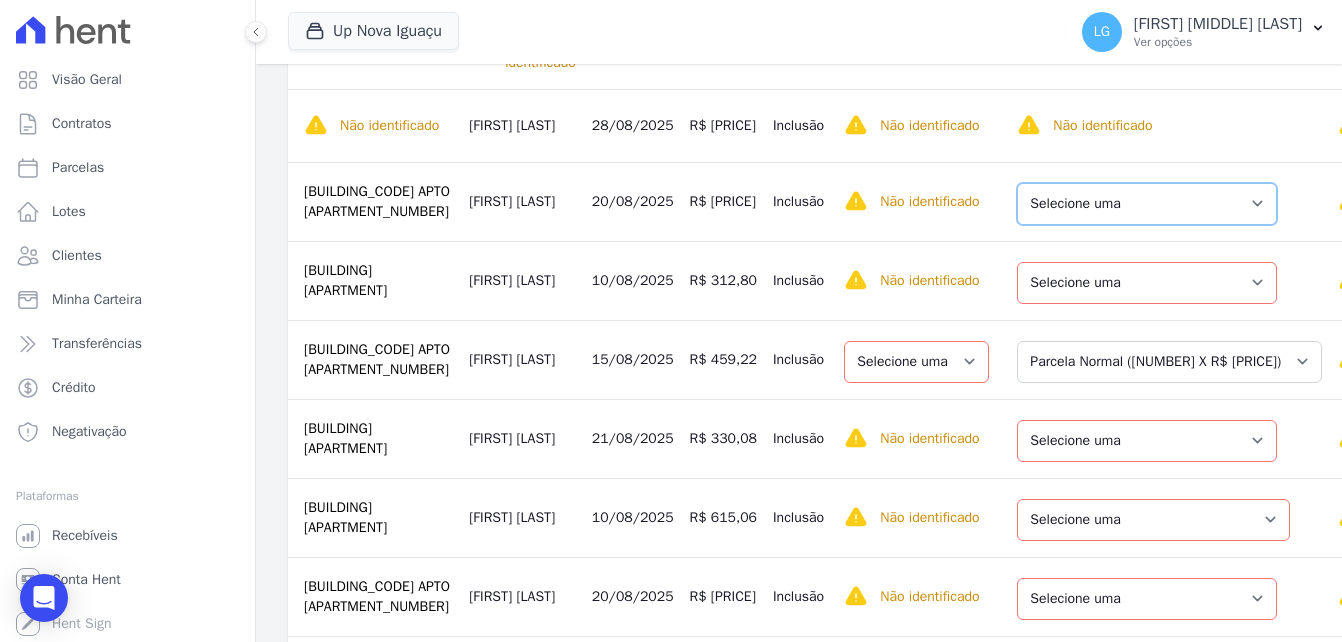 drag, startPoint x: 1027, startPoint y: 214, endPoint x: 1033, endPoint y: 225, distance: 12.529964 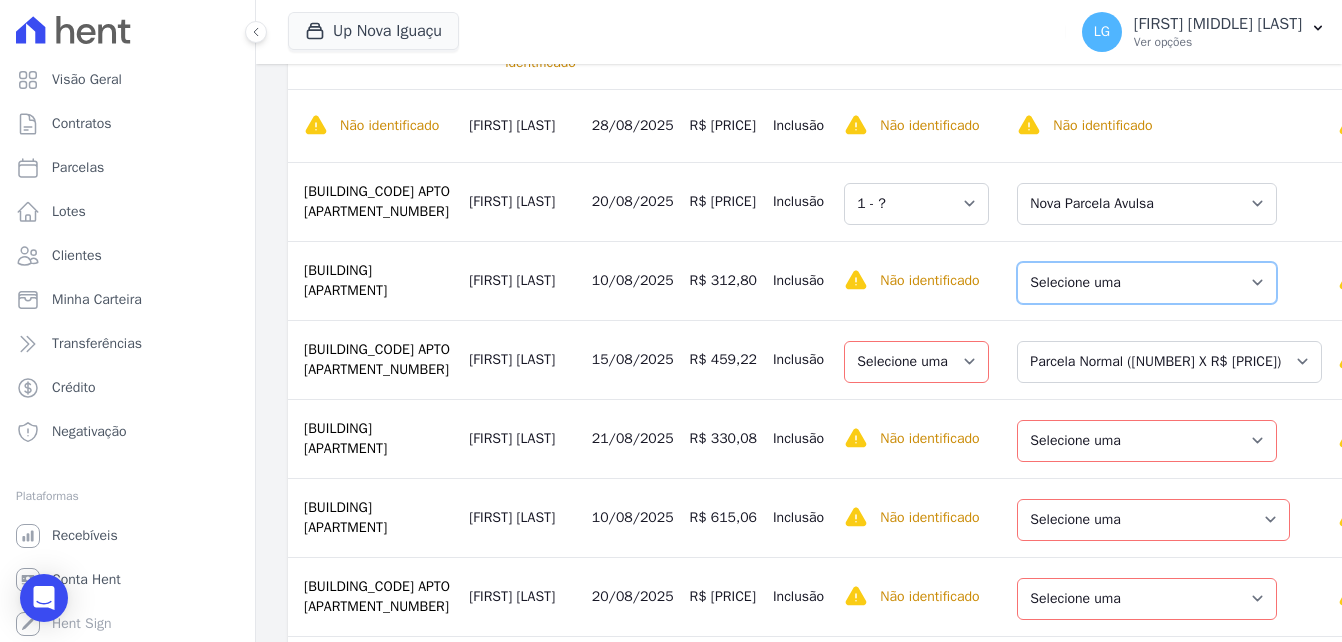 click on "Selecione uma
Nova Parcela Avulsa
Parcela Avulsa Existente
Parcela Normal (42 X R$ 163,99)" at bounding box center (1147, 283) 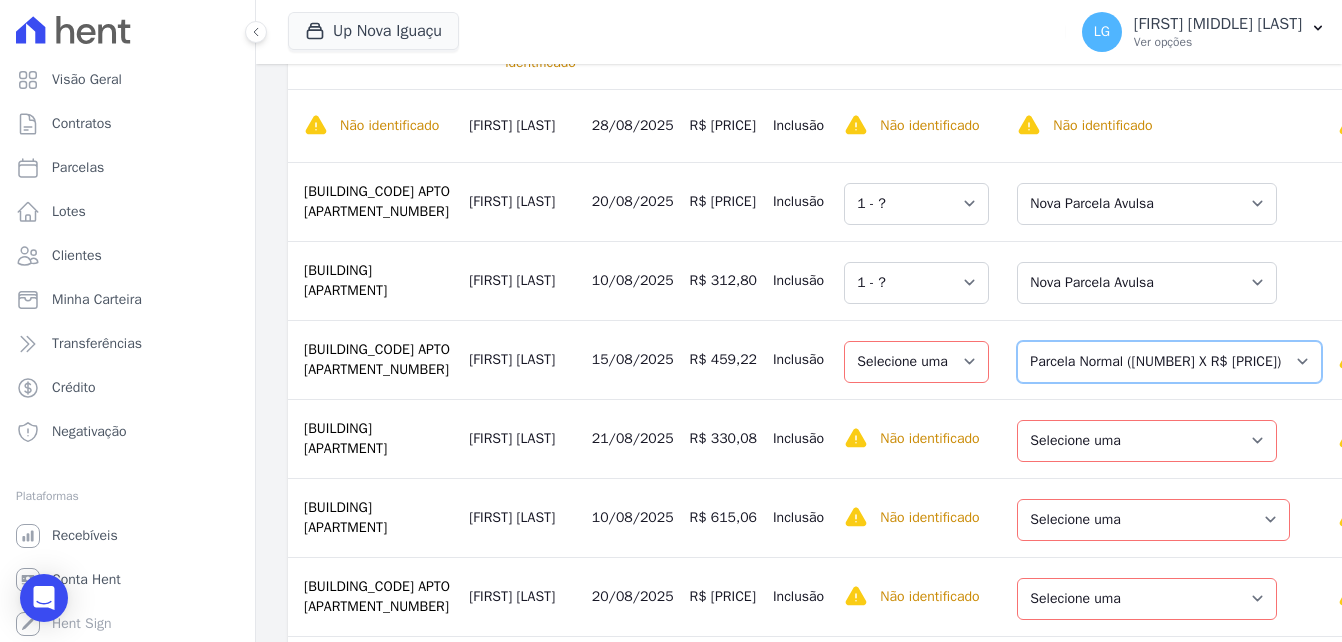 click on "Selecione uma
Nova Parcela Avulsa
Parcela Avulsa Existente
Parcela Normal (24 X R$ 452,45)" at bounding box center (1169, 362) 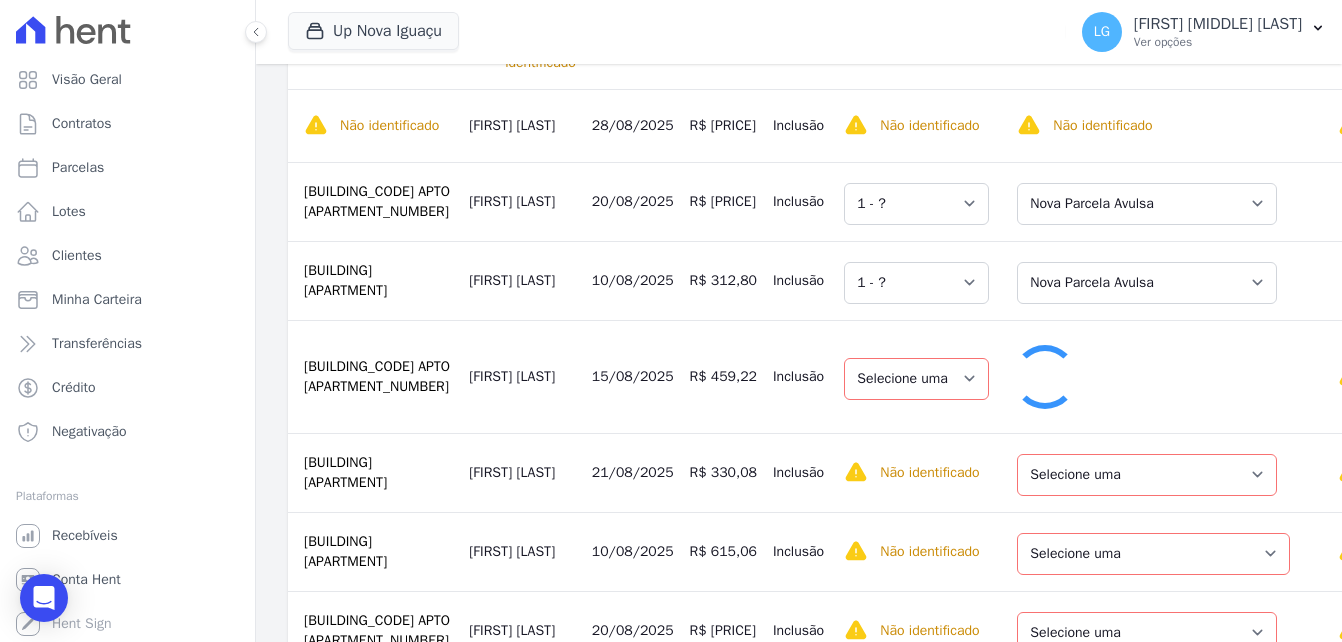 select on "1" 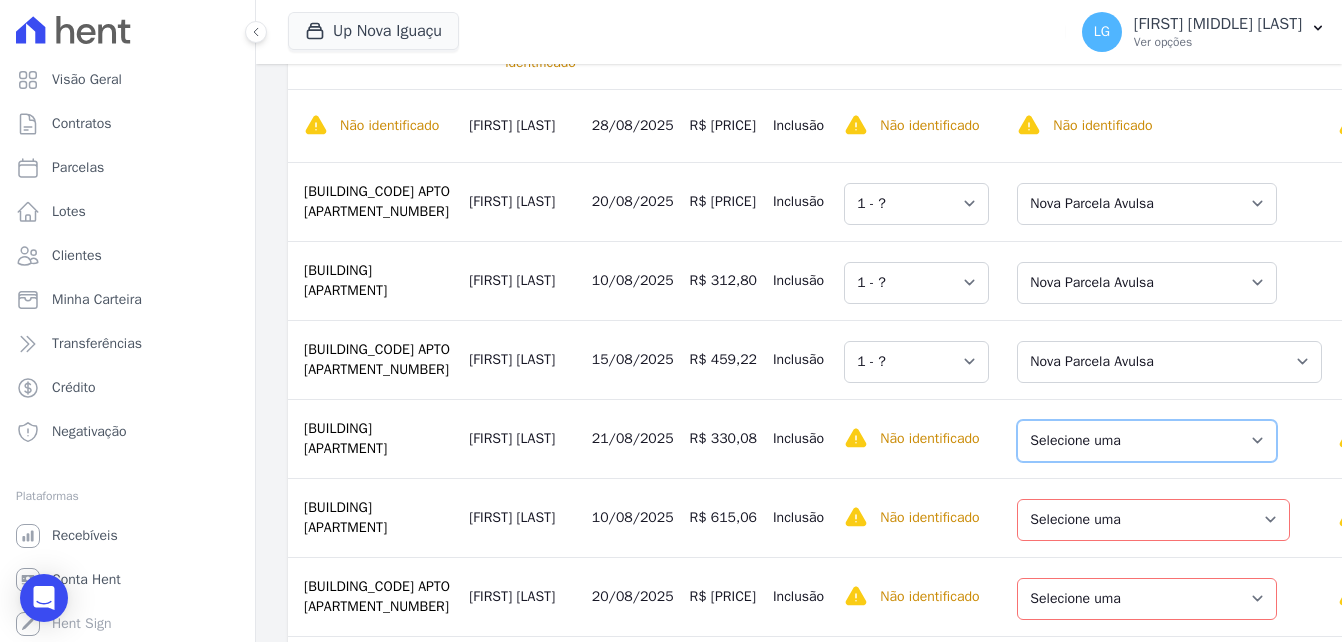 click on "Selecione uma
Nova Parcela Avulsa
Parcela Avulsa Existente
Parcela Normal ([NUMBER] X R$ [PRICE])" at bounding box center [1147, 441] 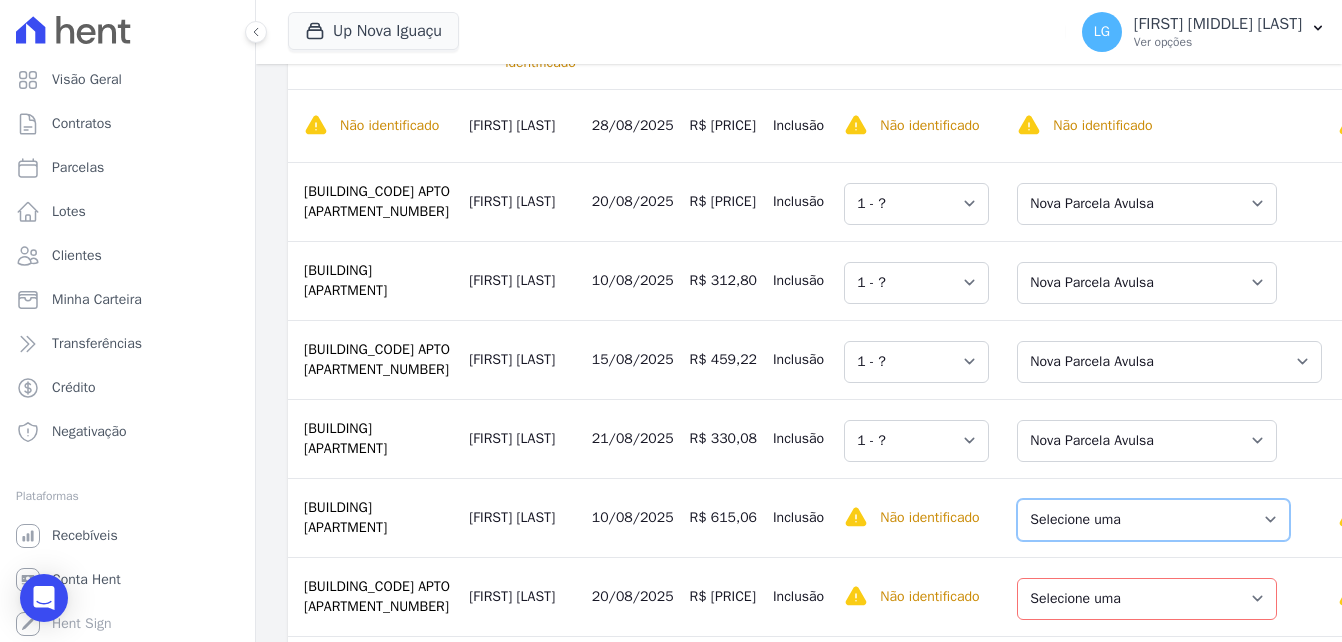 click on "Selecione uma
Nova Parcela Avulsa
Parcela Avulsa Existente
Parcela Normal ([NUMBER] X R$ [PRICE])" at bounding box center (1153, 520) 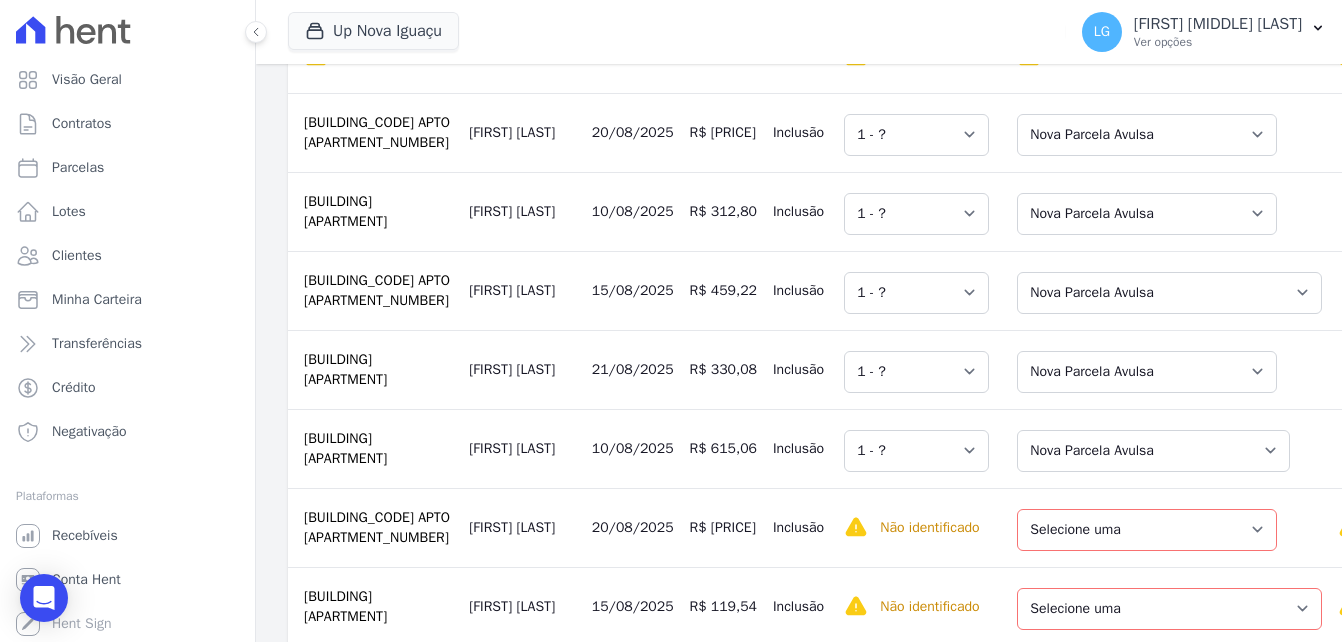 scroll, scrollTop: 1200, scrollLeft: 0, axis: vertical 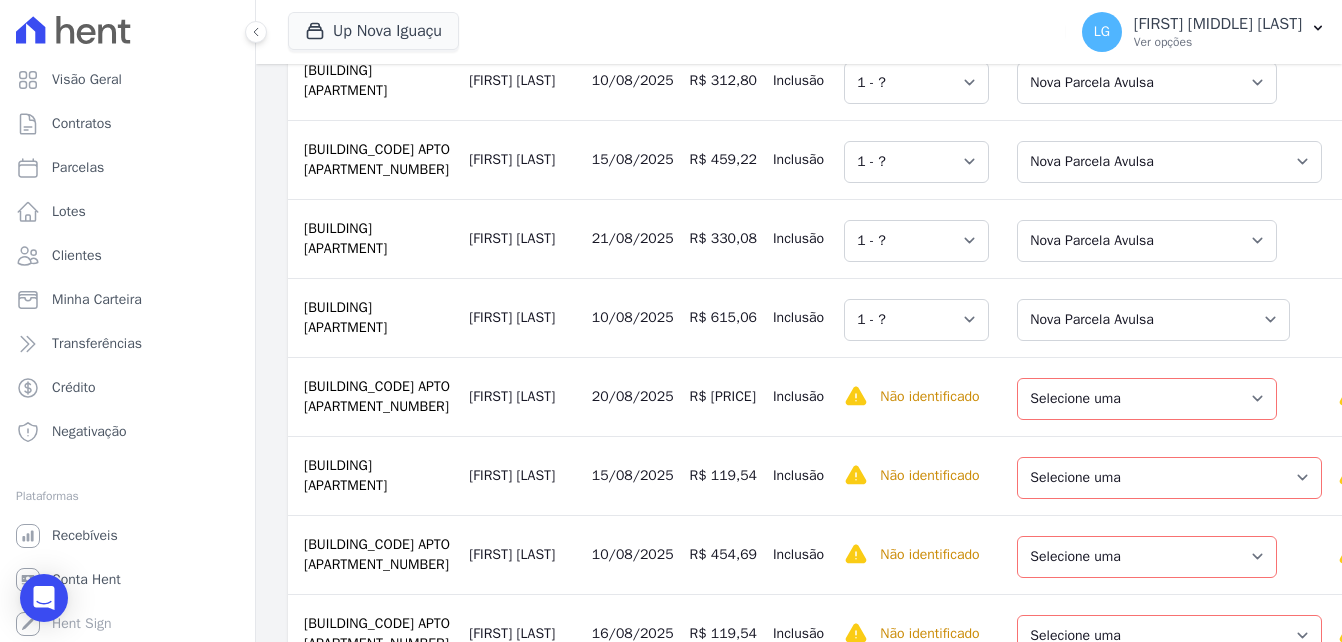 click on "Selecione uma
Nova Parcela Avulsa
Parcela Avulsa Existente
Intercalada ([NUMBER] X R$ [PRICE])
Sinal ([NUMBER] X R$ [PRICE])
Parcela Normal ([NUMBER] X R$ [PRICE])" at bounding box center (1163, 396) 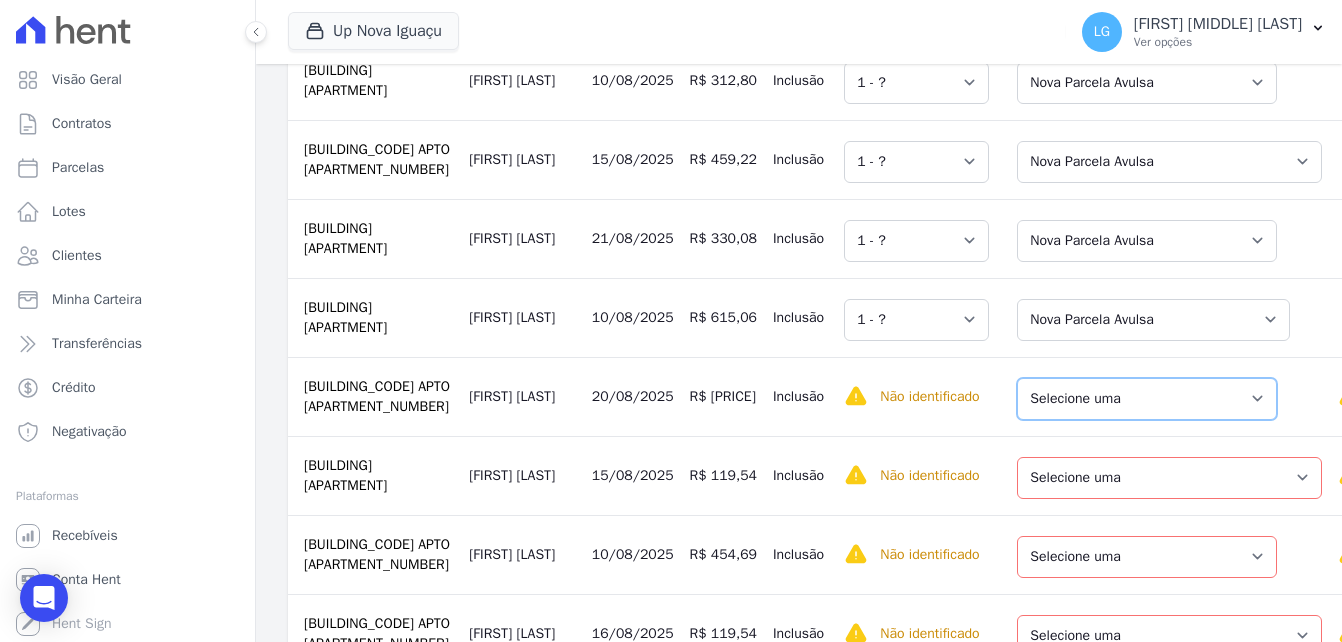 drag, startPoint x: 1111, startPoint y: 413, endPoint x: 1113, endPoint y: 426, distance: 13.152946 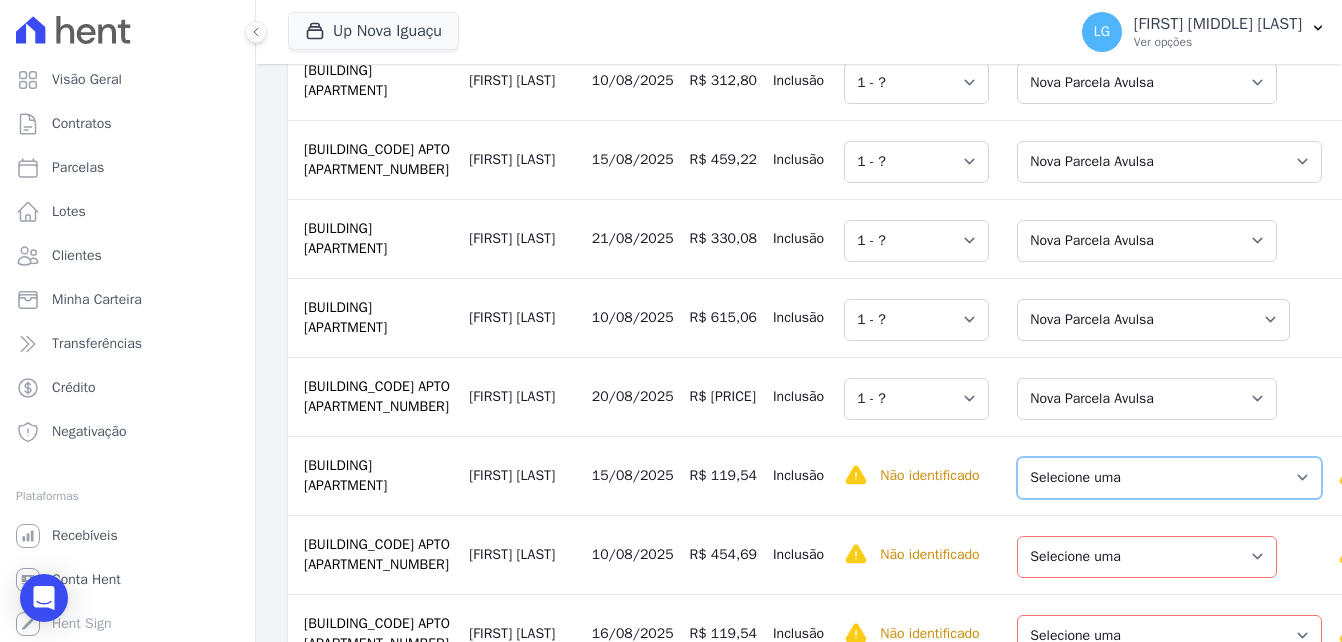 click on "Selecione uma
Nova Parcela Avulsa
Parcela Avulsa Existente
Parcela Normal ([NUMBER] X R$ [PRICE])
Sinal ([NUMBER] X R$ [PRICE])" at bounding box center [1169, 478] 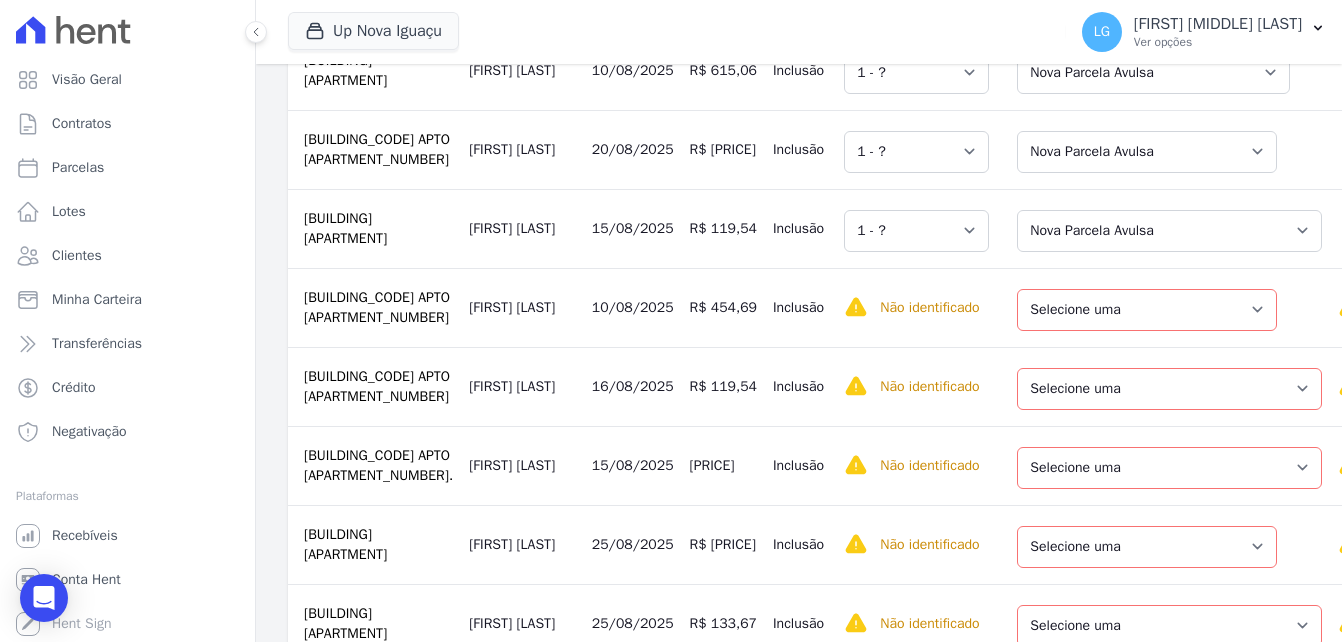 scroll, scrollTop: 1500, scrollLeft: 0, axis: vertical 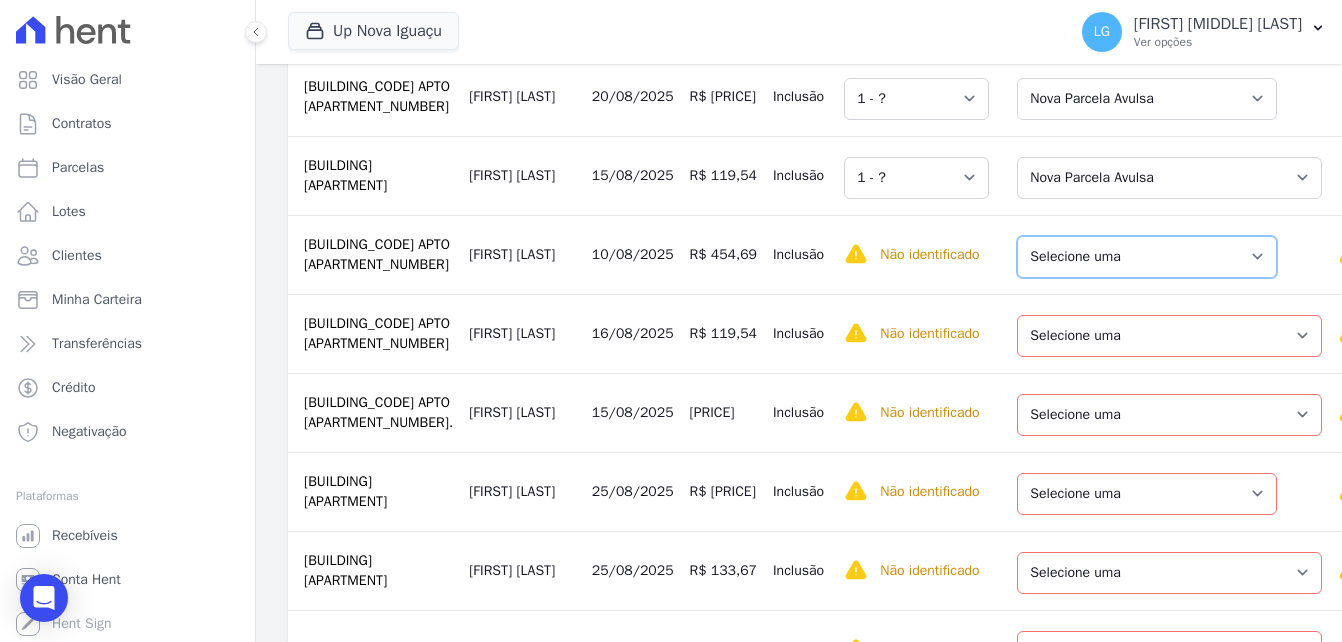 click on "Selecione uma
Nova Parcela Avulsa
Parcela Avulsa Existente
Sinal (1 X R$ 1.000,13)
Parcela Normal (60 X R$ 248,86)" at bounding box center (1147, 257) 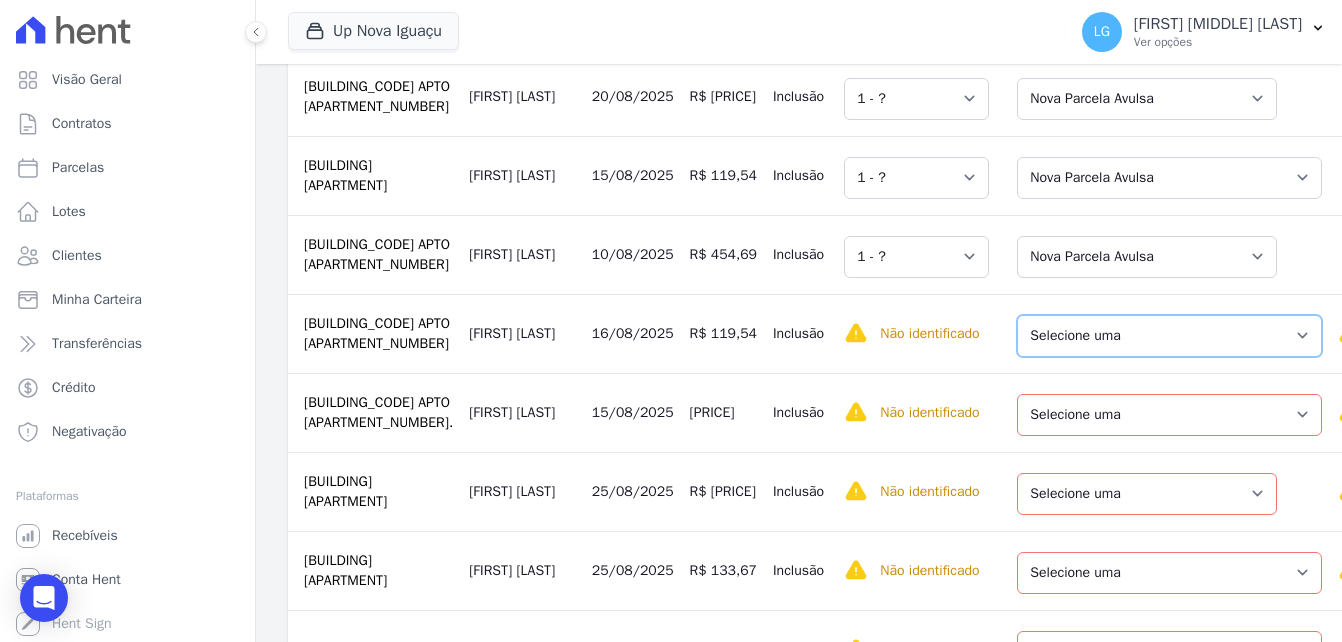 click on "Selecione uma
Nova Parcela Avulsa
Parcela Avulsa Existente
Sinal ([NUMBER] X R$ [PRICE])
Parcela Normal ([NUMBER] X R$ [PRICE])" at bounding box center [1169, 336] 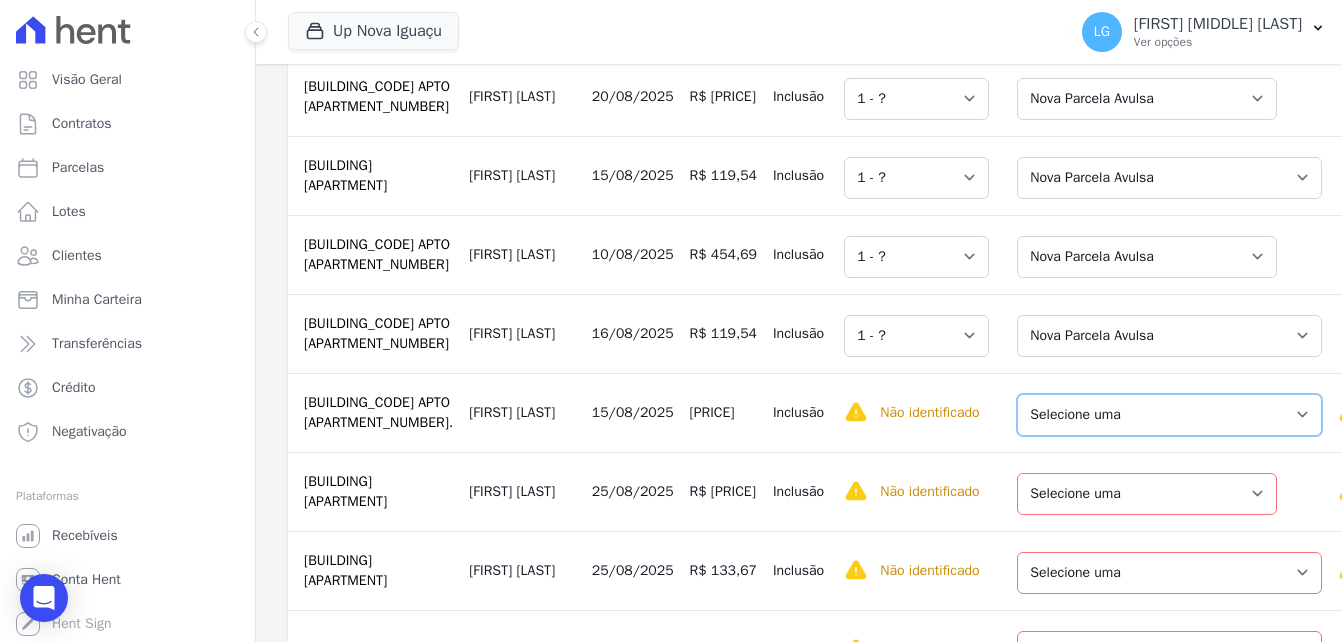 click on "Selecione uma
Nova Parcela Avulsa
Parcela Avulsa Existente
Sinal (1 X R$ 1.000,36)
Parcela Normal (60 X R$ 752,67)" at bounding box center [1169, 415] 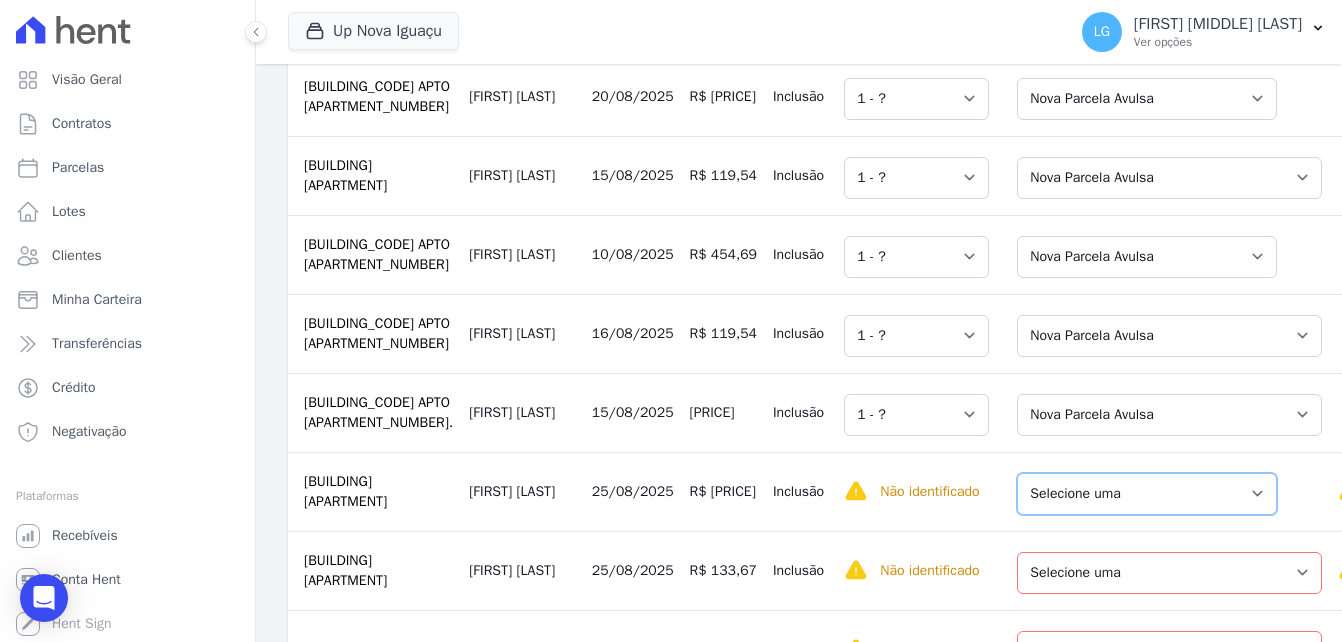 click on "Selecione uma
Nova Parcela Avulsa
Parcela Avulsa Existente
Sinal (1 X R$ 5.000,92)
Parcela Normal (60 X R$ 395,47)" at bounding box center (1147, 494) 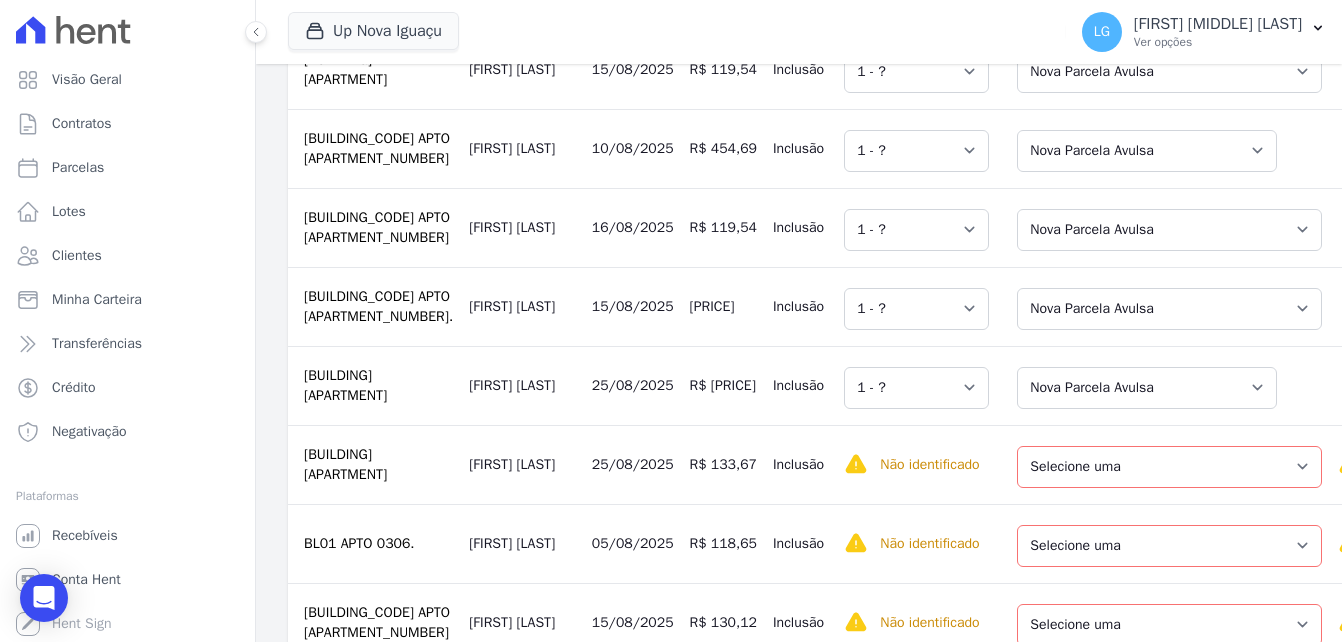 scroll, scrollTop: 1712, scrollLeft: 0, axis: vertical 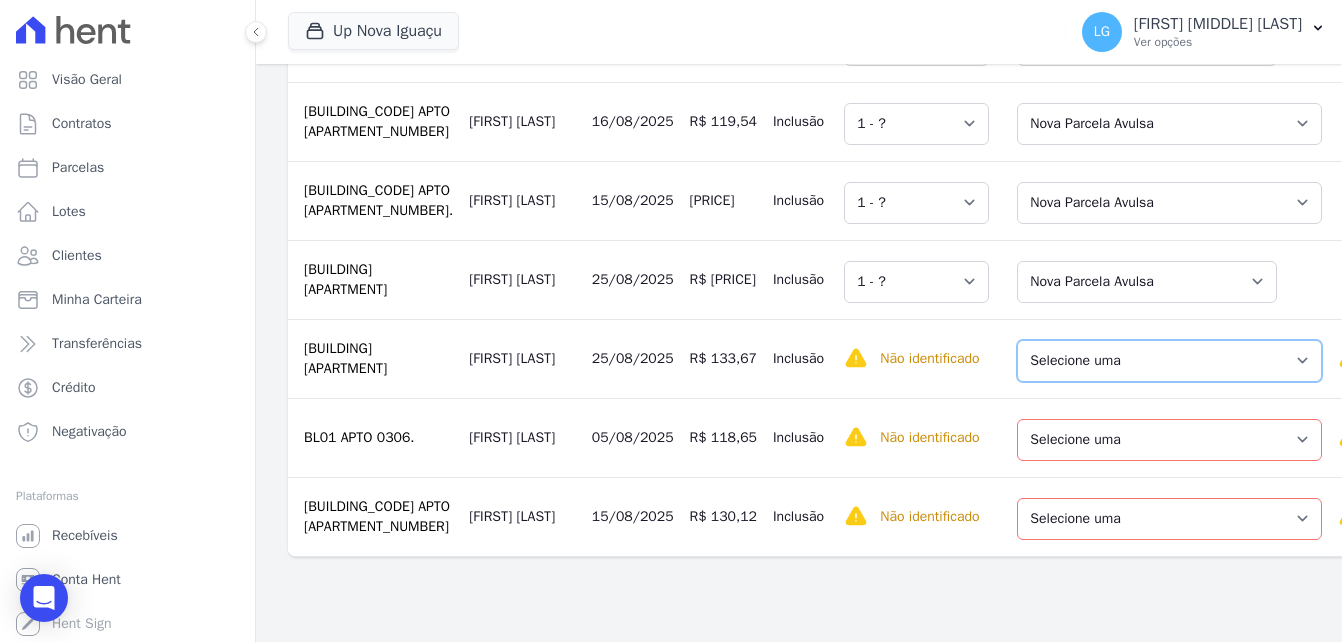 drag, startPoint x: 1097, startPoint y: 391, endPoint x: 1107, endPoint y: 405, distance: 17.20465 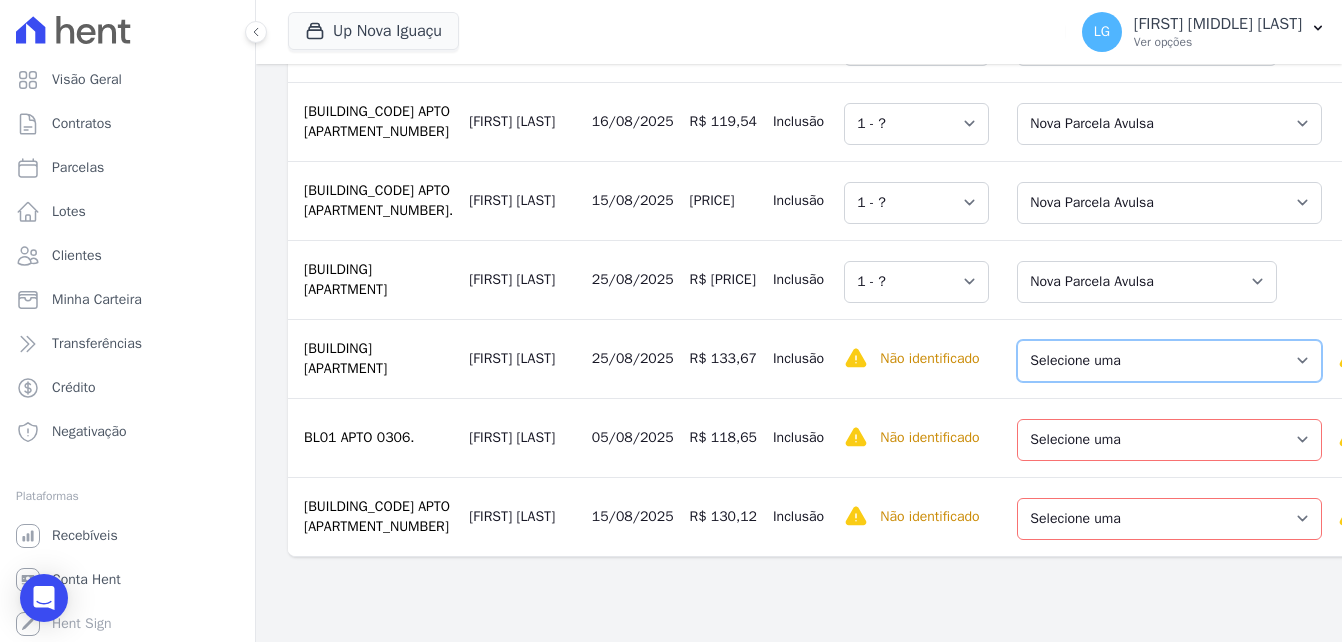 click on "Selecione uma
Nova Parcela Avulsa
Parcela Avulsa Existente
Sinal ([NUMBER] X R$ [PRICE])
Parcela Normal ([NUMBER] X R$ [PRICE])" at bounding box center [1169, 361] 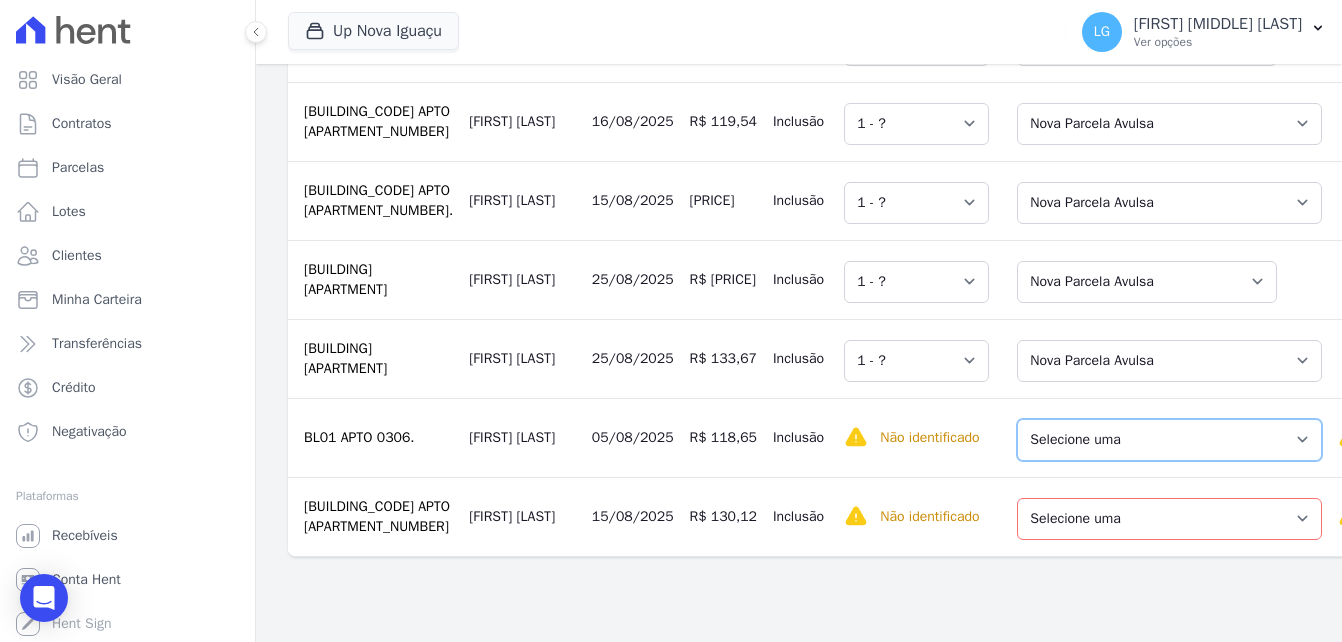 click on "Selecione uma
Nova Parcela Avulsa
Parcela Avulsa Existente
Sinal ([NUMBER] X R$ [PRICE])
Parcela Normal ([NUMBER] X R$ [PRICE])" at bounding box center [1169, 440] 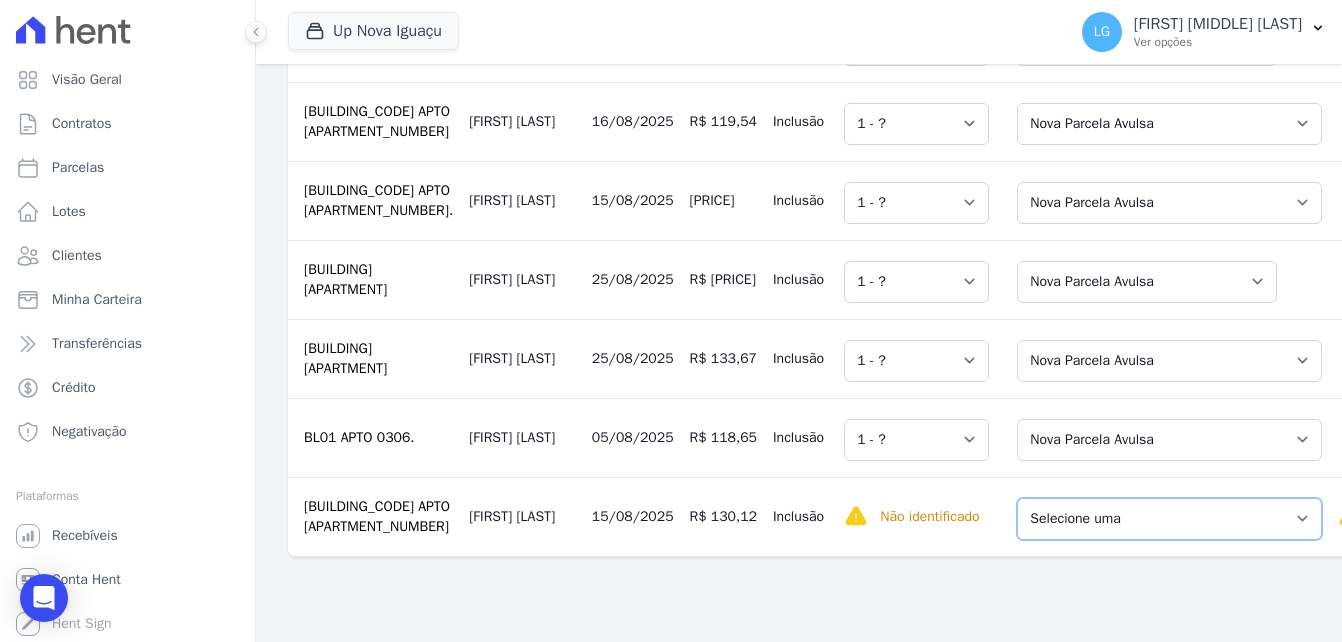 click on "Selecione uma
Nova Parcela Avulsa
Parcela Avulsa Existente
Sinal (1 X R$ 5.900,00)
Parcela Normal (58 X R$ 988,19)" at bounding box center (1169, 519) 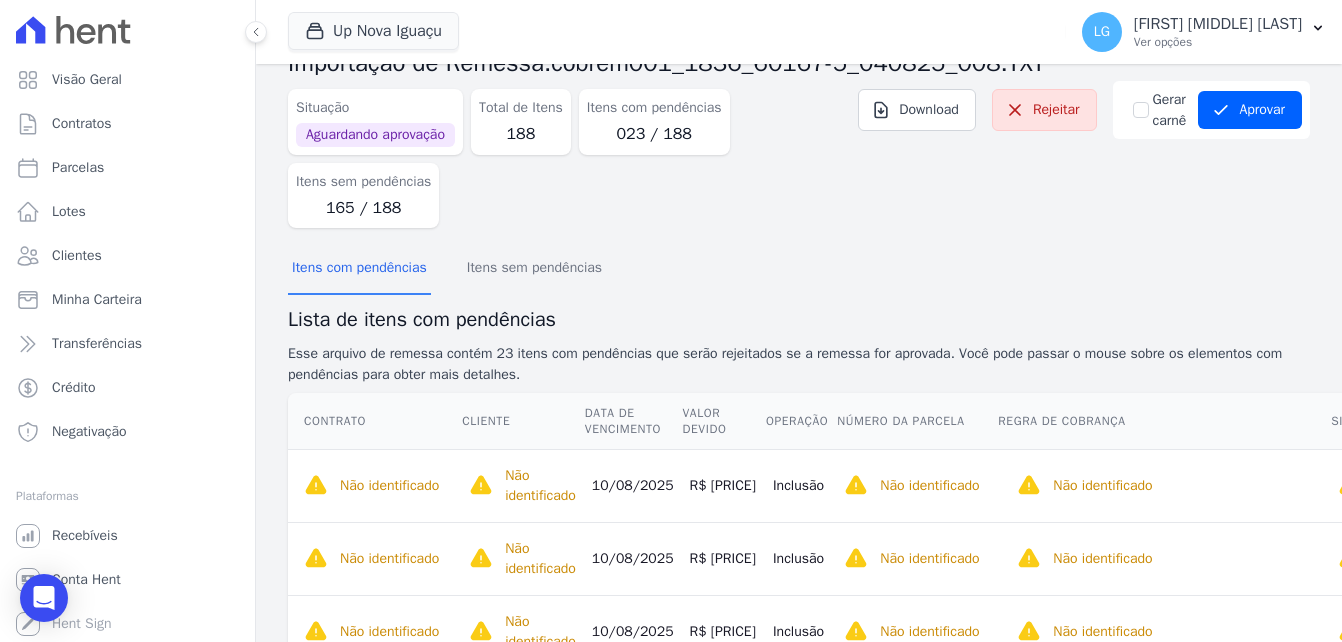 scroll, scrollTop: 0, scrollLeft: 0, axis: both 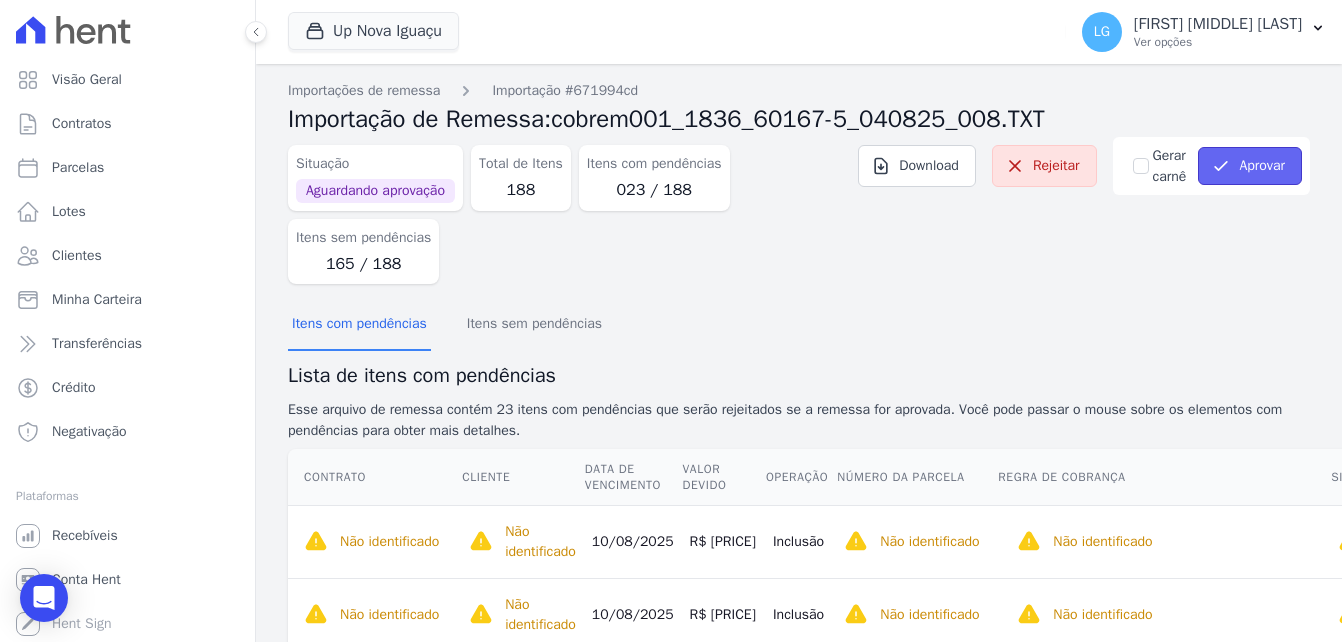 click on "Aprovar" at bounding box center (1250, 166) 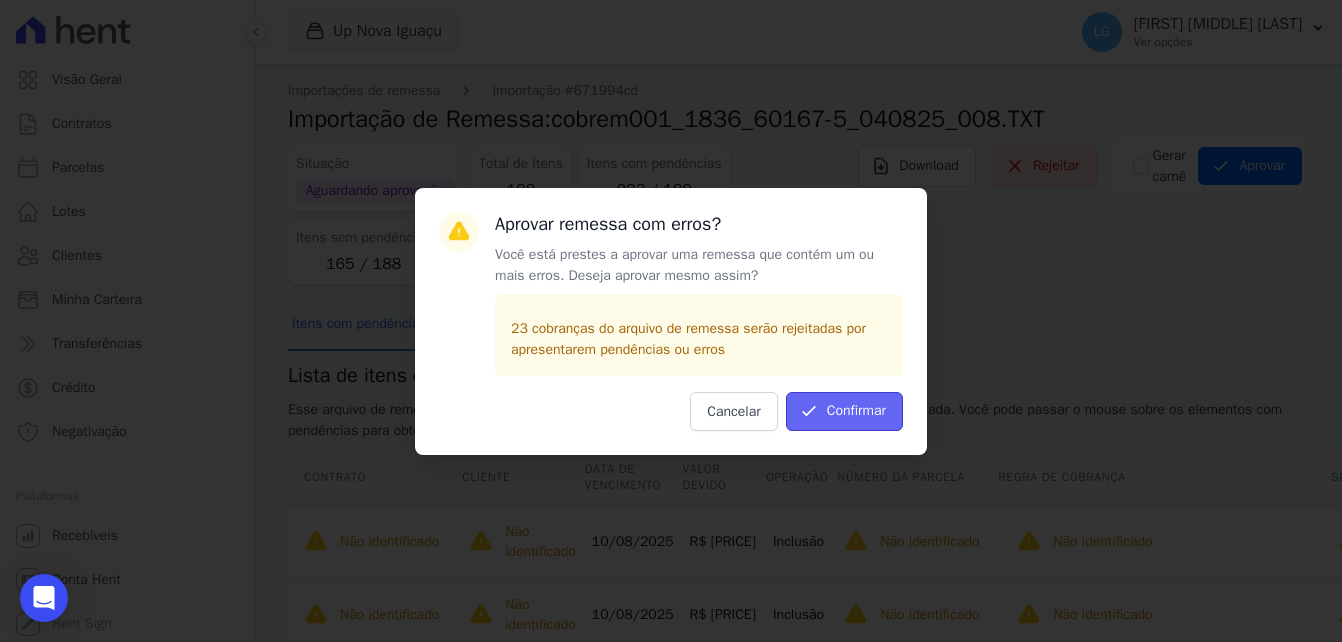 click on "Confirmar" at bounding box center [844, 411] 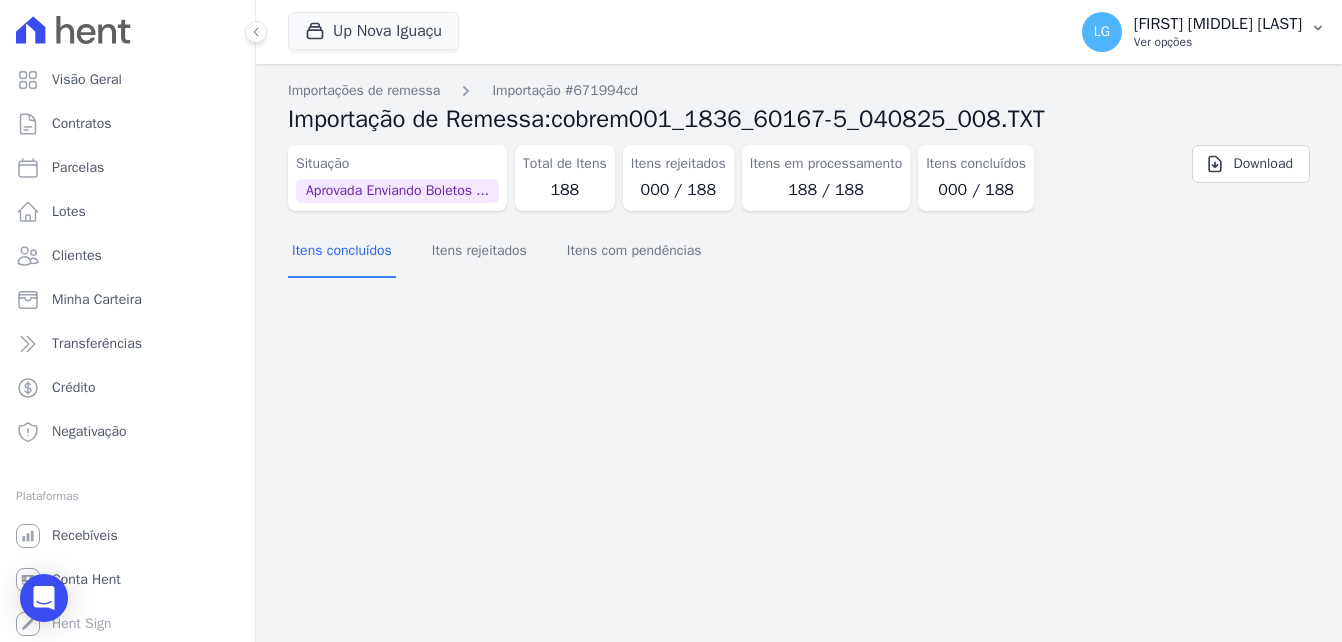 click on "[FIRST] [MIDDLE] [LAST]" at bounding box center (1218, 24) 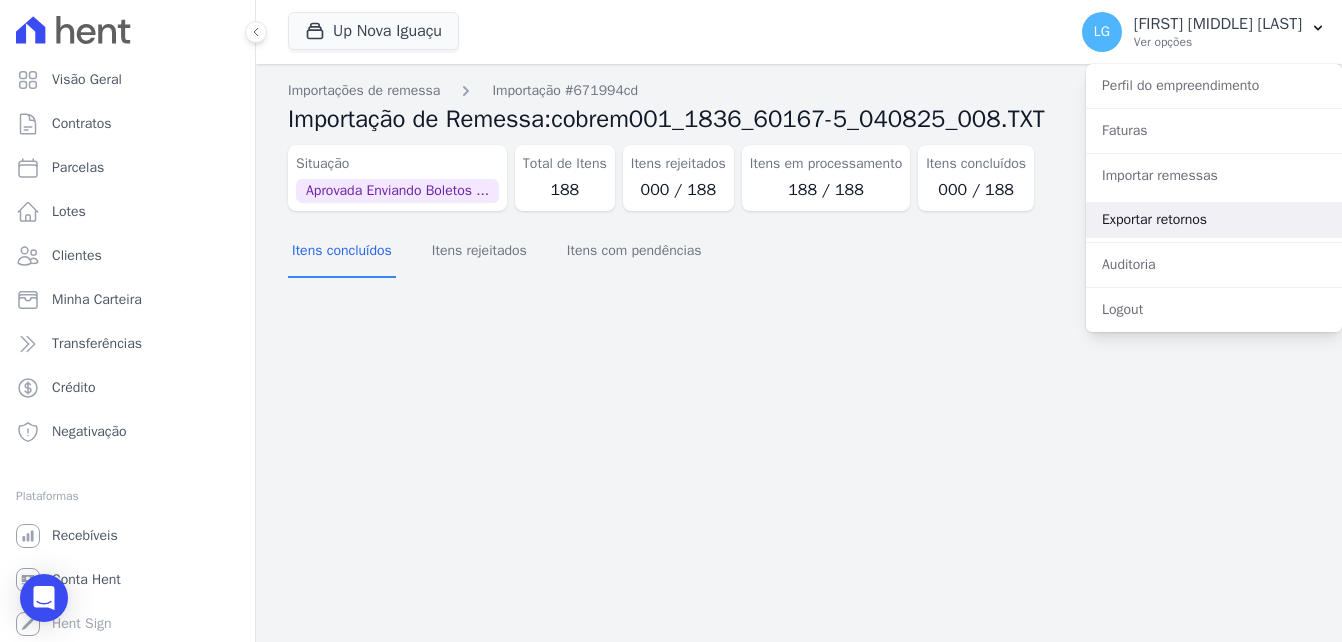 click on "Exportar retornos" at bounding box center (1214, 220) 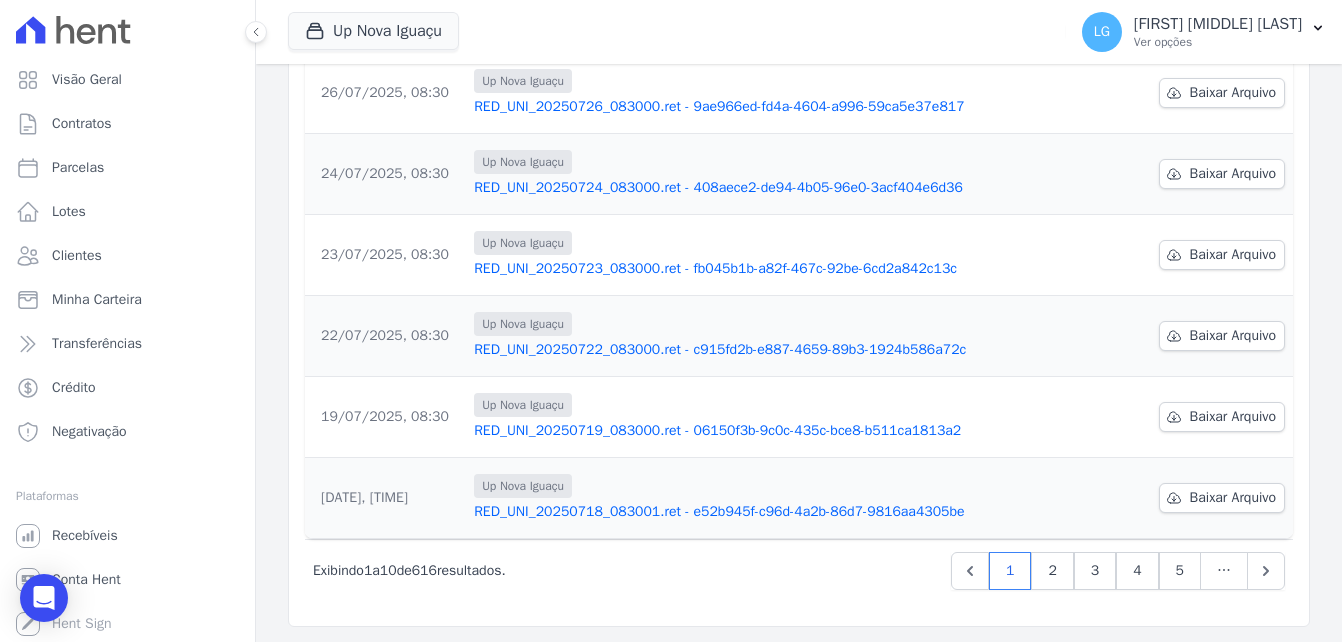scroll, scrollTop: 622, scrollLeft: 0, axis: vertical 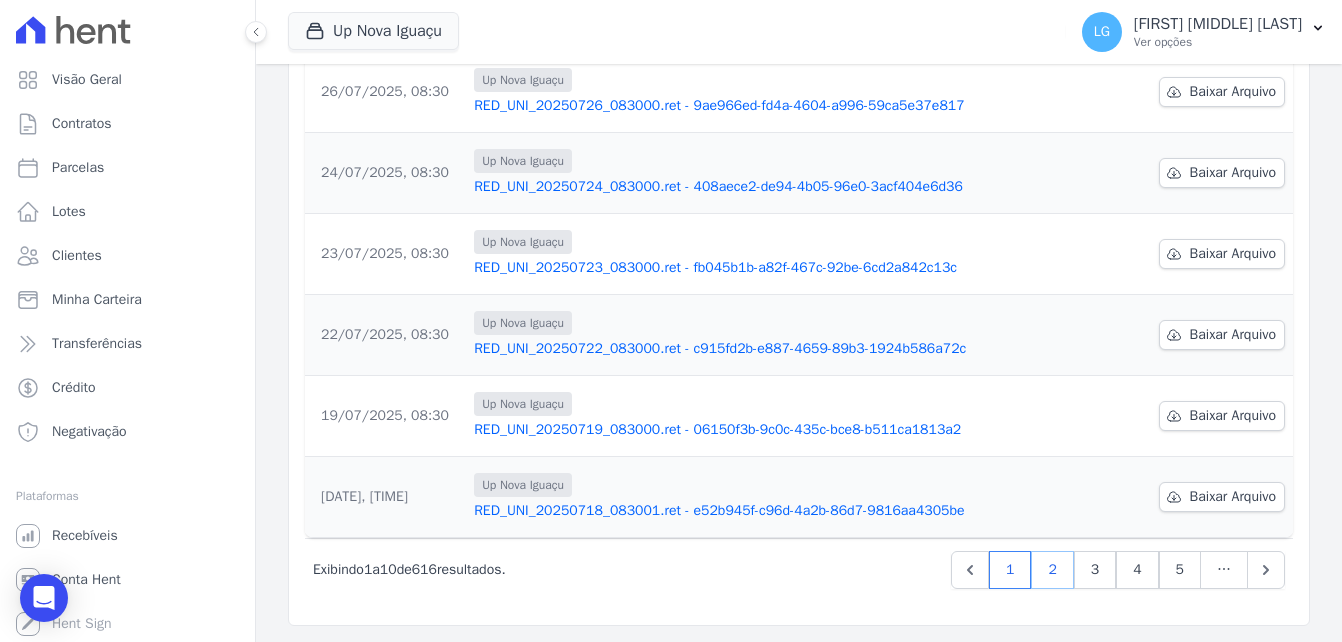 click on "2" at bounding box center [1052, 570] 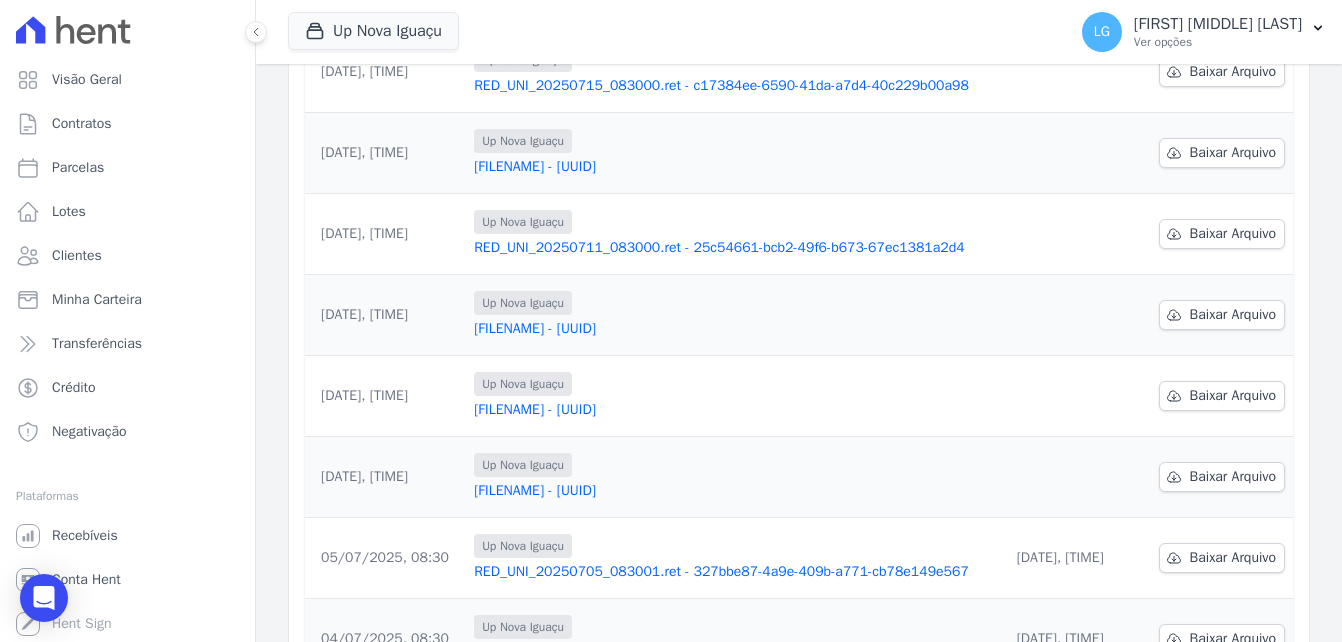 scroll, scrollTop: 622, scrollLeft: 0, axis: vertical 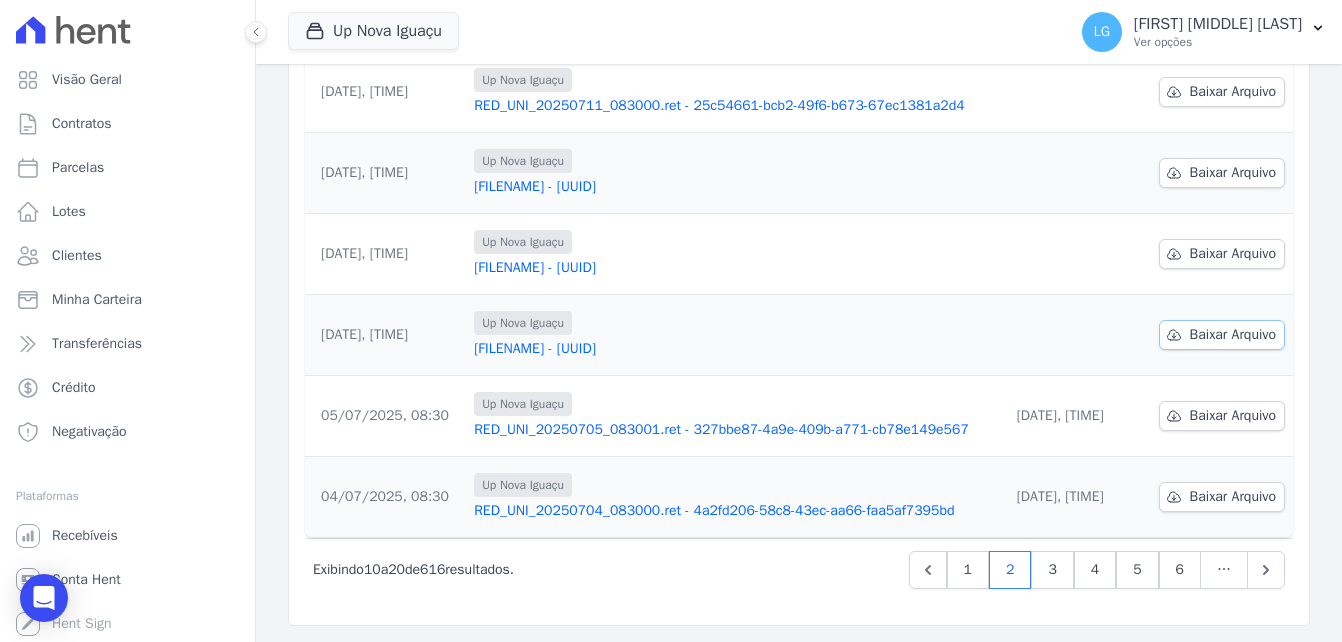 click on "Baixar Arquivo" at bounding box center [1233, 335] 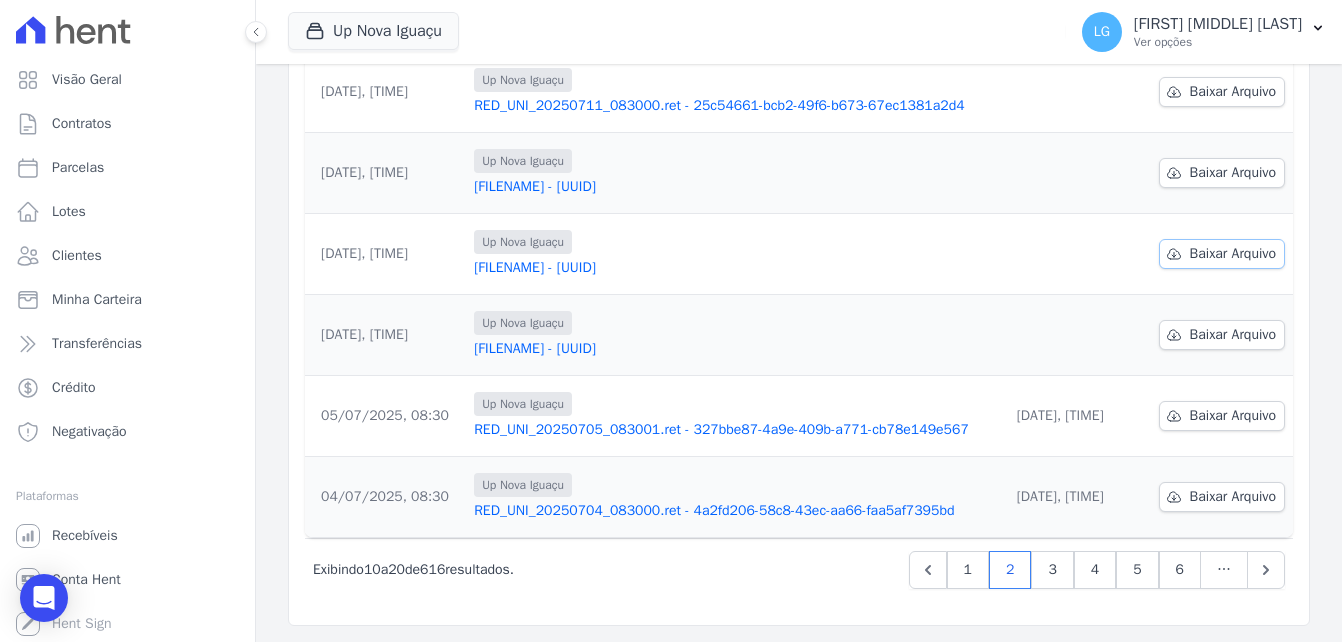 click on "Baixar Arquivo" at bounding box center [1233, 254] 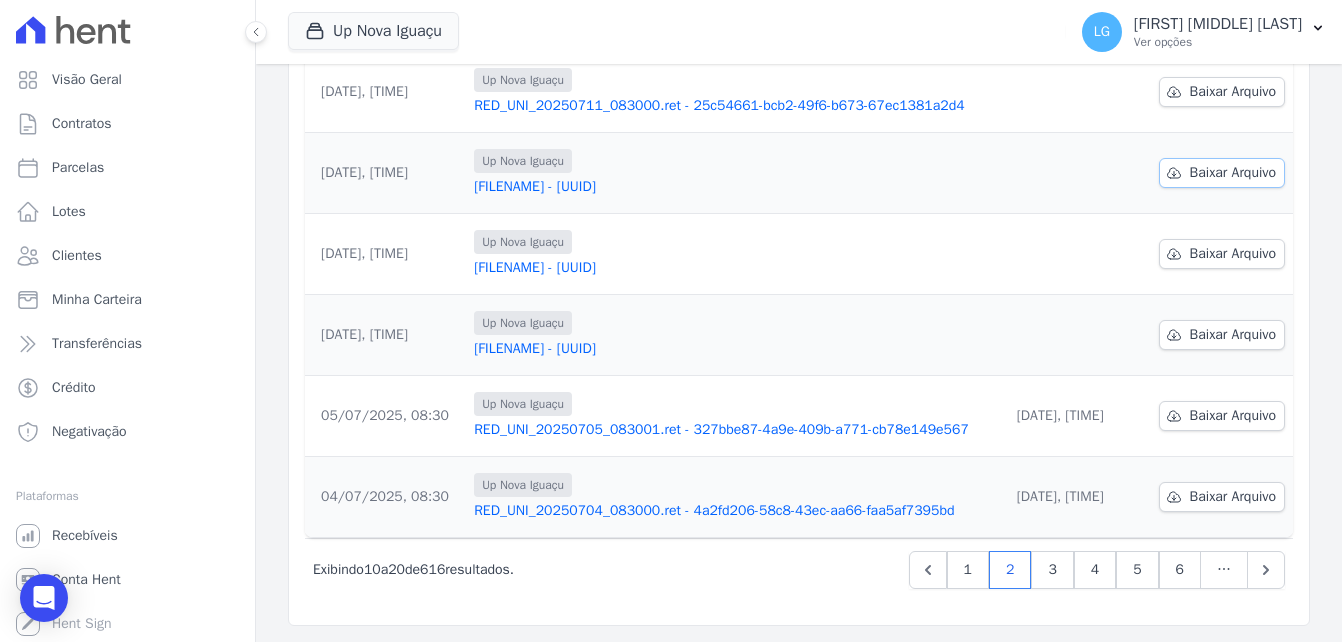 click on "Baixar Arquivo" at bounding box center (1233, 173) 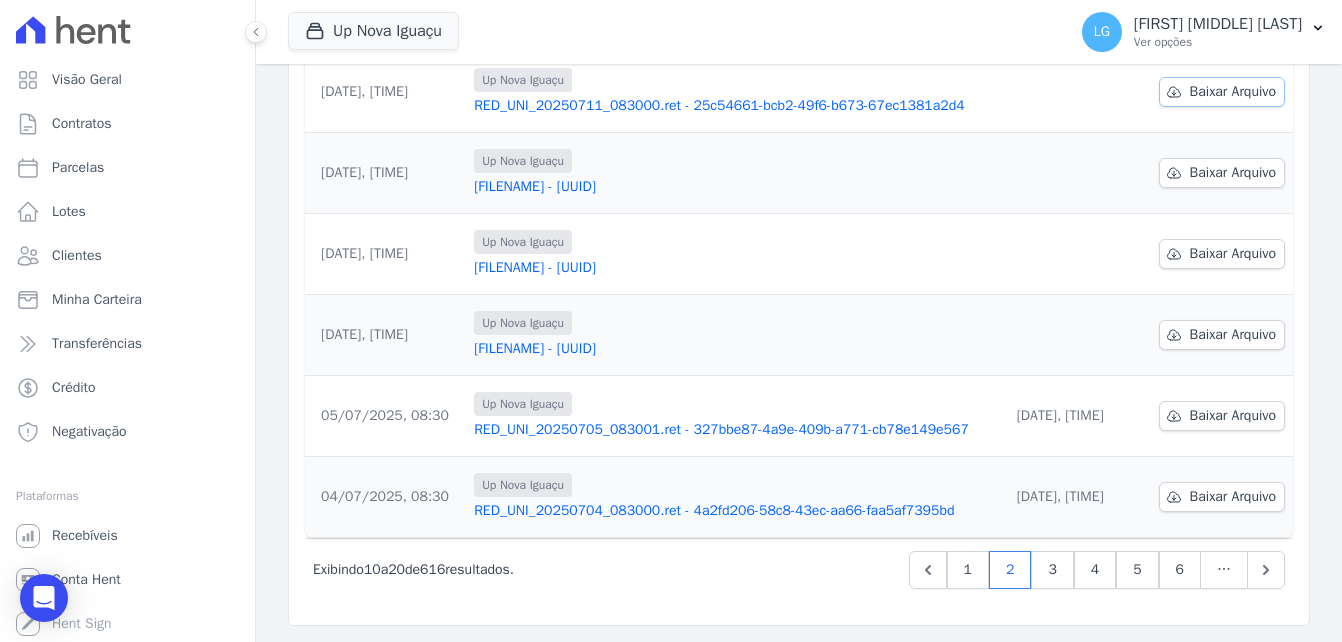 click on "Baixar Arquivo" at bounding box center (1233, 92) 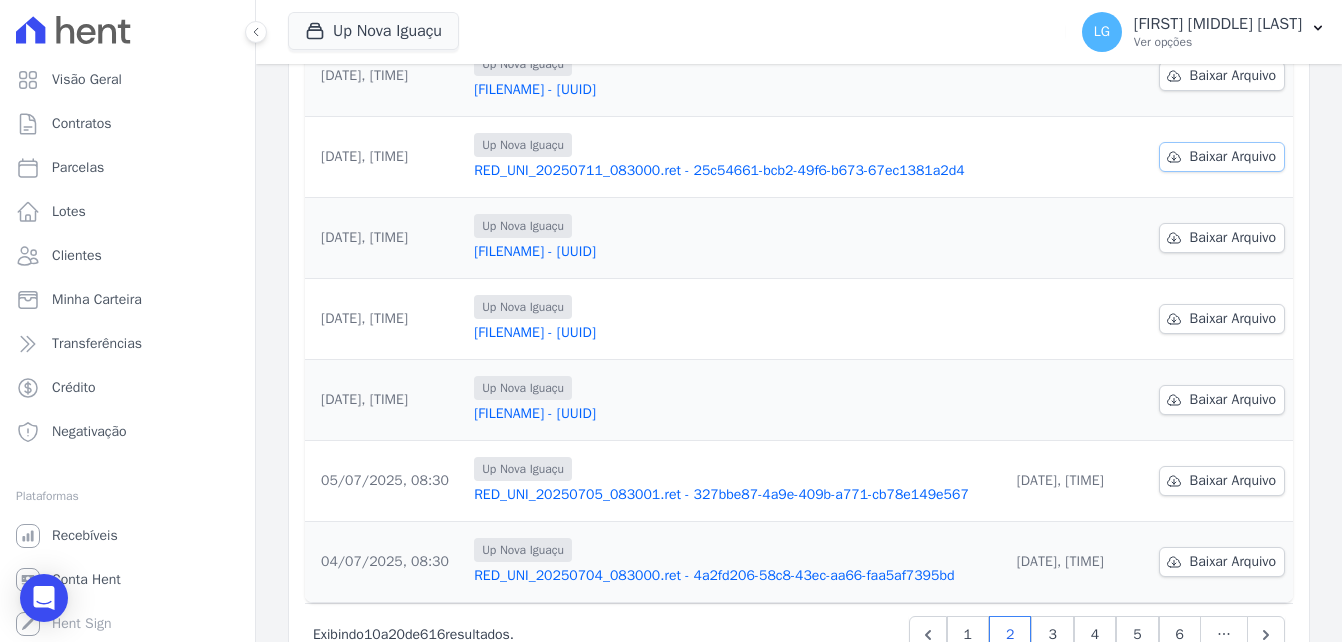 scroll, scrollTop: 522, scrollLeft: 0, axis: vertical 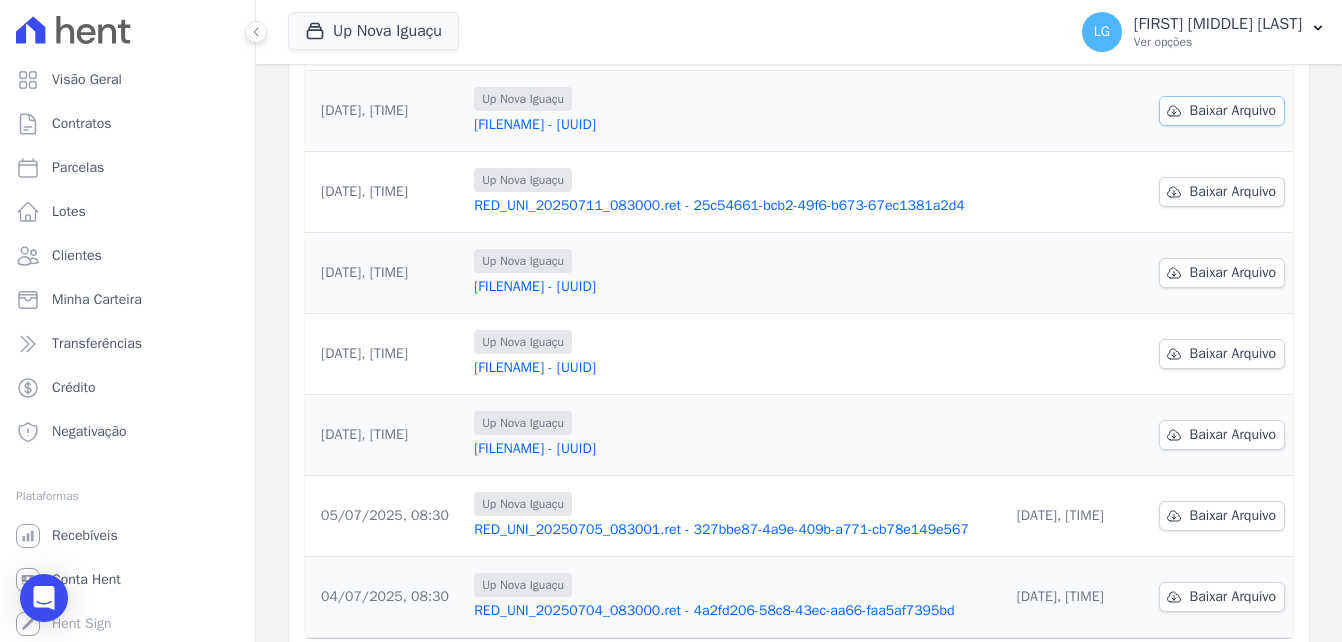 click on "Baixar Arquivo" at bounding box center [1233, 111] 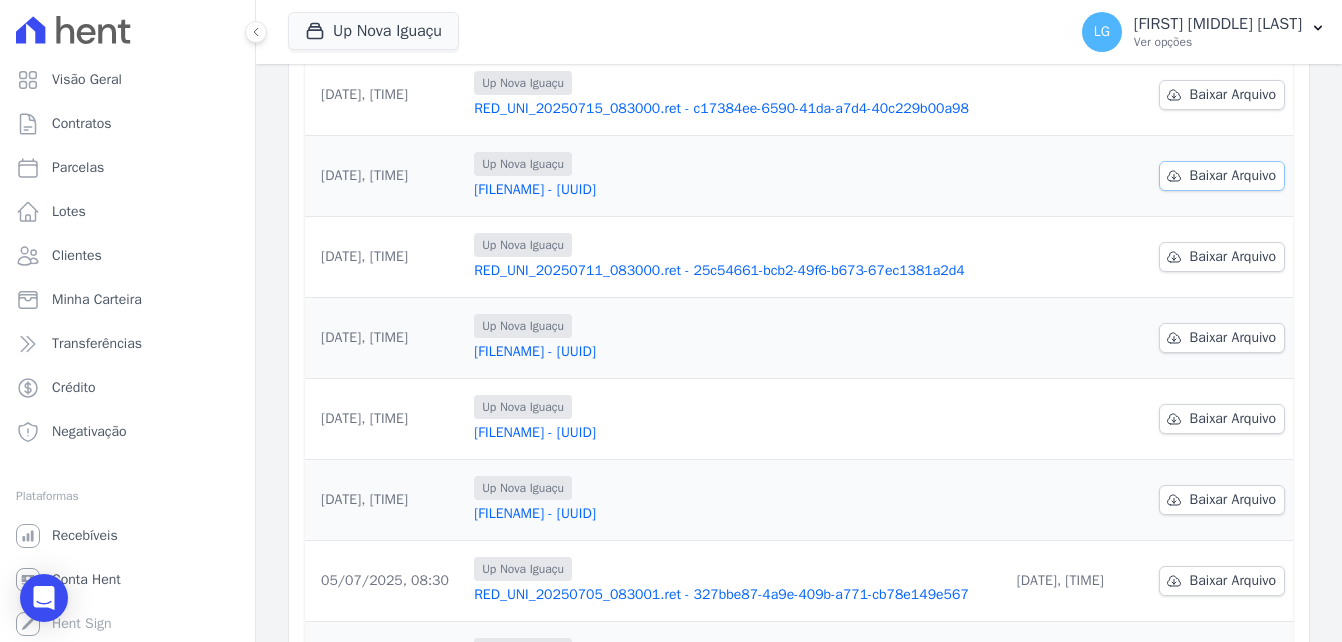 scroll, scrollTop: 422, scrollLeft: 0, axis: vertical 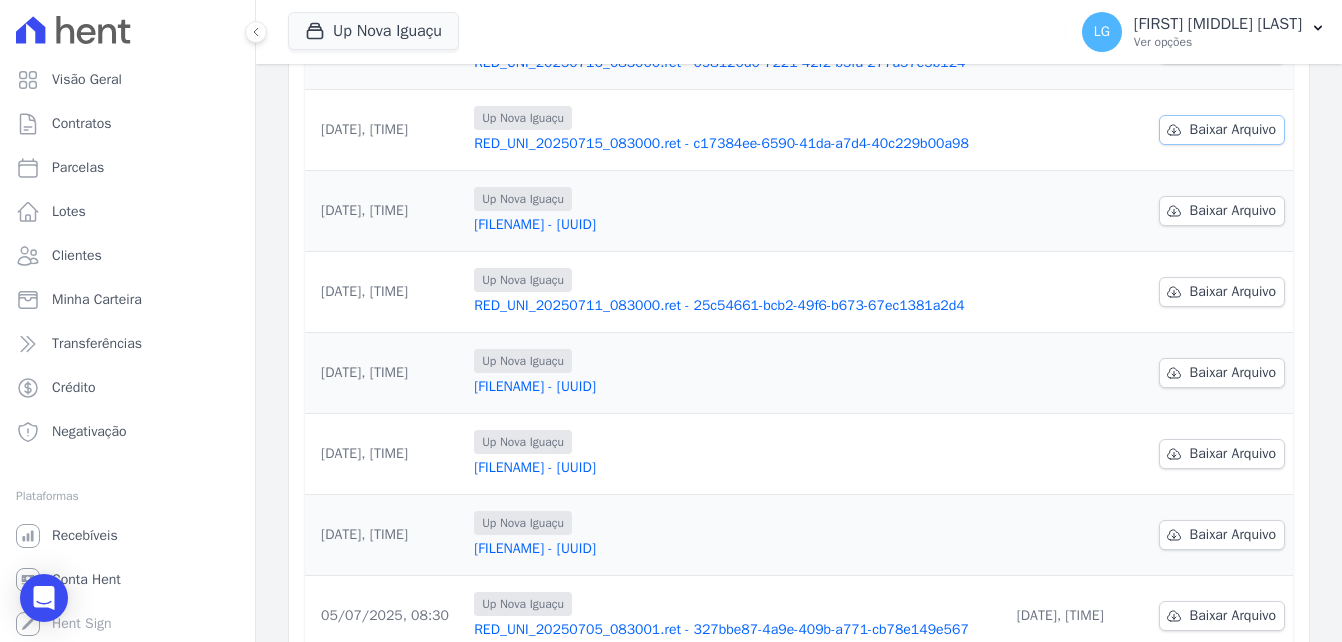 click on "Baixar Arquivo" at bounding box center (1233, 130) 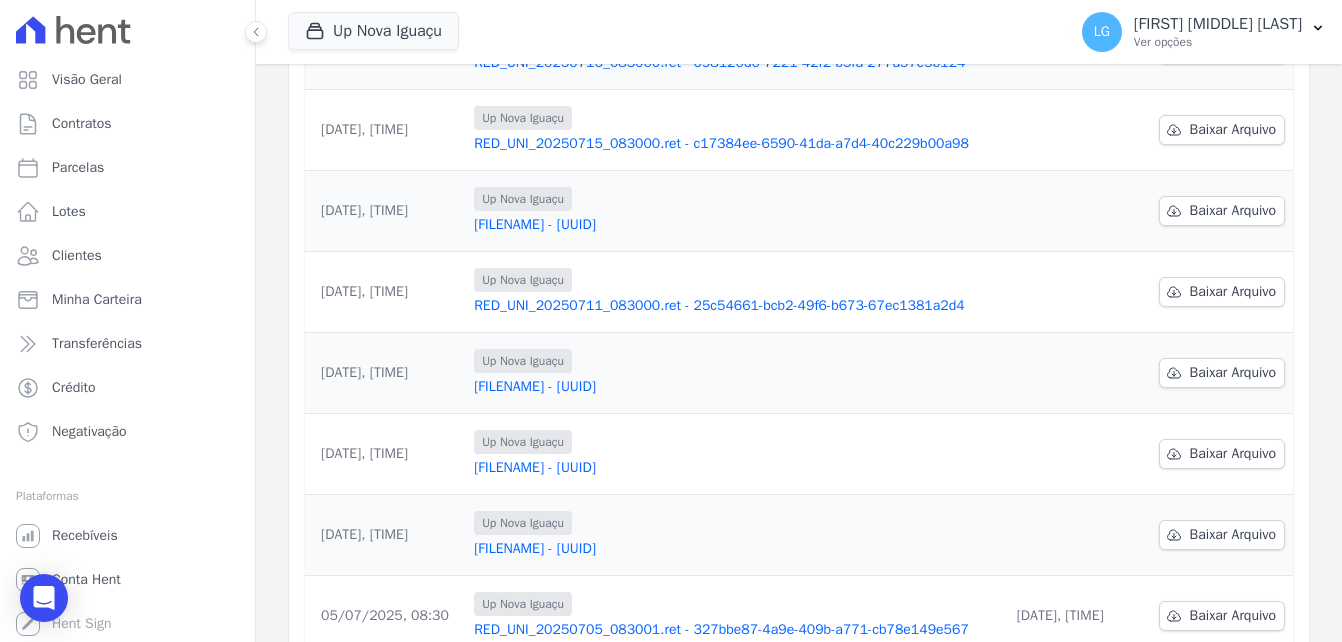 click on "Data da Exportação
Arquivo
Data de Download
[DATE], [TIME]
[LOCATION]
[FILENAME] -
[UUID]
[TEXT]
[DATE], [TIME]" at bounding box center (799, 312) 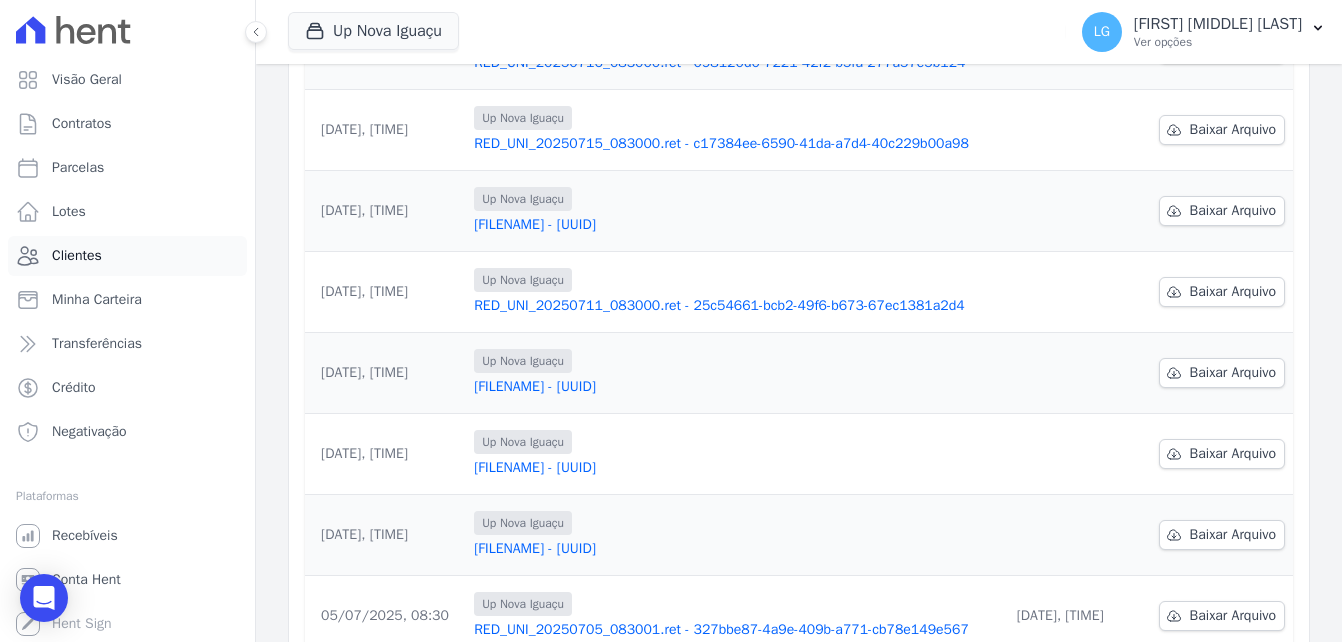 click on "Clientes" at bounding box center [77, 256] 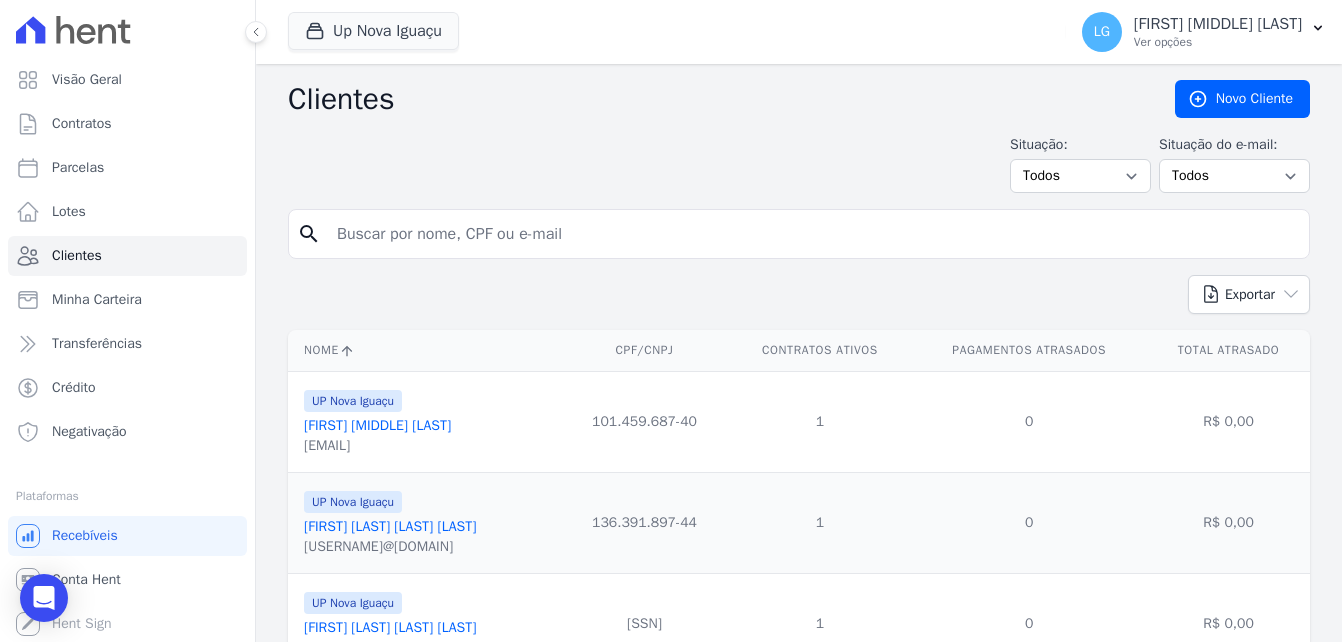click at bounding box center (813, 234) 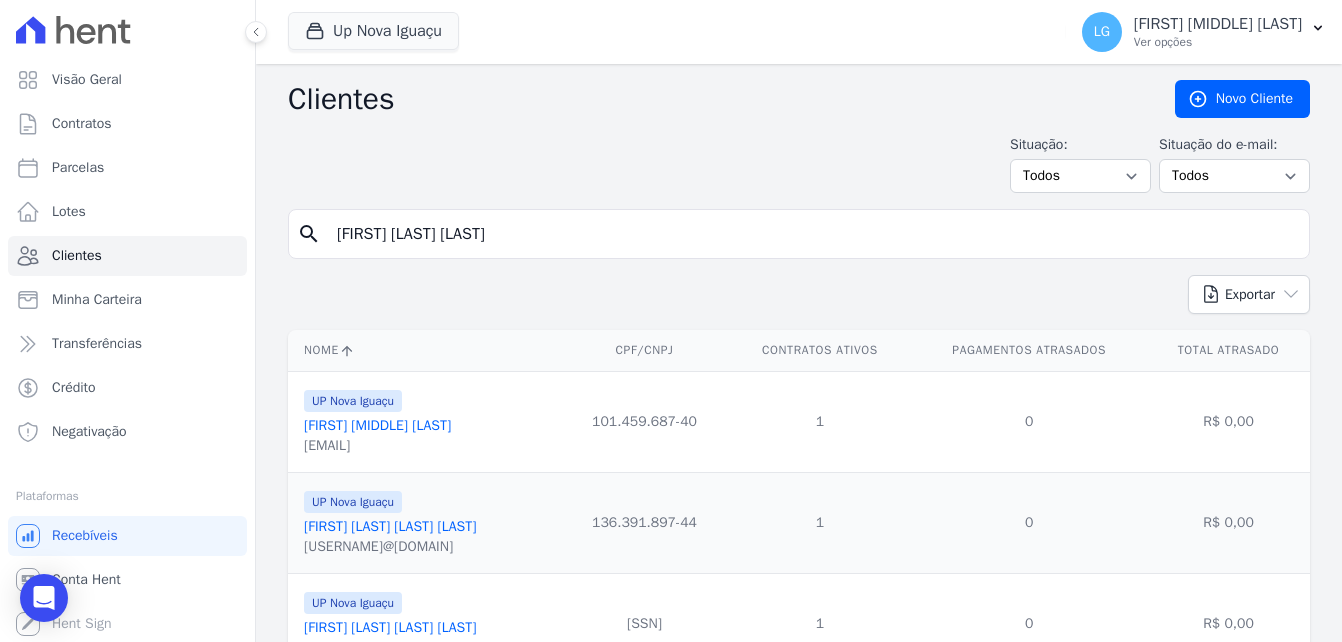 type on "[FIRST] [LAST] [LAST]" 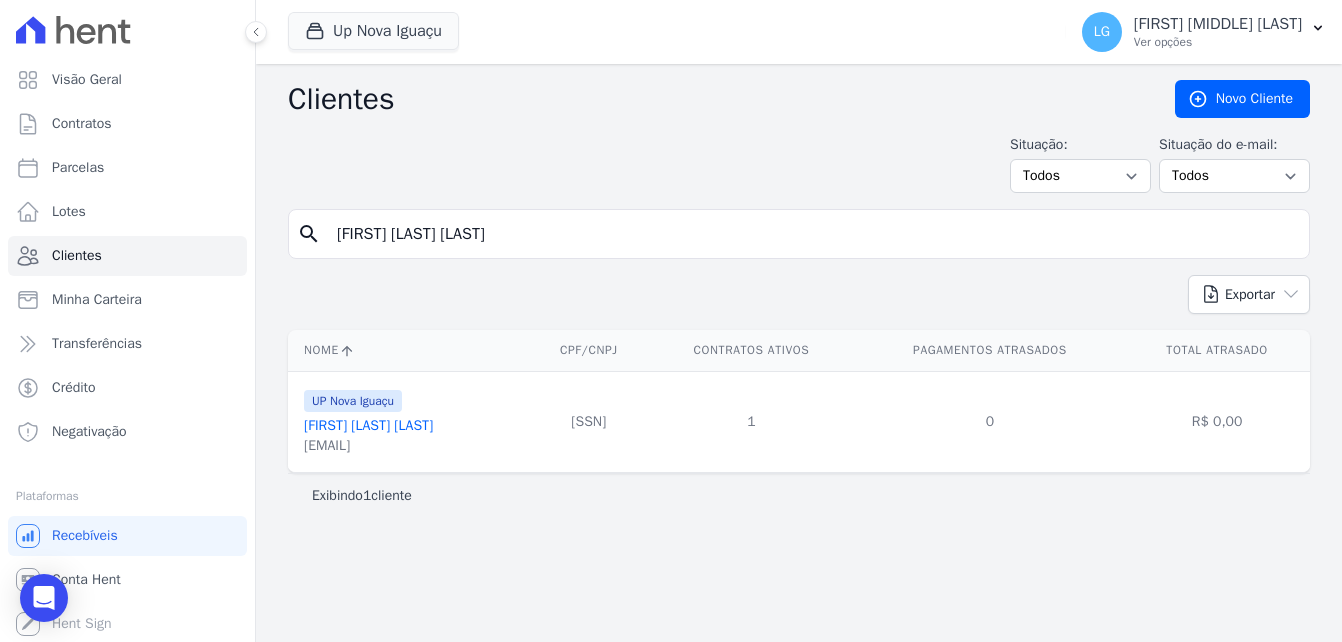 click on "[FIRST] [LAST] [LAST]" at bounding box center (368, 425) 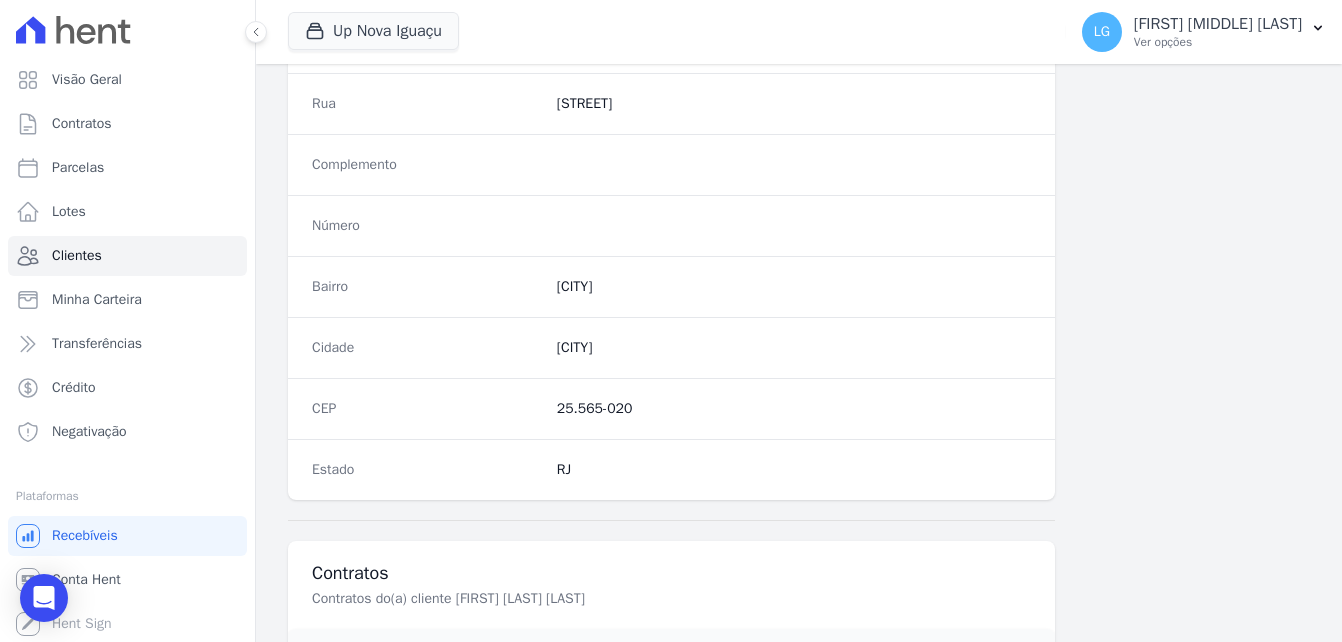 scroll, scrollTop: 1245, scrollLeft: 0, axis: vertical 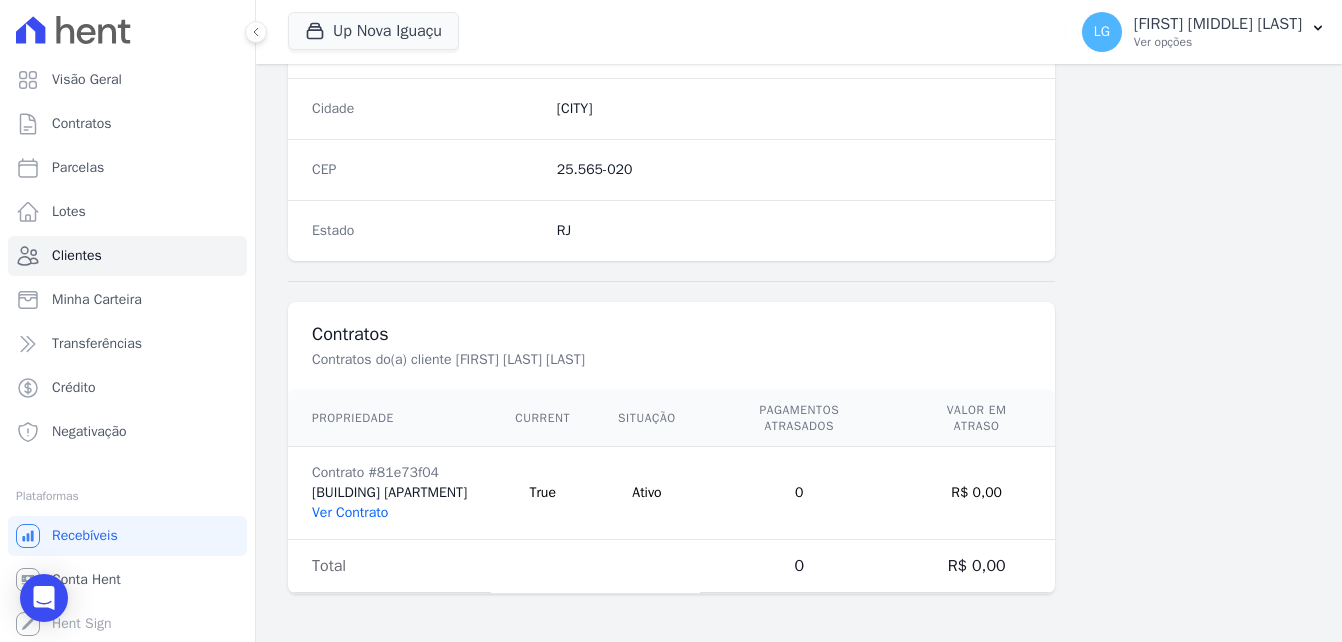 click on "Ver Contrato" at bounding box center [350, 512] 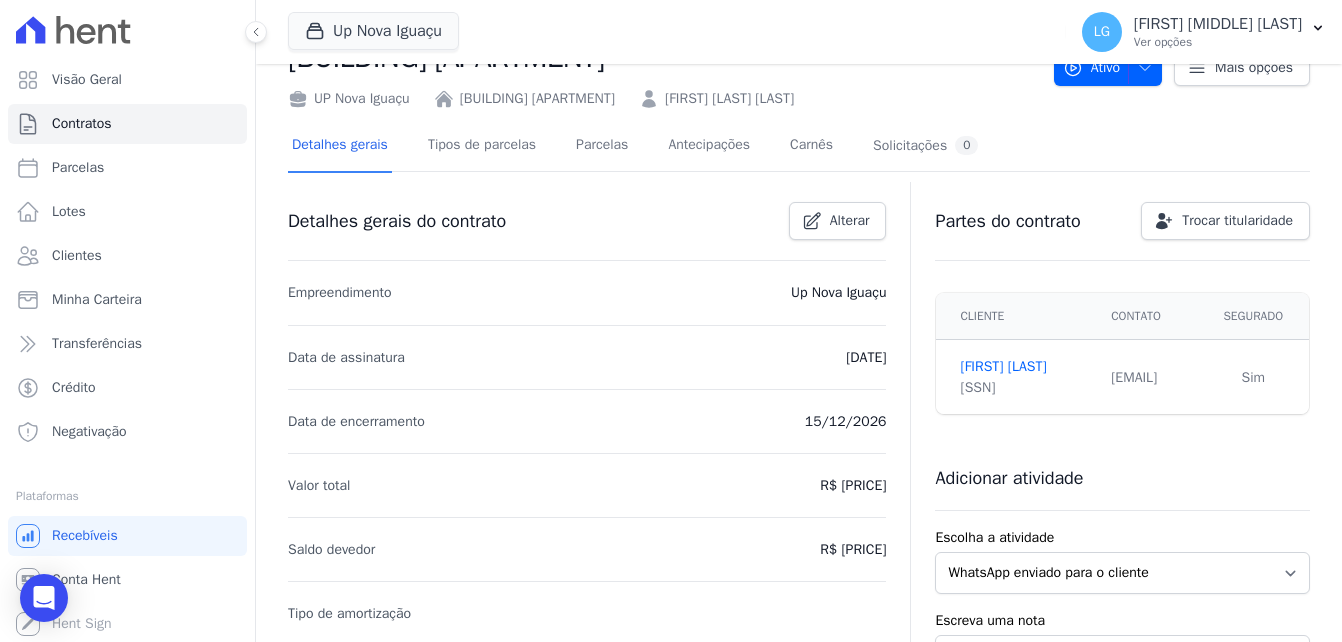 scroll, scrollTop: 0, scrollLeft: 0, axis: both 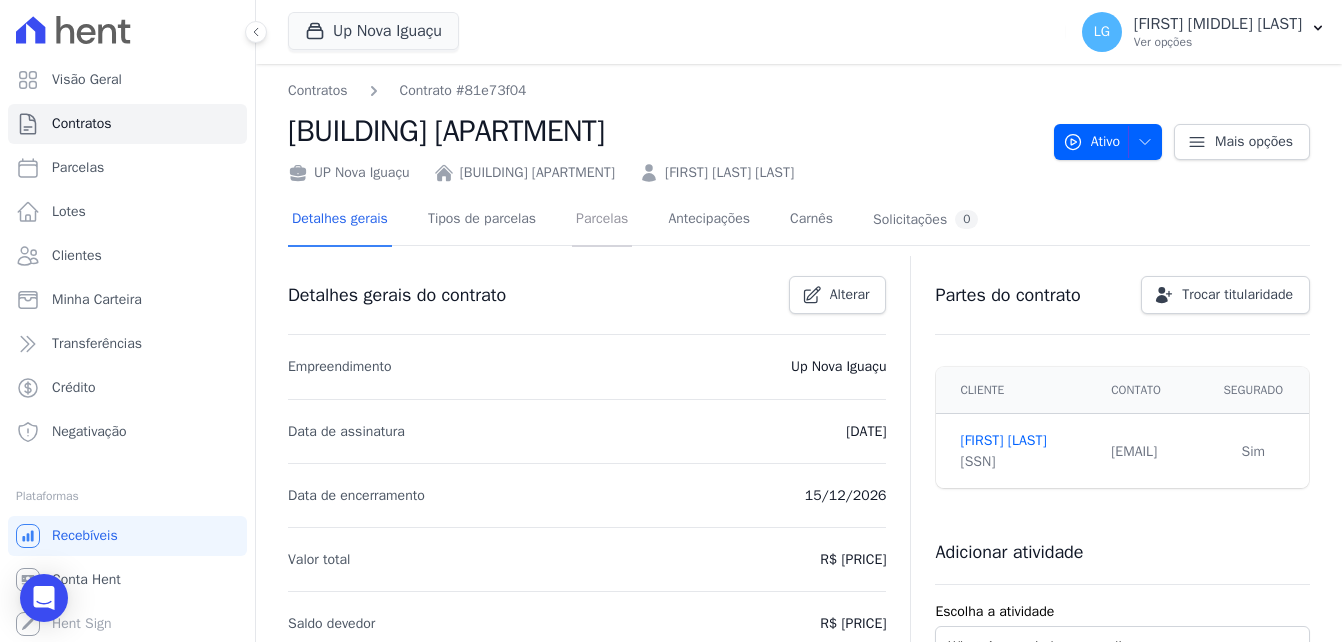 click on "Parcelas" at bounding box center [602, 220] 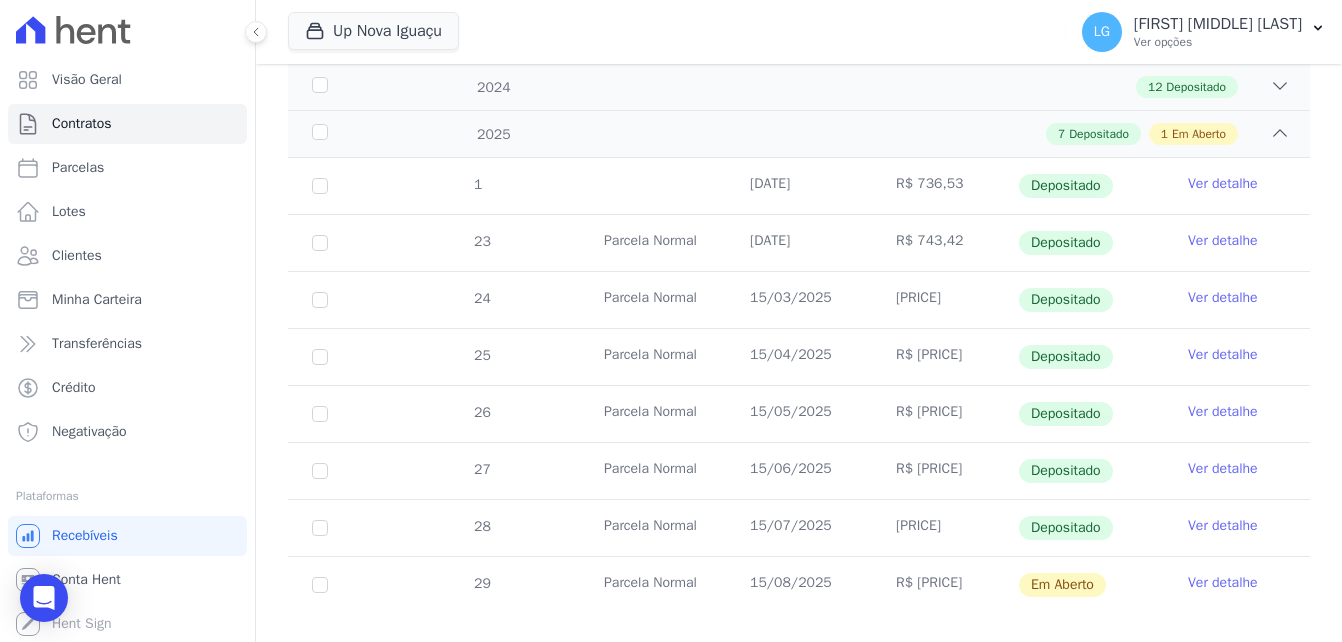 scroll, scrollTop: 389, scrollLeft: 0, axis: vertical 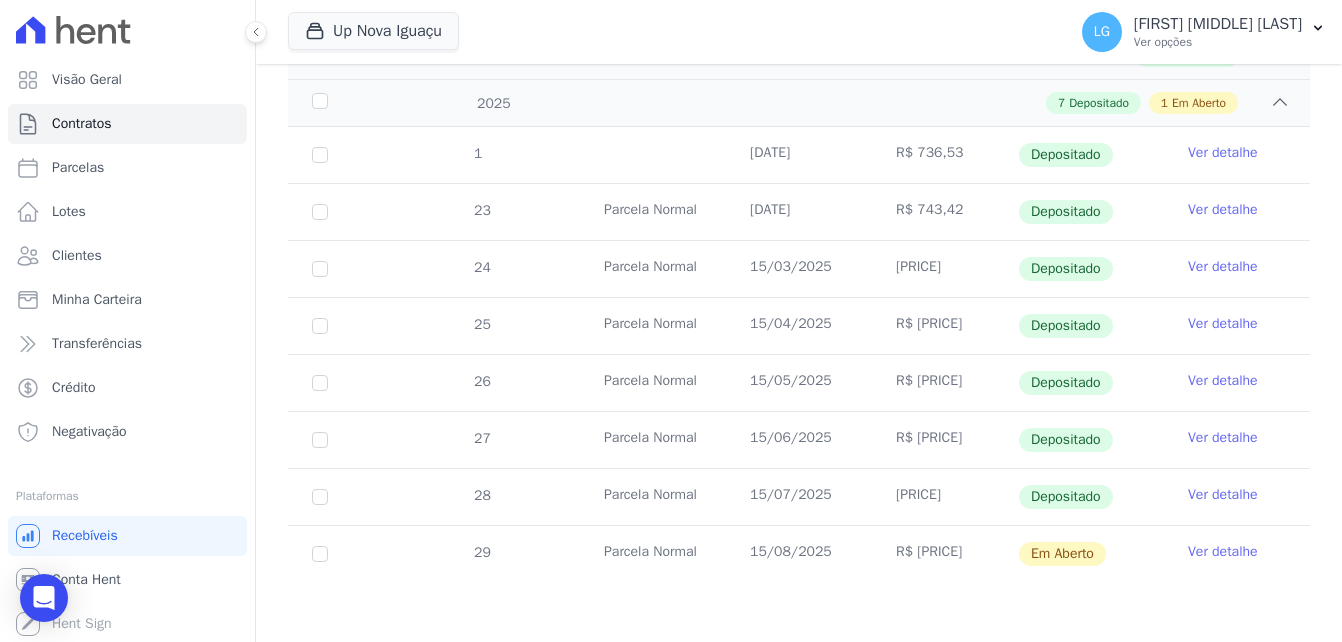 click on "Ver detalhe" at bounding box center (1223, 495) 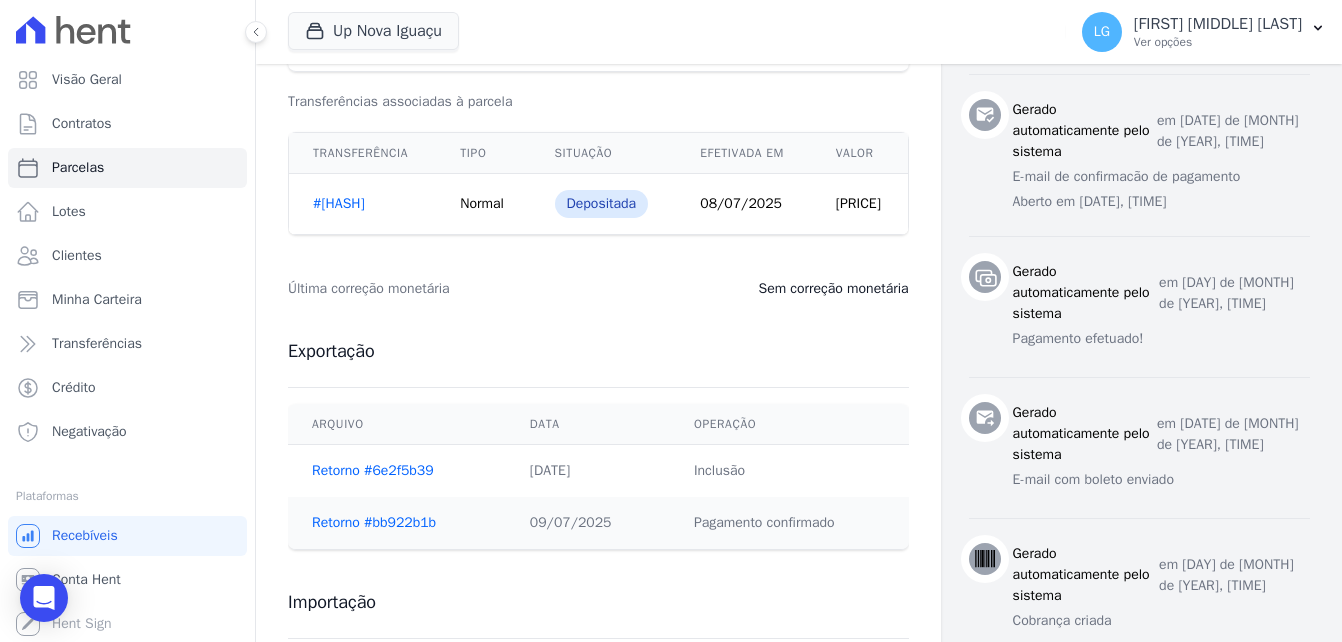 scroll, scrollTop: 979, scrollLeft: 0, axis: vertical 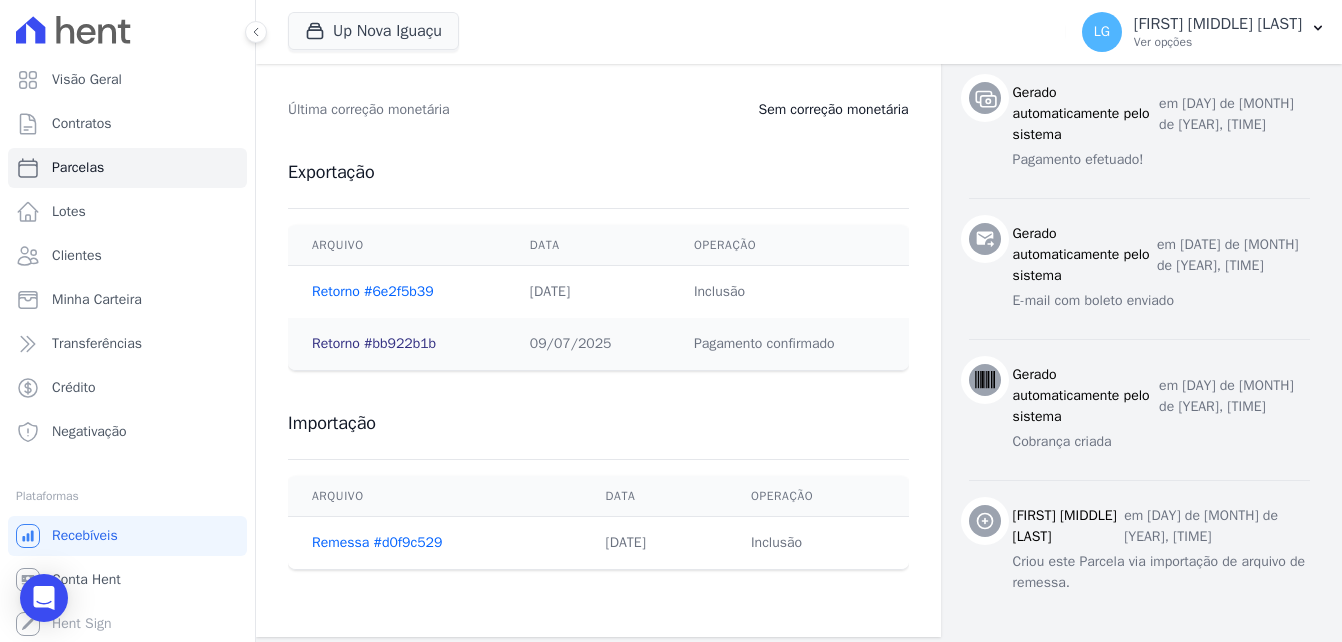 click on "Retorno #bb922b1b" at bounding box center (374, 343) 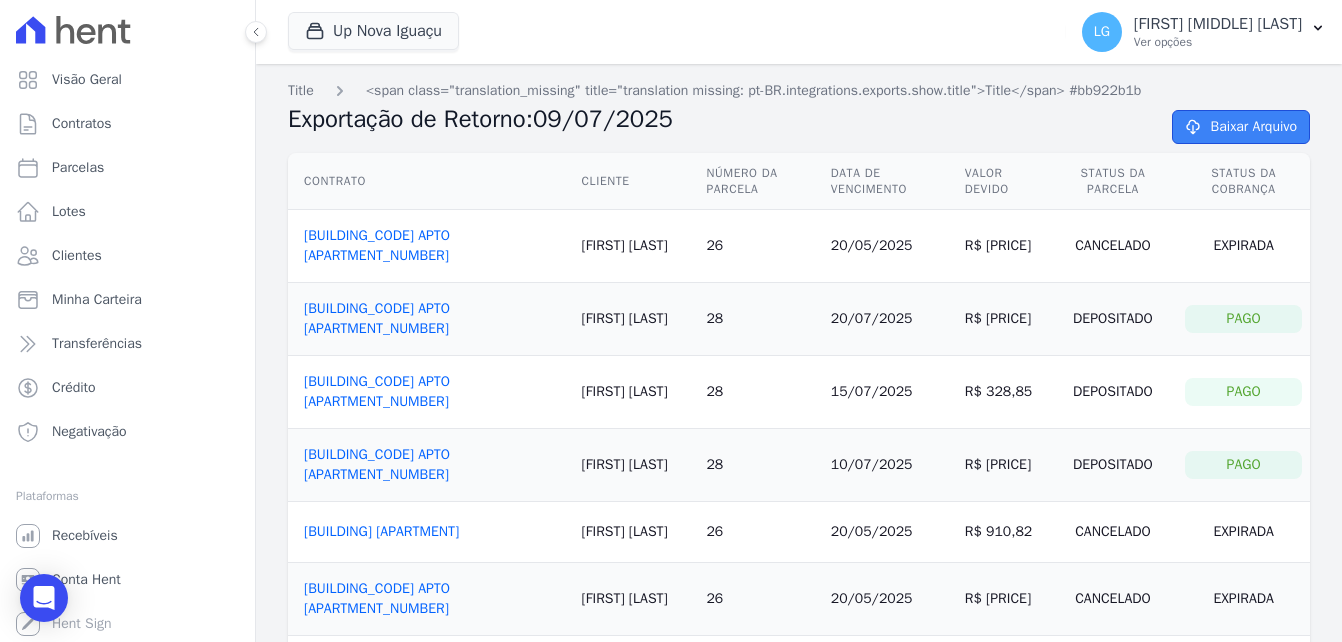 click on "Baixar Arquivo" at bounding box center (1241, 127) 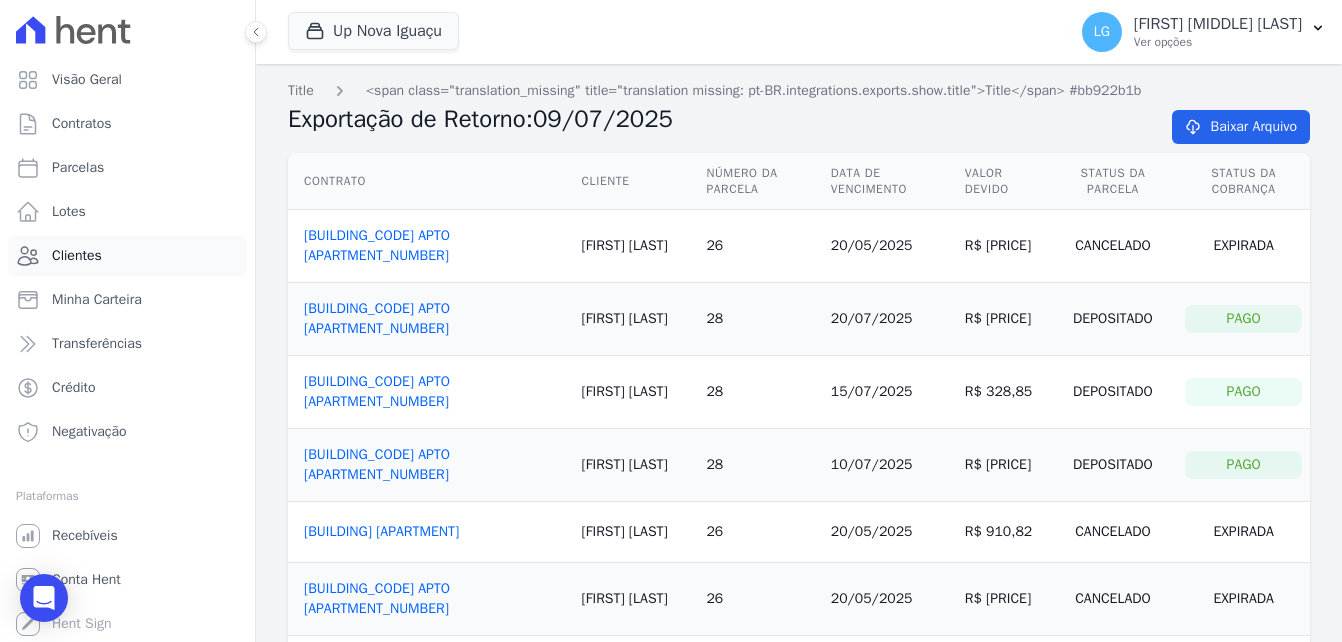 click on "Clientes" at bounding box center [77, 256] 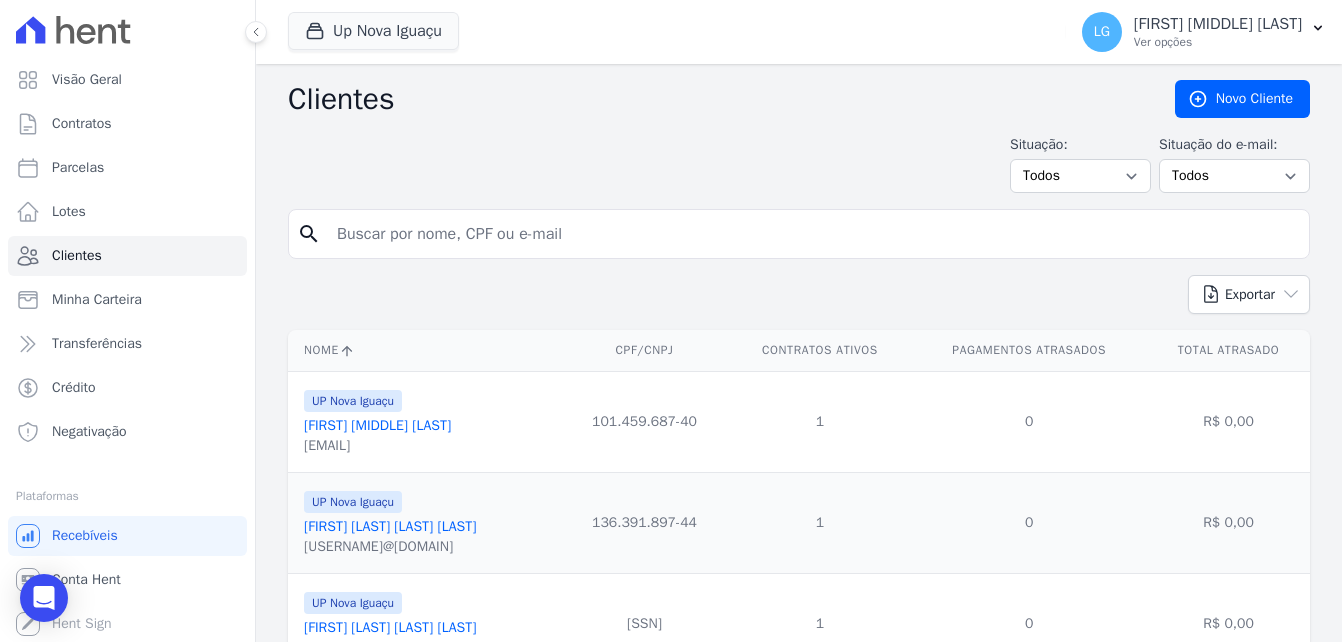 click at bounding box center [813, 234] 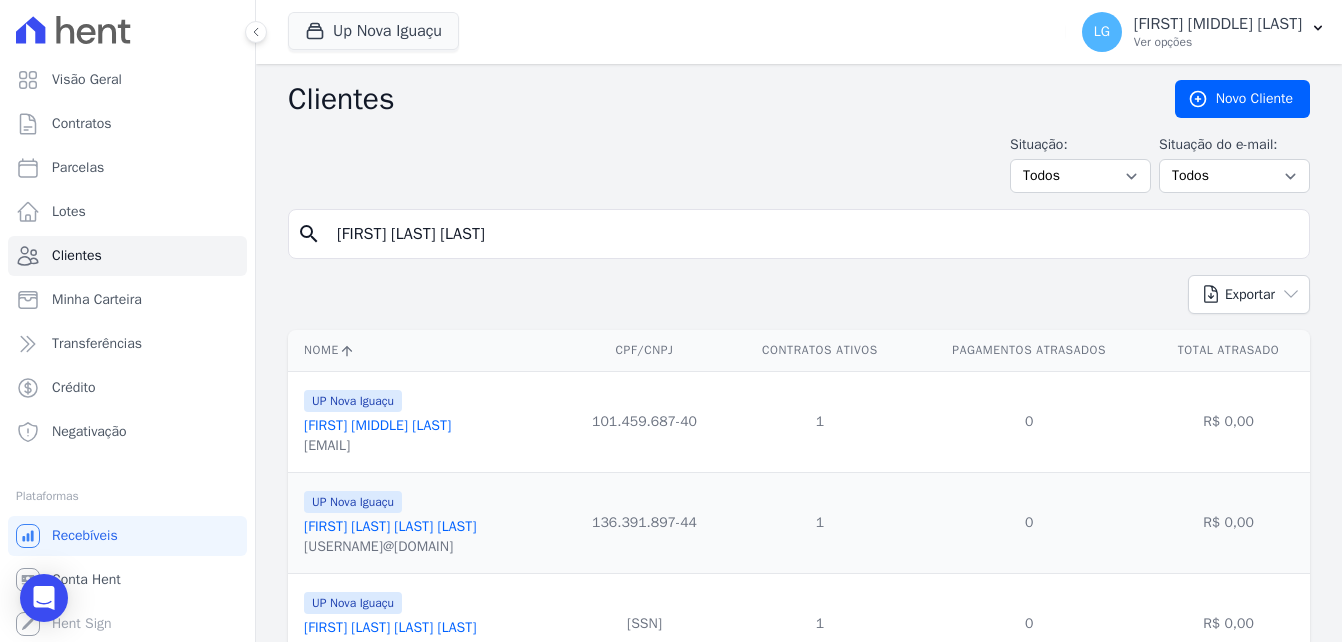 type on "[FIRST] [LAST] [LAST]" 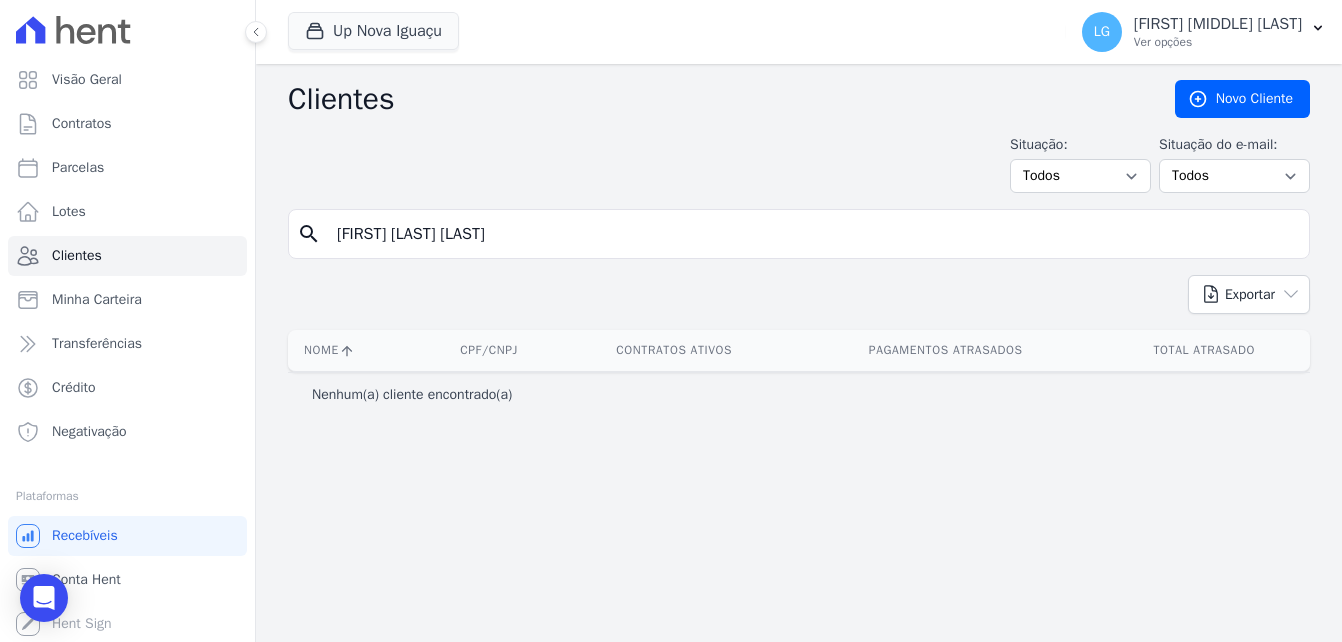 click on "[FIRST] [LAST] [LAST]" at bounding box center (813, 234) 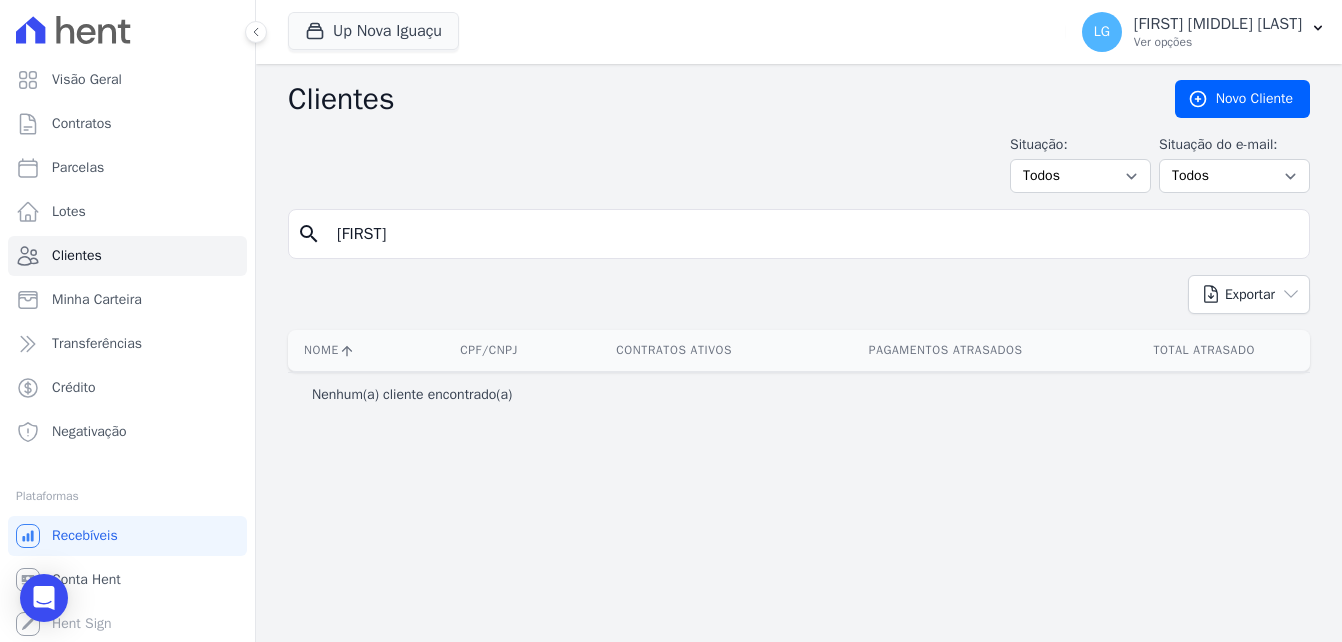 type on "[FIRST]" 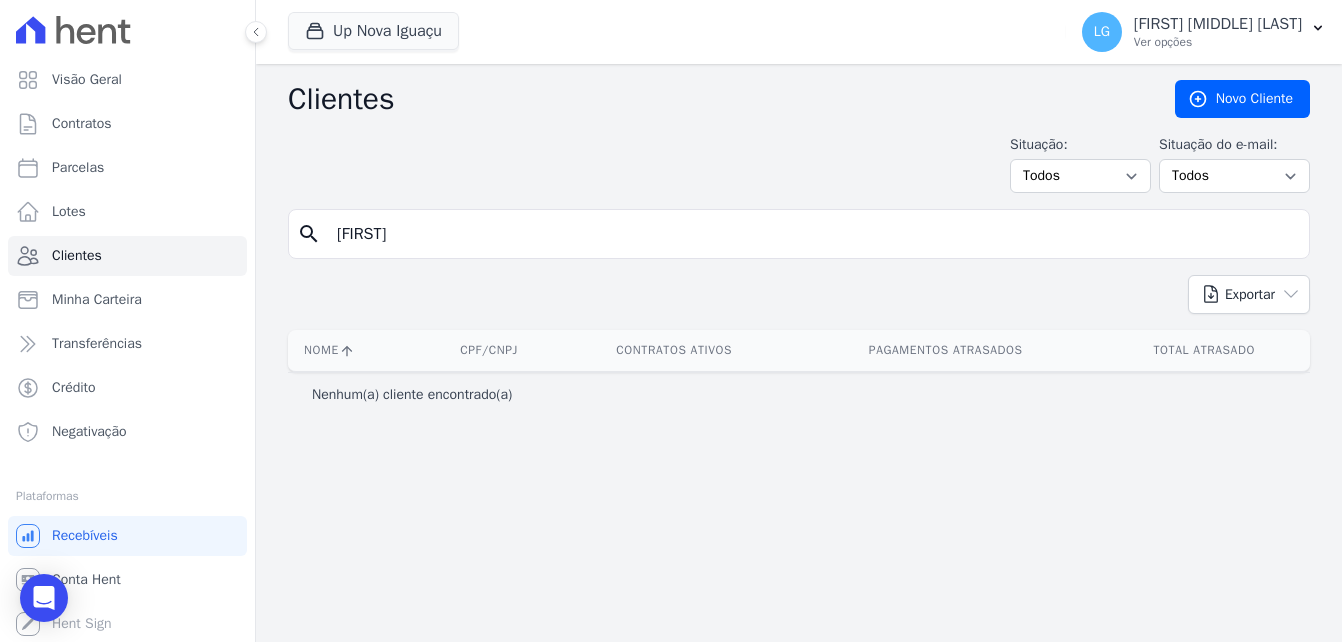 drag, startPoint x: 440, startPoint y: 237, endPoint x: 297, endPoint y: 229, distance: 143.2236 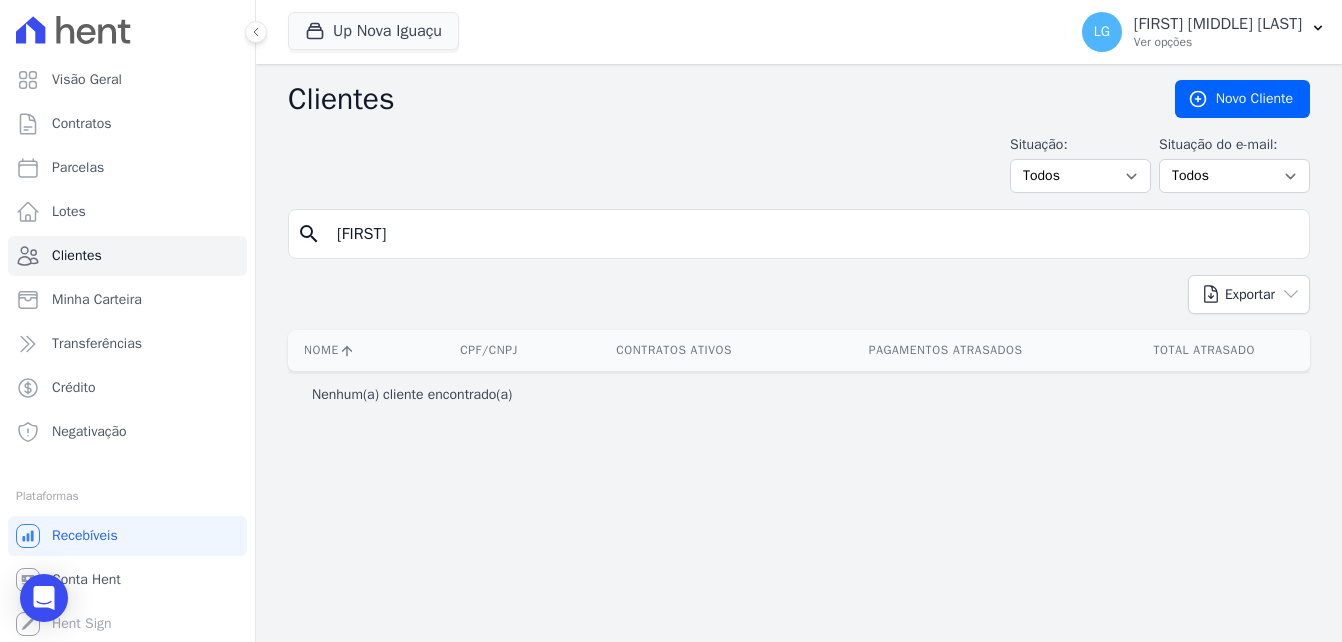 click on "search
[USERNAME]" at bounding box center (799, 234) 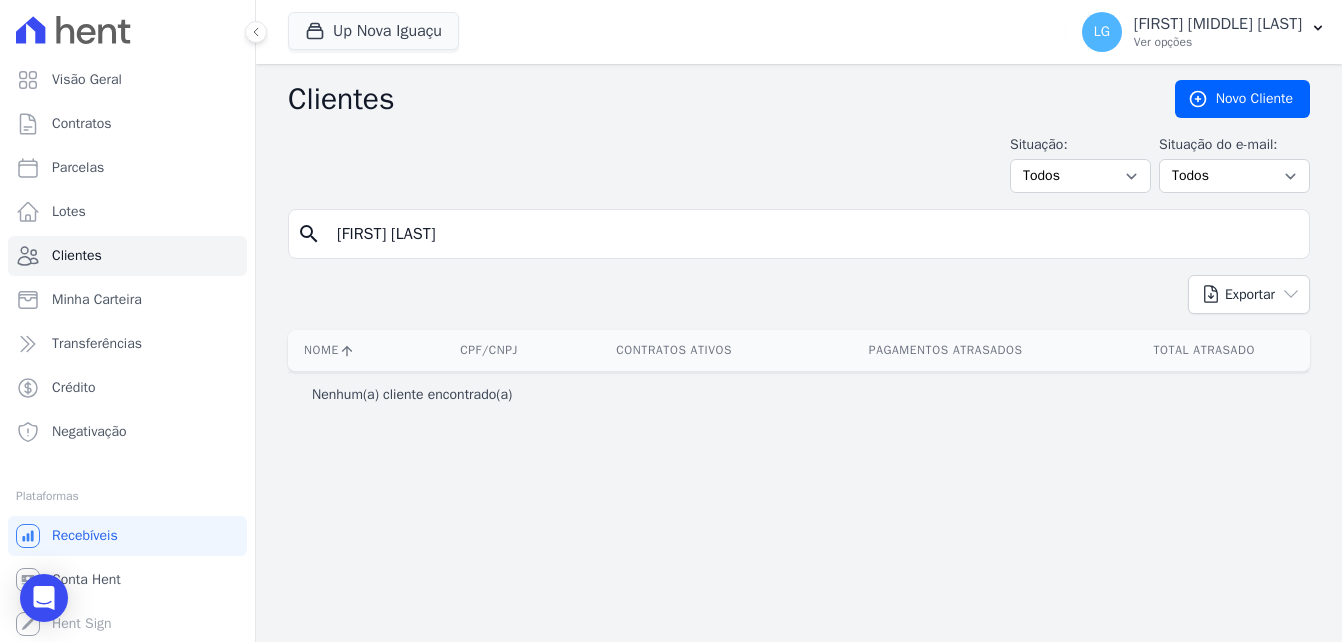 type on "[FIRST] [LAST]" 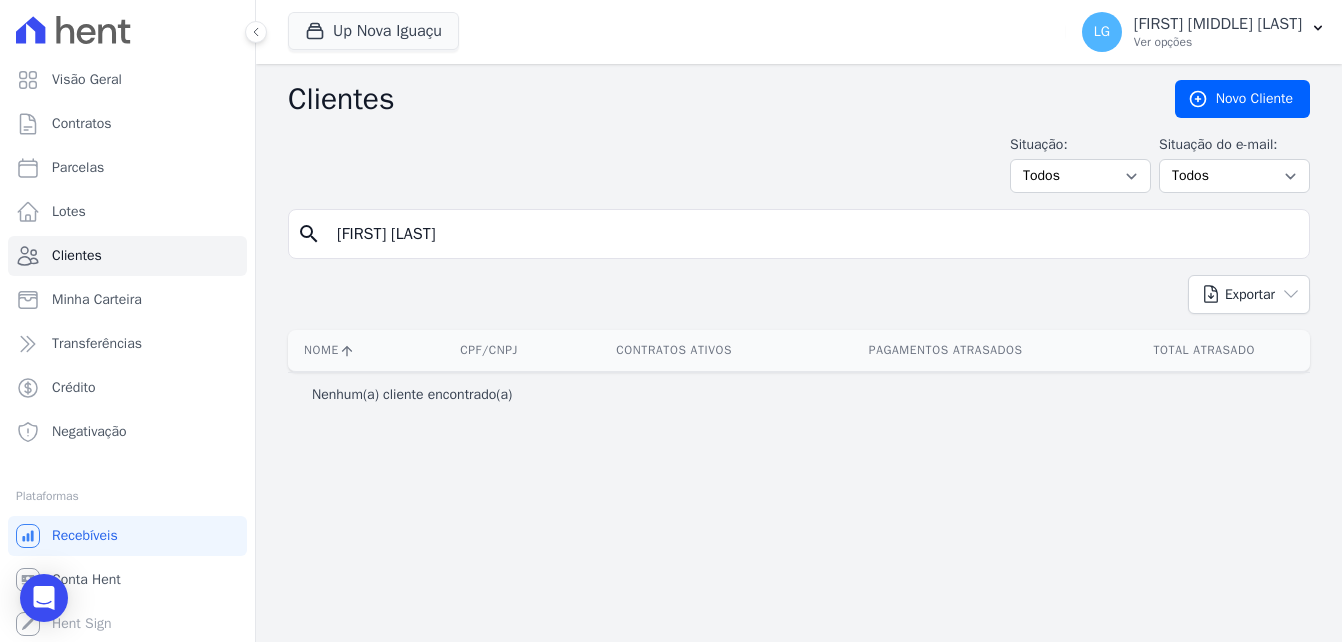 click on "[FIRST] [LAST]" at bounding box center [813, 234] 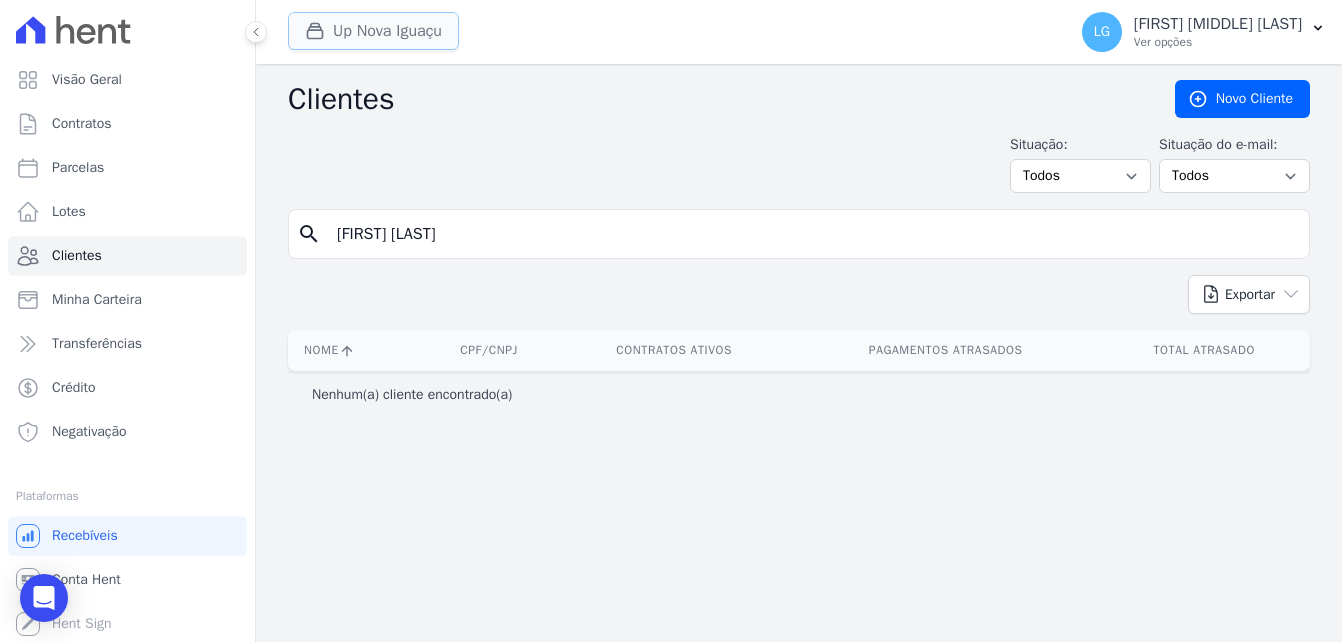 click on "Up Nova Iguaçu" at bounding box center [373, 31] 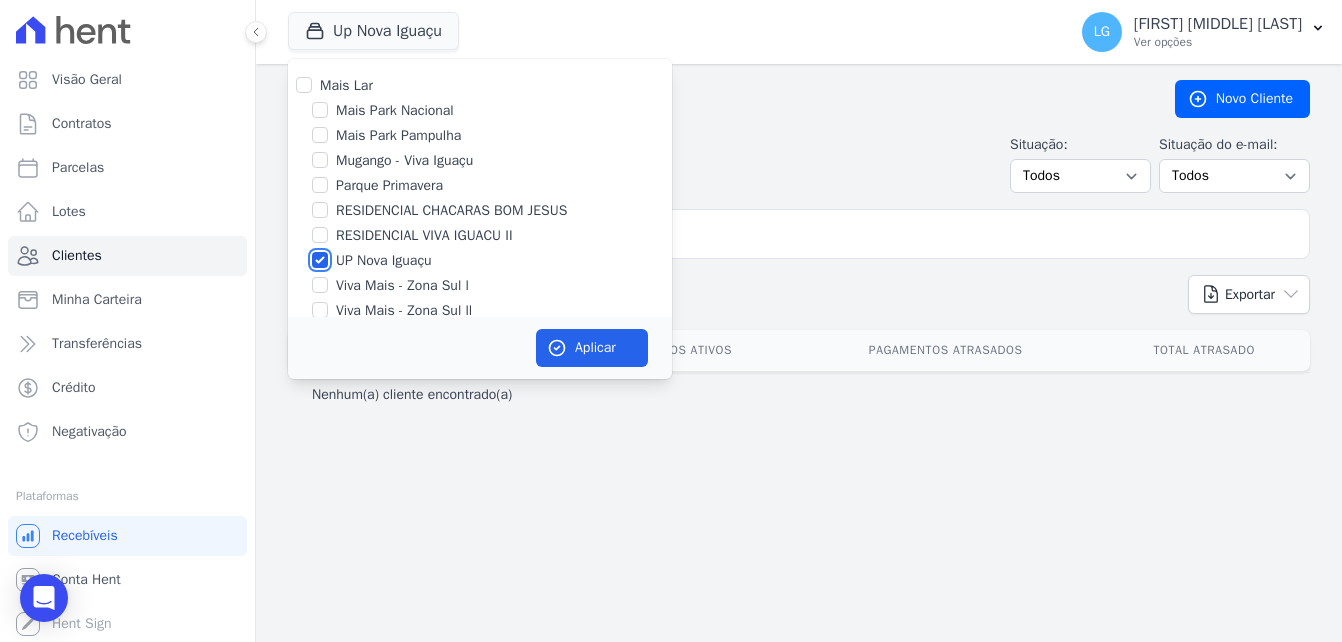 click on "UP Nova Iguaçu" at bounding box center [320, 260] 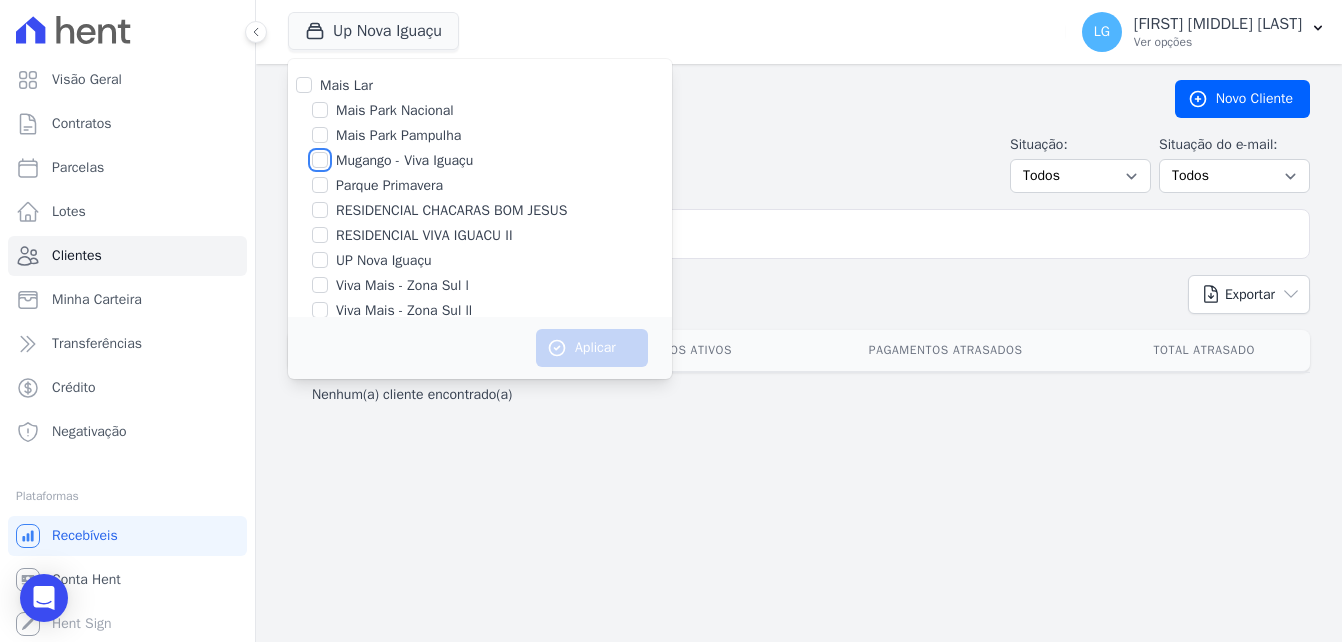click on "Mugango - Viva Iguaçu" at bounding box center [320, 160] 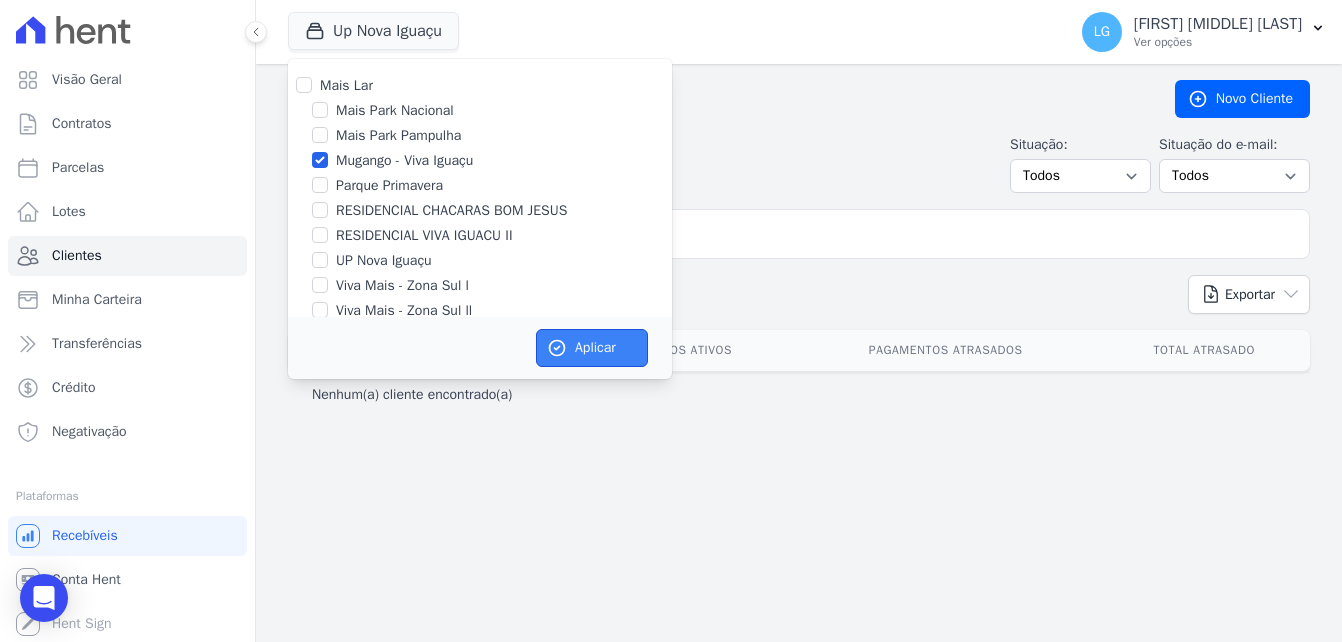 click on "Aplicar" at bounding box center (592, 348) 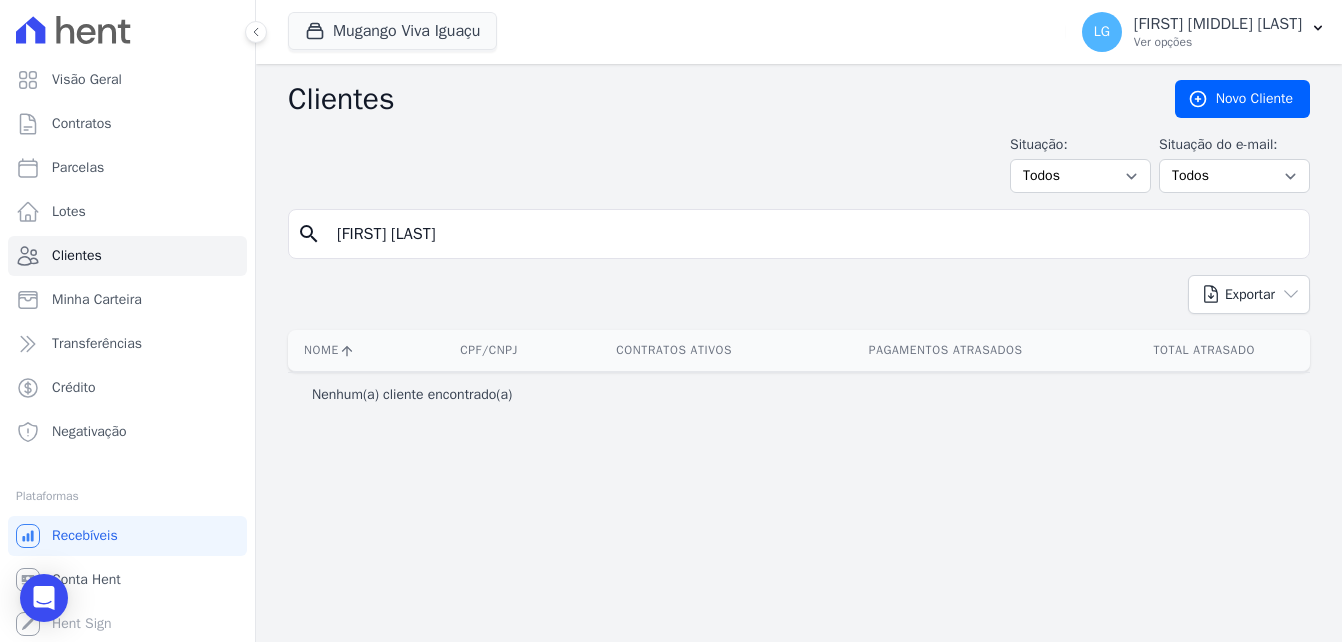 click on "[FIRST] [LAST]" at bounding box center [813, 234] 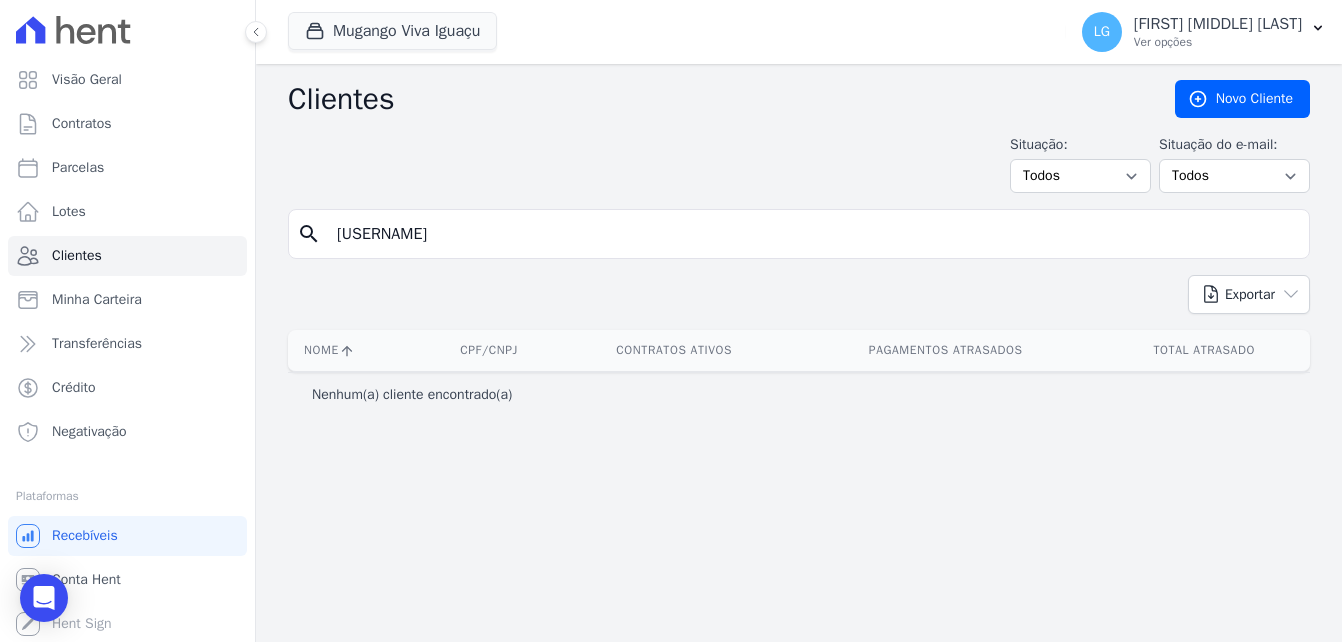 type on "[FIRST] [LAST] [LAST]" 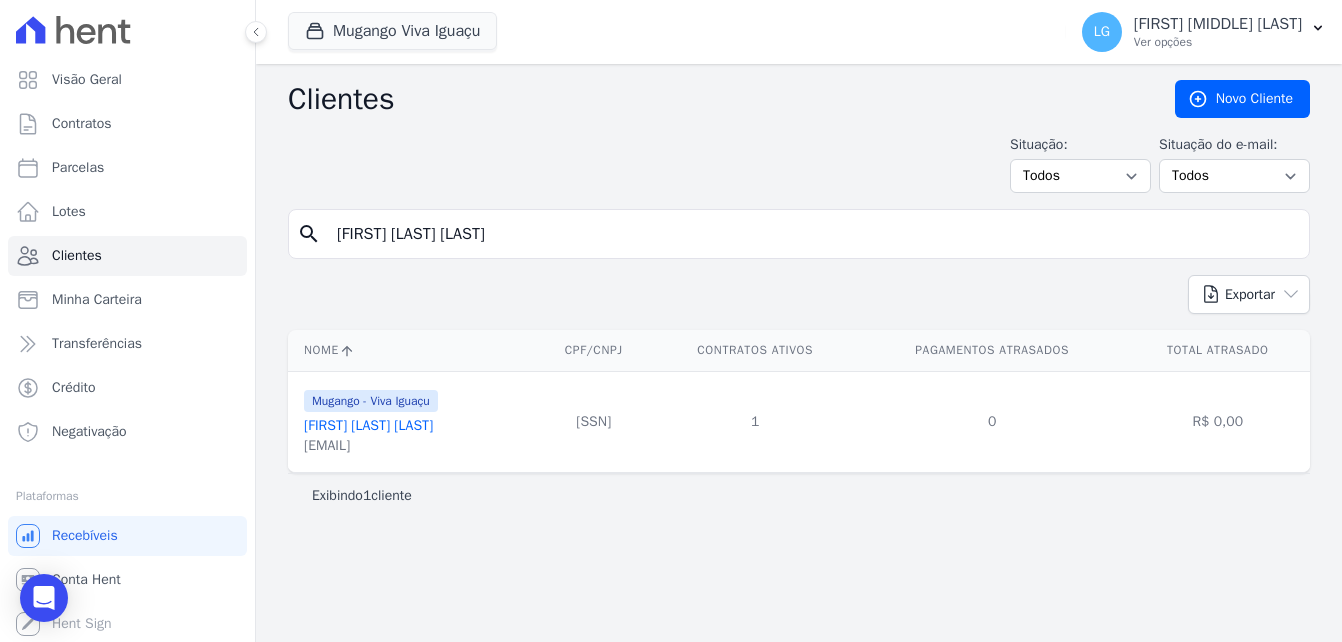 click on "[FIRST] [LAST] [LAST]" at bounding box center [368, 425] 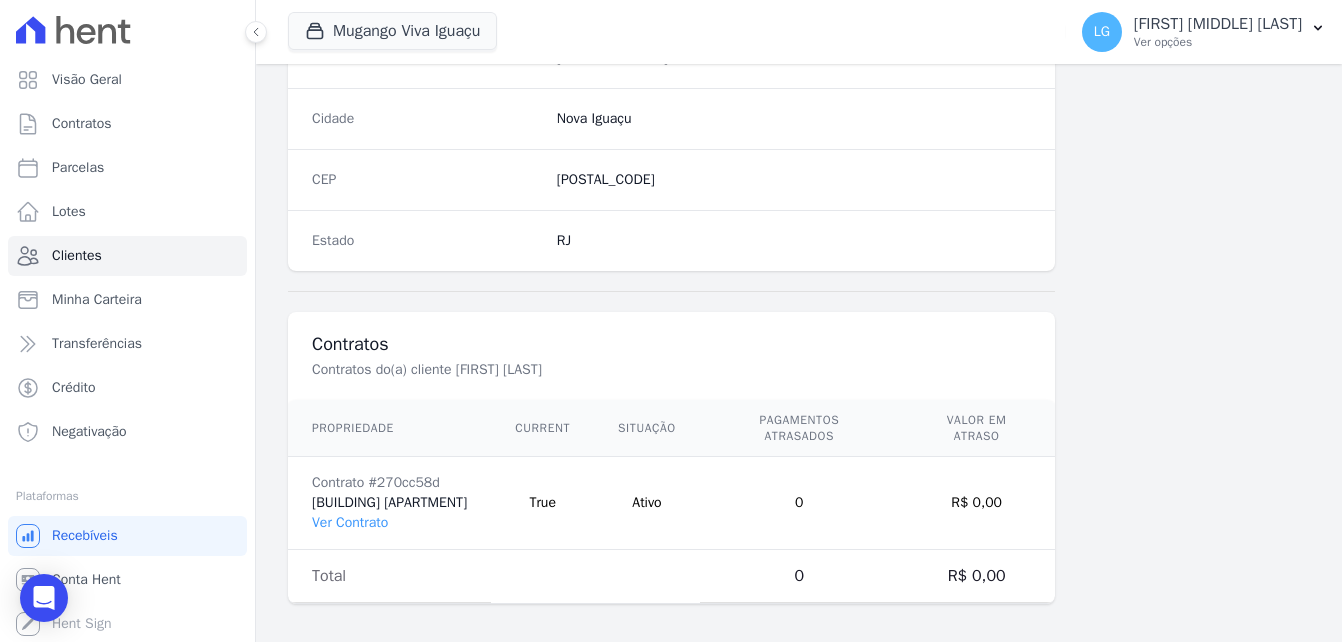scroll, scrollTop: 1245, scrollLeft: 0, axis: vertical 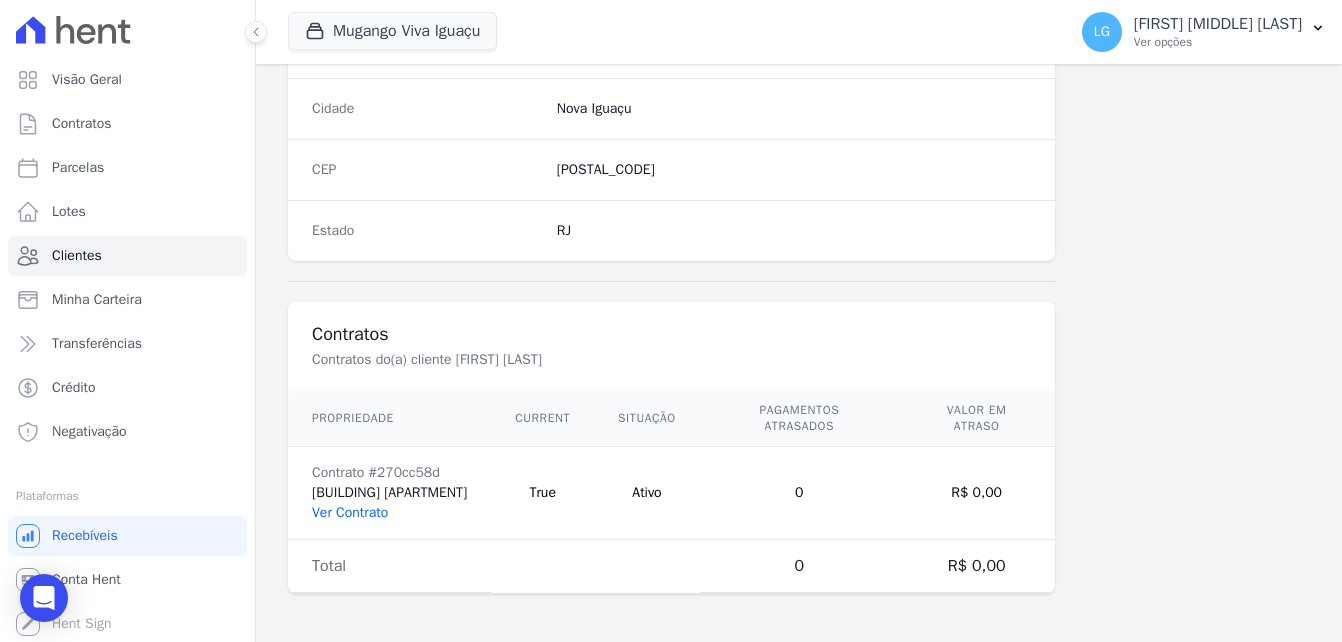 click on "Ver Contrato" at bounding box center (350, 512) 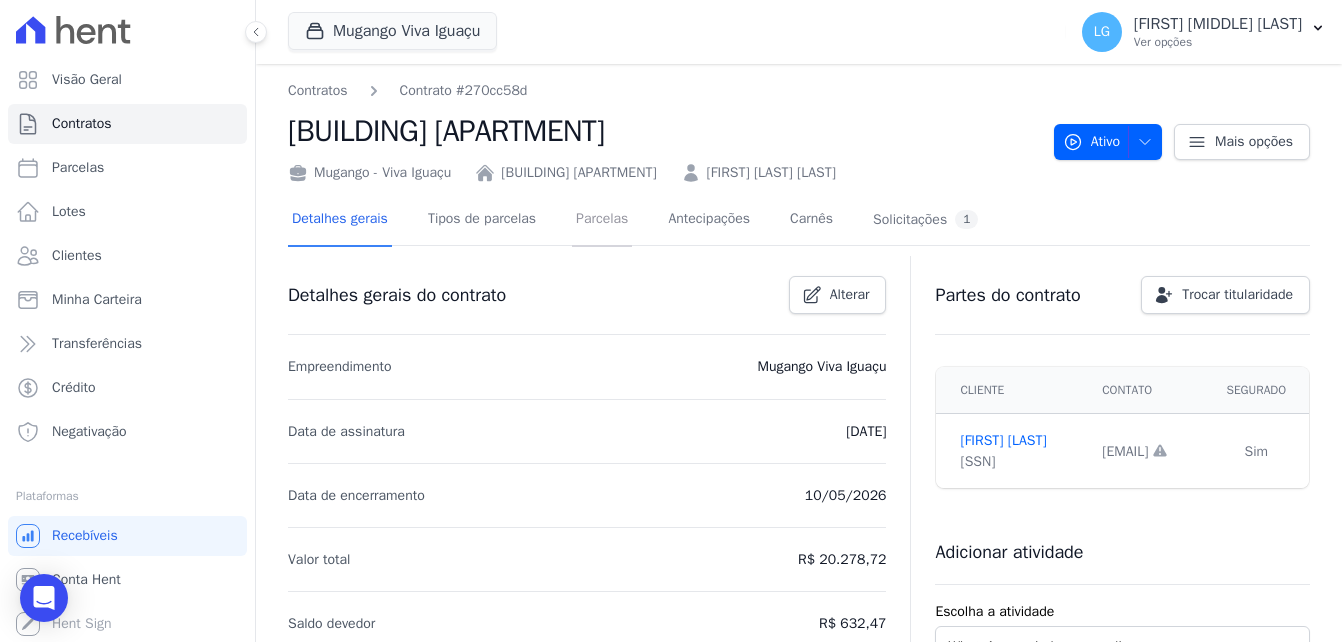 click on "Parcelas" at bounding box center [602, 220] 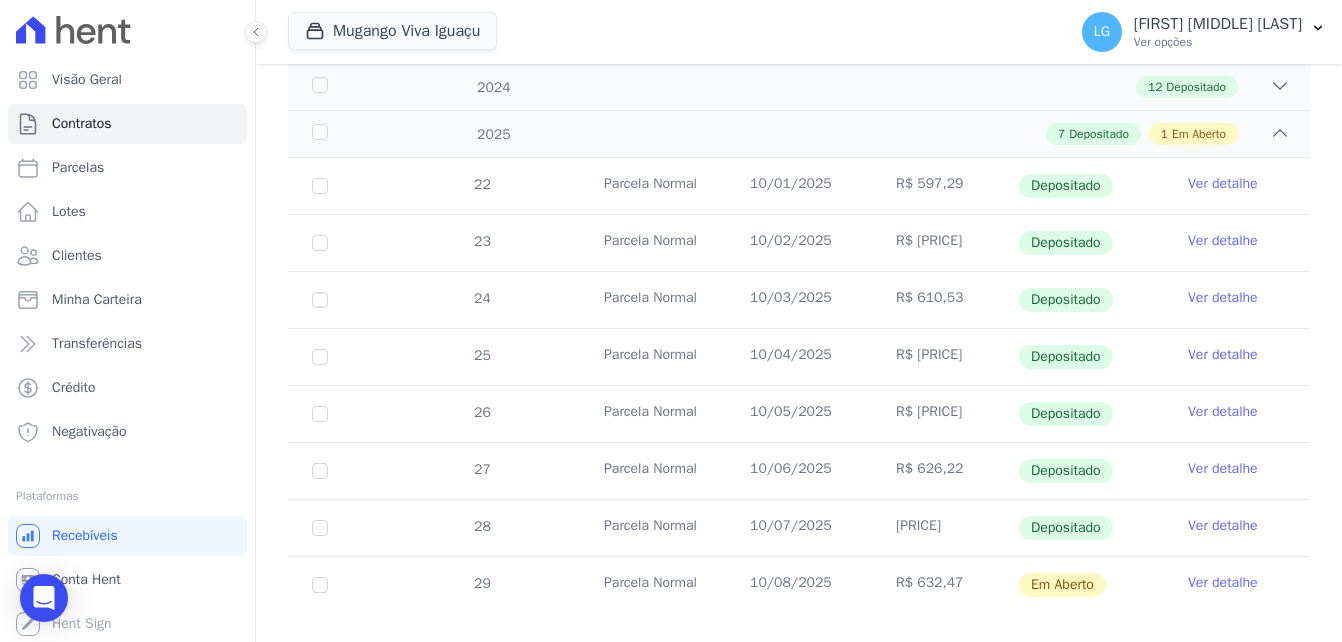 scroll, scrollTop: 389, scrollLeft: 0, axis: vertical 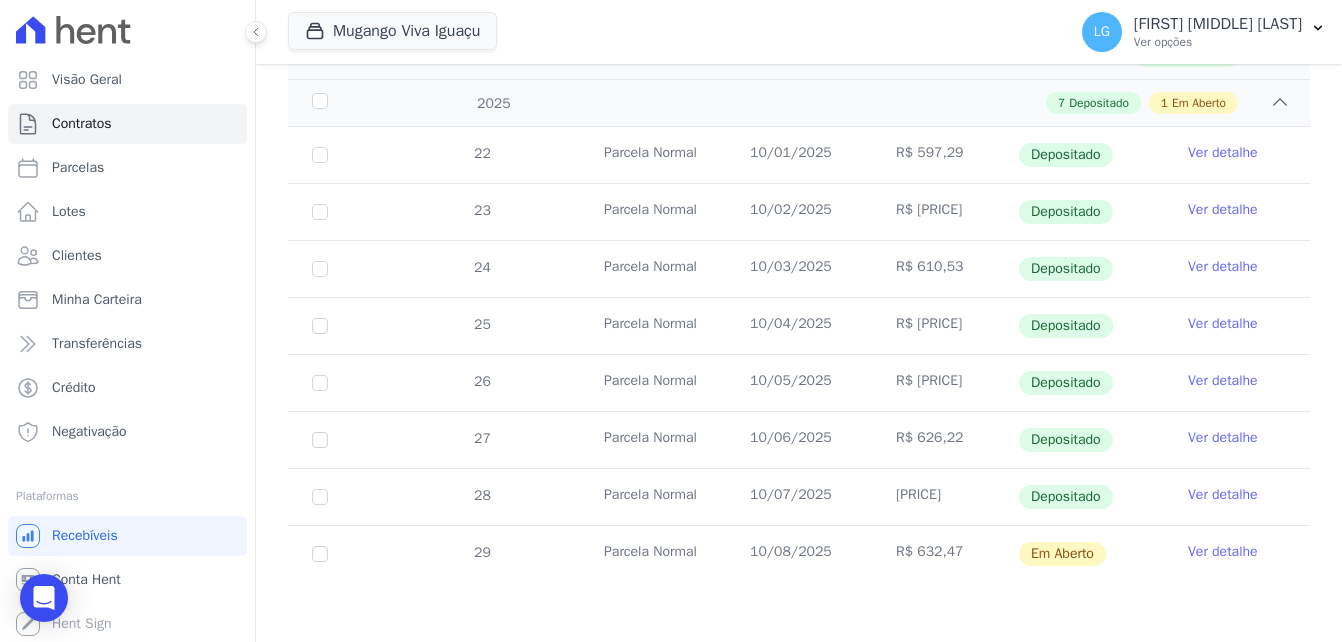 click on "Ver detalhe" at bounding box center [1223, 495] 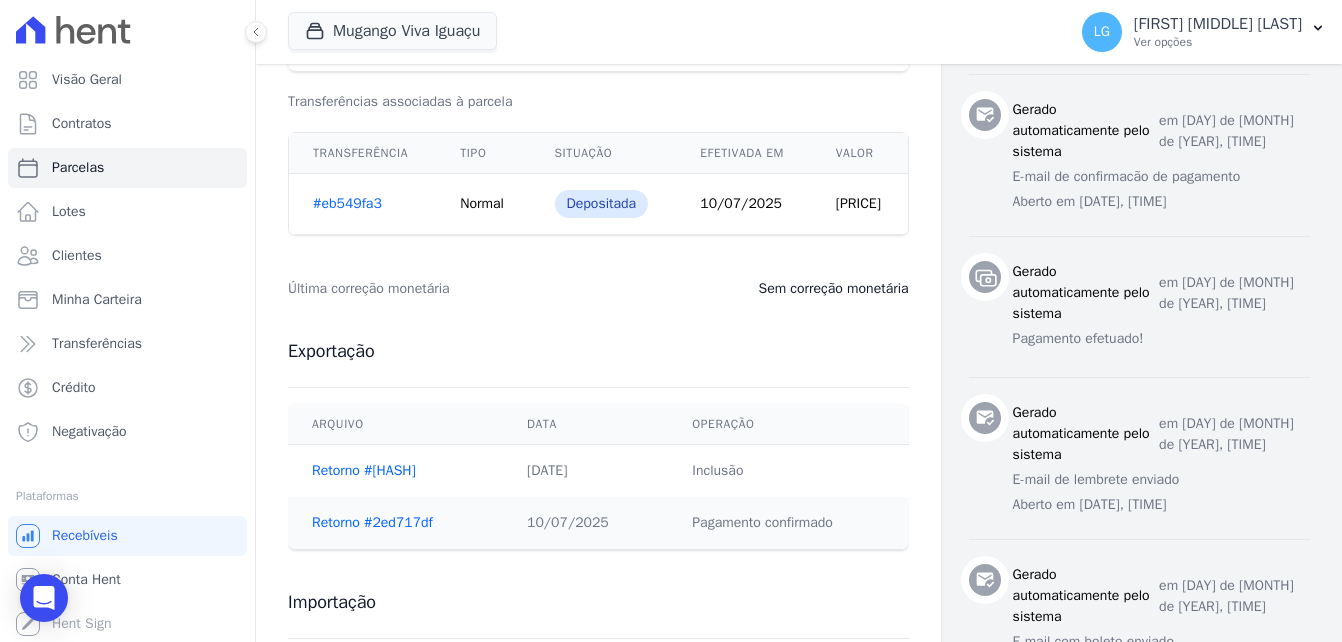 scroll, scrollTop: 1100, scrollLeft: 0, axis: vertical 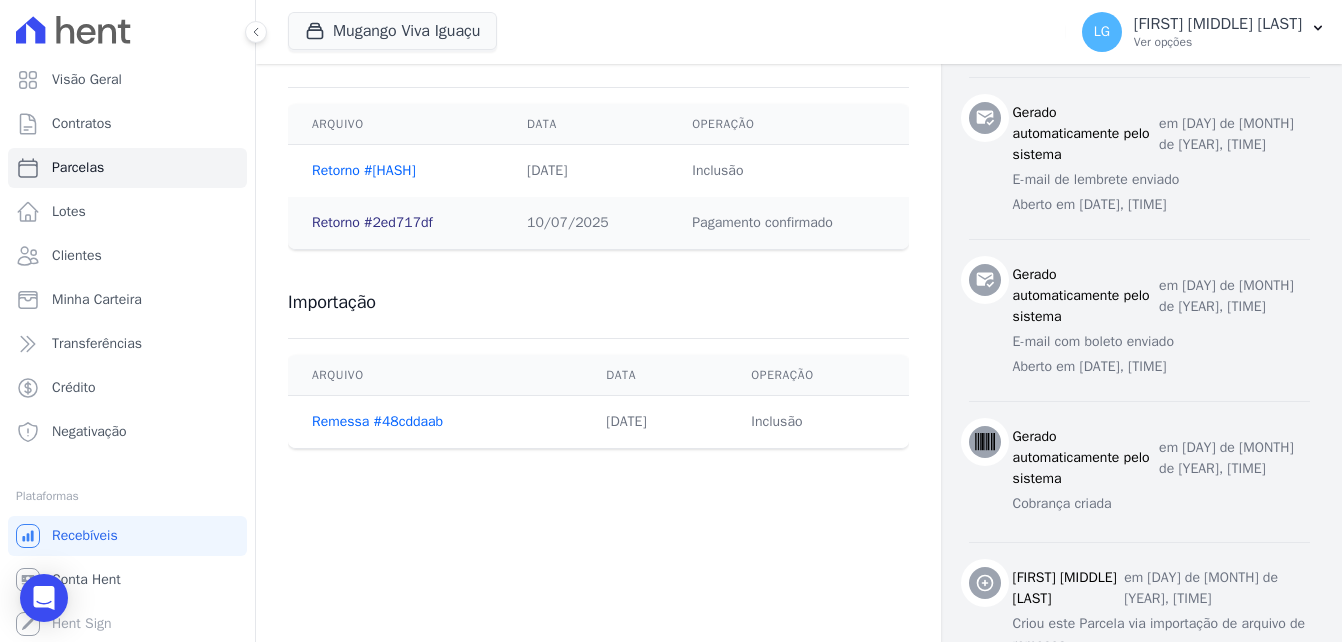 click on "Retorno #2ed717df" at bounding box center (372, 222) 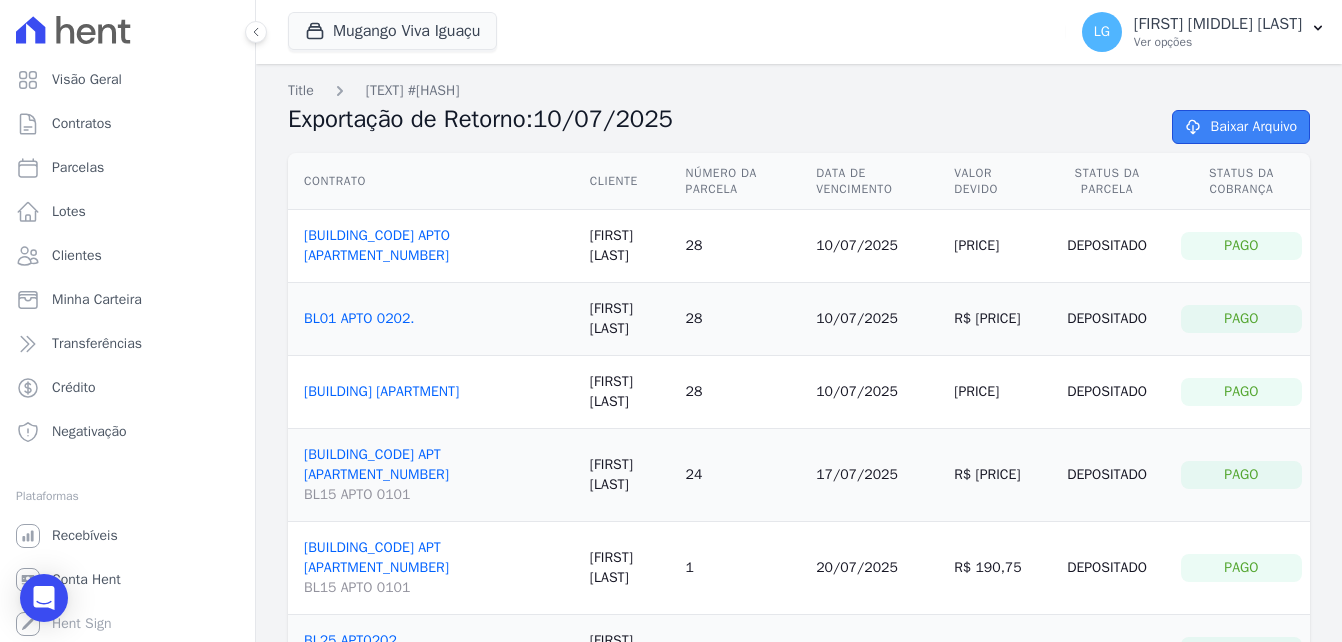 click on "Baixar Arquivo" at bounding box center (1241, 127) 